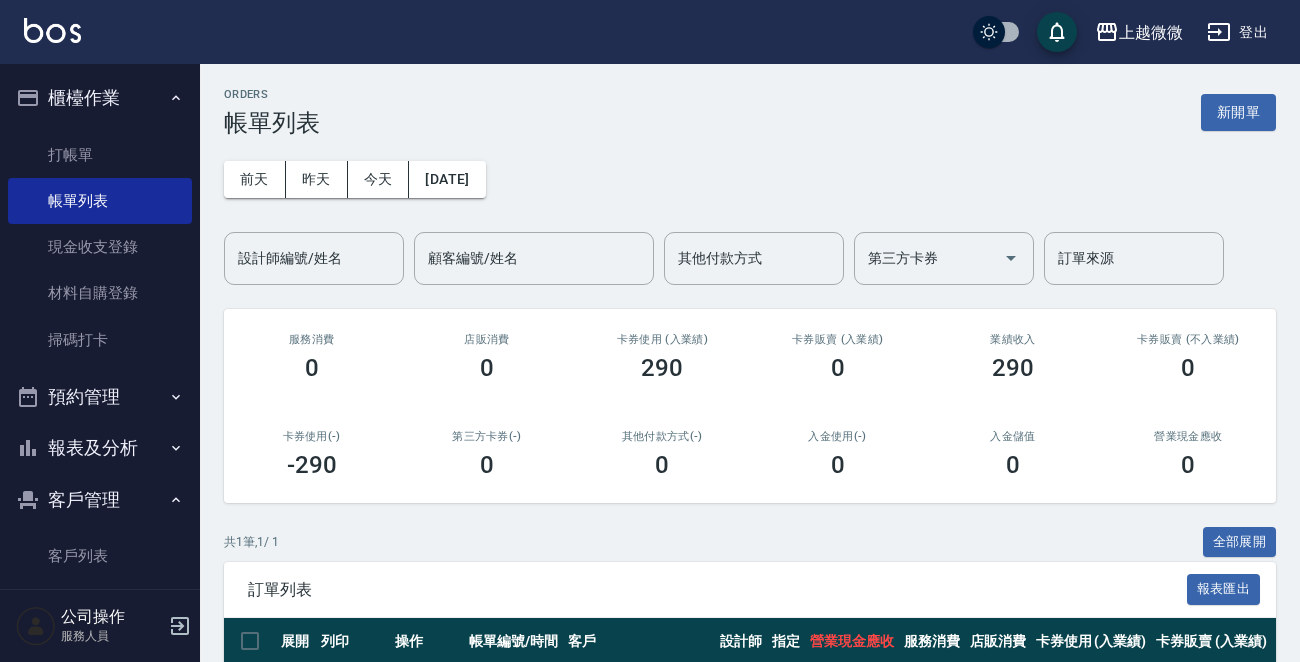 scroll, scrollTop: 0, scrollLeft: 0, axis: both 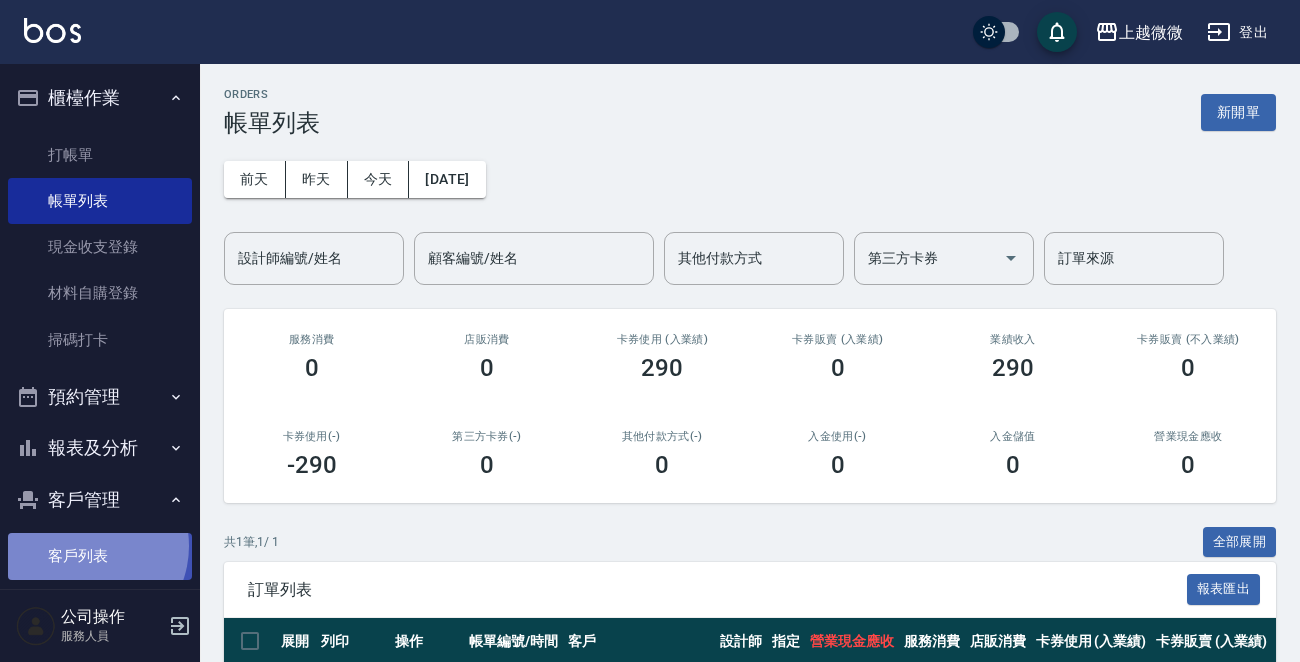 click on "客戶列表" at bounding box center [100, 556] 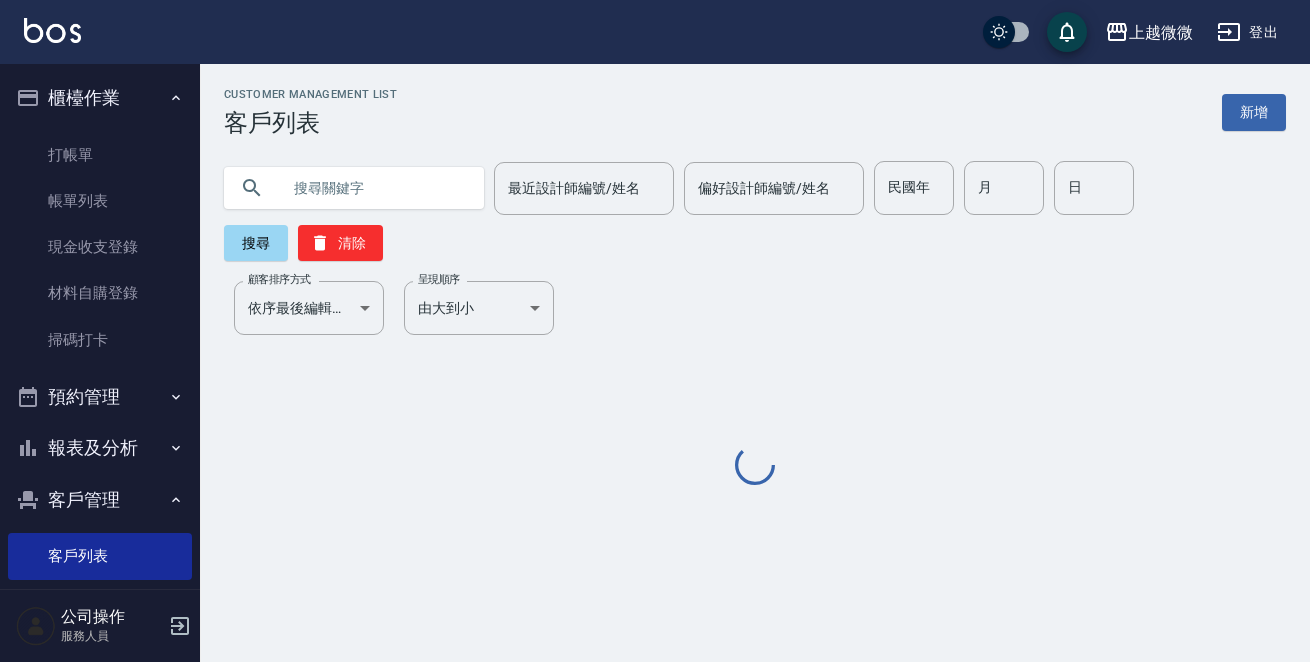 click at bounding box center (374, 188) 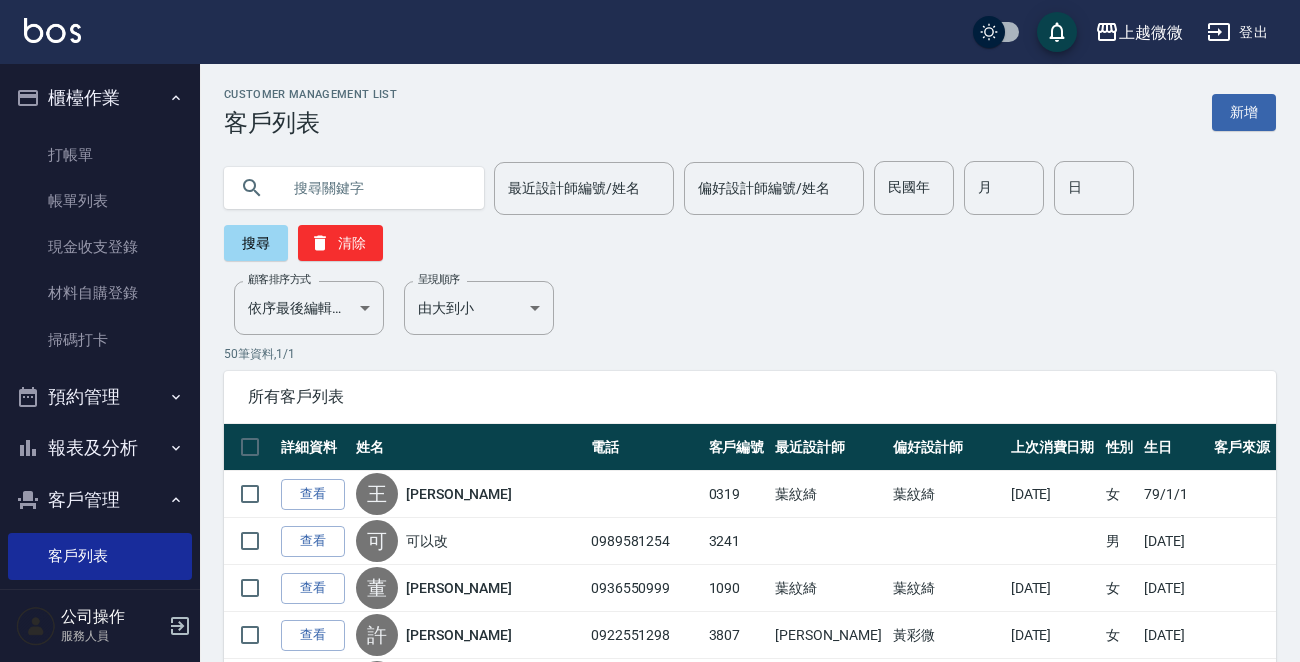 drag, startPoint x: 340, startPoint y: 175, endPoint x: 342, endPoint y: 189, distance: 14.142136 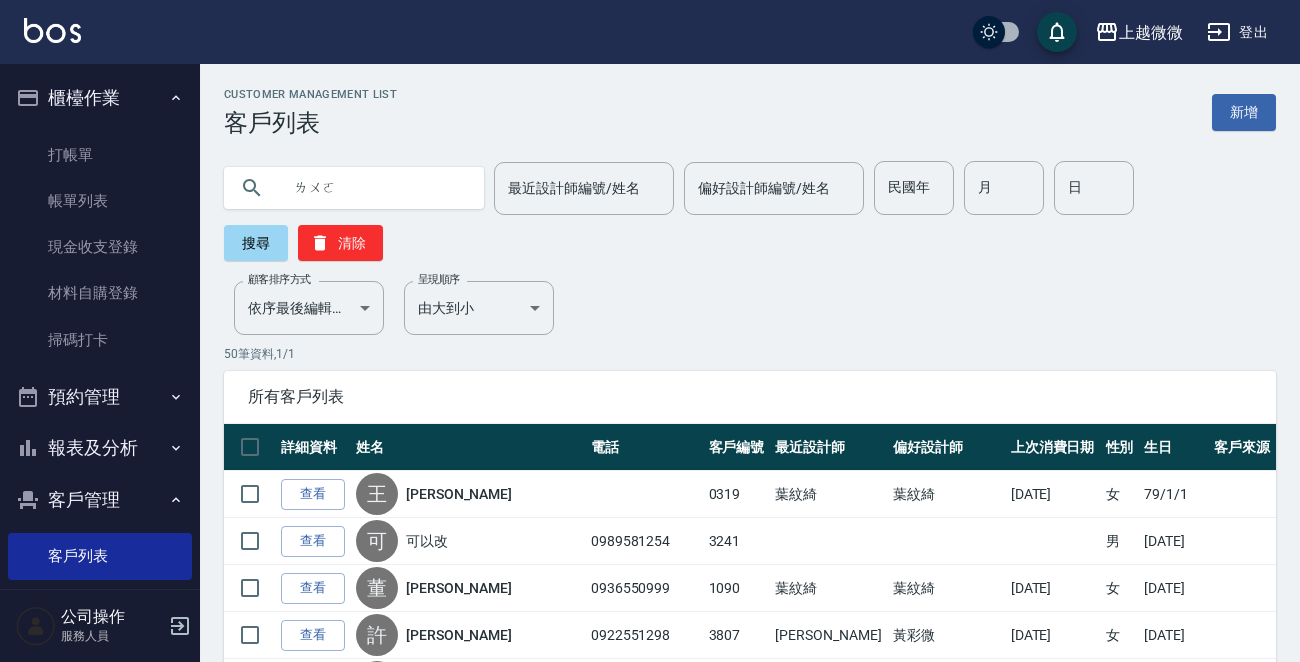 type on "羅" 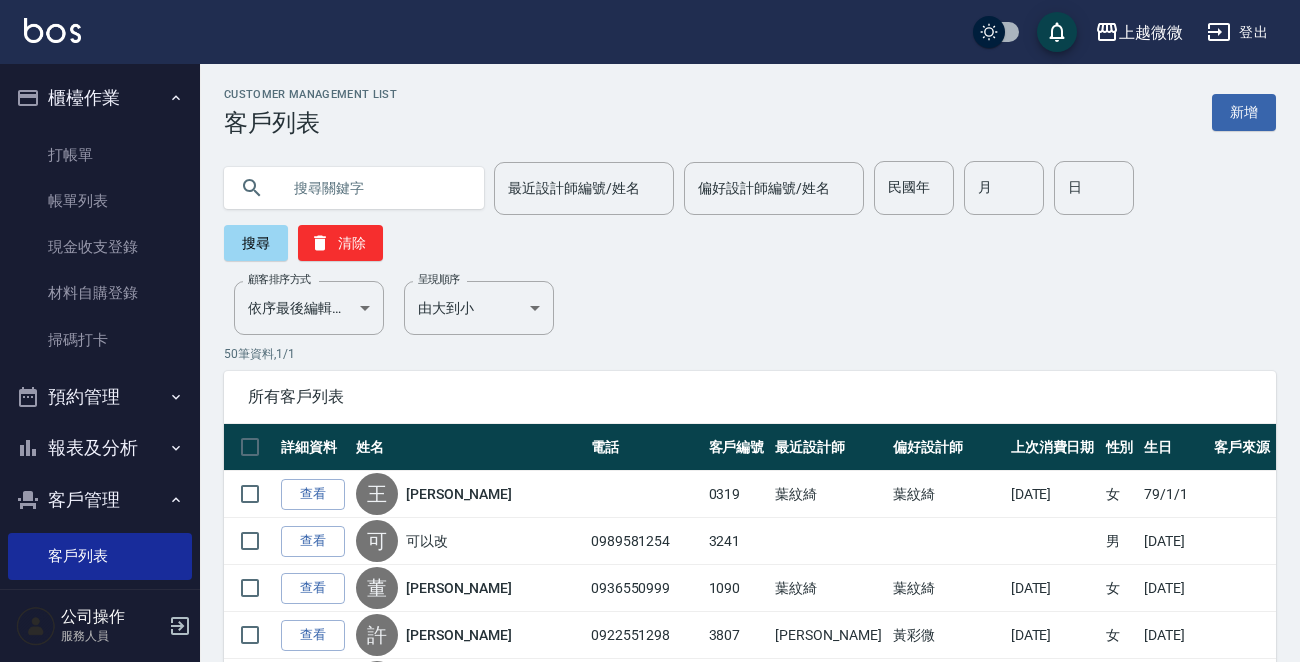 click at bounding box center [374, 188] 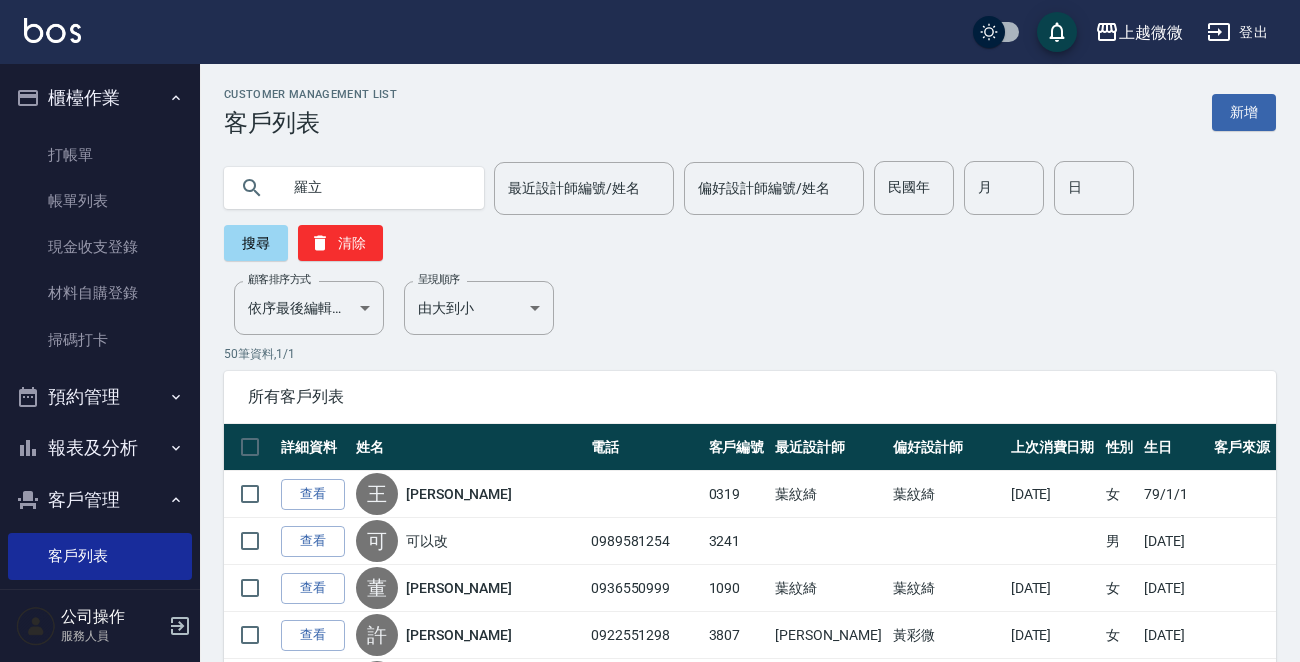 type on "羅立" 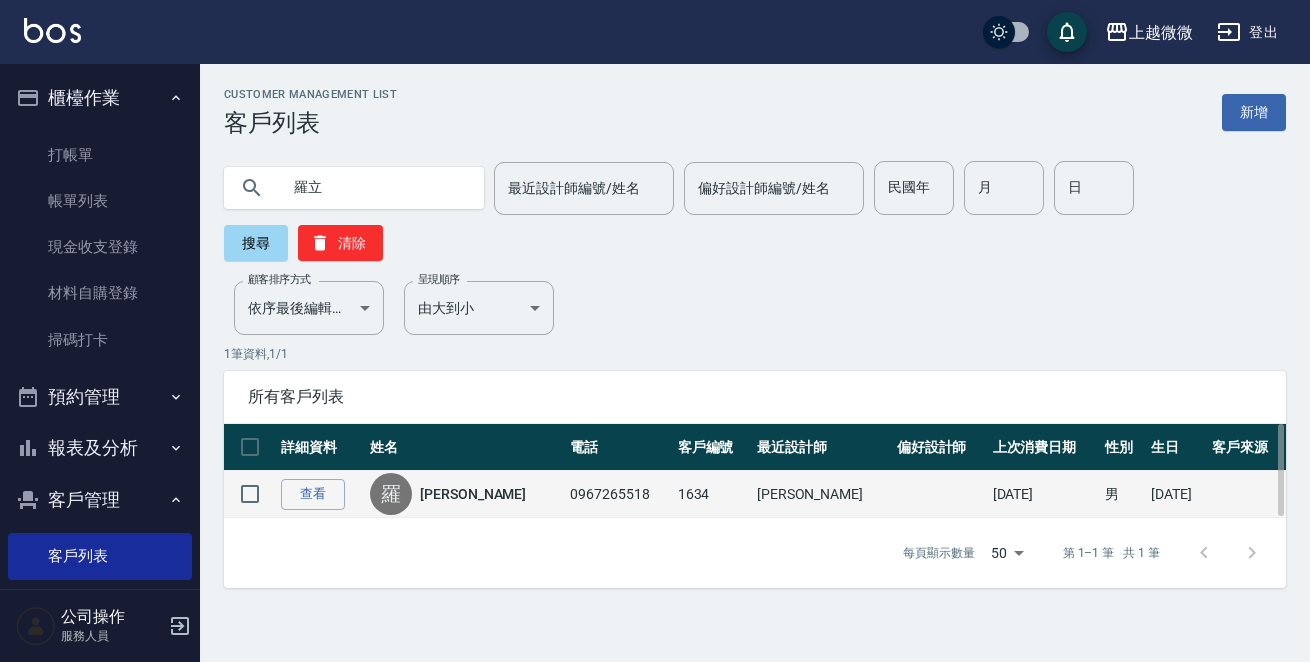 click on "[PERSON_NAME]" at bounding box center [465, 494] 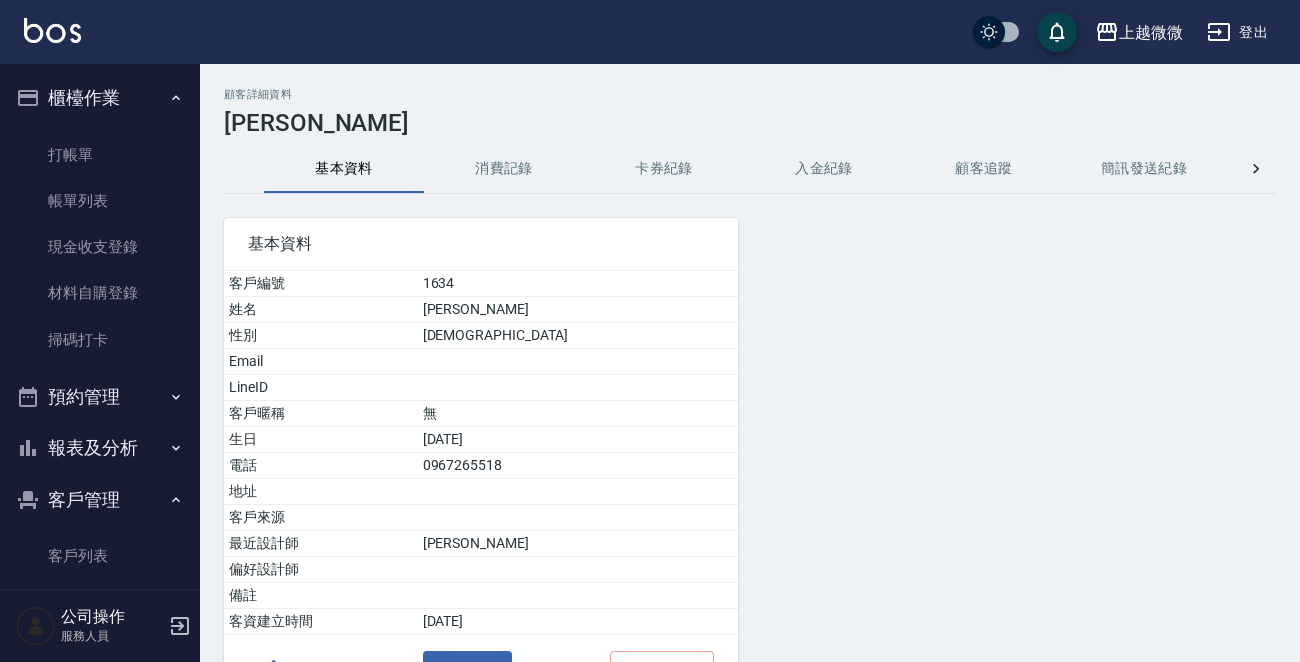 click on "消費記錄" at bounding box center (504, 169) 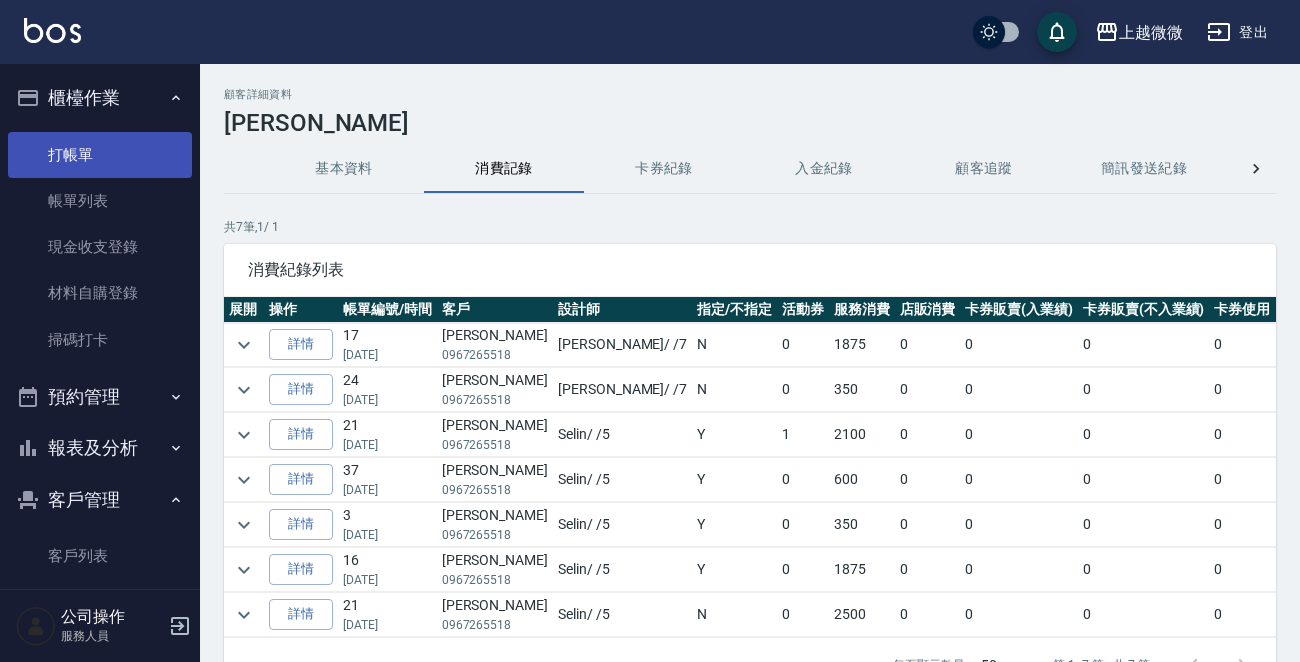 click on "打帳單" at bounding box center [100, 155] 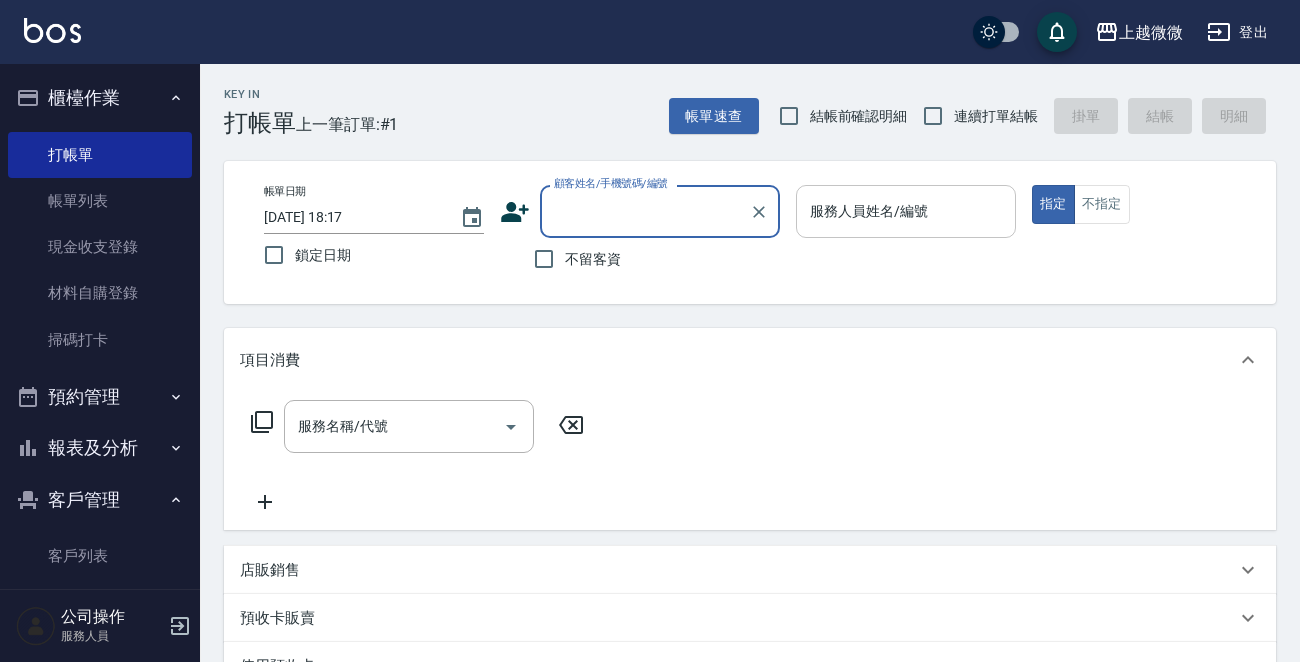 click on "服務人員姓名/編號" at bounding box center (906, 211) 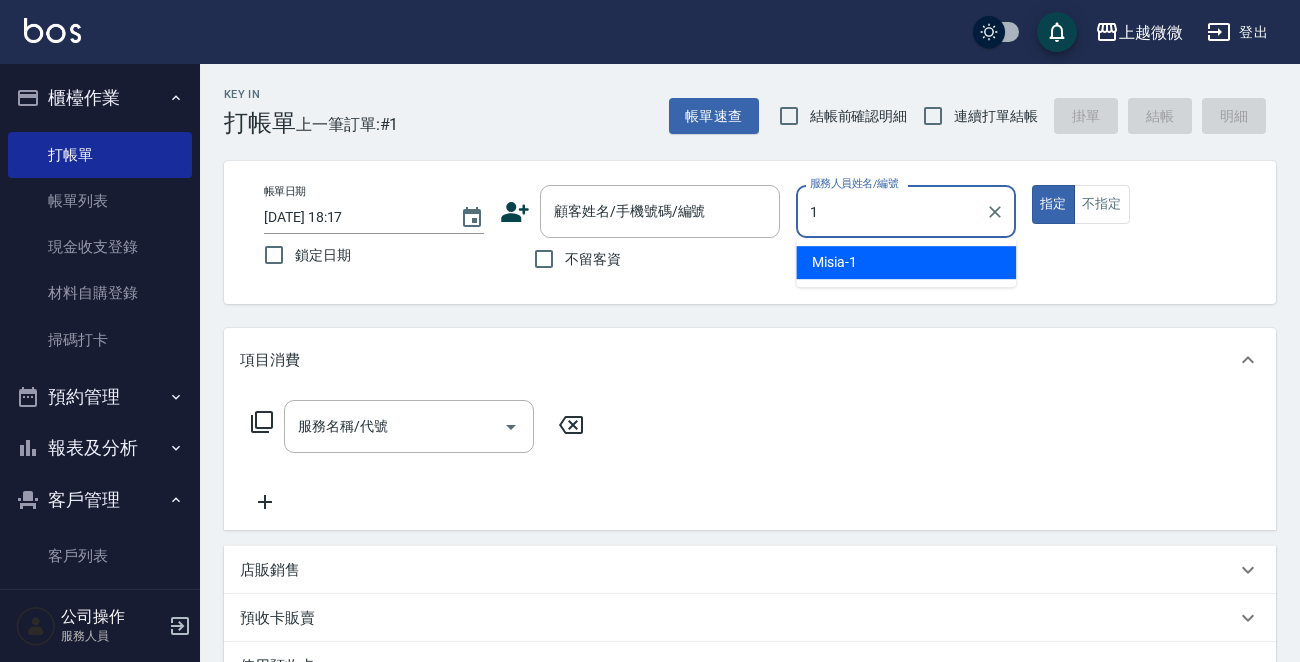 click on "Misia -1" at bounding box center (906, 262) 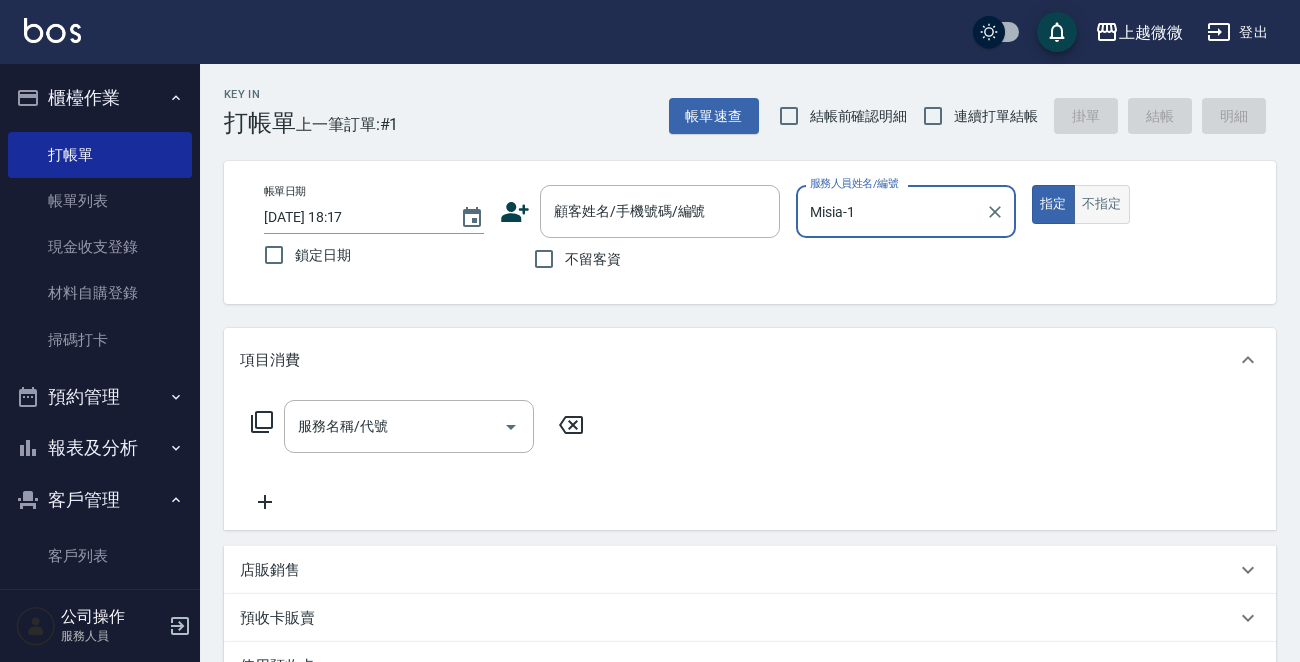 type on "Misia-1" 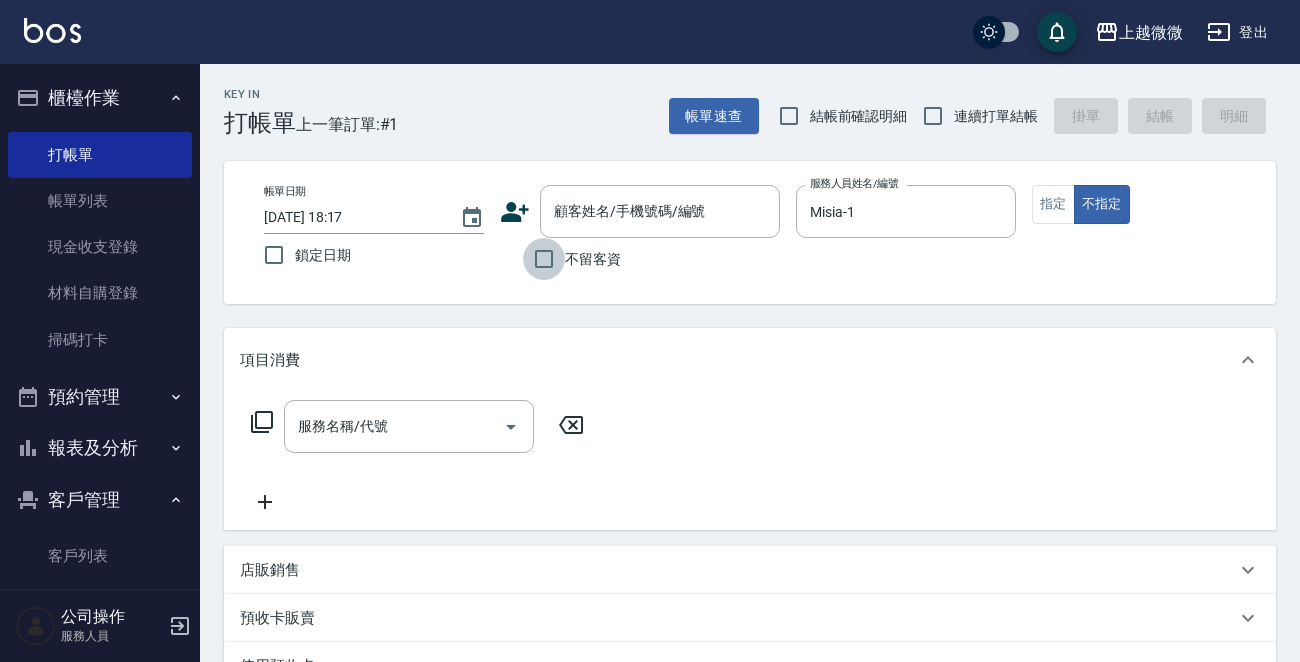 click on "不留客資" at bounding box center (544, 259) 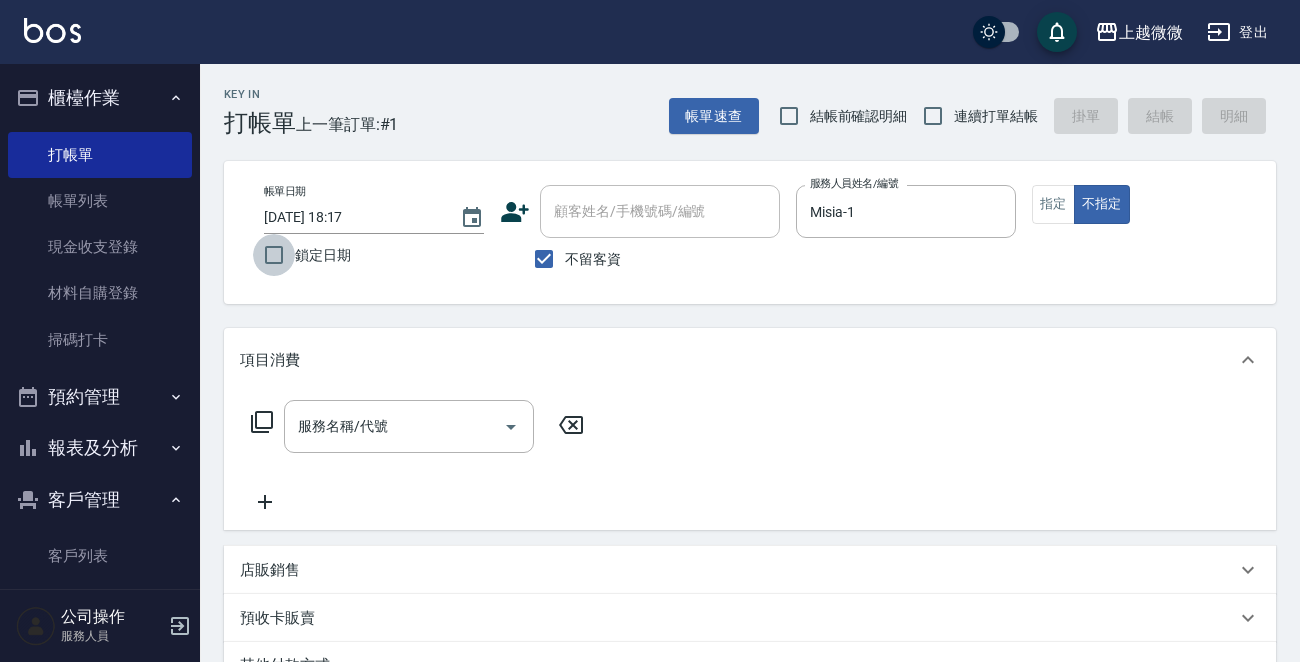 click on "鎖定日期" at bounding box center (274, 255) 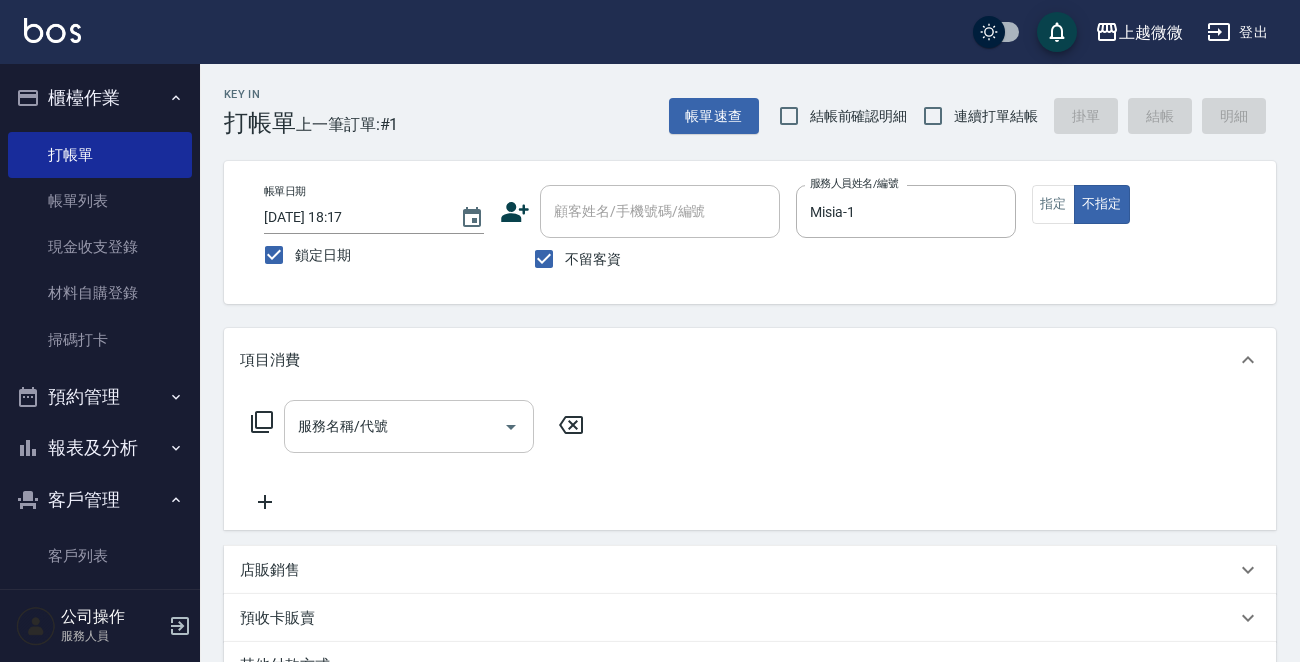 click on "服務名稱/代號" at bounding box center [394, 426] 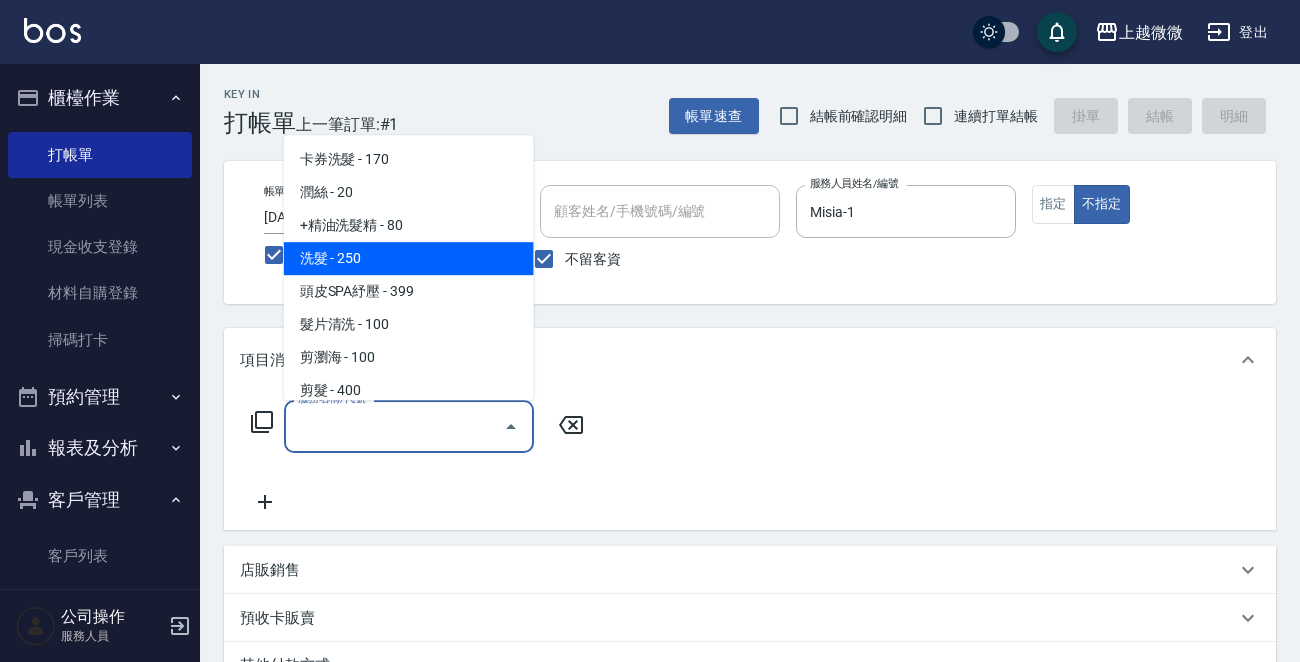 click on "洗髮 - 250" at bounding box center (409, 258) 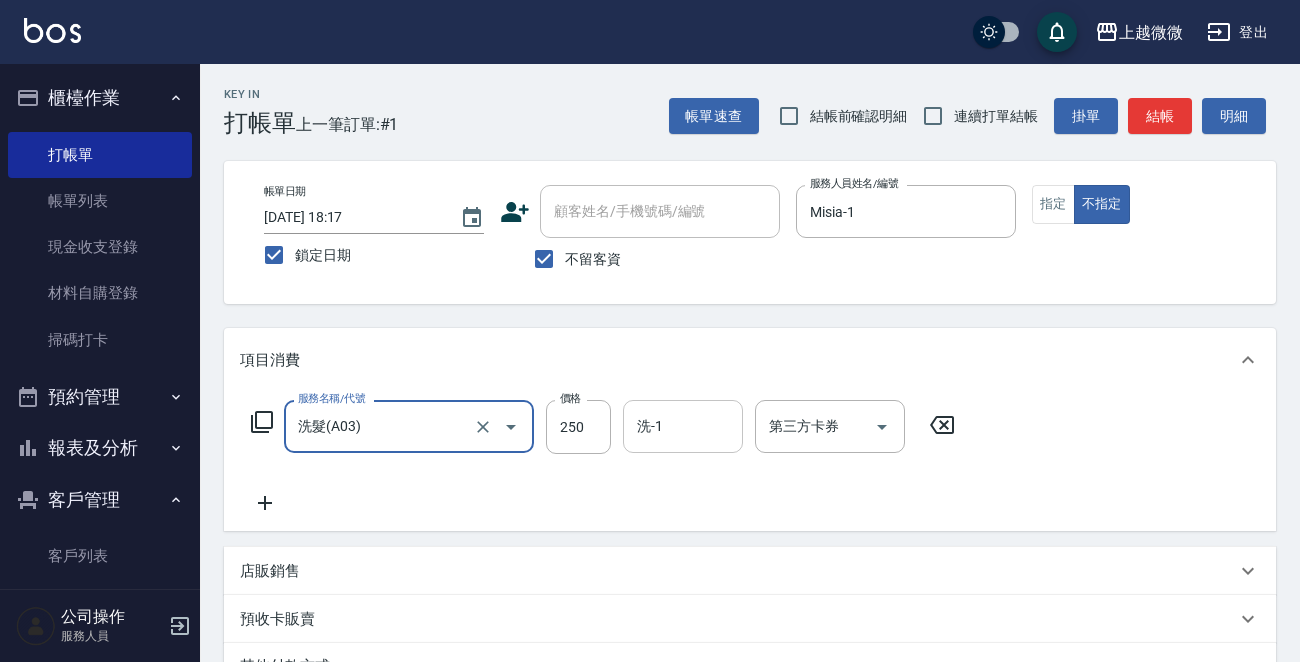 click on "洗-1" at bounding box center [683, 426] 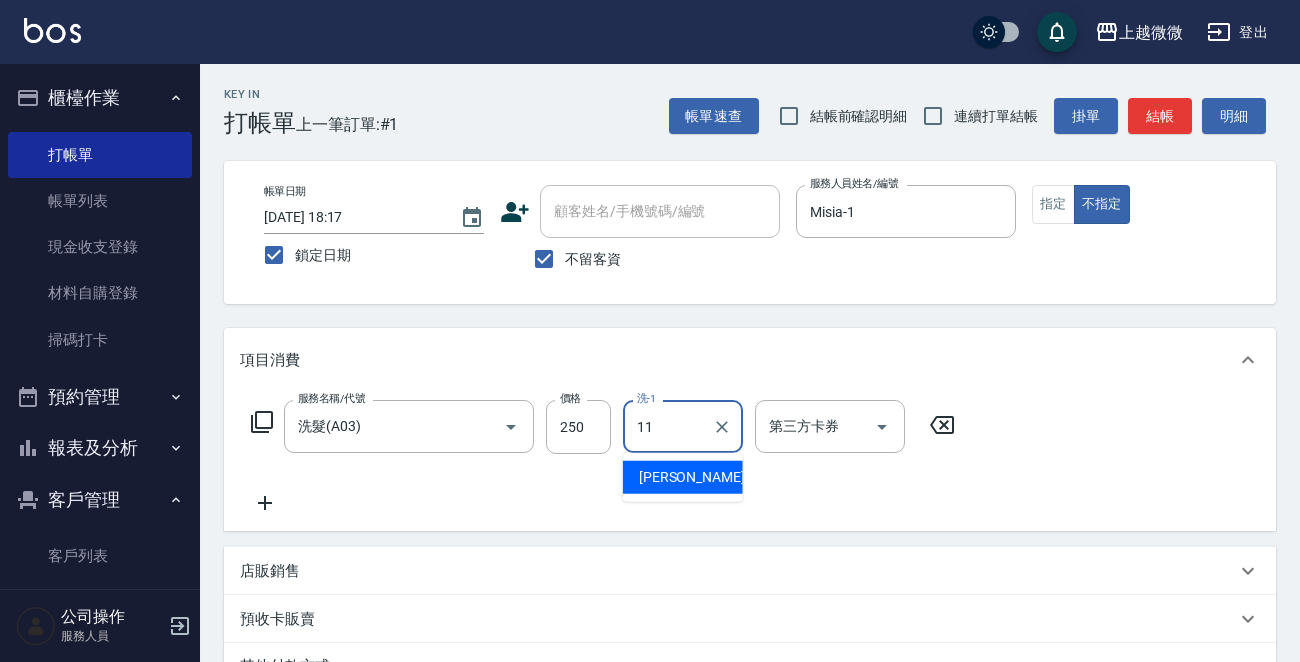 click on "[PERSON_NAME] -11" at bounding box center [702, 477] 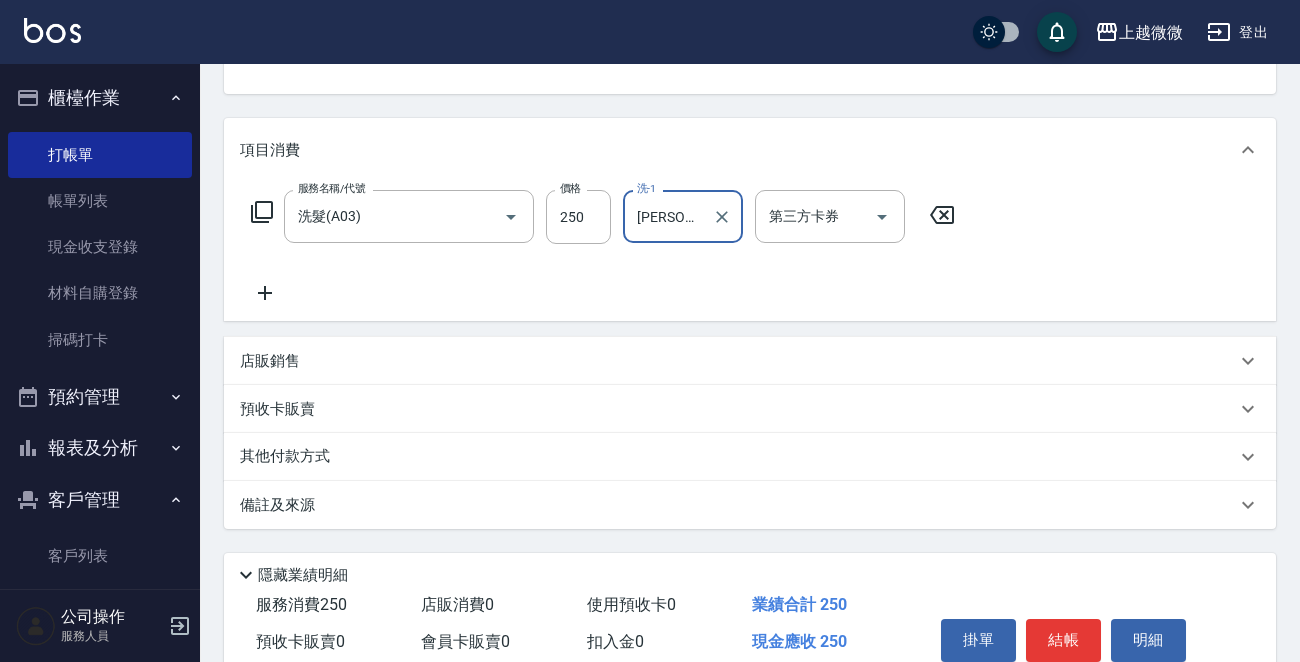 scroll, scrollTop: 299, scrollLeft: 0, axis: vertical 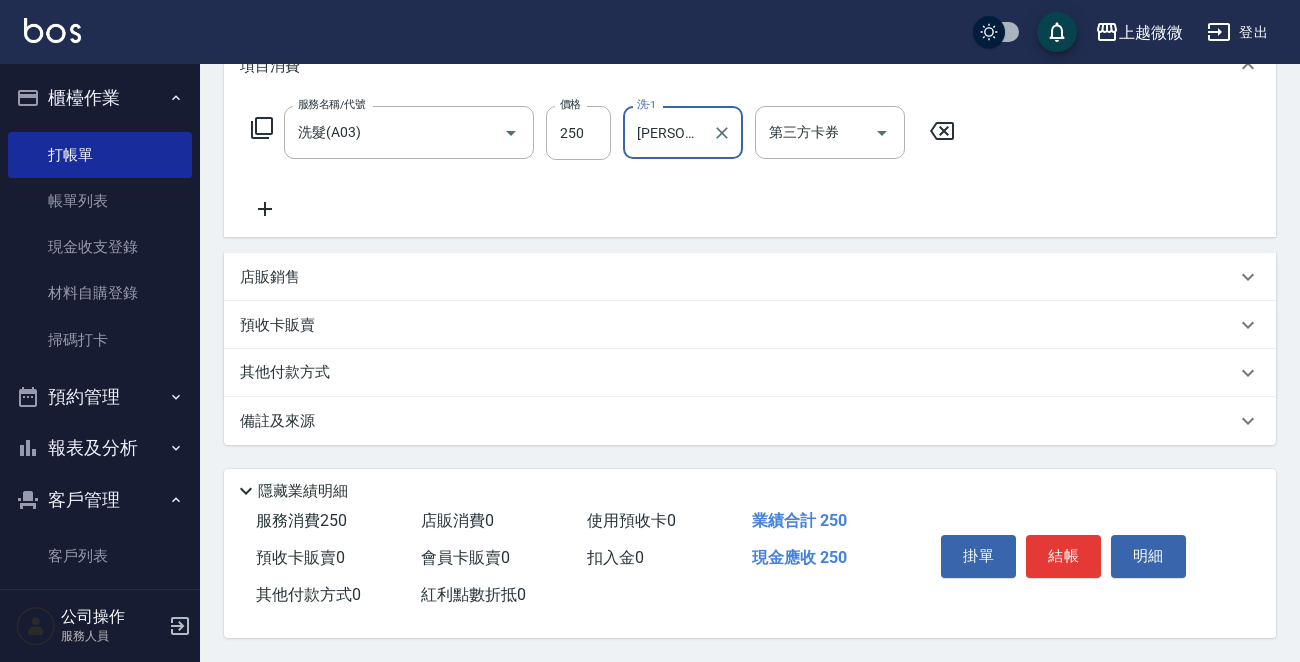 type on "[PERSON_NAME]-11" 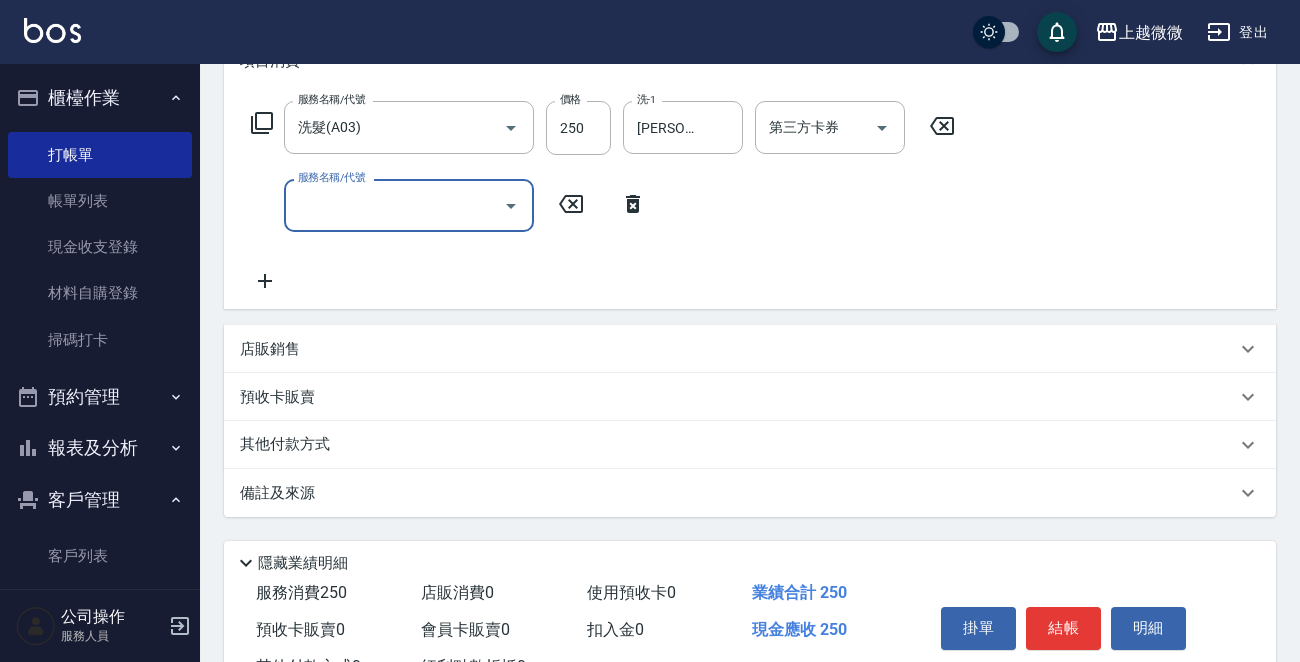 click on "服務名稱/代號" at bounding box center (394, 205) 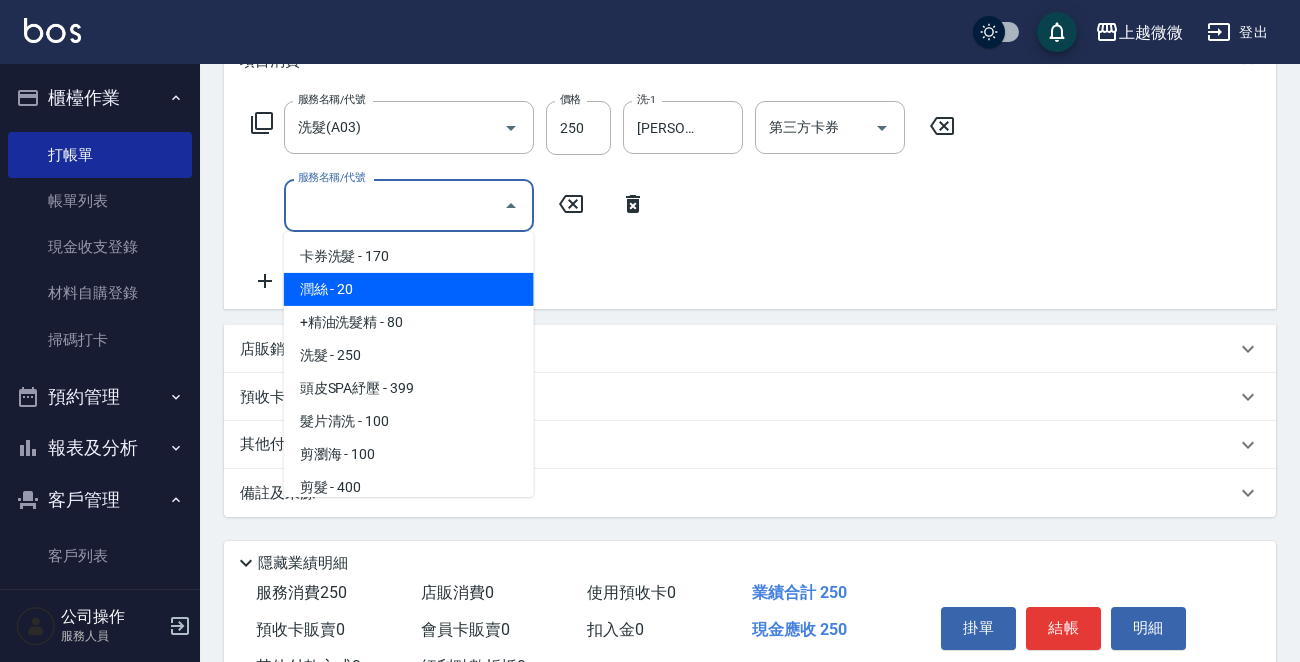 click on "潤絲 - 20" at bounding box center [409, 289] 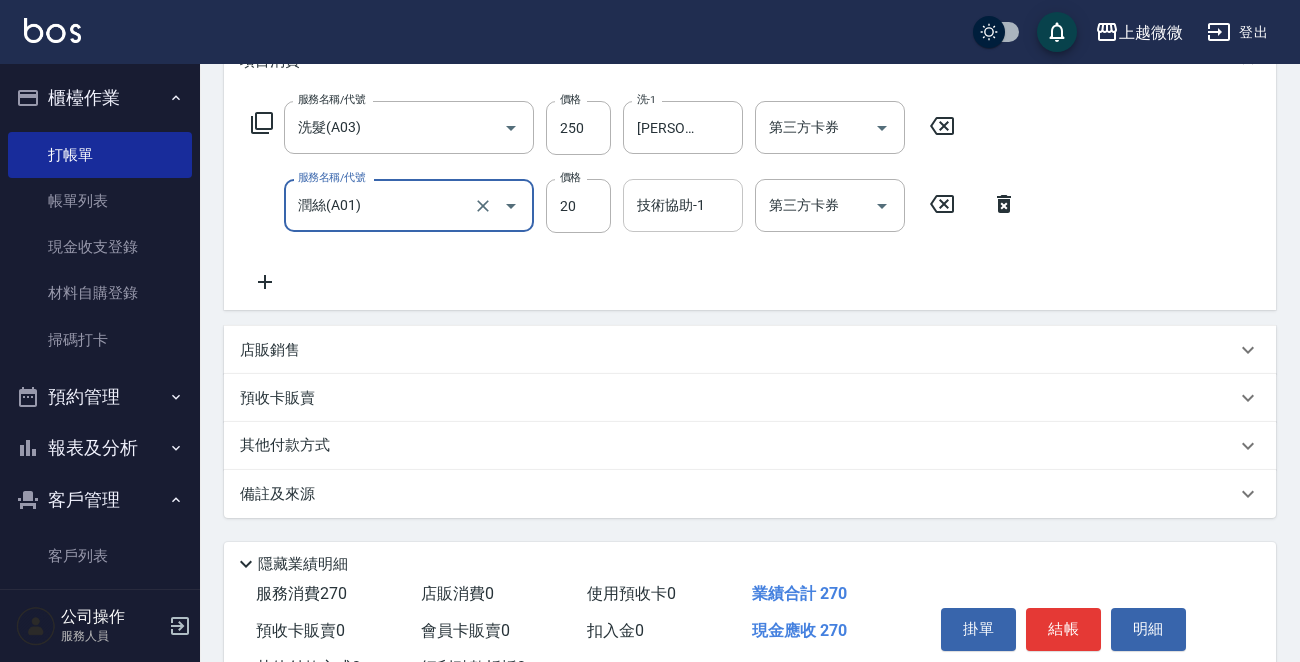 click on "技術協助-1 技術協助-1" at bounding box center (683, 205) 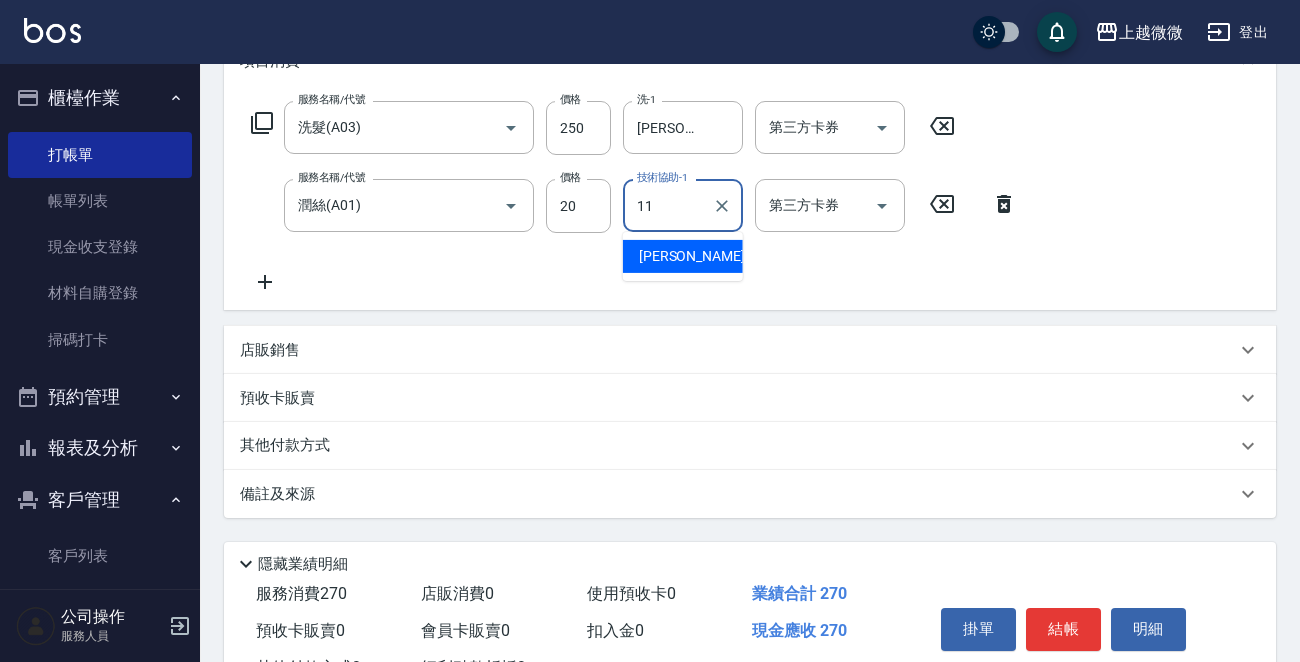 type on "11" 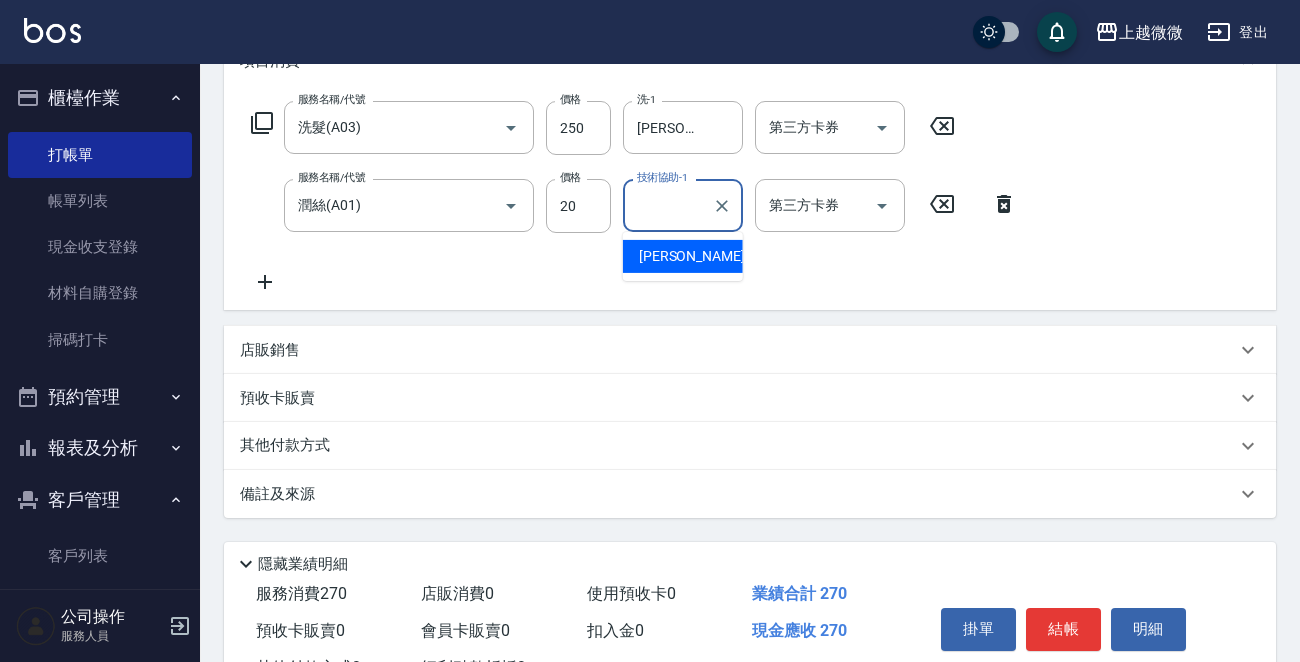 drag, startPoint x: 270, startPoint y: 347, endPoint x: 277, endPoint y: 367, distance: 21.189621 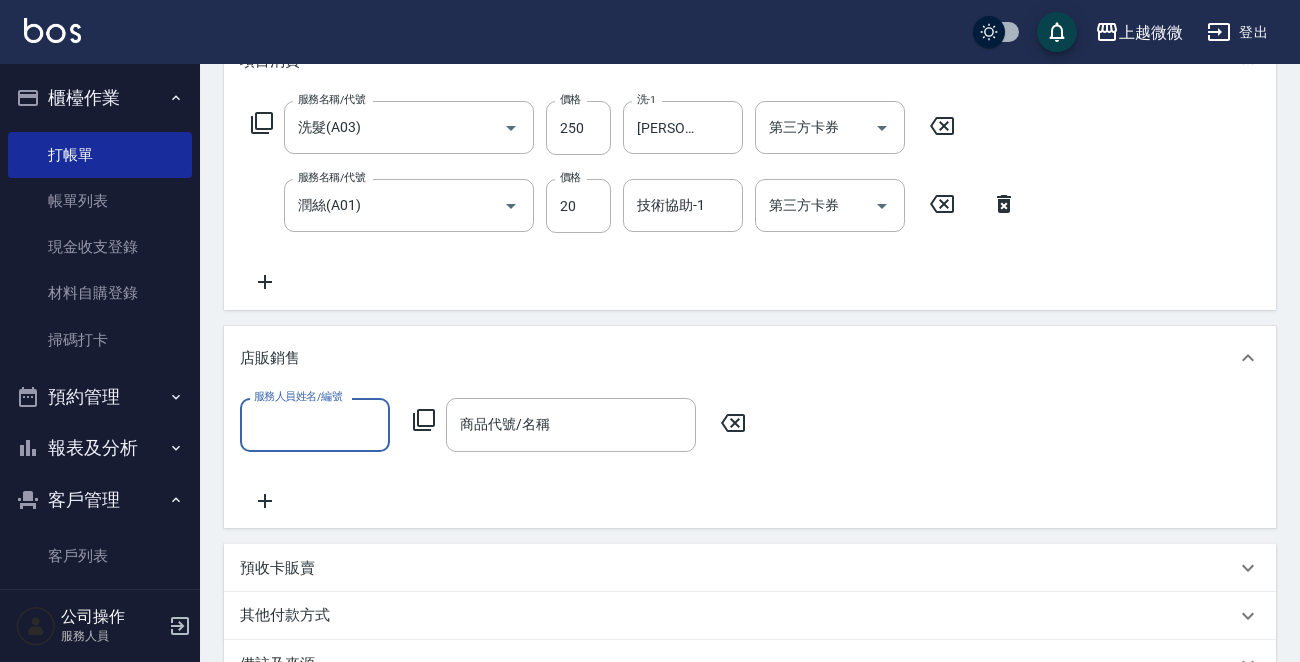 scroll, scrollTop: 0, scrollLeft: 0, axis: both 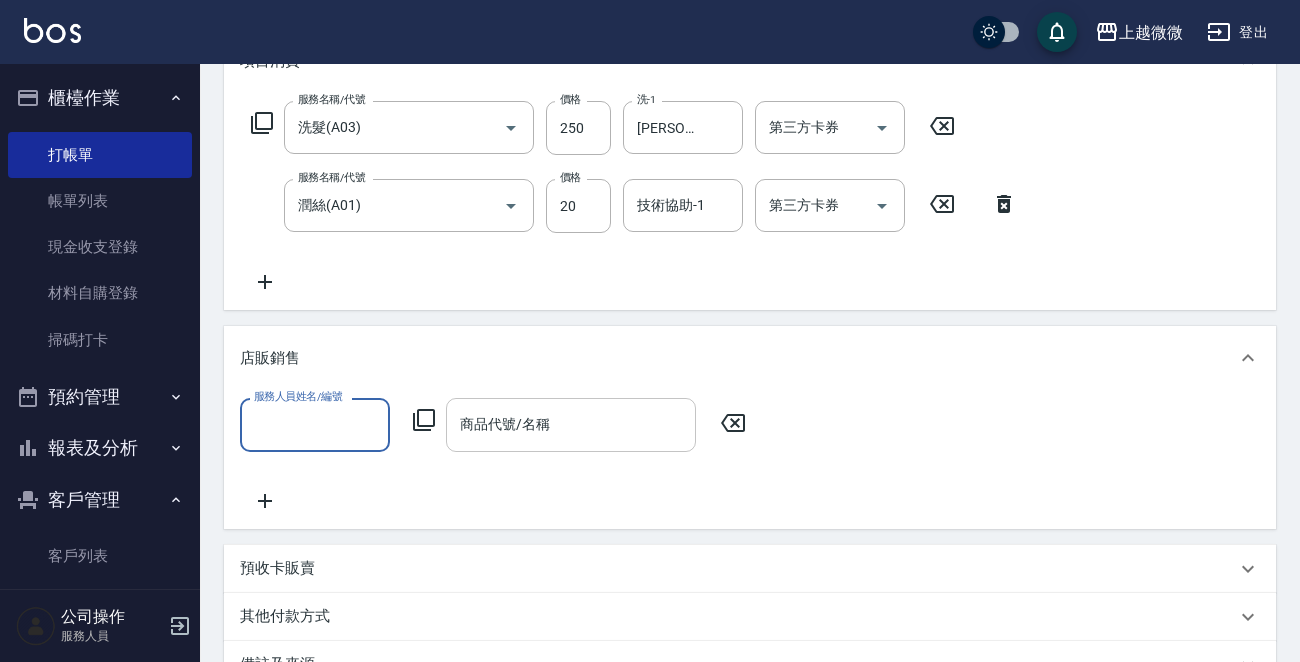 click on "商品代號/名稱 商品代號/名稱" at bounding box center (571, 424) 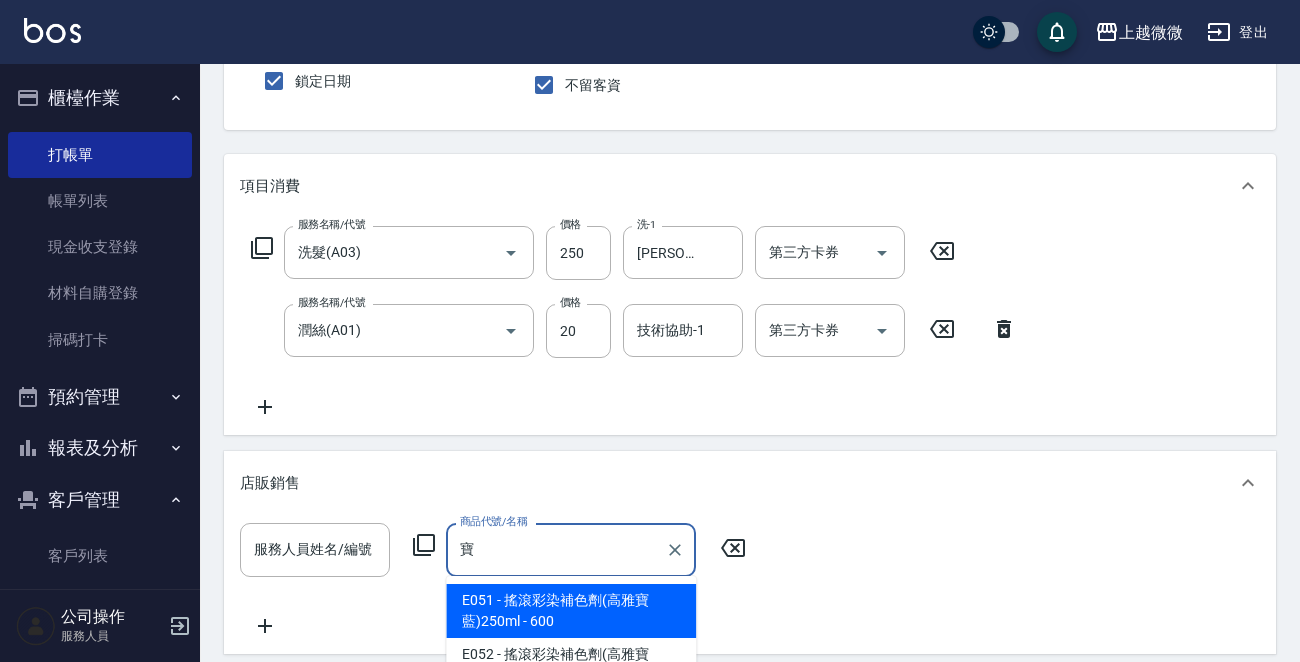scroll, scrollTop: 0, scrollLeft: 0, axis: both 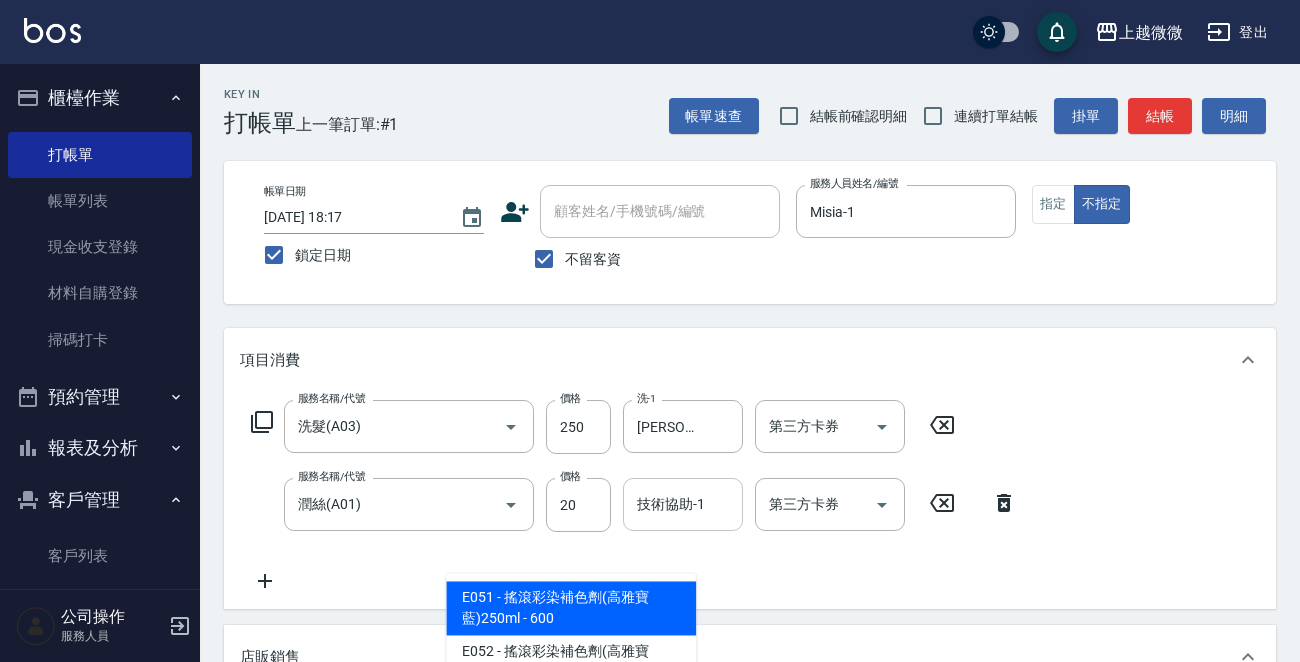 type on "寶" 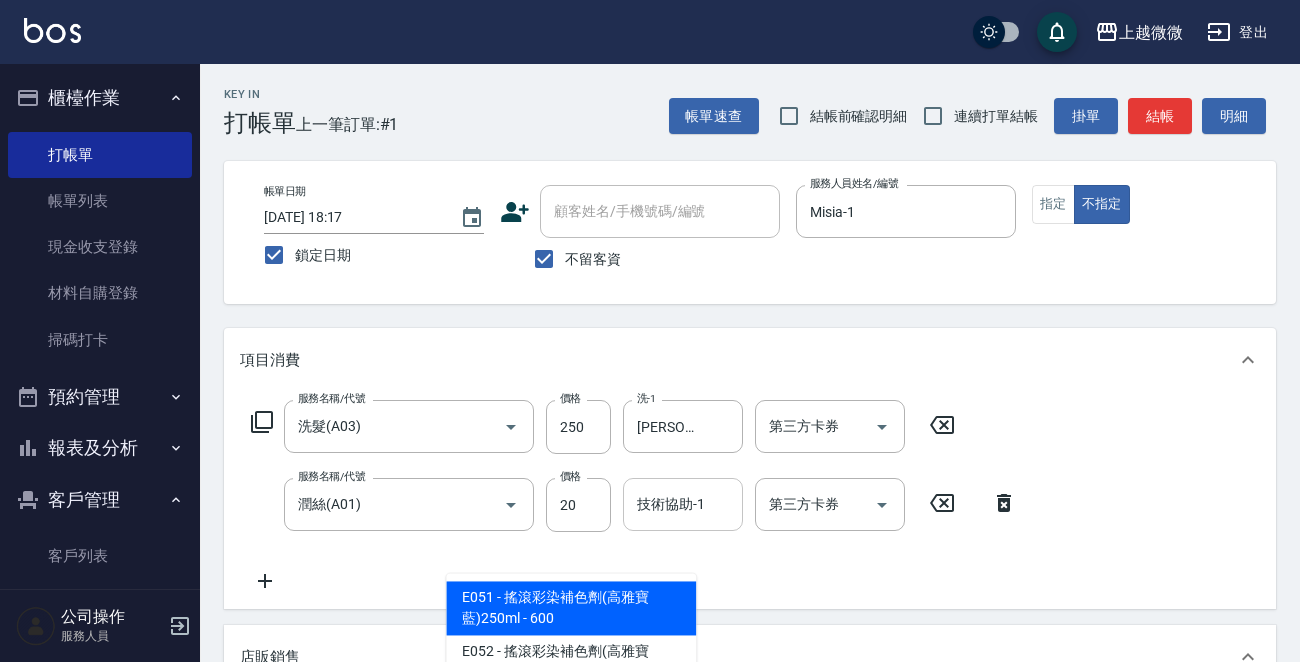 type 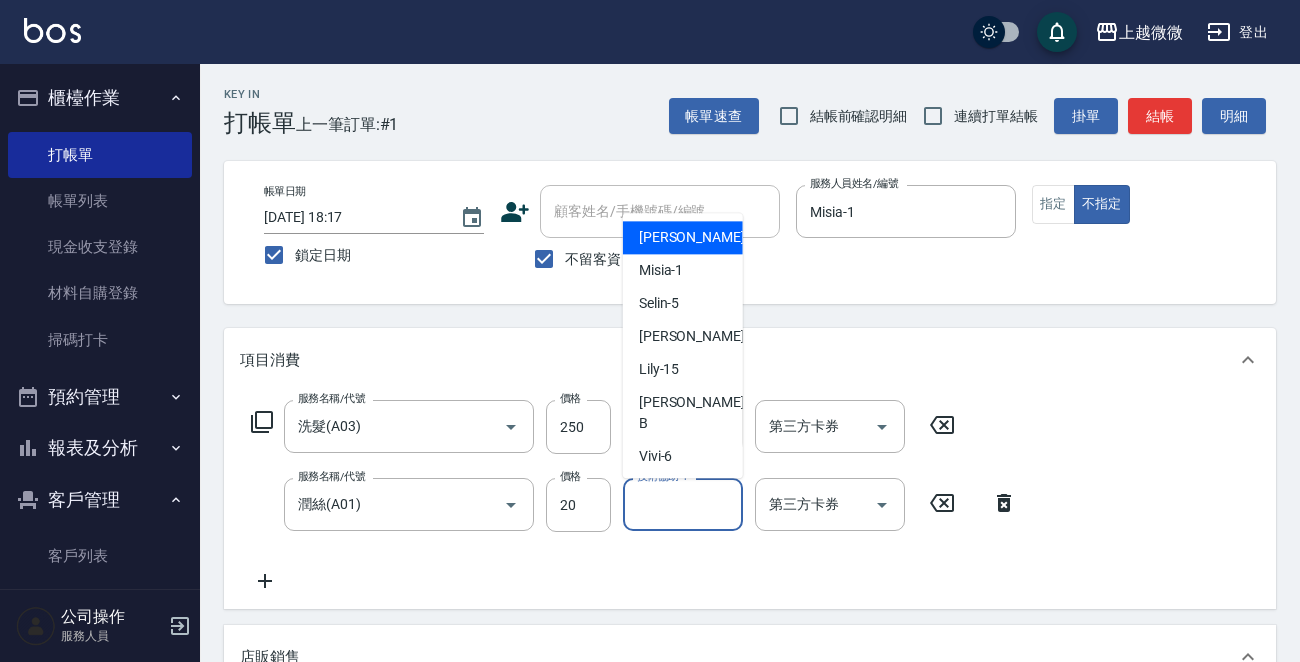 click on "技術協助-1" at bounding box center [683, 504] 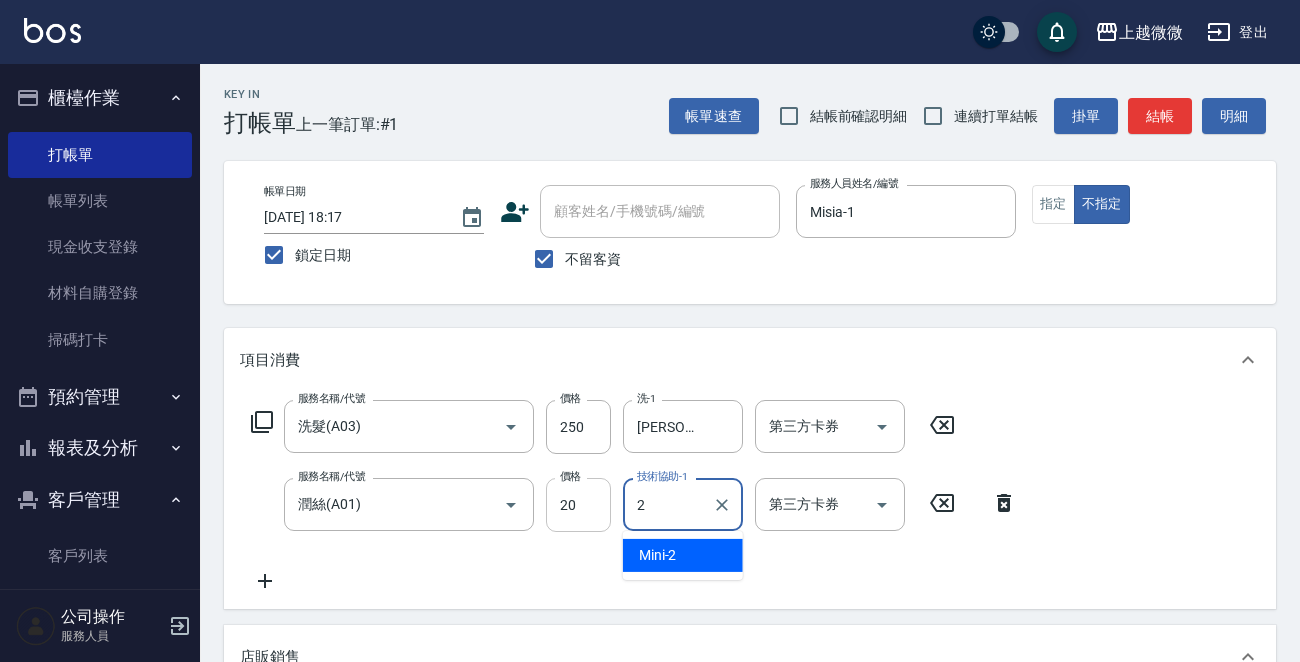 drag, startPoint x: 677, startPoint y: 508, endPoint x: 609, endPoint y: 509, distance: 68.007355 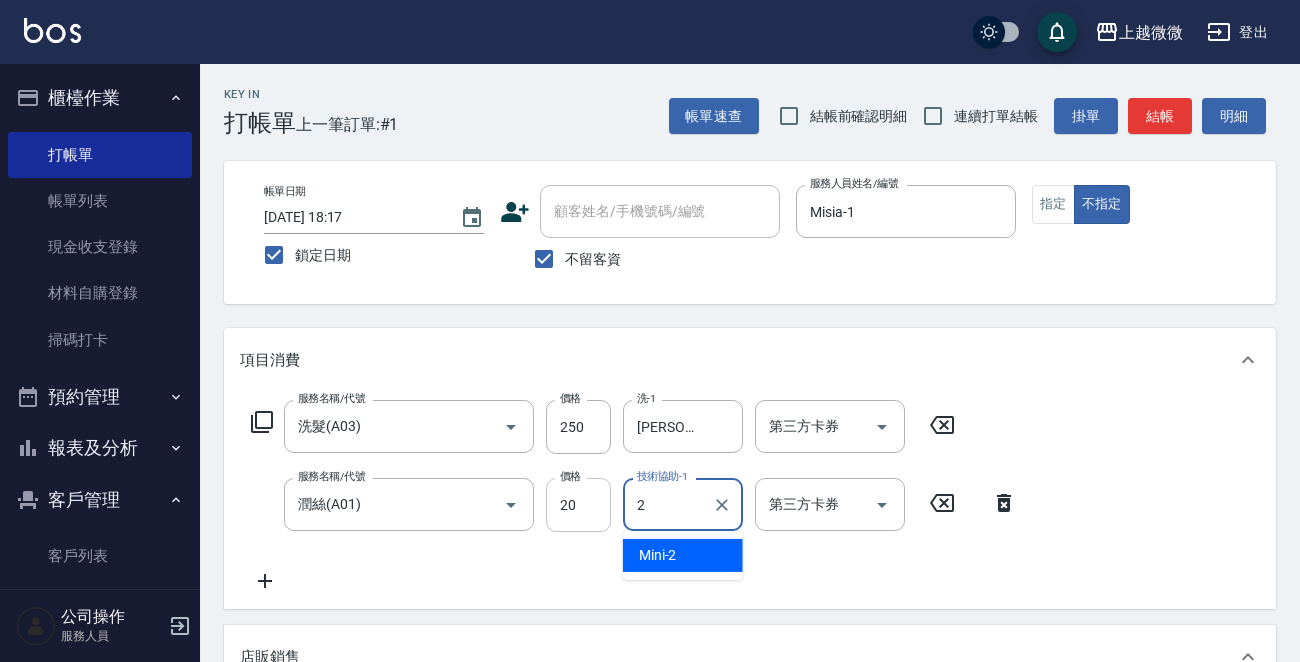 click on "服務名稱/代號 [PERSON_NAME](A01) 服務名稱/代號 價格 20 價格 技術協助-1 2 技術協助-1 第三方卡券 第三方卡券" at bounding box center [634, 505] 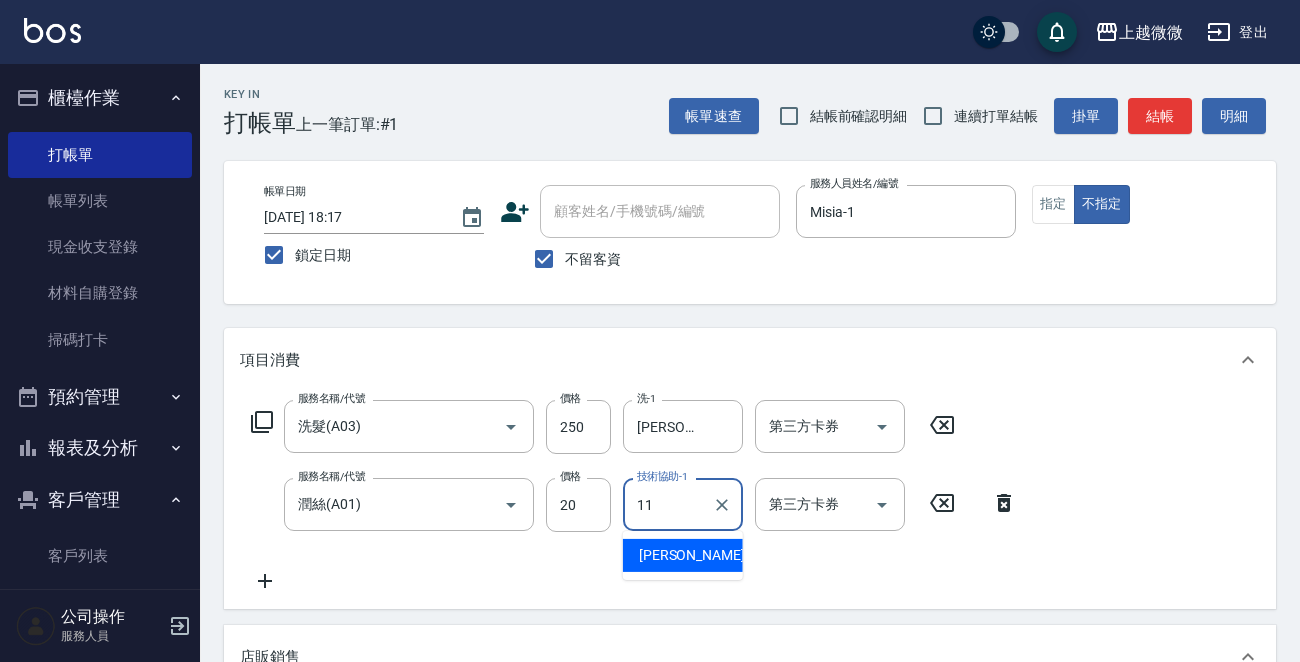 click on "[PERSON_NAME] -11" at bounding box center [702, 555] 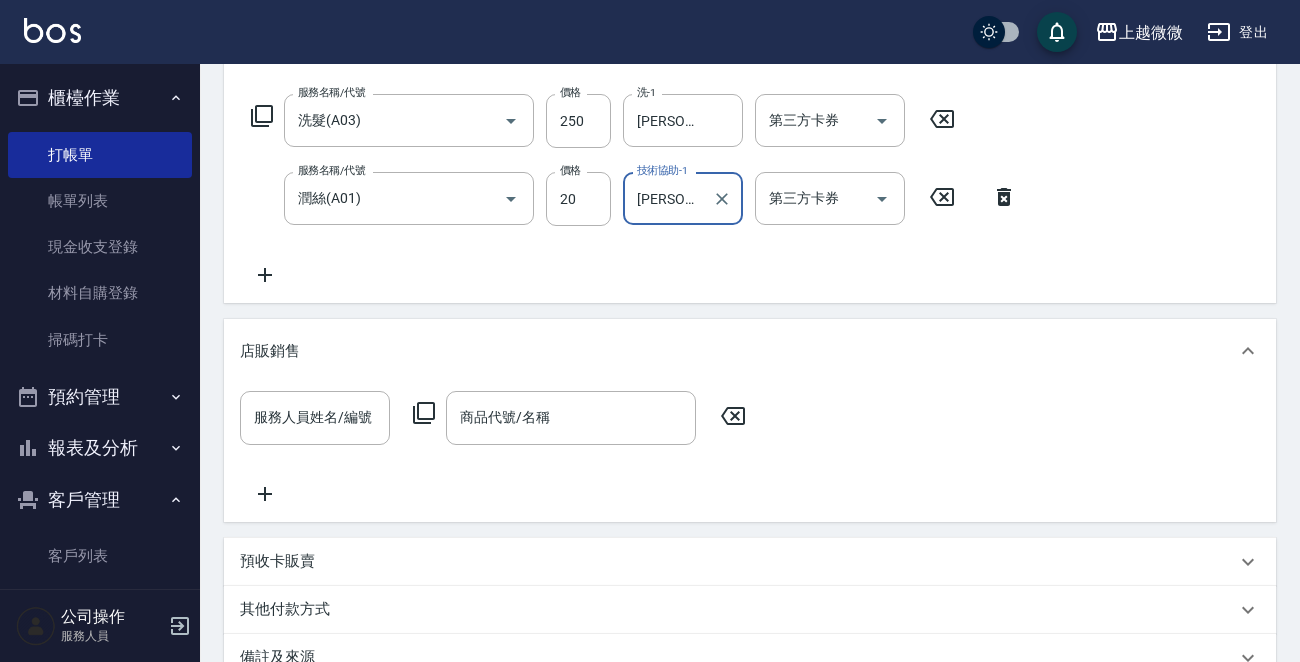 scroll, scrollTop: 547, scrollLeft: 0, axis: vertical 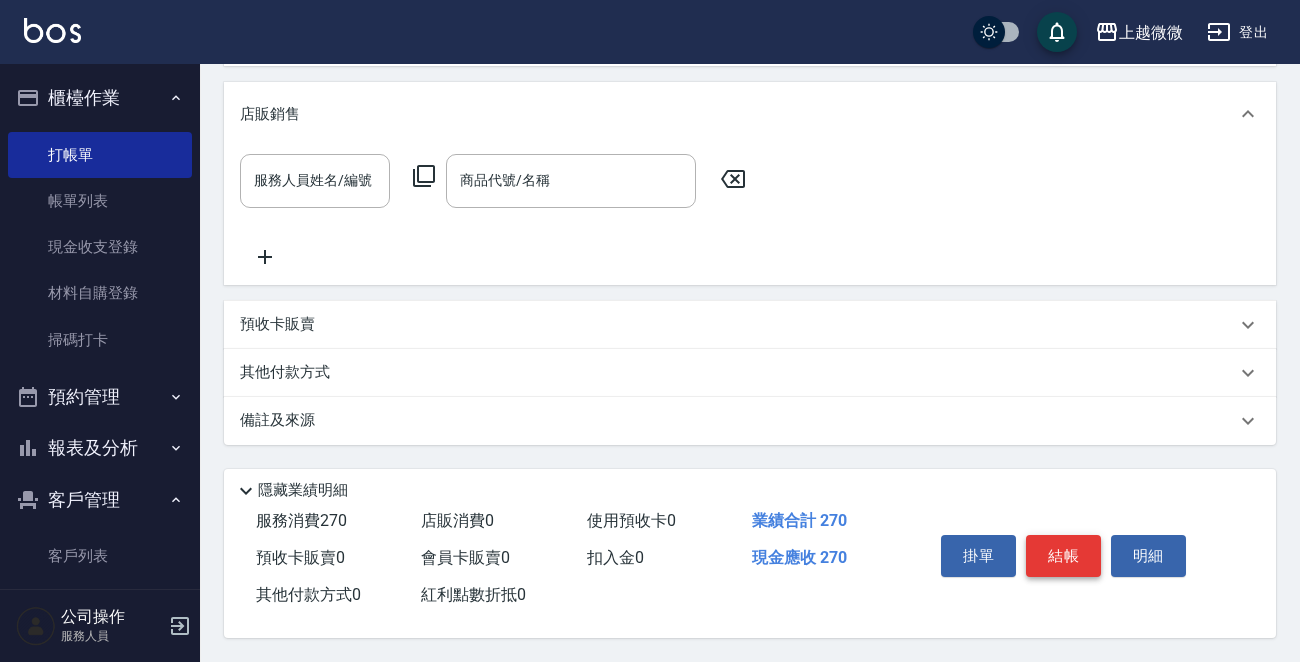 type on "[PERSON_NAME]-11" 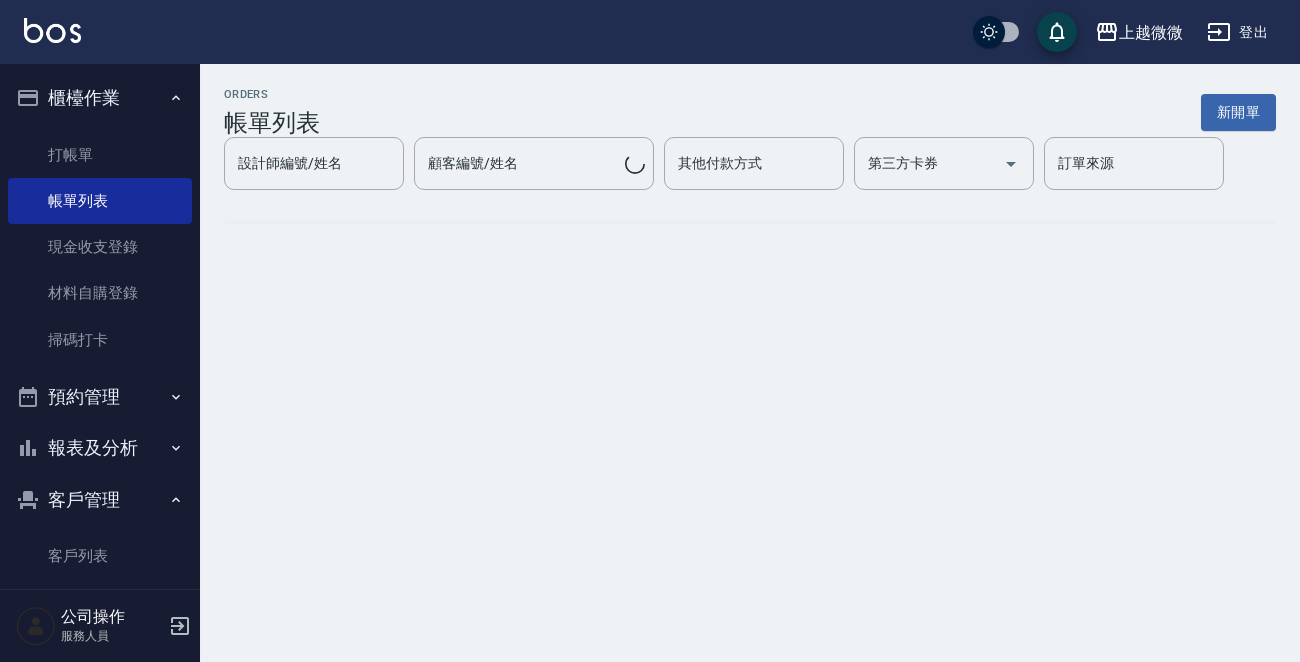 scroll, scrollTop: 0, scrollLeft: 0, axis: both 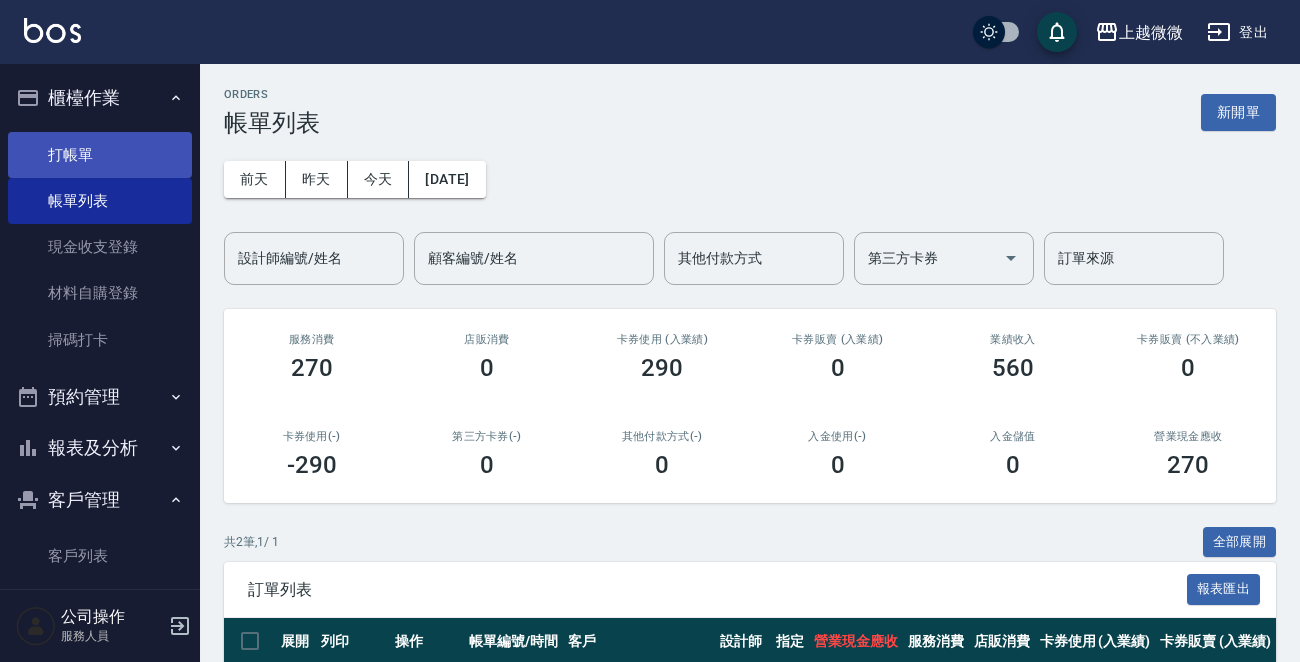 click on "打帳單" at bounding box center [100, 155] 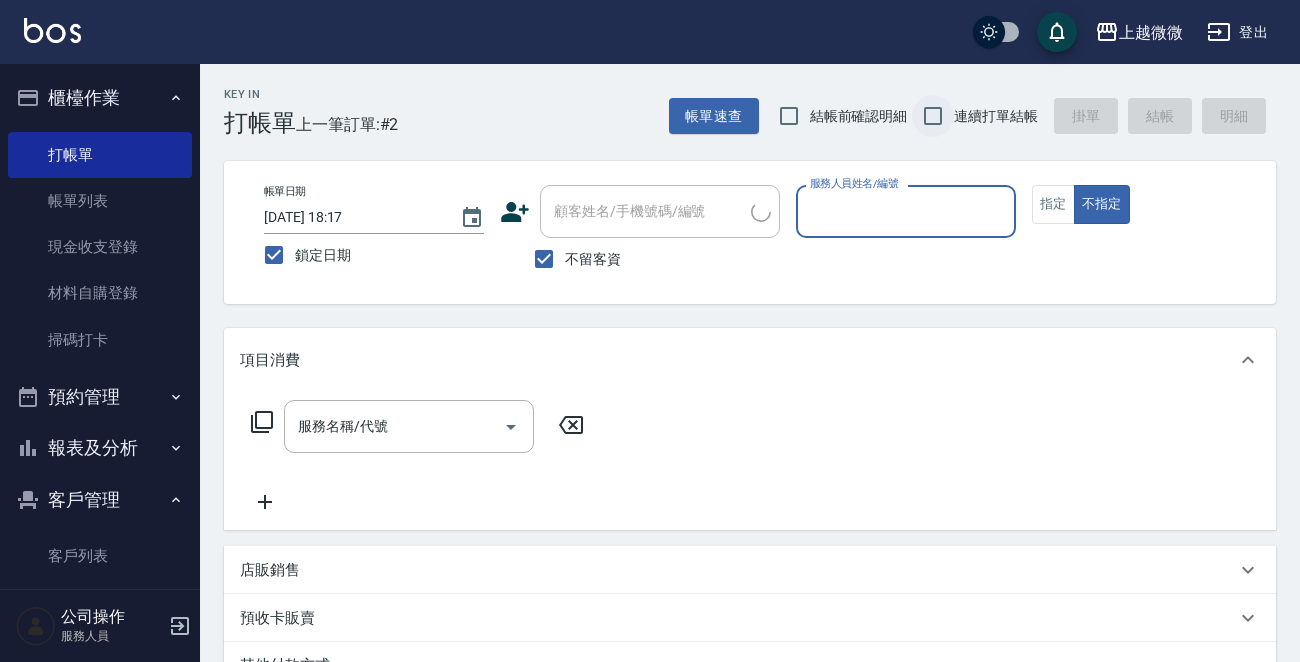 click on "連續打單結帳" at bounding box center (933, 116) 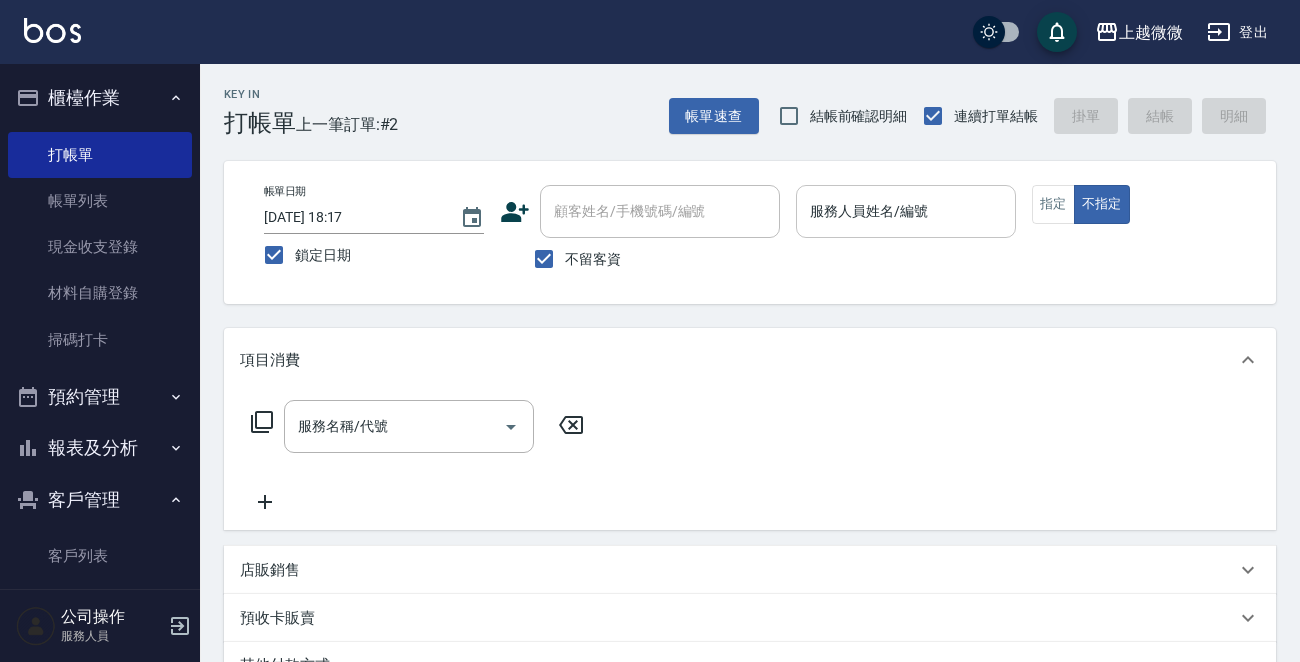 click on "服務人員姓名/編號" at bounding box center (906, 211) 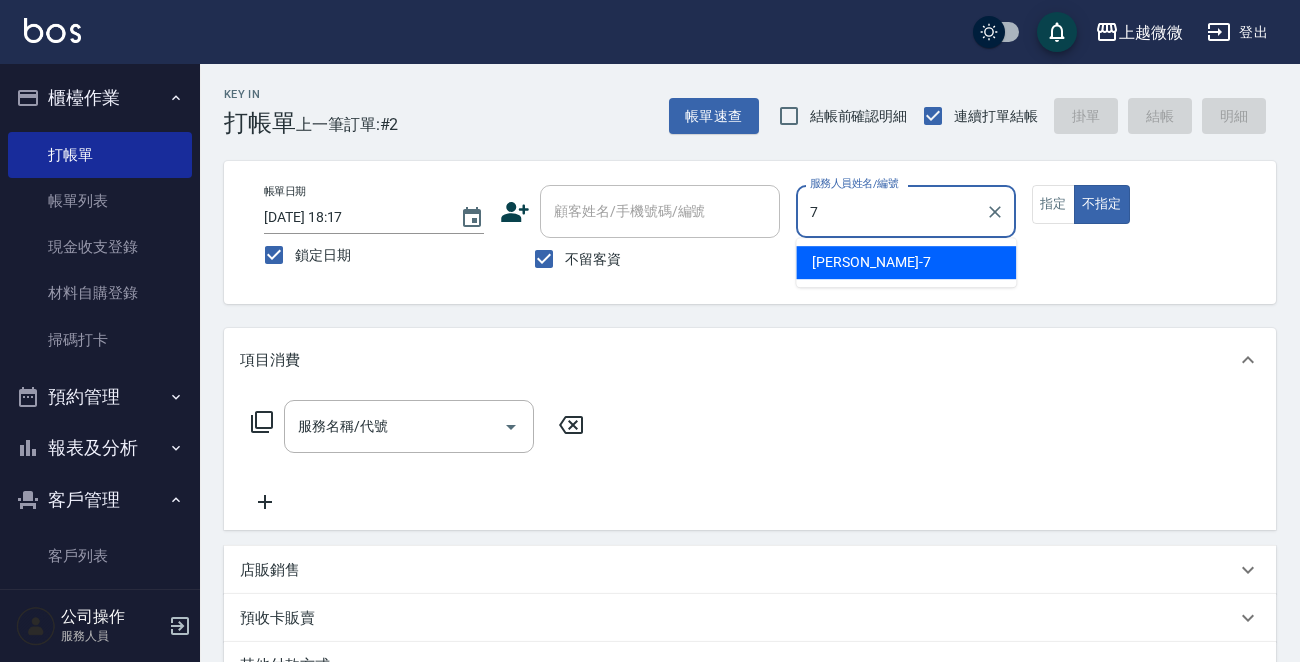 click on "[PERSON_NAME] -7" at bounding box center (906, 262) 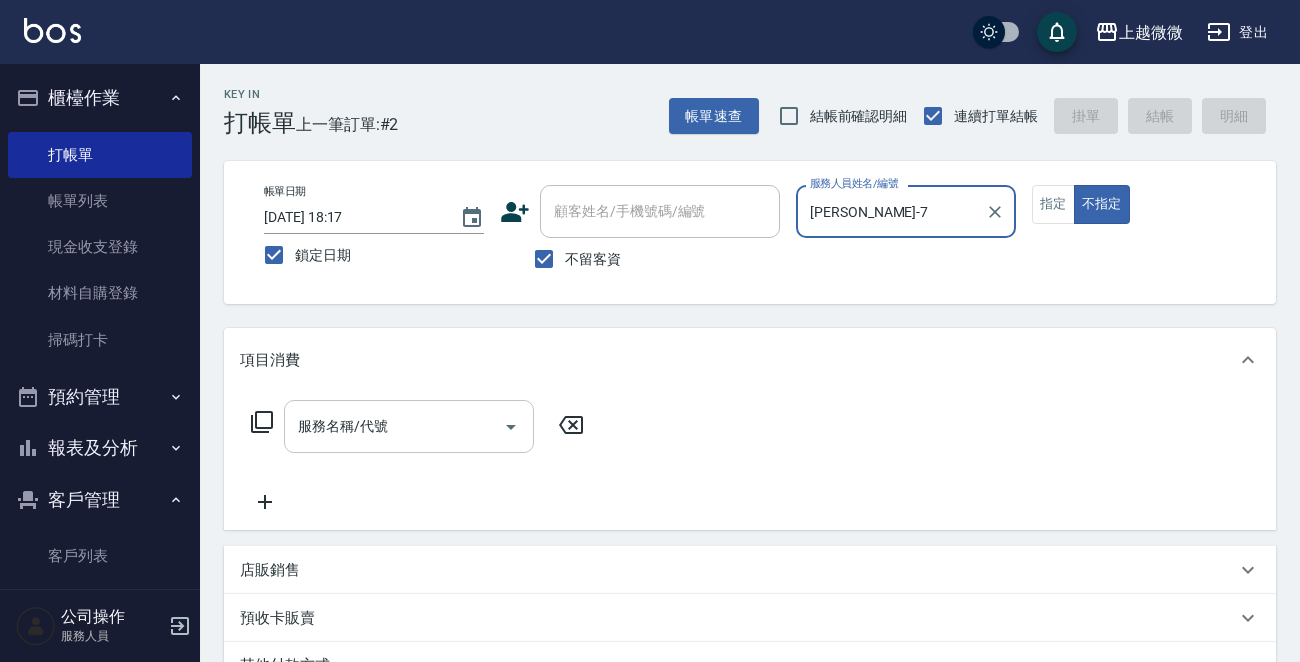 click on "服務名稱/代號" at bounding box center [409, 426] 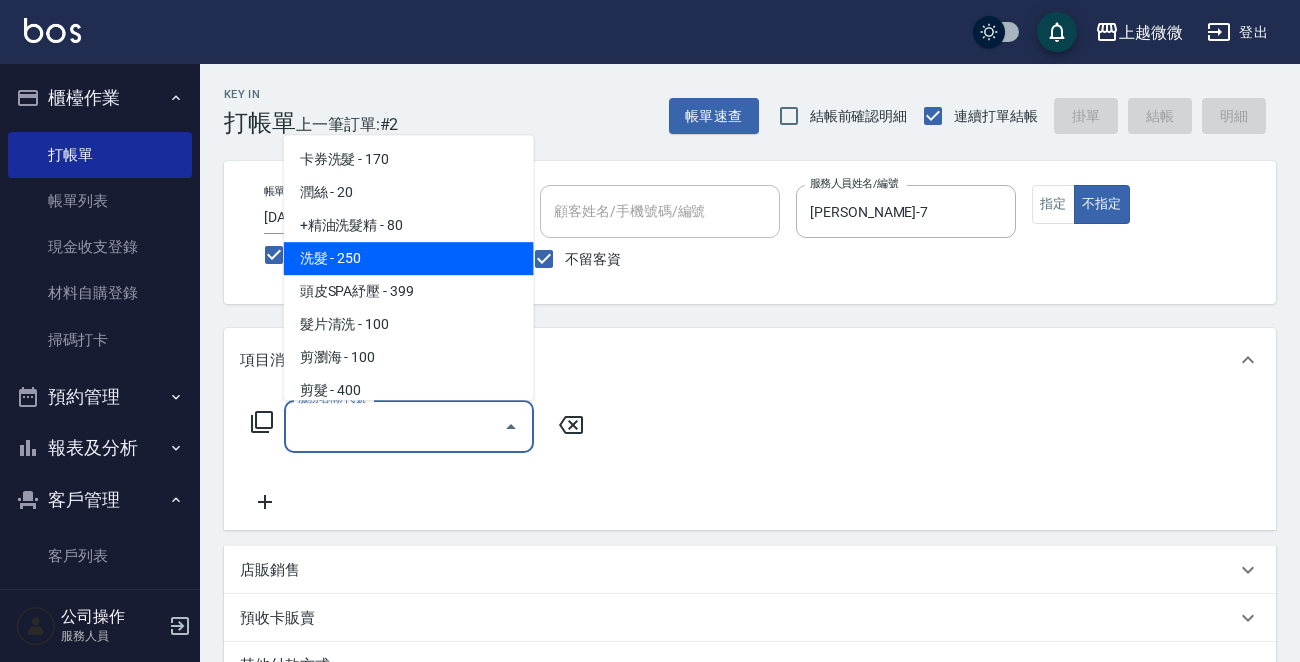 click on "洗髮 - 250" at bounding box center [409, 258] 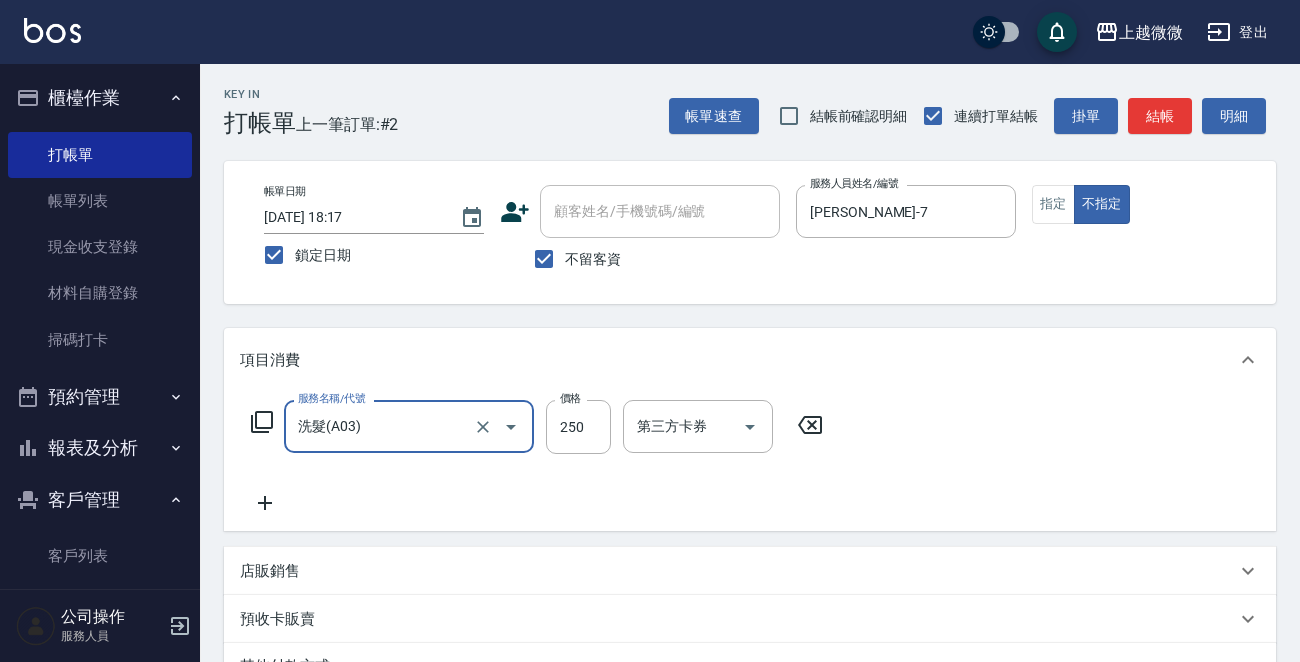 type on "洗髮(A03)" 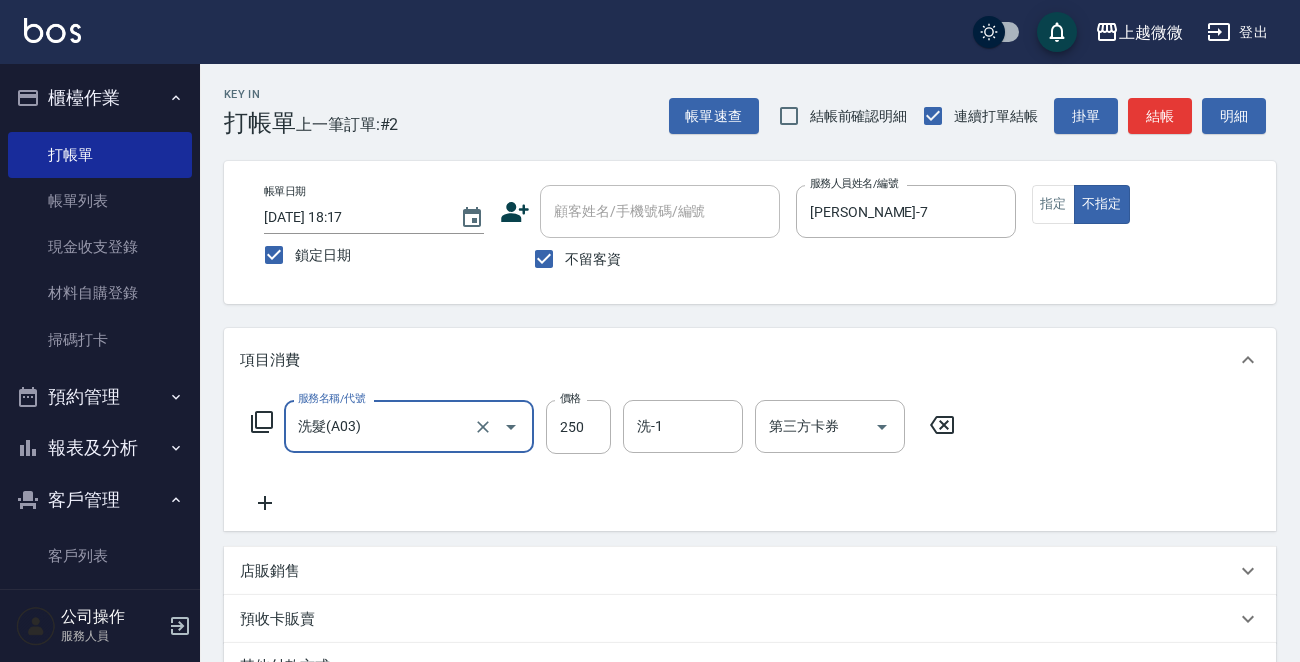 click 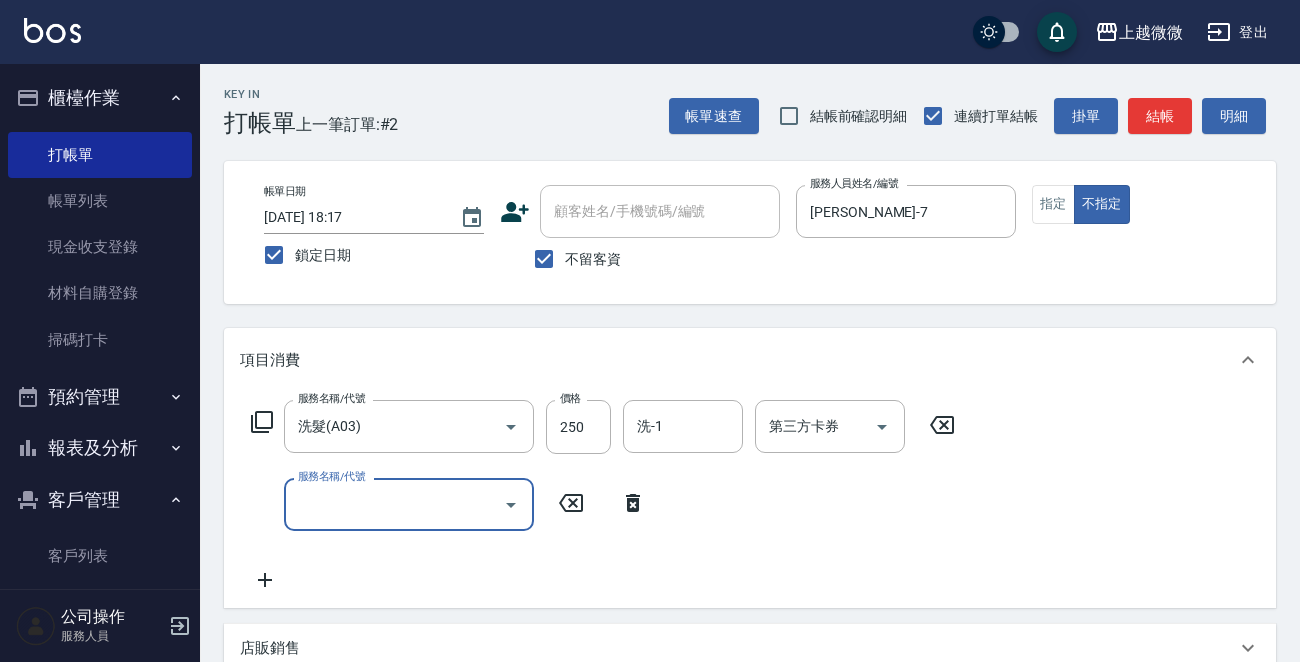click on "服務名稱/代號" at bounding box center [394, 504] 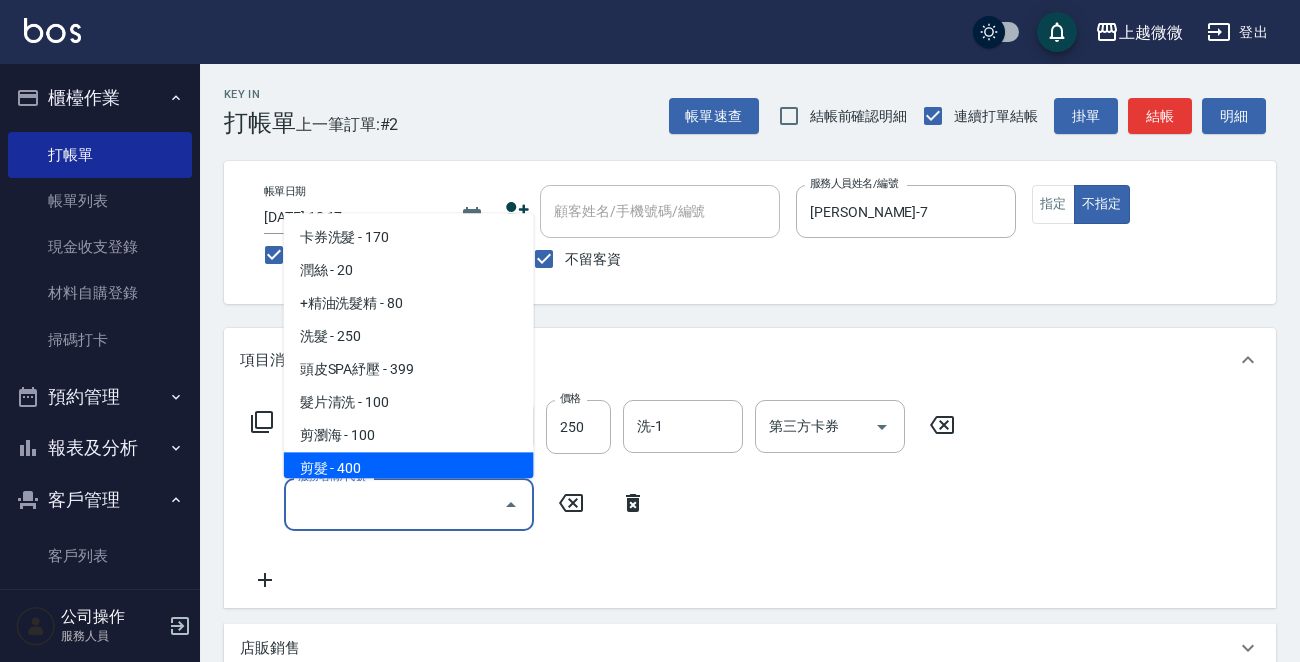 click on "剪髮 - 400" at bounding box center (409, 469) 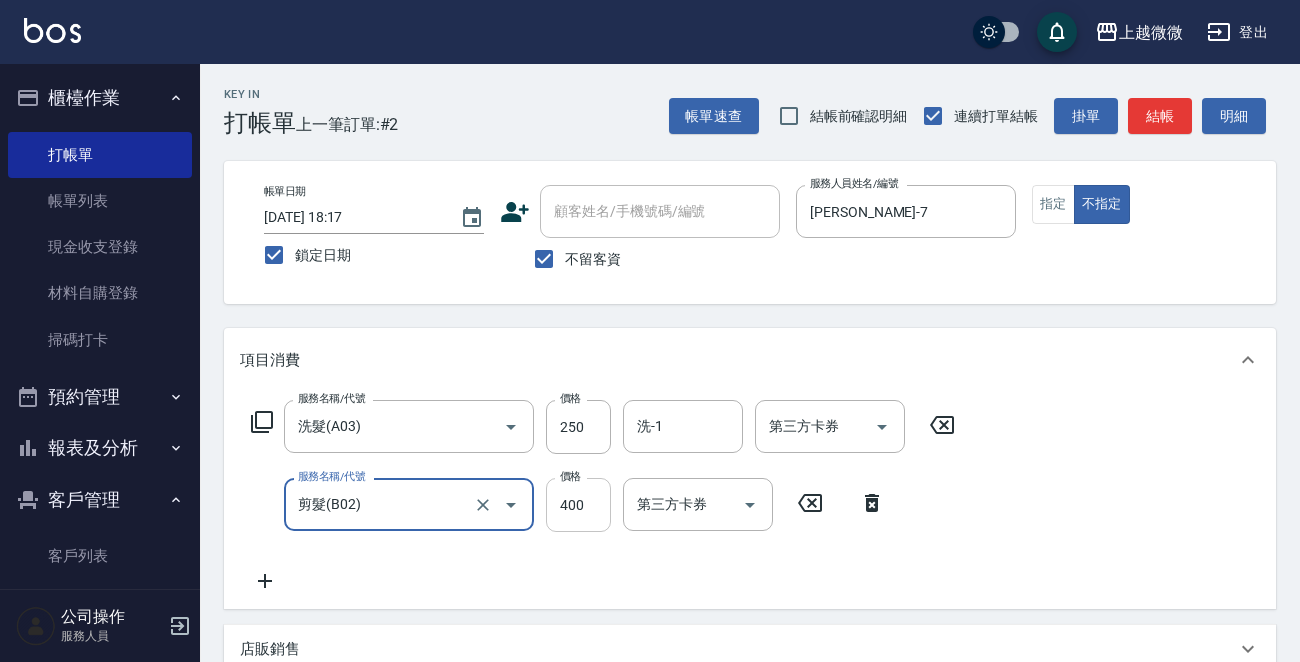 click on "400" at bounding box center (578, 505) 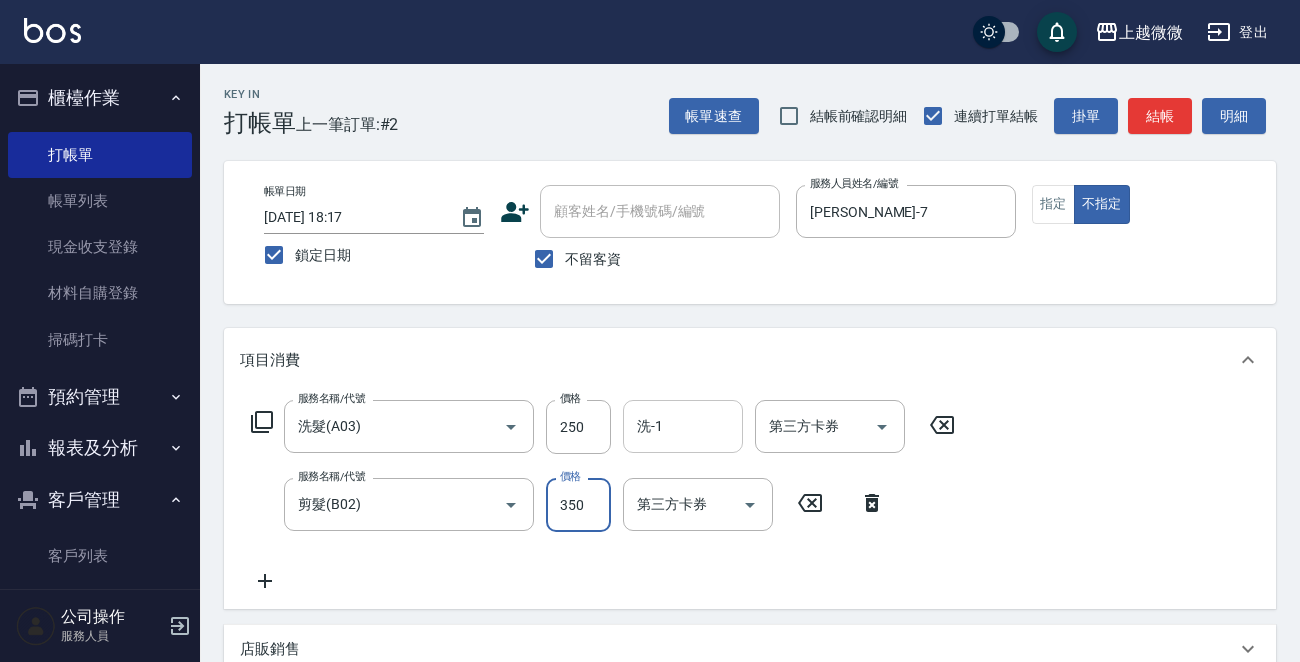 type on "350" 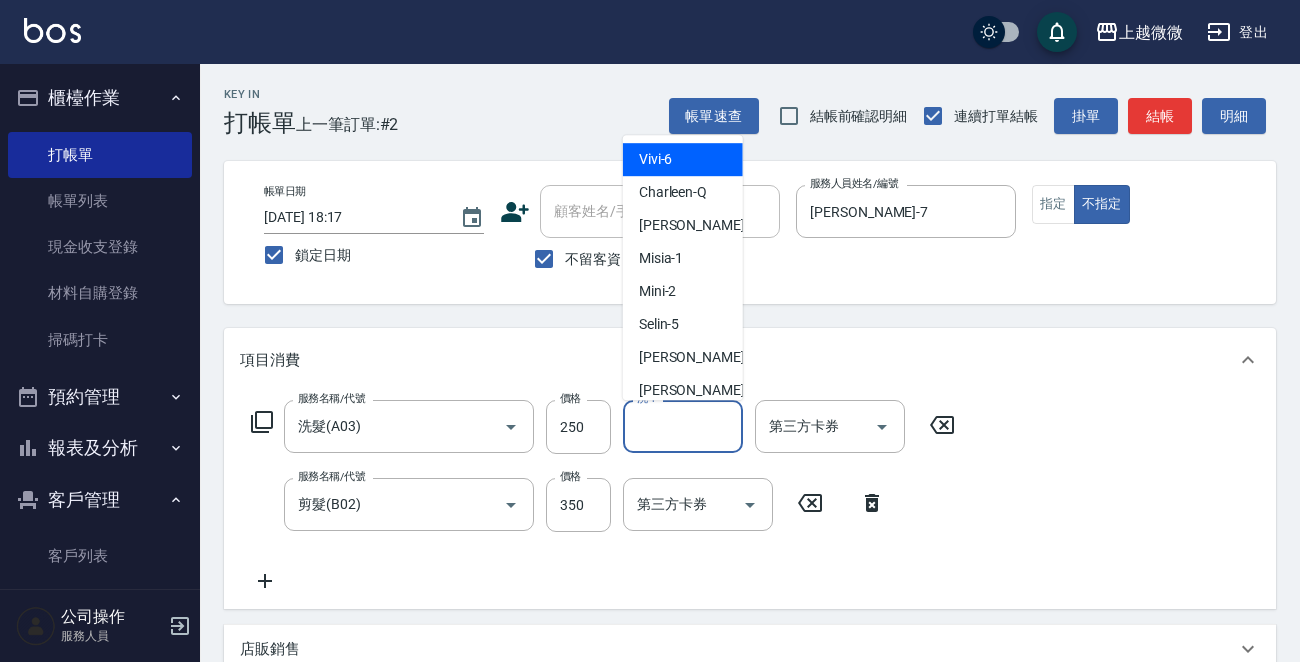 click on "洗-1" at bounding box center [683, 426] 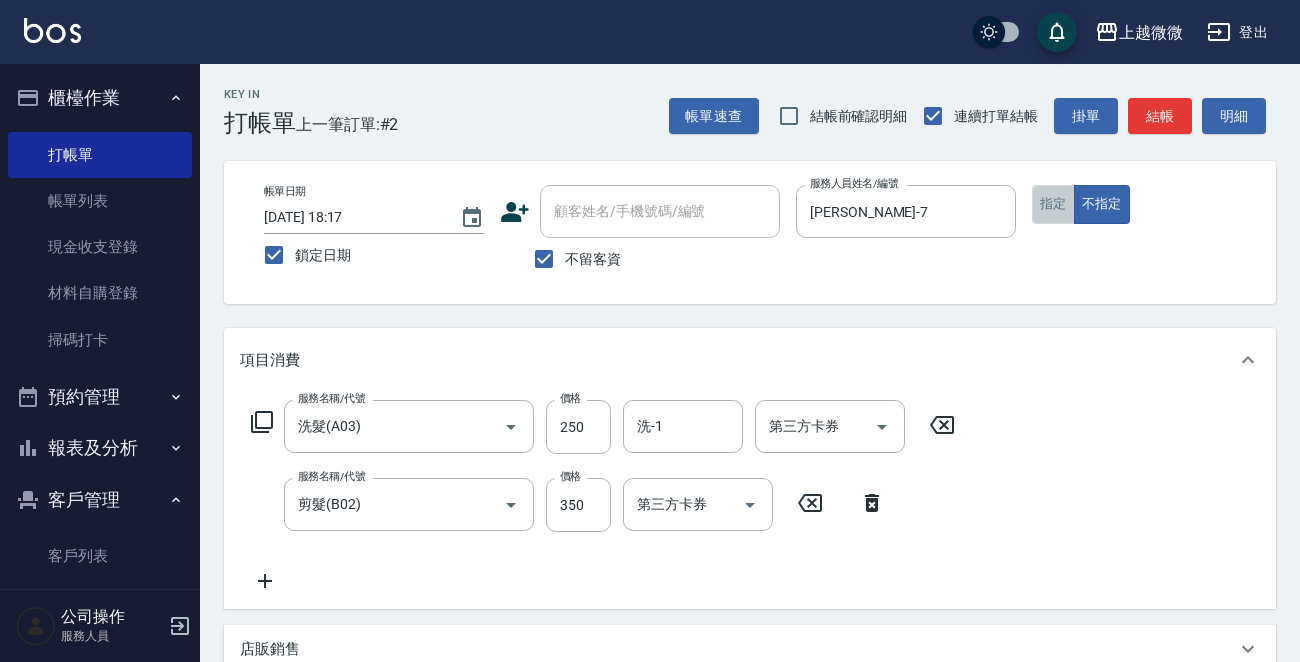 click on "指定" at bounding box center (1053, 204) 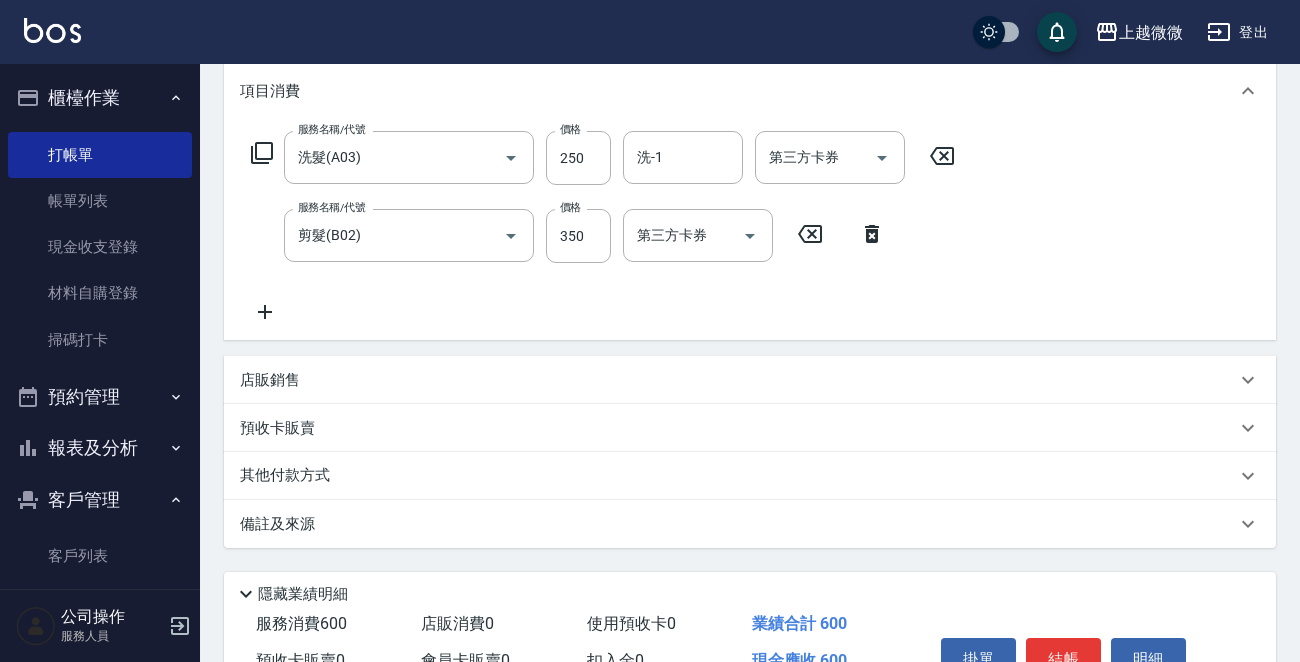 scroll, scrollTop: 177, scrollLeft: 0, axis: vertical 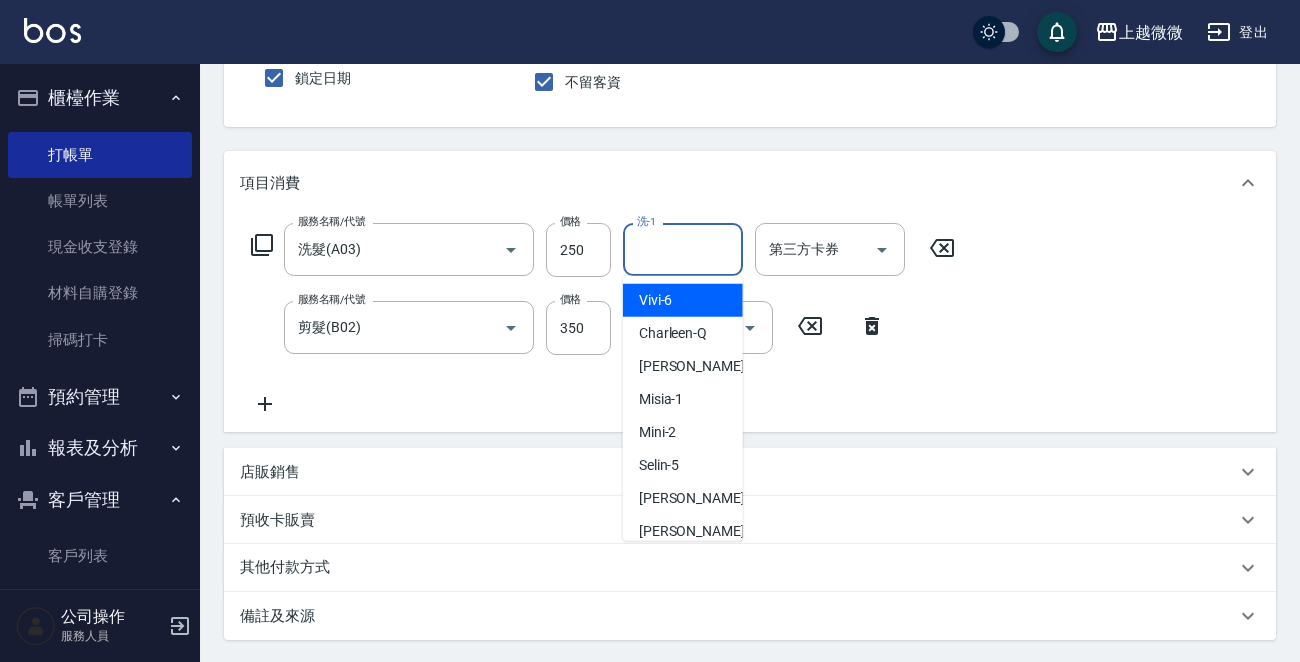 click on "洗-1" at bounding box center (683, 249) 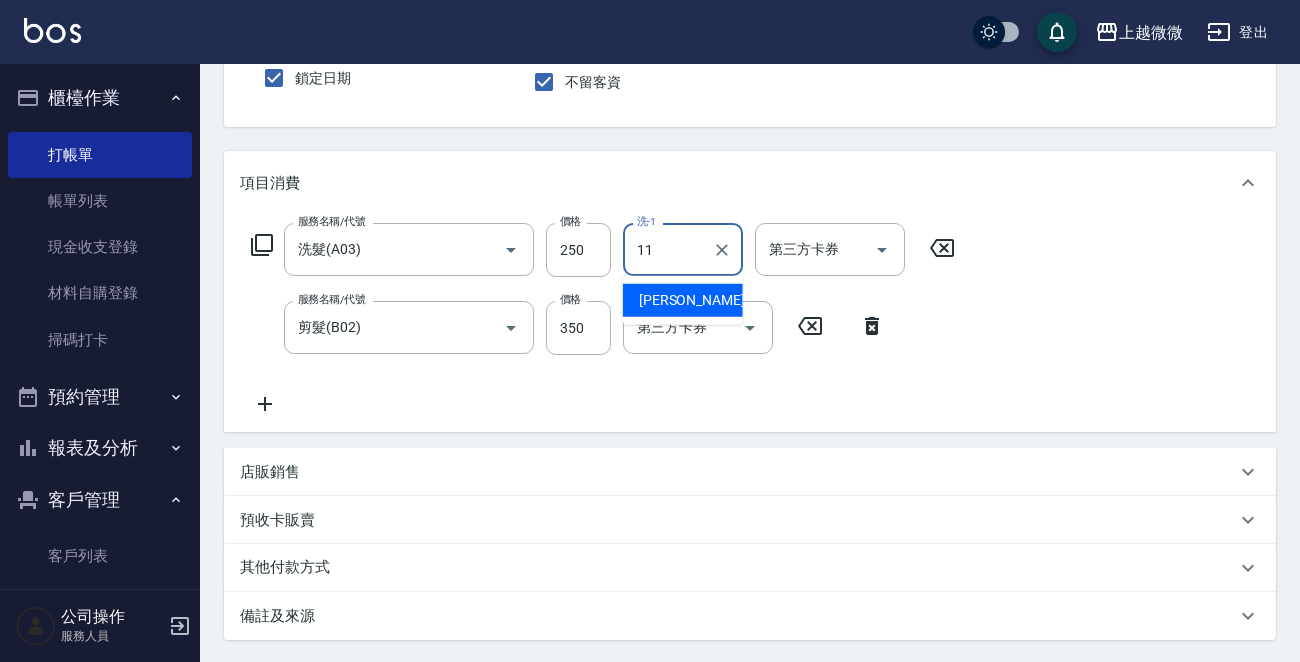 click on "[PERSON_NAME] -11" at bounding box center [702, 300] 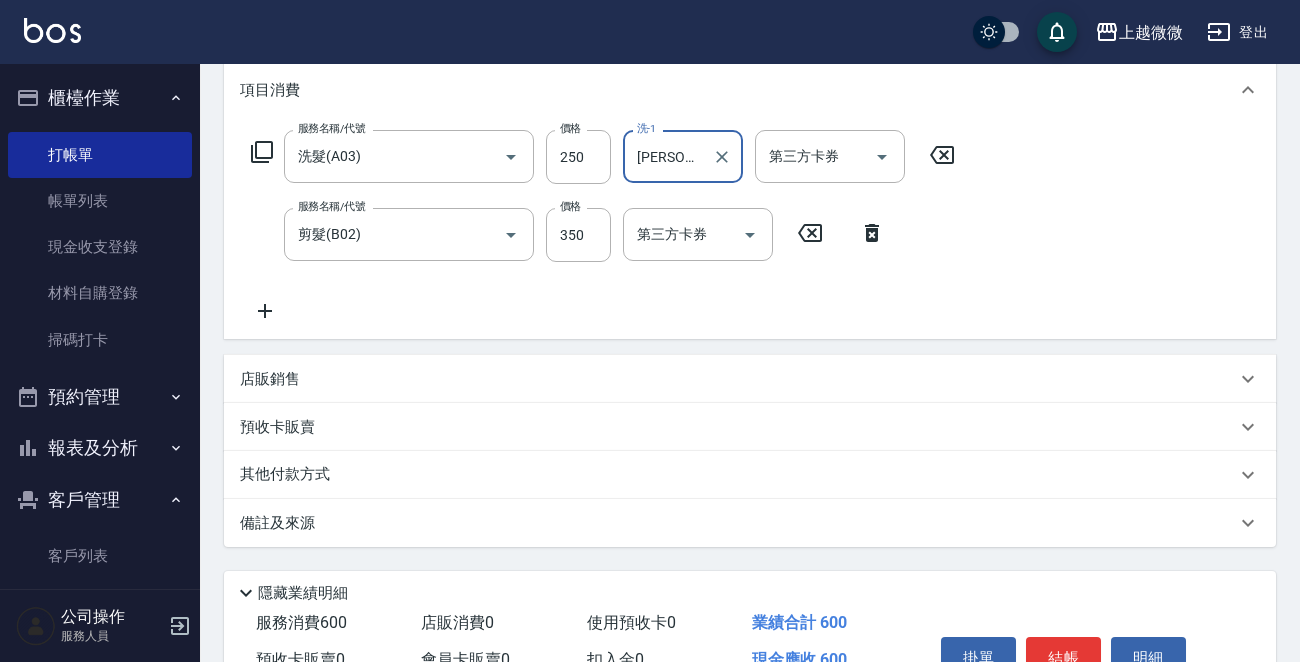 scroll, scrollTop: 377, scrollLeft: 0, axis: vertical 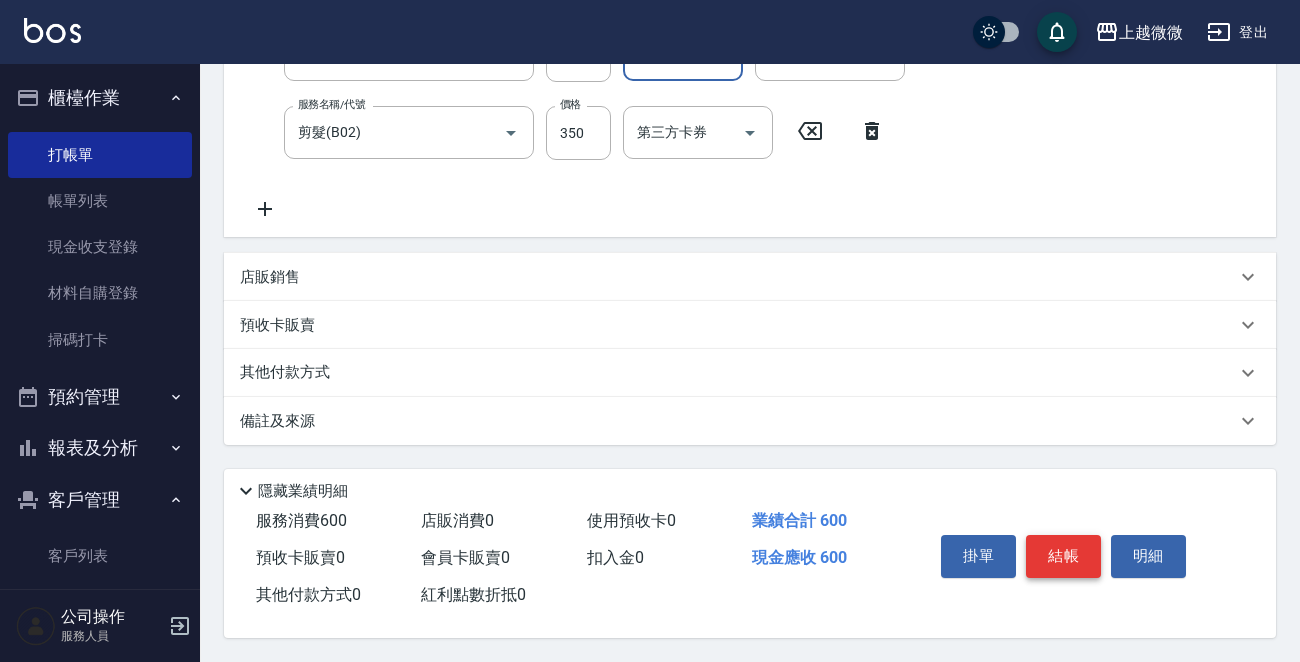 type on "[PERSON_NAME]-11" 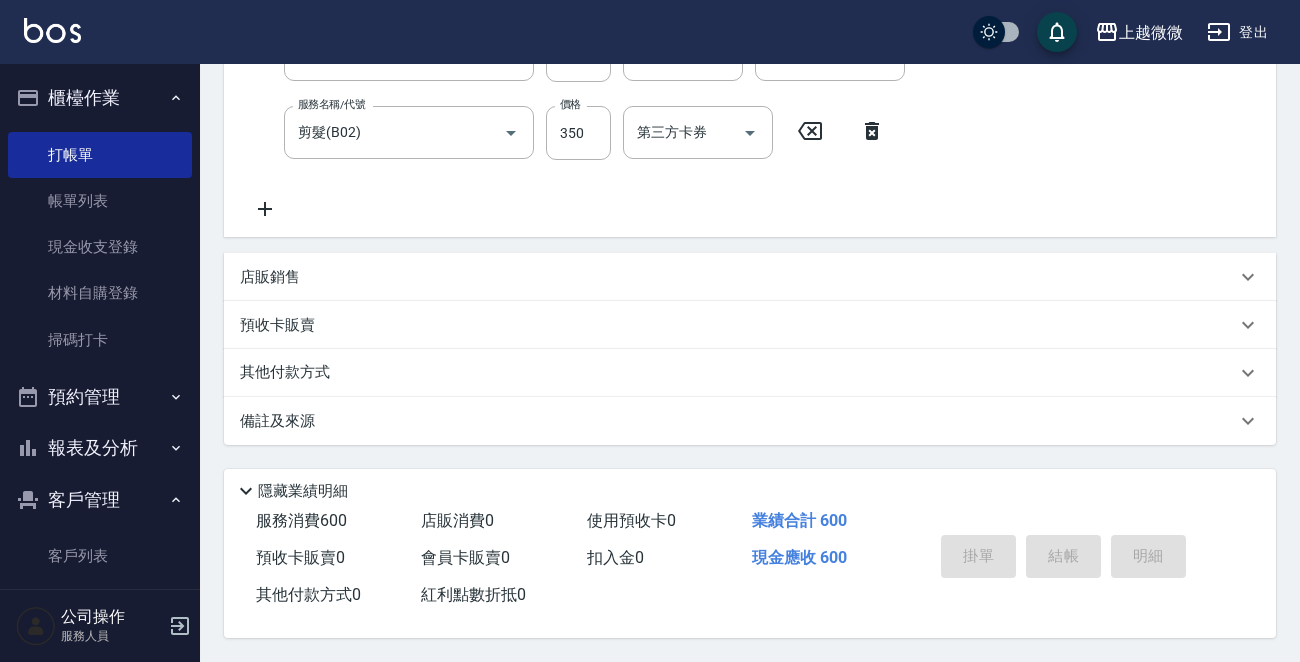 type 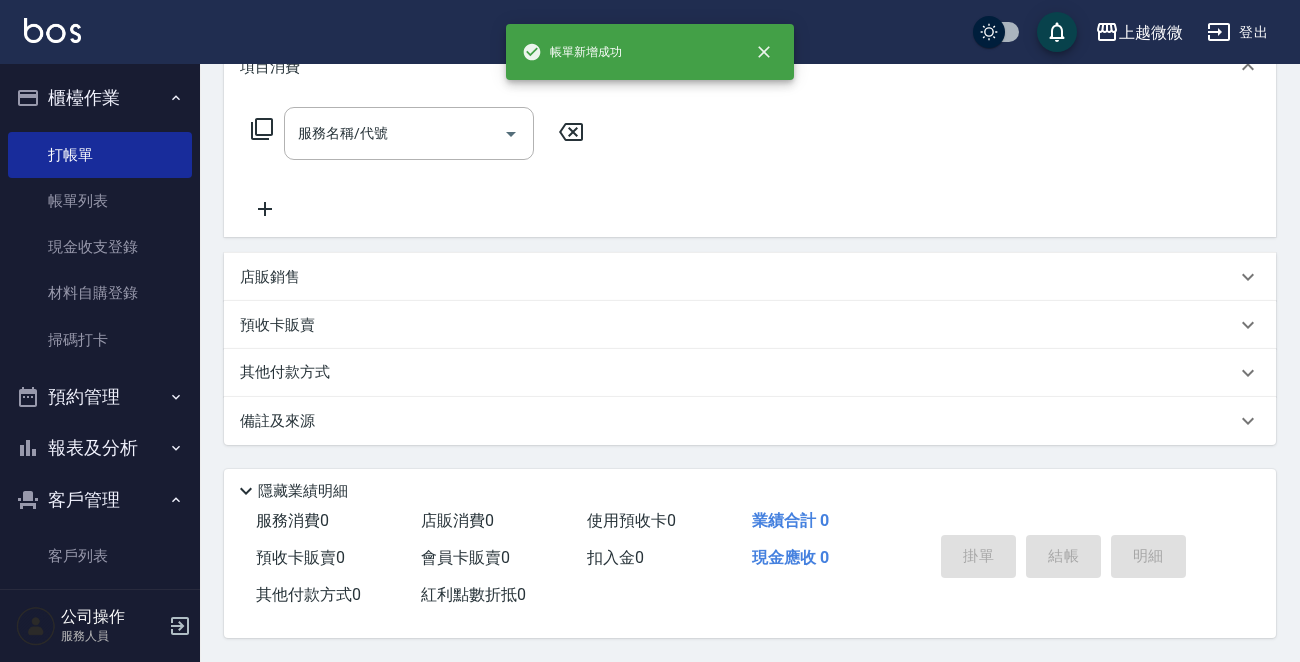scroll, scrollTop: 0, scrollLeft: 0, axis: both 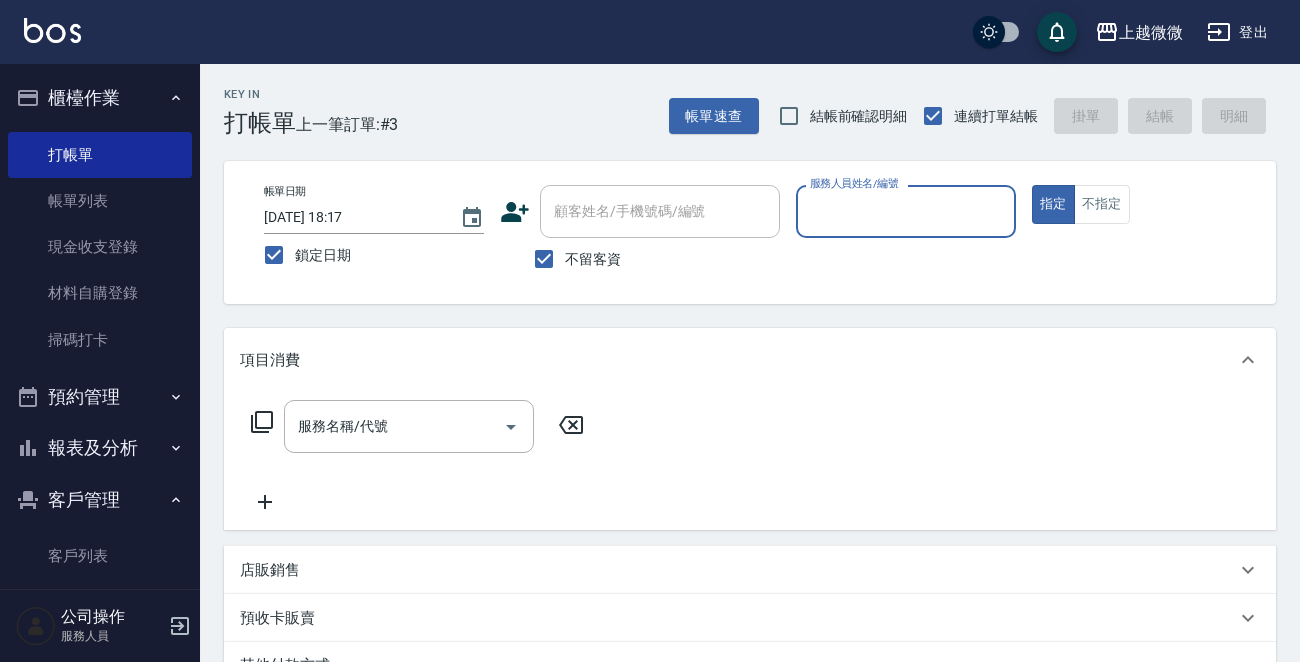 click on "不留客資" at bounding box center [544, 259] 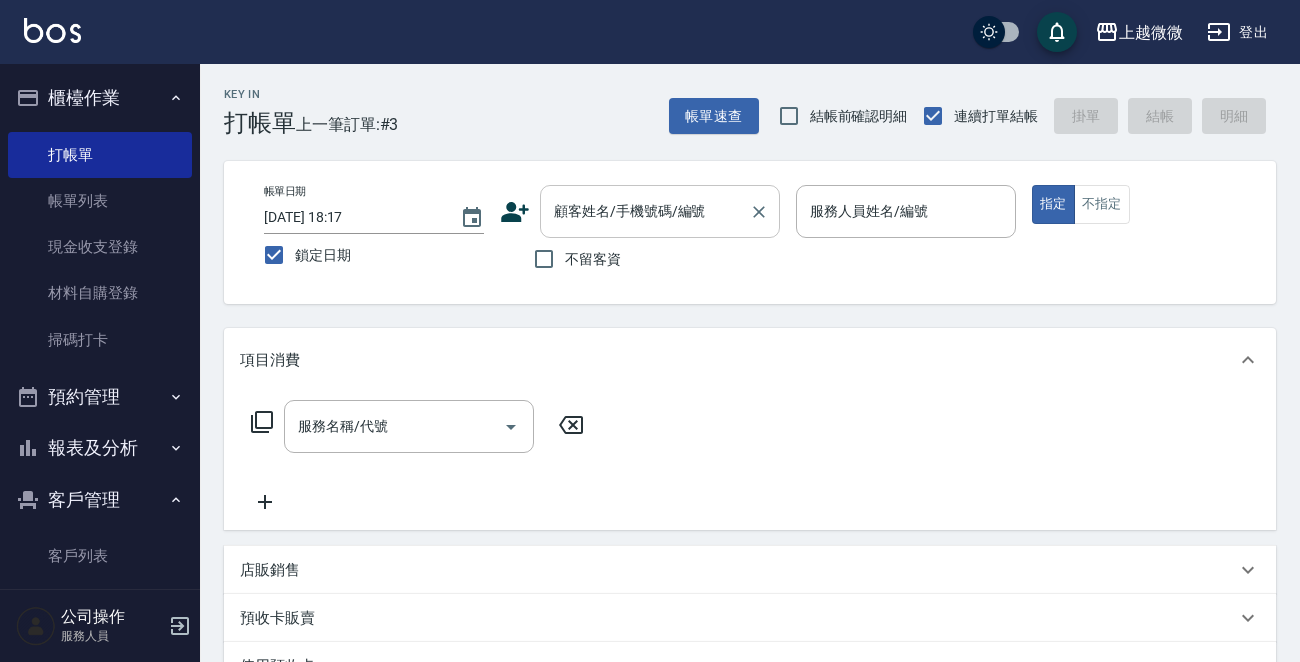 drag, startPoint x: 612, startPoint y: 211, endPoint x: 608, endPoint y: 196, distance: 15.524175 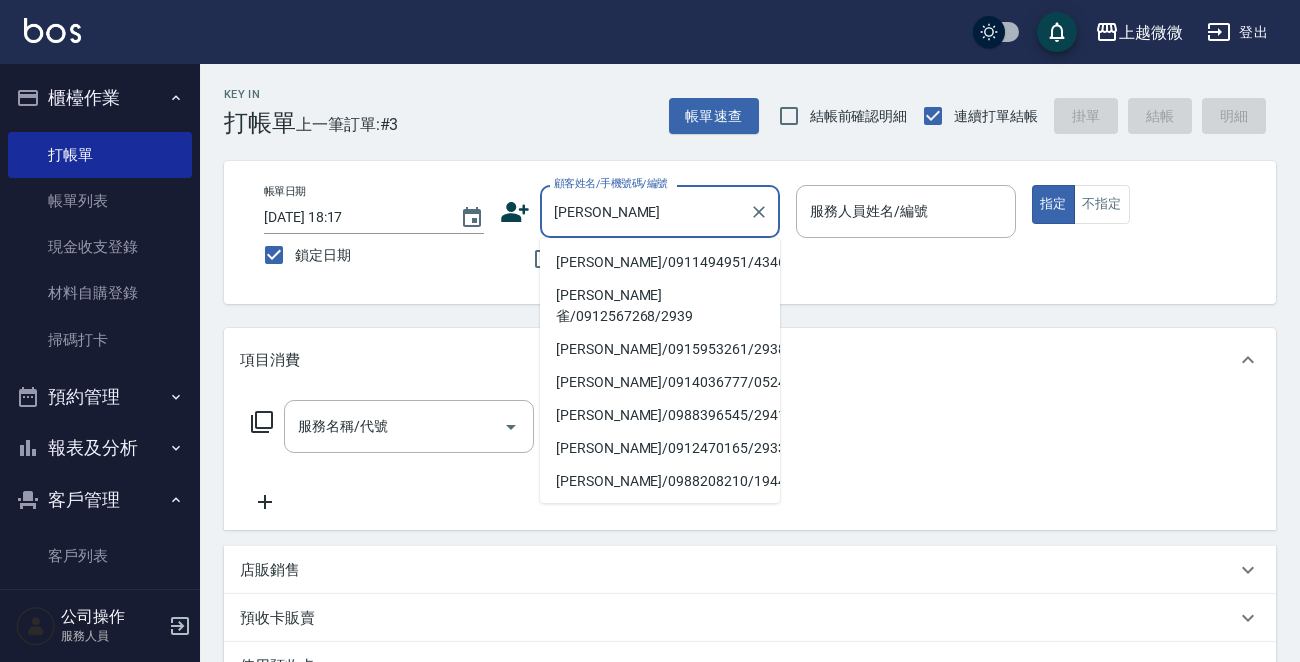 click on "[PERSON_NAME]/0911494951/4346" at bounding box center [660, 262] 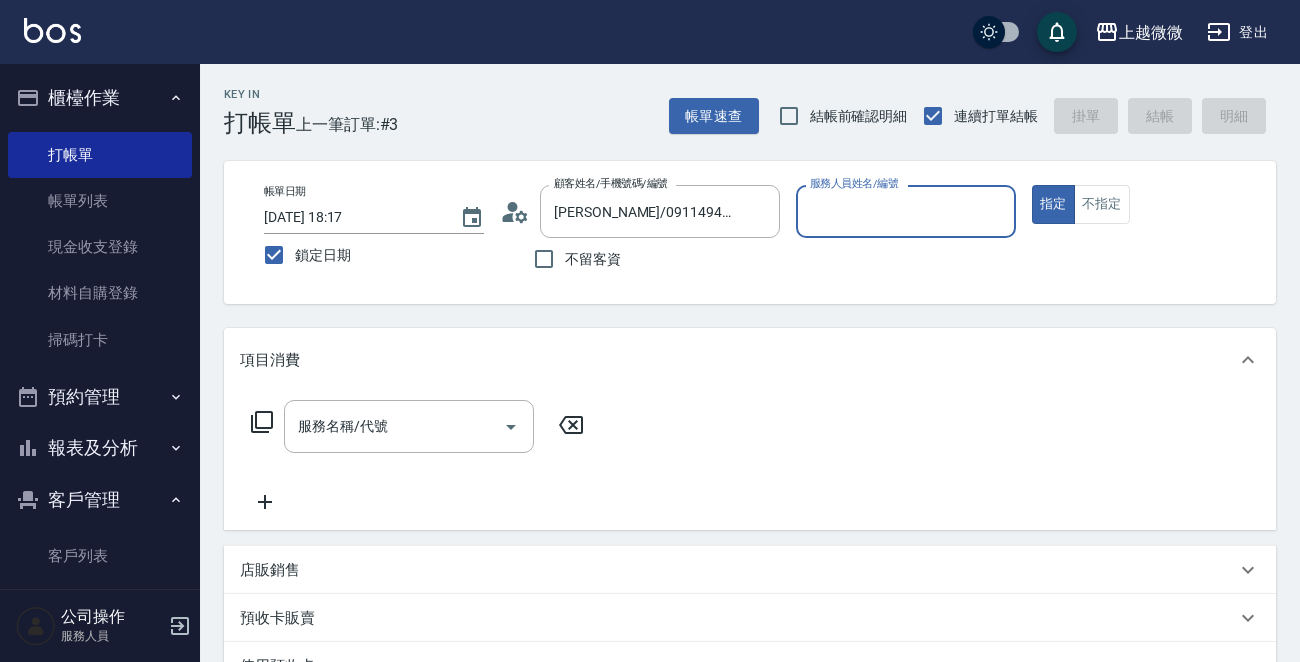 type on "[PERSON_NAME]-7" 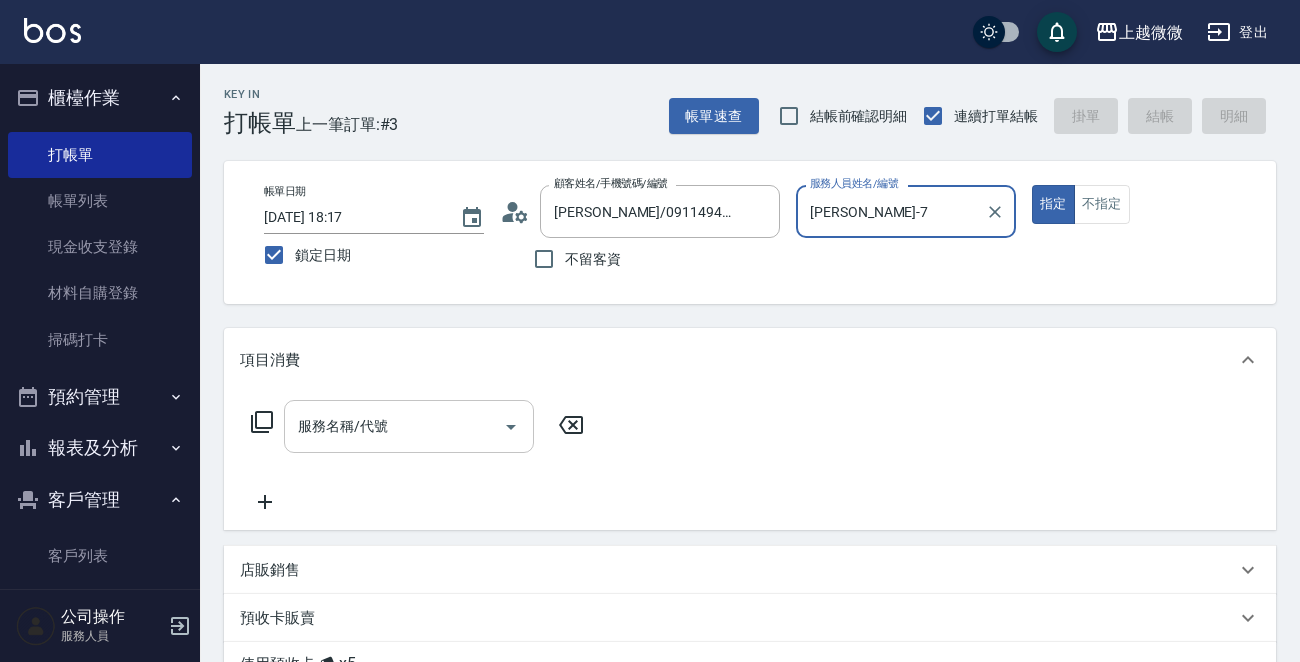 click on "服務名稱/代號" at bounding box center (394, 426) 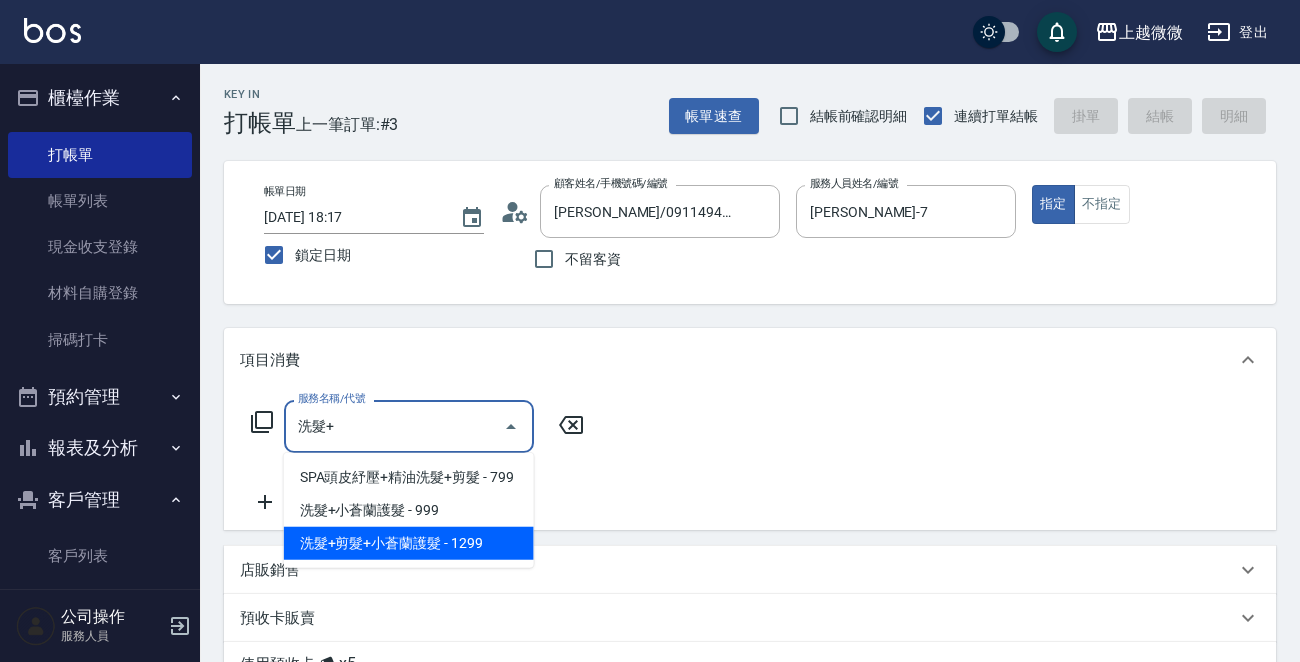 click on "洗髮+剪髮+小蒼蘭護髮 - 1299" at bounding box center (409, 543) 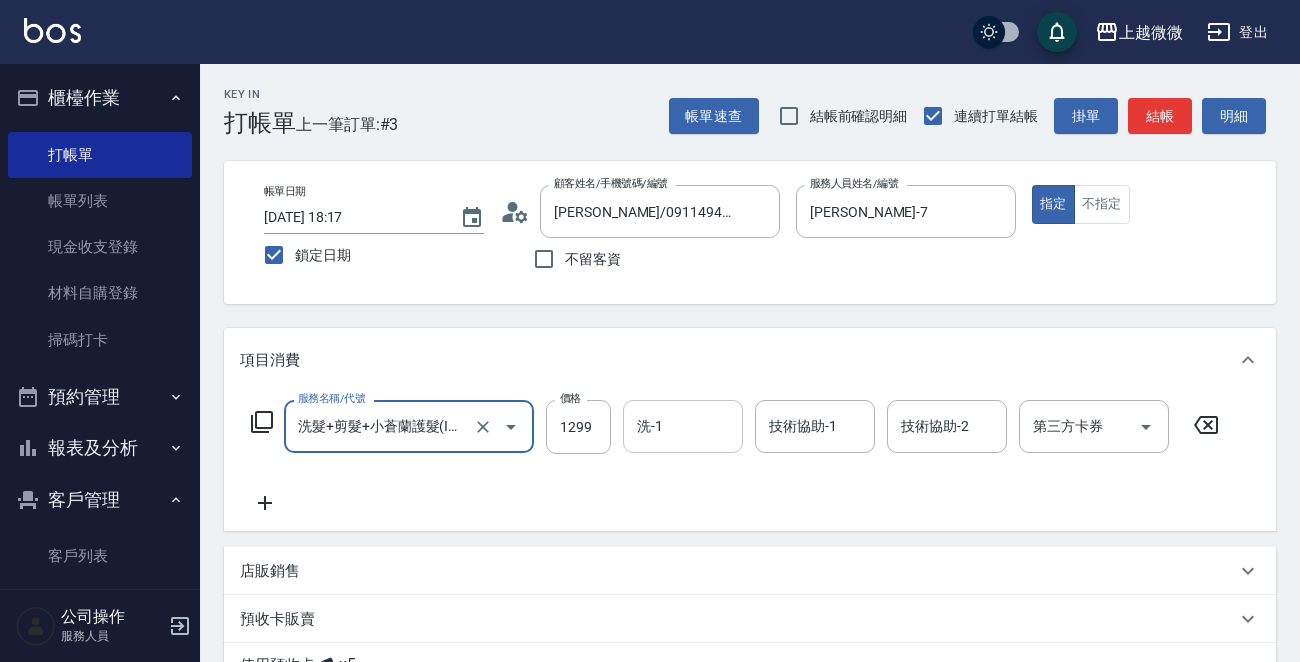 type on "洗髮+剪髮+小蒼蘭護髮(I15)" 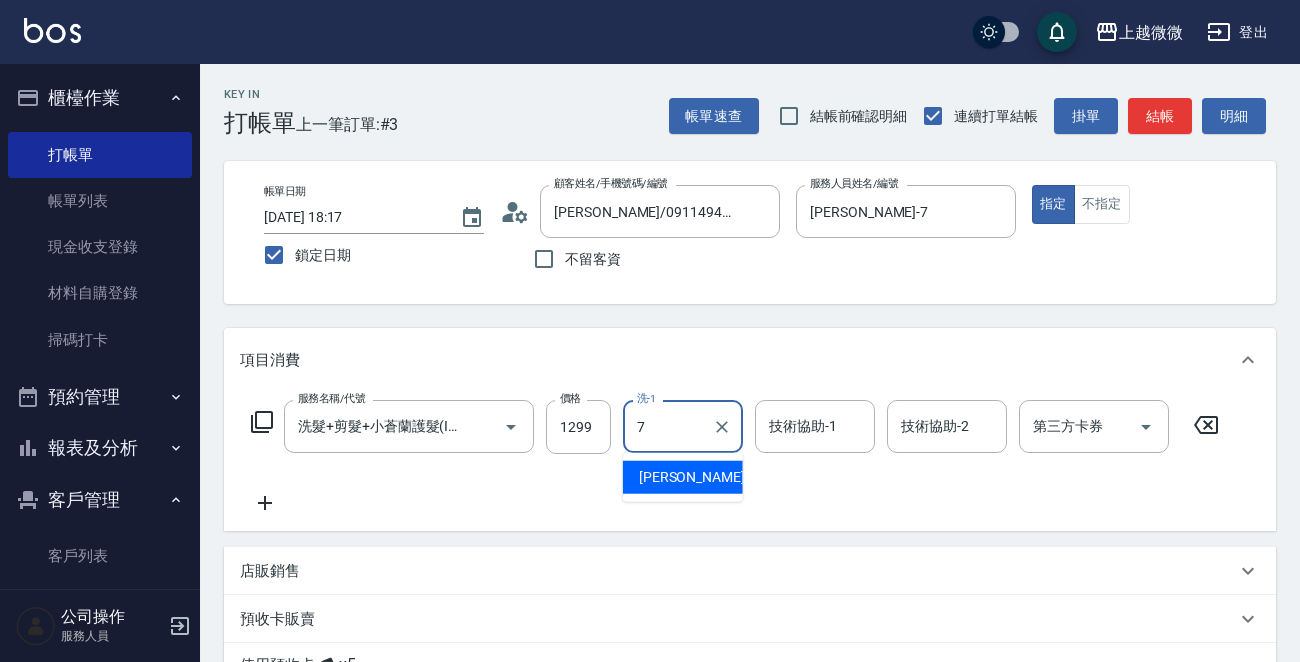 click on "[PERSON_NAME] -7" at bounding box center [683, 477] 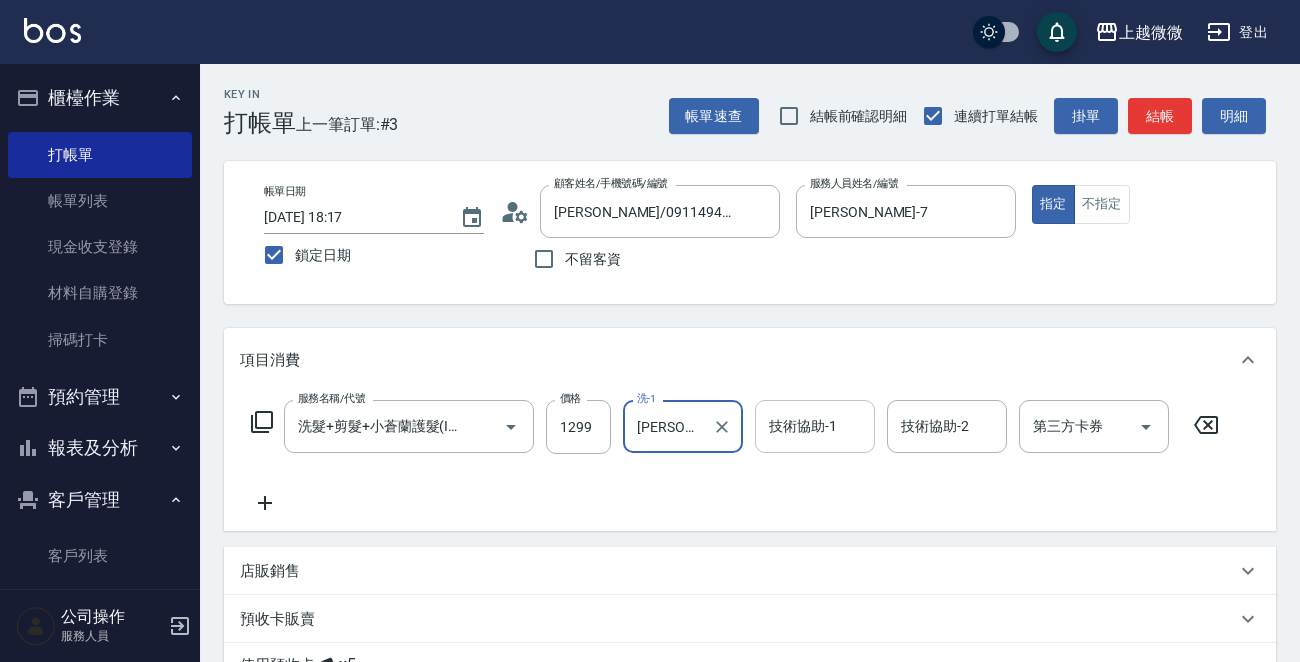 type on "[PERSON_NAME]-7" 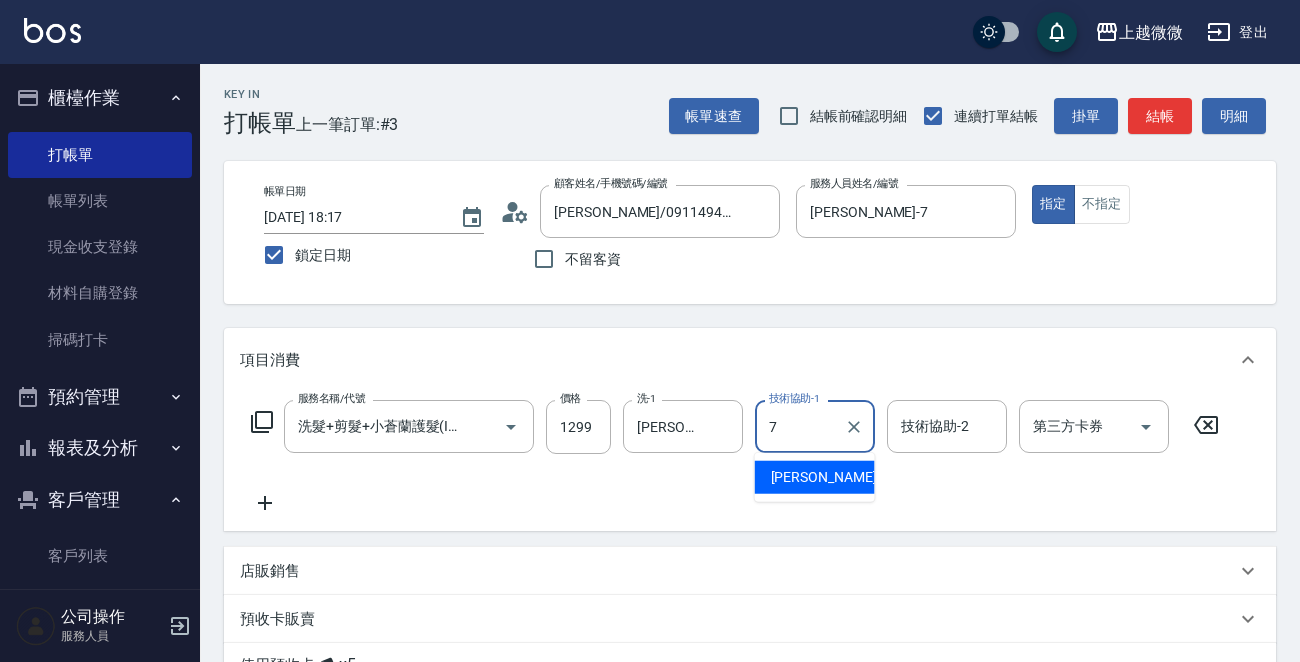 click on "[PERSON_NAME] -7" at bounding box center (830, 477) 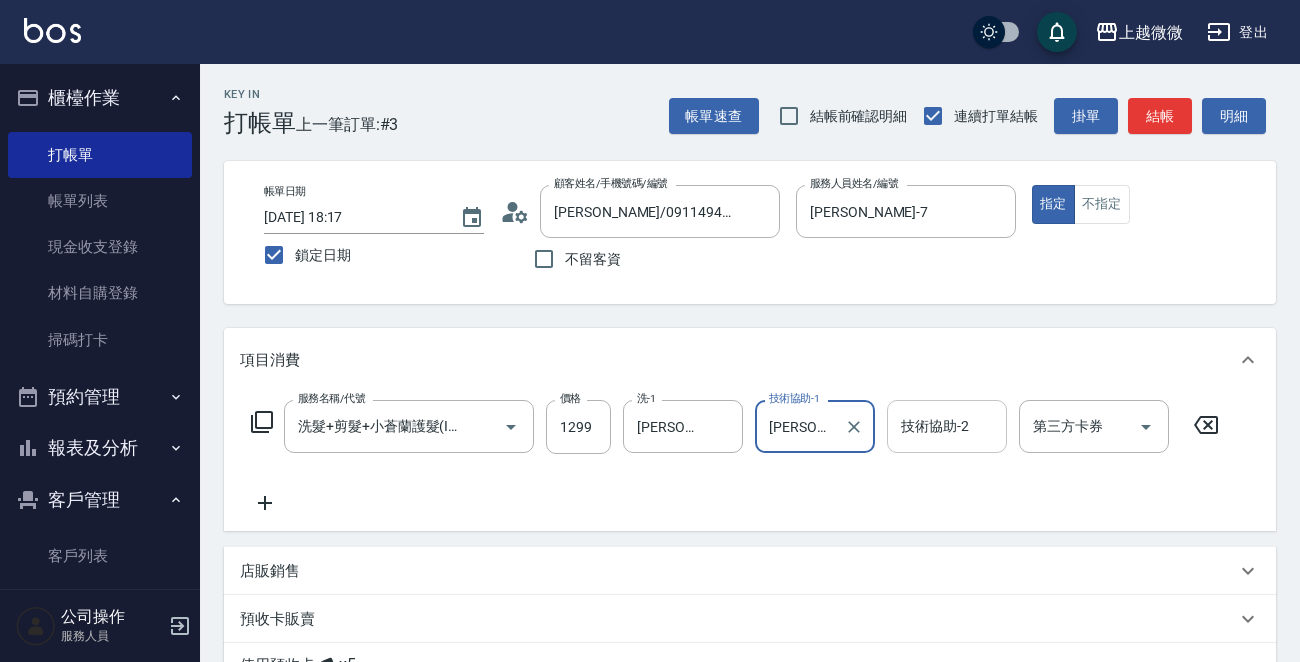 type on "[PERSON_NAME]-7" 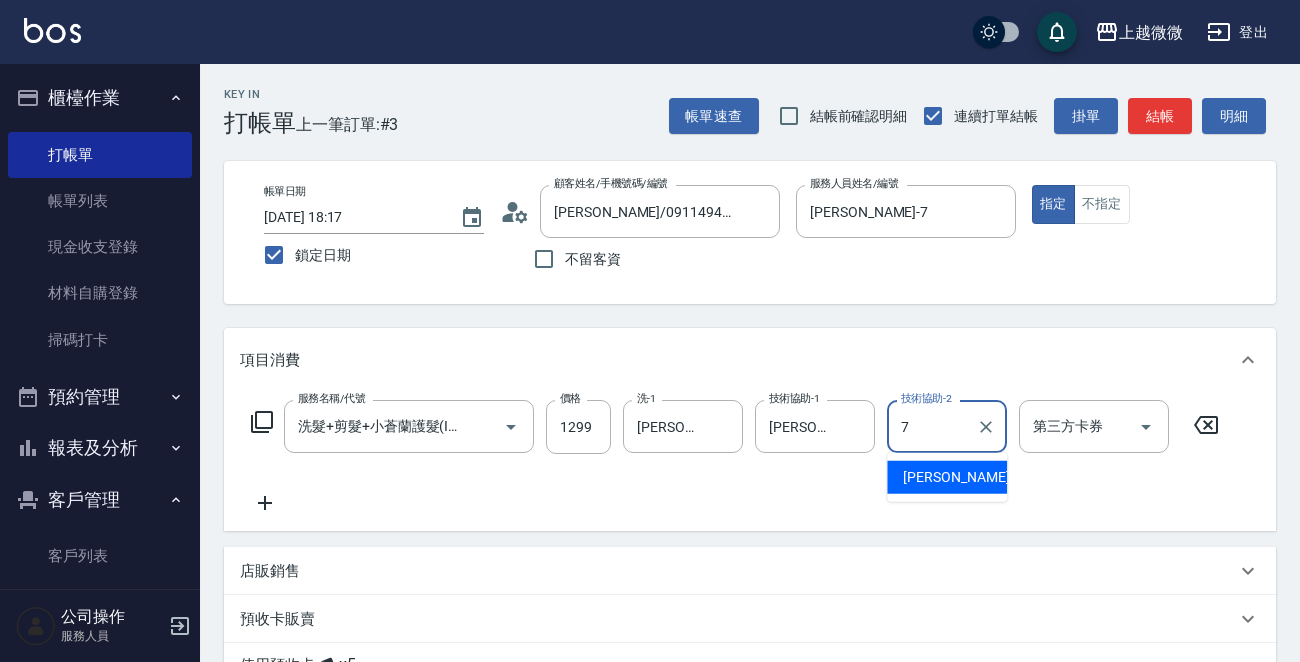 click on "[PERSON_NAME] -7" at bounding box center [962, 477] 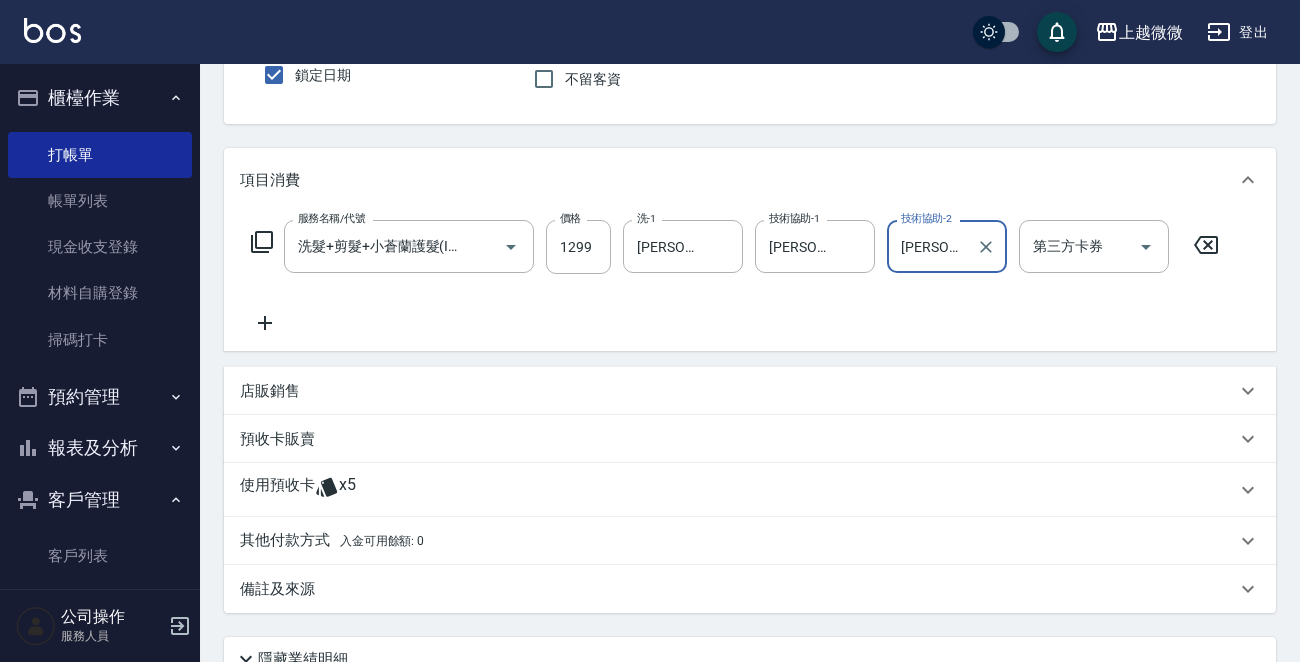 scroll, scrollTop: 352, scrollLeft: 0, axis: vertical 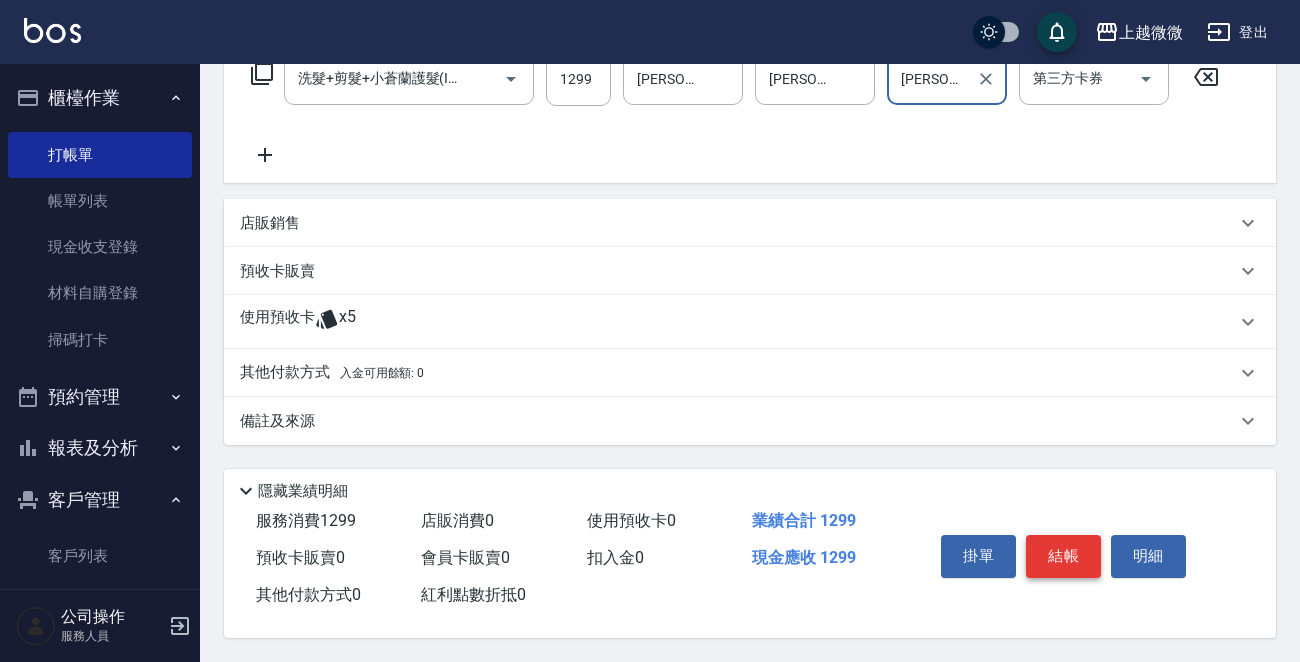 type on "[PERSON_NAME]-7" 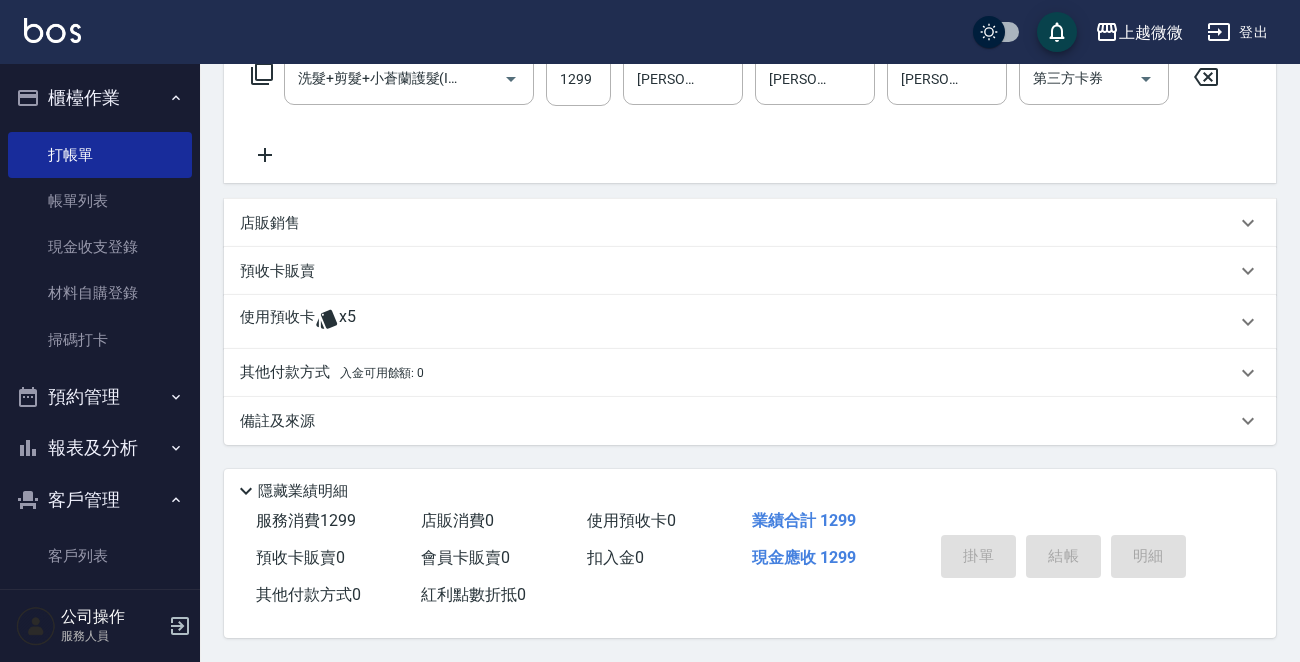 type 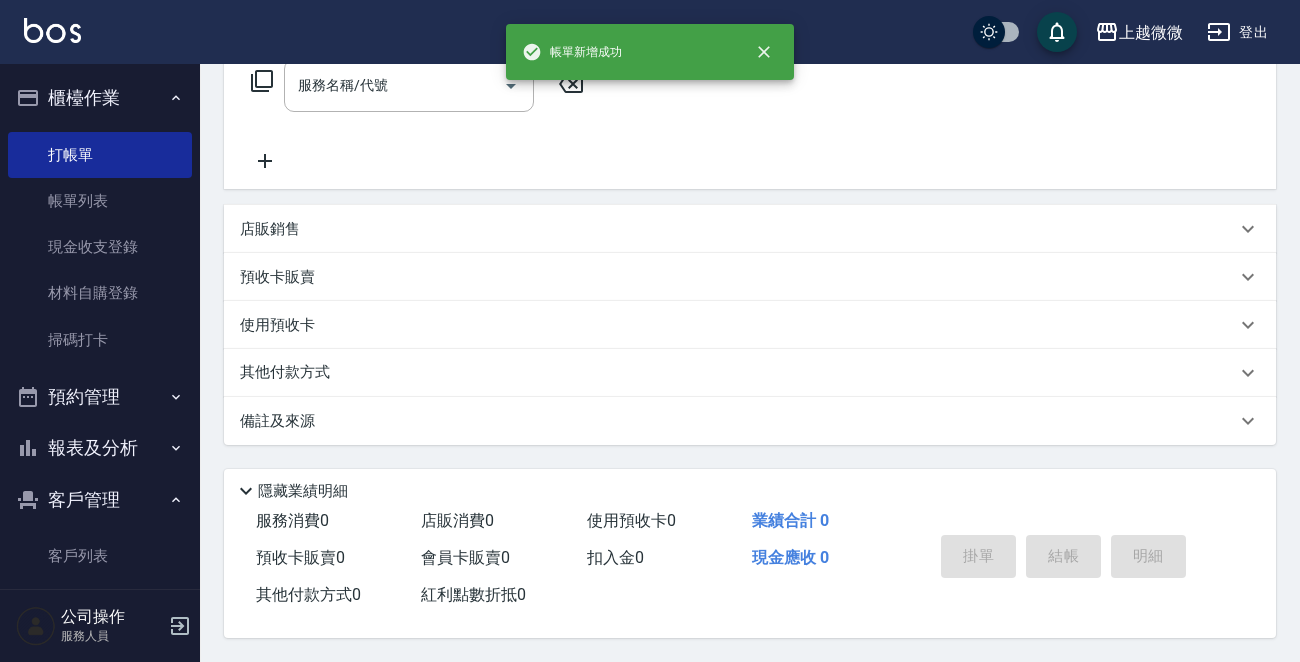 scroll, scrollTop: 0, scrollLeft: 0, axis: both 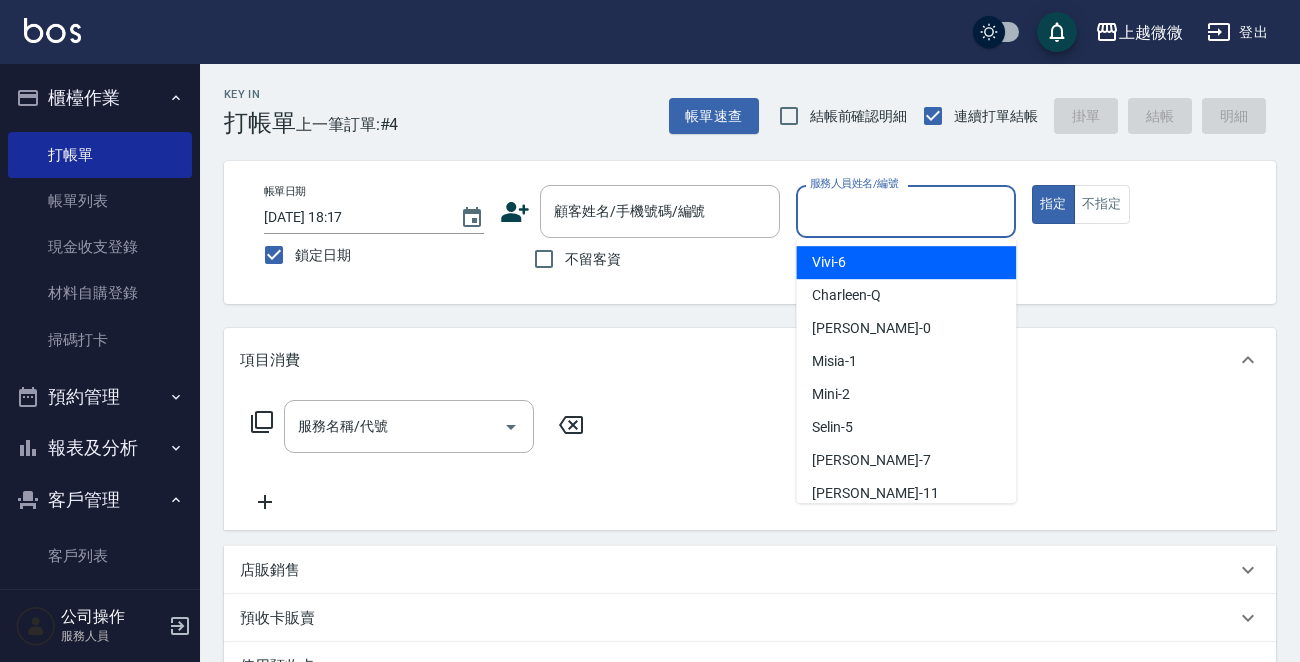 click on "服務人員姓名/編號" at bounding box center (906, 211) 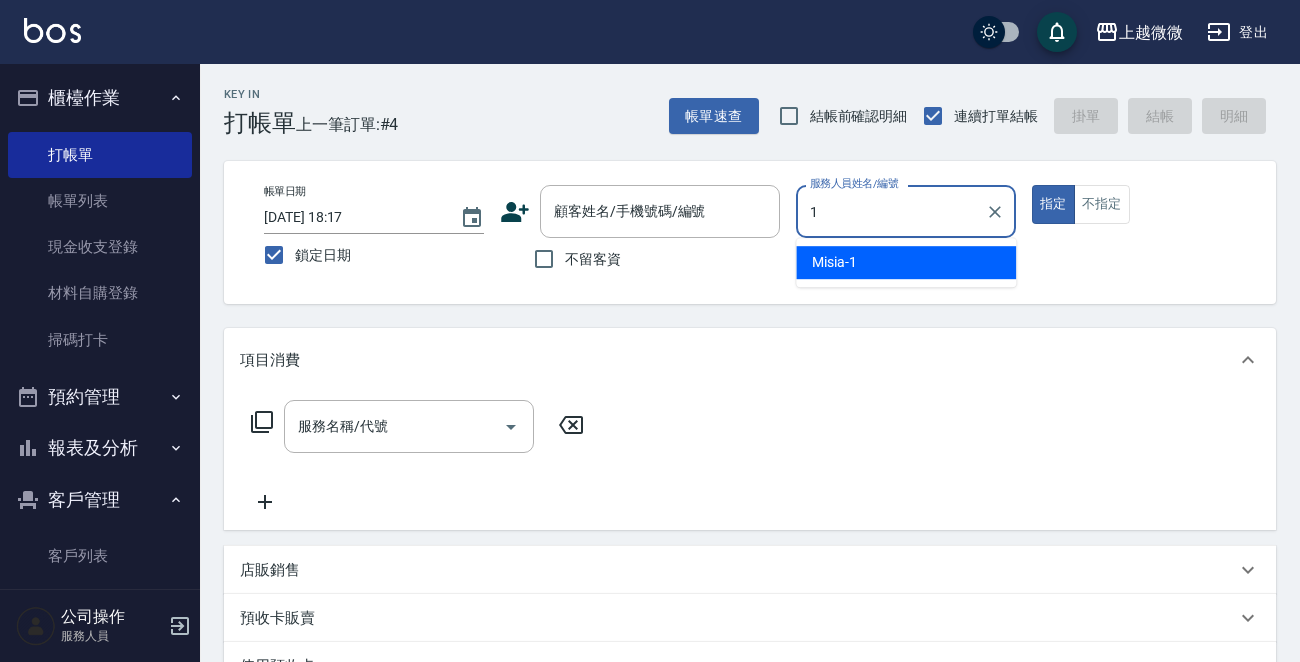 click on "Misia -1" at bounding box center (906, 262) 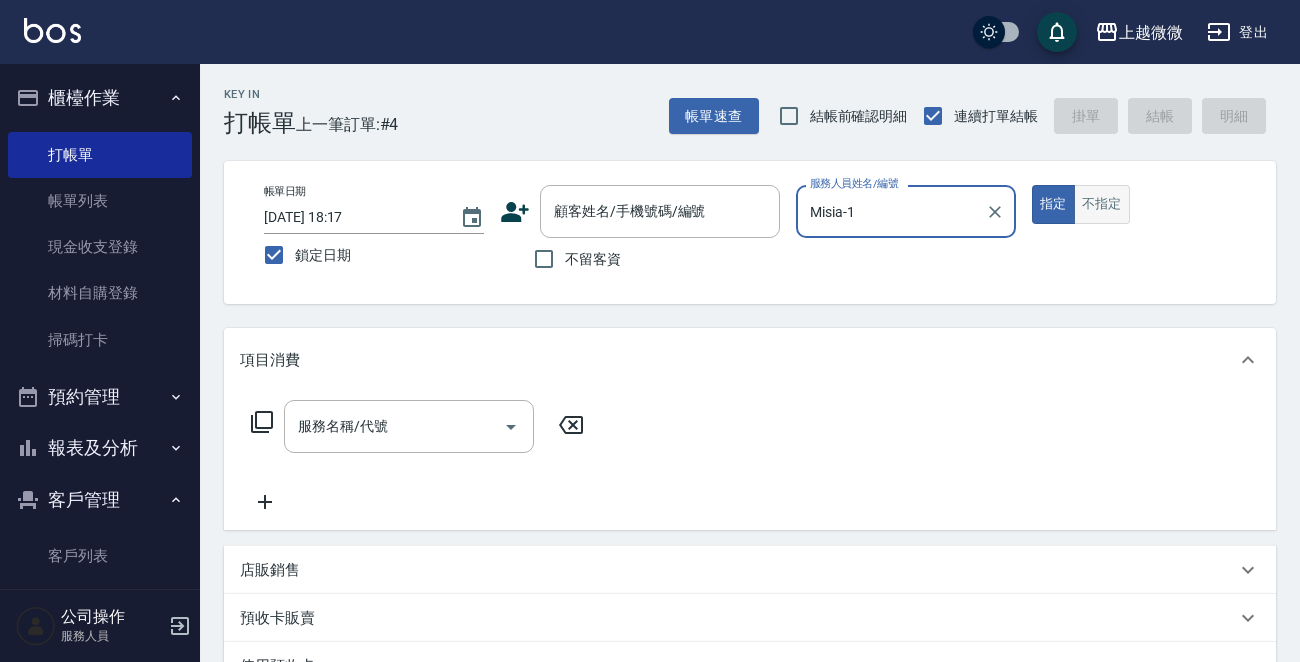 type on "Misia-1" 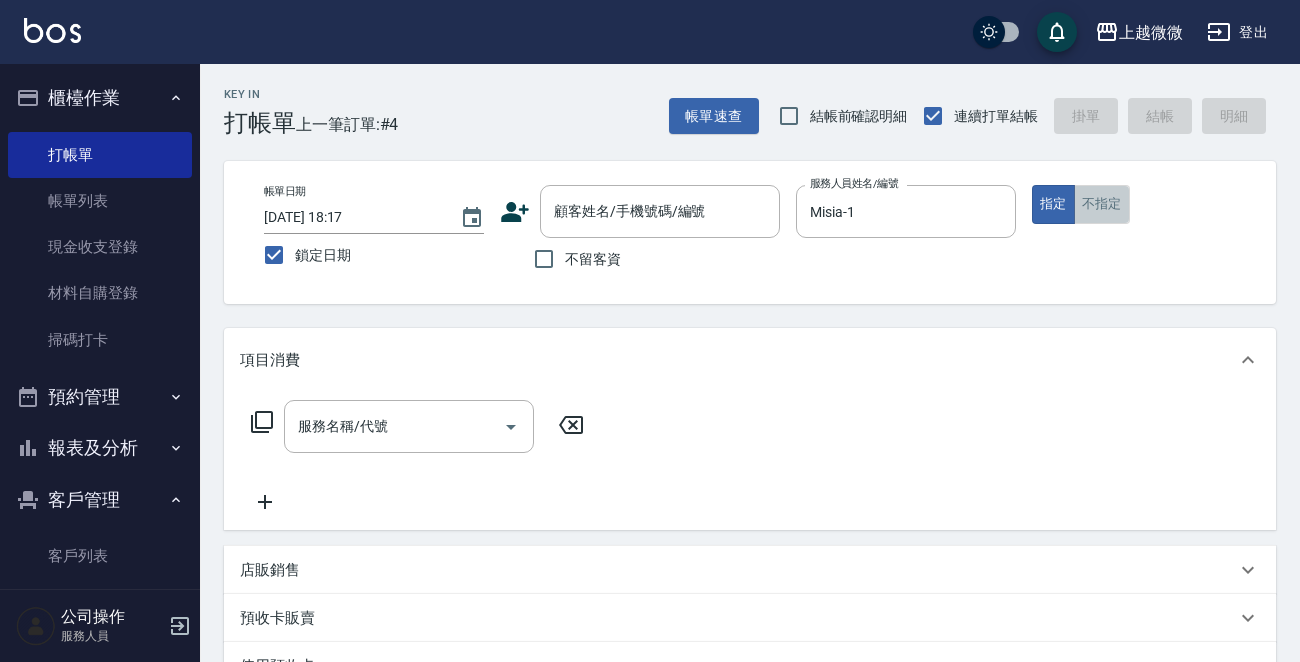 click on "不指定" at bounding box center (1102, 204) 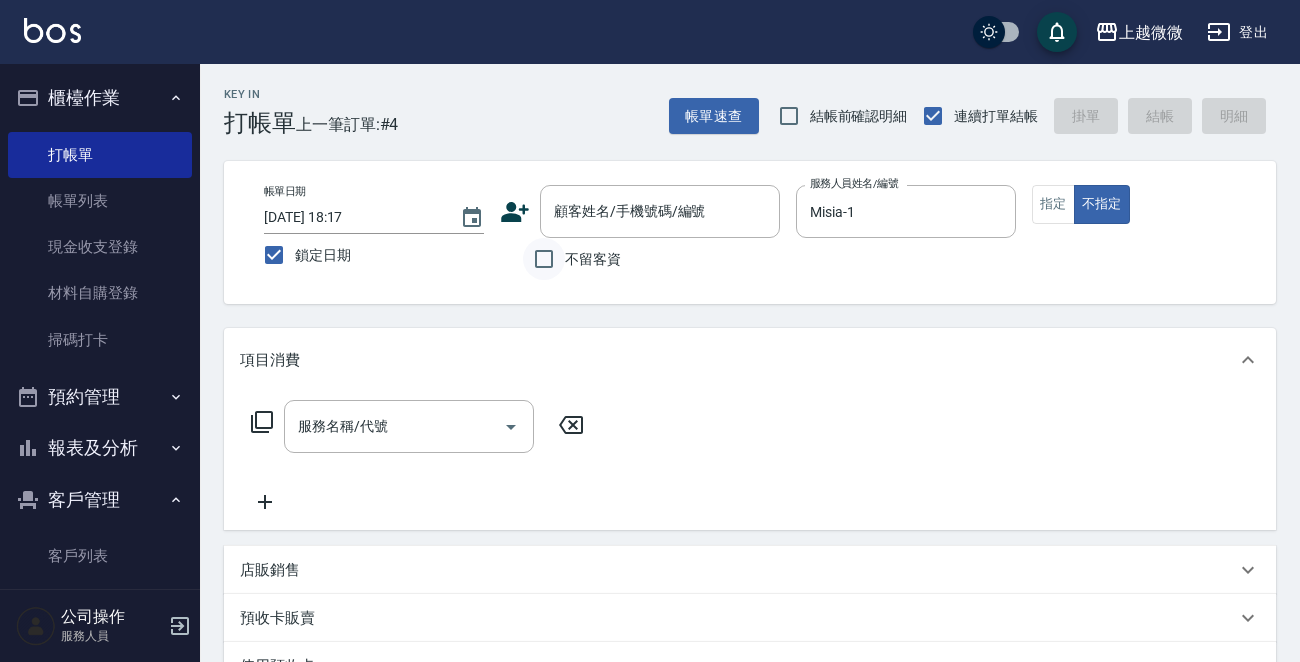 click on "不留客資" at bounding box center [544, 259] 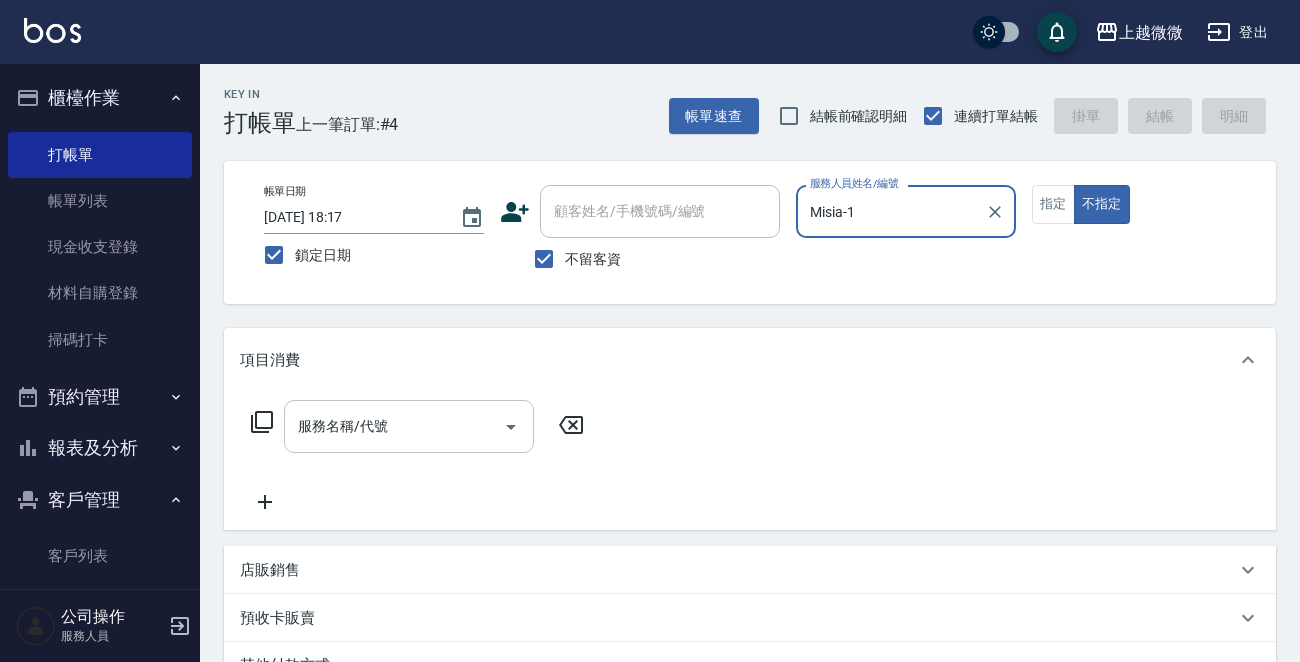 click on "服務名稱/代號" at bounding box center (409, 426) 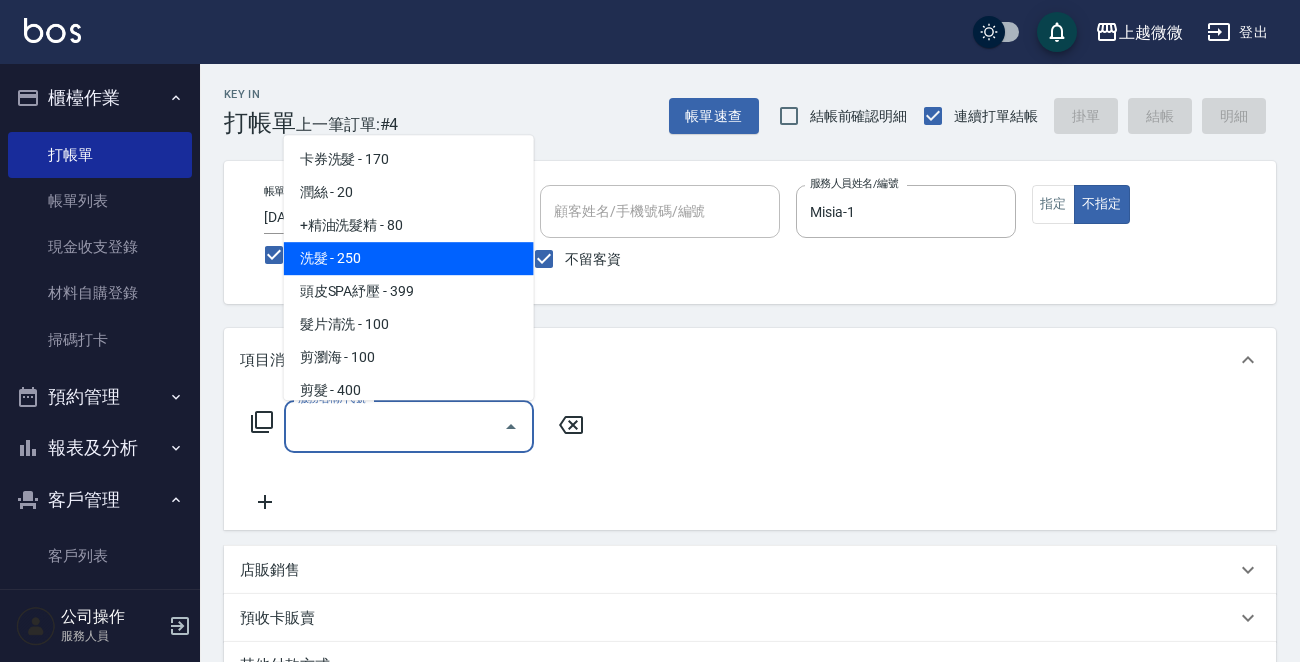 click on "洗髮 - 250" at bounding box center (409, 258) 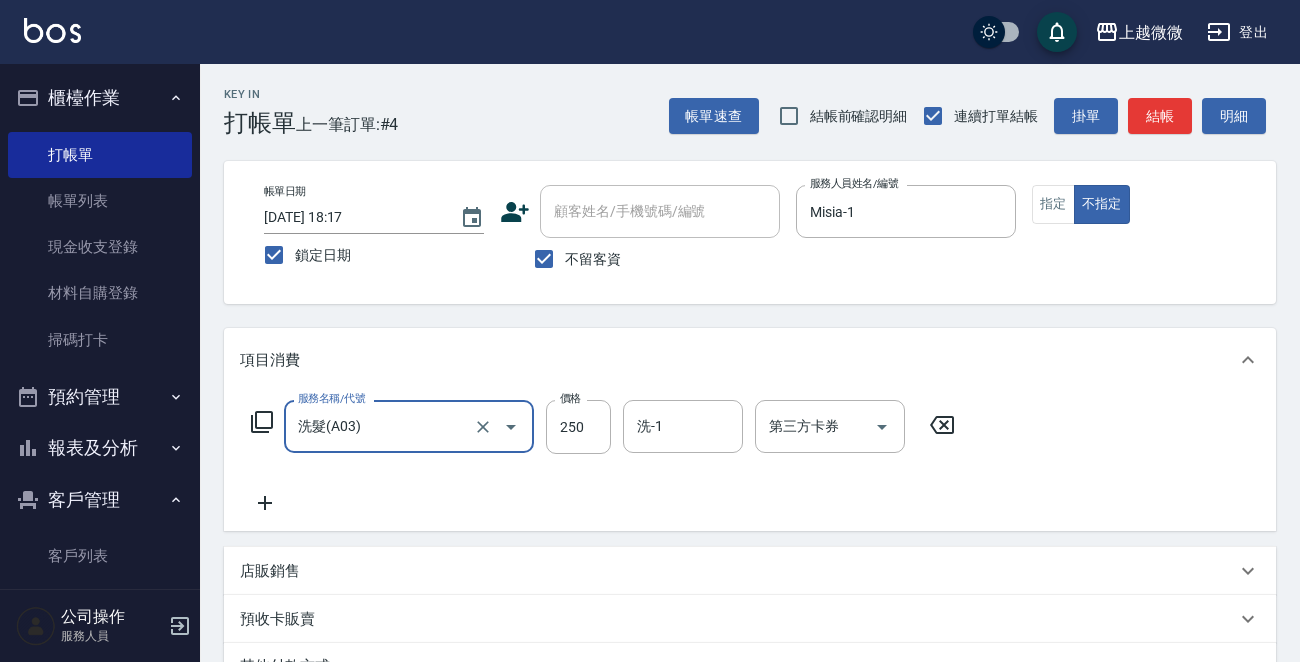click 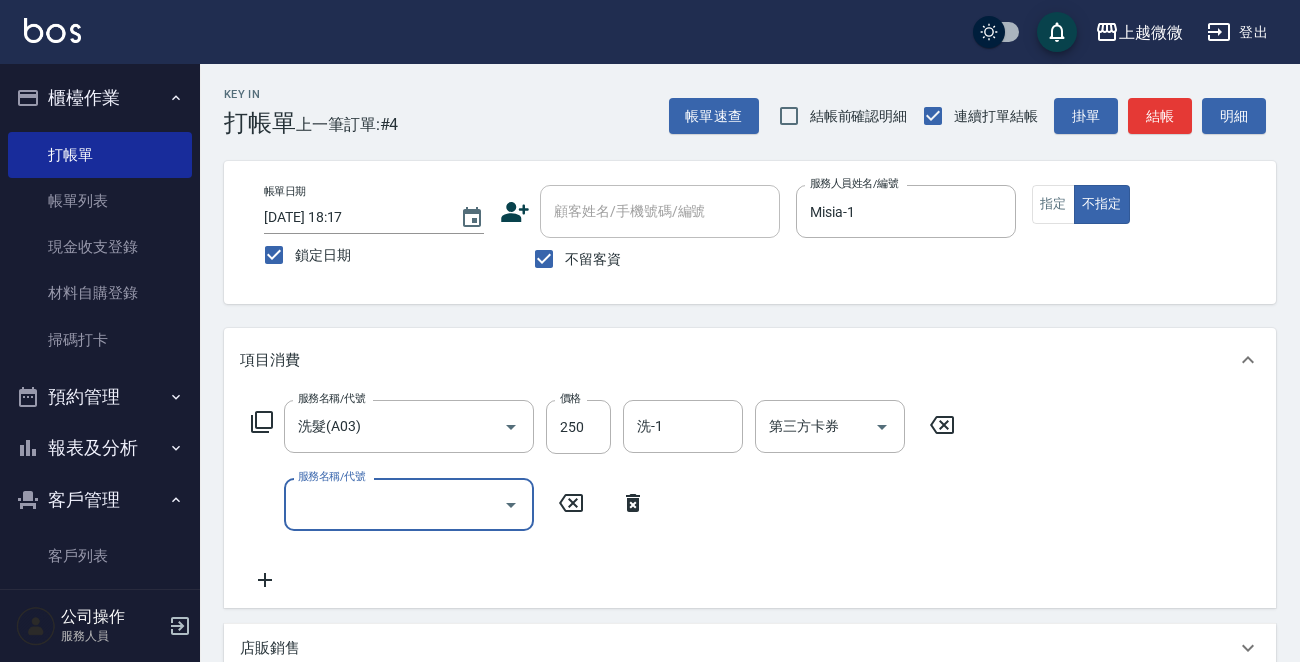 click on "服務名稱/代號" at bounding box center (394, 504) 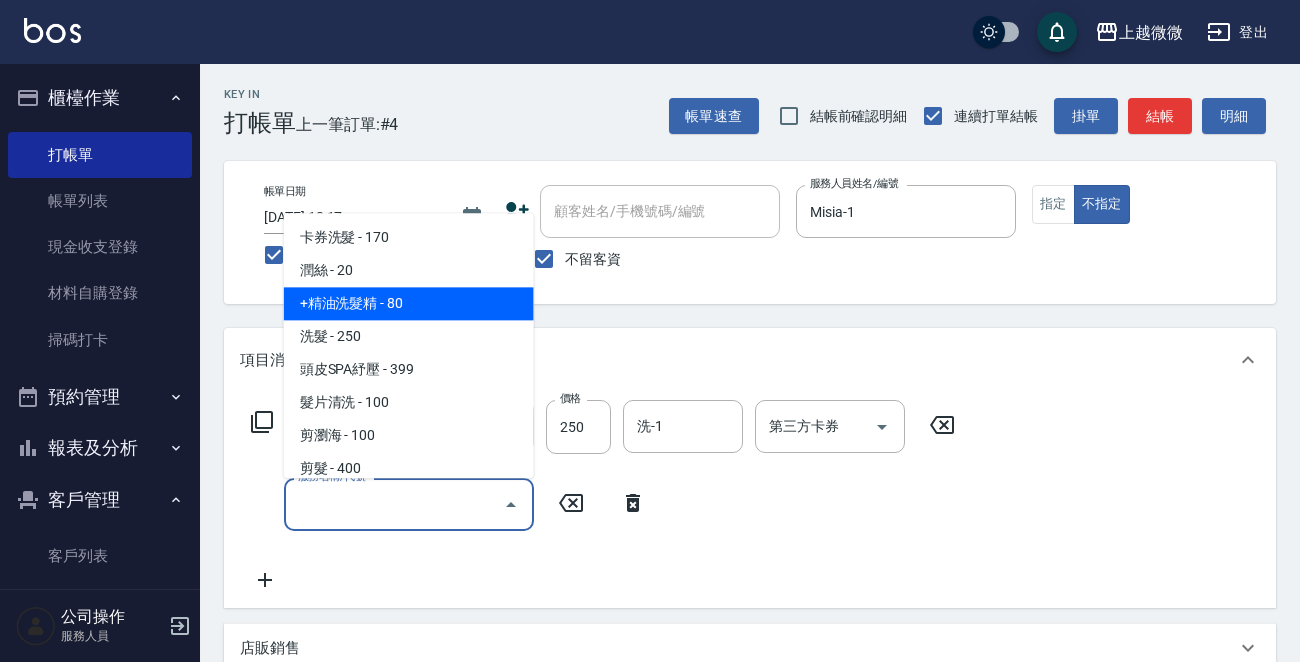 click on "+精油洗髮精 - 80" at bounding box center (409, 304) 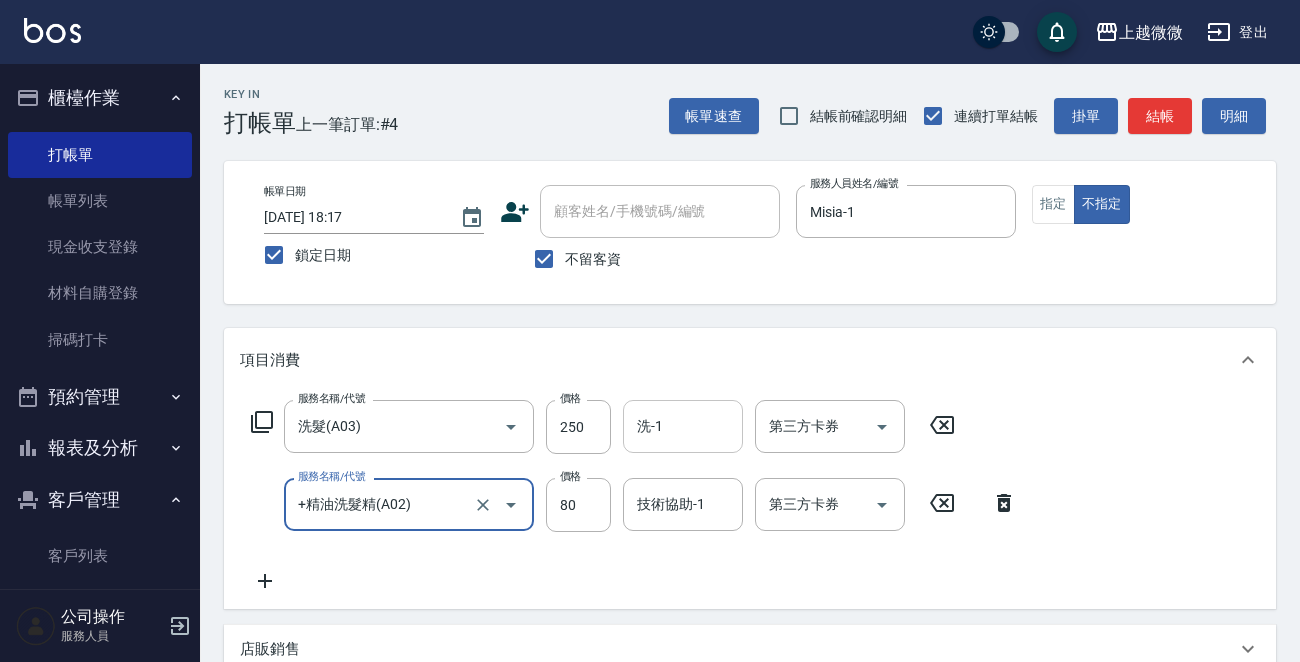 click on "洗-1" at bounding box center (683, 426) 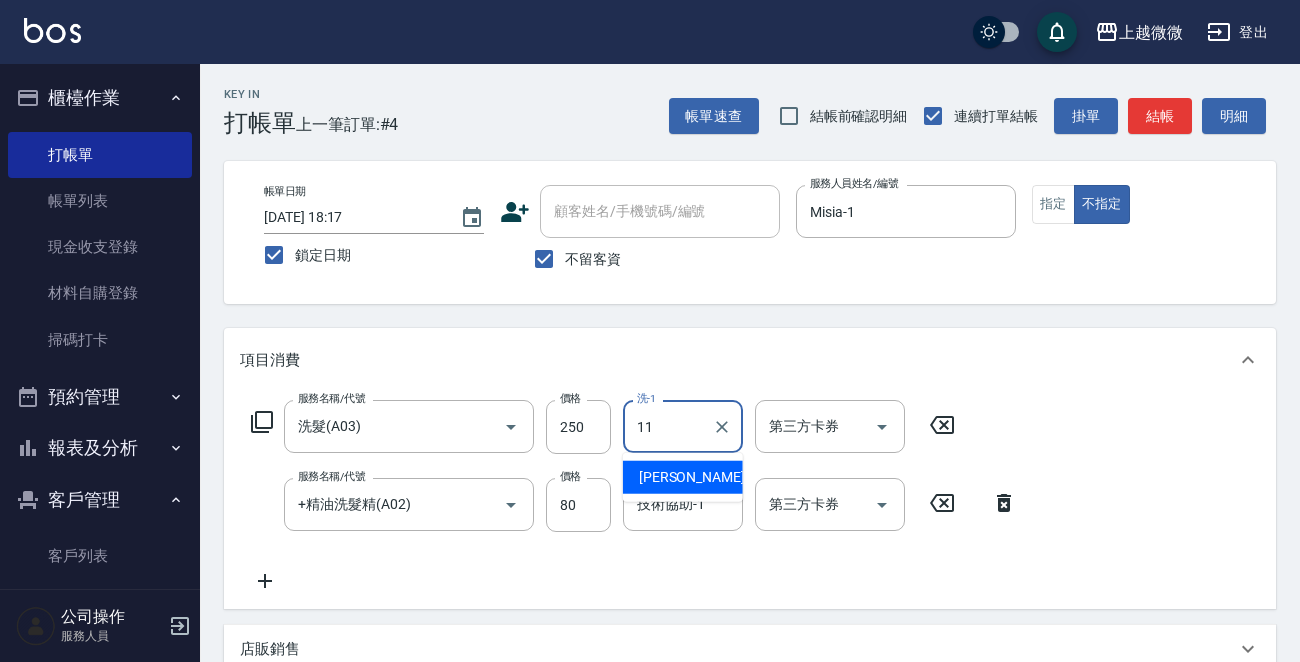 click on "[PERSON_NAME] -11" at bounding box center [702, 477] 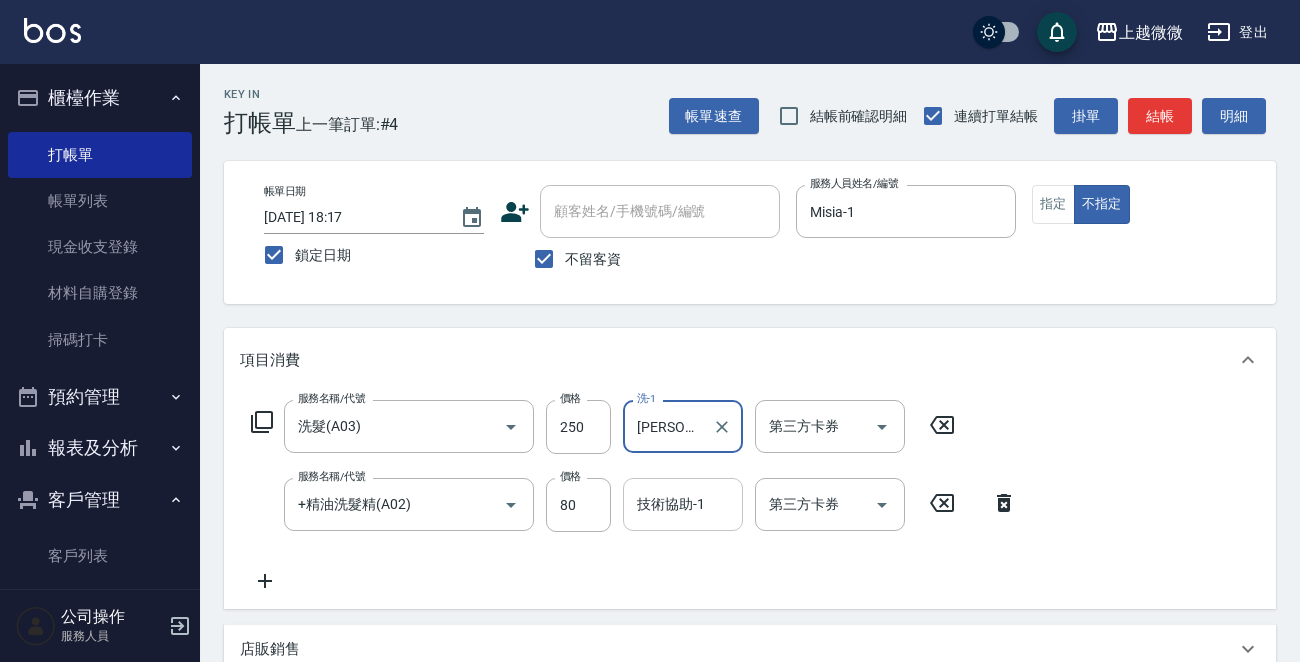 type on "[PERSON_NAME]-11" 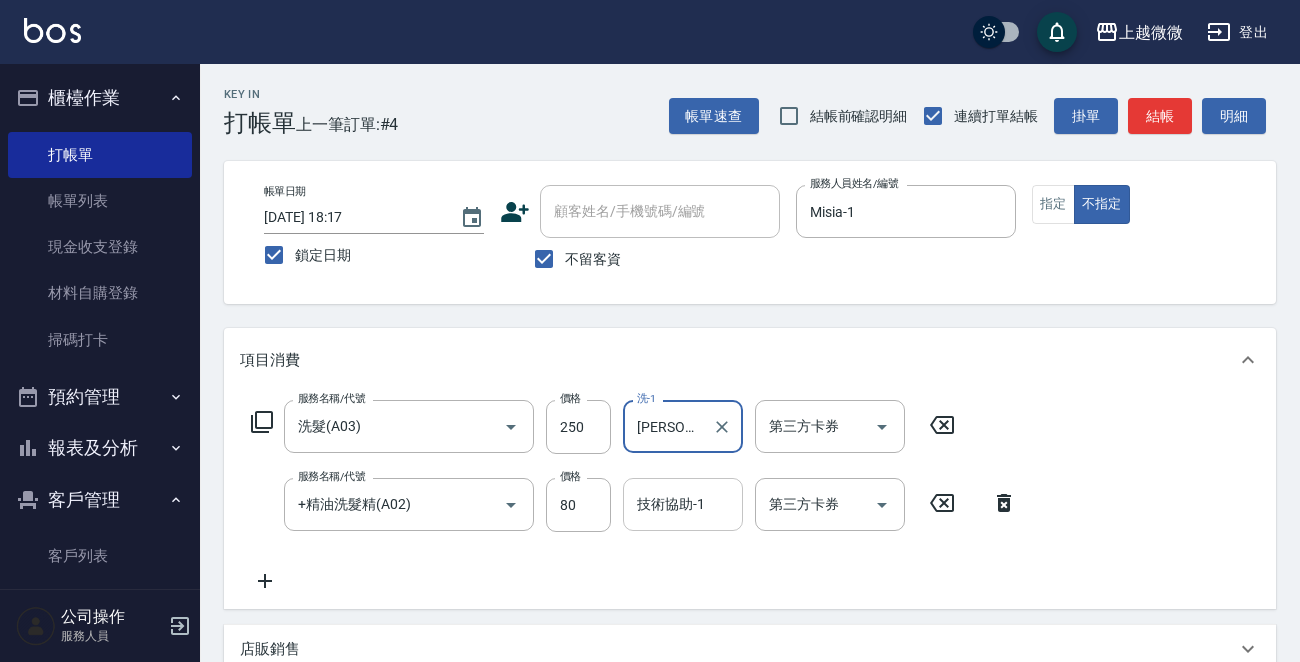 click on "技術協助-1 技術協助-1" at bounding box center (683, 504) 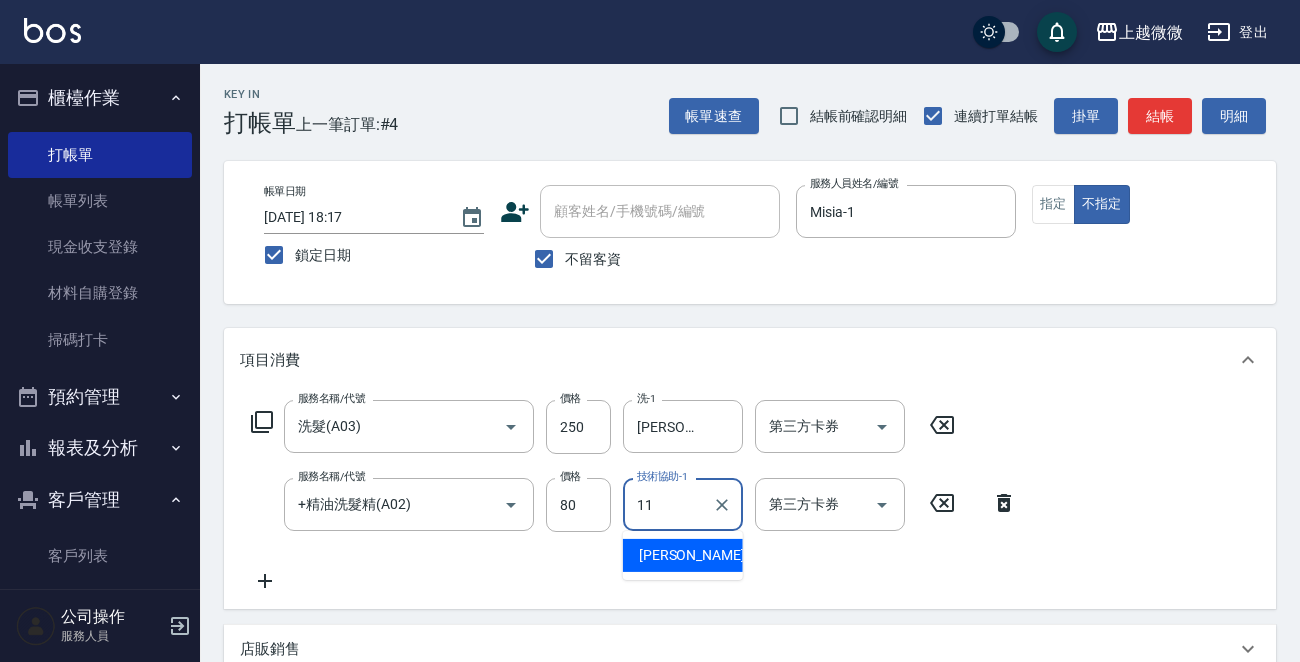 click on "[PERSON_NAME] -11" at bounding box center [702, 555] 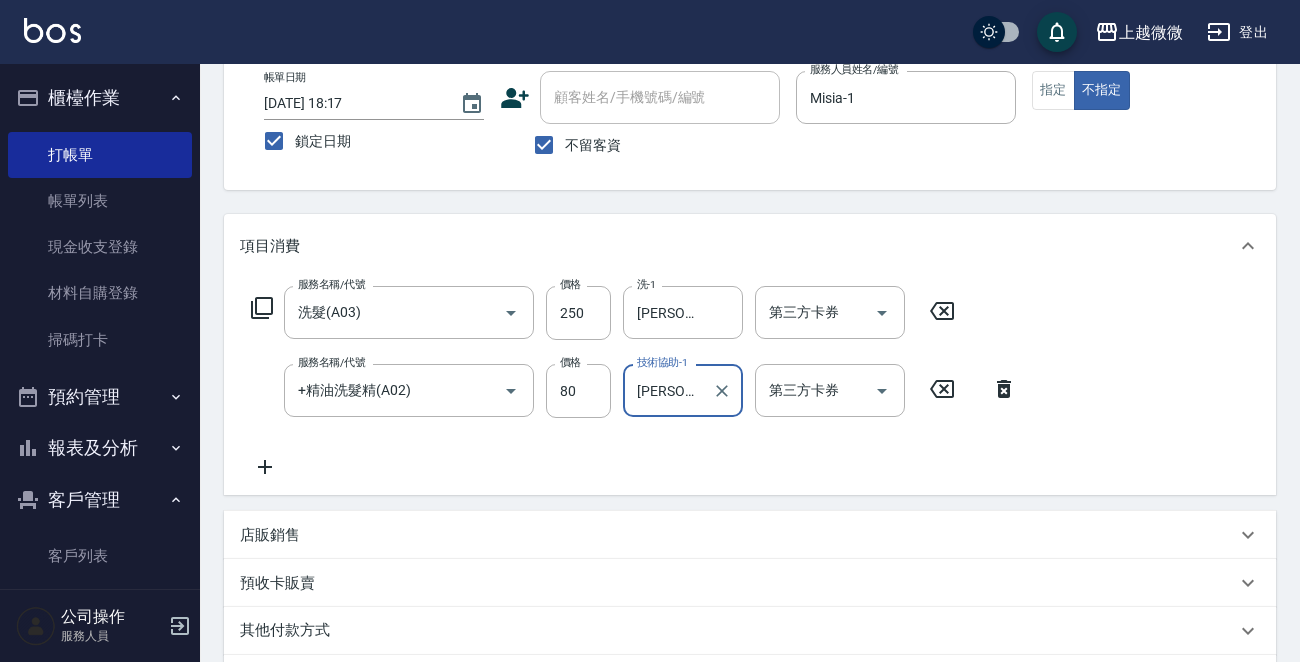 scroll, scrollTop: 377, scrollLeft: 0, axis: vertical 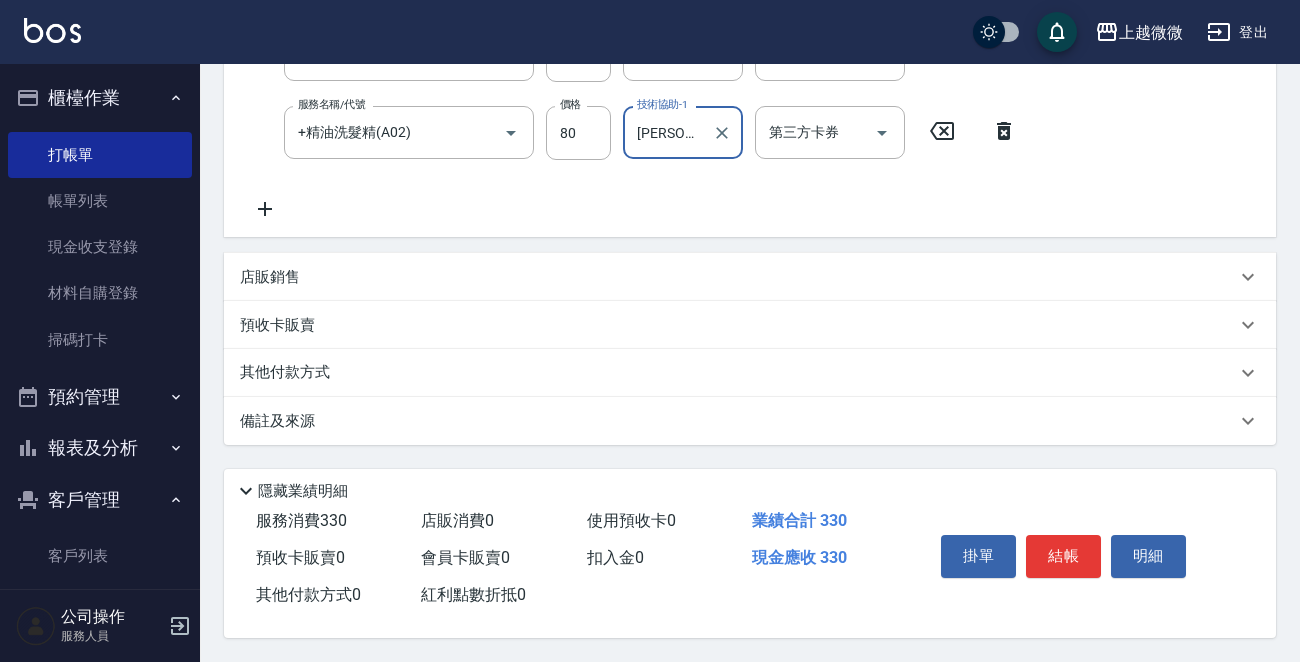 type on "[PERSON_NAME]-11" 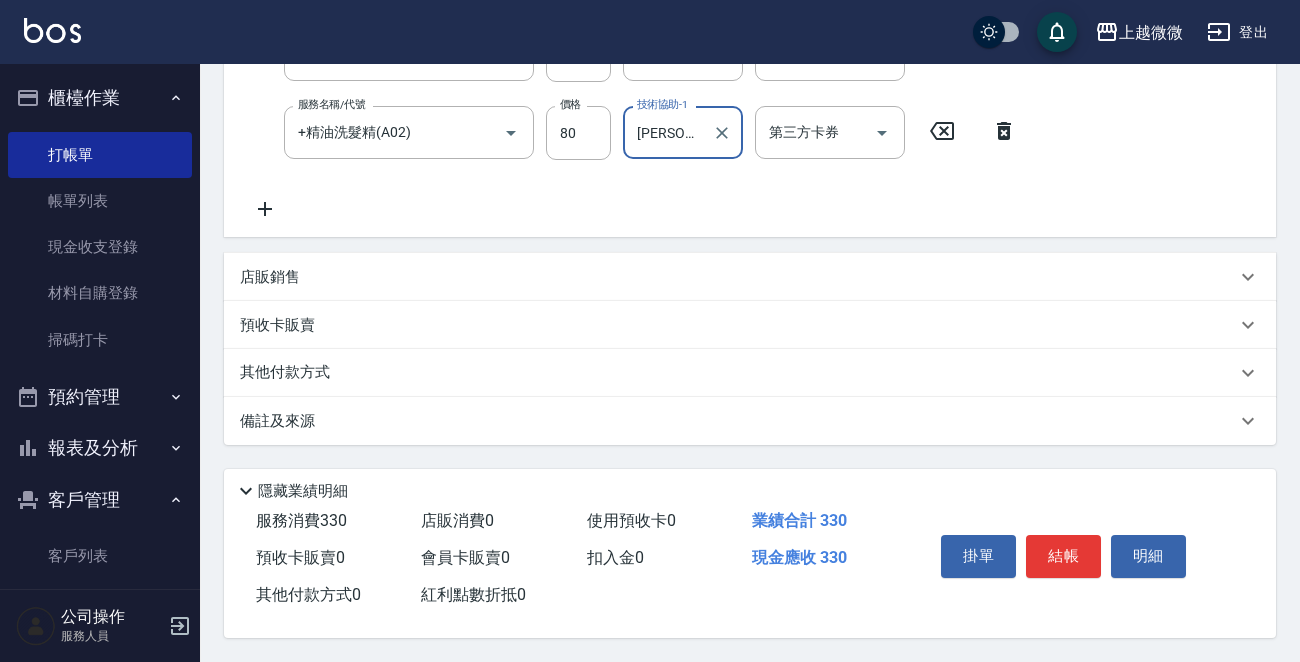 click 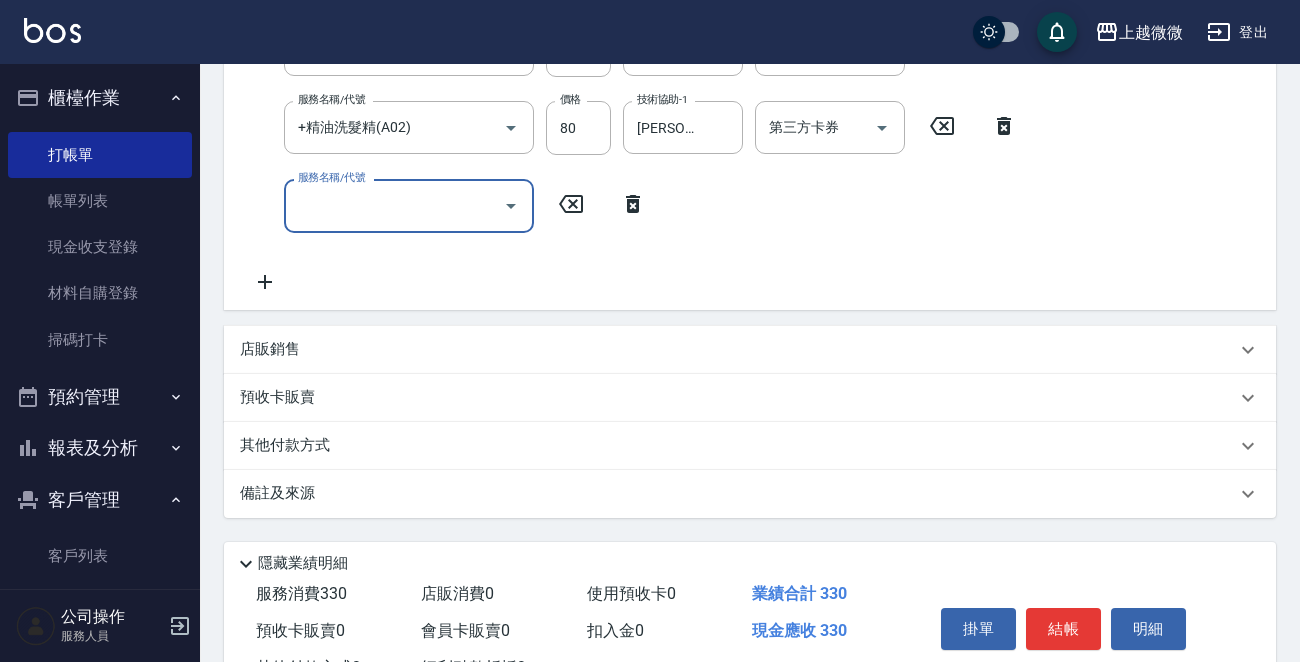 click on "服務名稱/代號" at bounding box center [409, 205] 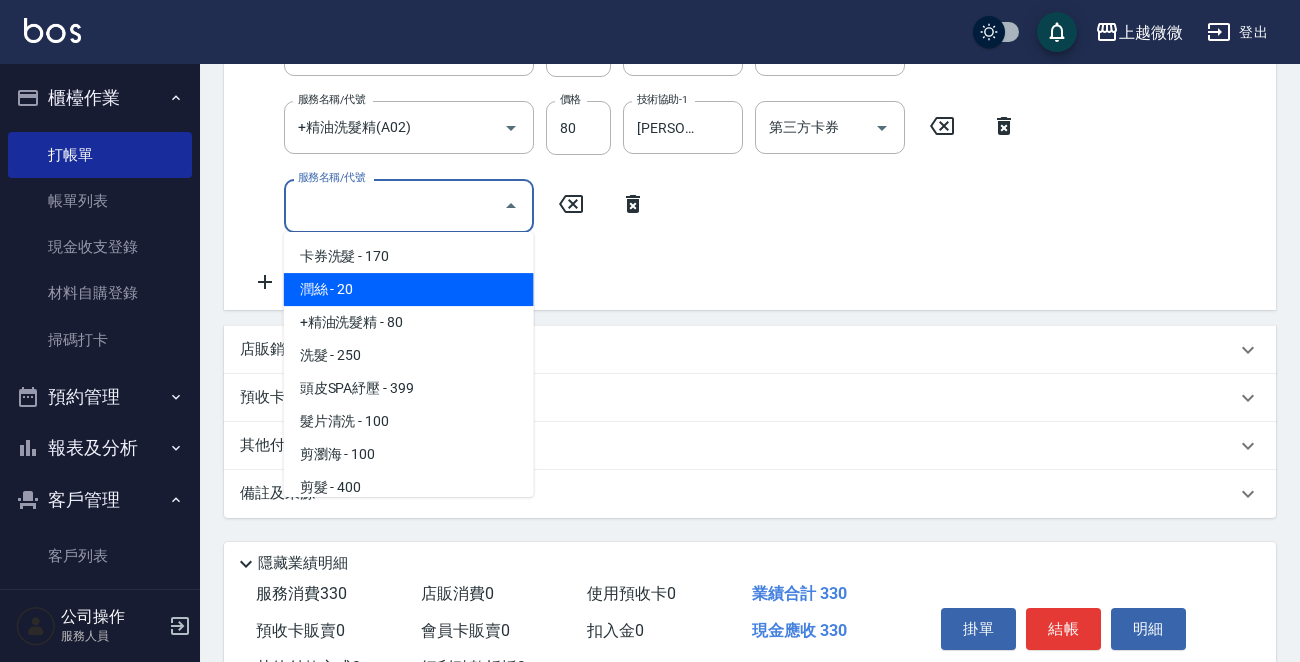 click on "潤絲 - 20" at bounding box center (409, 289) 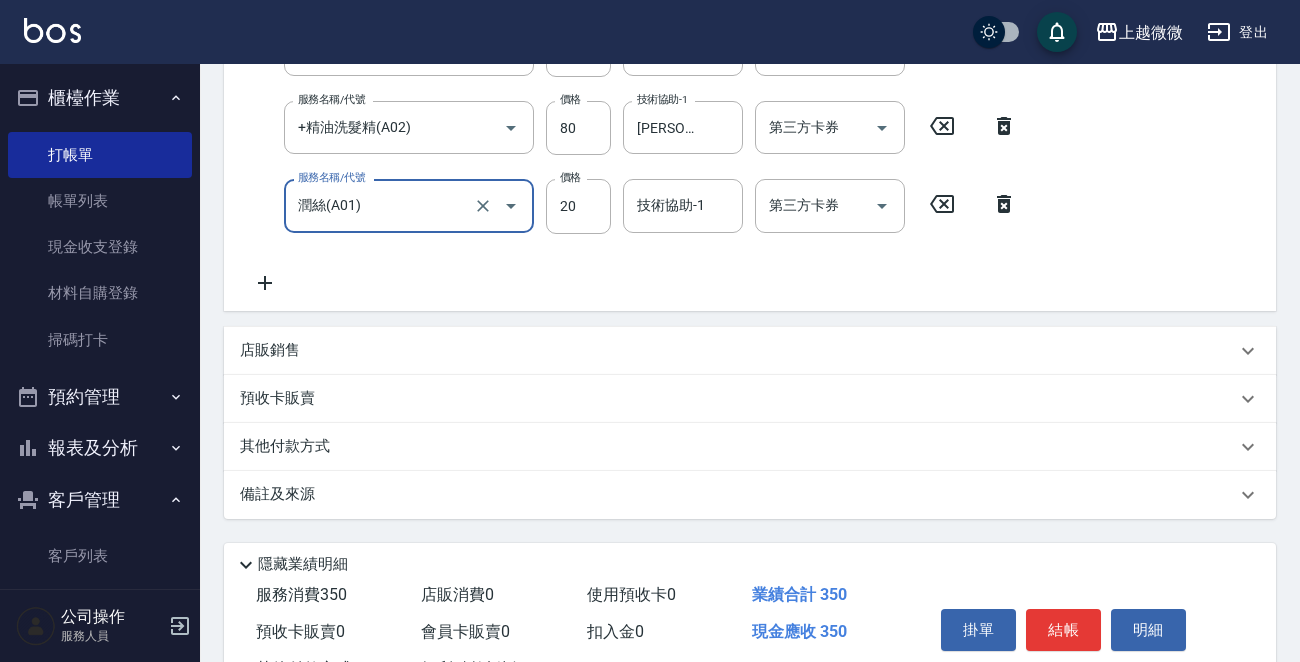 click on "技術協助-1 技術協助-1" at bounding box center (683, 205) 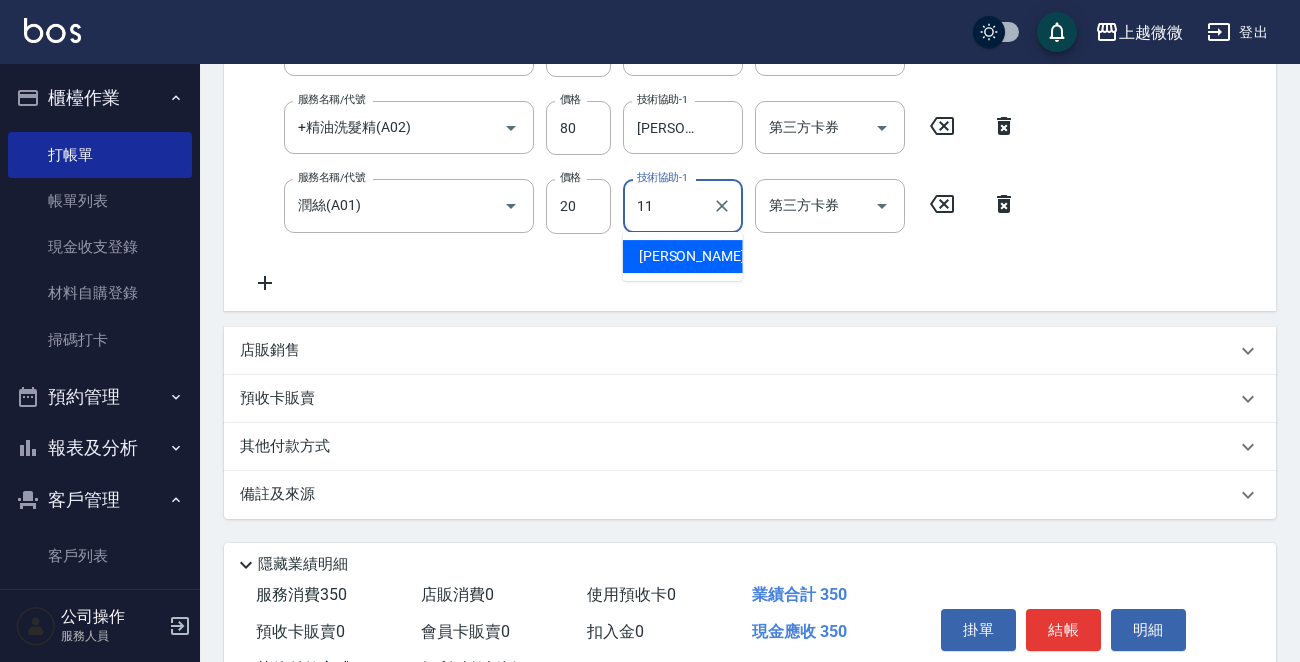 click on "[PERSON_NAME] -11" at bounding box center [702, 256] 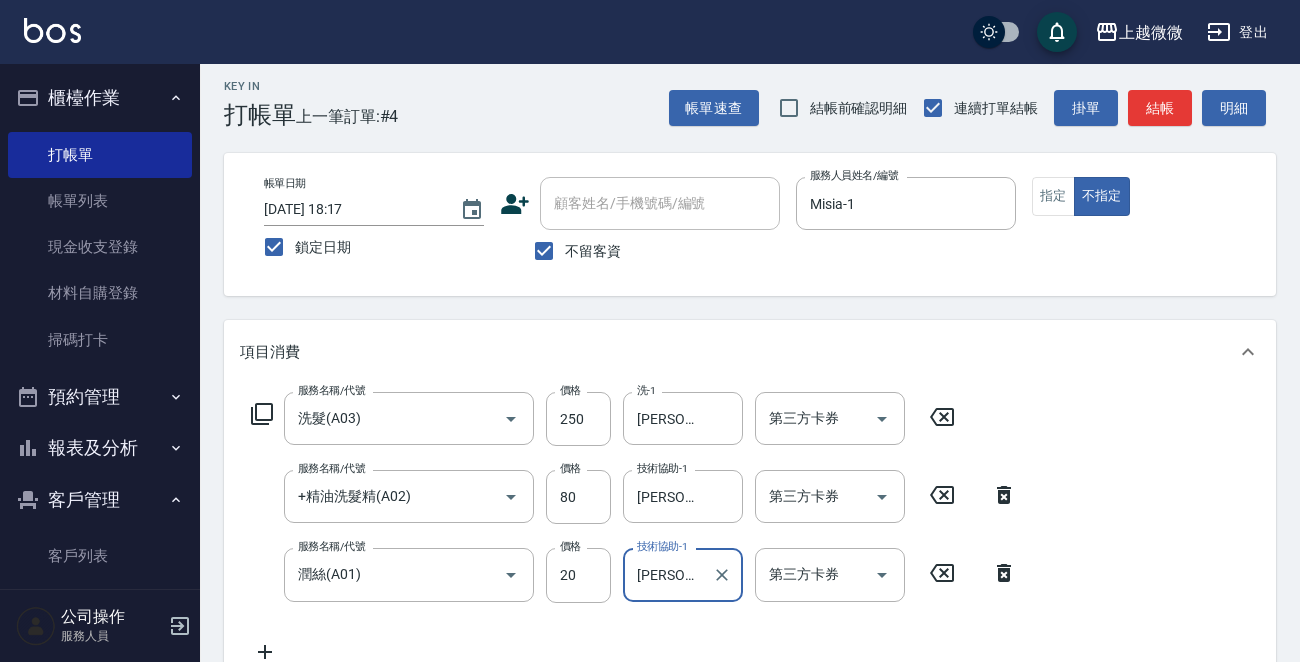 scroll, scrollTop: 455, scrollLeft: 0, axis: vertical 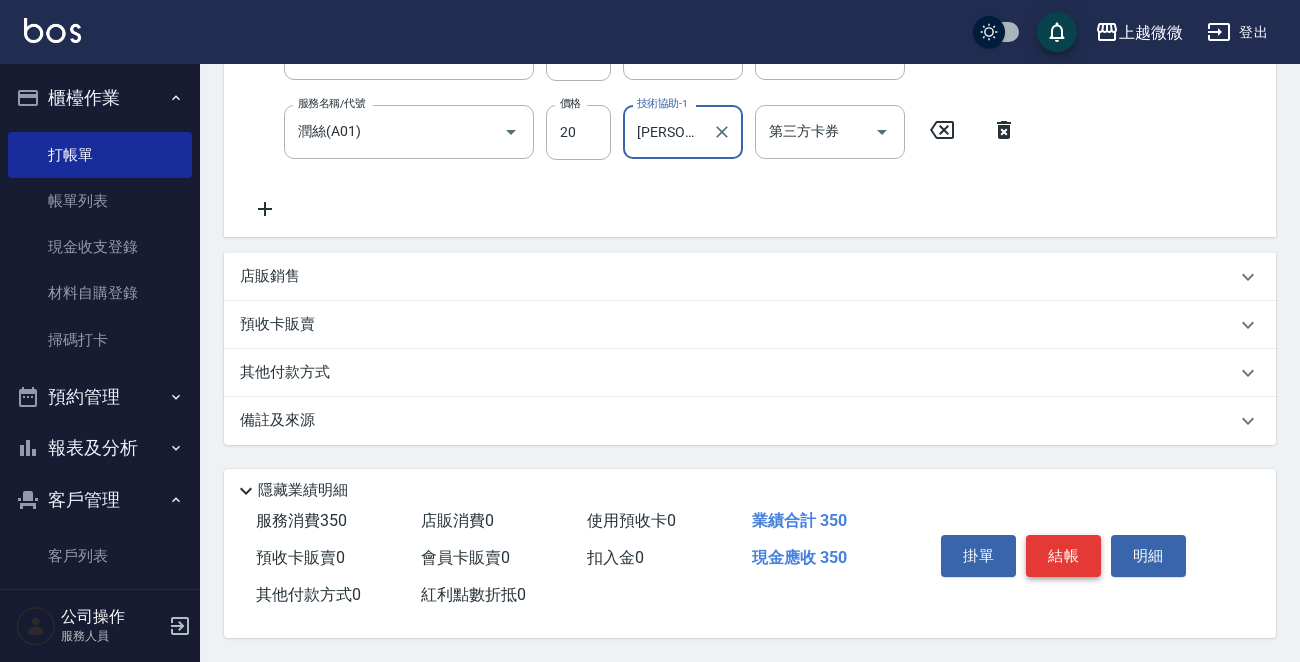 type on "[PERSON_NAME]-11" 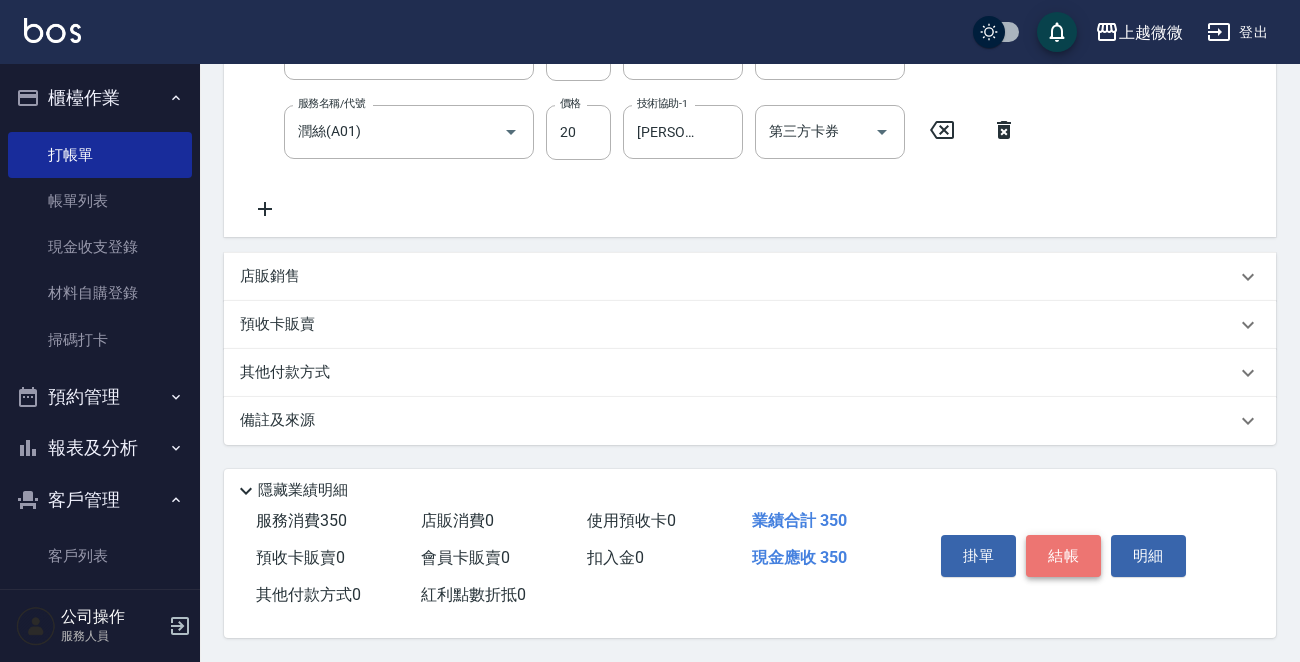 click on "結帳" at bounding box center [1063, 556] 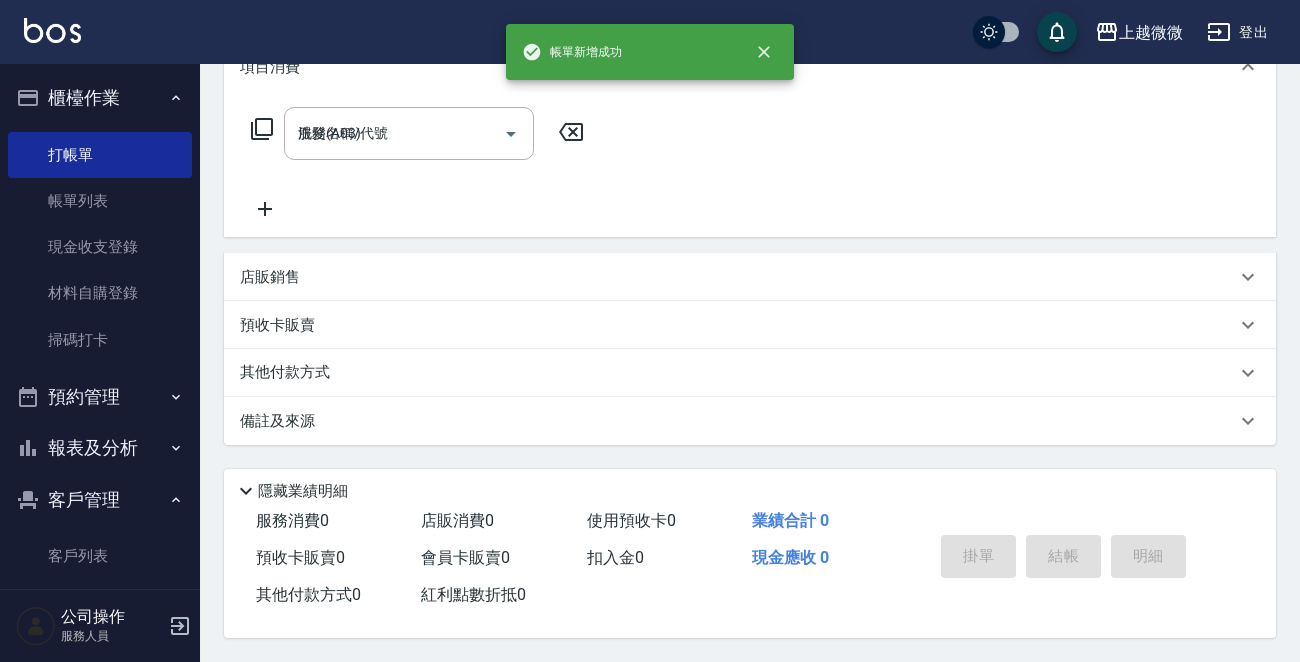 type 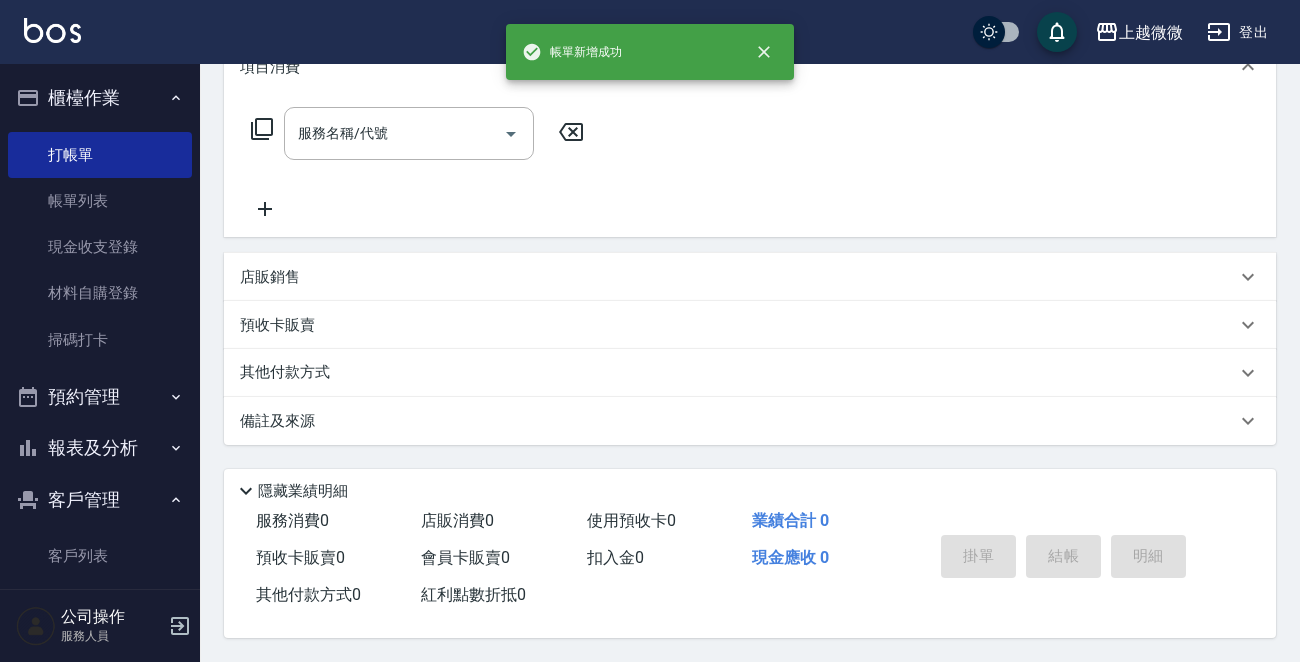 scroll, scrollTop: 0, scrollLeft: 0, axis: both 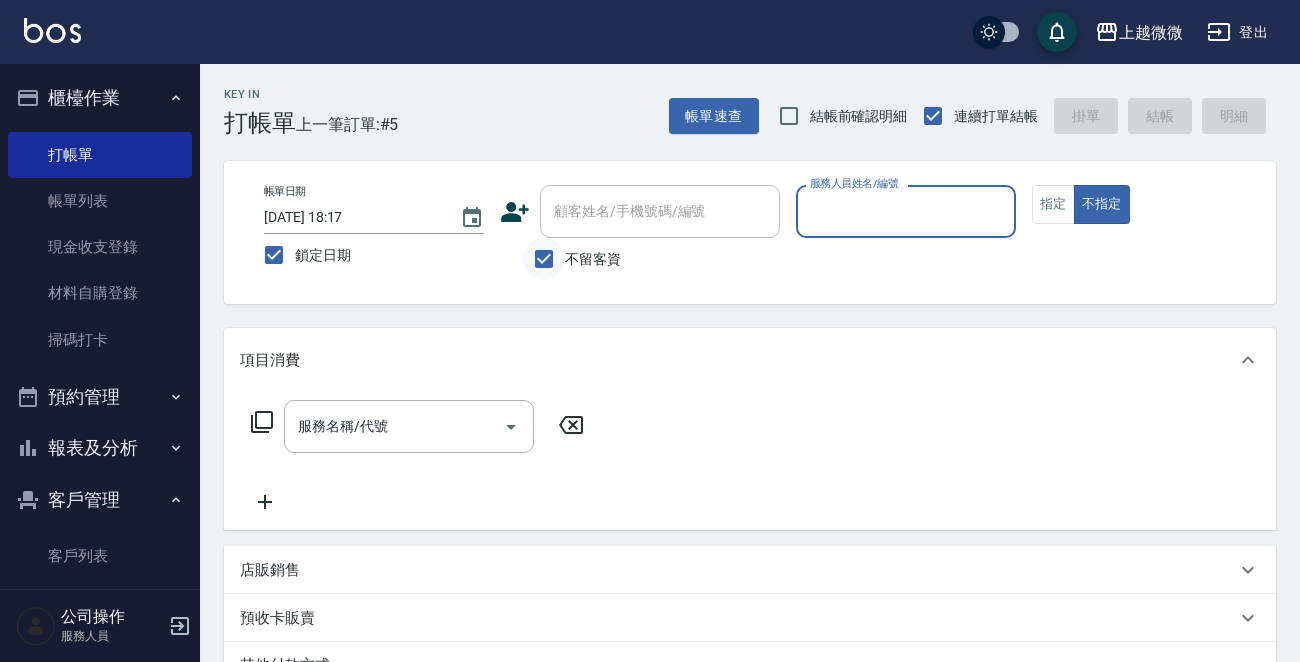 click on "不留客資" at bounding box center (544, 259) 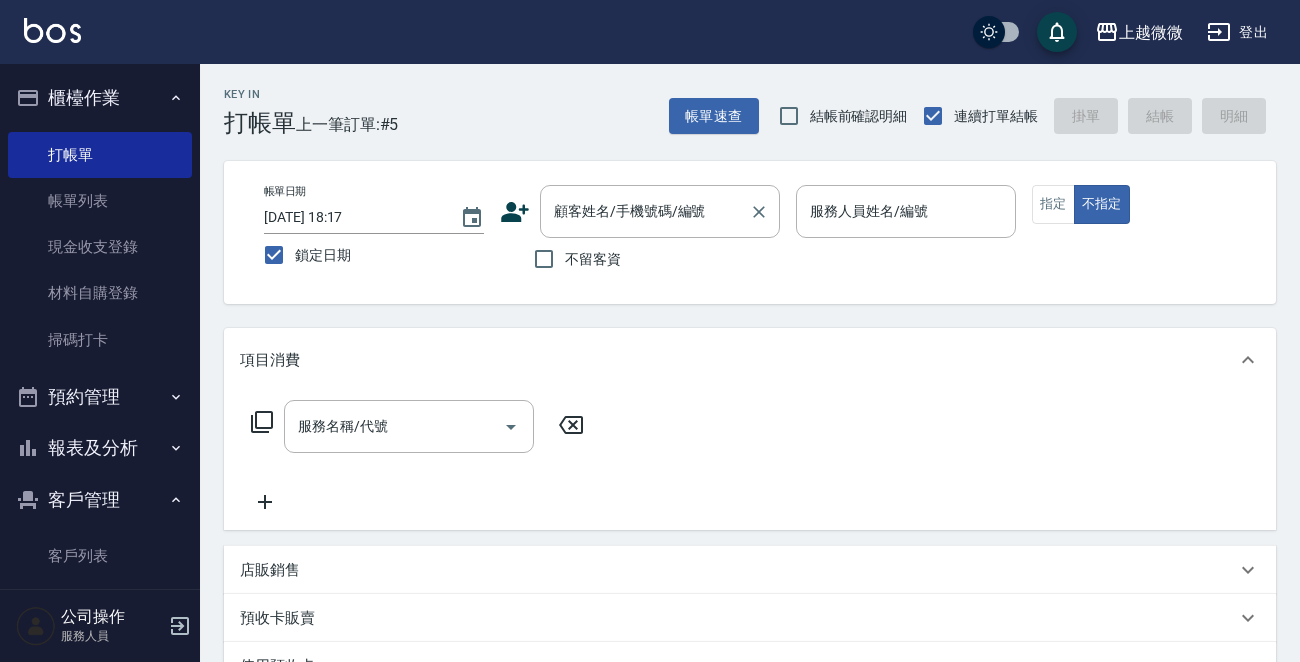 click on "顧客姓名/手機號碼/編號 顧客姓名/手機號碼/編號" at bounding box center [660, 211] 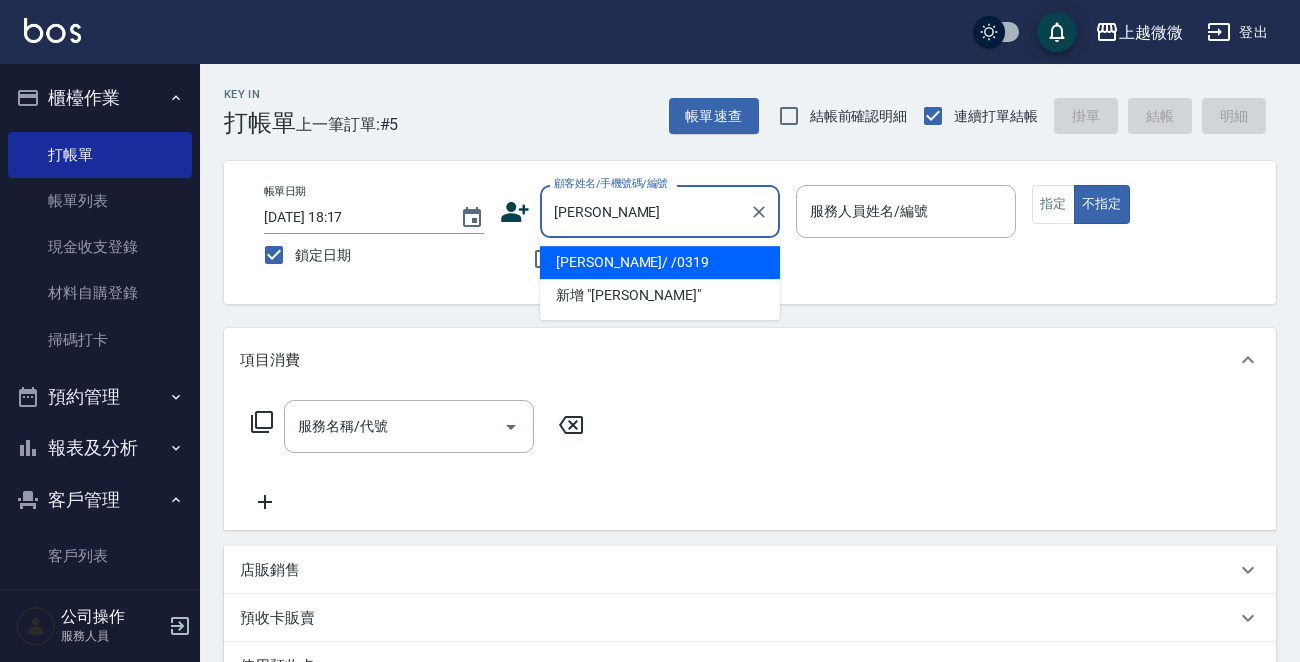 click on "[PERSON_NAME]/         /0319" at bounding box center [660, 262] 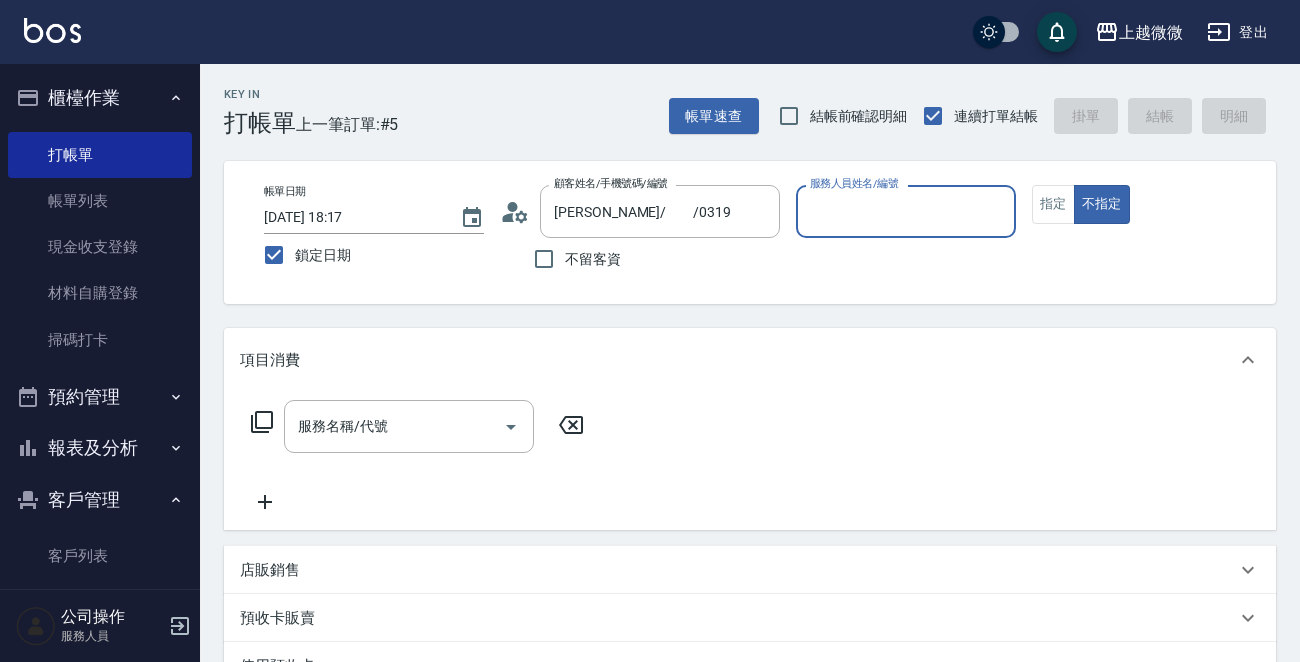 type on "Selin-5" 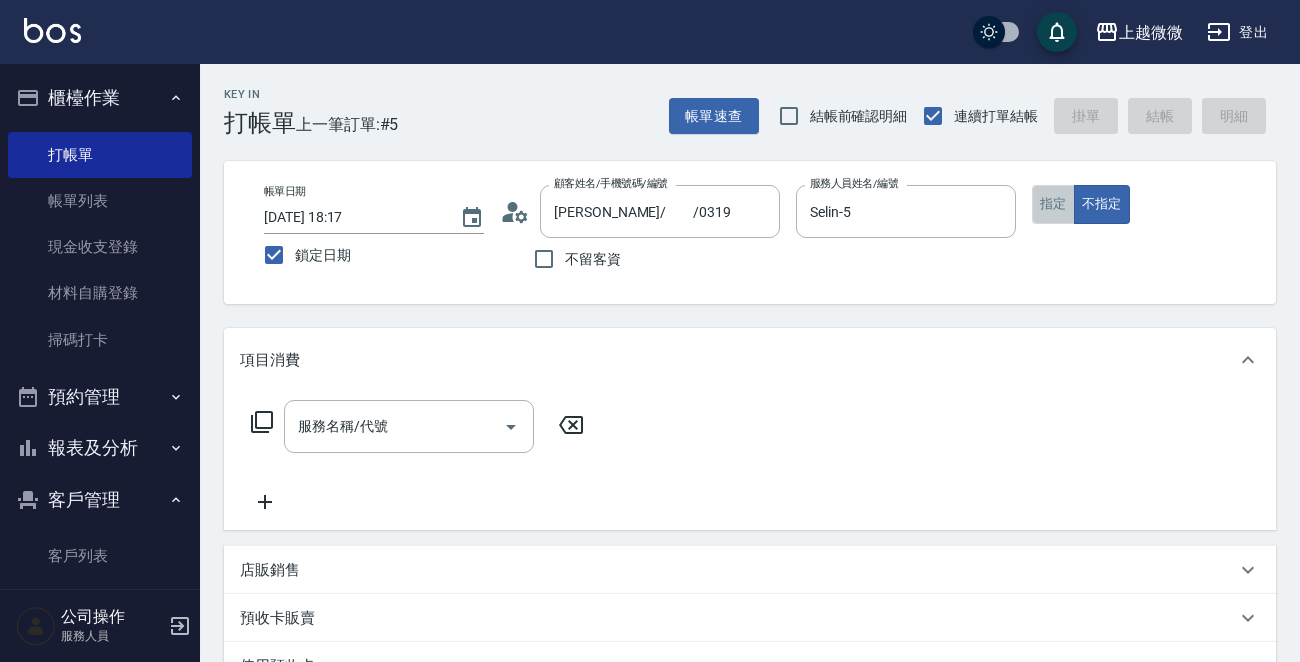 click on "指定" at bounding box center (1053, 204) 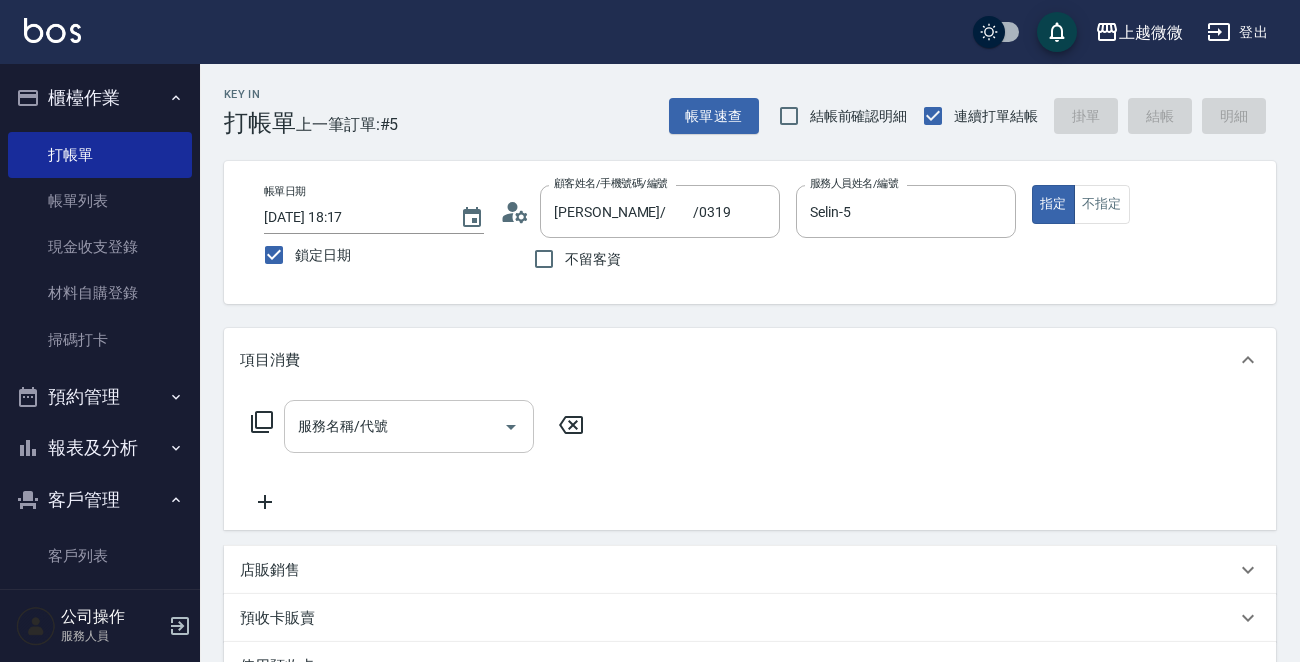 click on "服務名稱/代號" at bounding box center [394, 426] 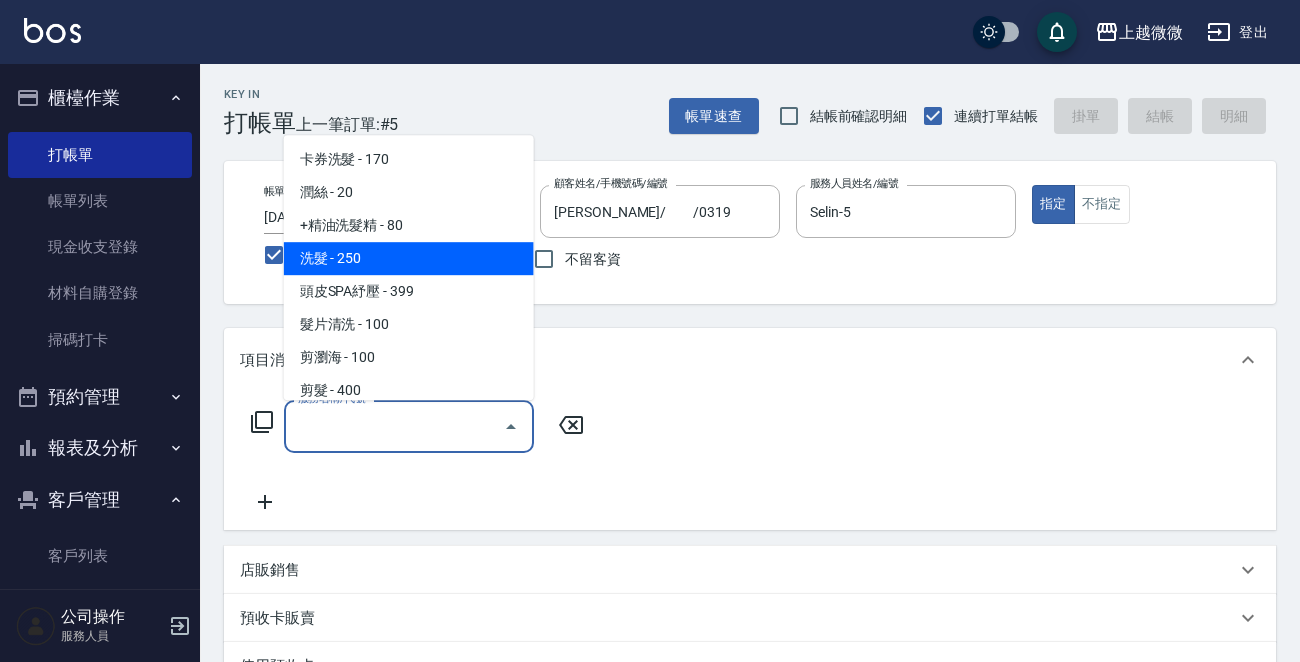 click on "洗髮 - 250" at bounding box center (409, 258) 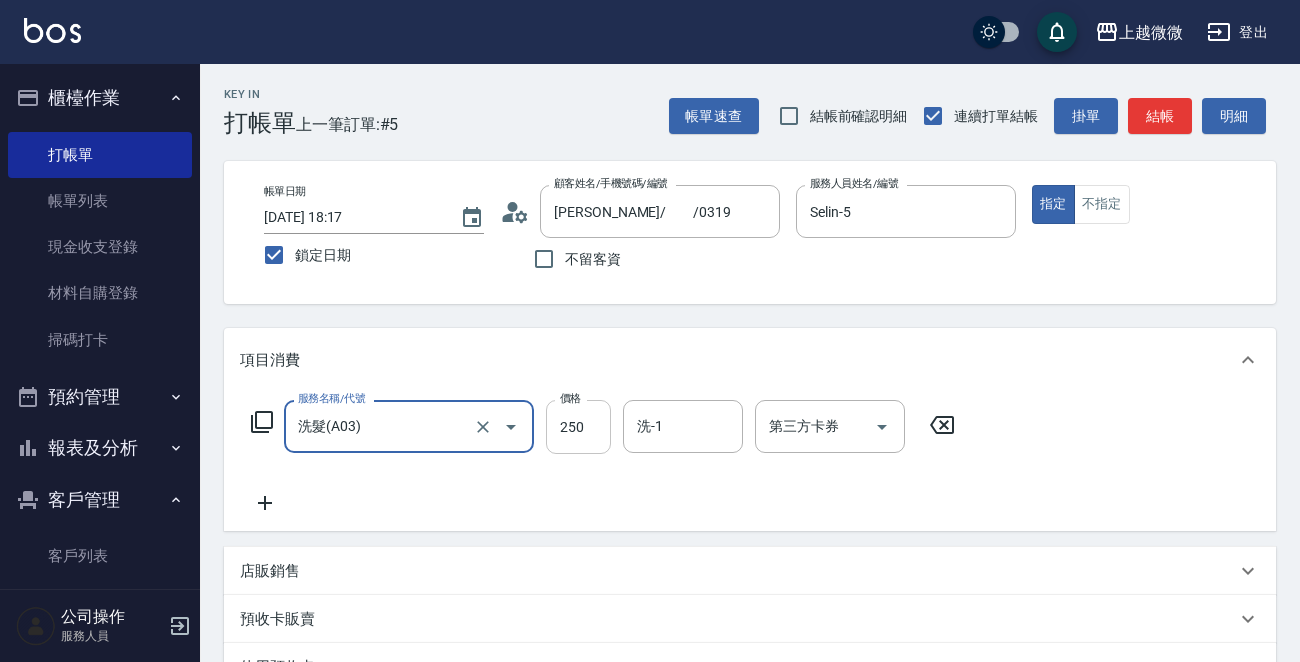 click on "250" at bounding box center (578, 427) 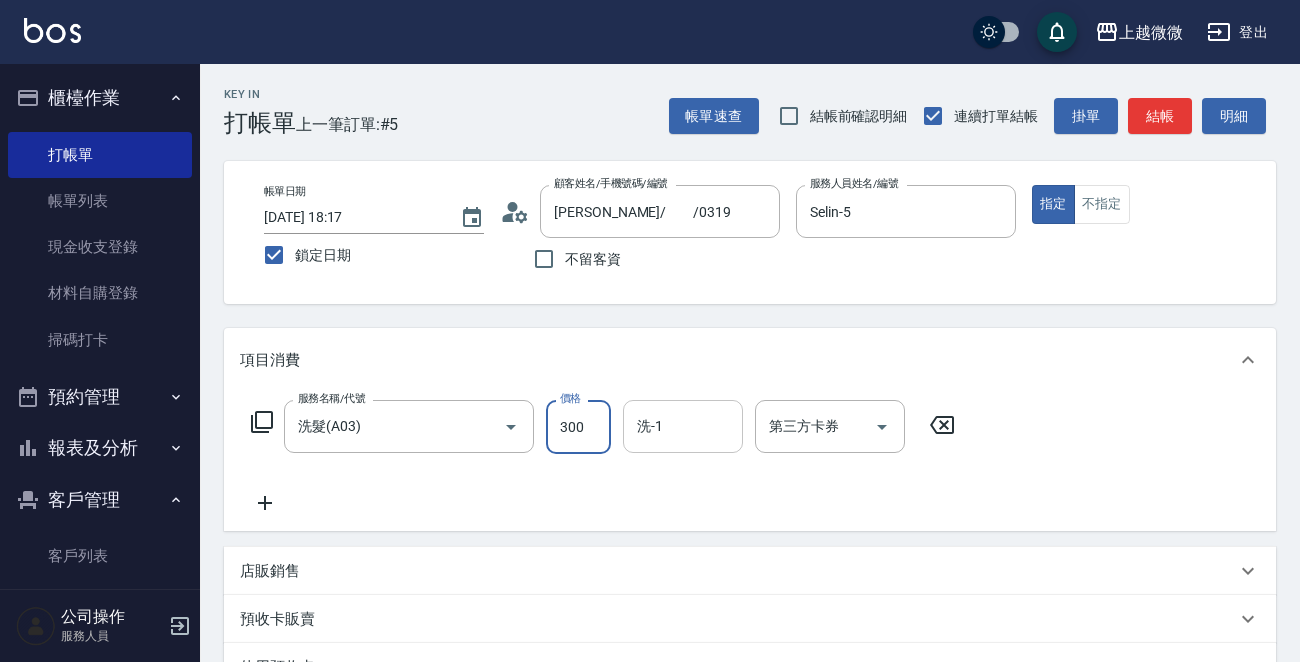 type on "300" 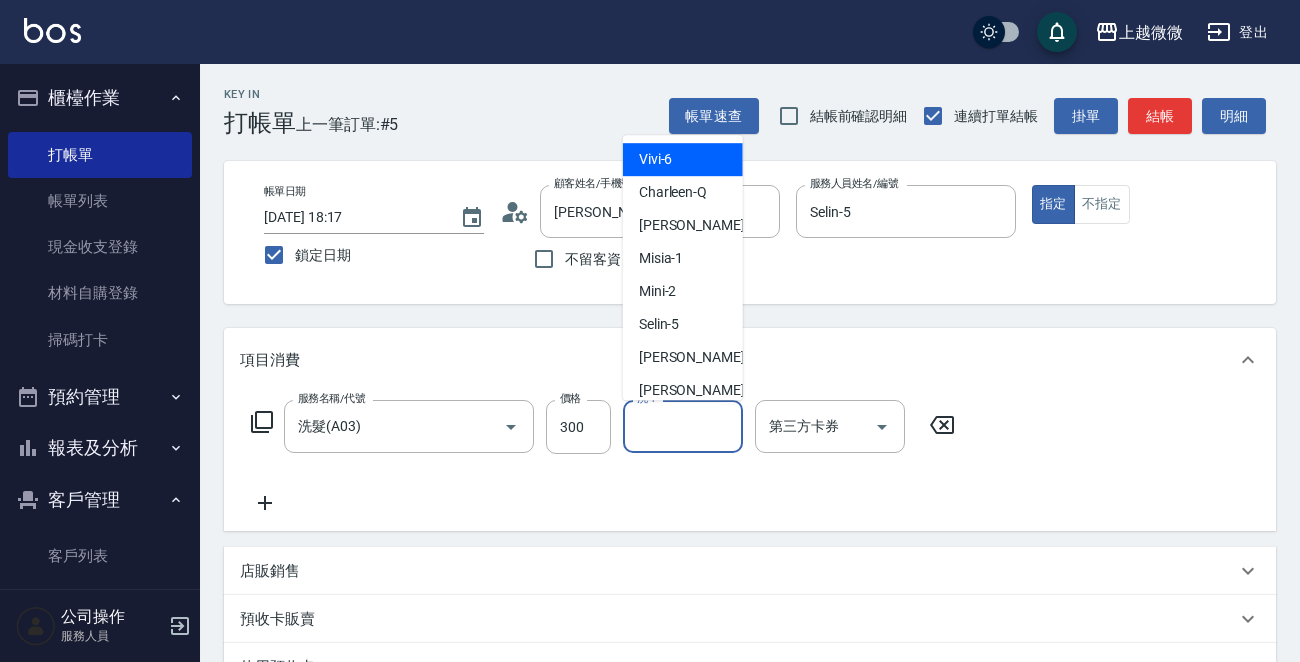 click on "洗-1" at bounding box center [683, 426] 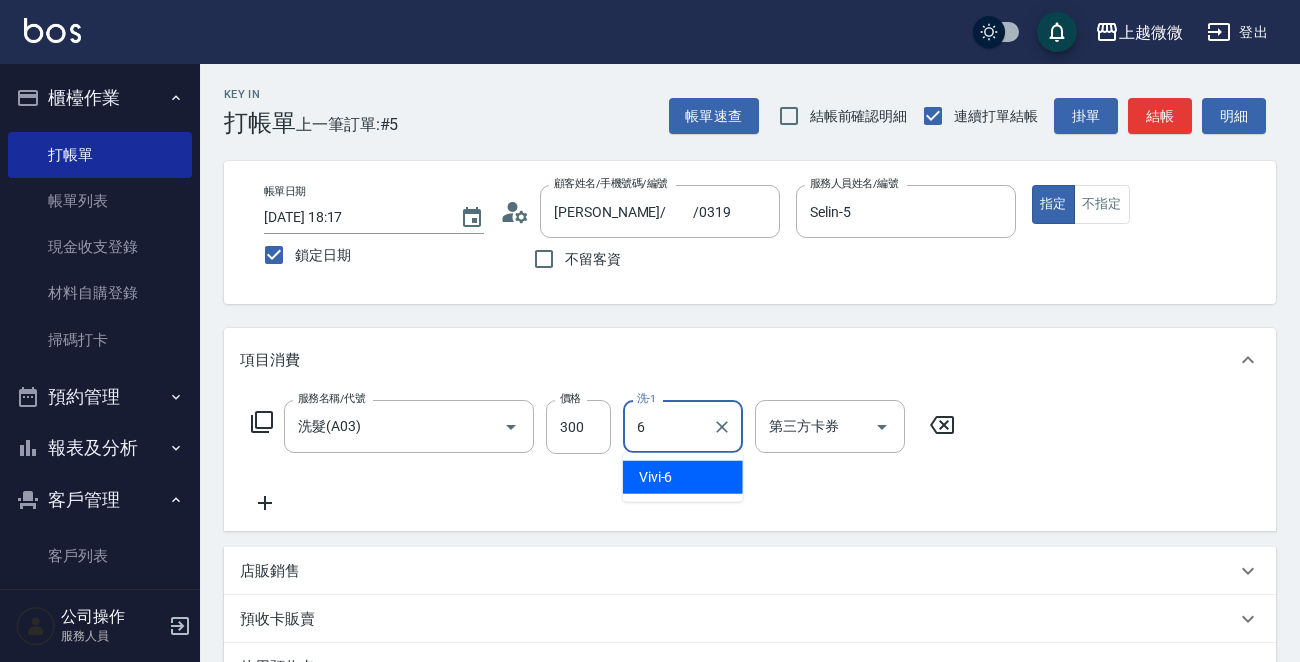 drag, startPoint x: 678, startPoint y: 478, endPoint x: 660, endPoint y: 421, distance: 59.77458 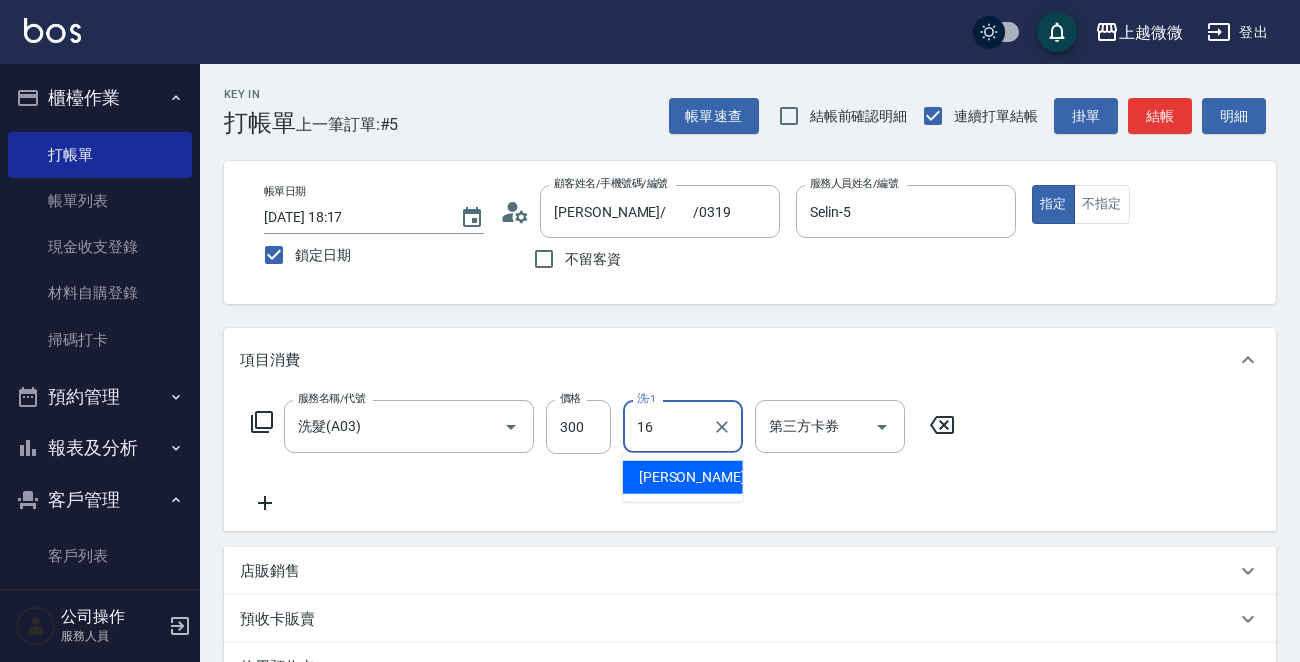 click on "[PERSON_NAME] -16" at bounding box center [702, 477] 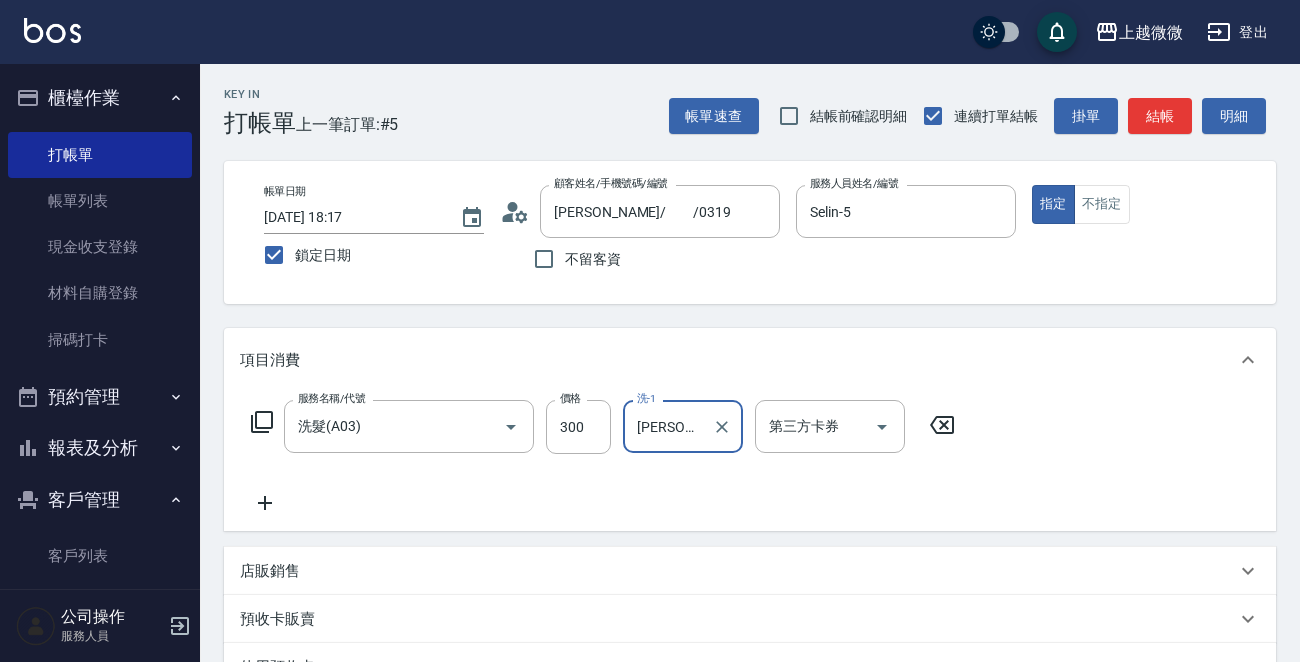 type on "[PERSON_NAME]-16" 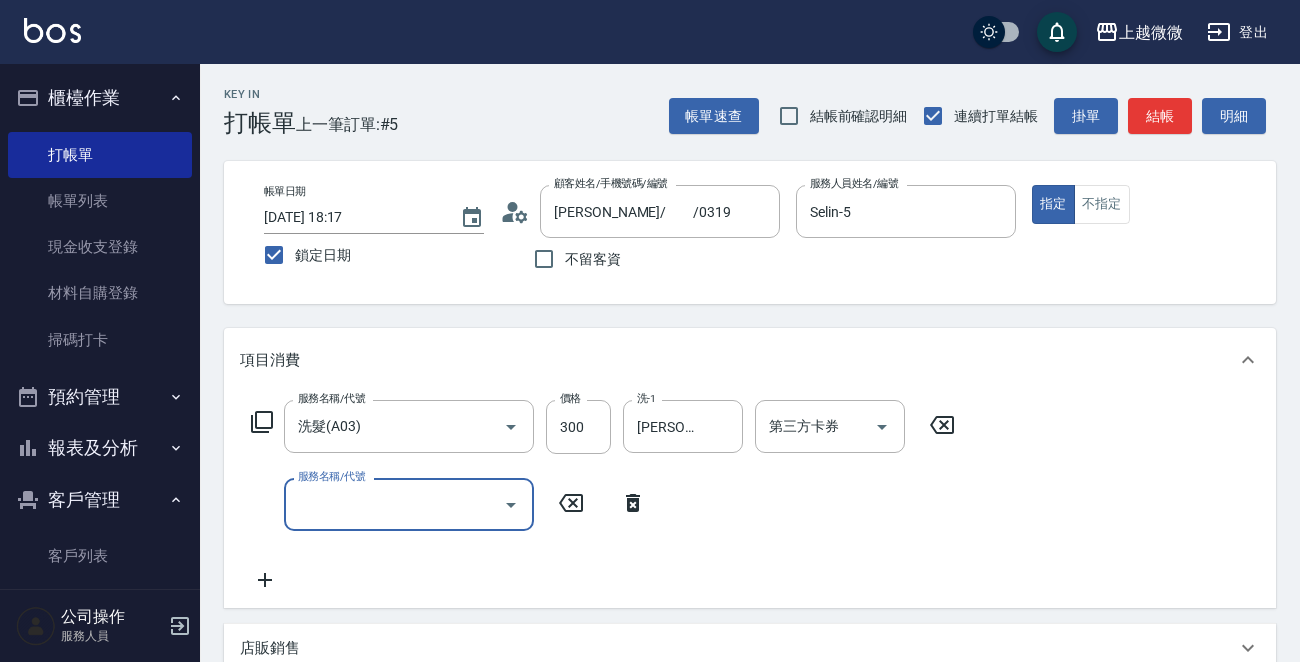 click on "服務名稱/代號" at bounding box center (394, 504) 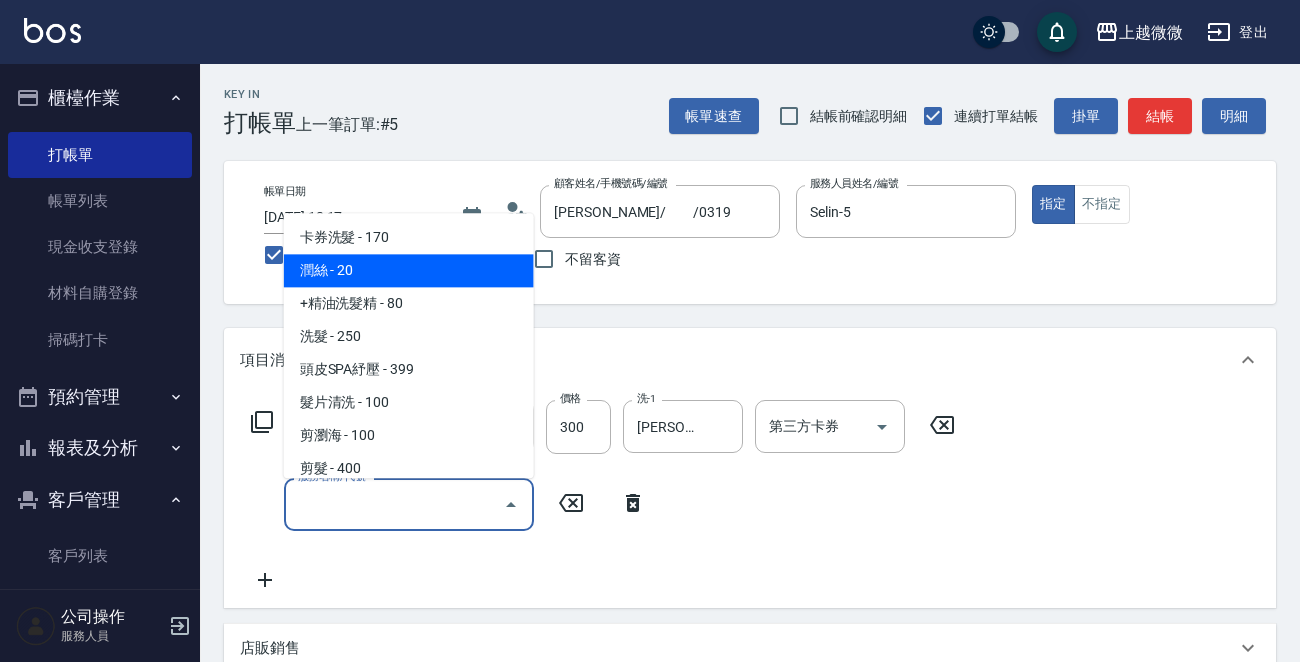 click on "潤絲 - 20" at bounding box center (409, 271) 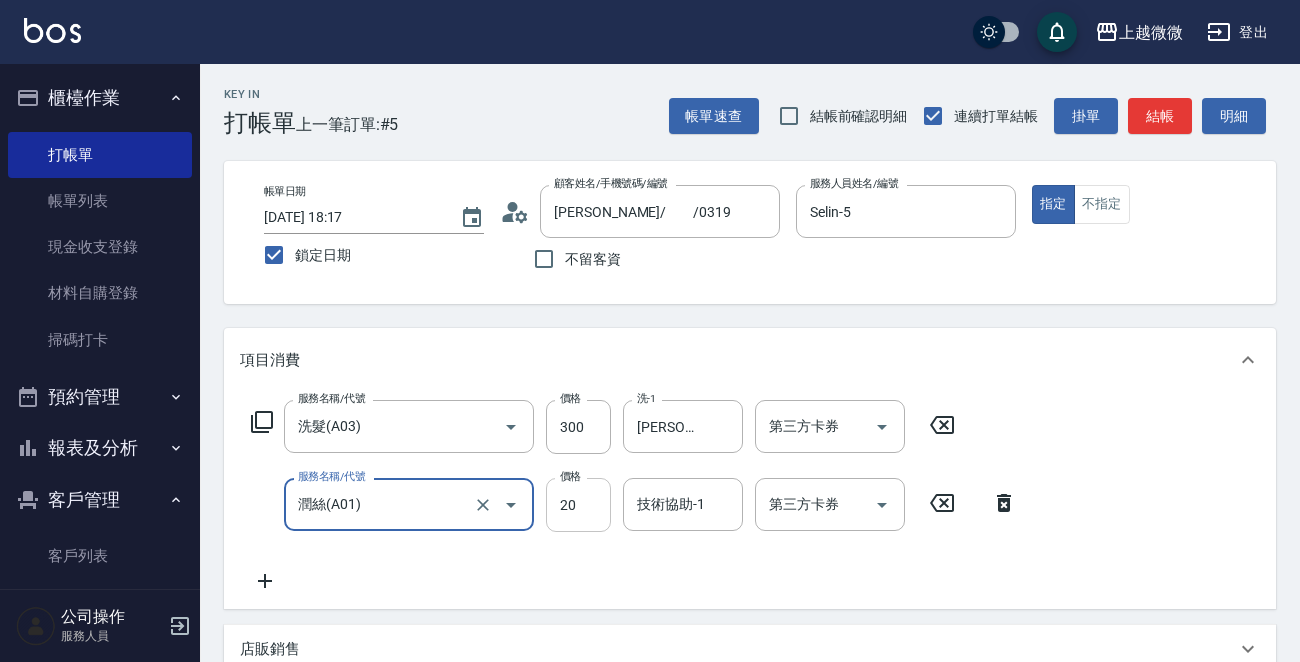 click on "20" at bounding box center (578, 505) 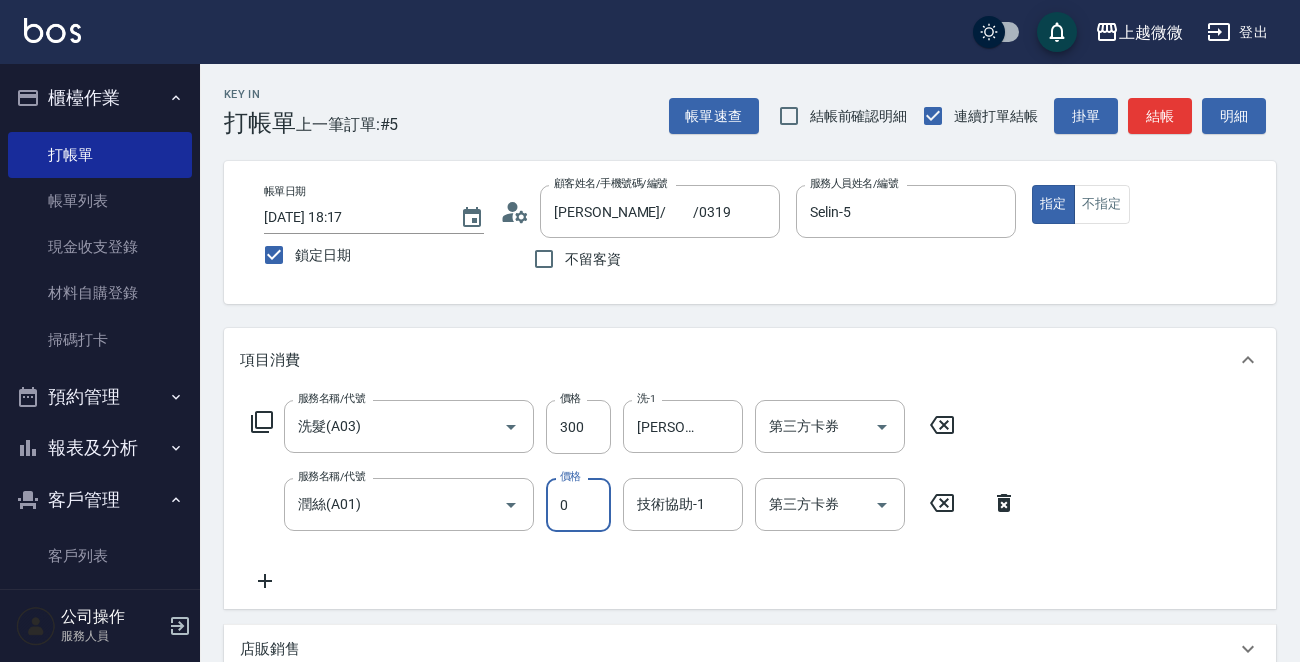type on "0" 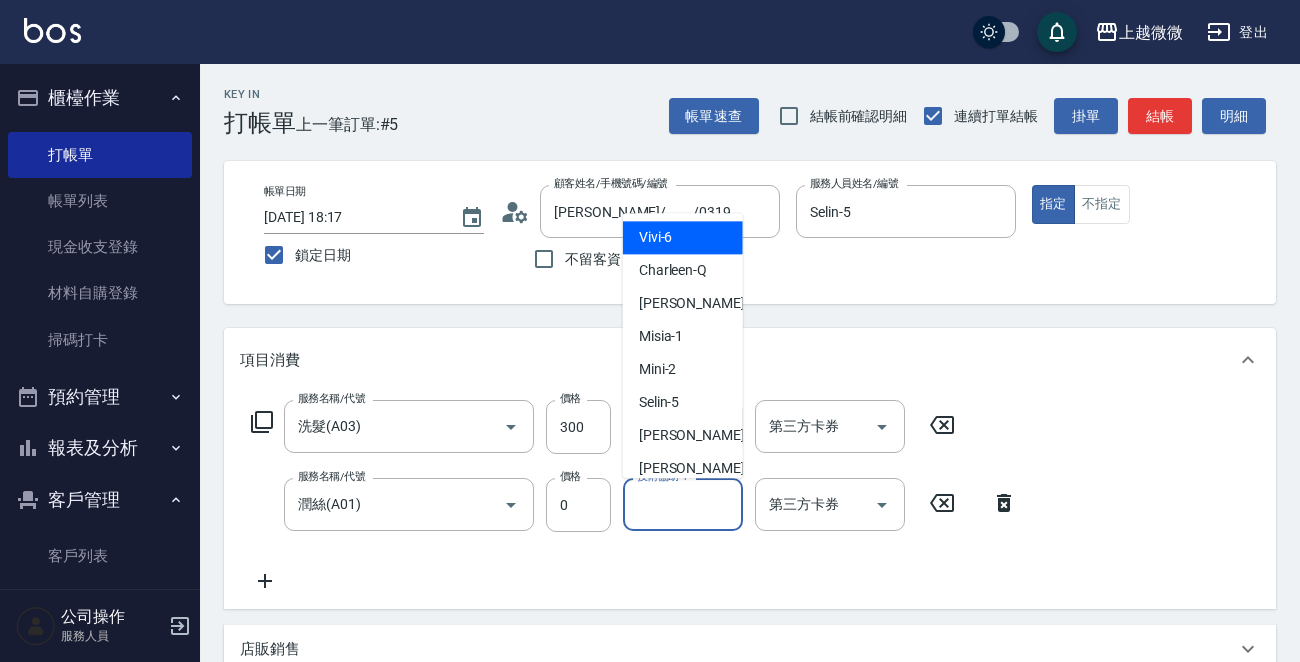 click on "技術協助-1" at bounding box center [683, 504] 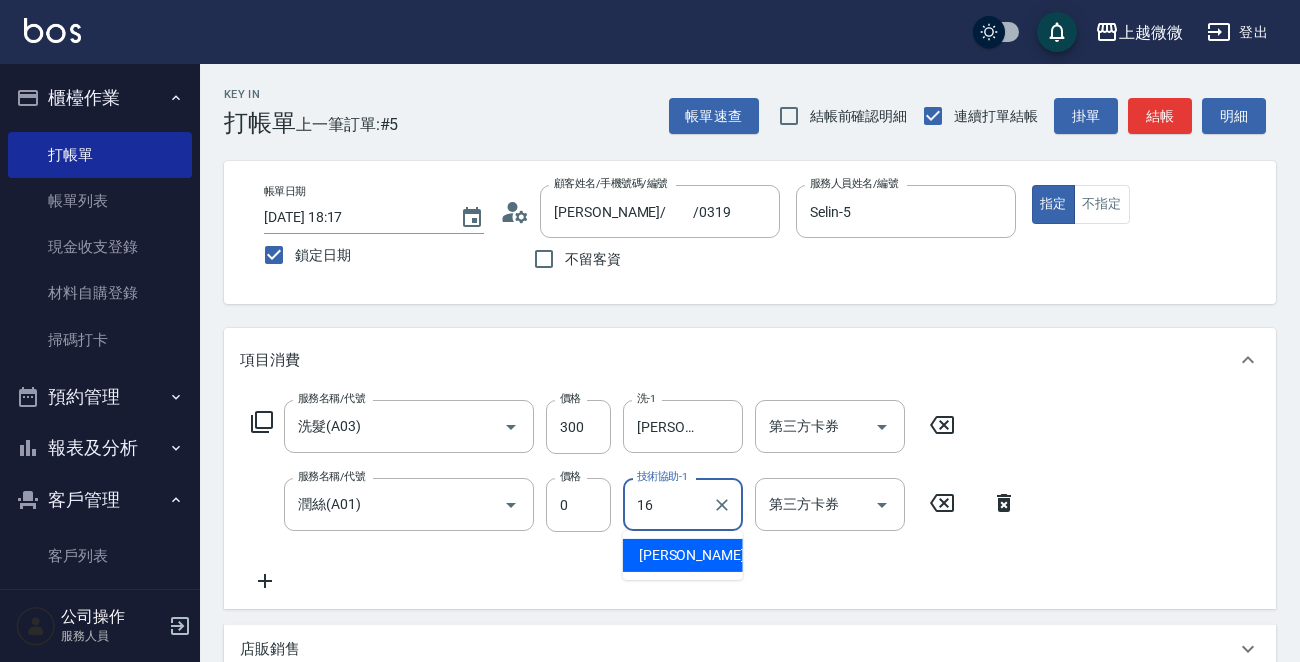 click on "[PERSON_NAME] -16" at bounding box center [683, 555] 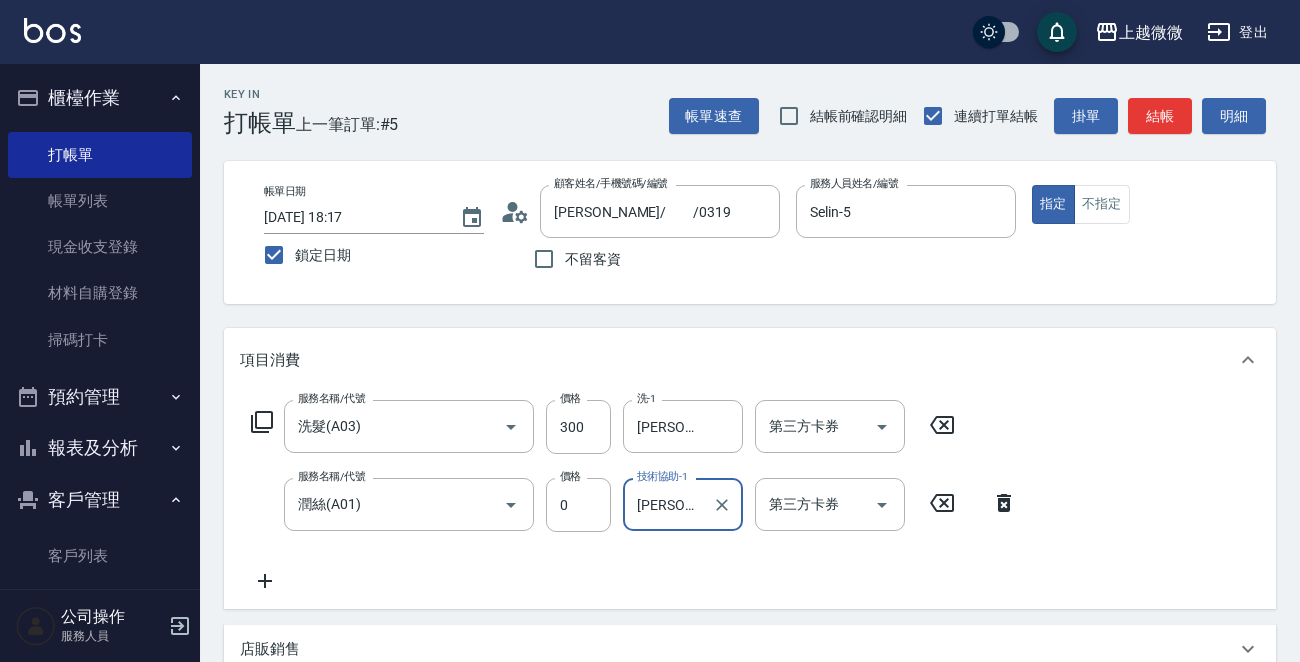 type on "[PERSON_NAME]-16" 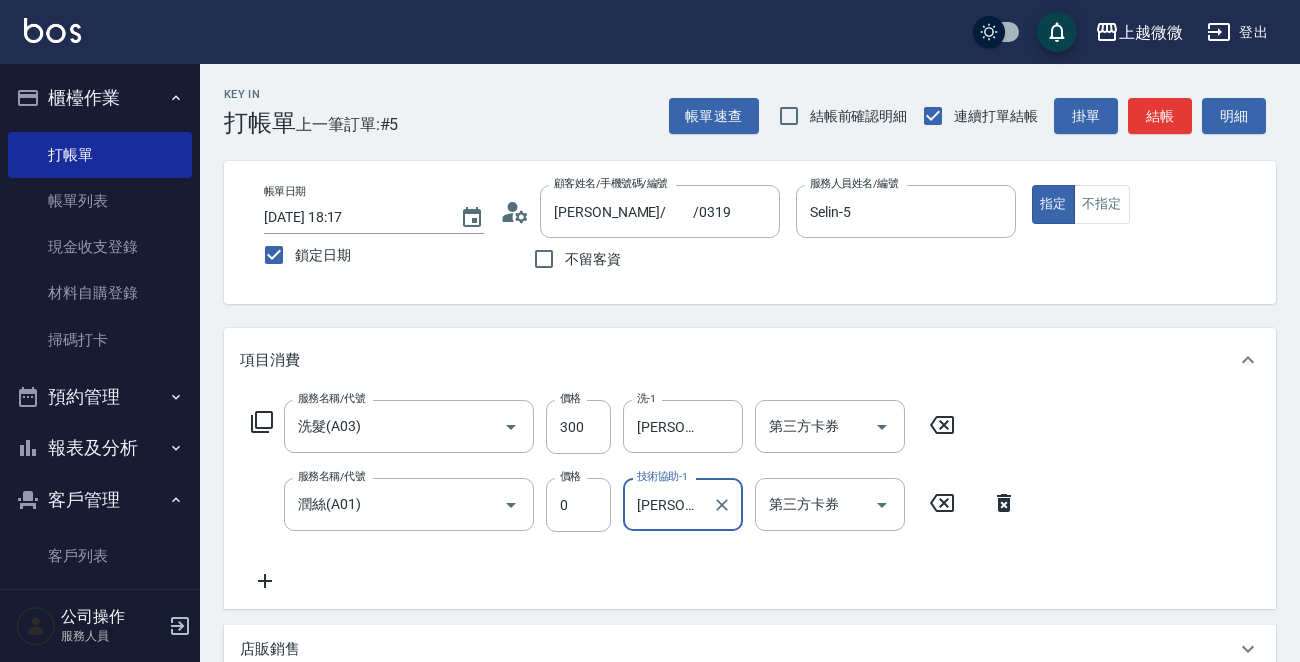 click 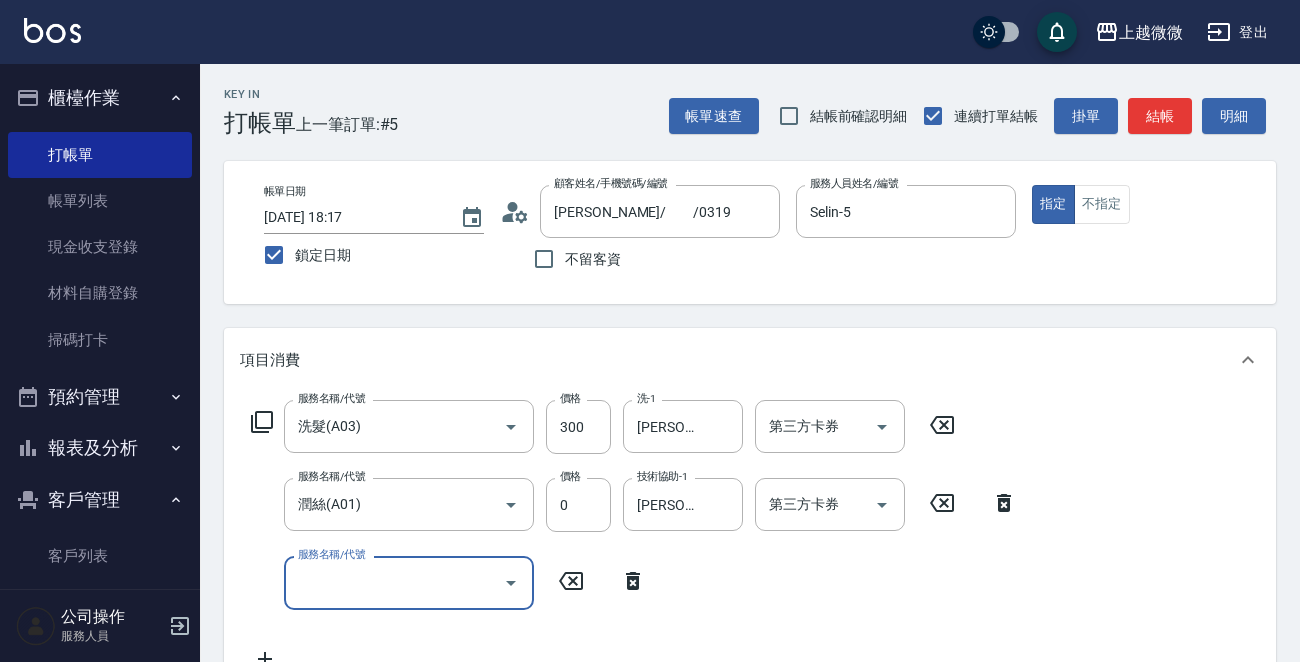 drag, startPoint x: 271, startPoint y: 583, endPoint x: 349, endPoint y: 578, distance: 78.160095 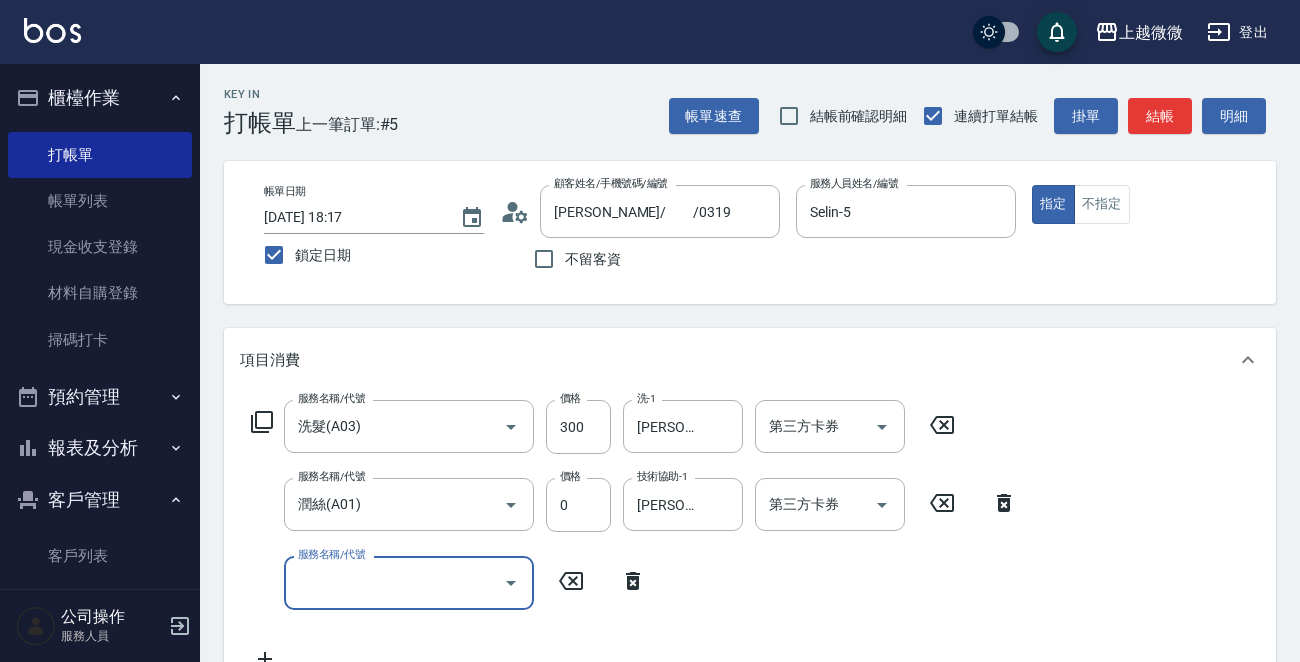 click on "服務名稱/代號 服務名稱/代號" at bounding box center (409, 582) 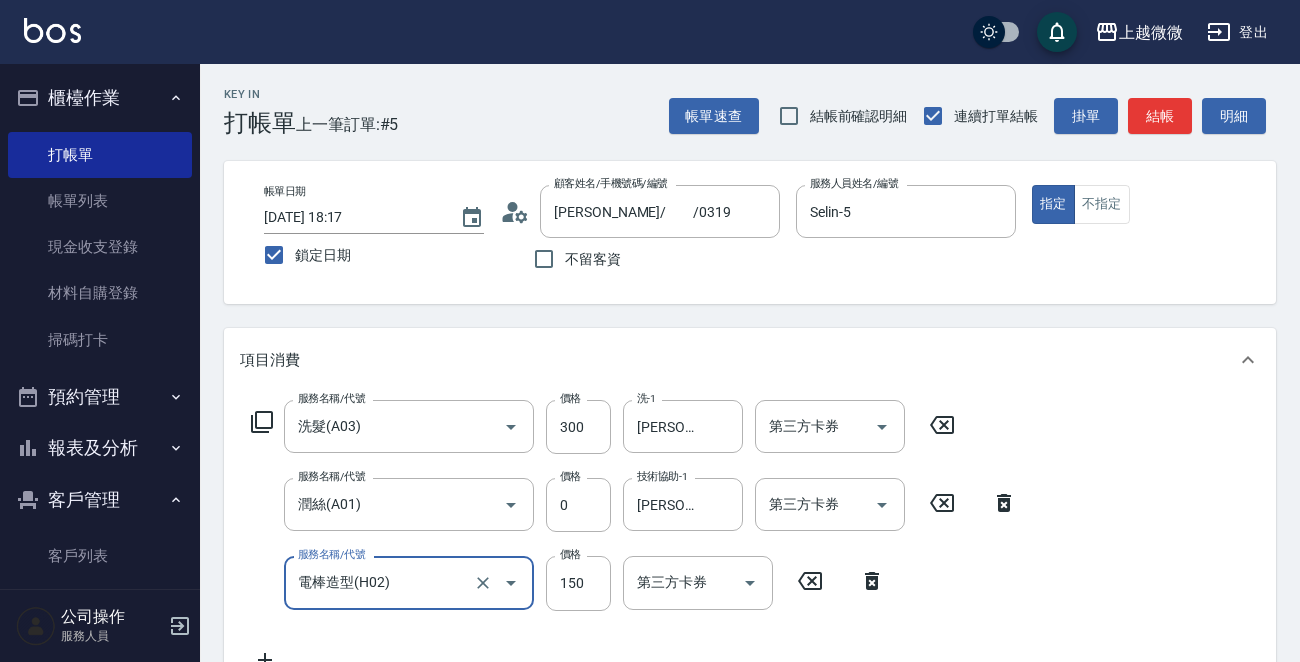 type on "電棒造型(H02)" 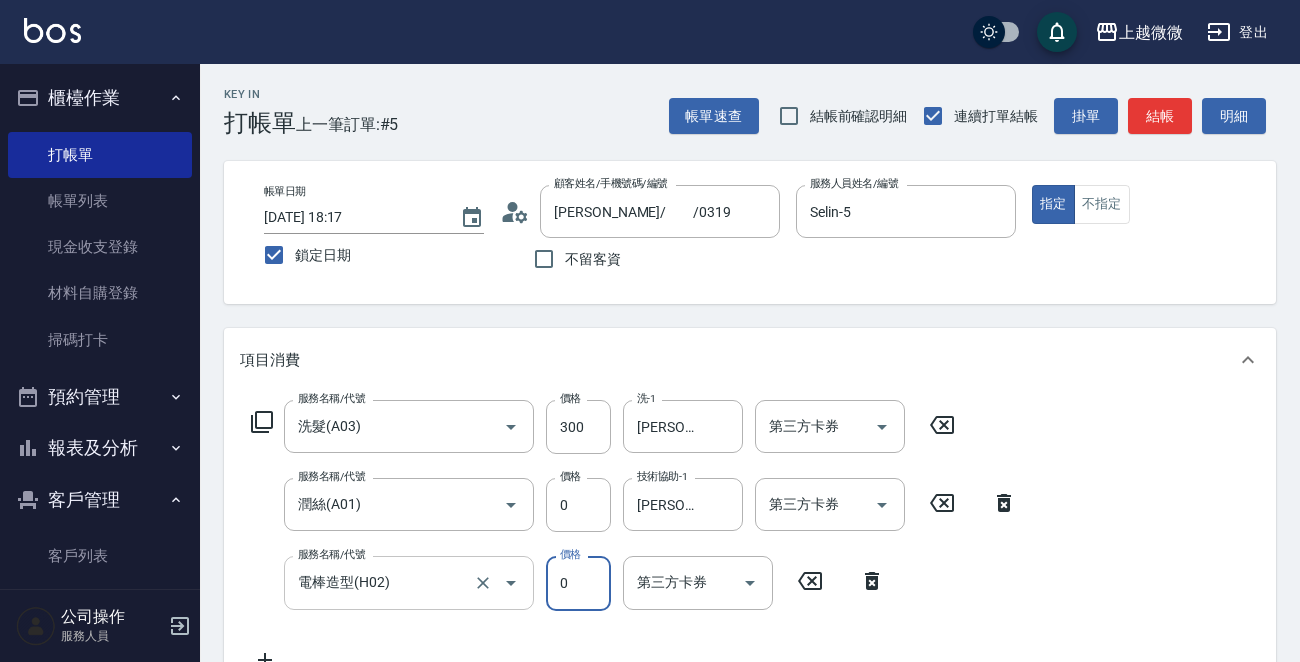 type on "0" 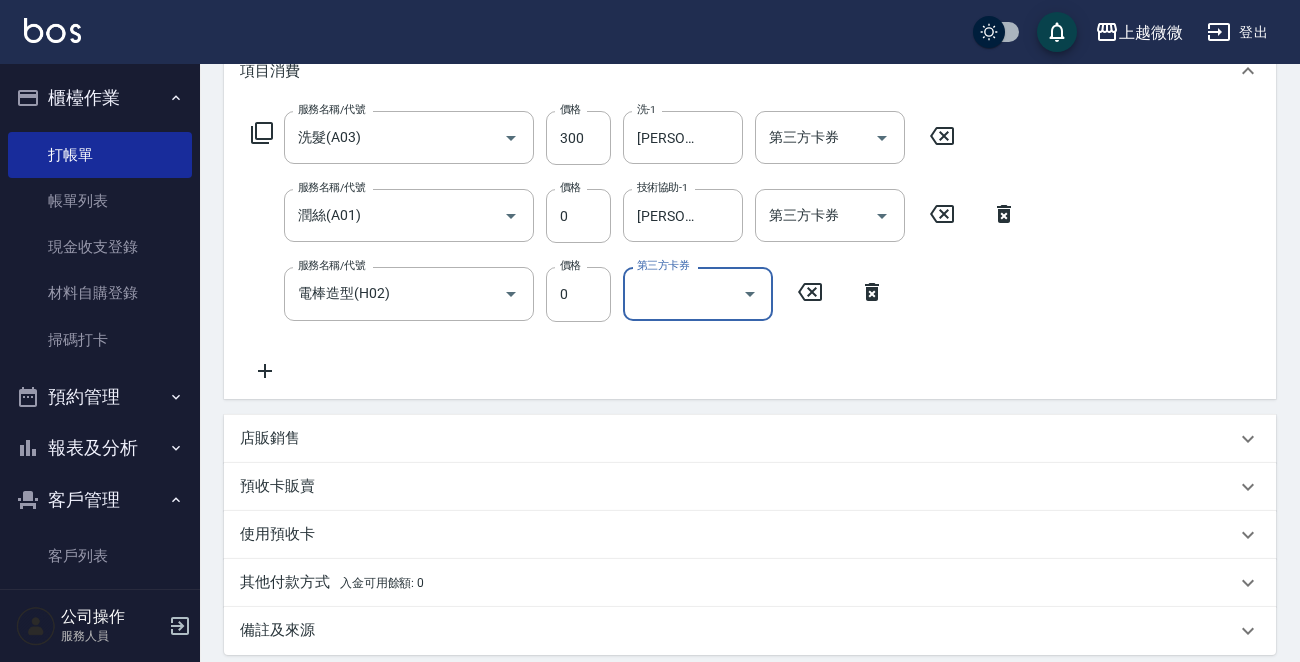 scroll, scrollTop: 503, scrollLeft: 0, axis: vertical 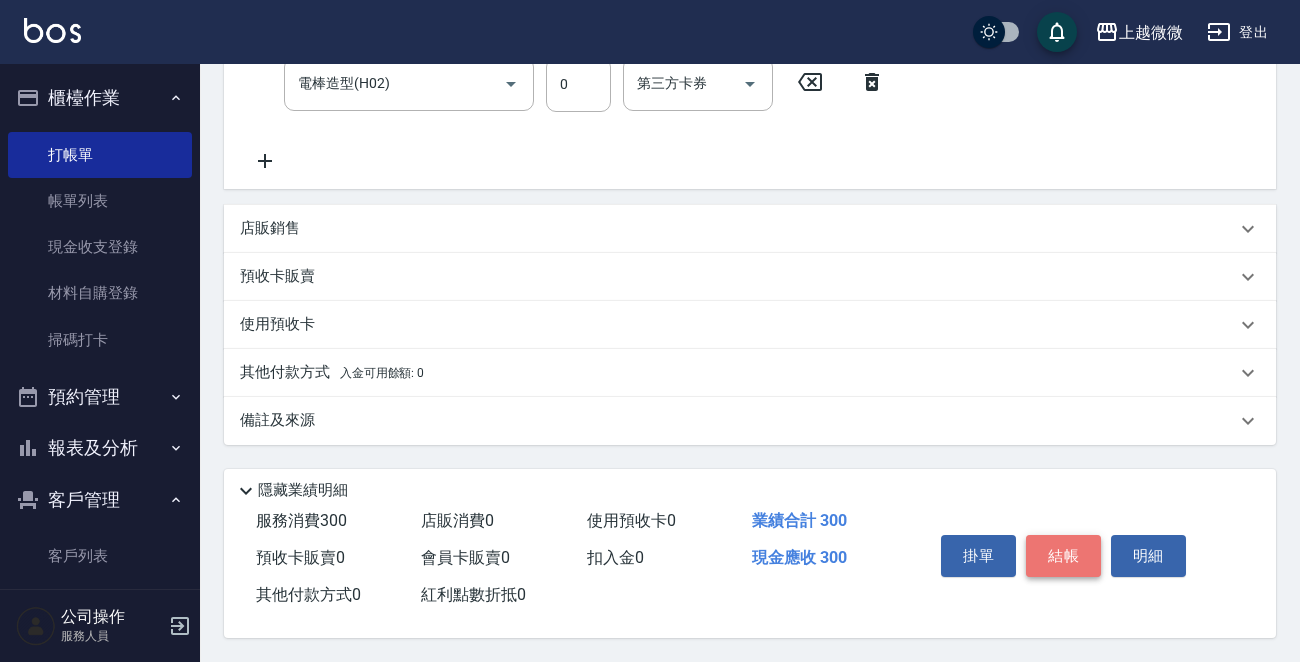 click on "結帳" at bounding box center [1063, 556] 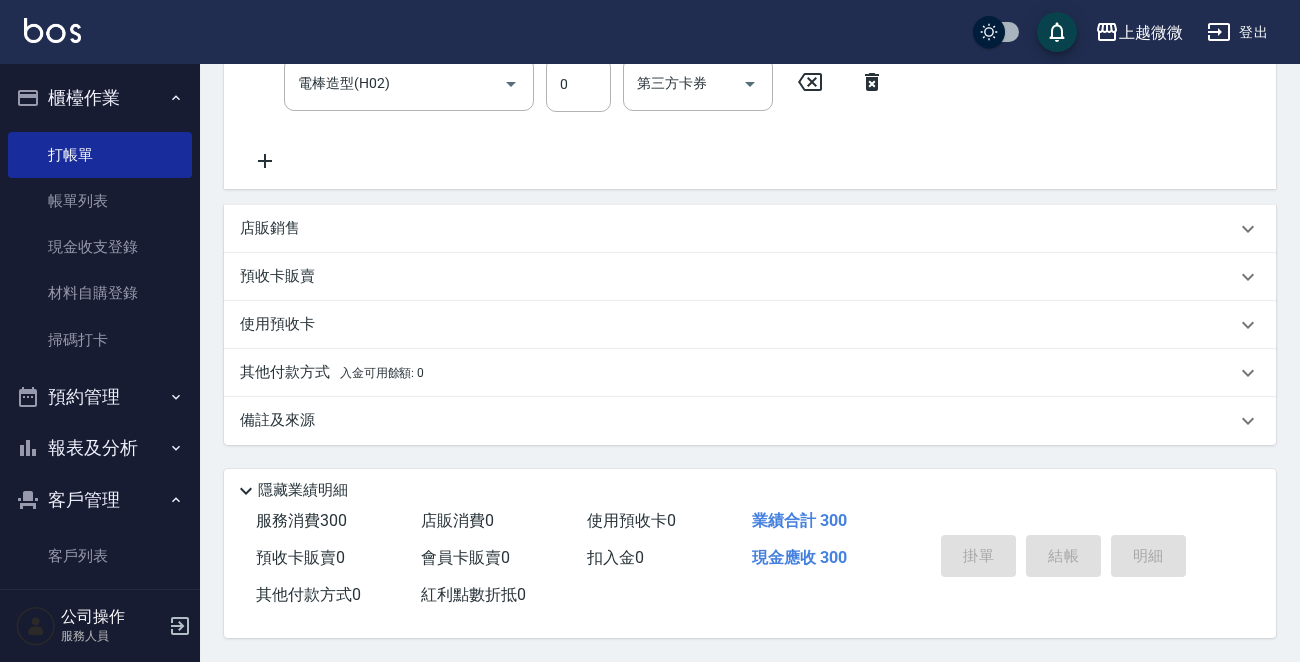 type 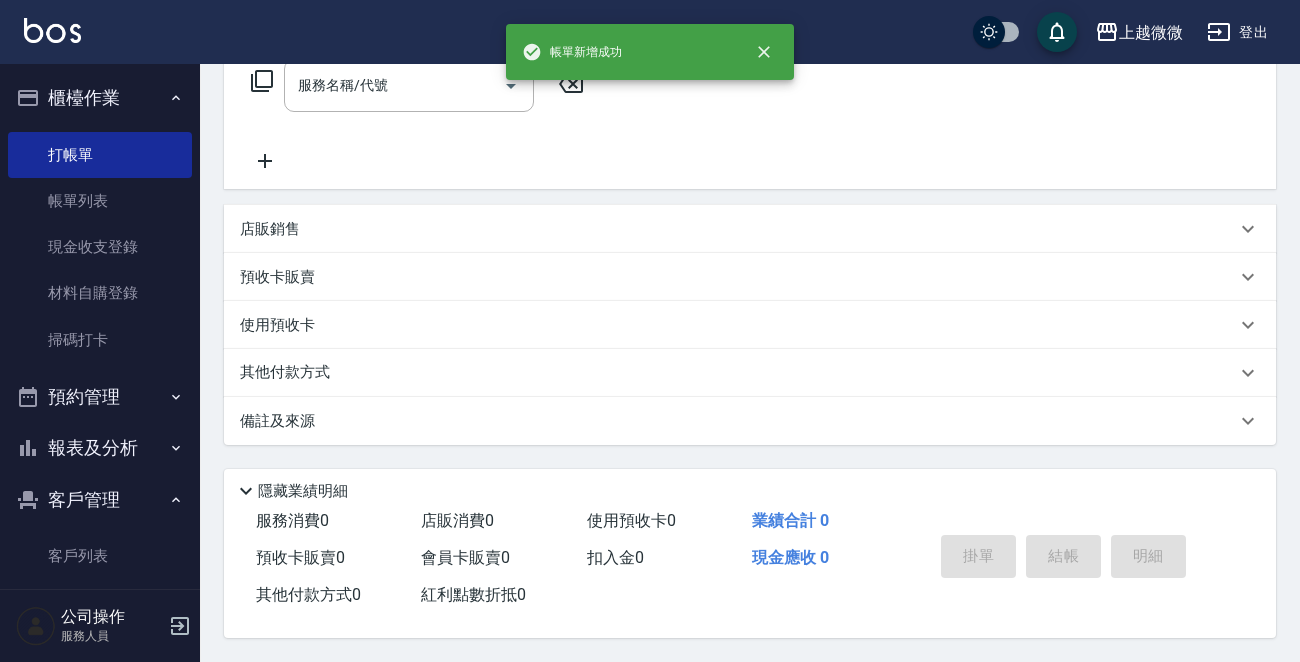scroll, scrollTop: 0, scrollLeft: 0, axis: both 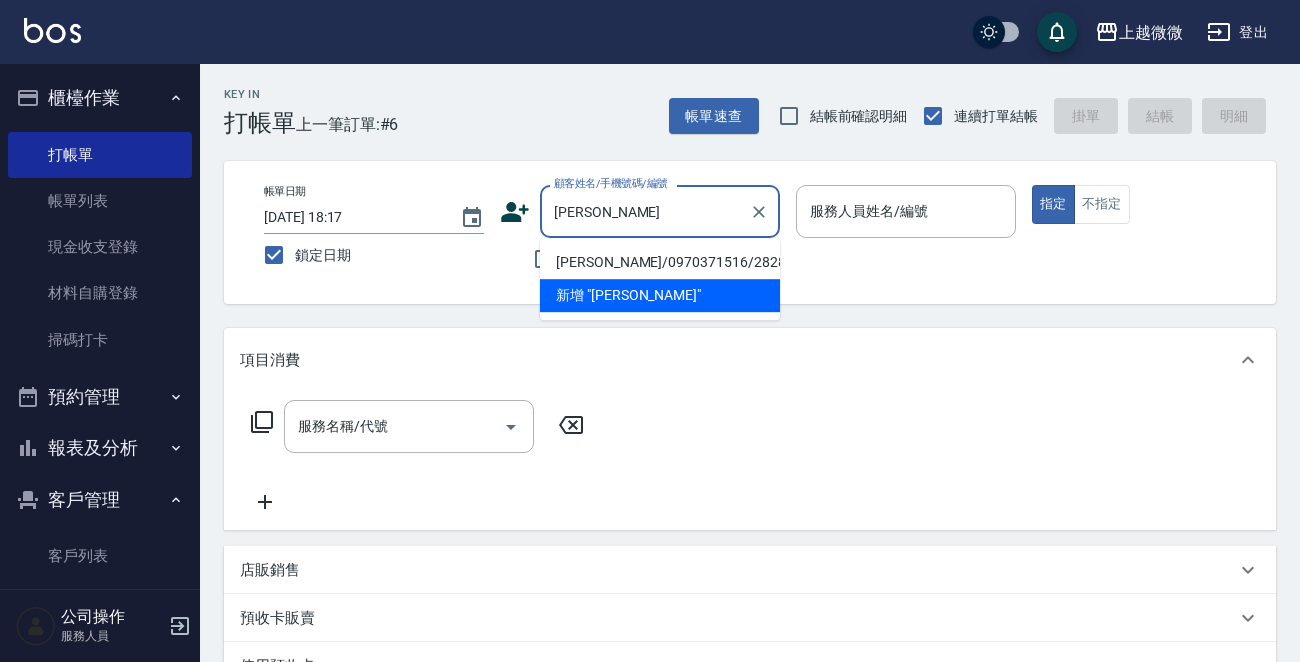 click on "[PERSON_NAME]/0970371516/2828" at bounding box center (660, 262) 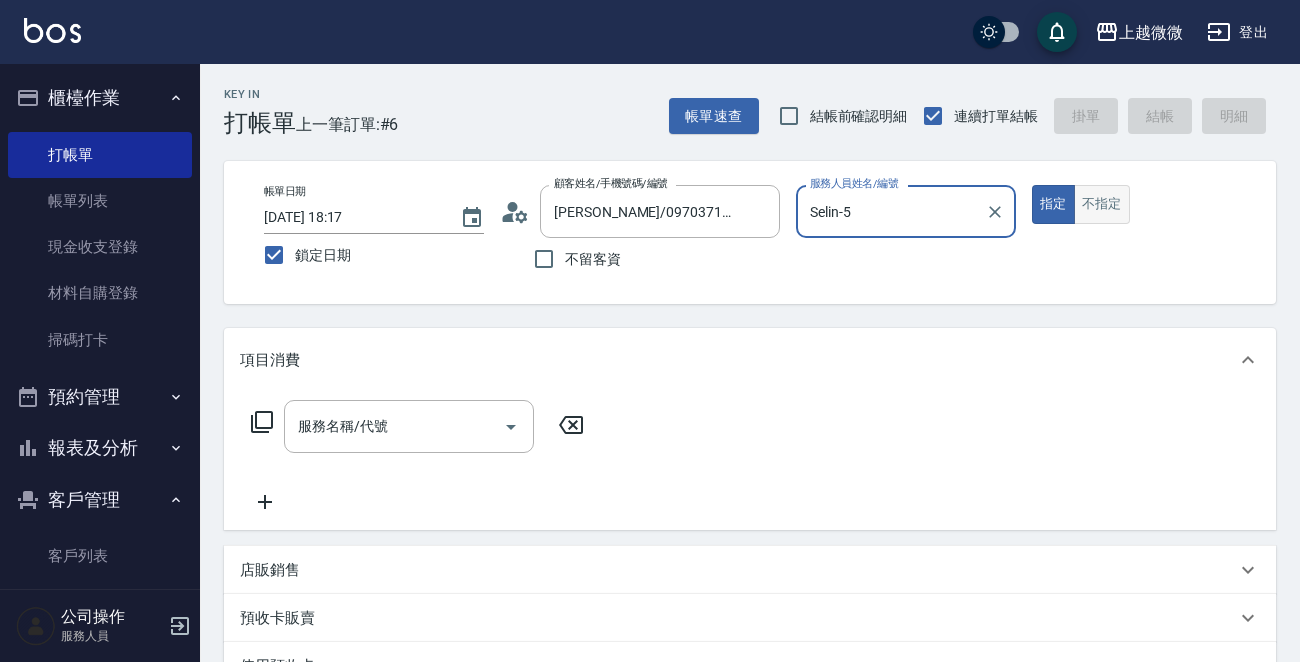 click on "不指定" at bounding box center [1102, 204] 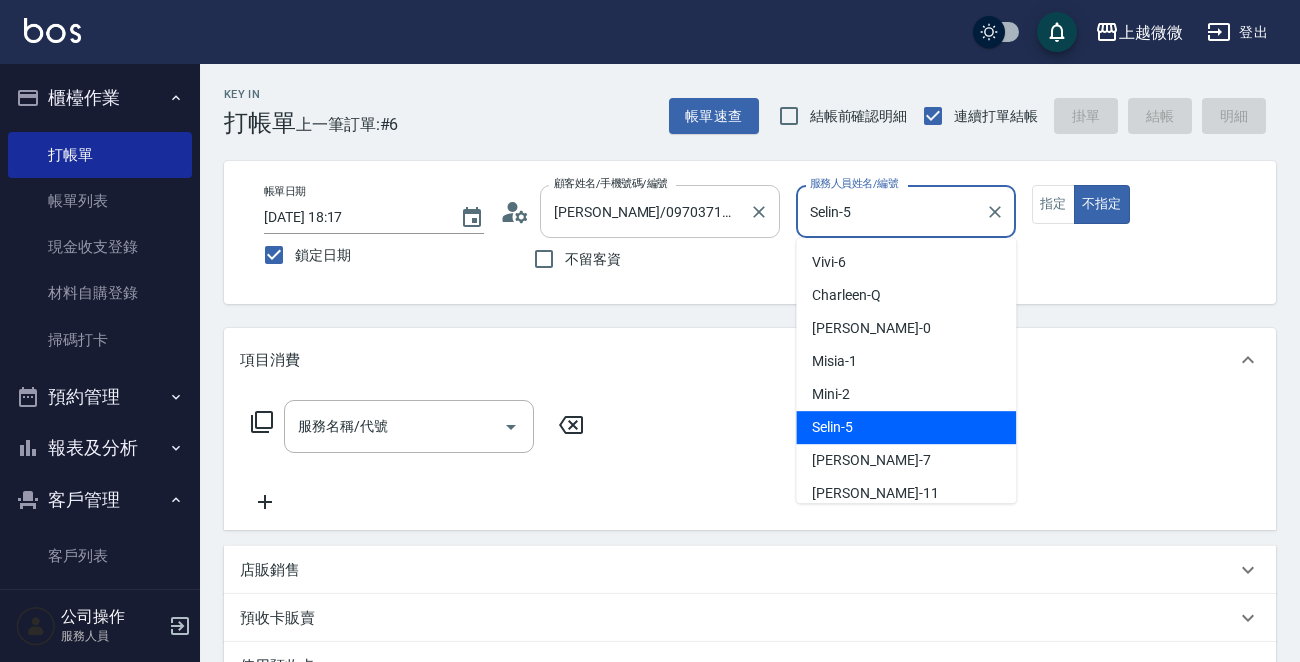 drag, startPoint x: 812, startPoint y: 211, endPoint x: 613, endPoint y: 210, distance: 199.00252 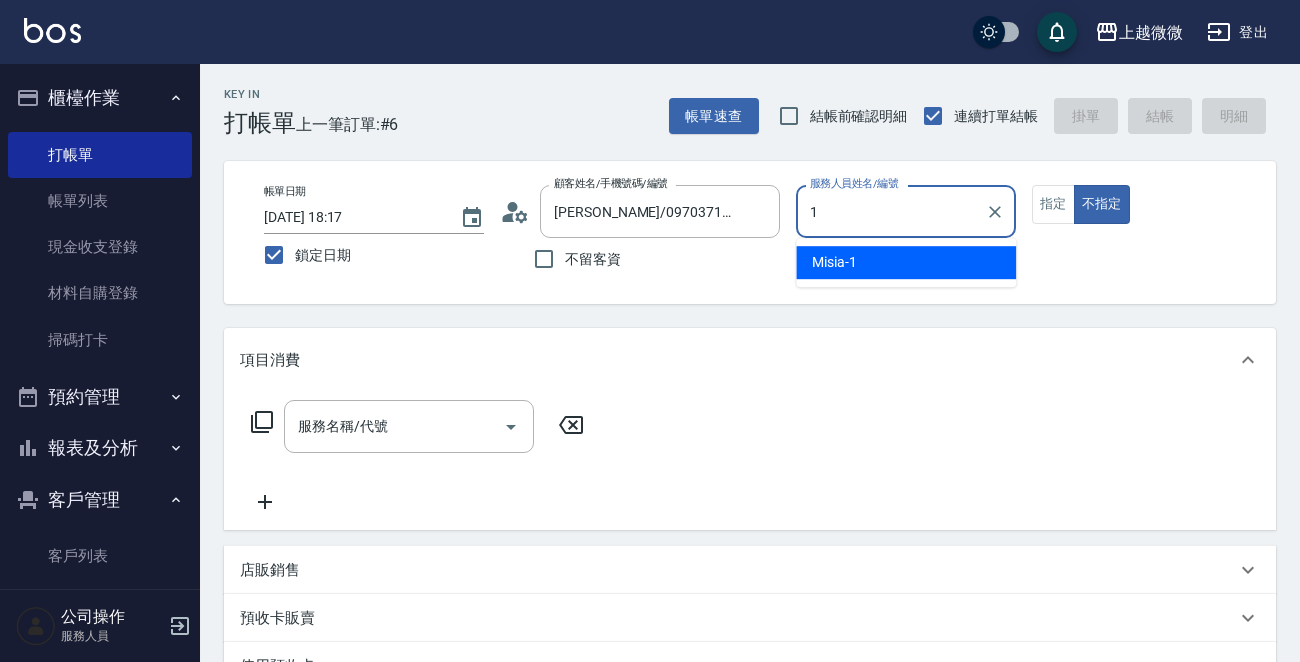 click on "Misia -1" at bounding box center (834, 262) 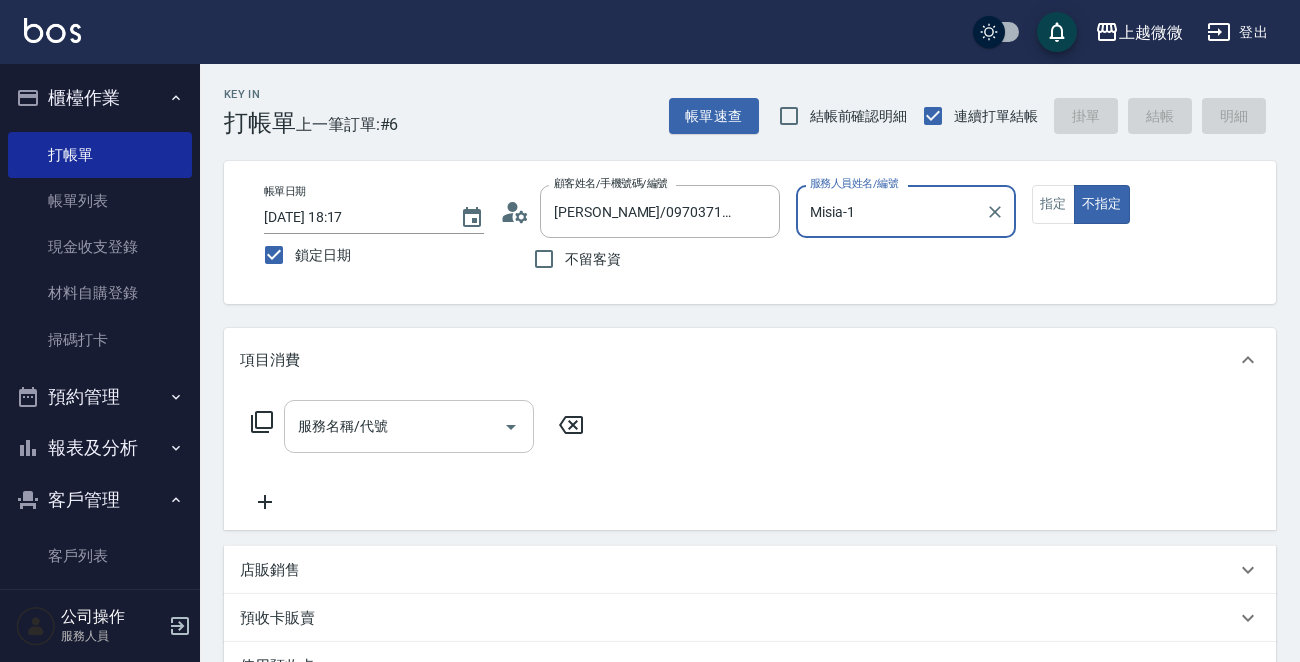 type on "Misia-1" 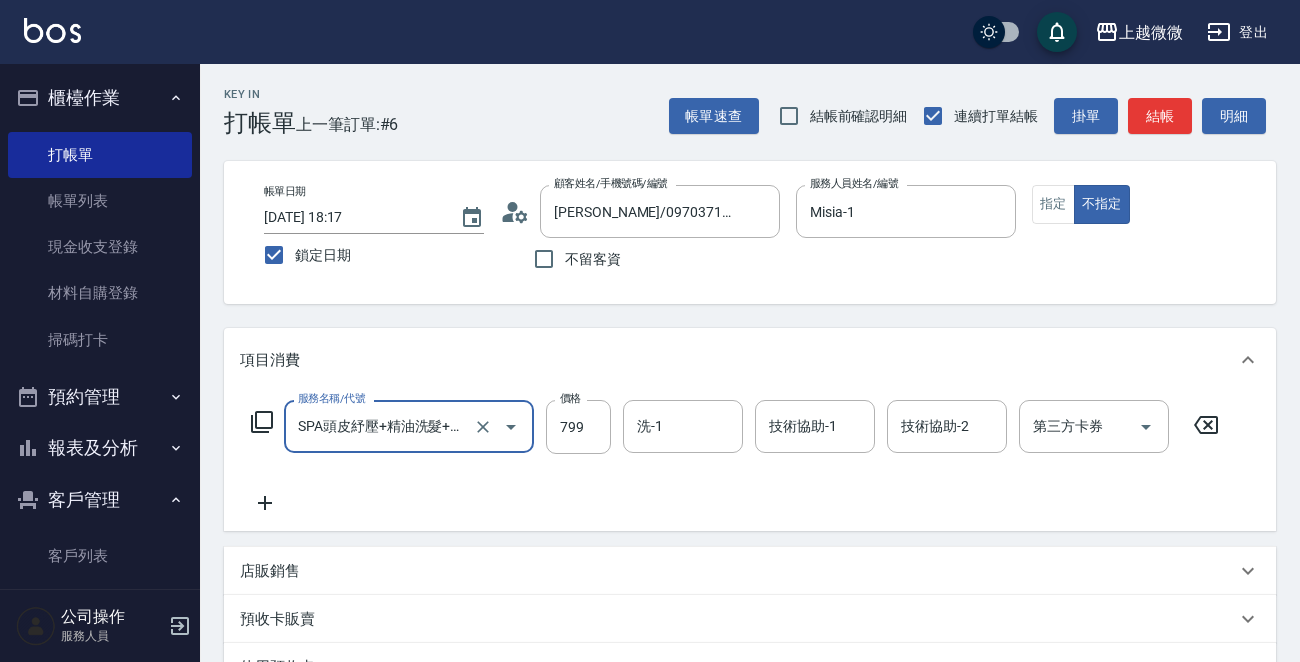 type on "SPA頭皮紓壓+精油洗髮+剪髮(I13)" 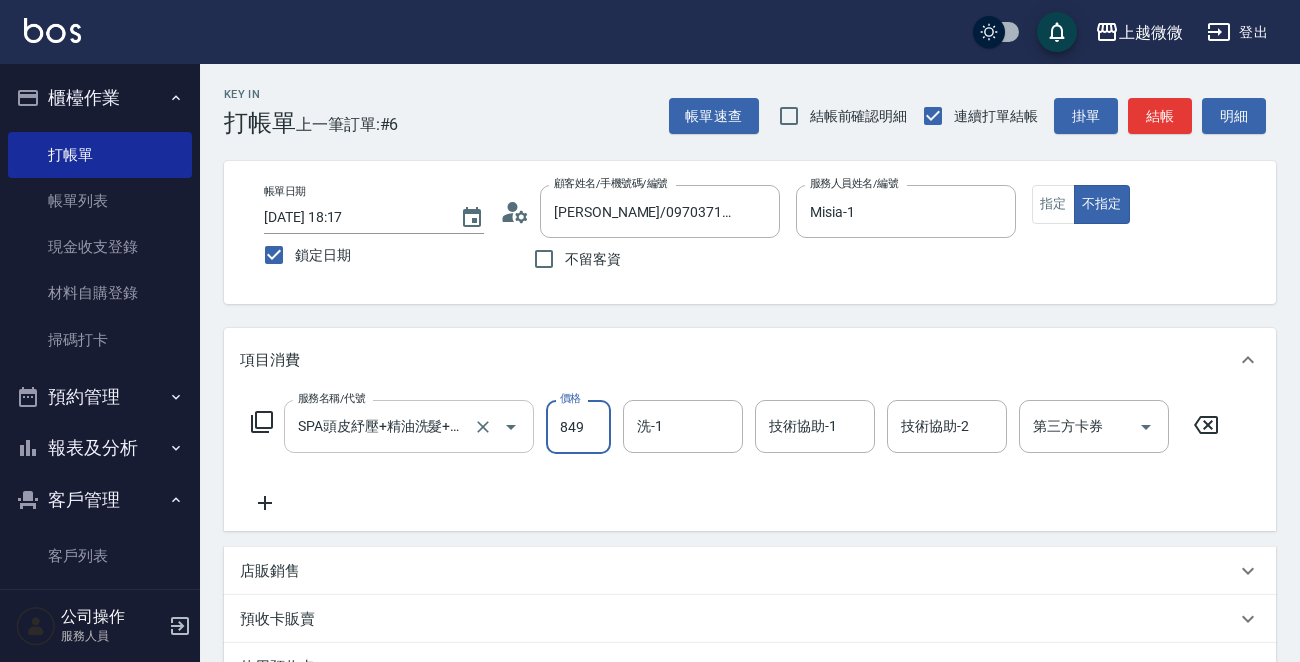 type on "849" 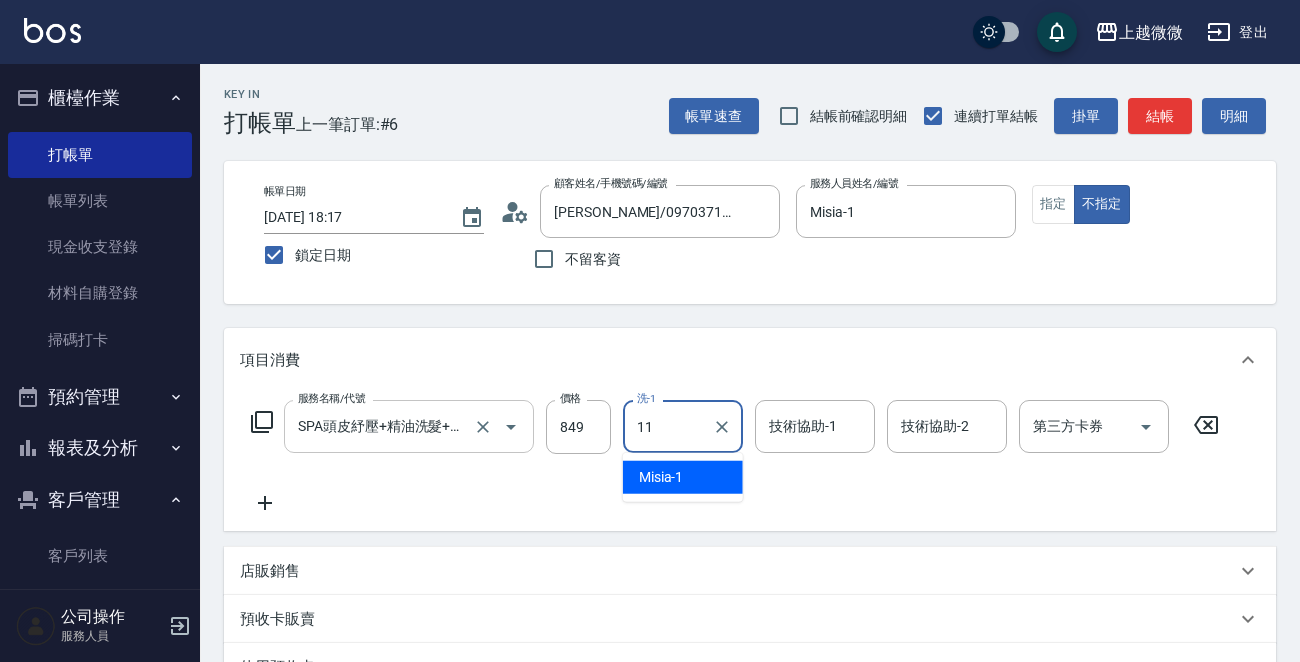 type on "[PERSON_NAME]-11" 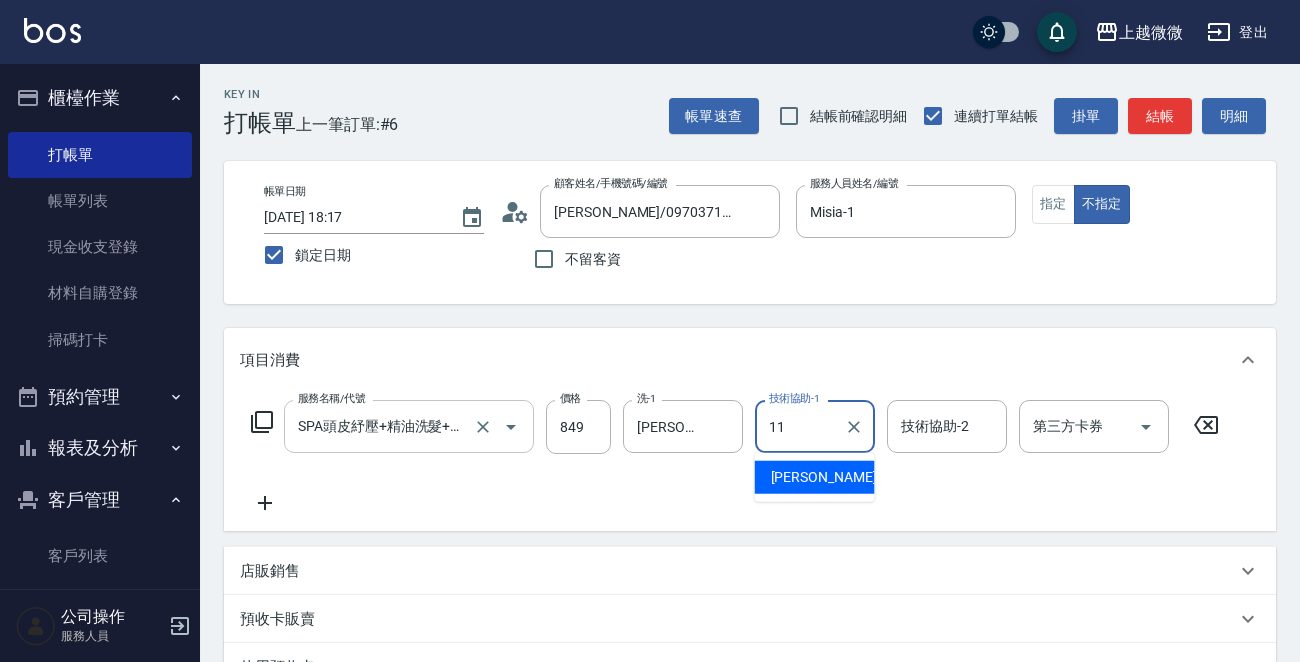 type on "[PERSON_NAME]-11" 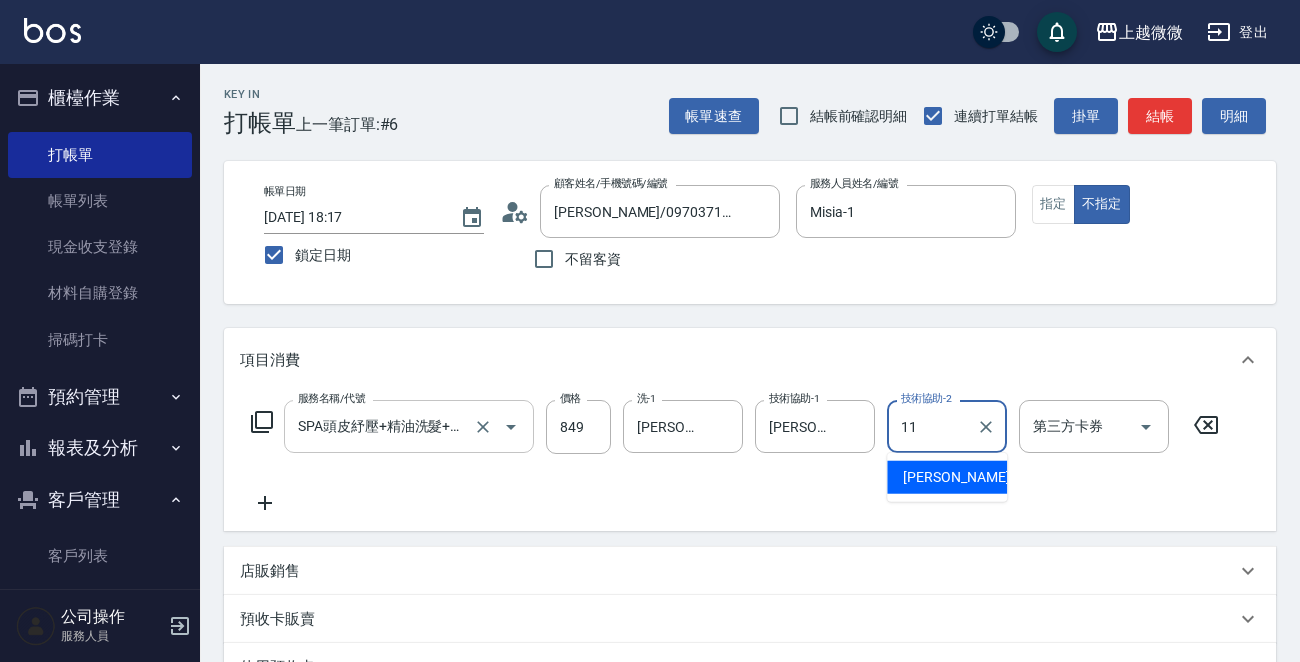 type on "[PERSON_NAME]-11" 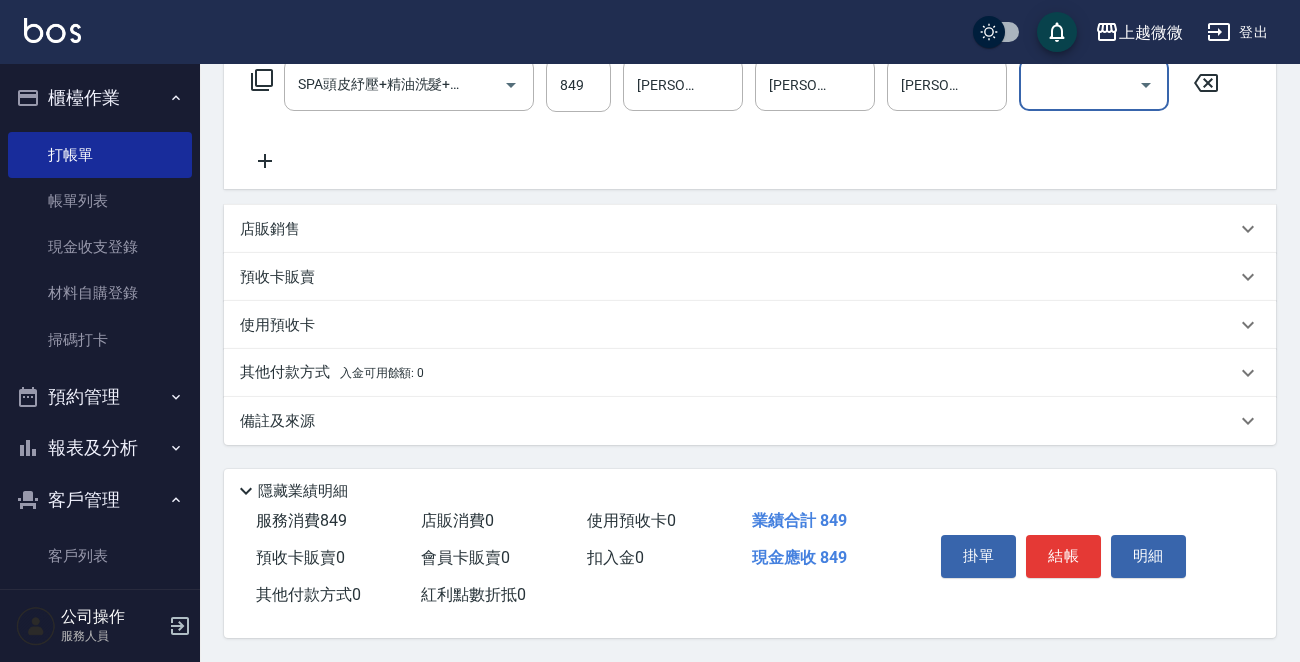 scroll, scrollTop: 347, scrollLeft: 0, axis: vertical 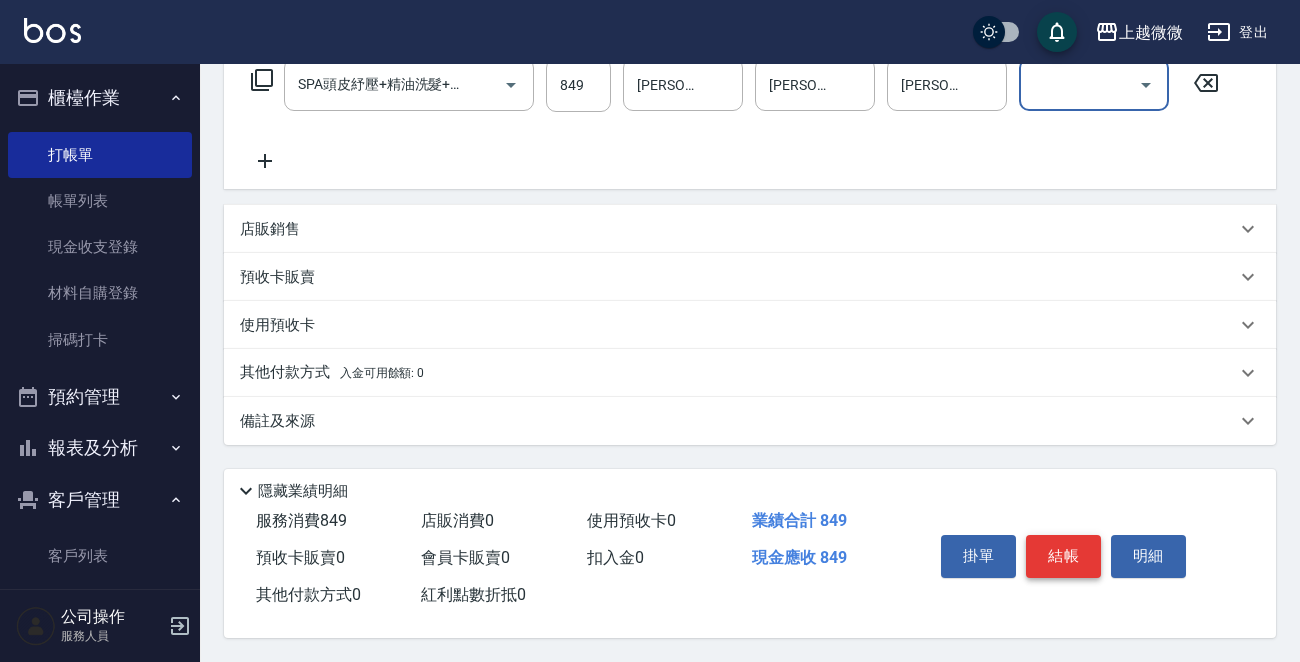 click on "結帳" at bounding box center (1063, 556) 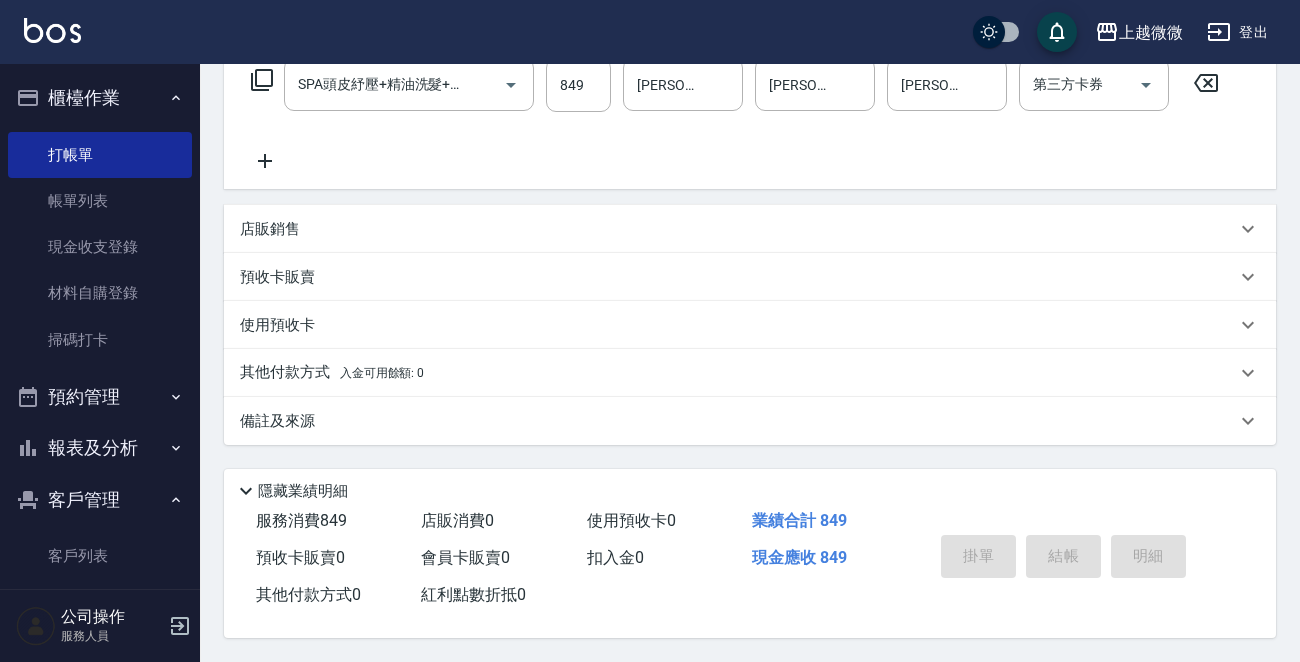 type 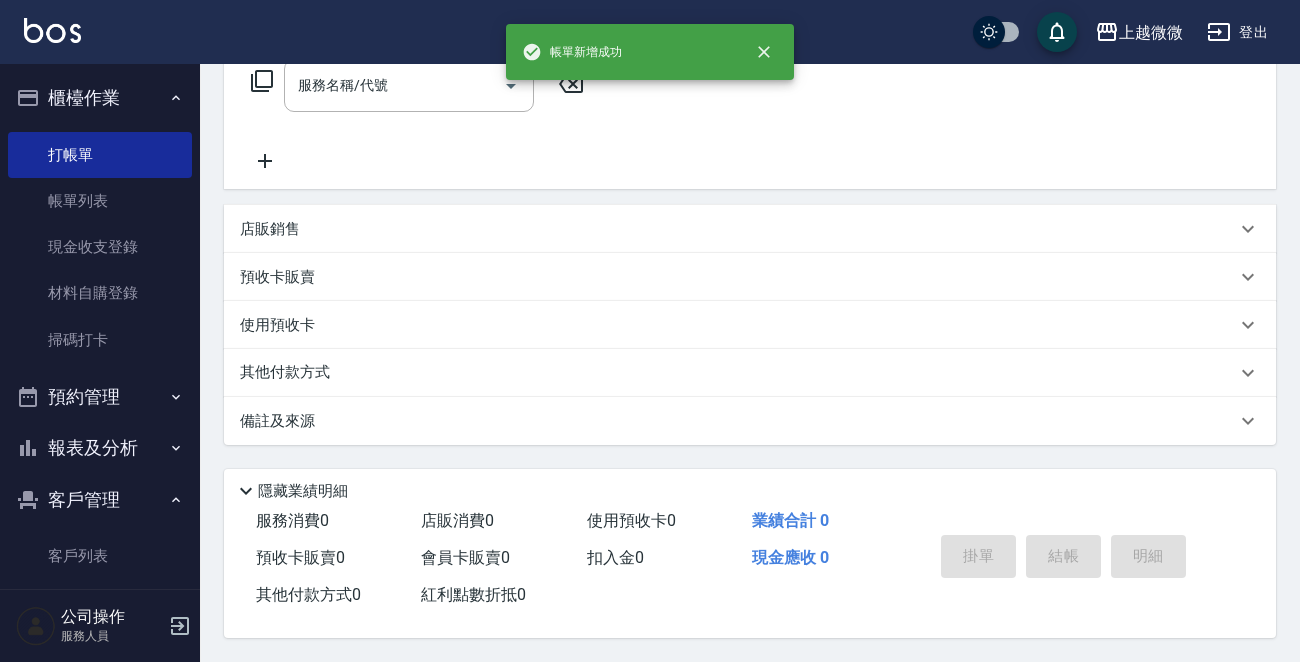 scroll, scrollTop: 0, scrollLeft: 0, axis: both 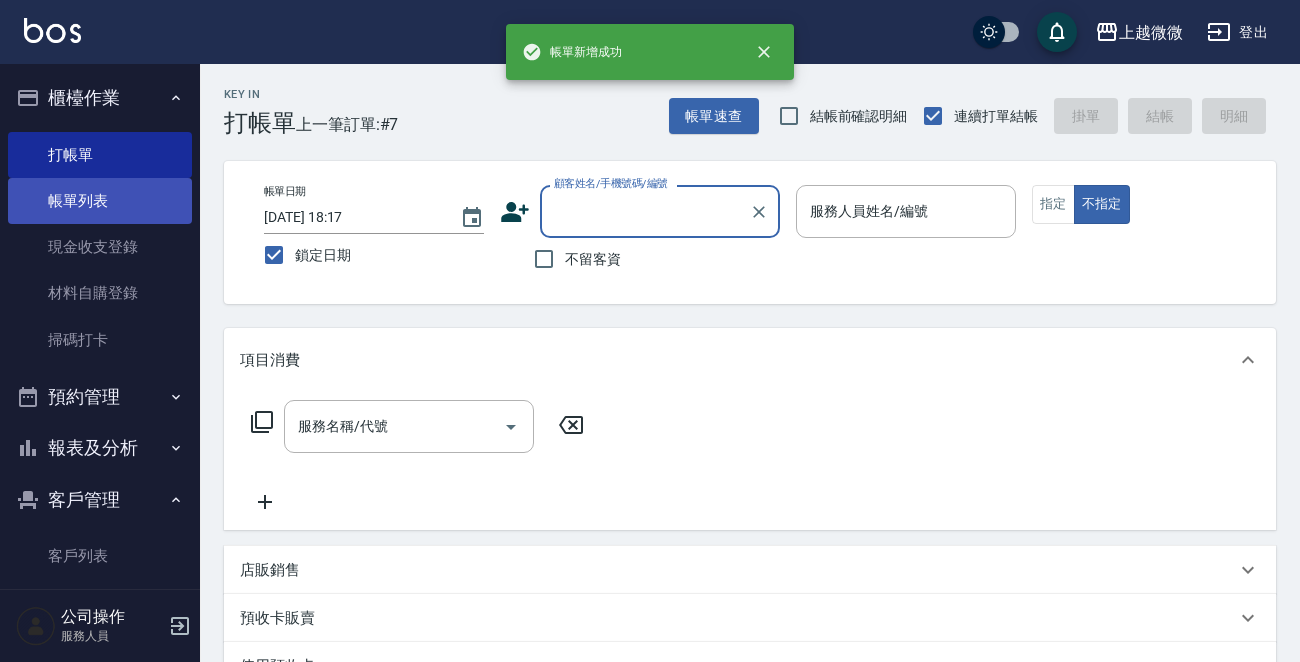 click on "帳單列表" at bounding box center [100, 201] 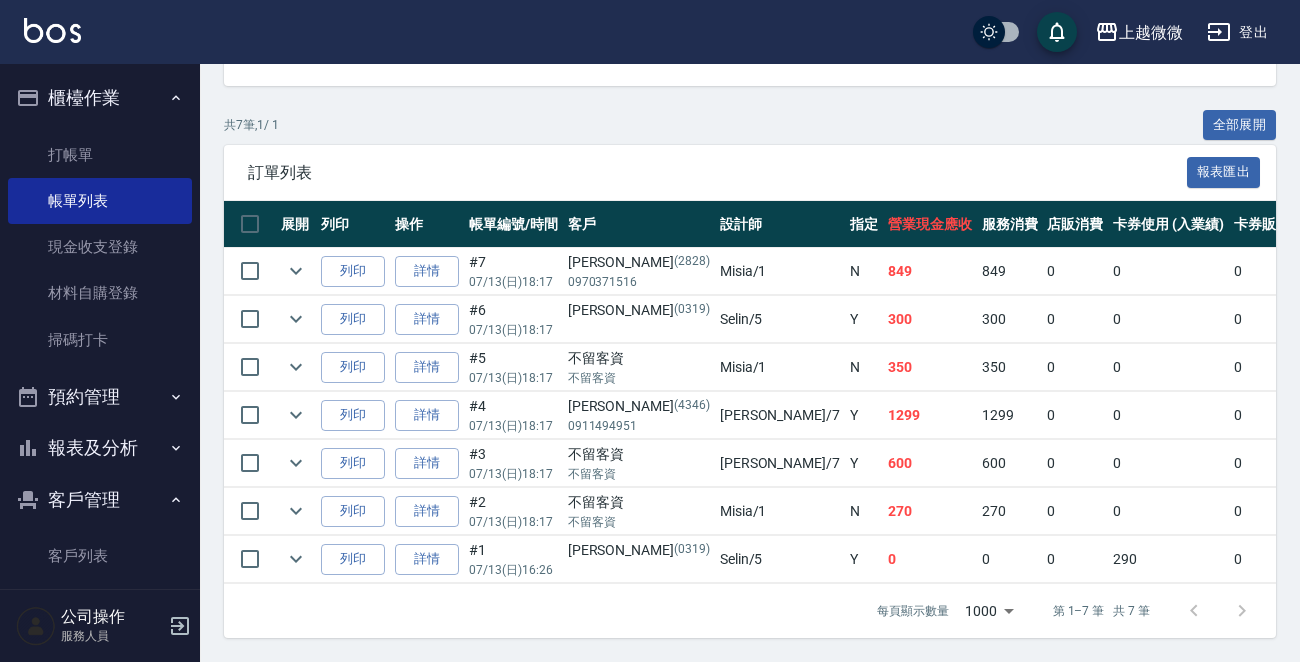 scroll, scrollTop: 330, scrollLeft: 0, axis: vertical 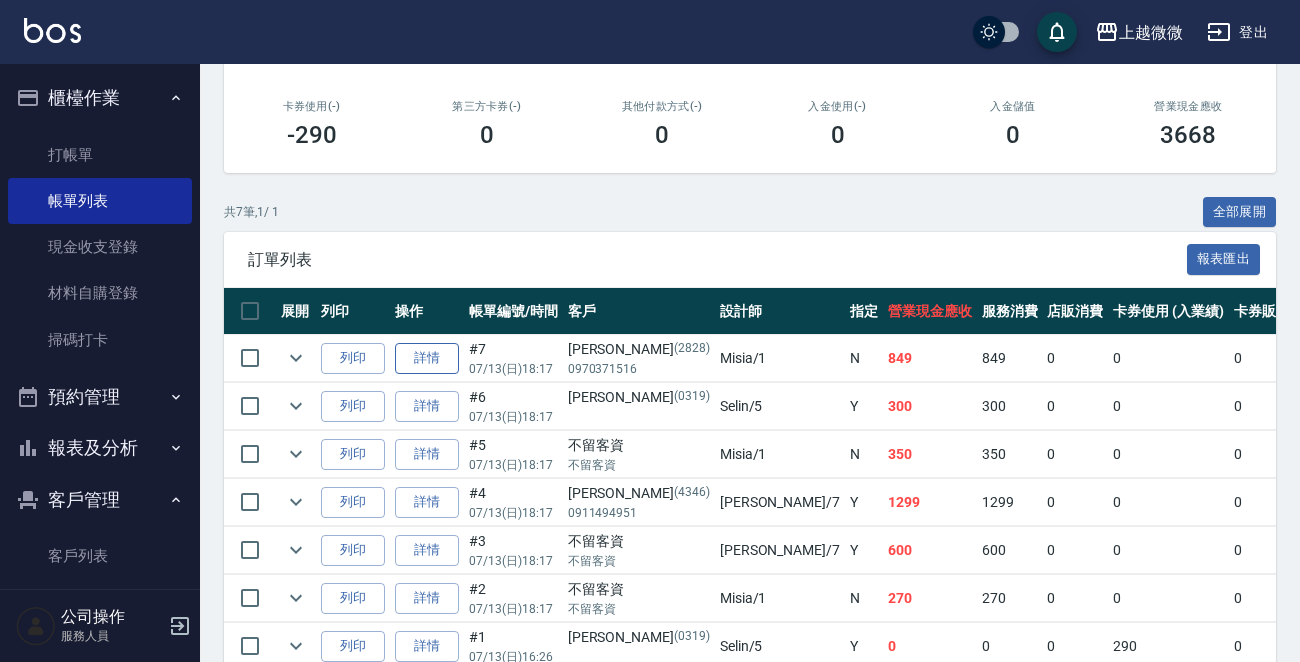 click on "詳情" at bounding box center (427, 358) 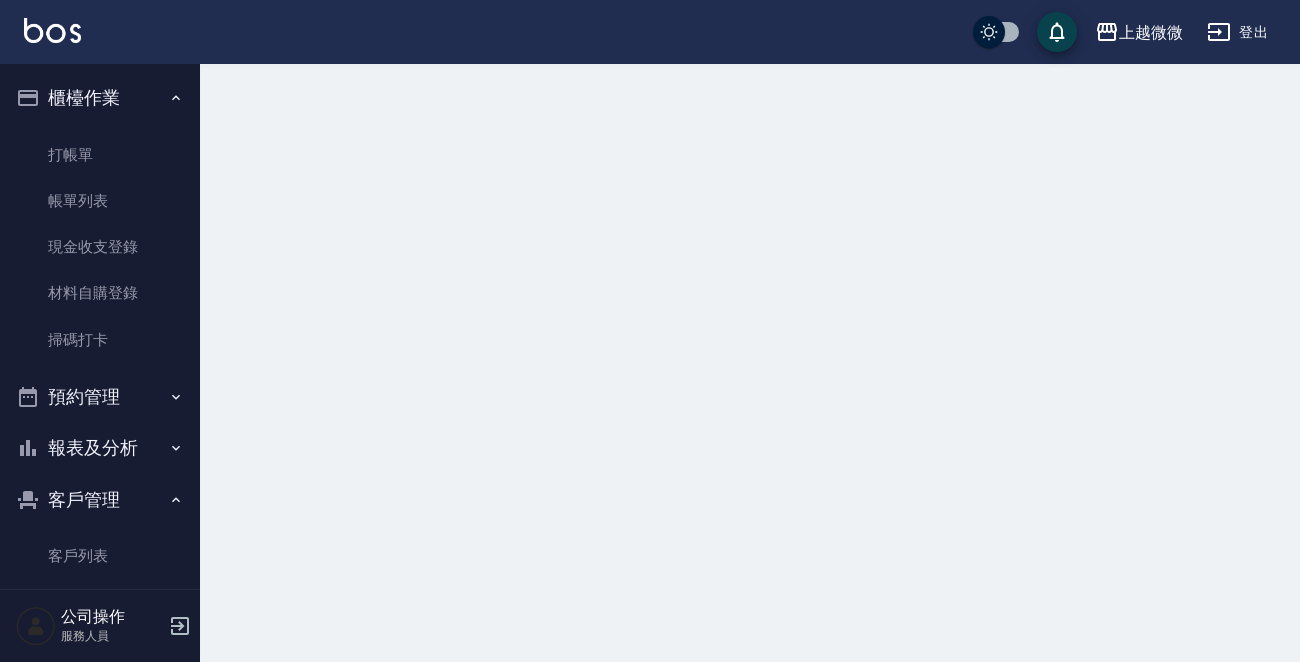 scroll, scrollTop: 0, scrollLeft: 0, axis: both 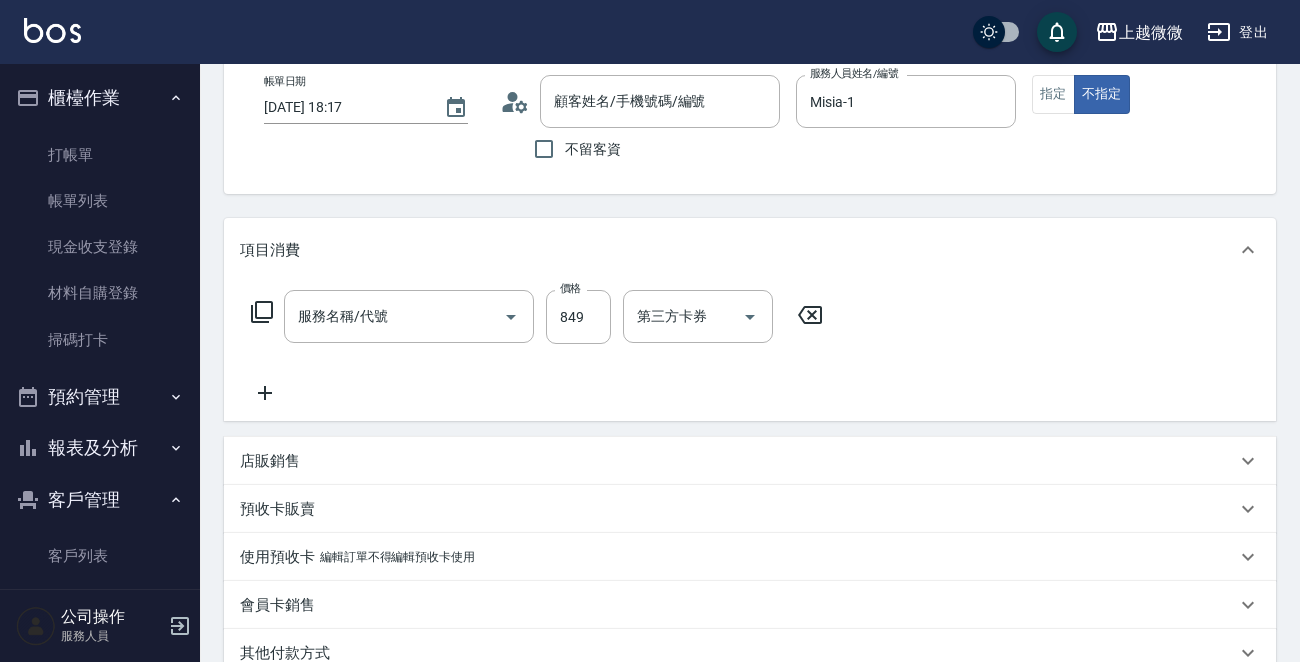 type on "[DATE] 18:17" 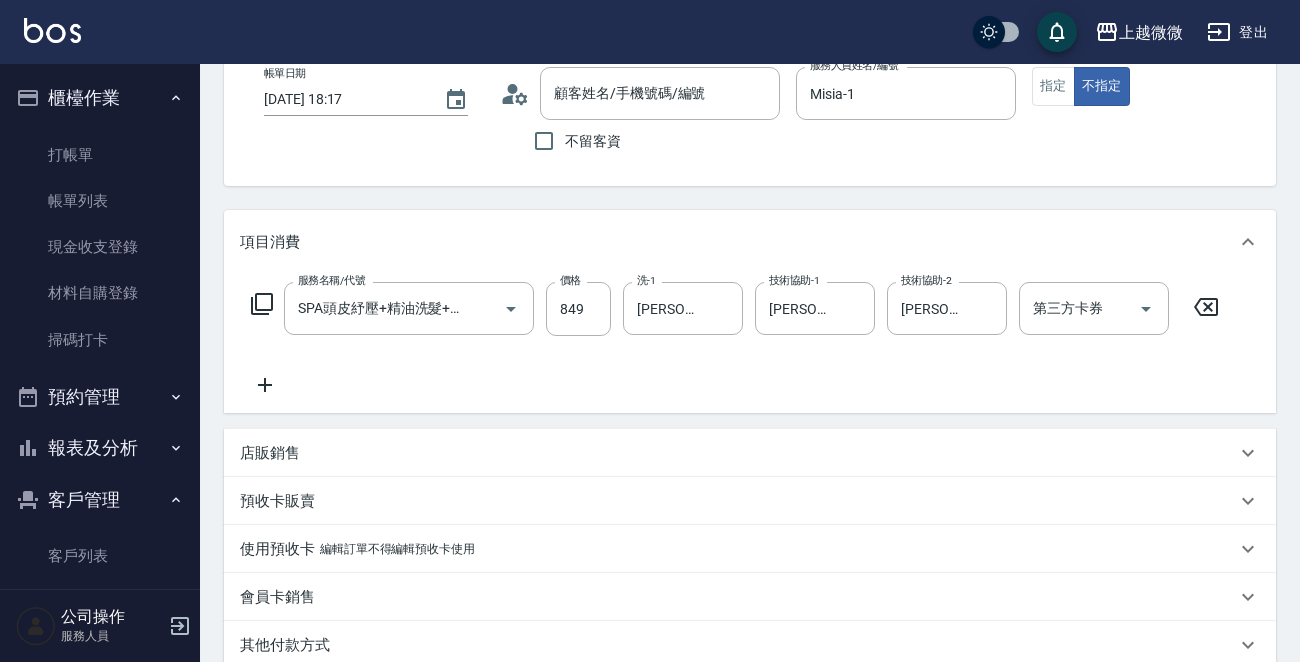 type on "SPA頭皮紓壓+精油洗髮+剪髮(I13)" 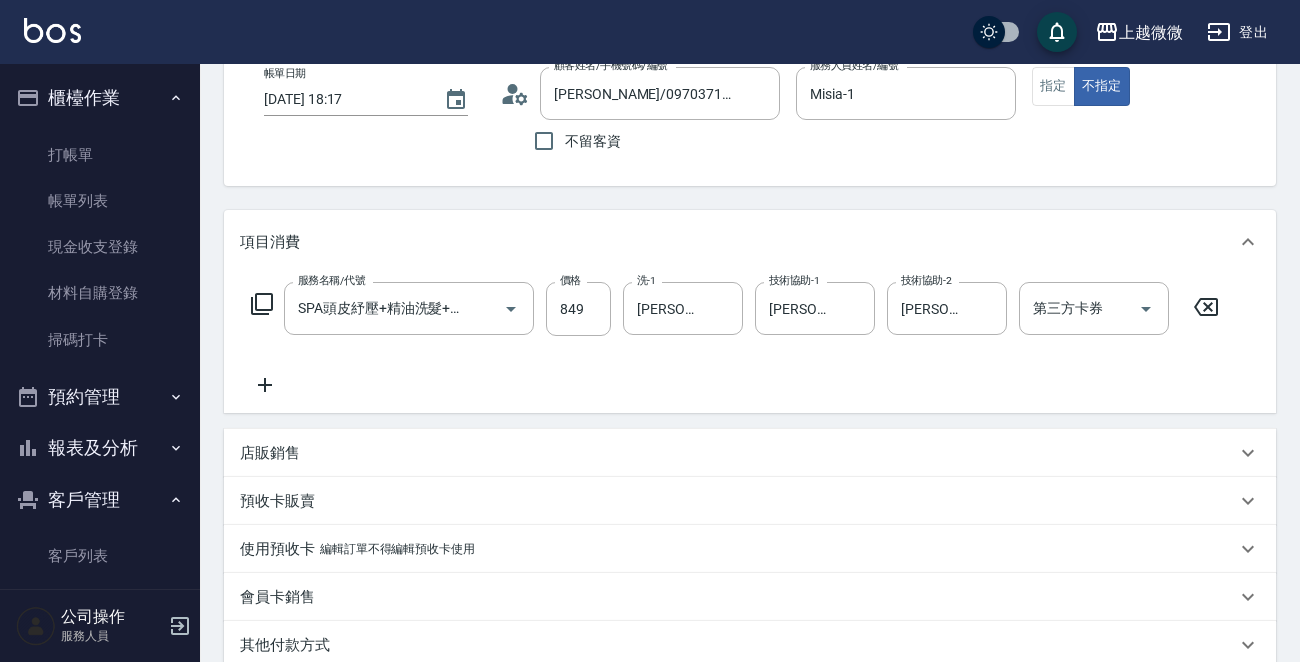 type on "[PERSON_NAME]/0970371516/2828" 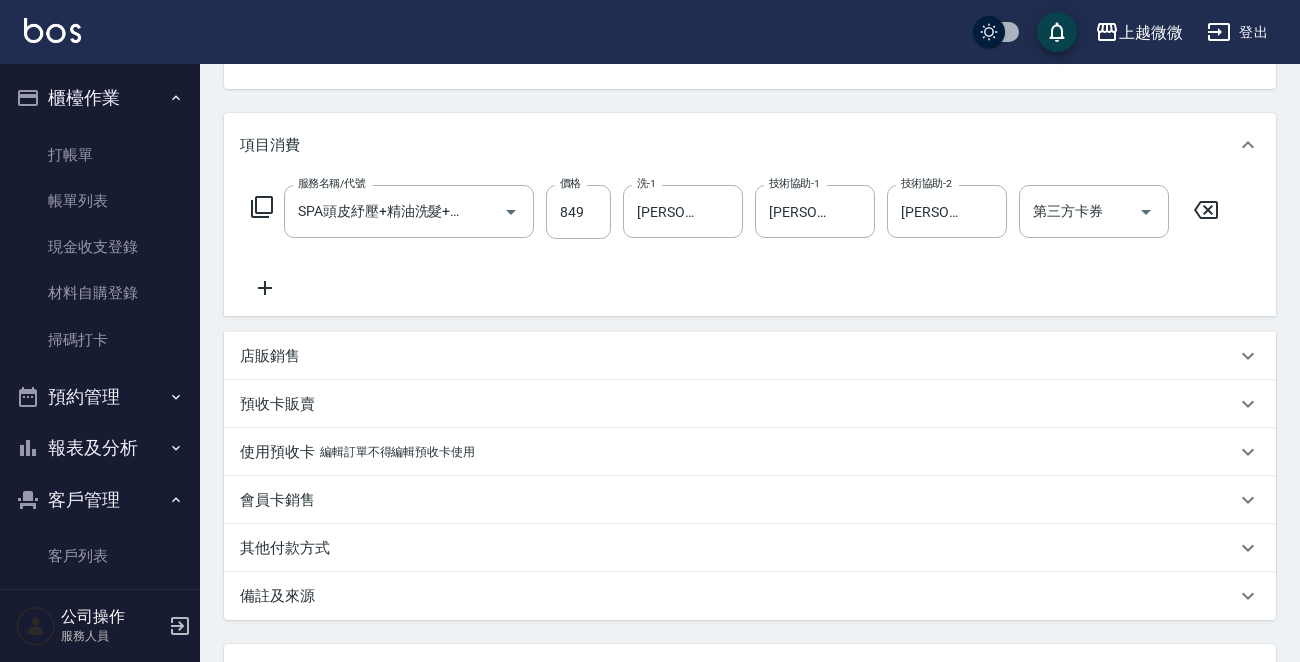 scroll, scrollTop: 318, scrollLeft: 0, axis: vertical 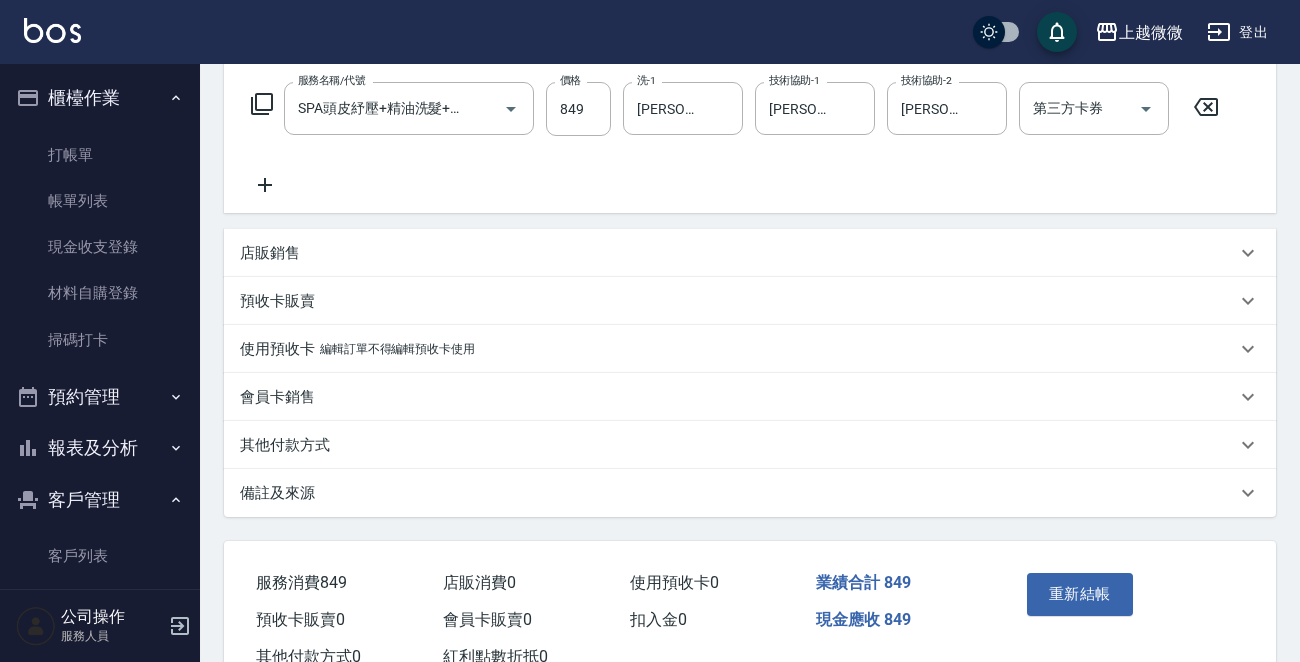 drag, startPoint x: 296, startPoint y: 486, endPoint x: 326, endPoint y: 537, distance: 59.16925 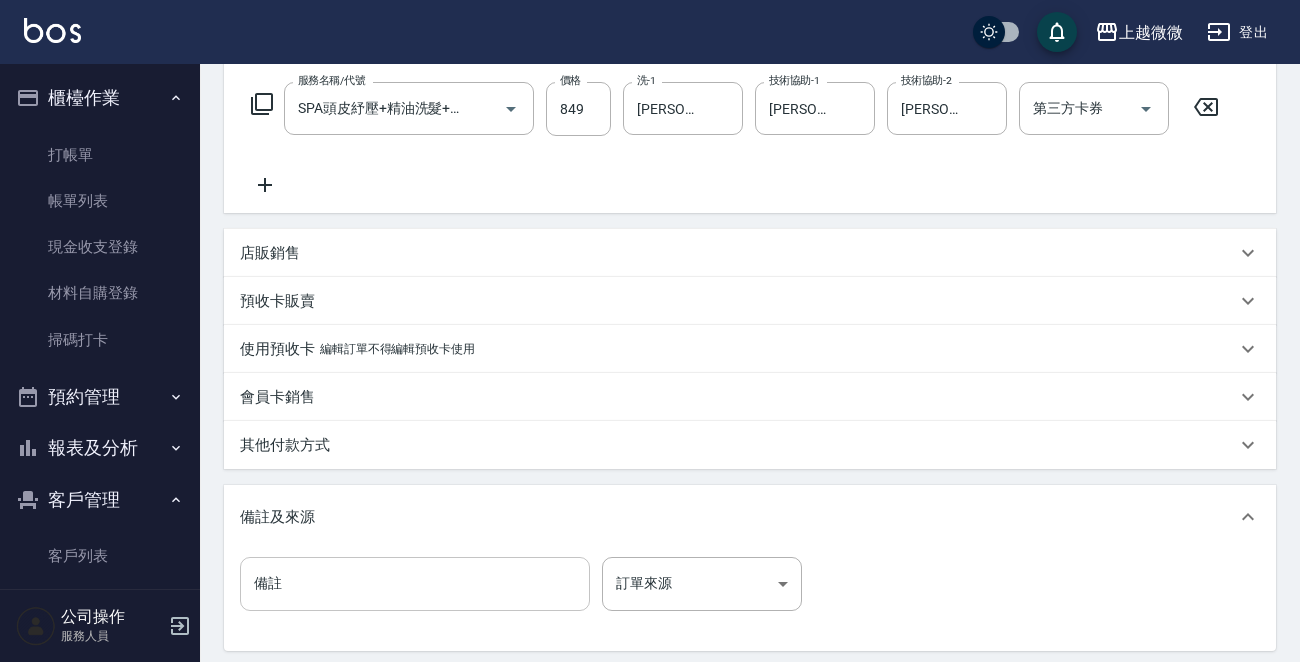 click on "備註" at bounding box center (415, 584) 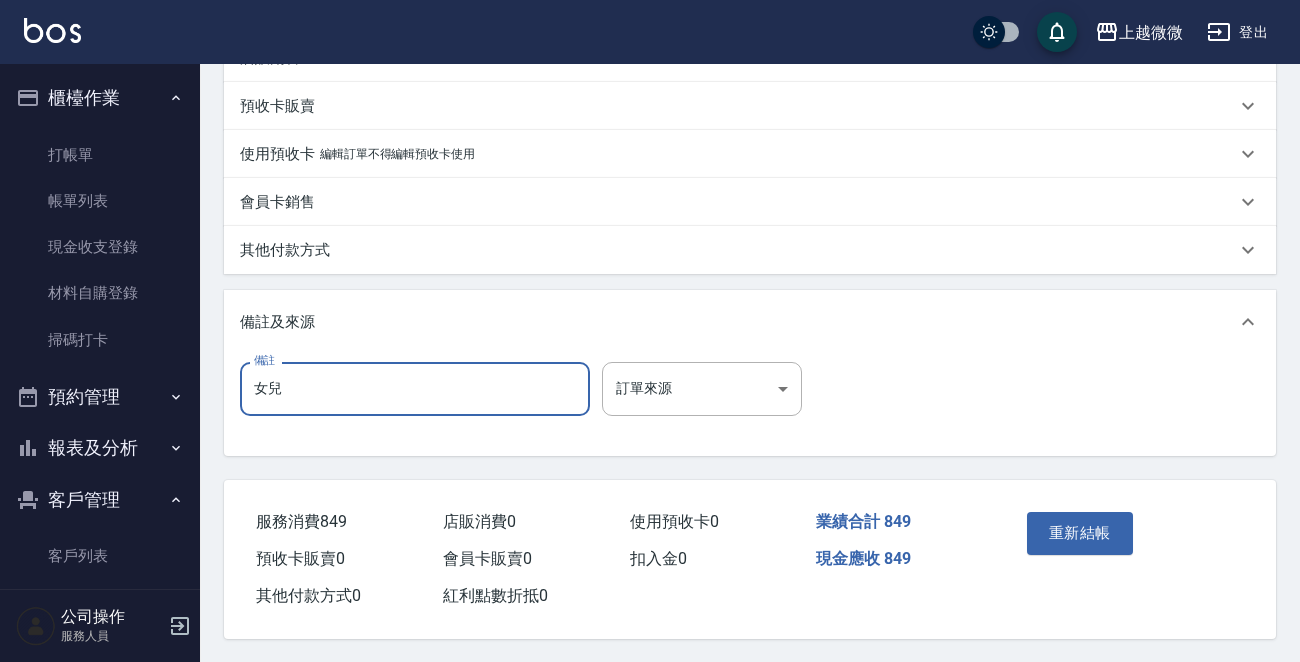 scroll, scrollTop: 519, scrollLeft: 0, axis: vertical 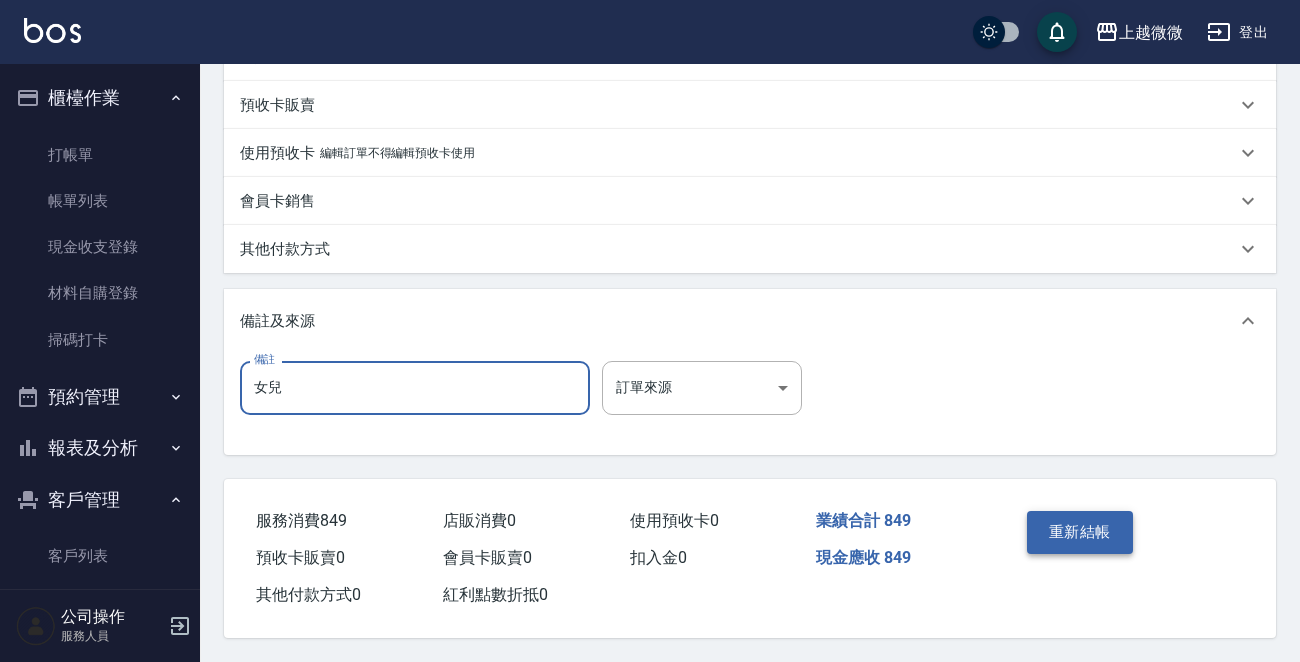 type on "女兒" 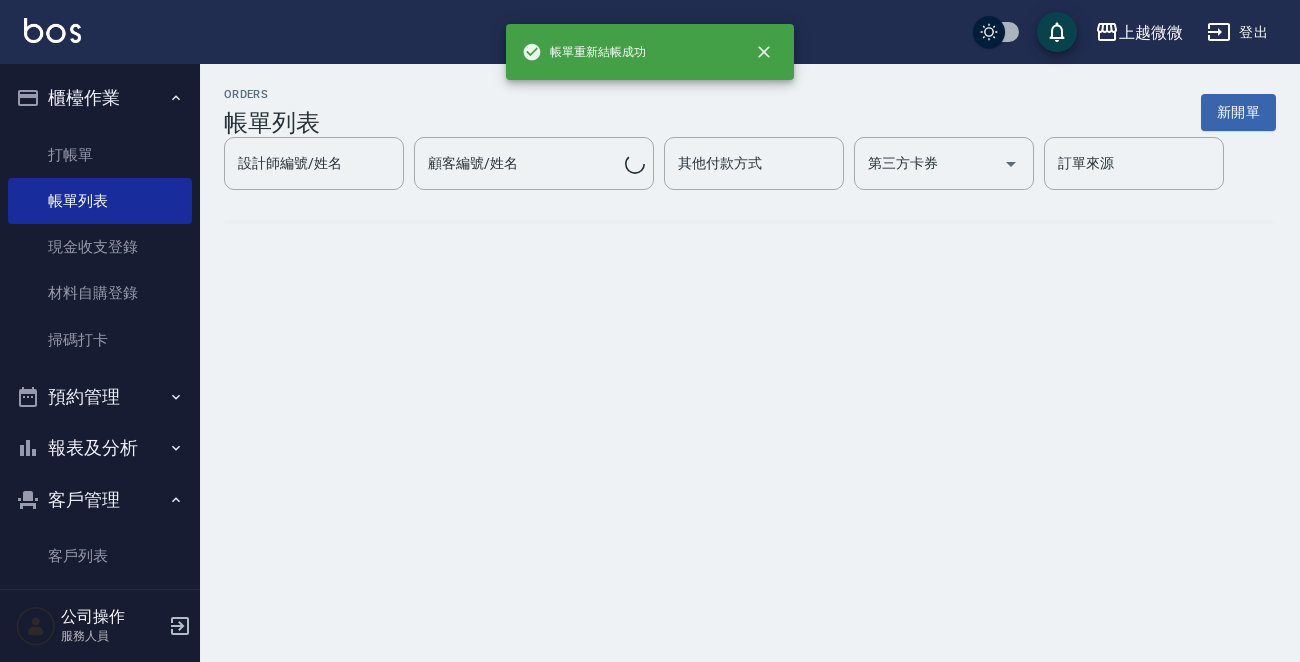 scroll, scrollTop: 0, scrollLeft: 0, axis: both 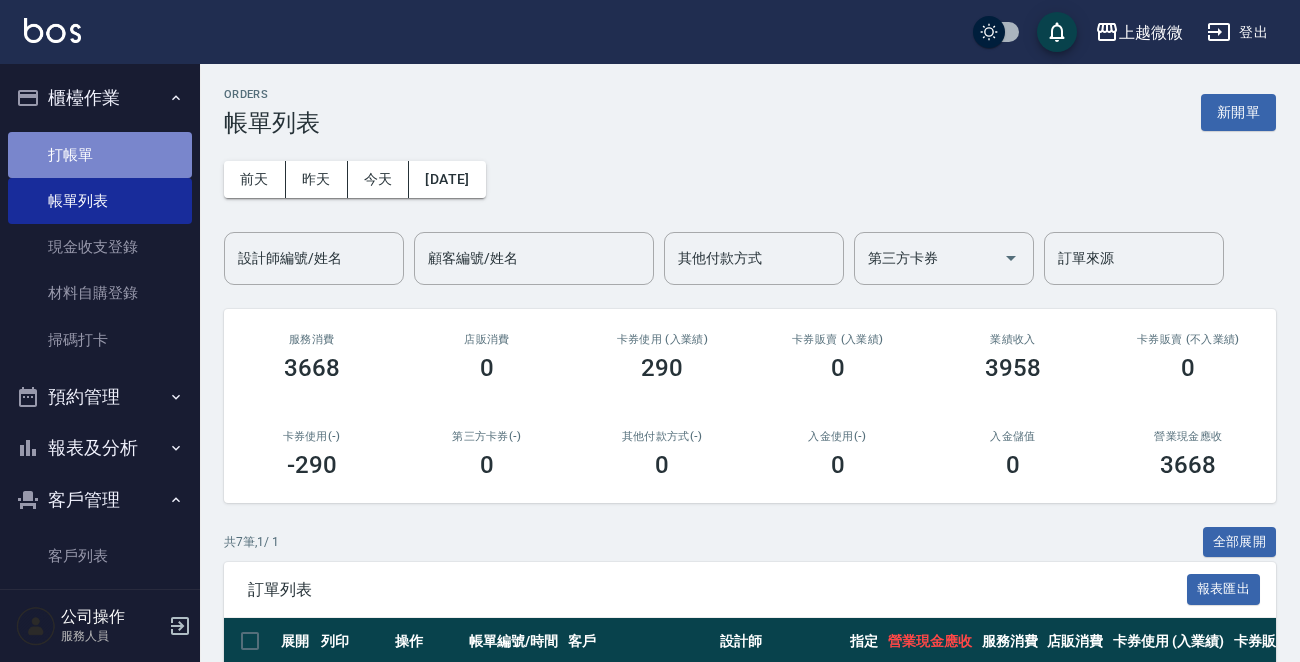 click on "打帳單" at bounding box center [100, 155] 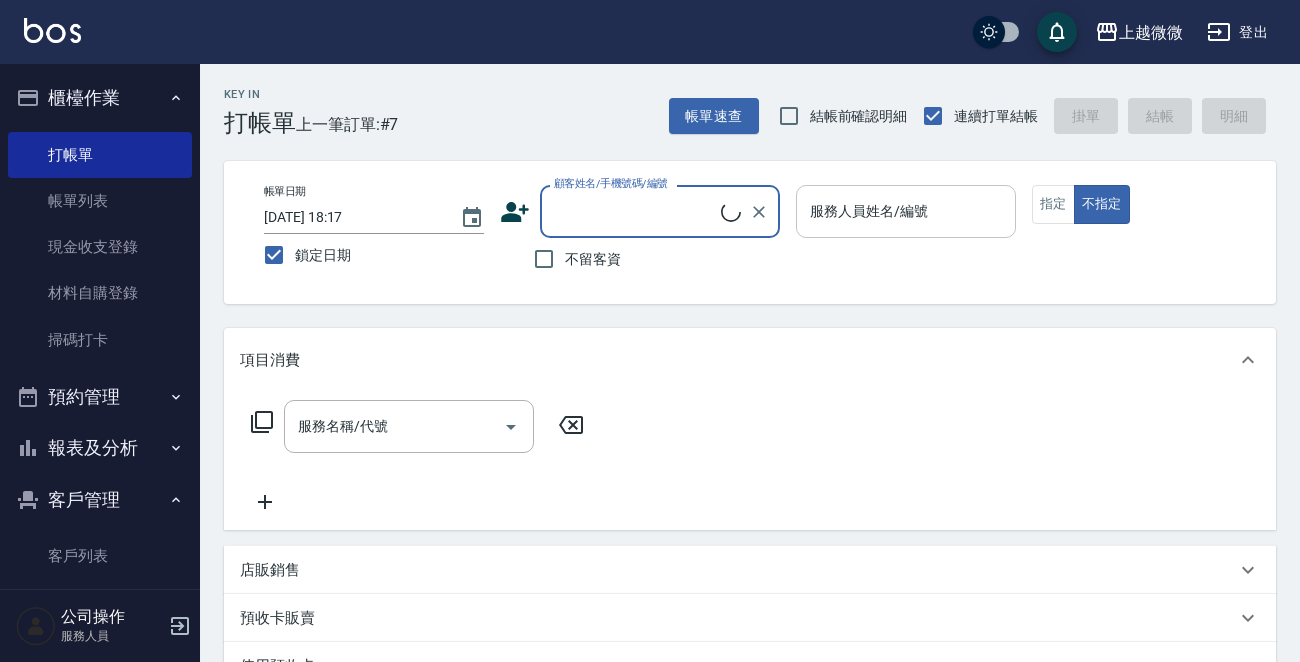 click on "服務人員姓名/編號" at bounding box center [906, 211] 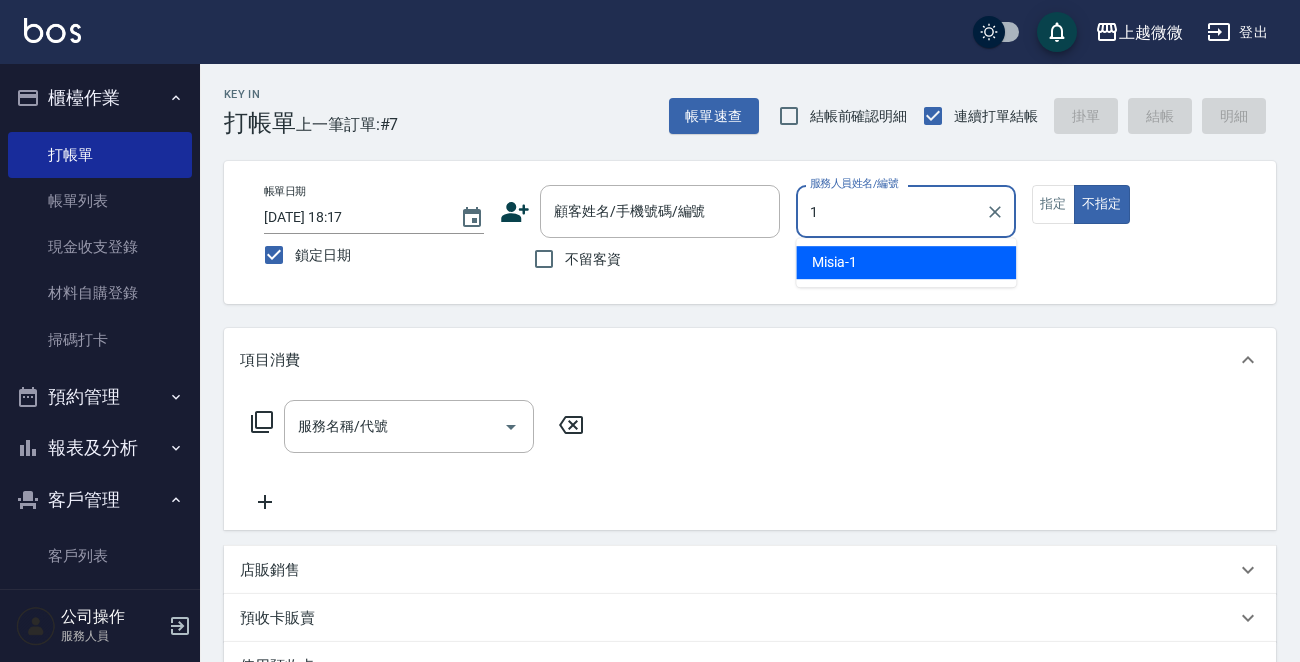 click on "Misia -1" at bounding box center (906, 262) 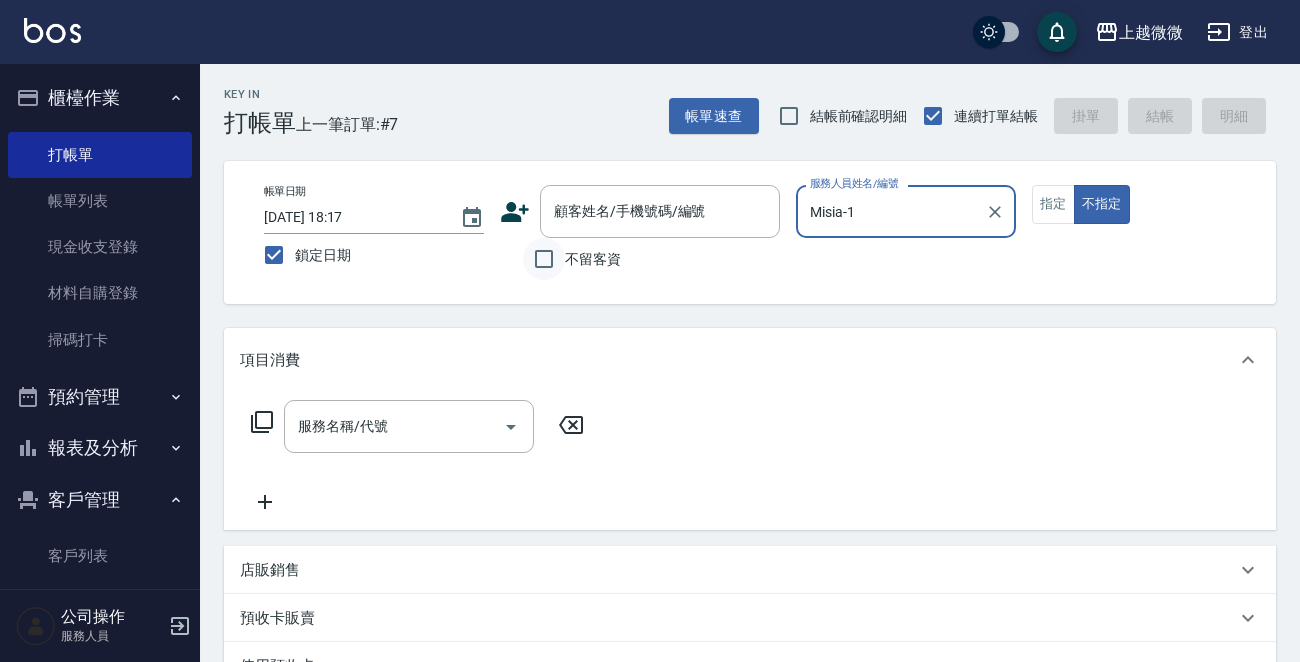 type on "Misia-1" 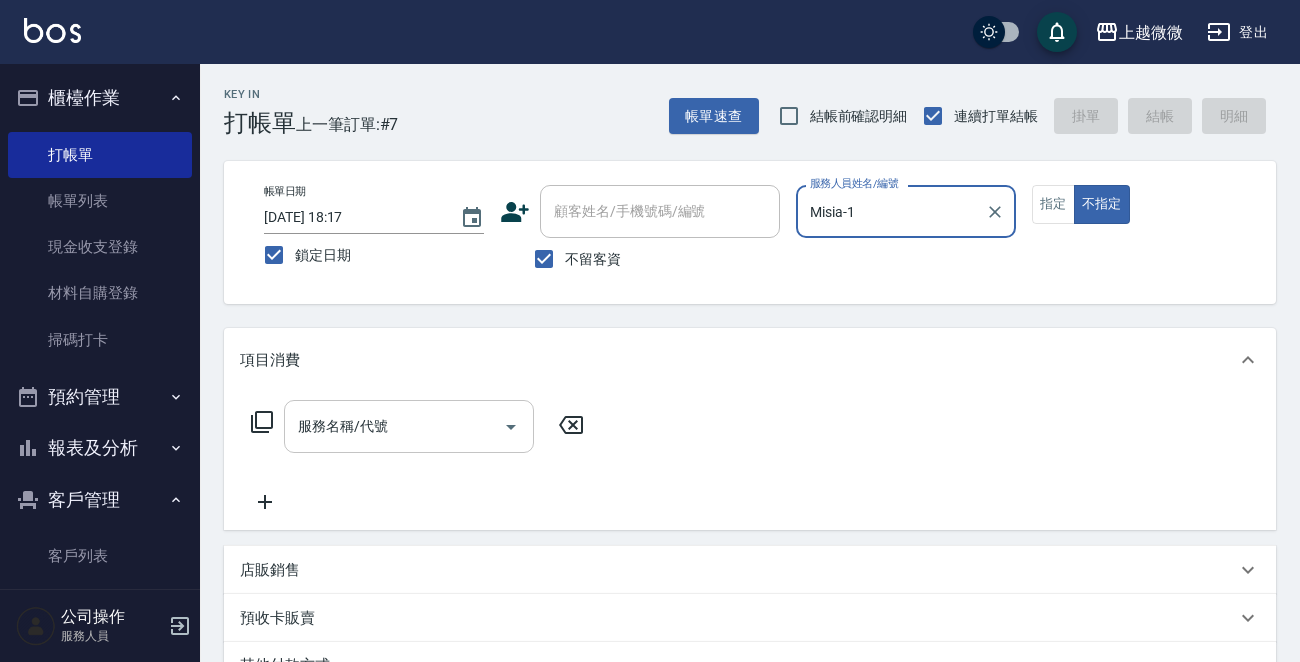 click on "服務名稱/代號" at bounding box center [394, 426] 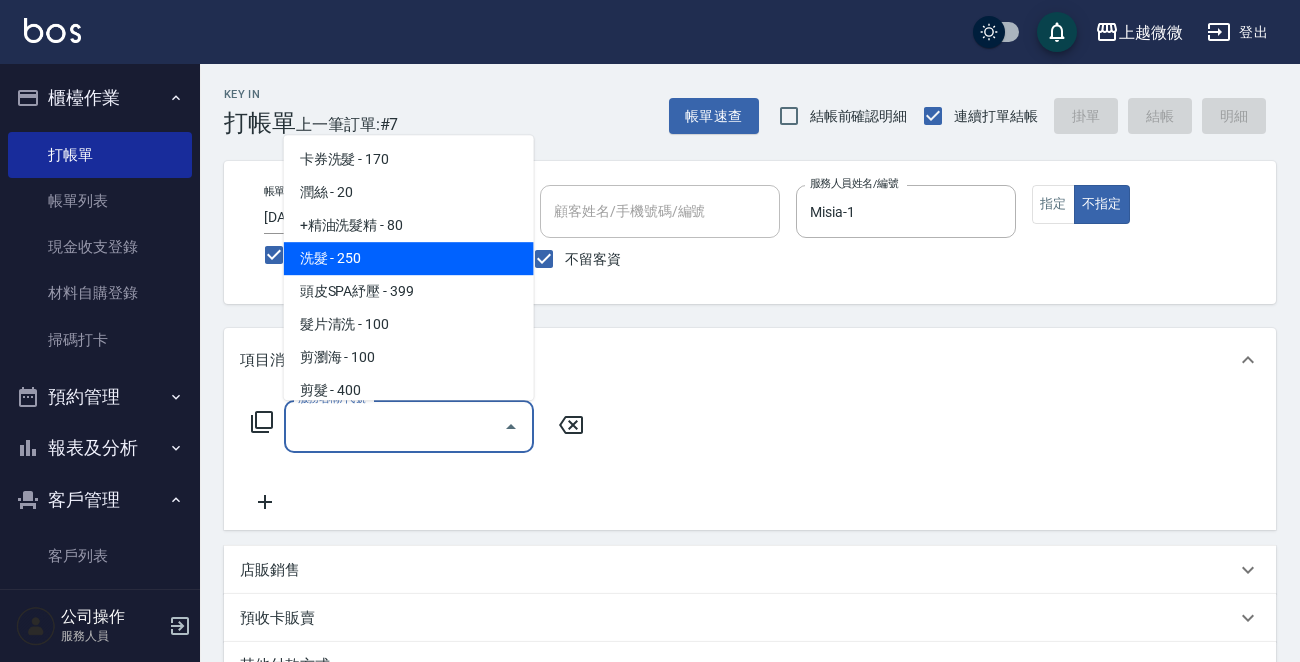 click on "洗髮 - 250" at bounding box center (409, 258) 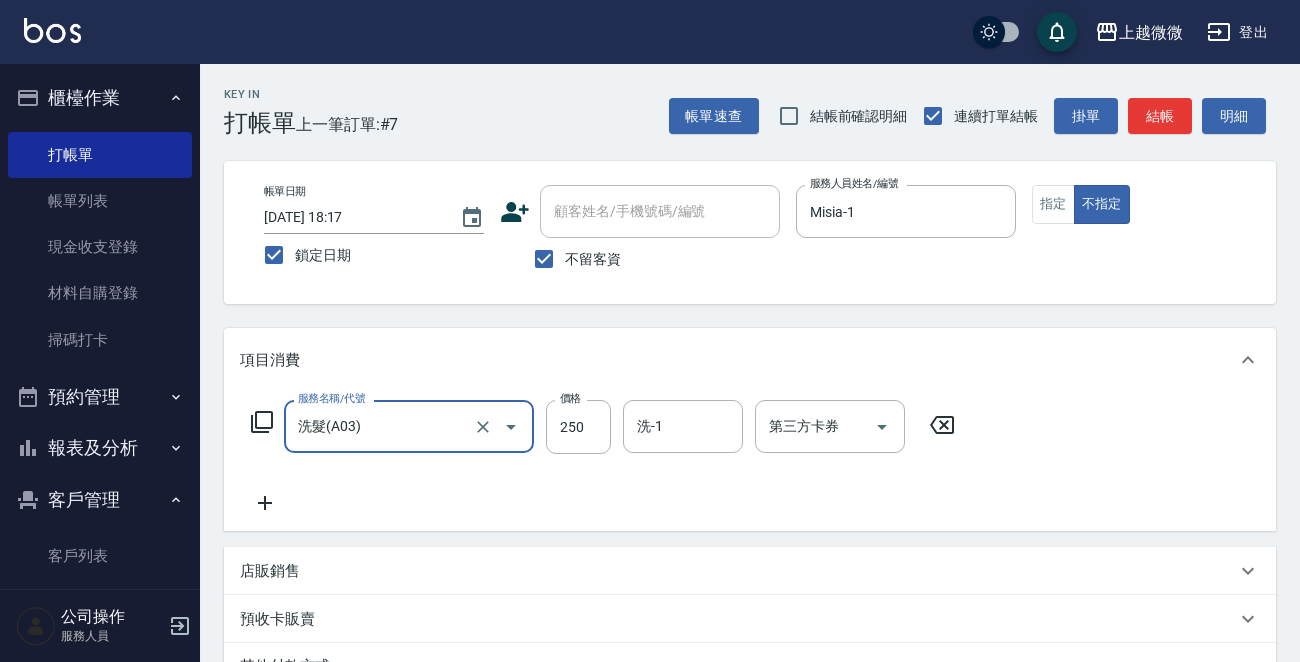 click 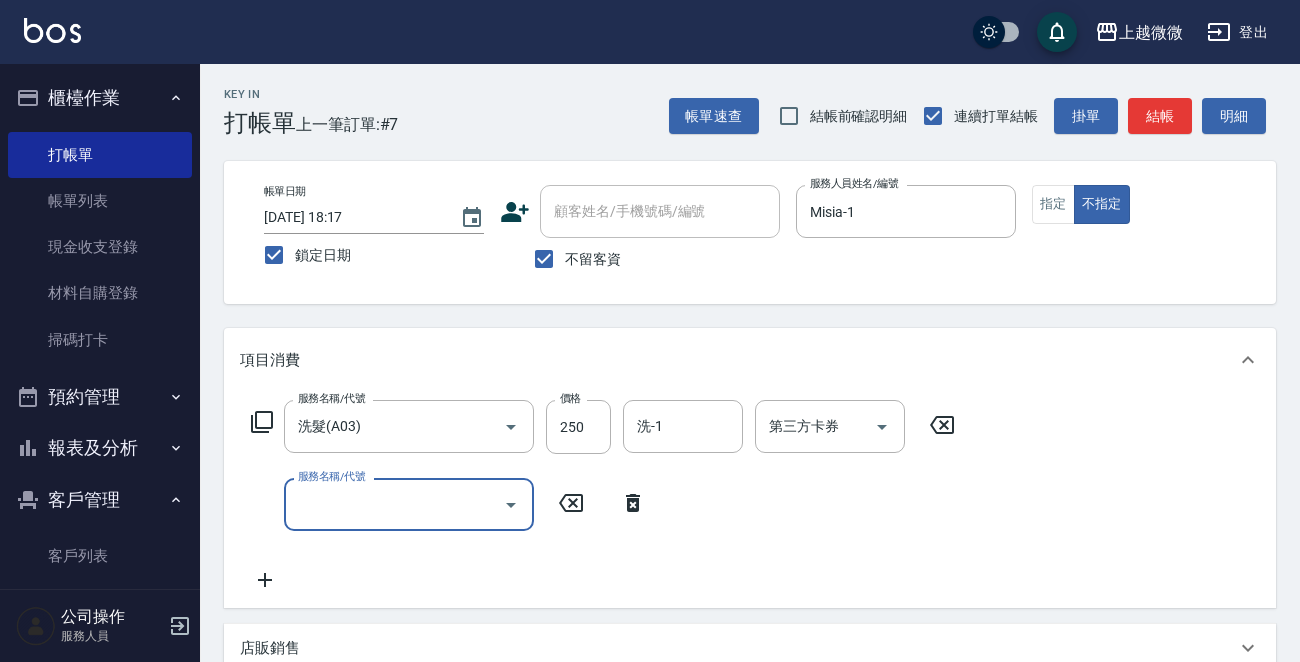 click on "服務名稱/代號" at bounding box center (394, 504) 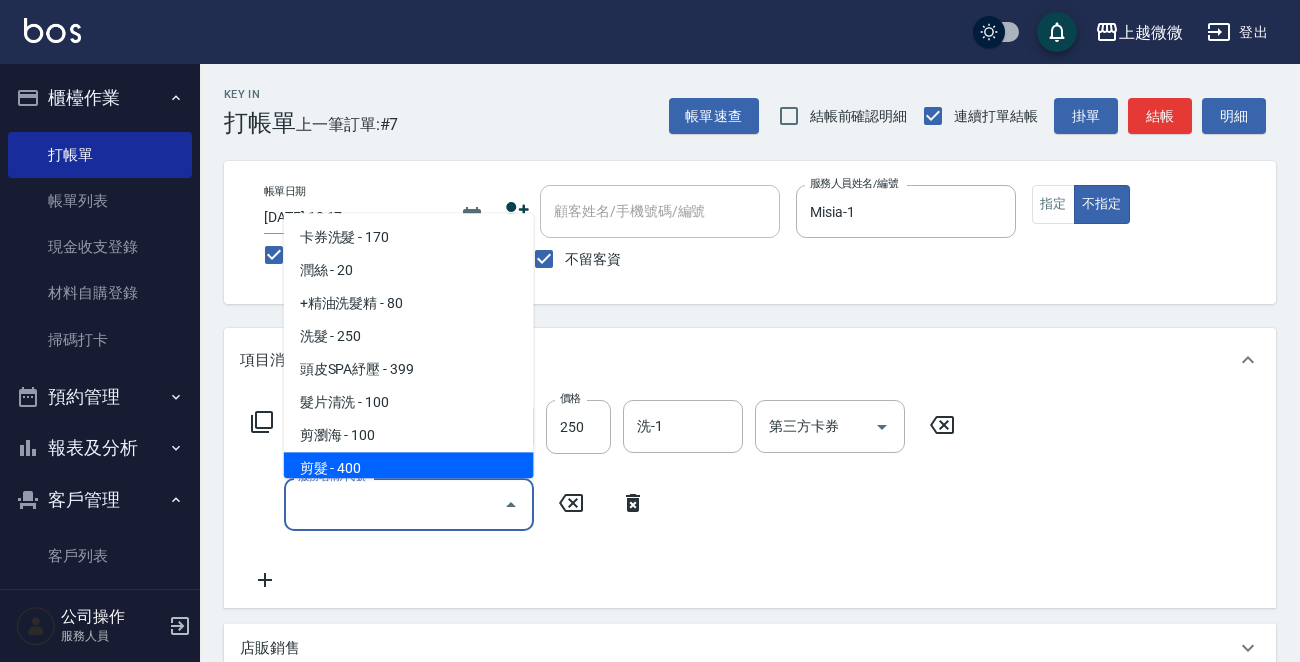 click on "剪髮 - 400" at bounding box center [409, 469] 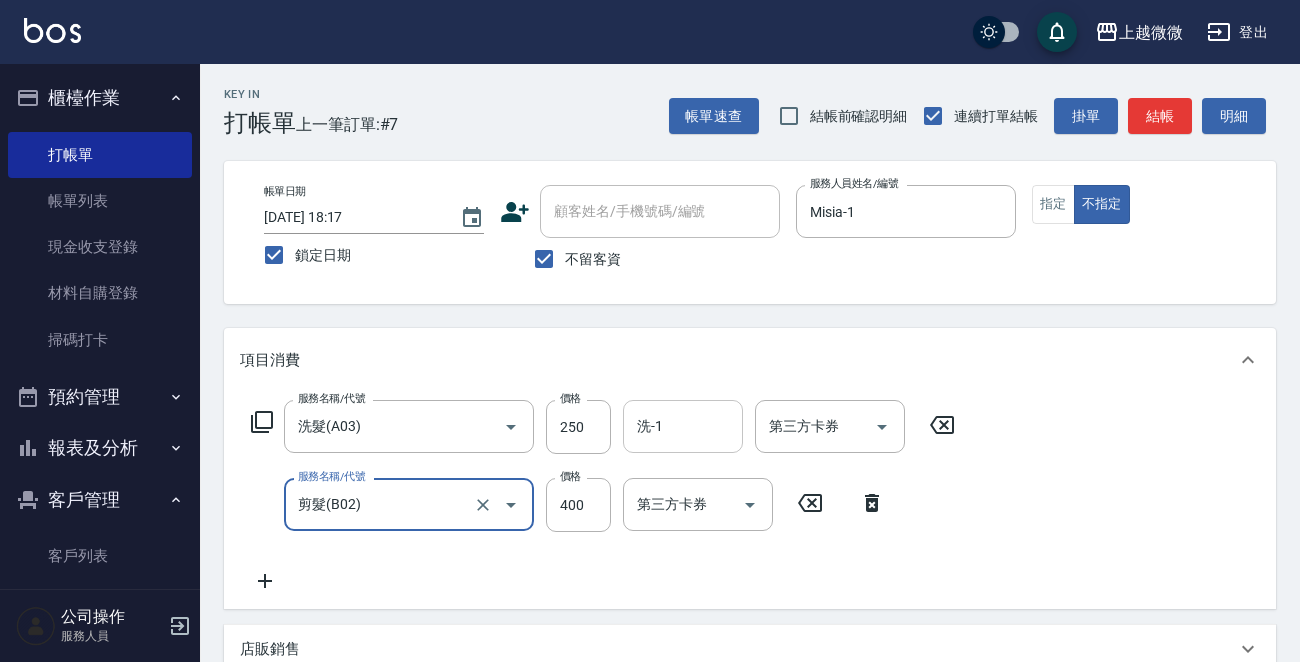 click on "洗-1" at bounding box center (683, 426) 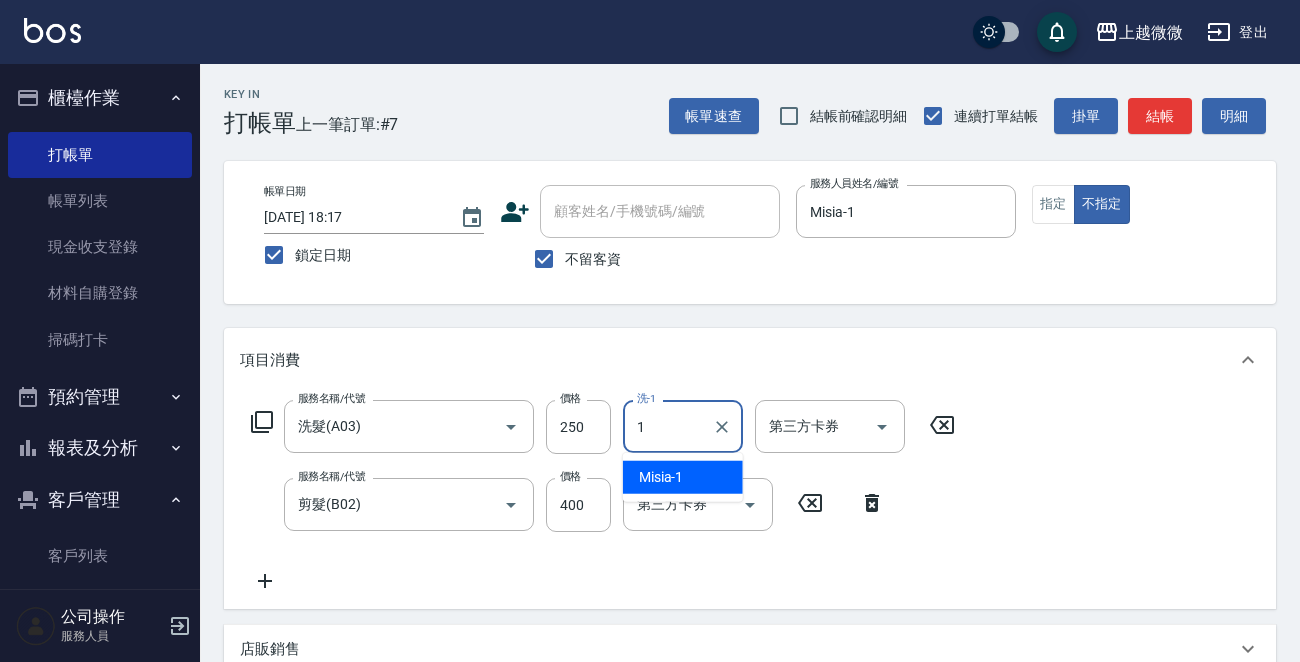 click on "Misia -1" at bounding box center (661, 477) 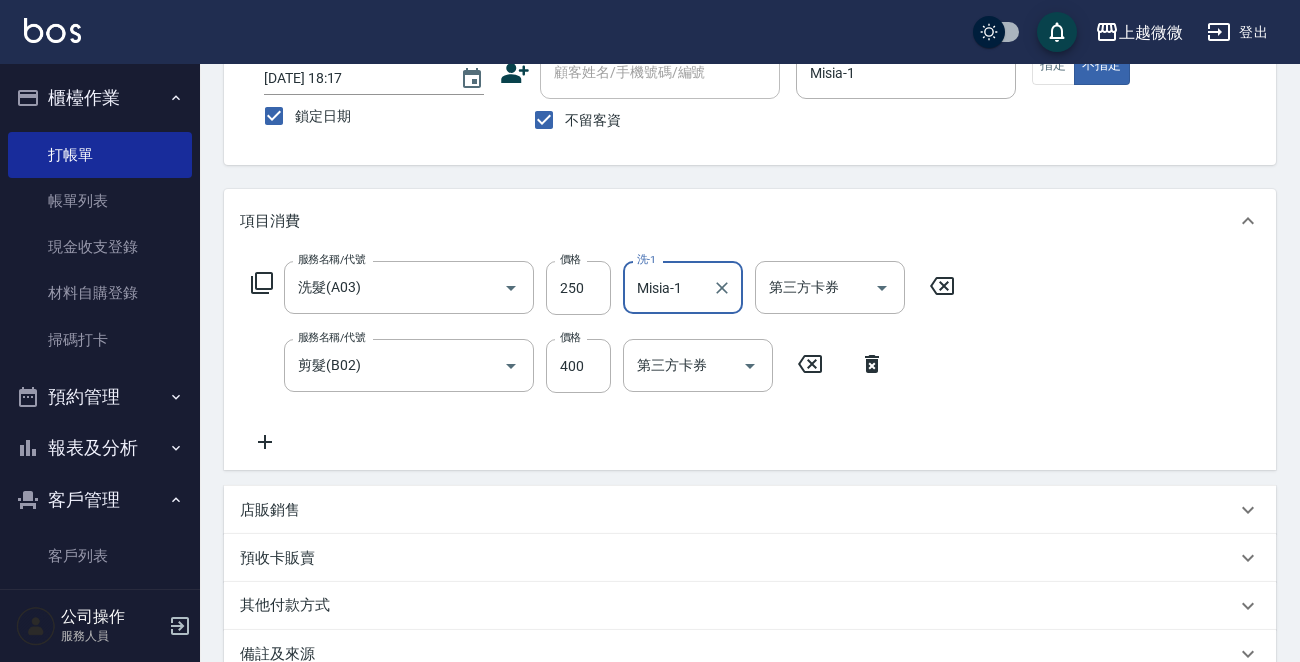 scroll, scrollTop: 300, scrollLeft: 0, axis: vertical 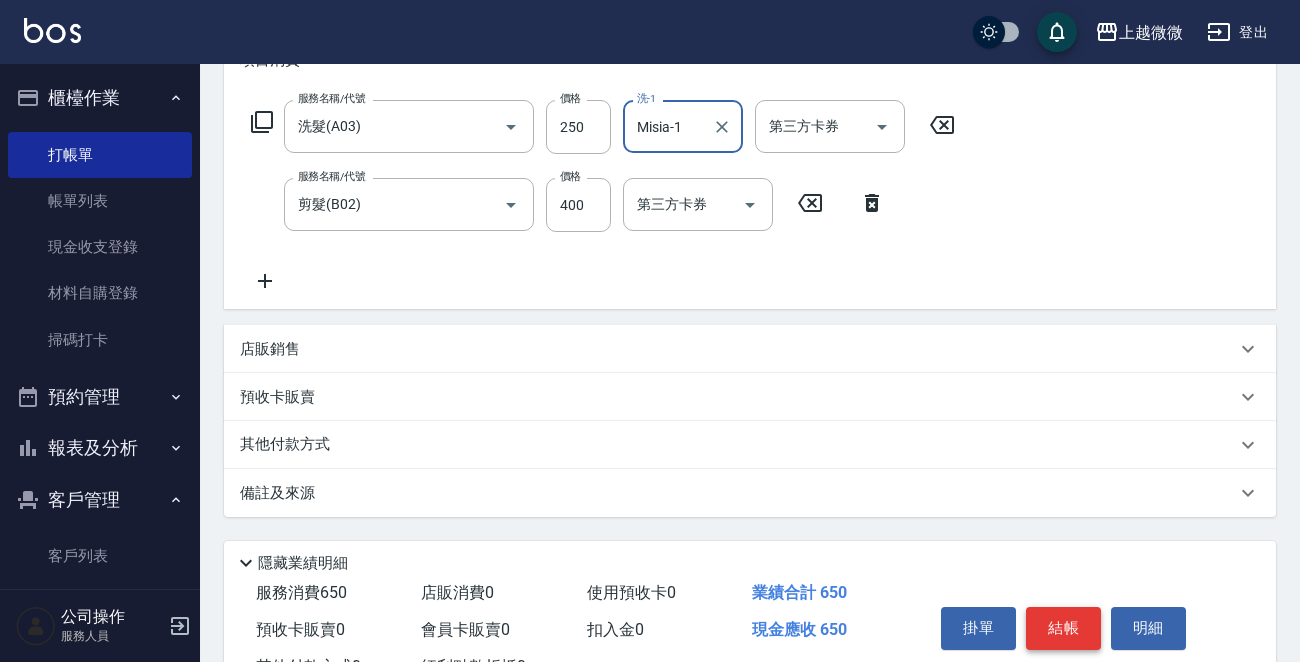 type on "Misia-1" 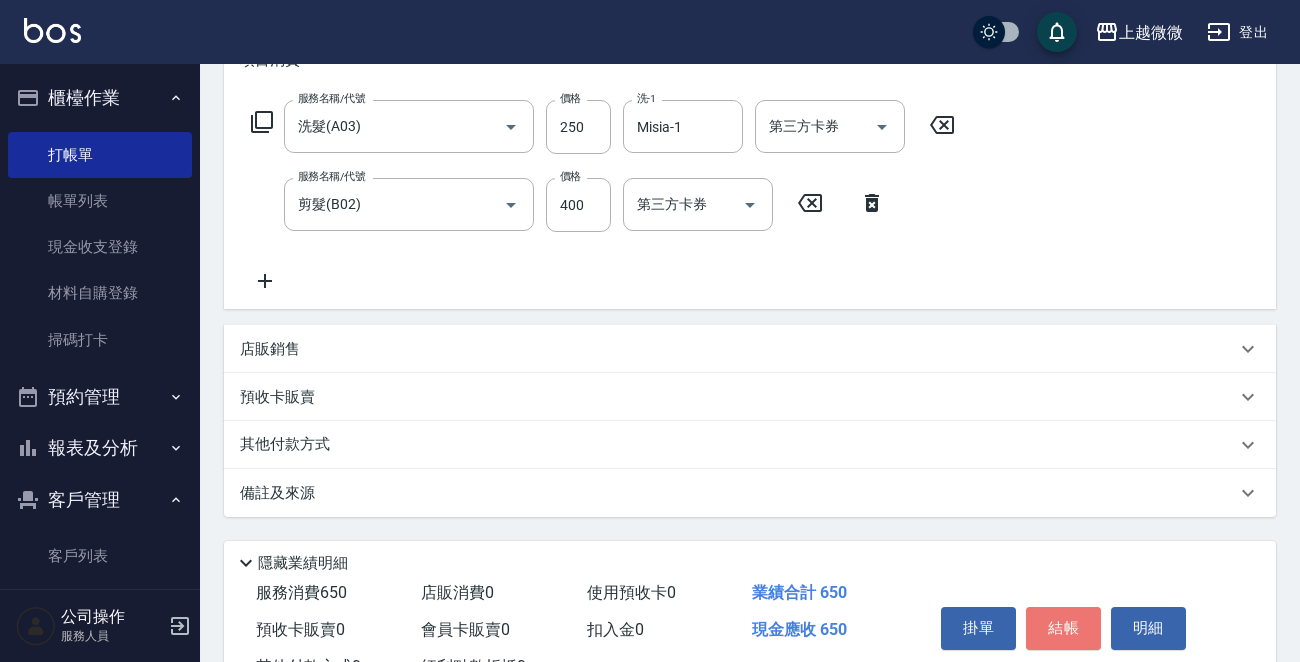 click on "結帳" at bounding box center (1063, 628) 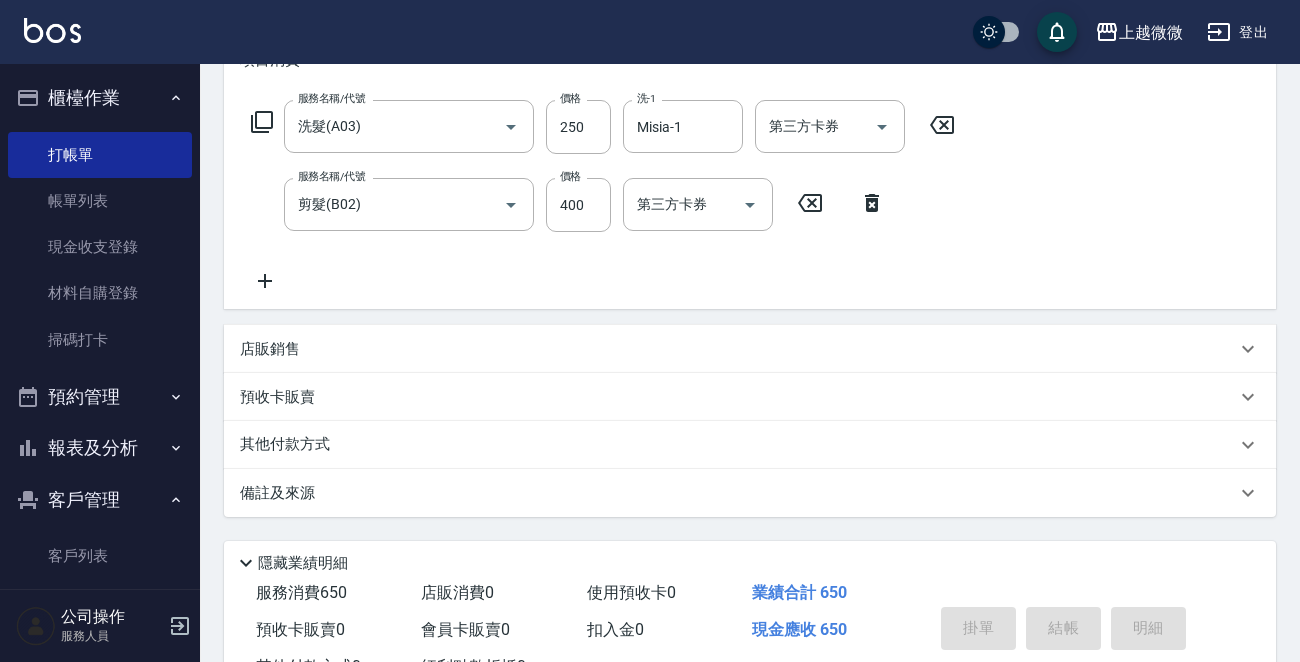type 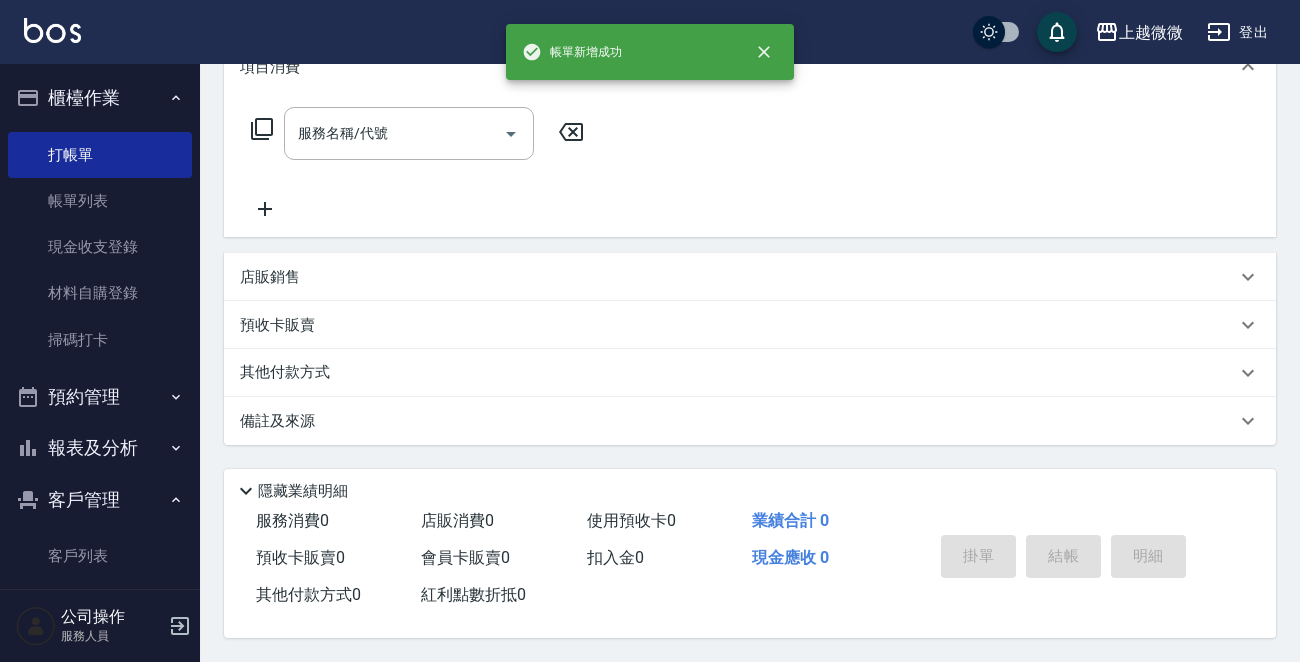 scroll, scrollTop: 0, scrollLeft: 0, axis: both 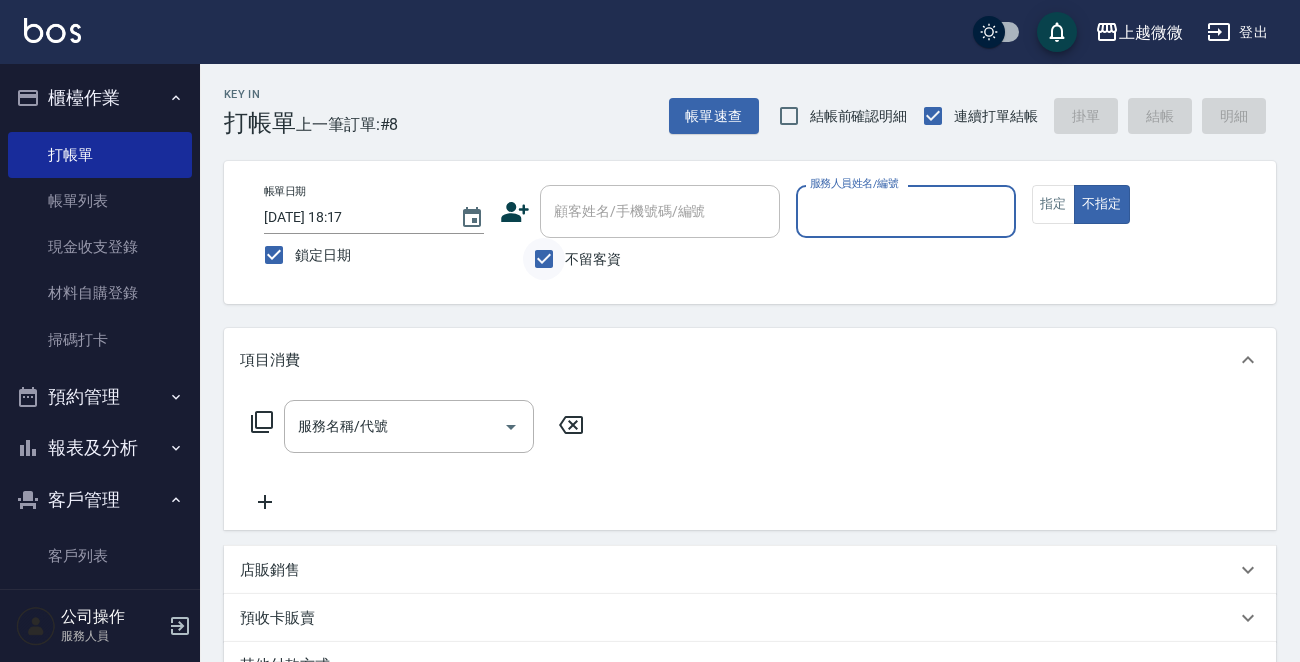 click on "不留客資" at bounding box center (544, 259) 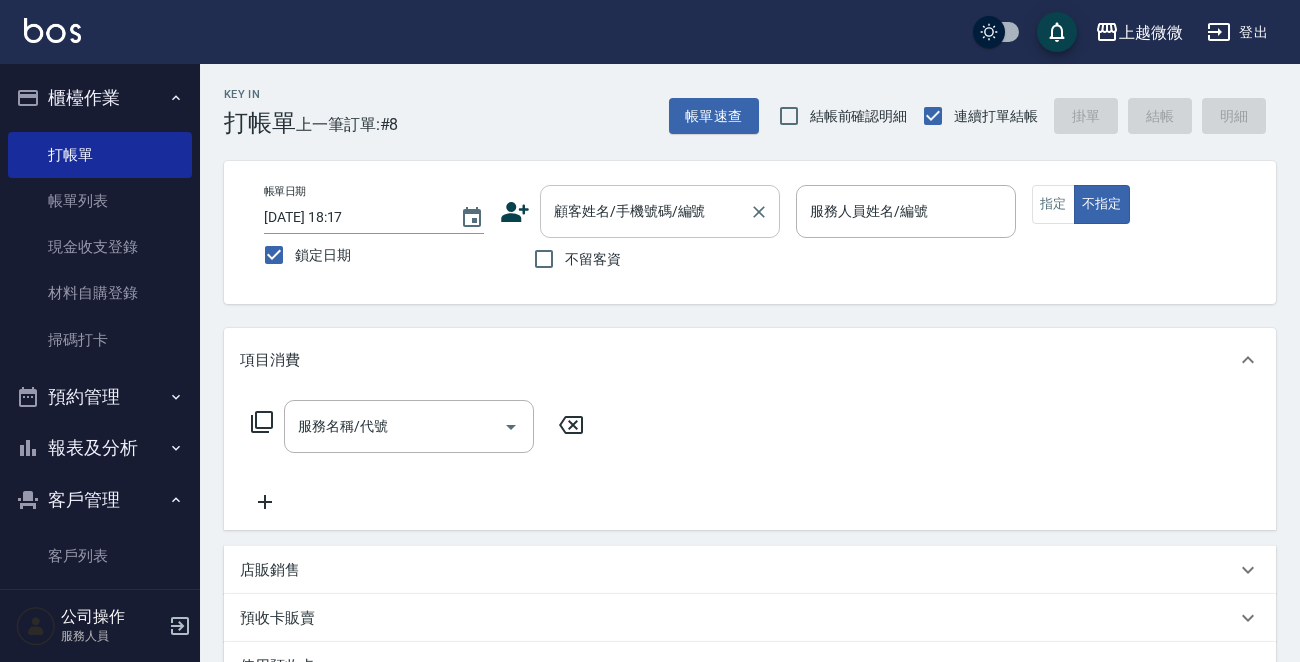 drag, startPoint x: 606, startPoint y: 205, endPoint x: 585, endPoint y: 237, distance: 38.27532 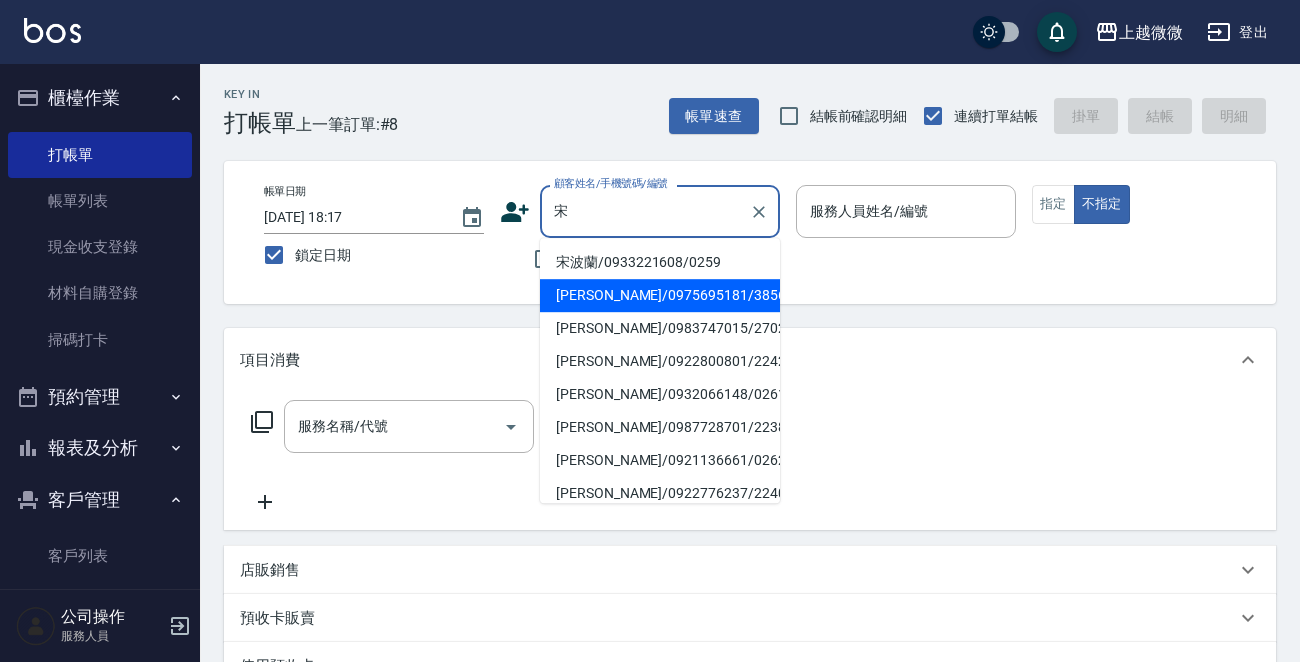 click on "[PERSON_NAME]/0975695181/3856" at bounding box center (660, 295) 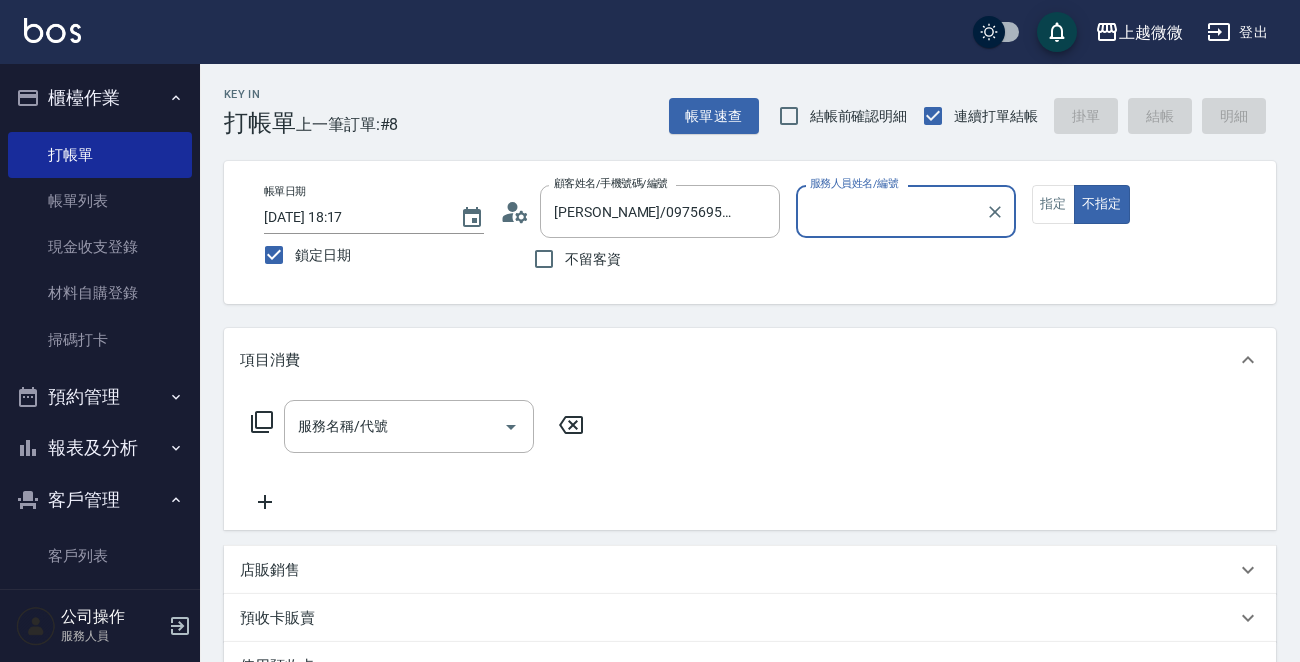 type on "[PERSON_NAME]-7" 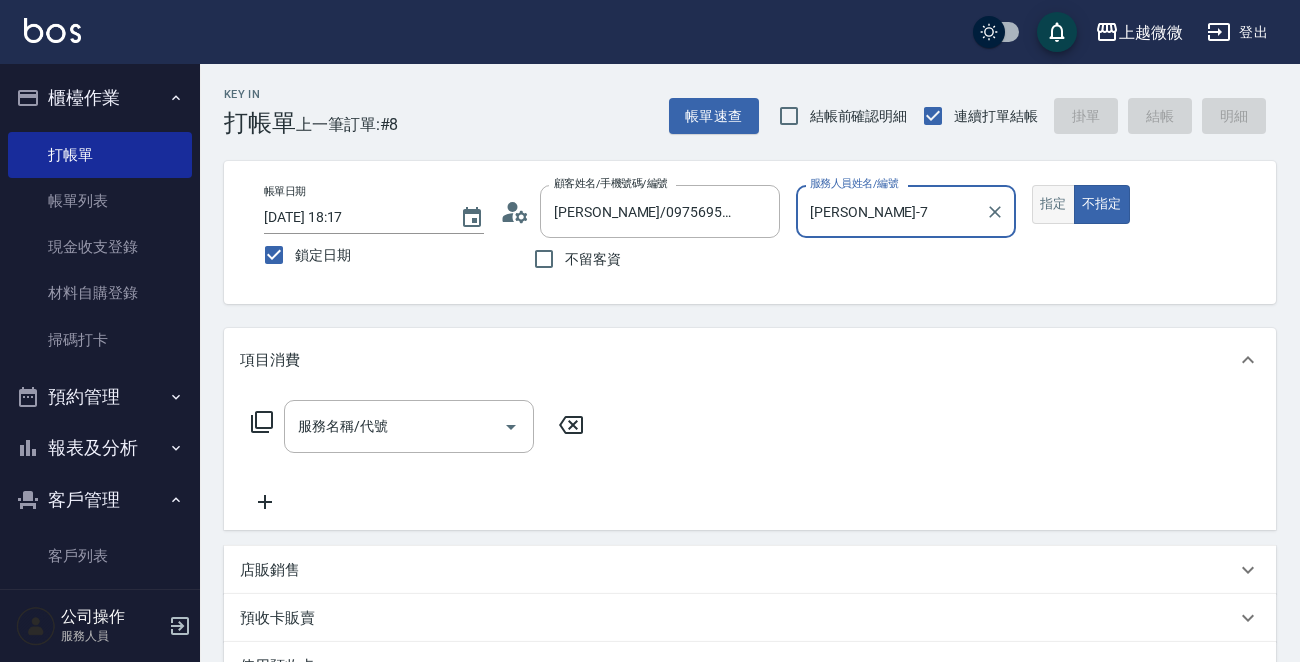 click on "指定" at bounding box center [1053, 204] 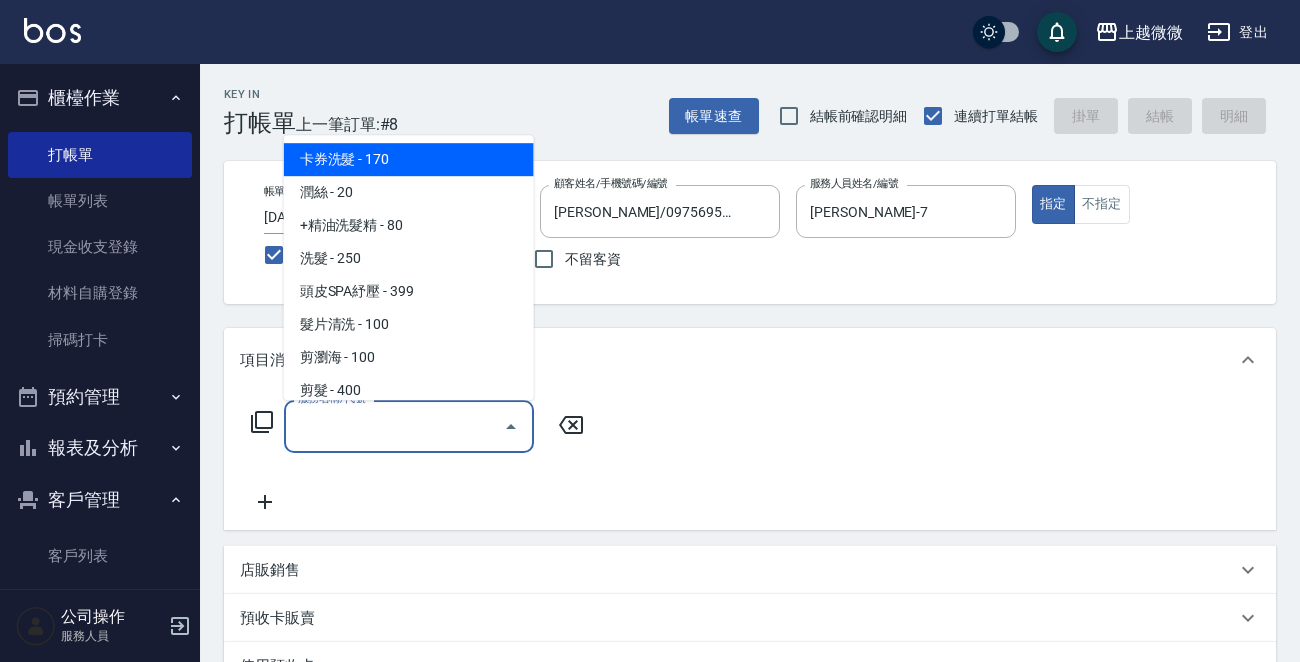 click on "服務名稱/代號" at bounding box center (394, 426) 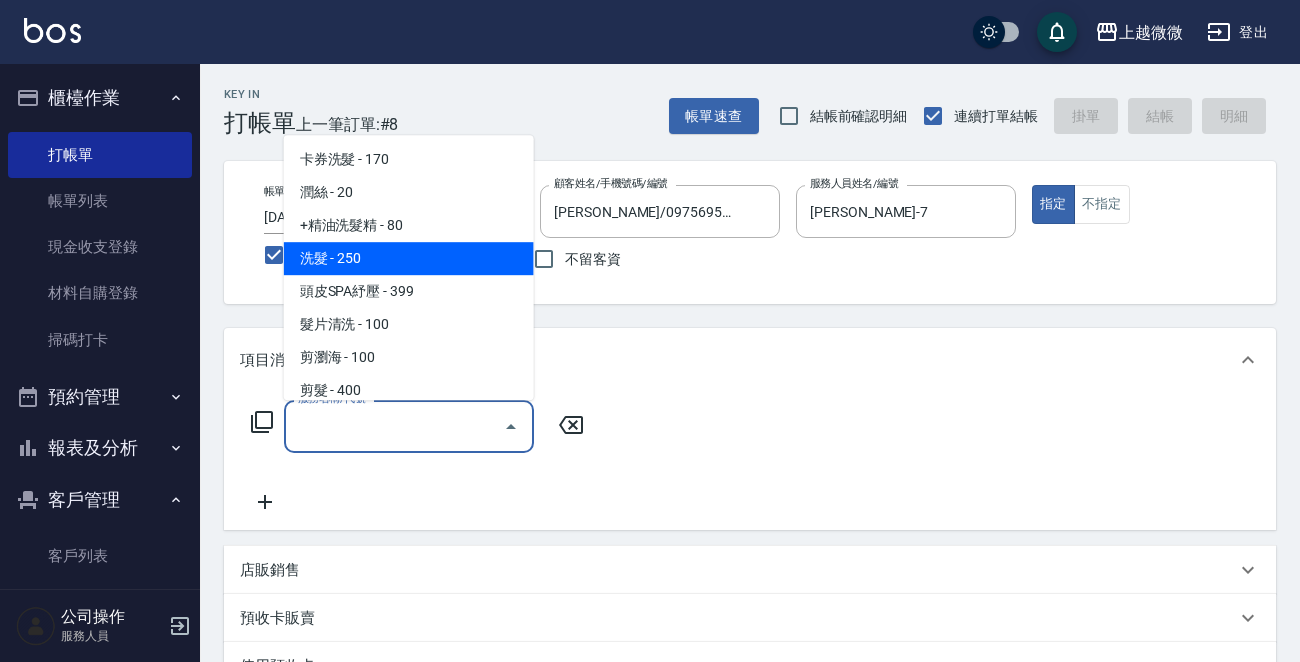 click on "洗髮 - 250" at bounding box center [409, 258] 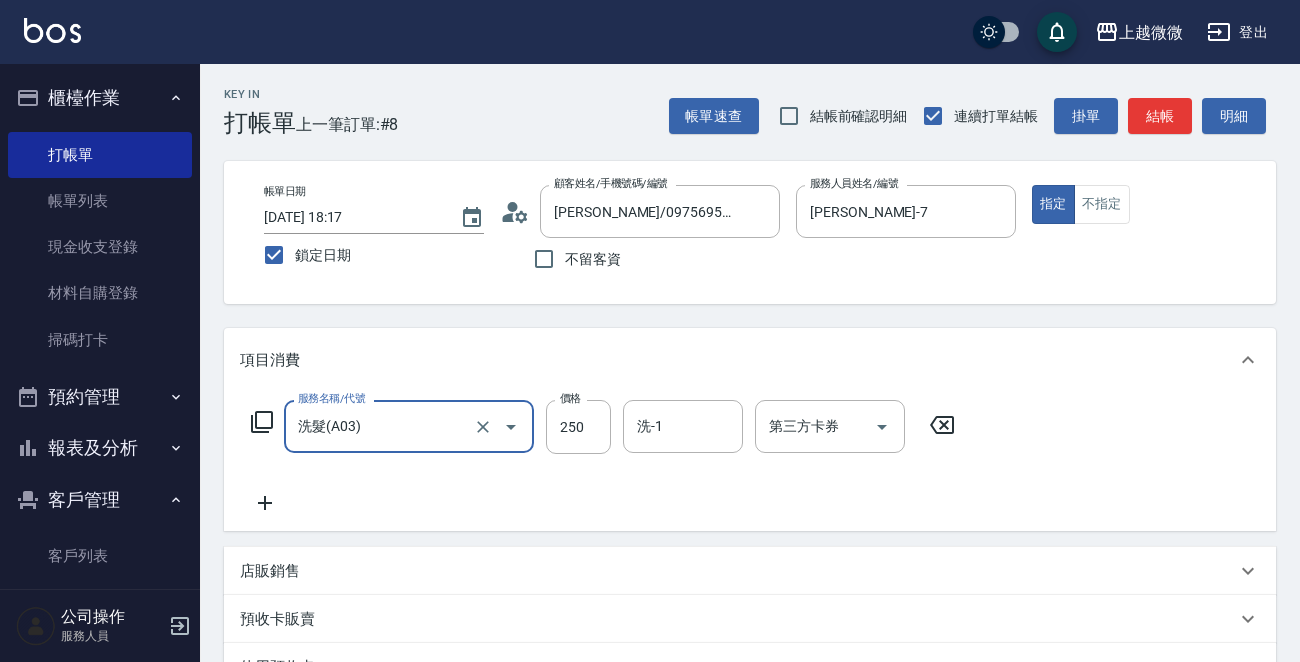 click 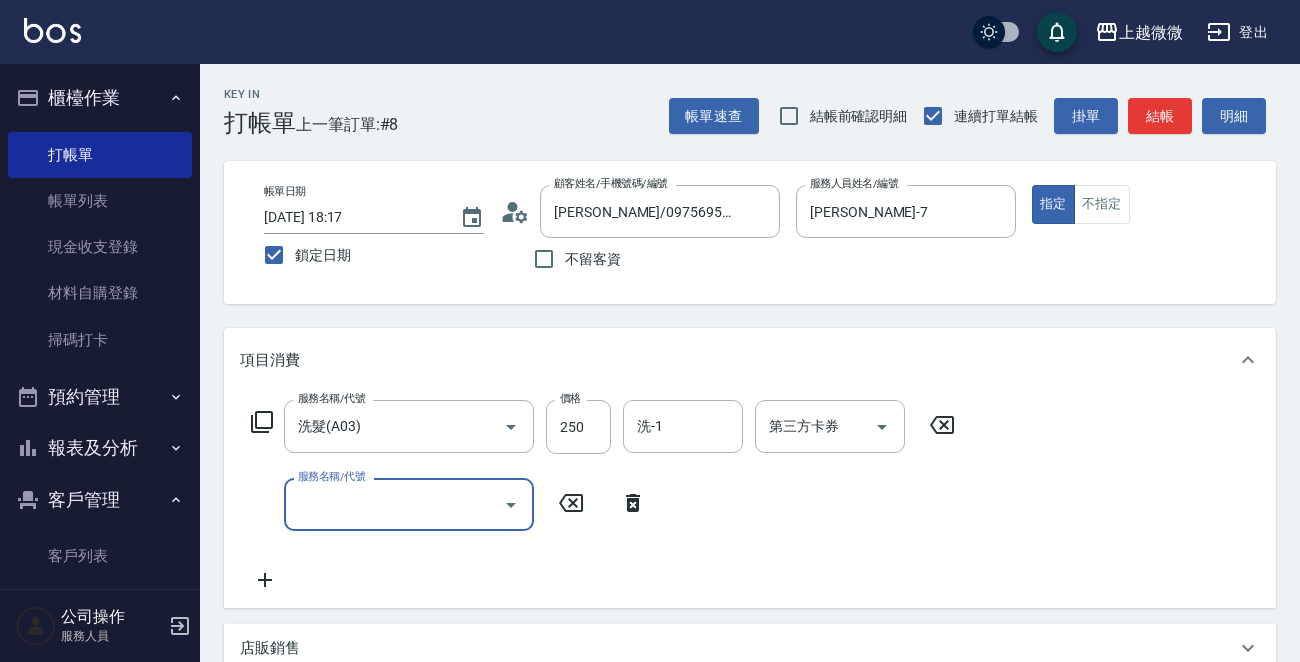 click on "服務名稱/代號" at bounding box center (394, 504) 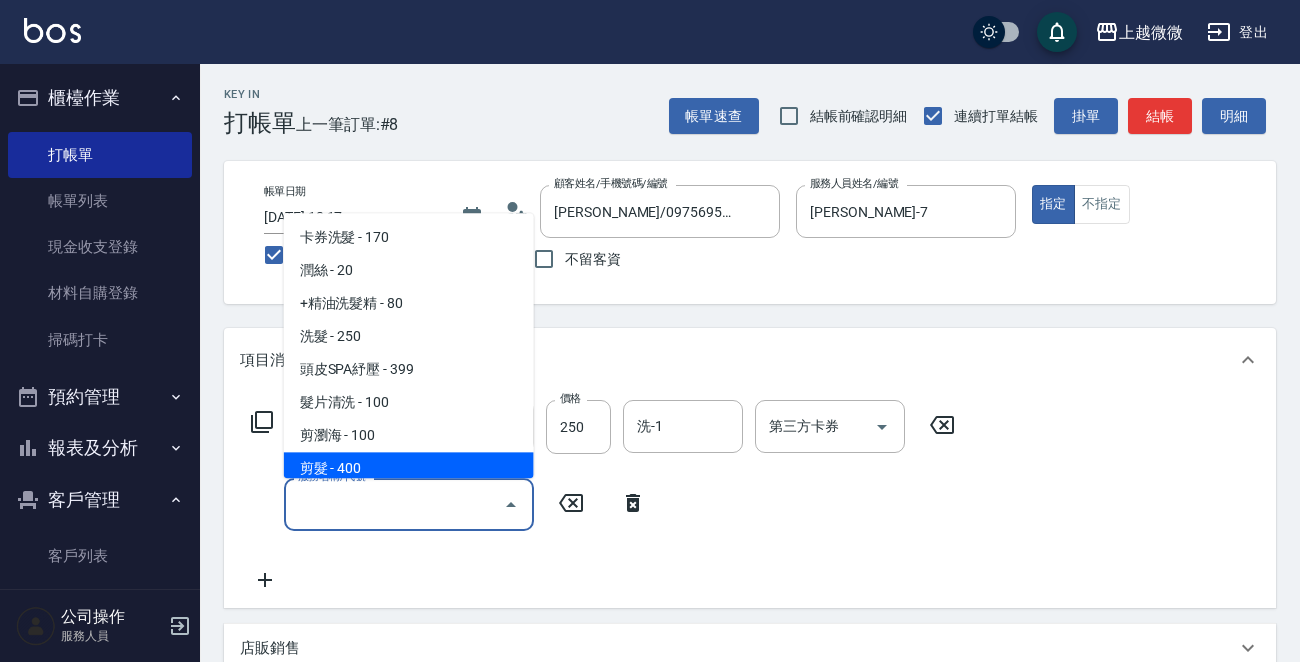 click on "剪髮 - 400" at bounding box center [409, 469] 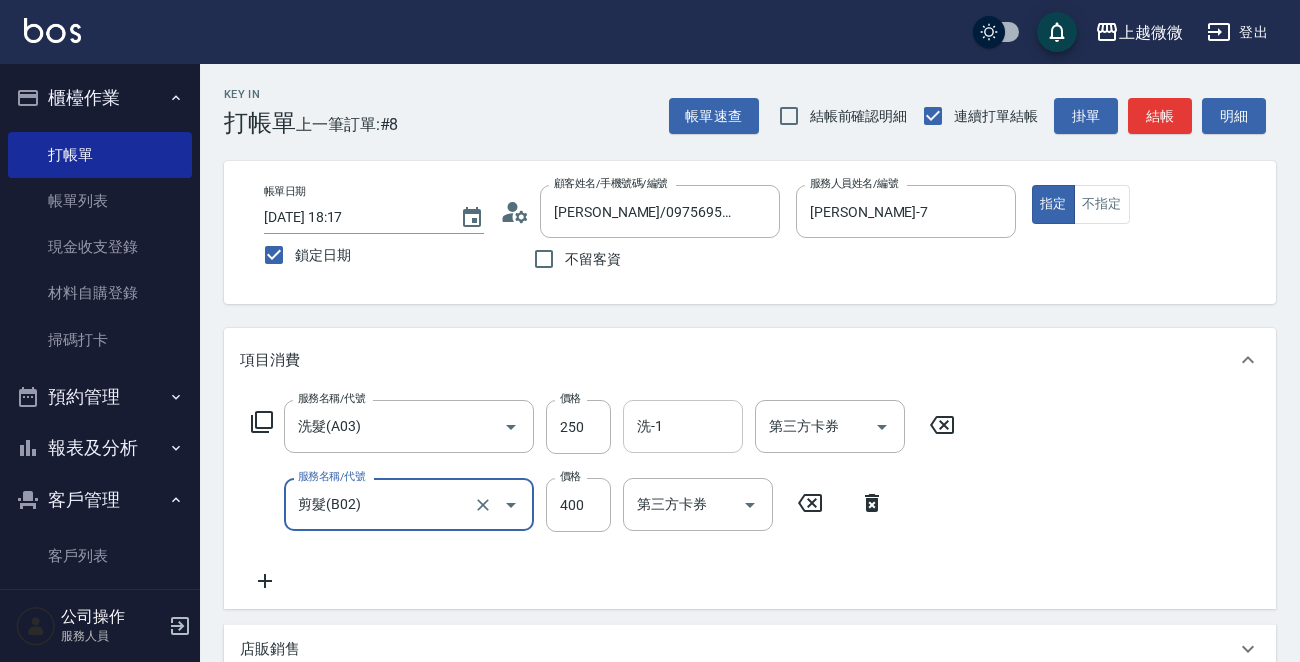 click on "洗-1" at bounding box center (683, 426) 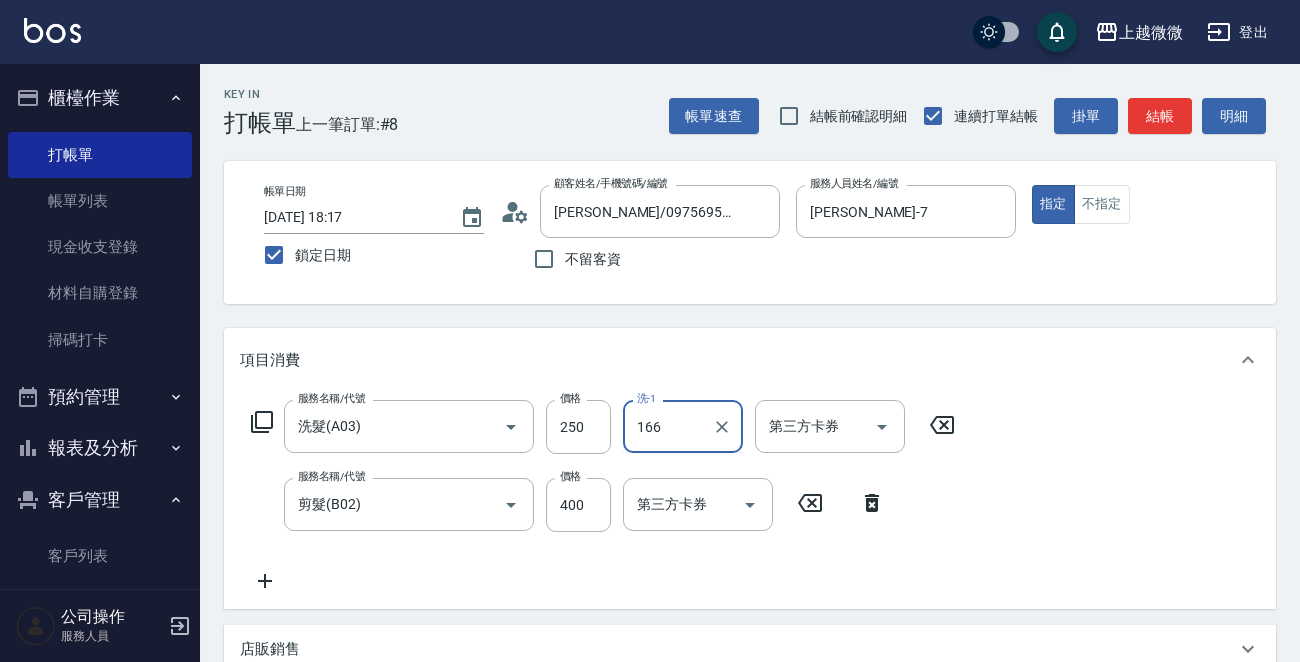 type on "166" 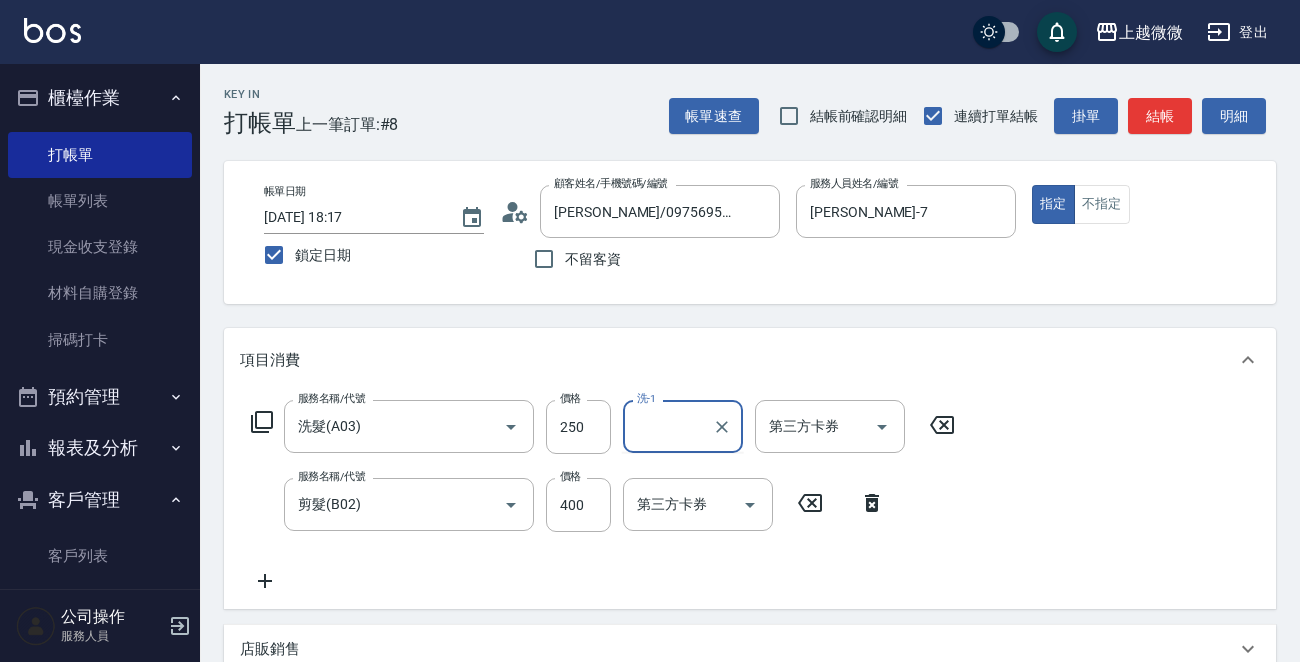 click on "服務名稱/代號 洗髮(A03) 服務名稱/代號 價格 250 價格 洗-1 洗-1 第三方卡券 第三方卡券 服務名稱/代號 剪髮(B02) 服務名稱/代號 價格 400 價格 第三方卡券 第三方卡券" at bounding box center (603, 496) 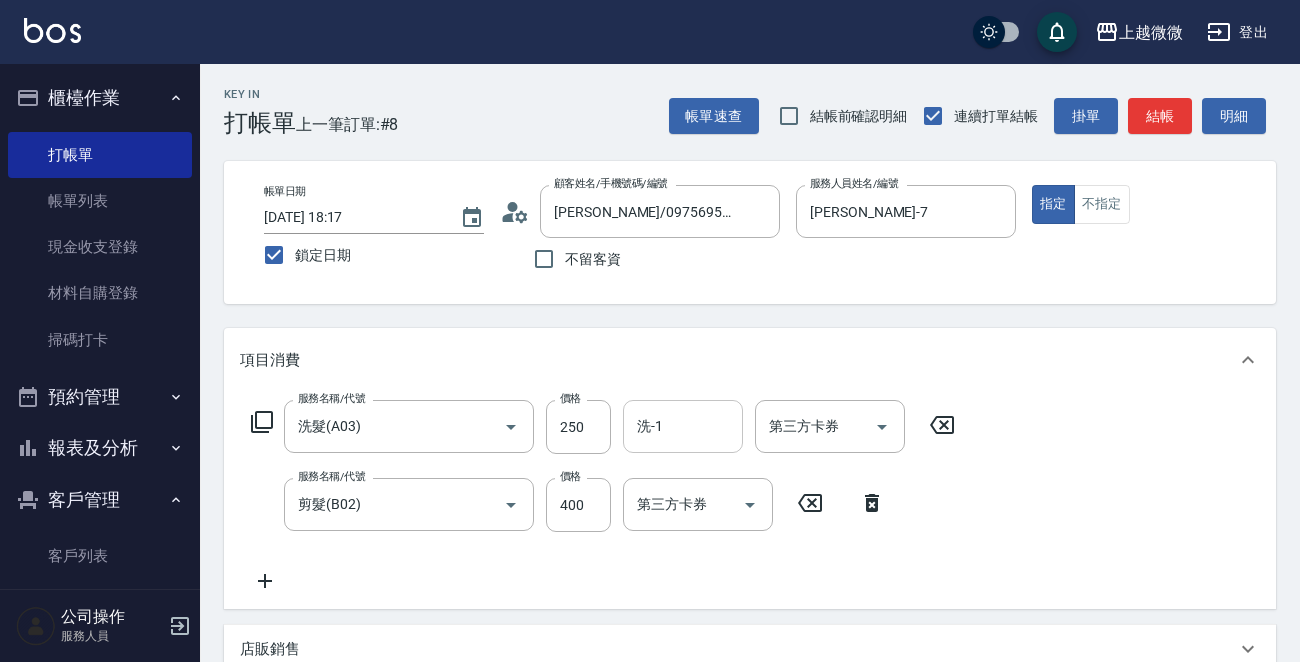 click on "洗-1" at bounding box center (683, 426) 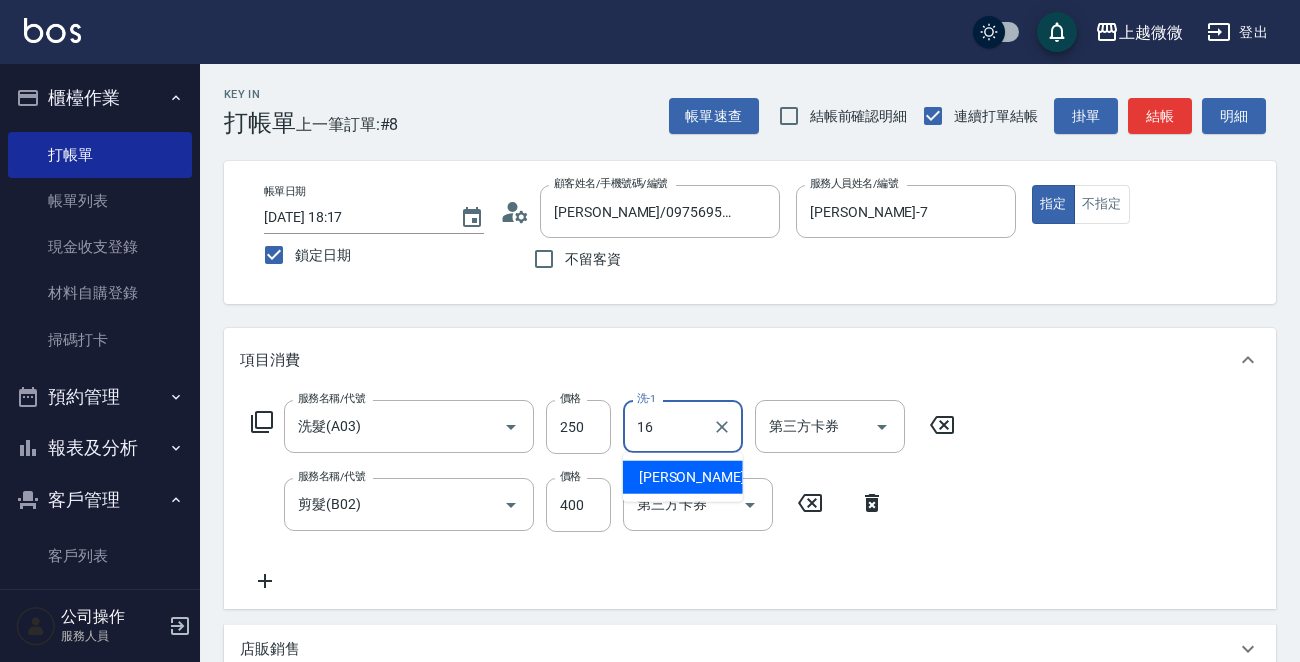 click on "[PERSON_NAME] -16" at bounding box center (702, 477) 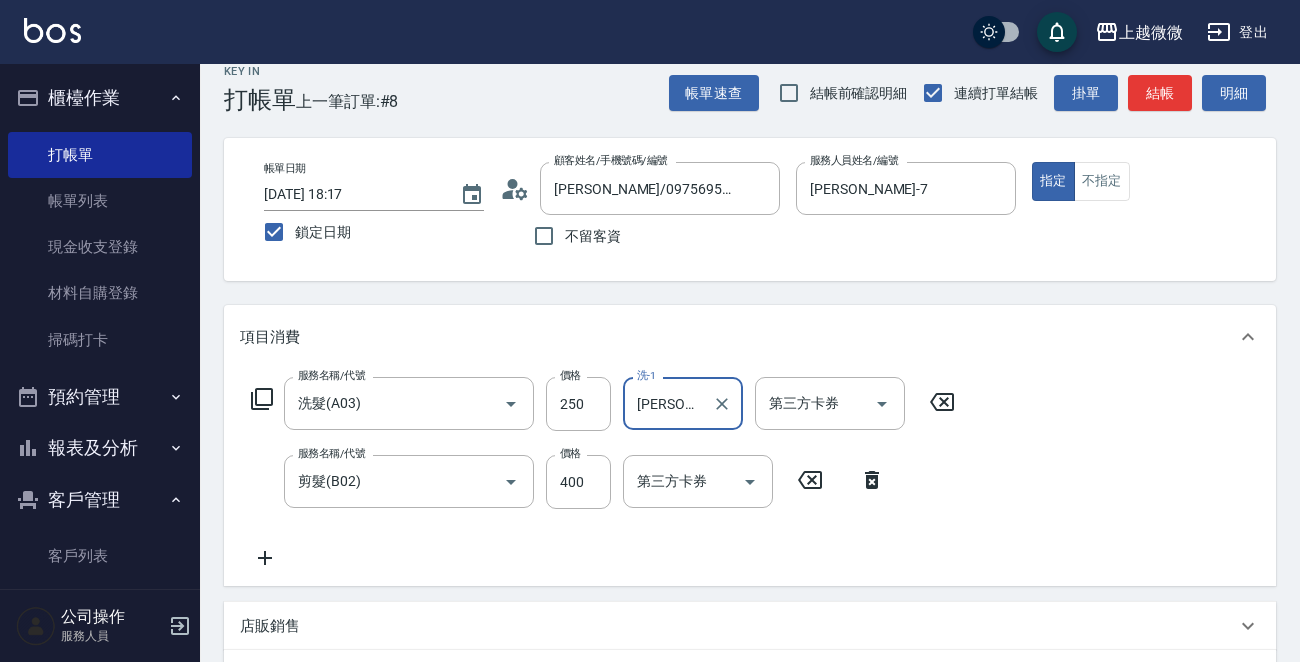 scroll, scrollTop: 425, scrollLeft: 0, axis: vertical 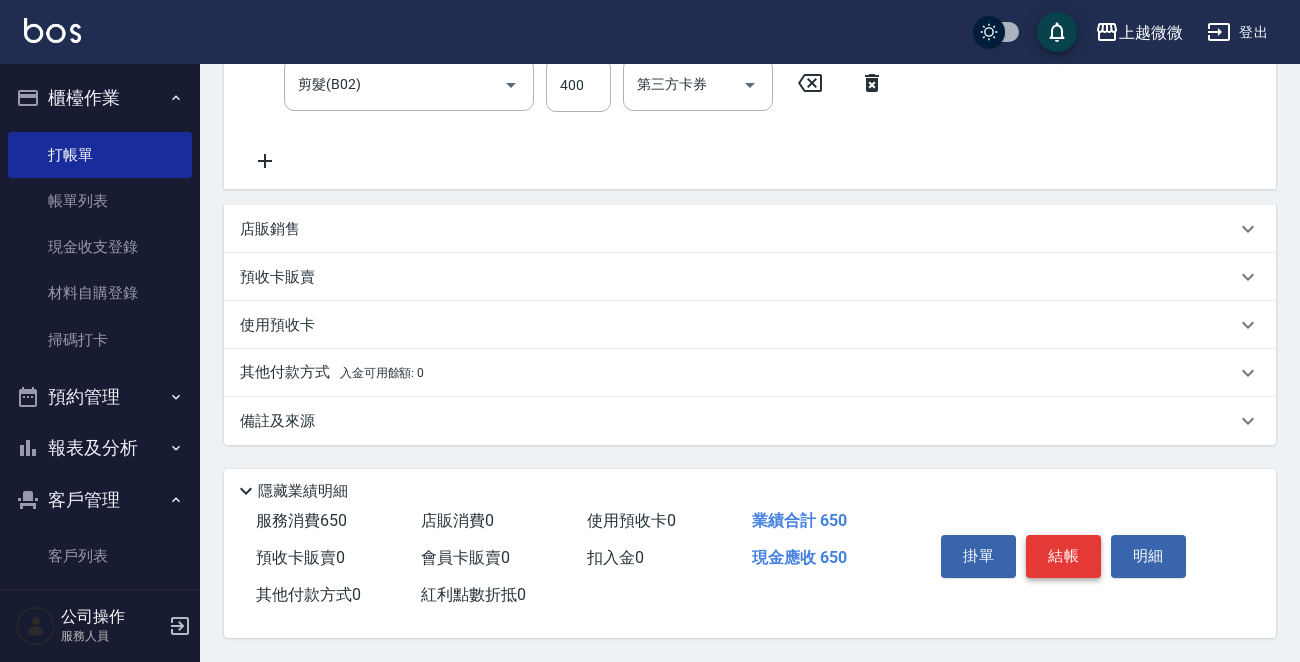 type on "[PERSON_NAME]-16" 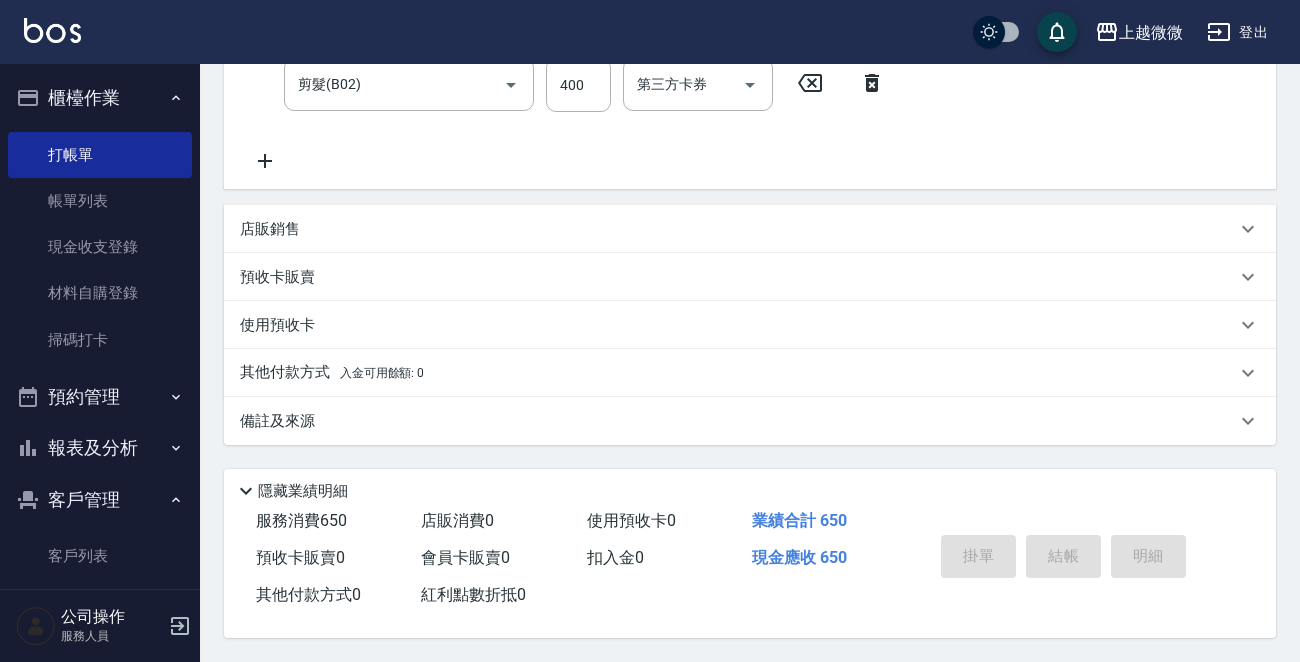 type 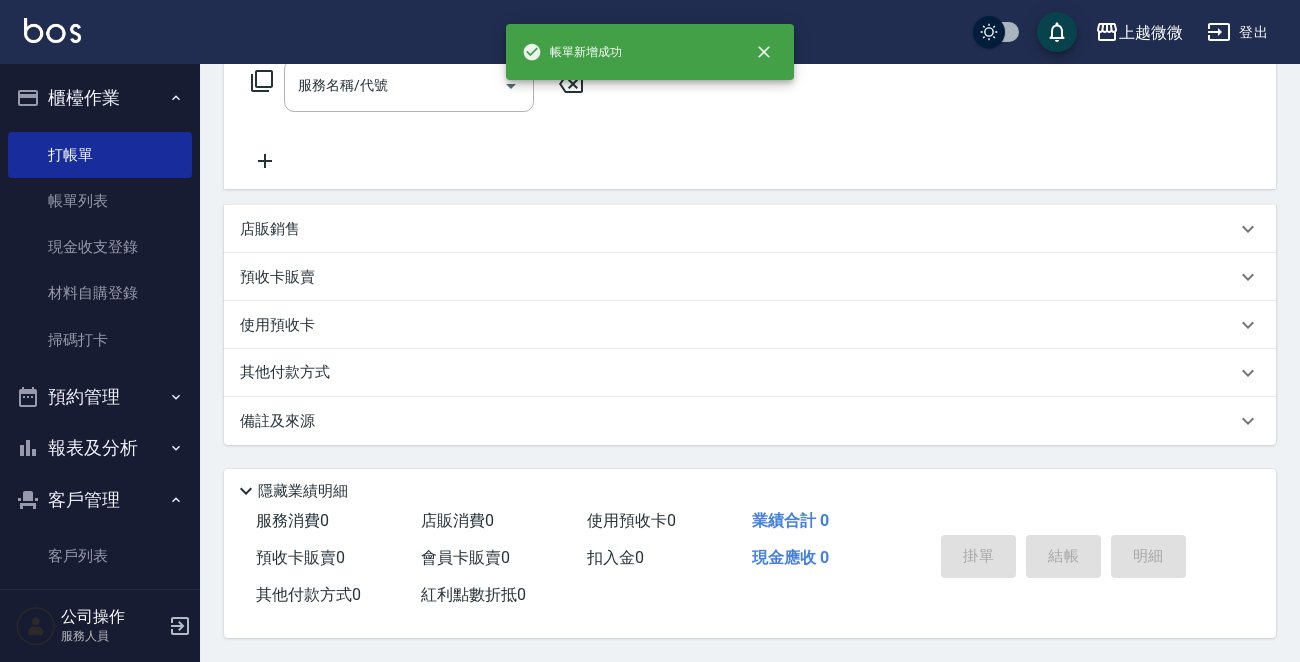 scroll, scrollTop: 0, scrollLeft: 0, axis: both 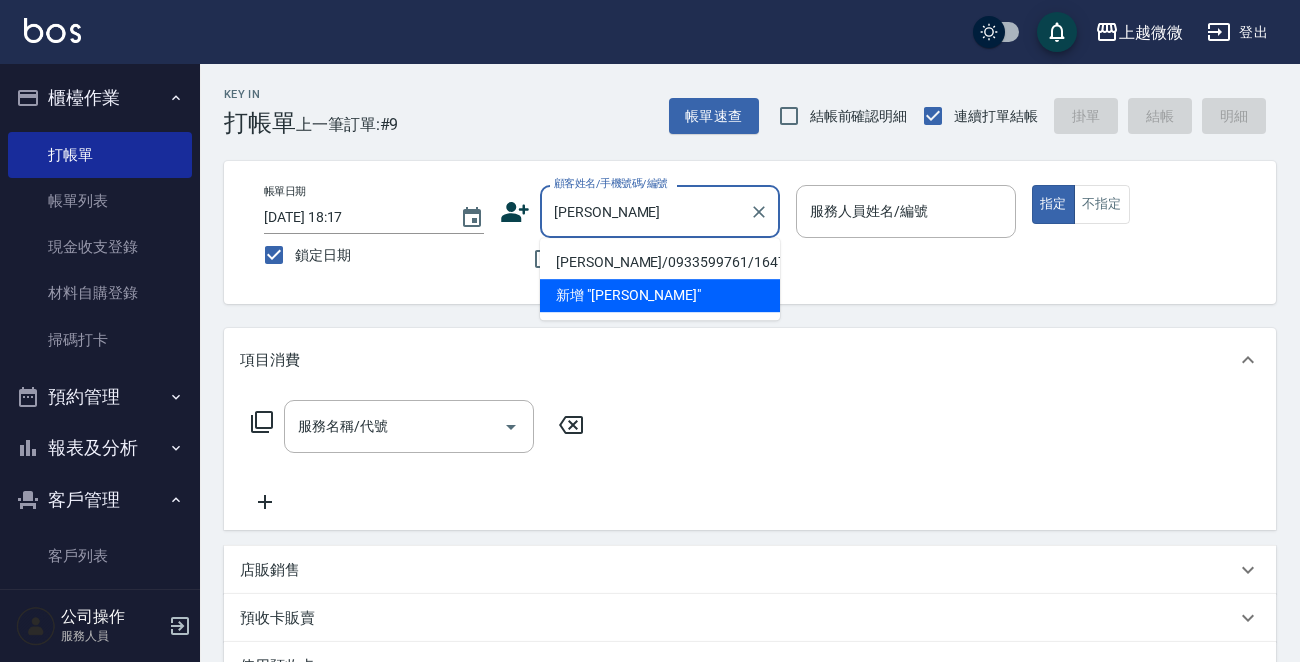 click on "[PERSON_NAME]/0933599761/1647" at bounding box center [660, 262] 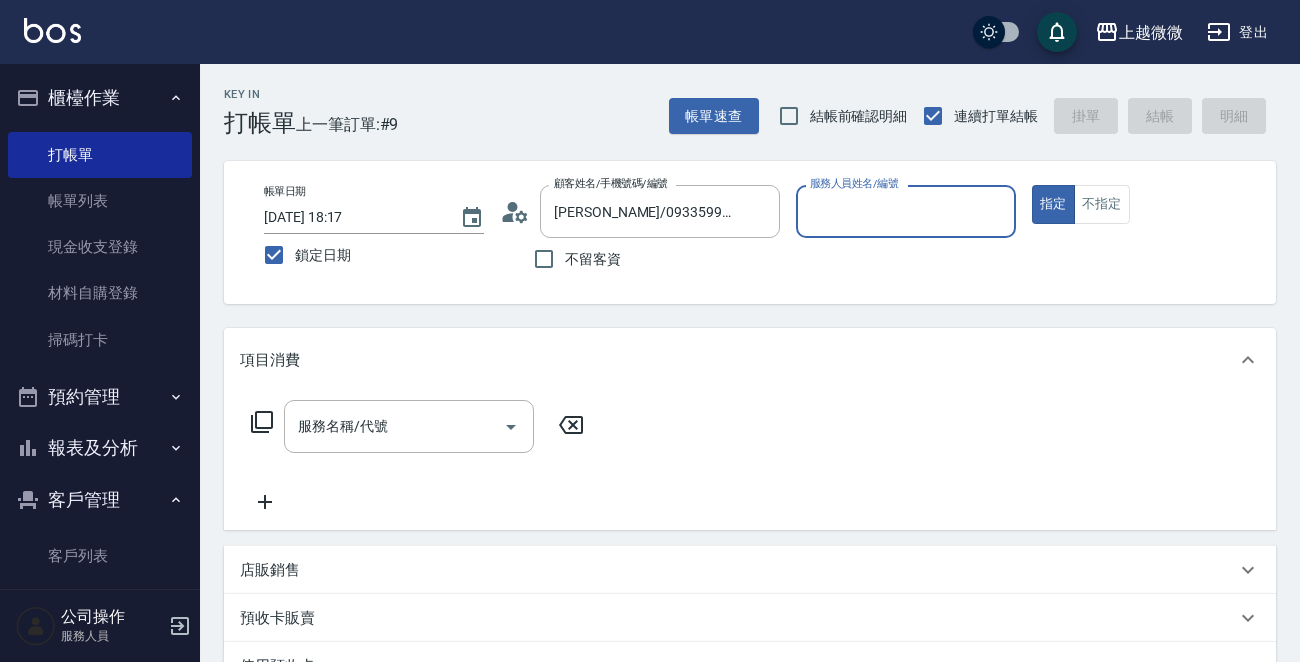 type on "Selin-5" 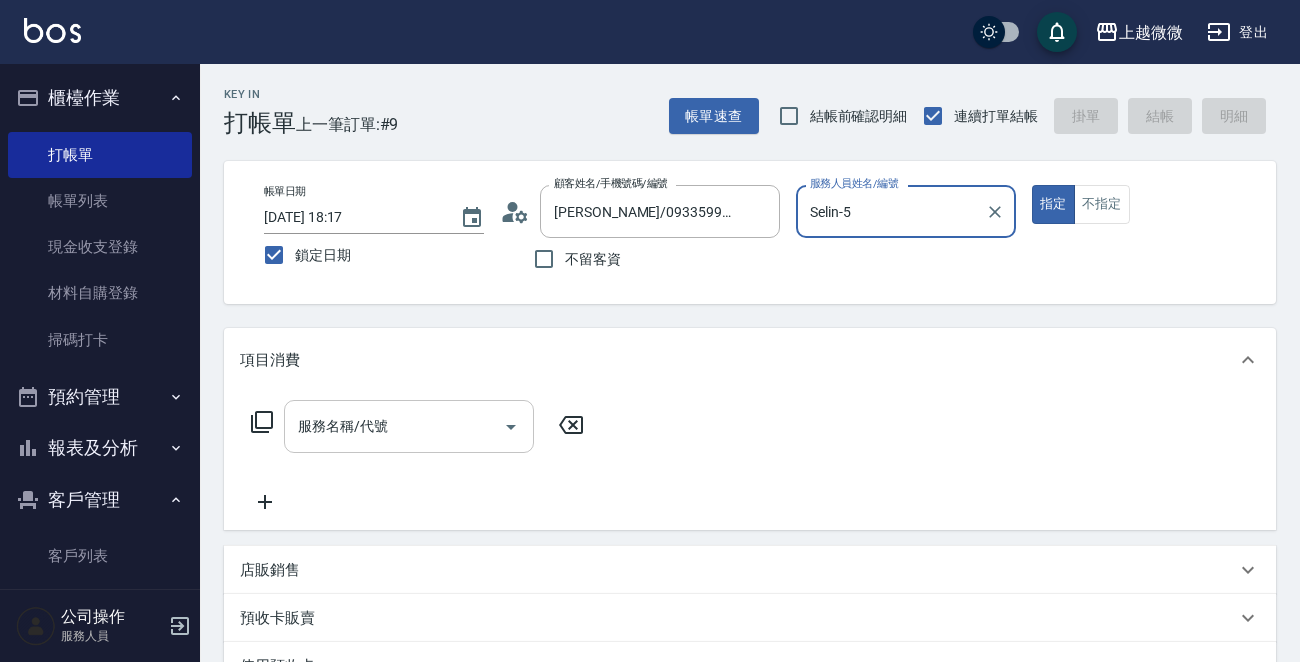 click on "服務名稱/代號" at bounding box center [394, 426] 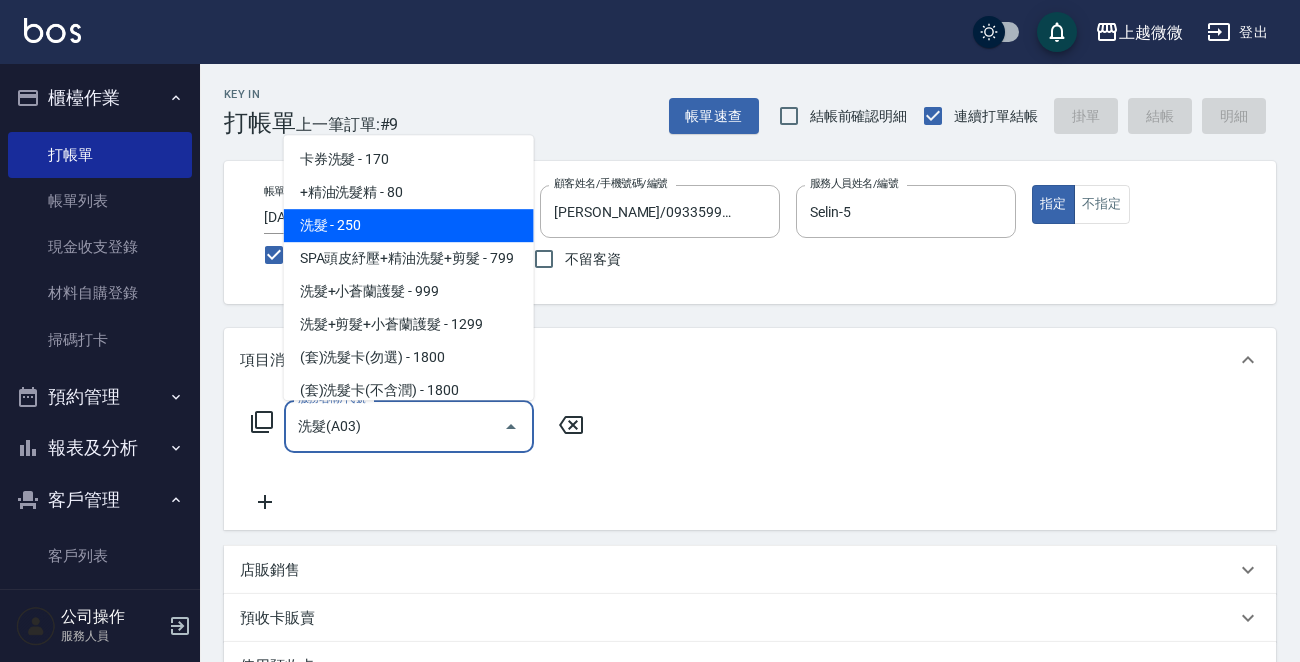 type on "洗髮(A03)" 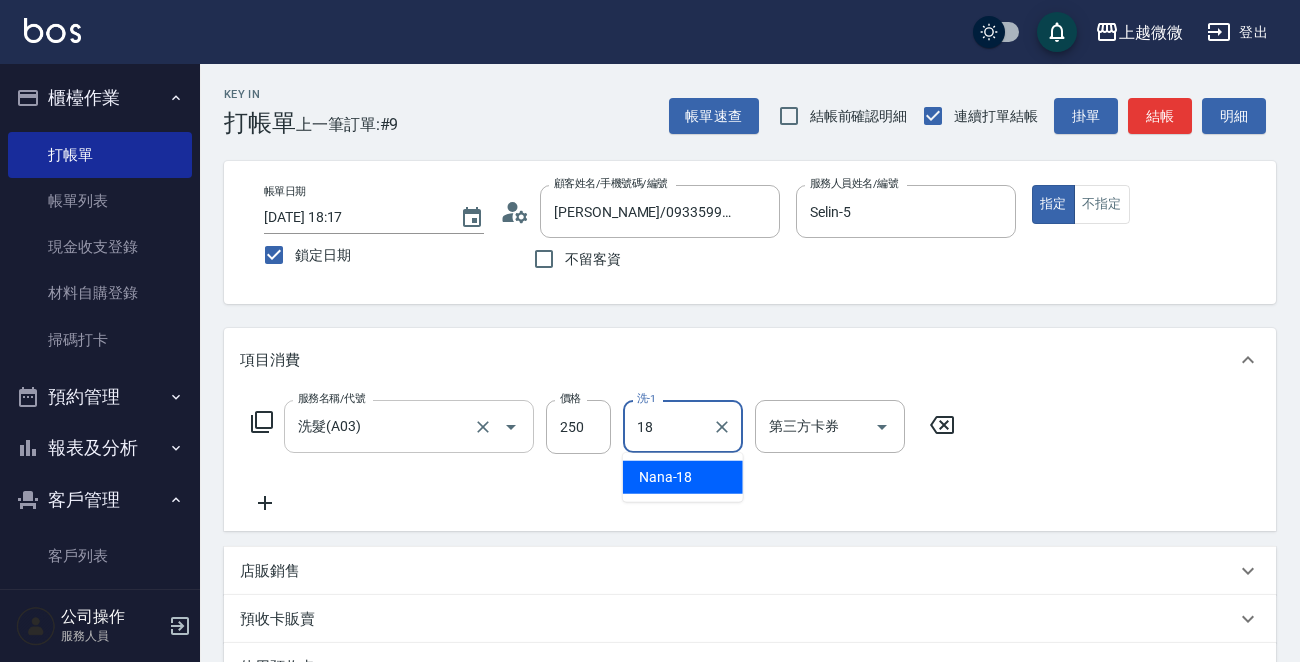 type on "Nana-18" 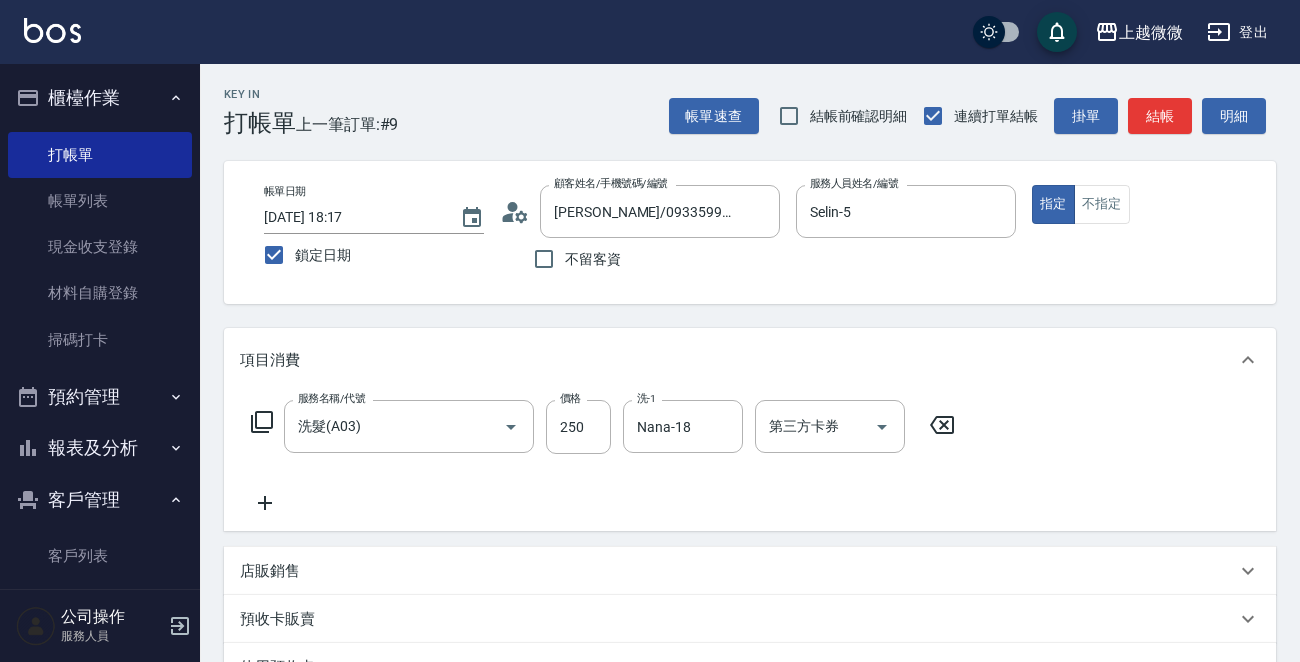click 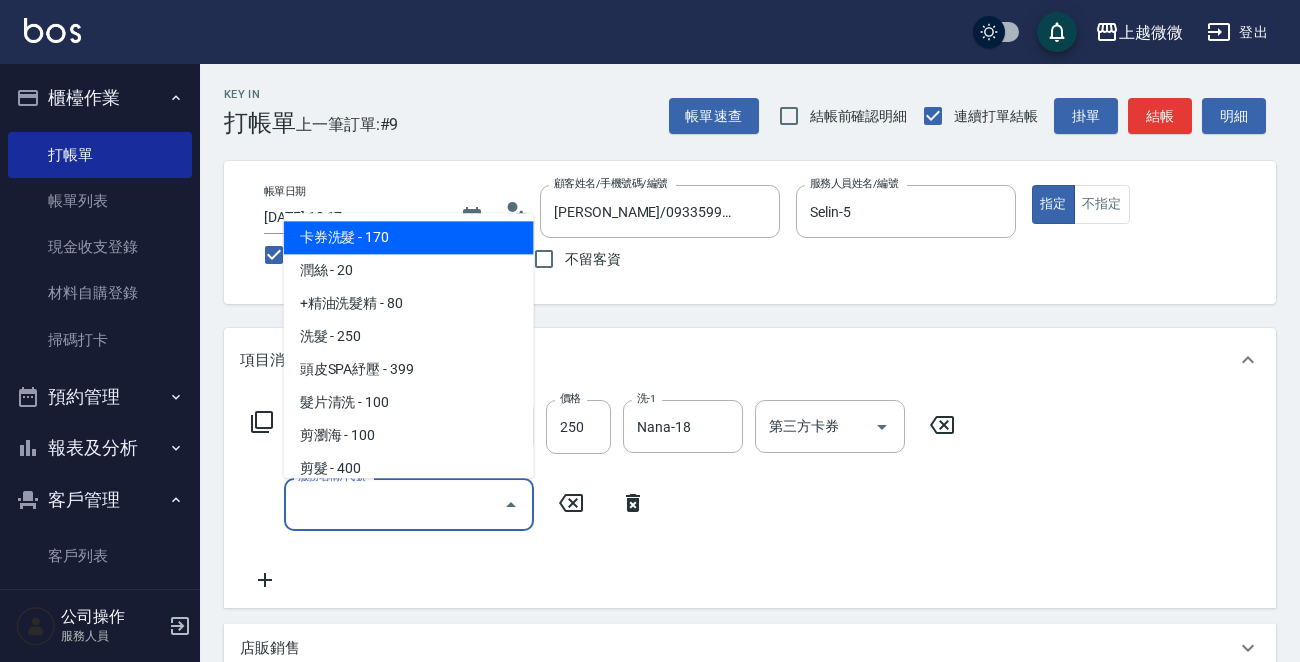 click on "服務名稱/代號" at bounding box center (394, 504) 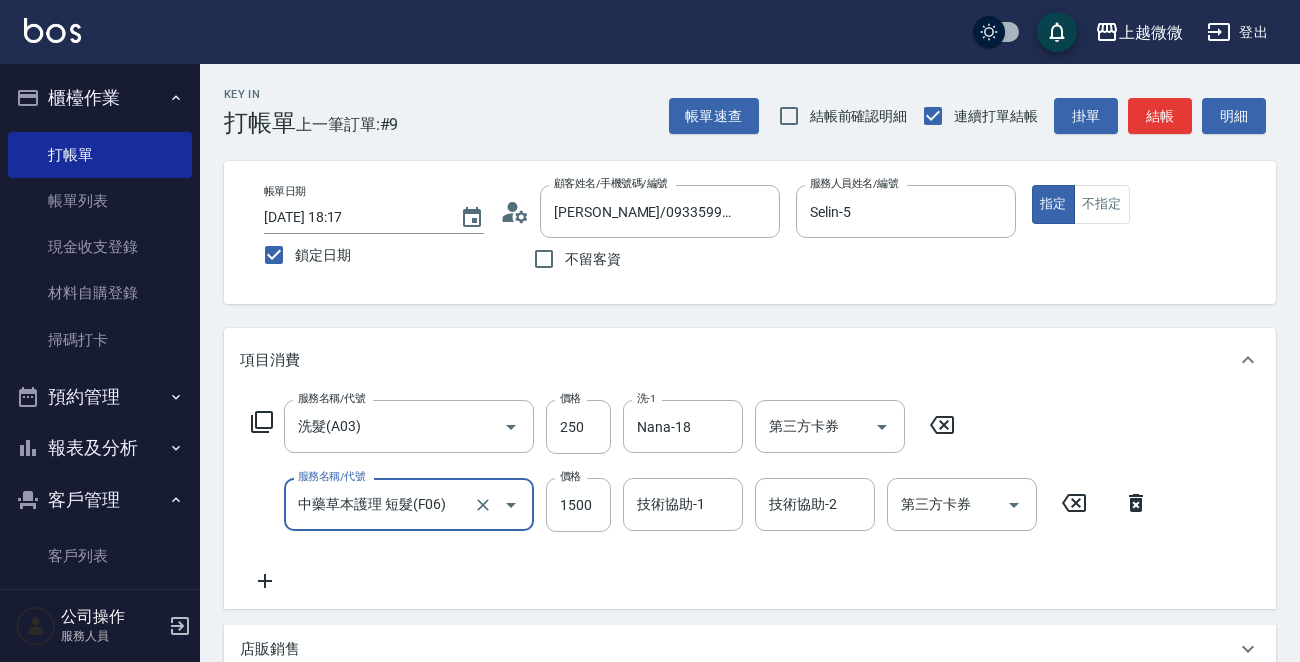 type on "中藥草本護理 短髮(F06)" 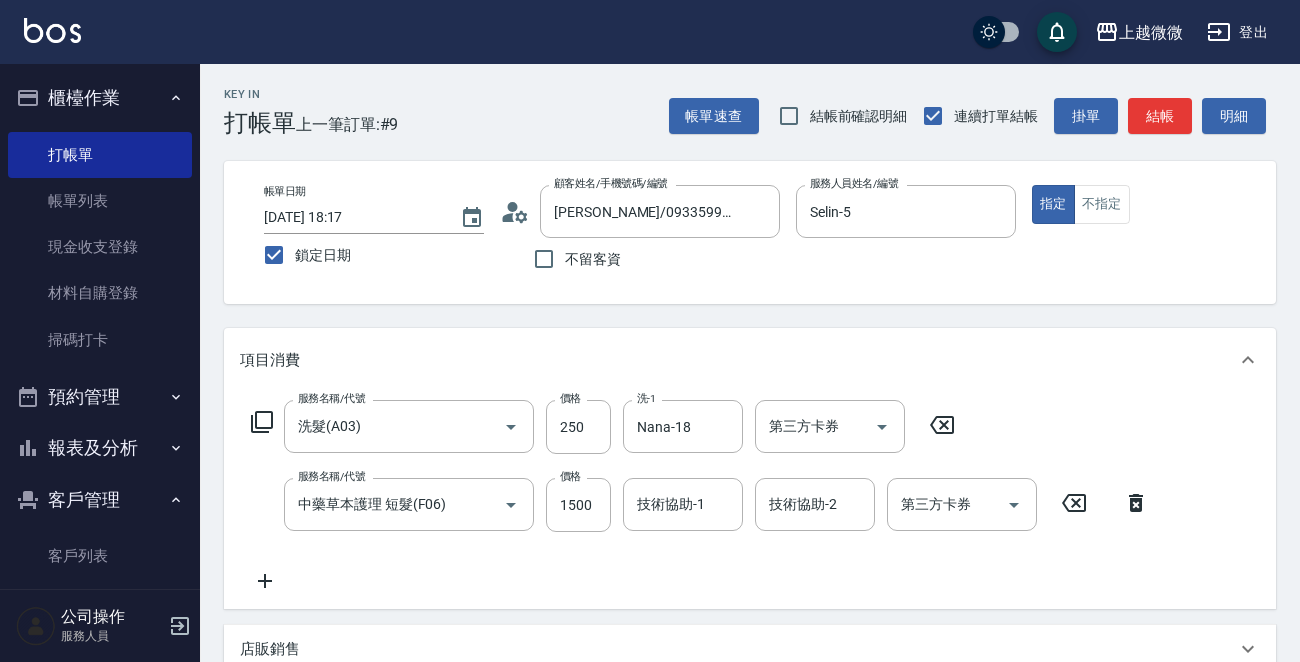 click 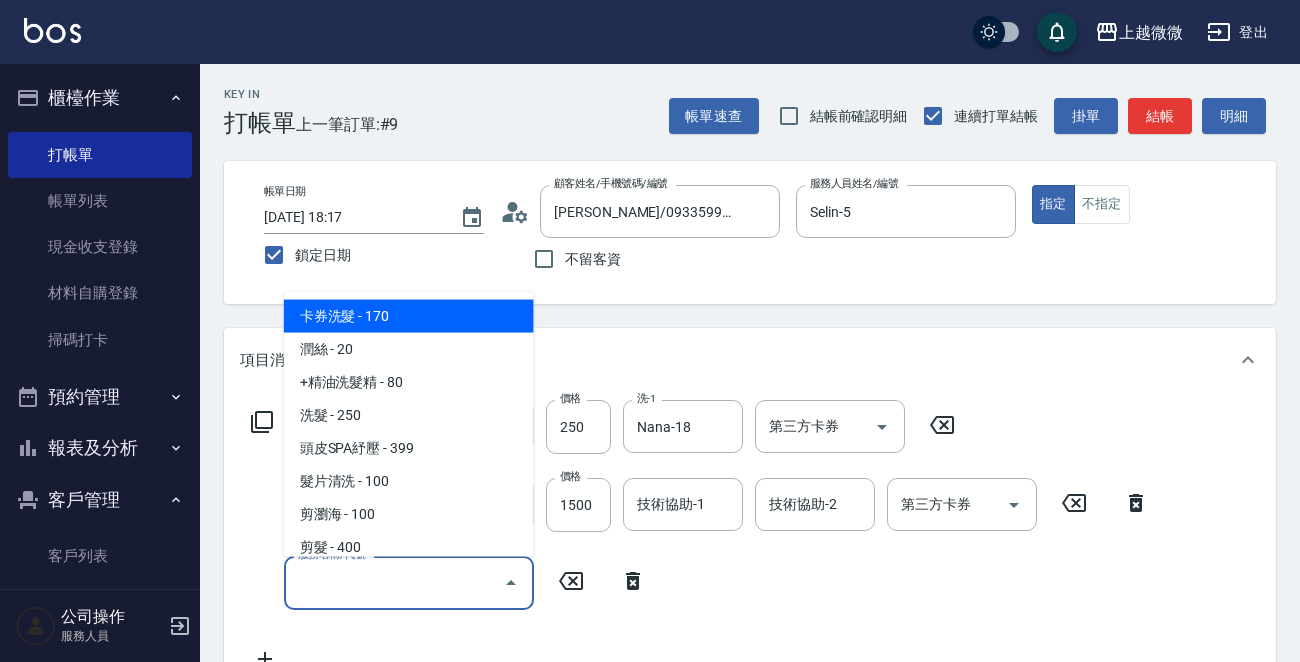 click on "服務名稱/代號" at bounding box center [394, 582] 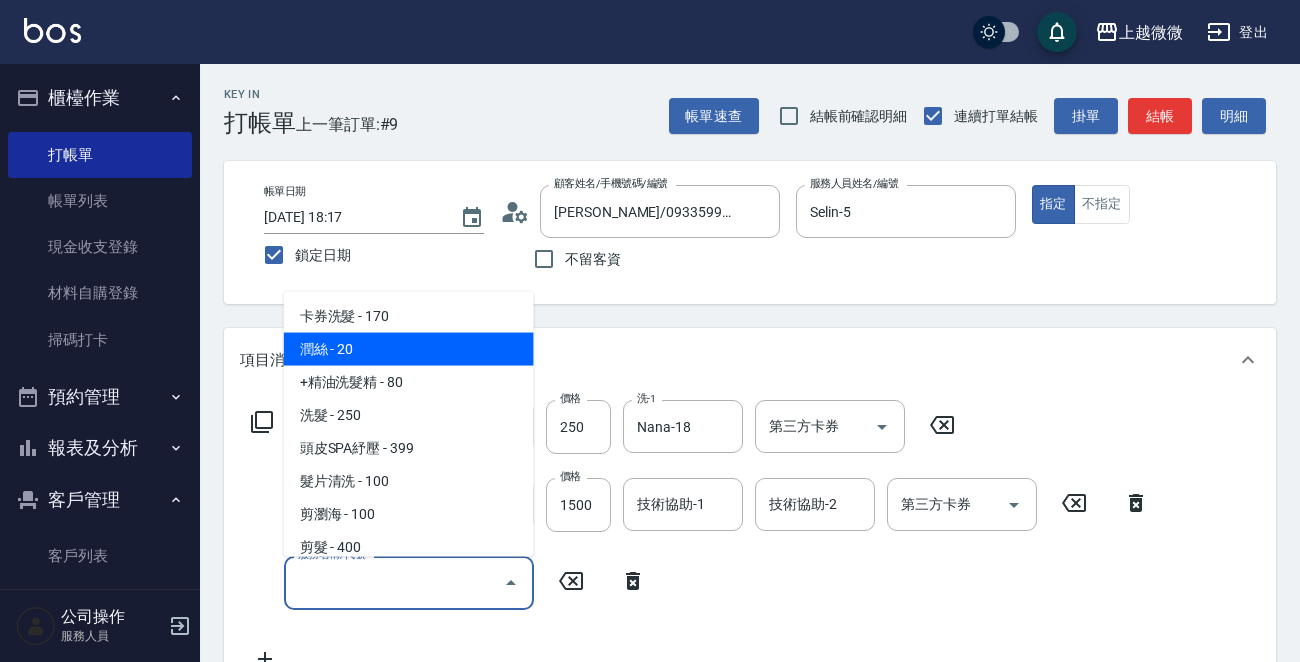 click on "潤絲 - 20" at bounding box center [409, 349] 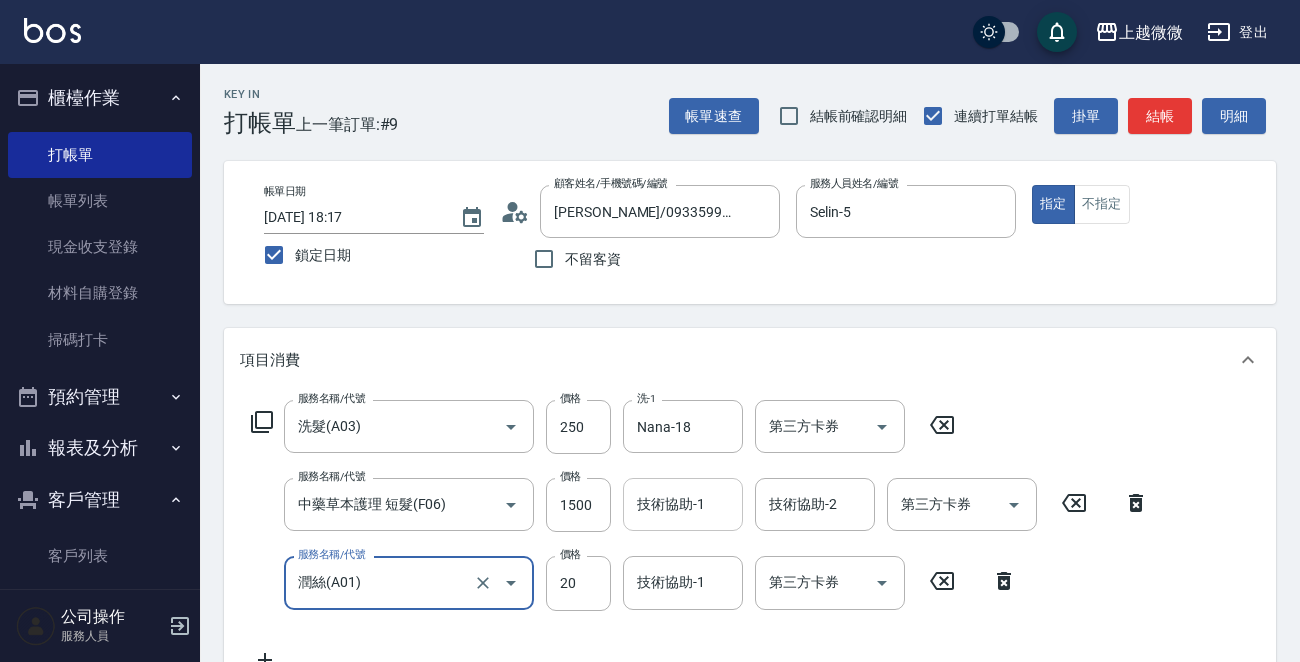 click on "技術協助-1 技術協助-1" at bounding box center [683, 504] 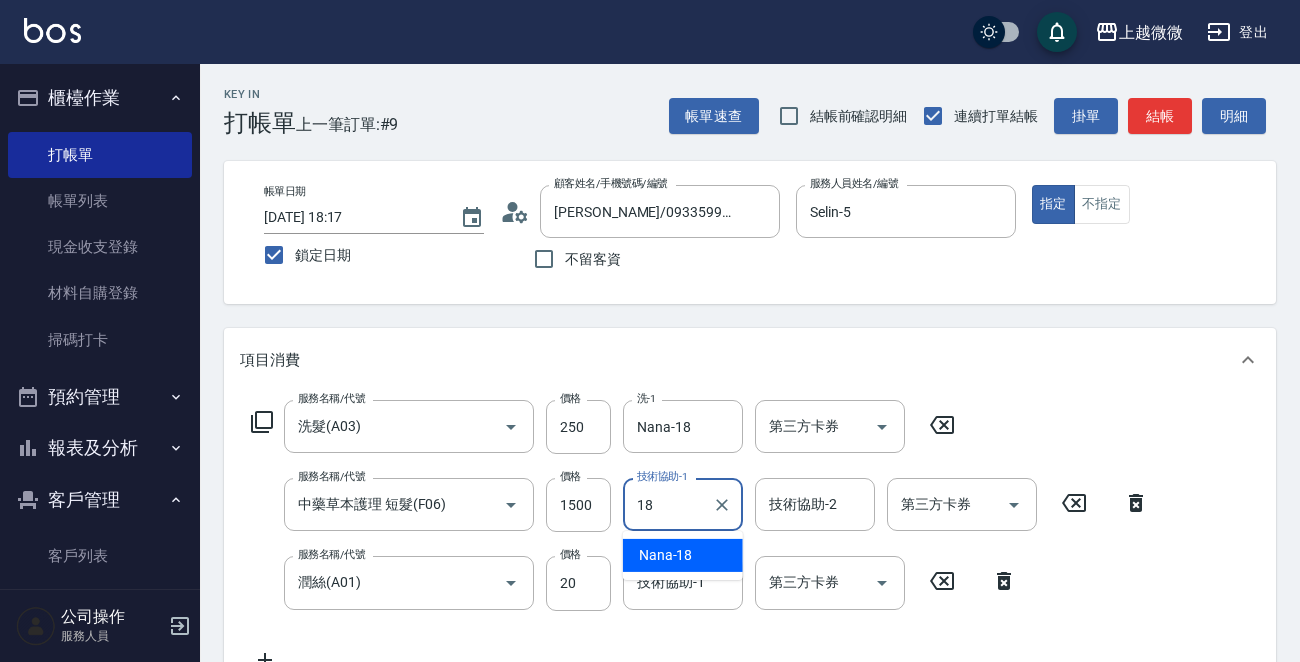 click on "Nana -18" at bounding box center (666, 555) 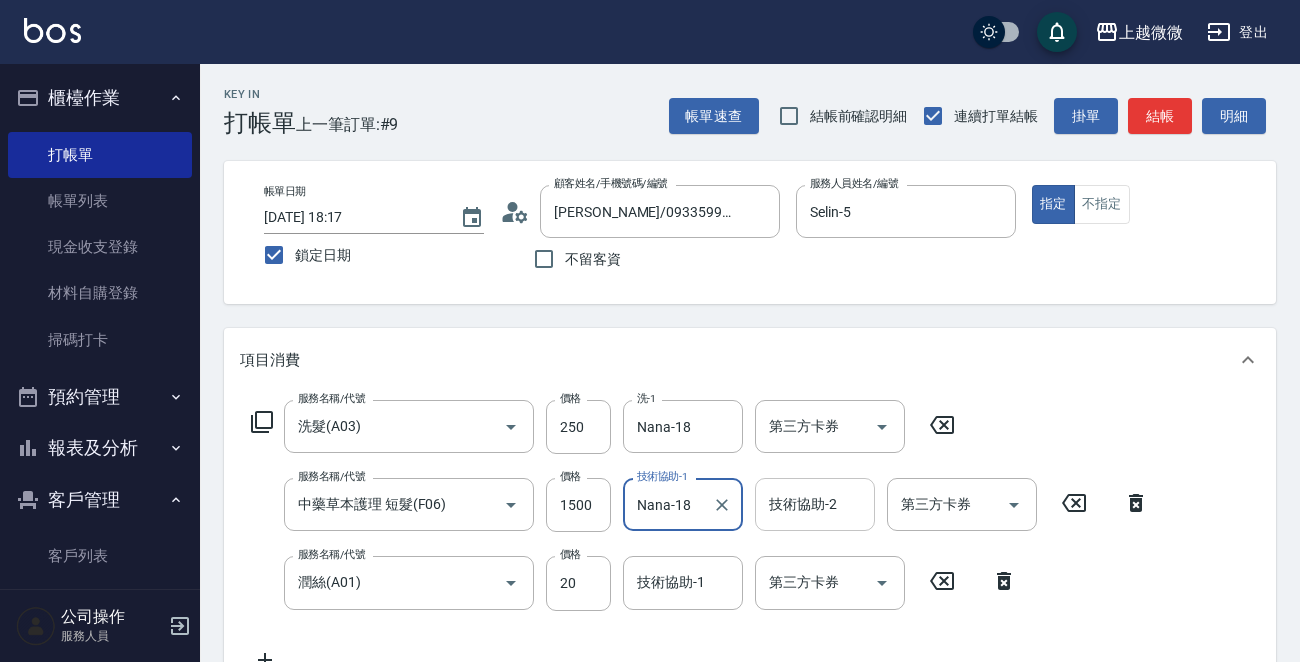 type on "Nana-18" 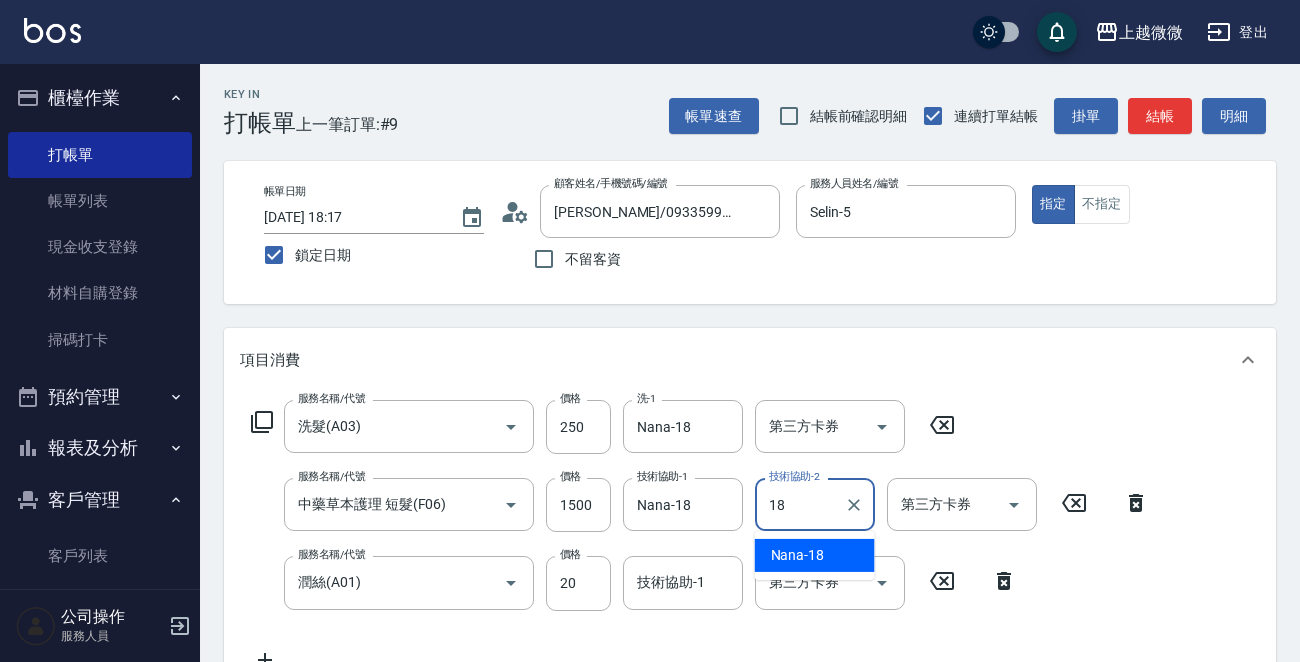 drag, startPoint x: 810, startPoint y: 554, endPoint x: 797, endPoint y: 555, distance: 13.038404 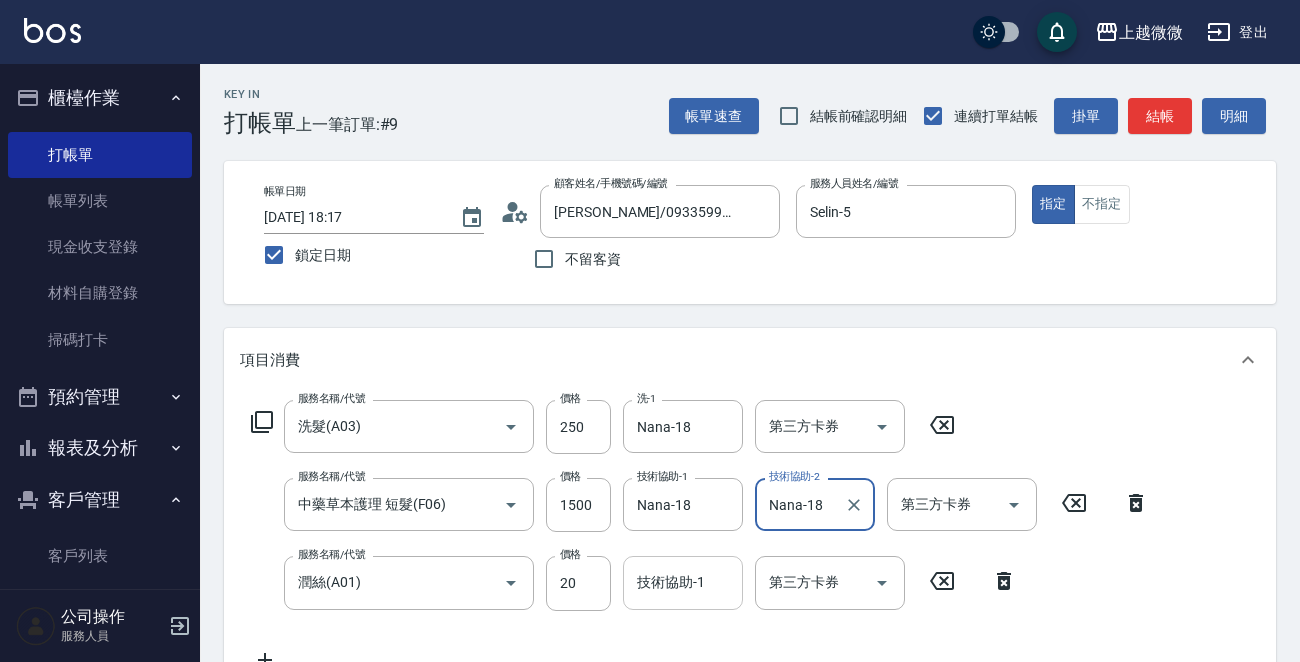 type on "Nana-18" 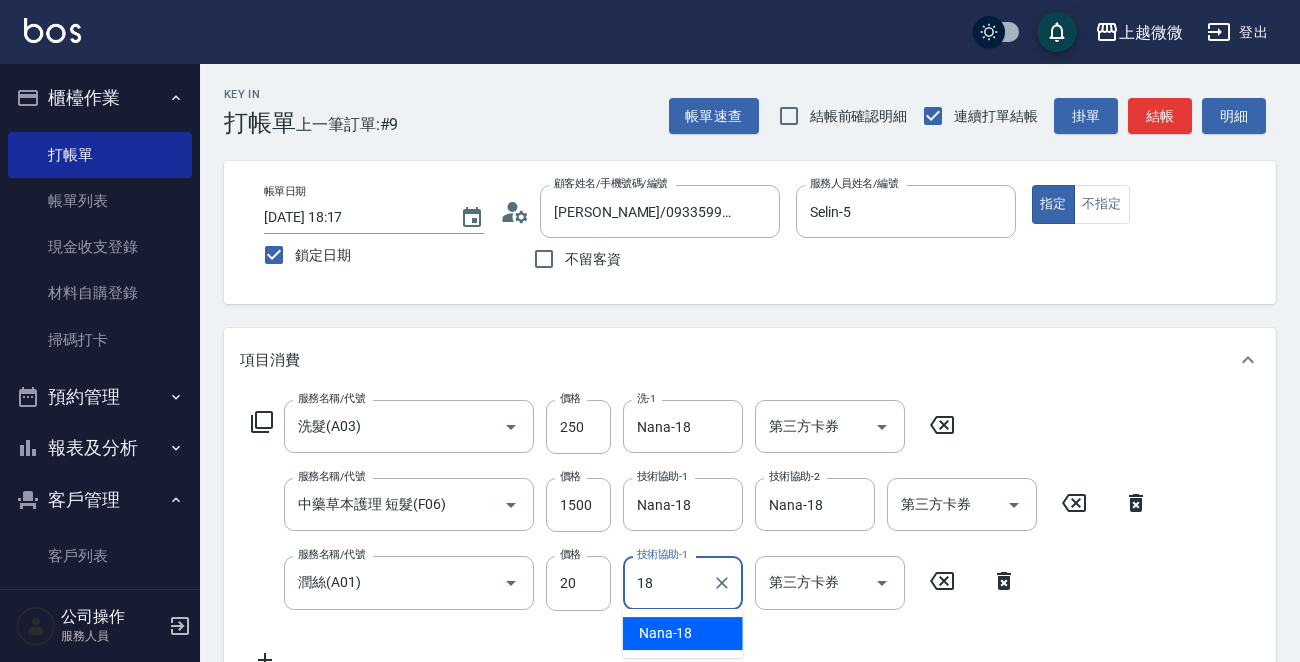 click on "Nana -18" at bounding box center (666, 633) 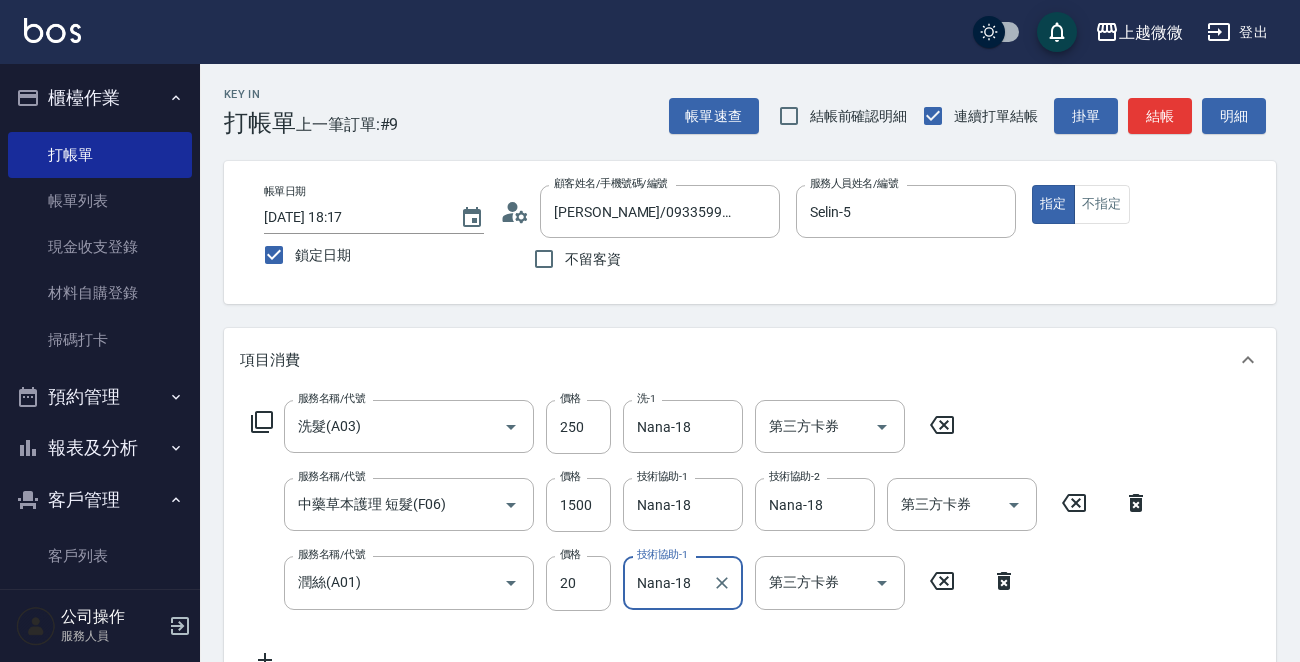 scroll, scrollTop: 503, scrollLeft: 0, axis: vertical 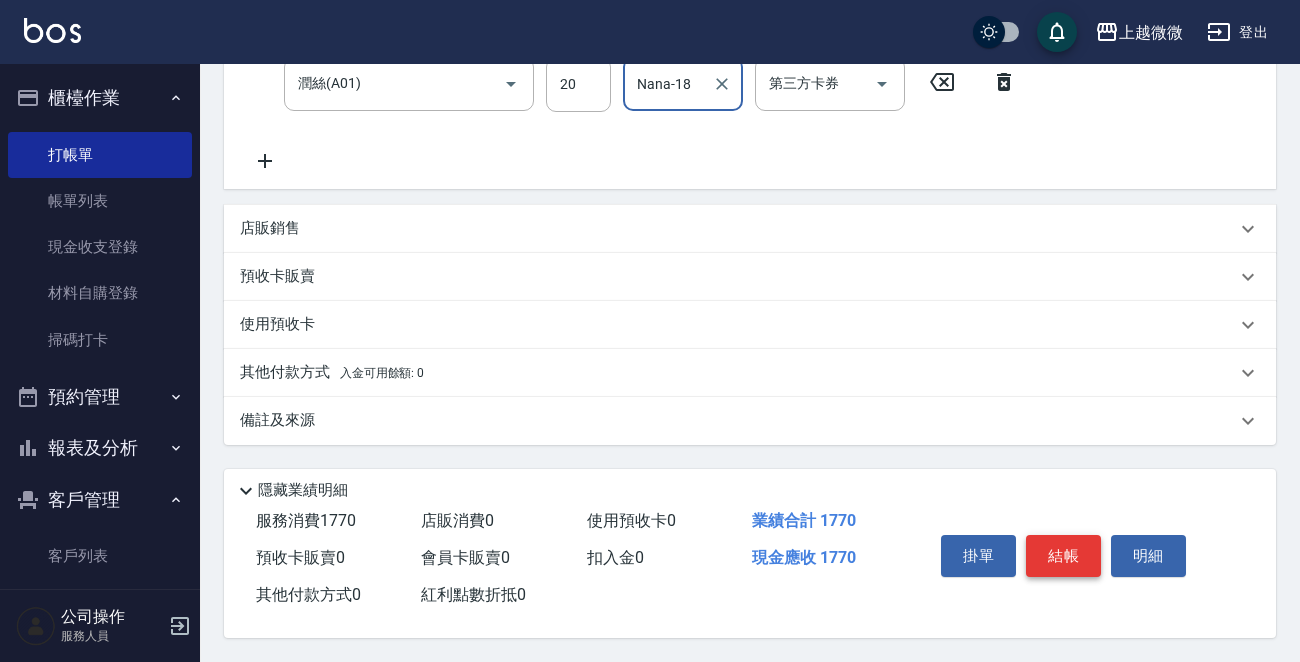 type on "Nana-18" 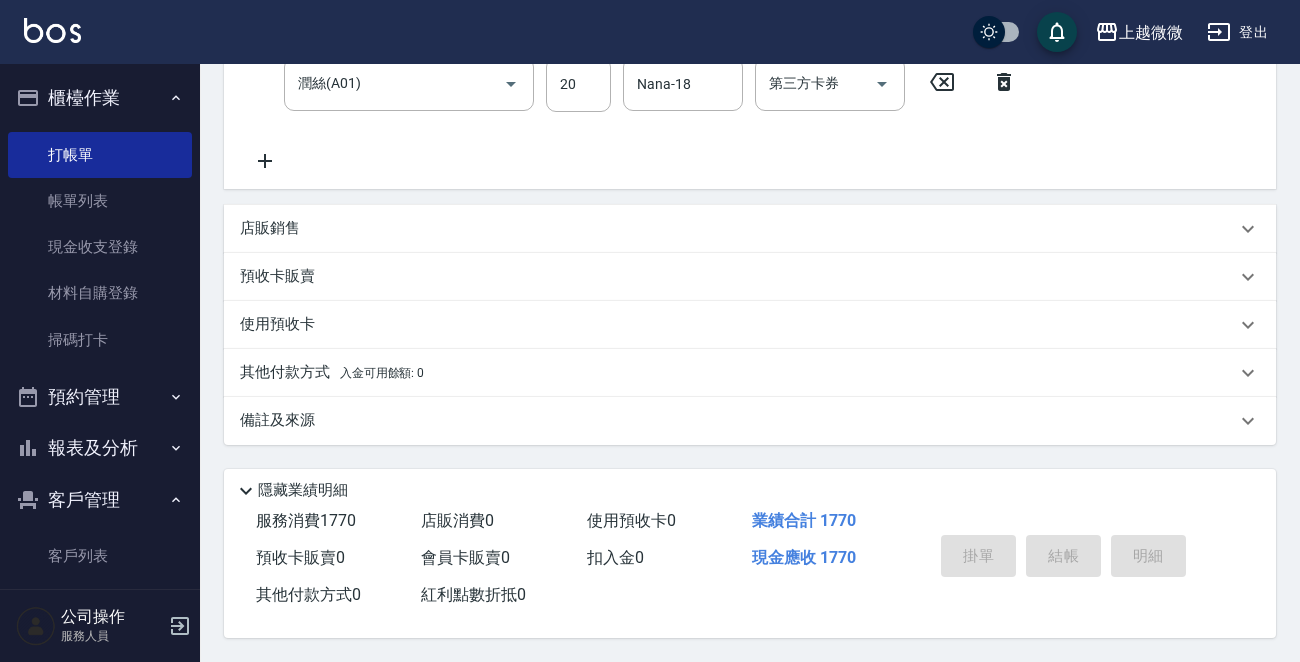 type 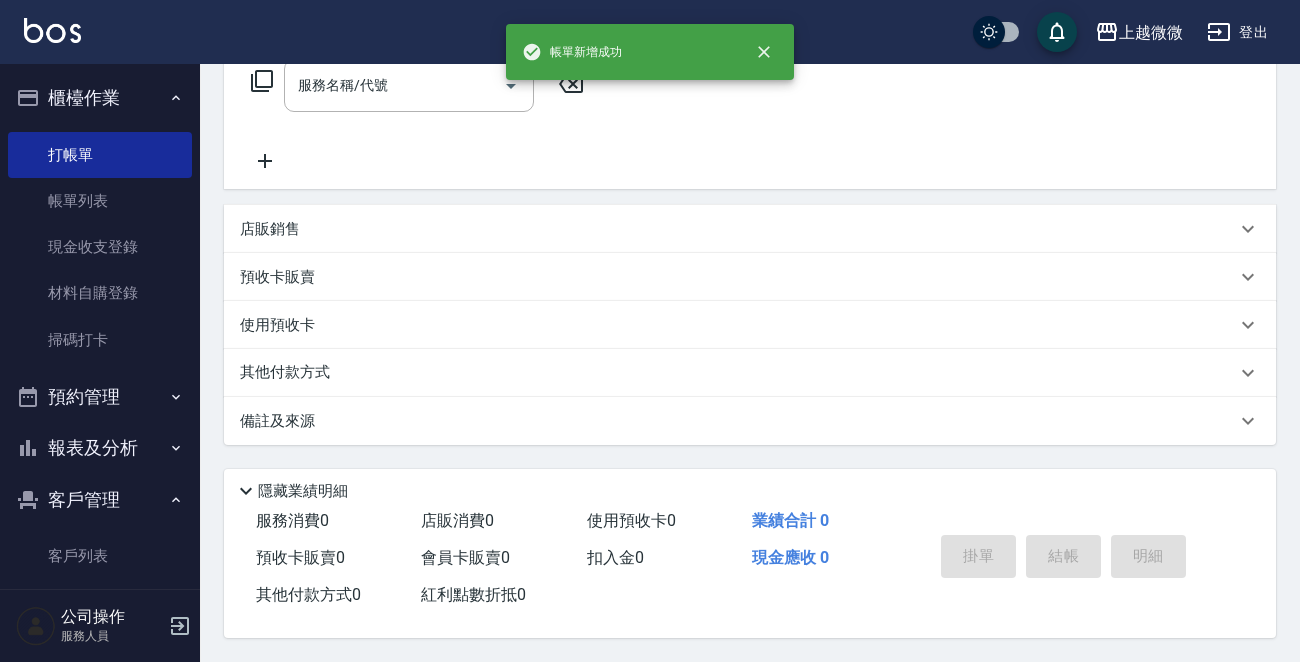 scroll, scrollTop: 0, scrollLeft: 0, axis: both 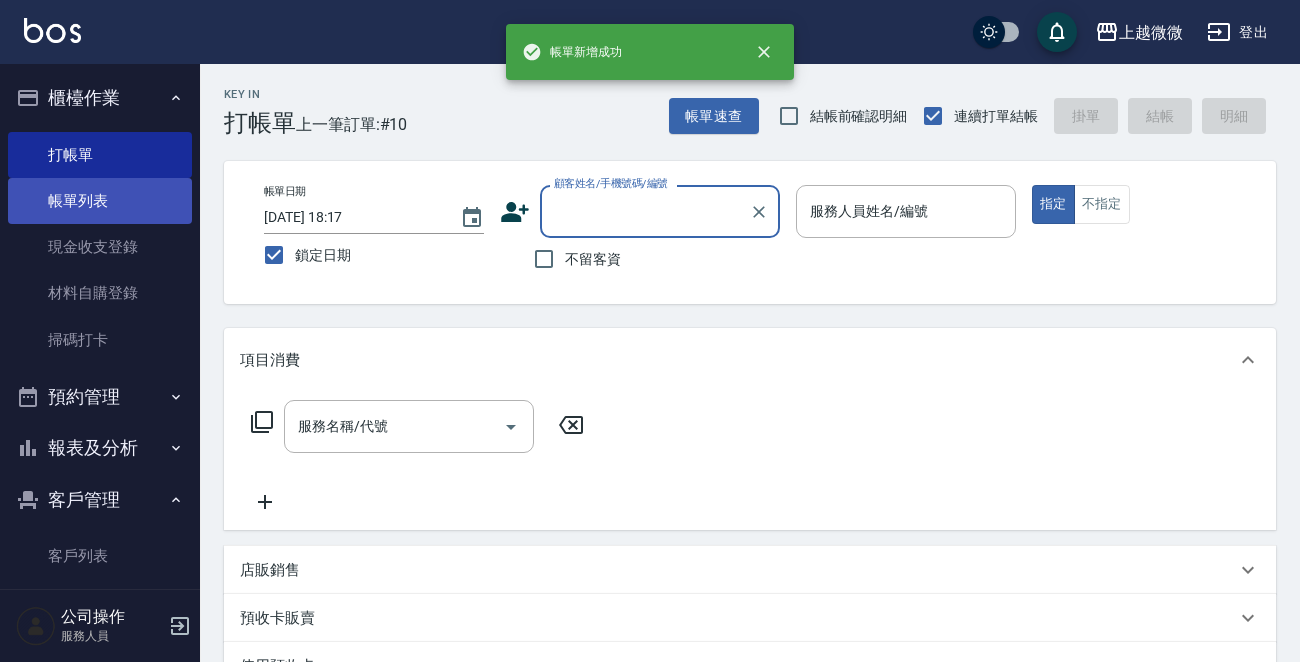 click on "帳單列表" at bounding box center (100, 201) 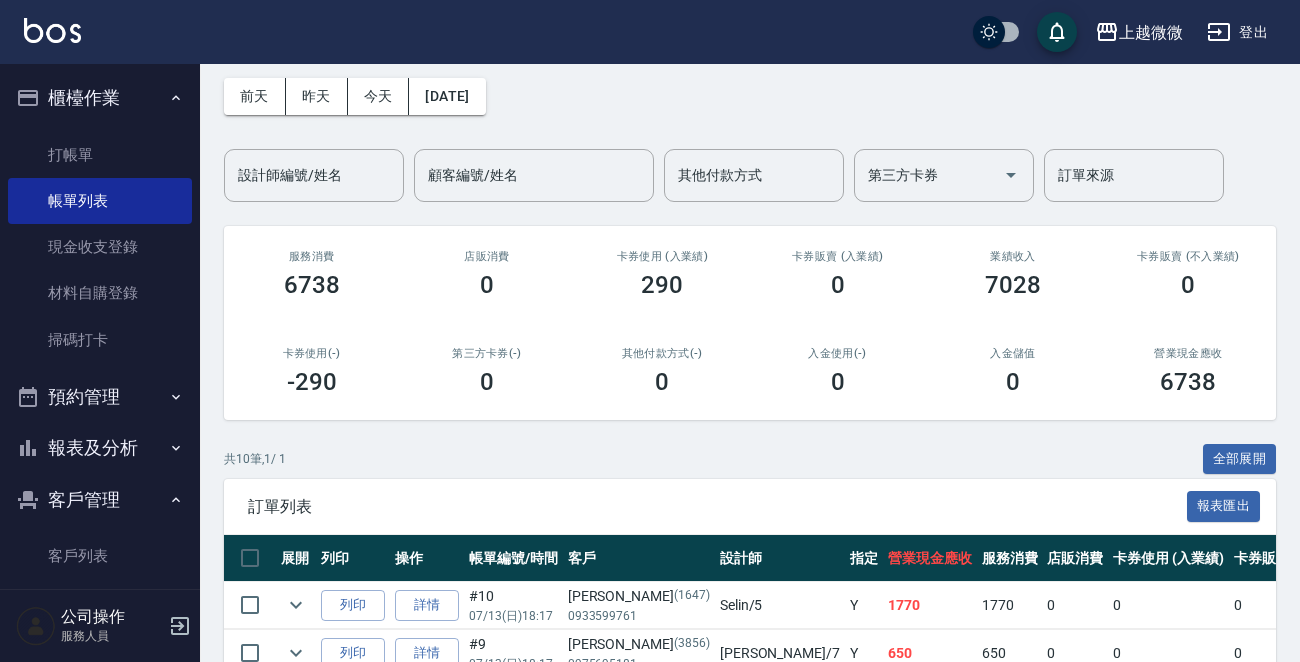 scroll, scrollTop: 0, scrollLeft: 0, axis: both 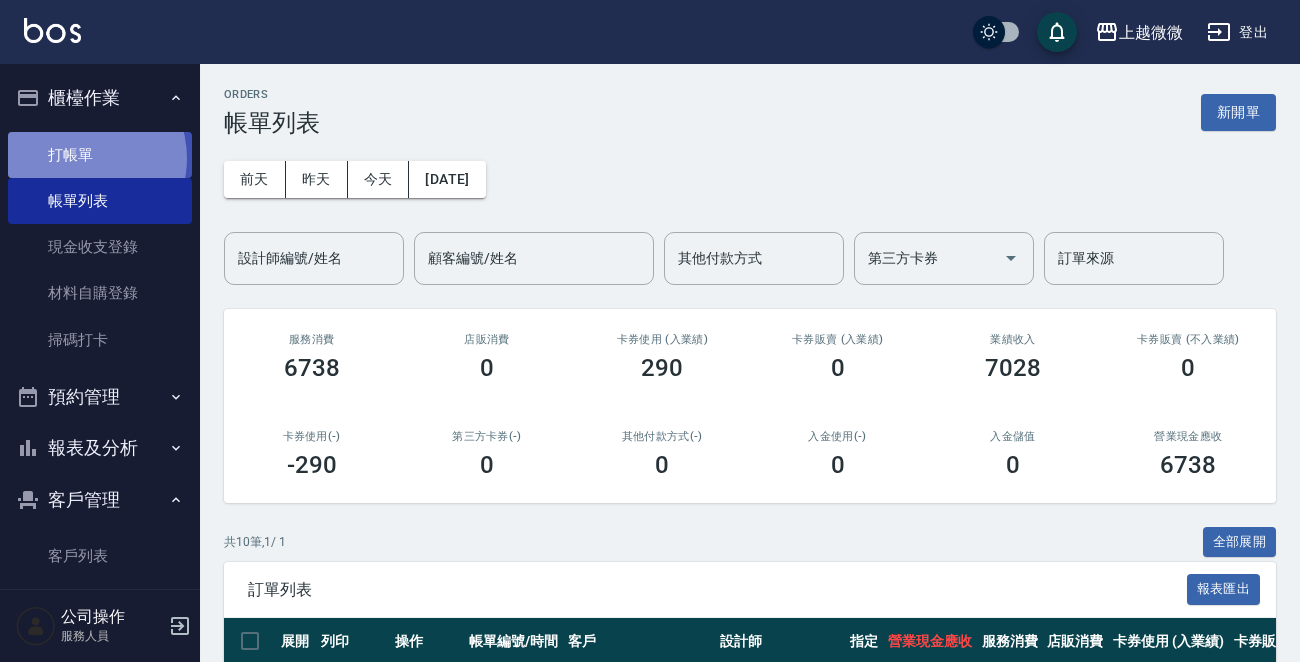 click on "打帳單" at bounding box center (100, 155) 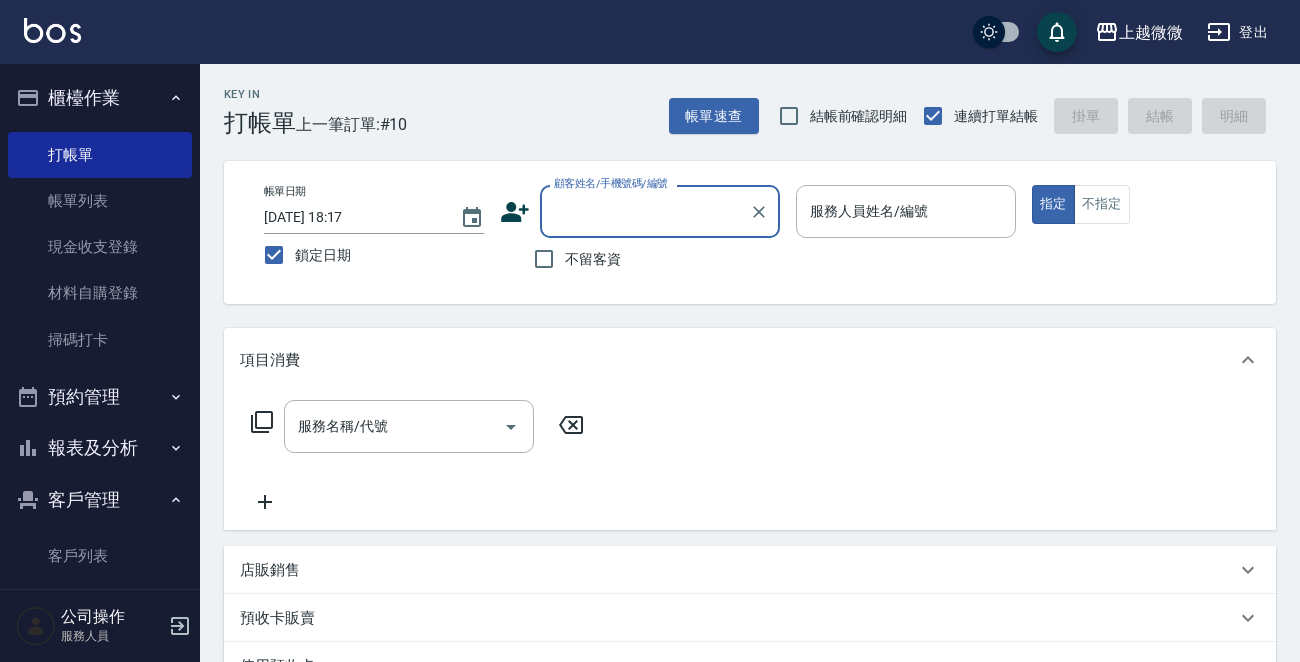 click on "顧客姓名/手機號碼/編號" at bounding box center (645, 211) 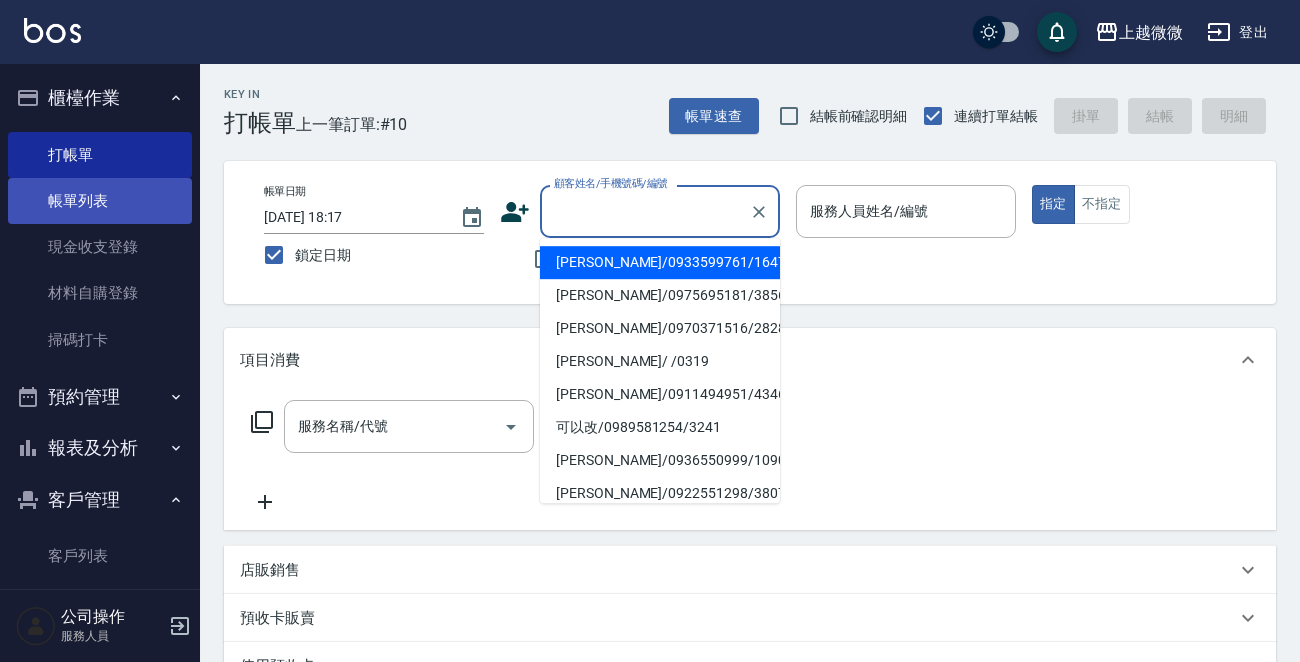 click on "帳單列表" at bounding box center [100, 201] 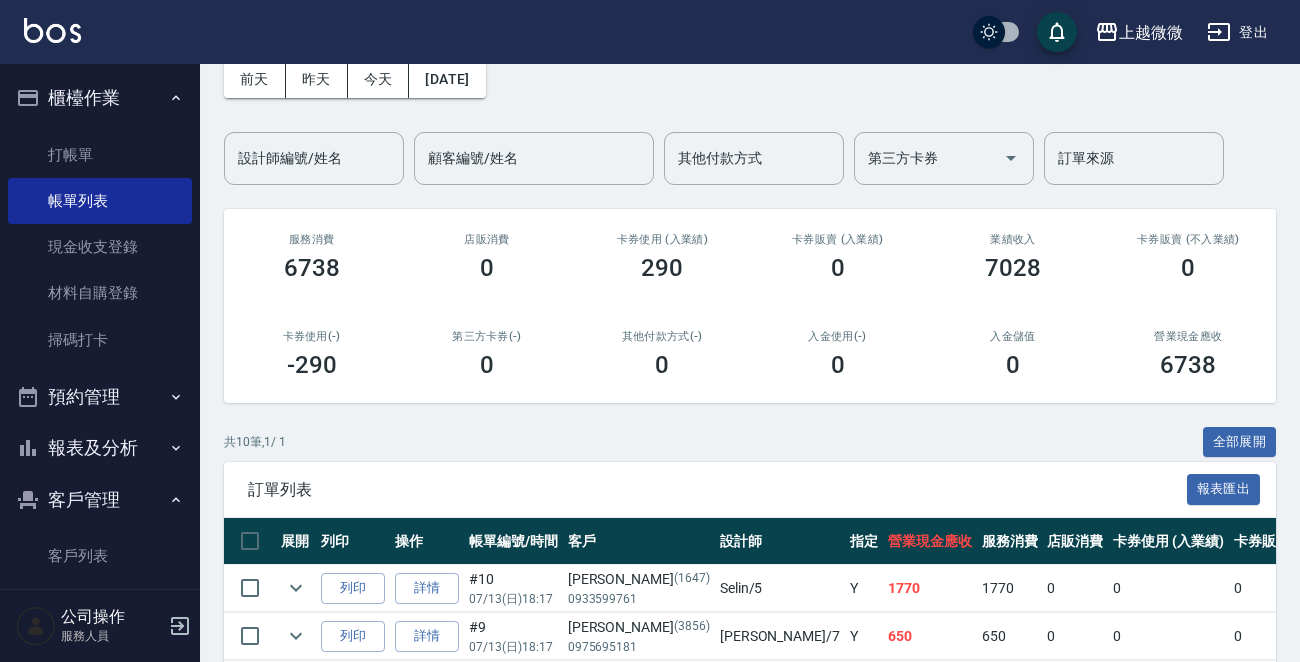scroll, scrollTop: 0, scrollLeft: 0, axis: both 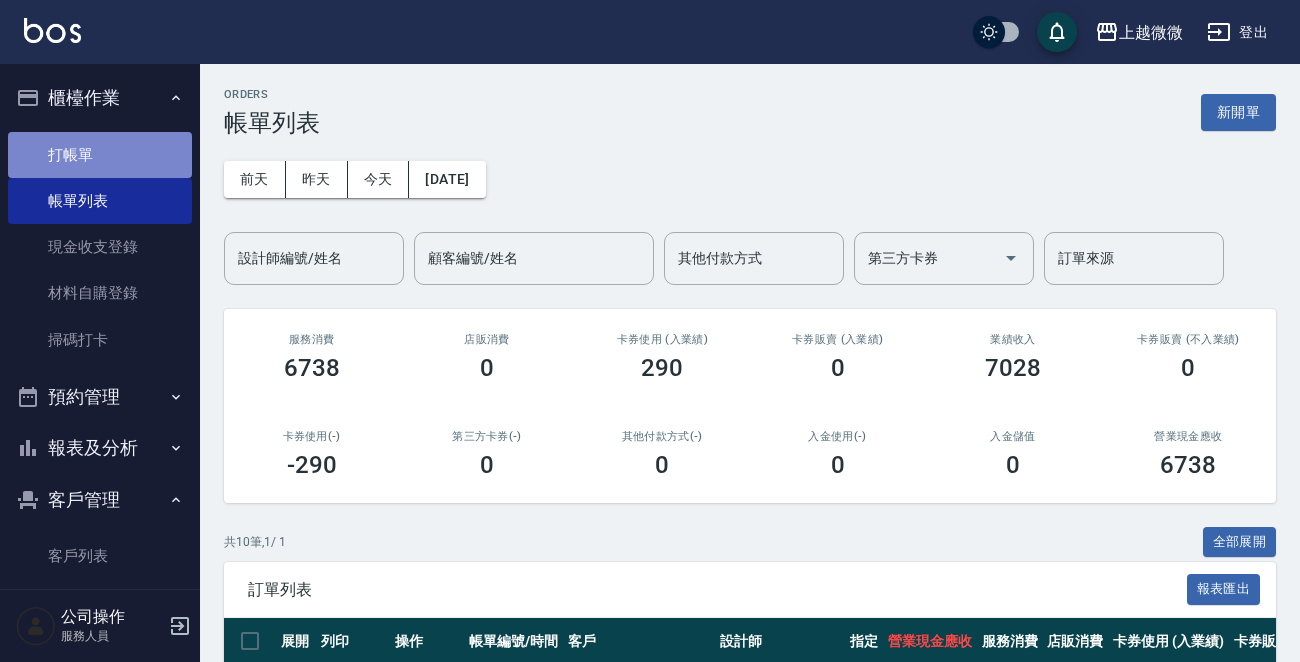 click on "打帳單" at bounding box center [100, 155] 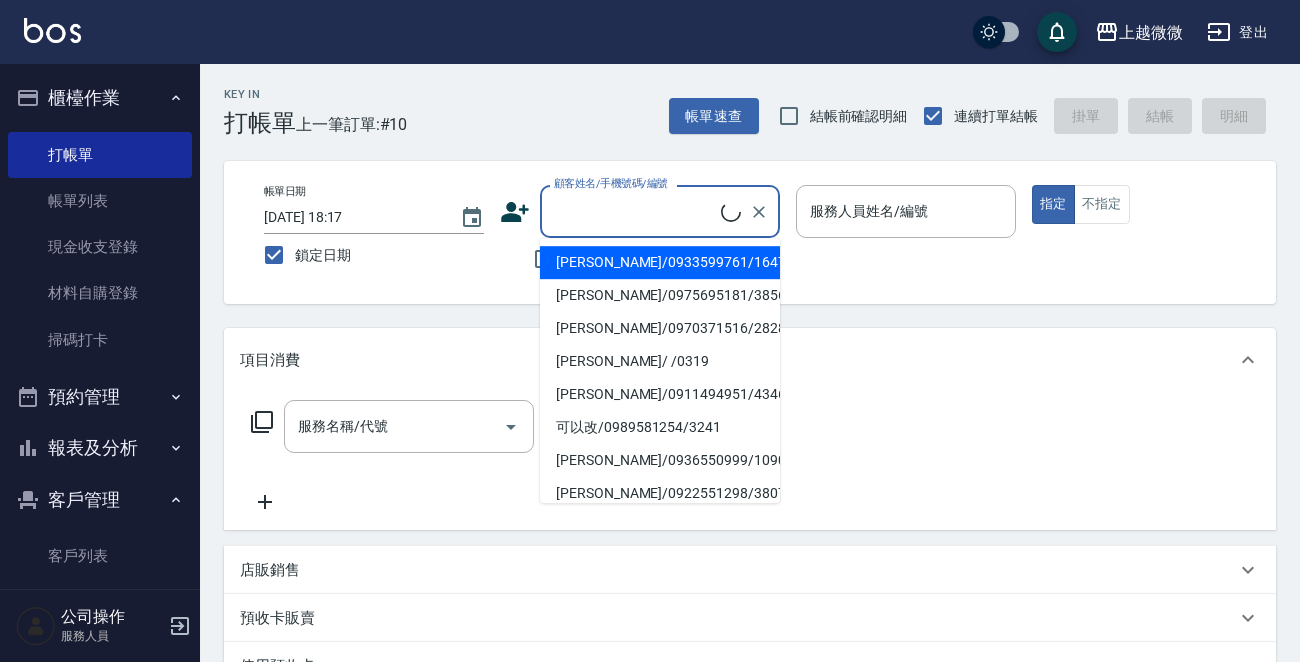 click on "顧客姓名/手機號碼/編號" at bounding box center [635, 211] 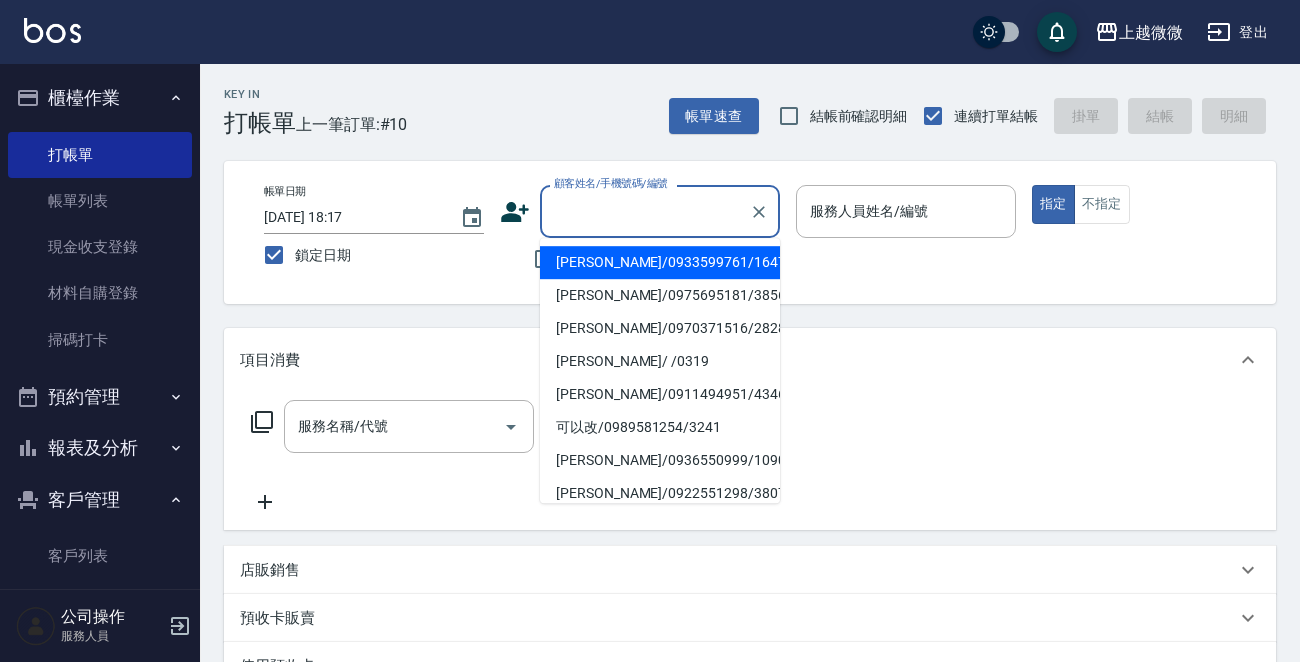 click on "[PERSON_NAME]/0933599761/1647" at bounding box center [660, 262] 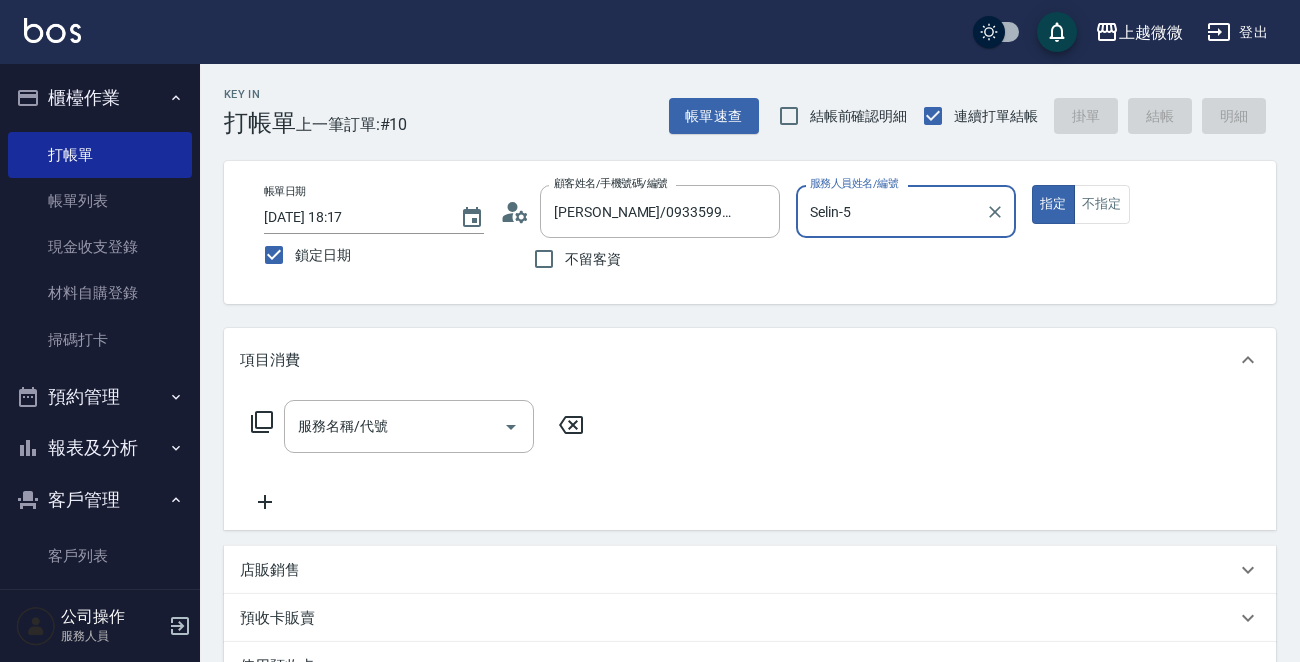 type on "Selin-5" 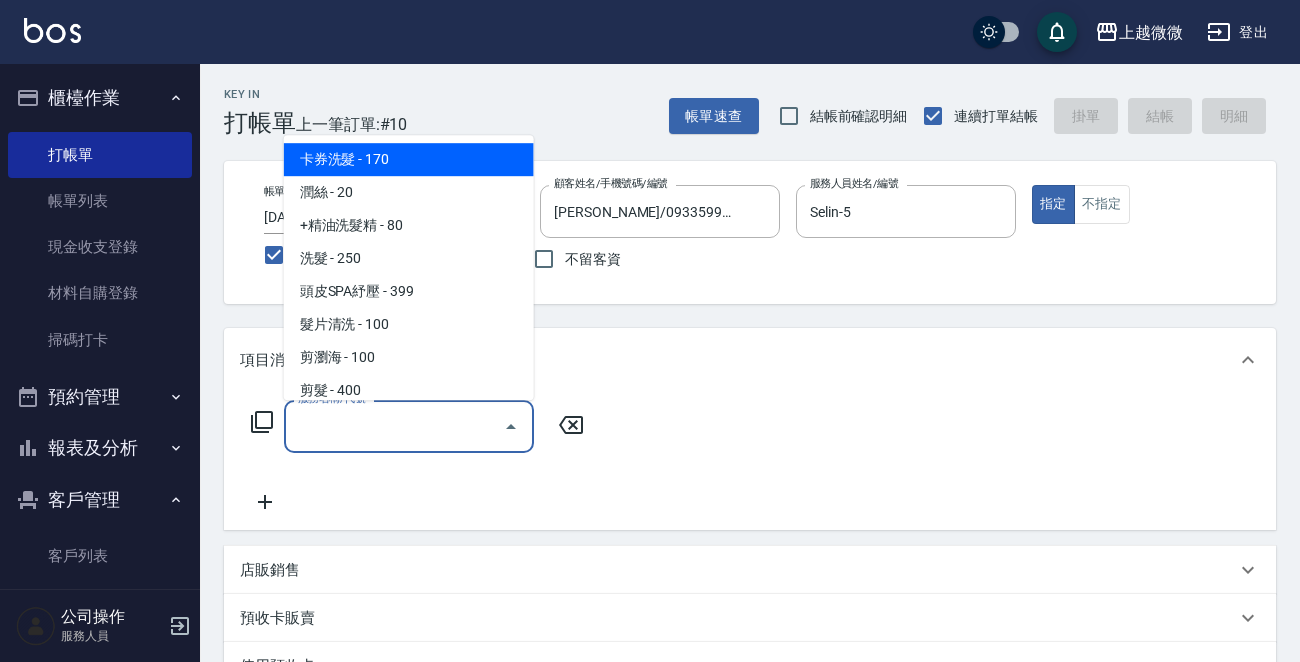click on "服務名稱/代號 服務名稱/代號" at bounding box center [409, 426] 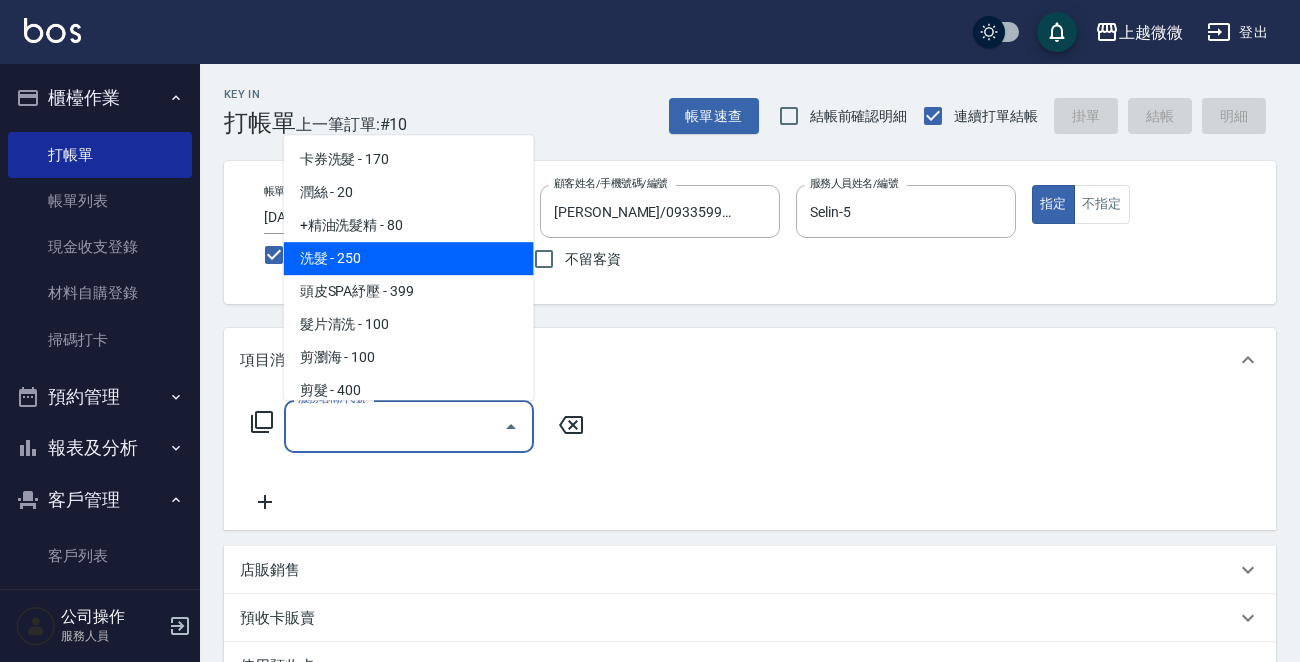 click on "洗髮 - 250" at bounding box center [409, 258] 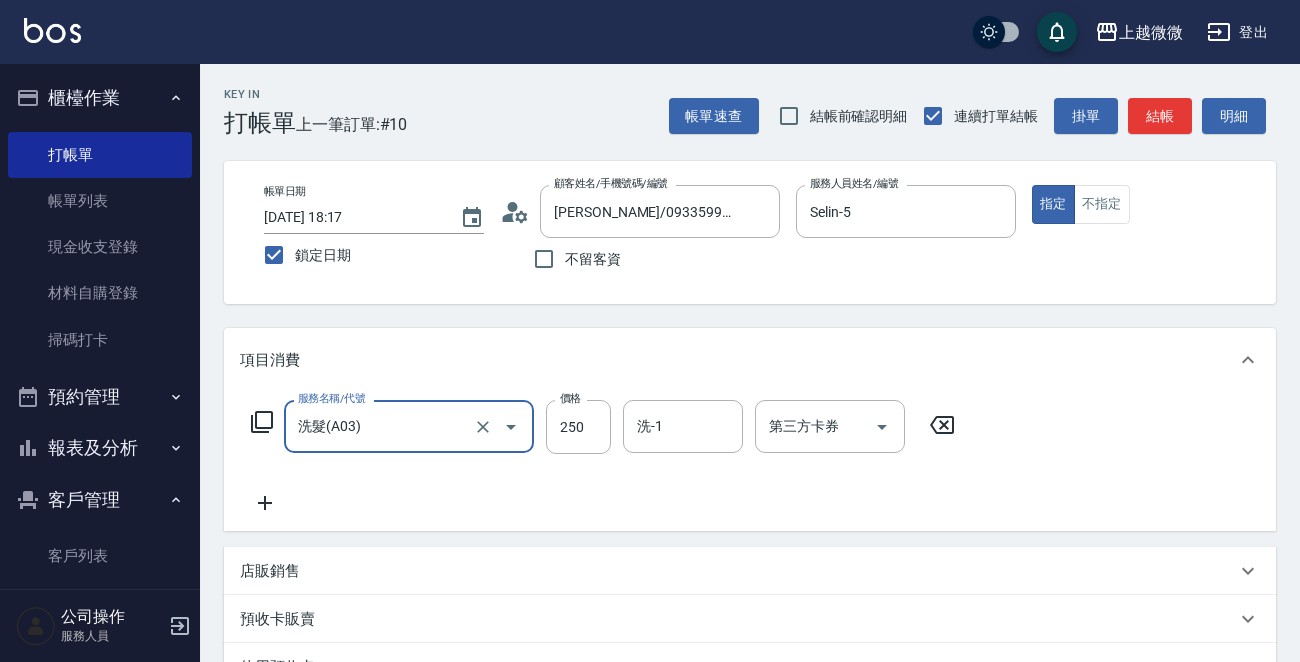 click 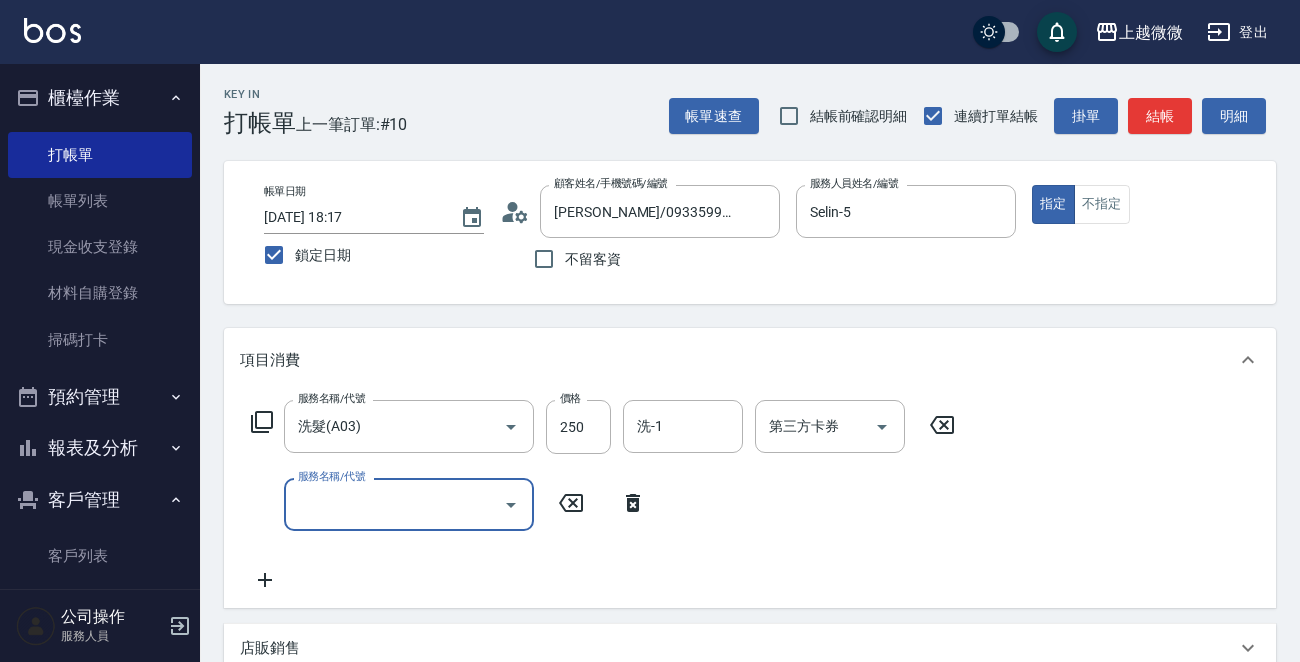 click on "服務名稱/代號" at bounding box center (394, 504) 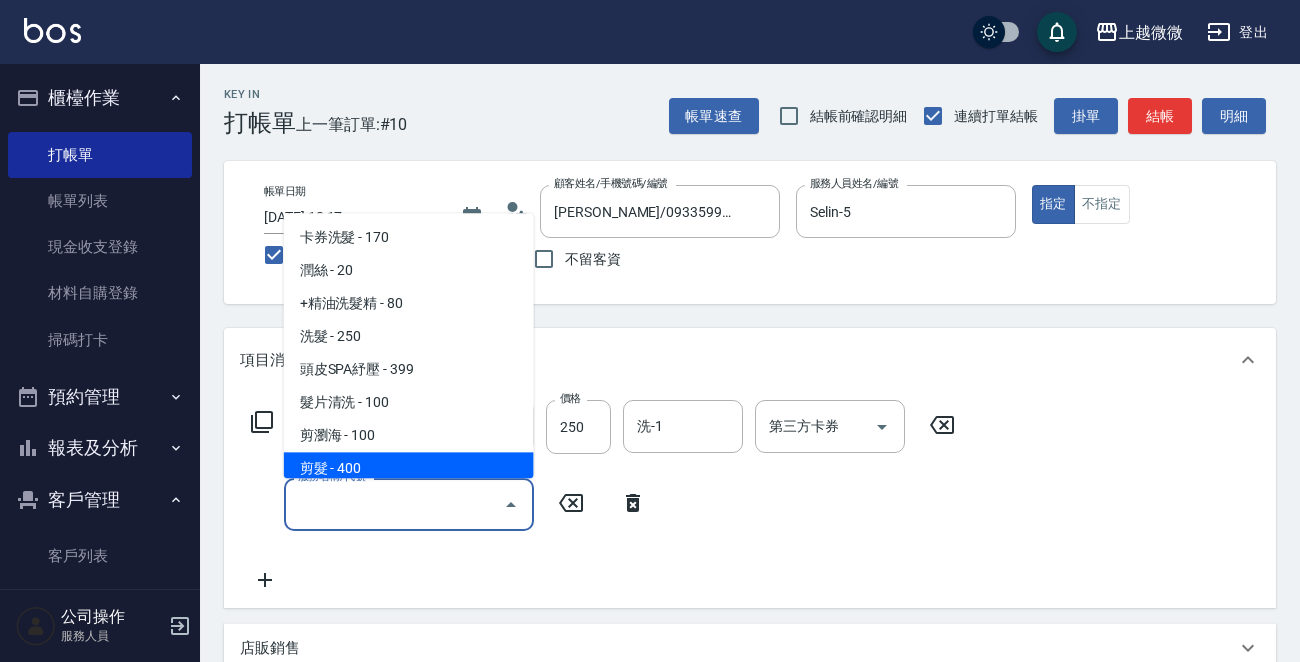 click on "剪髮 - 400" at bounding box center (409, 469) 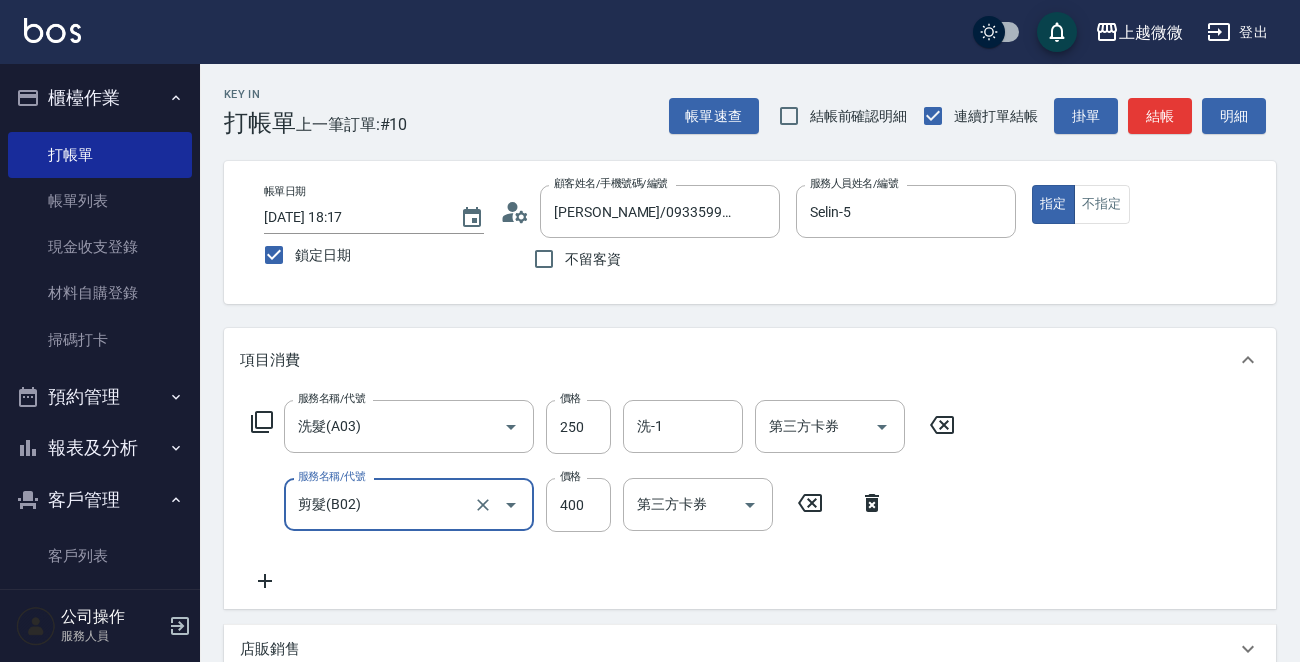click 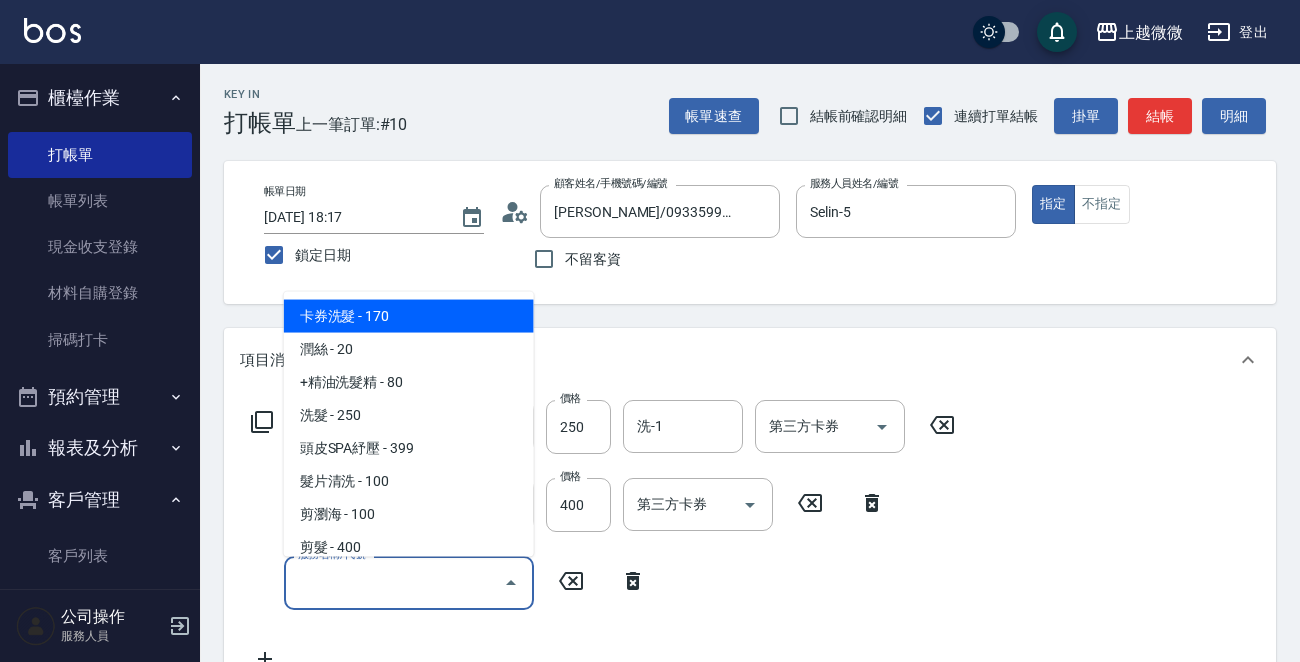 click on "服務名稱/代號" at bounding box center (394, 582) 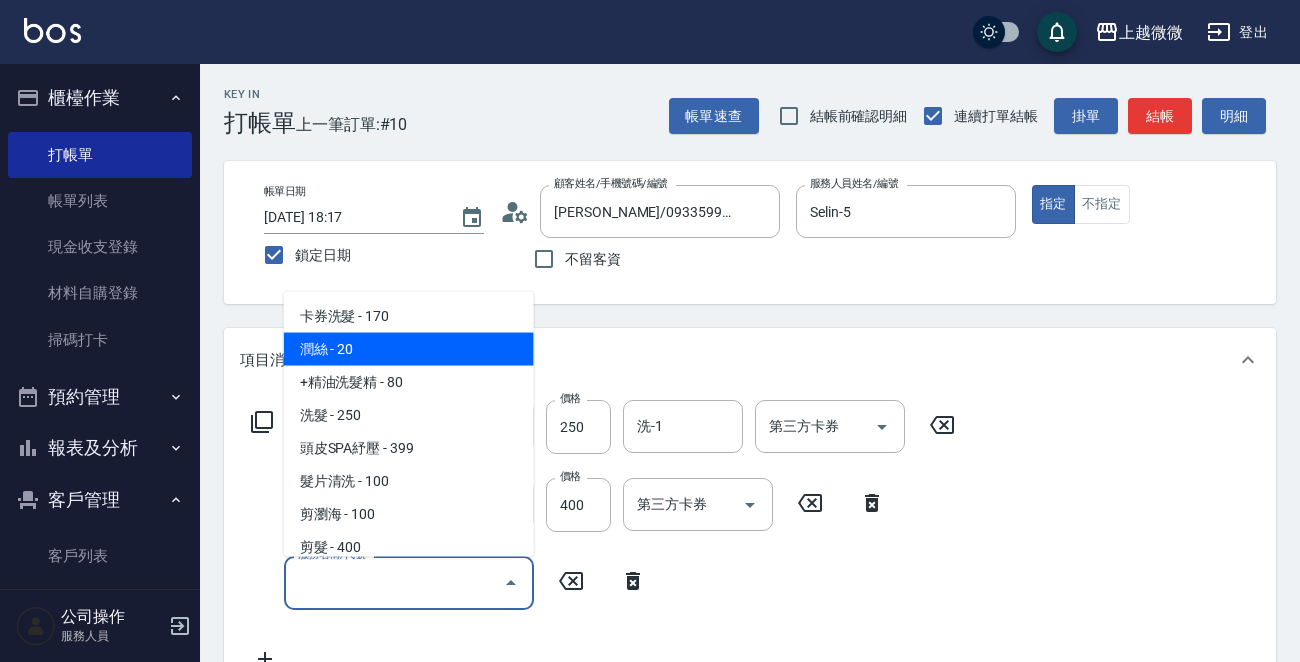 click on "潤絲 - 20" at bounding box center (409, 349) 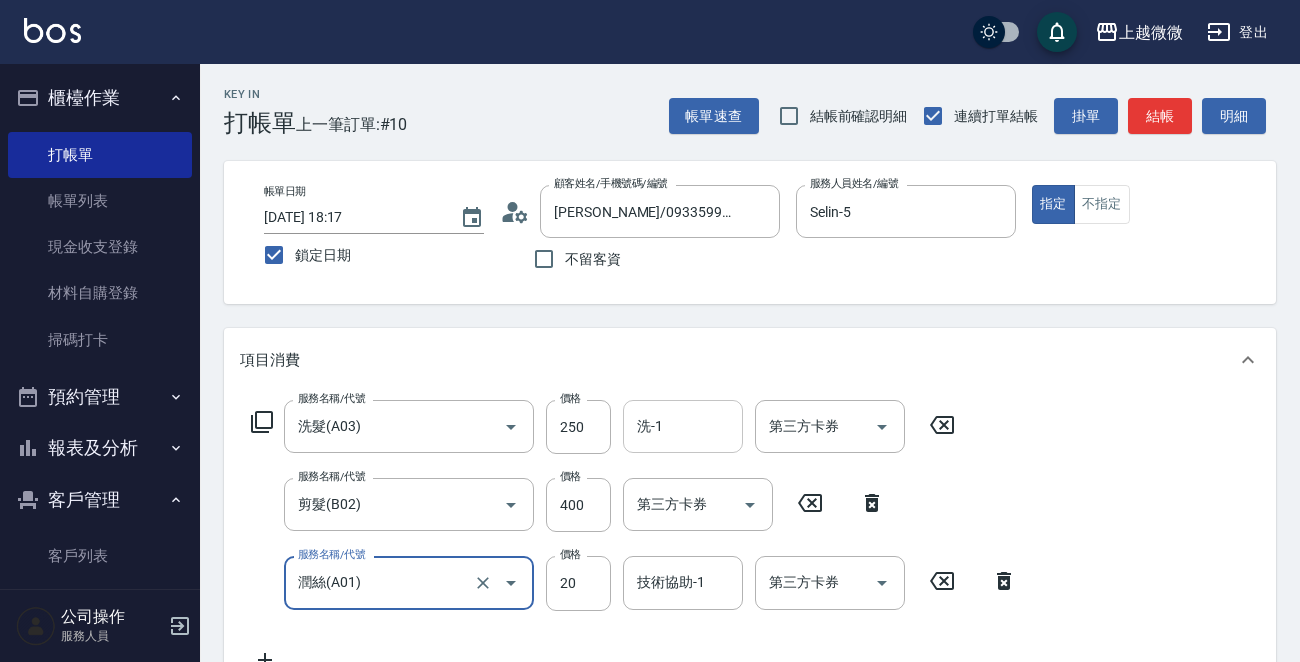 click on "洗-1" at bounding box center (683, 426) 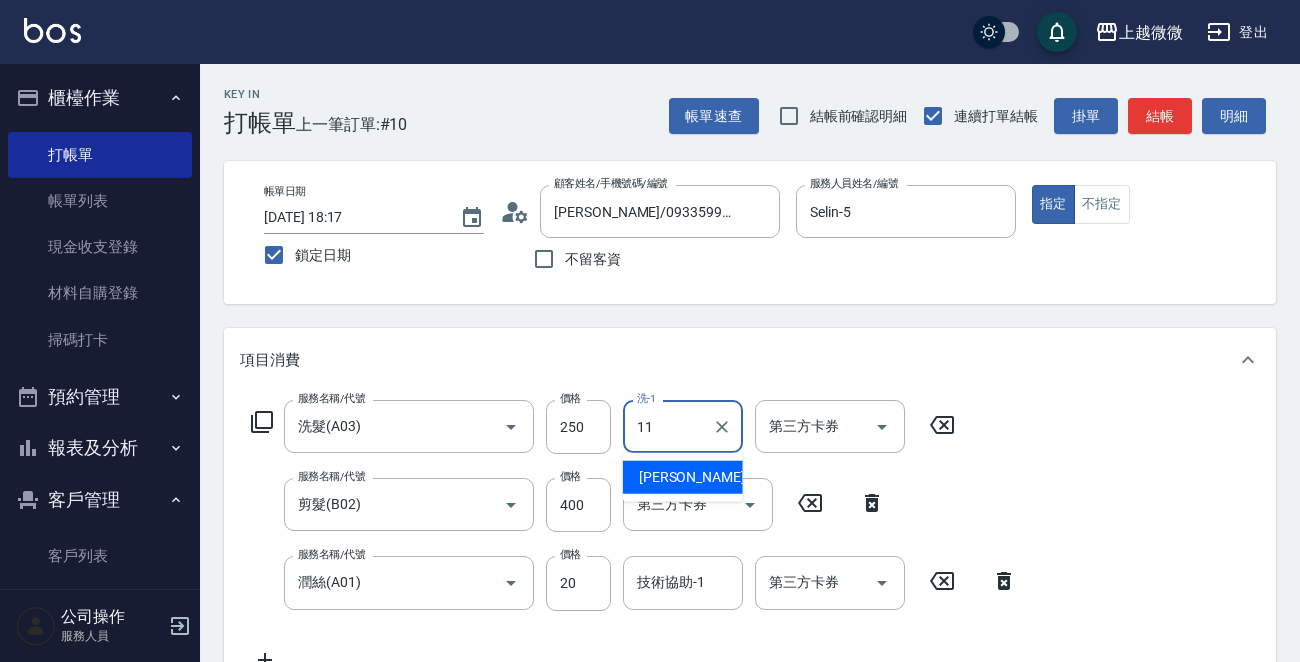 click on "[PERSON_NAME] -11" at bounding box center (683, 477) 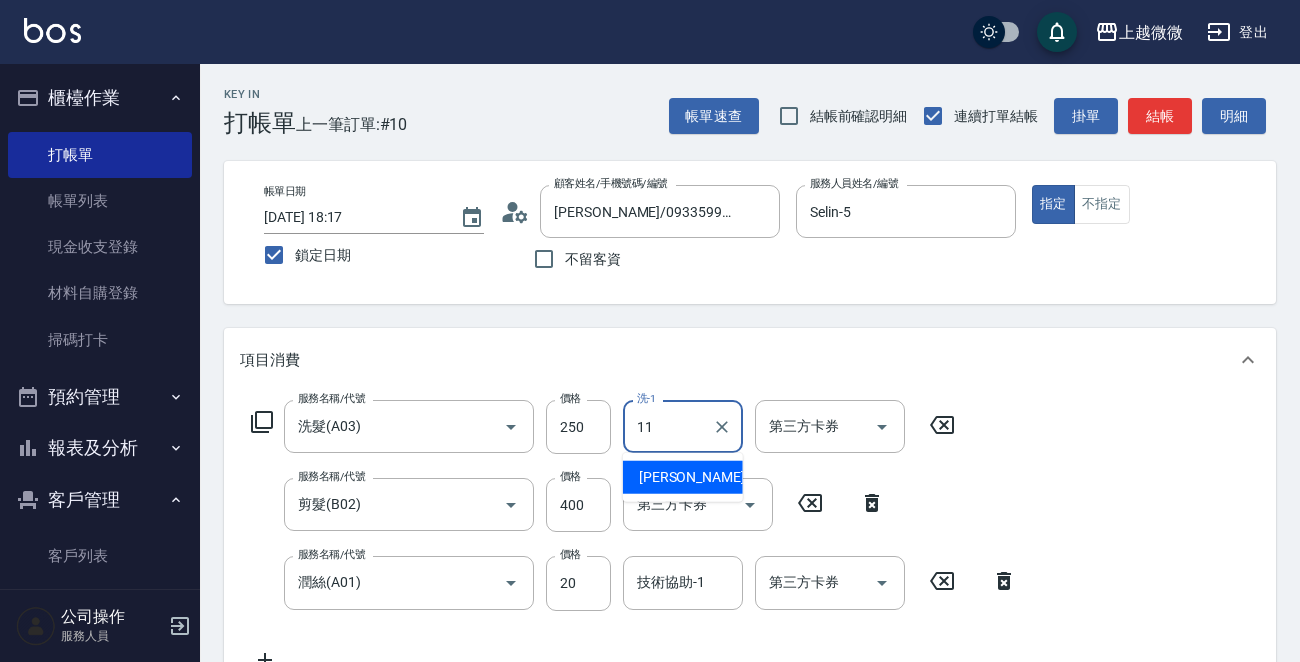 click on "[PERSON_NAME] -11" at bounding box center (702, 477) 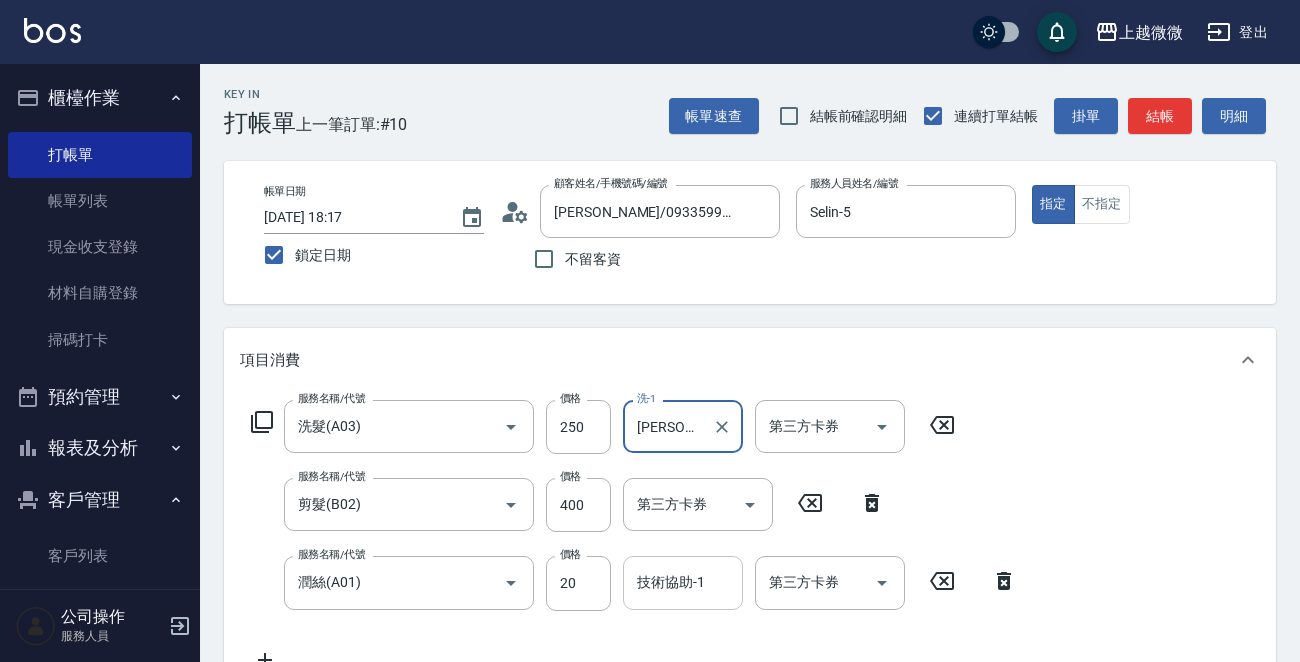 type on "[PERSON_NAME]-11" 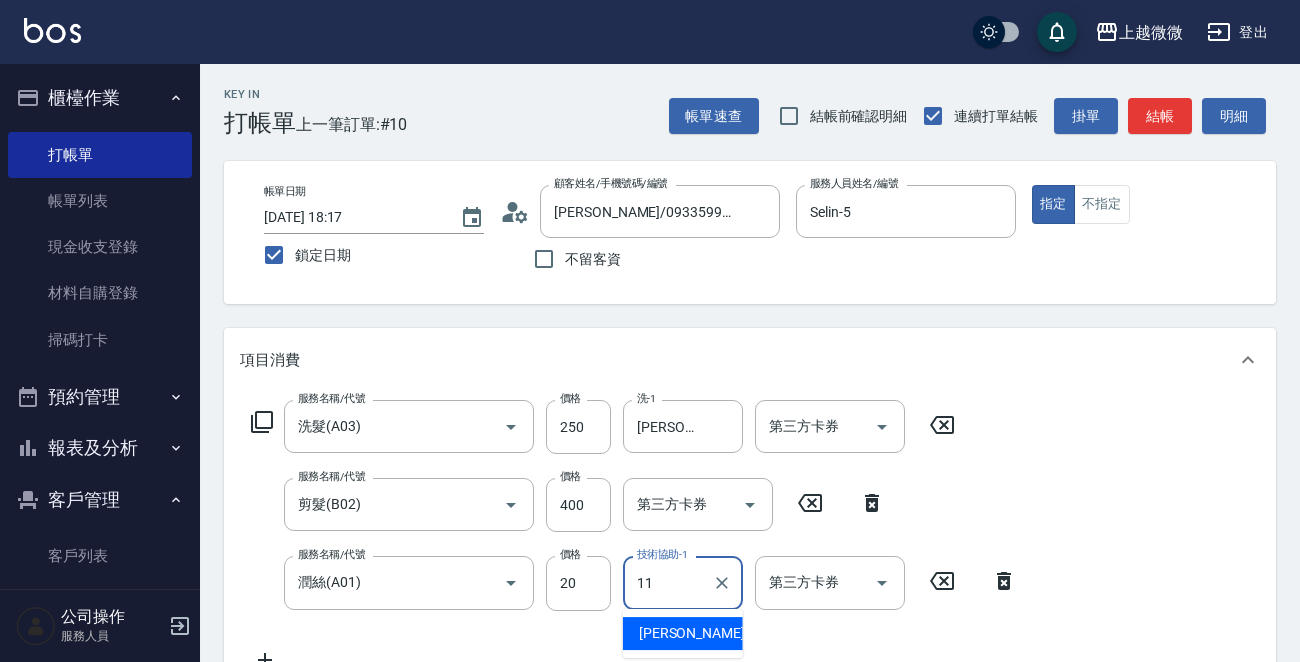 click on "[PERSON_NAME] -11" at bounding box center [702, 633] 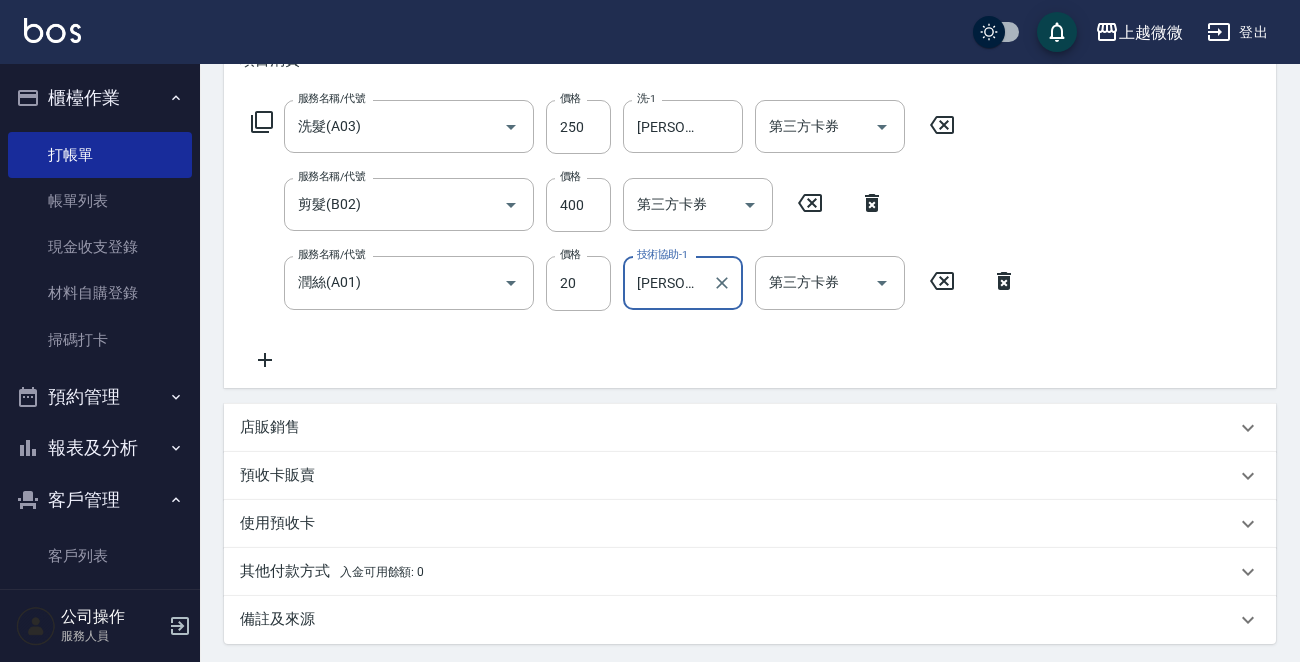 type on "[PERSON_NAME]-11" 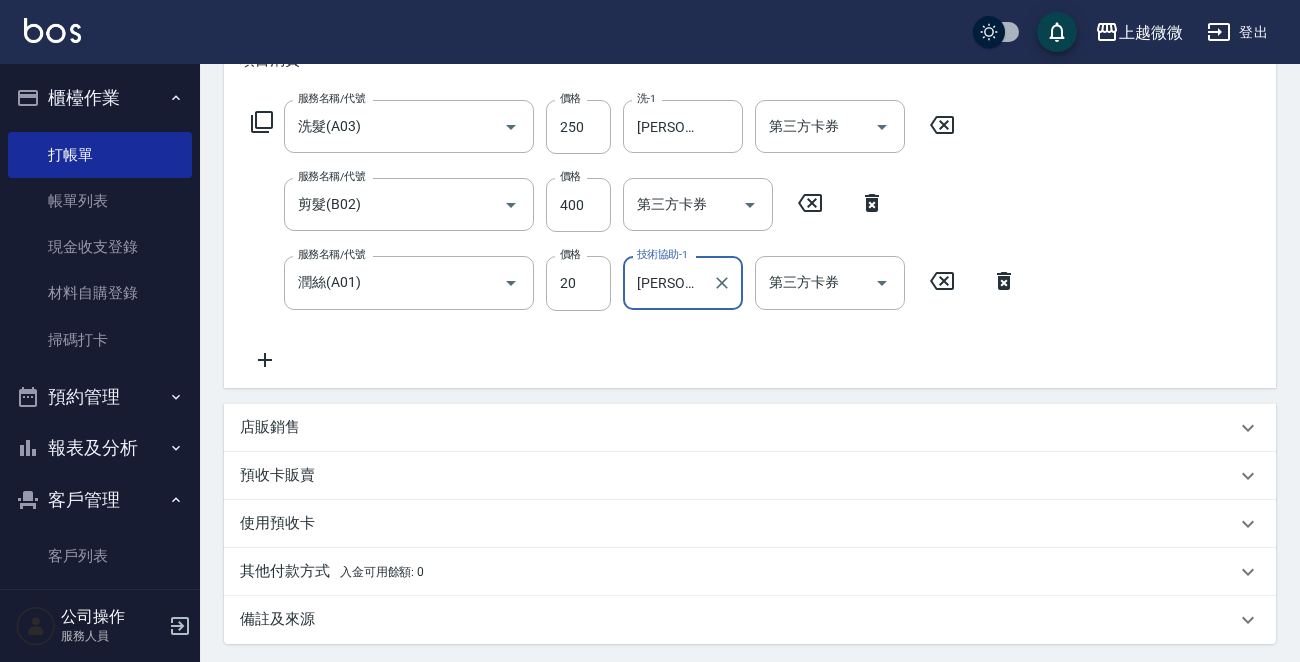 click on "備註及來源" at bounding box center (277, 619) 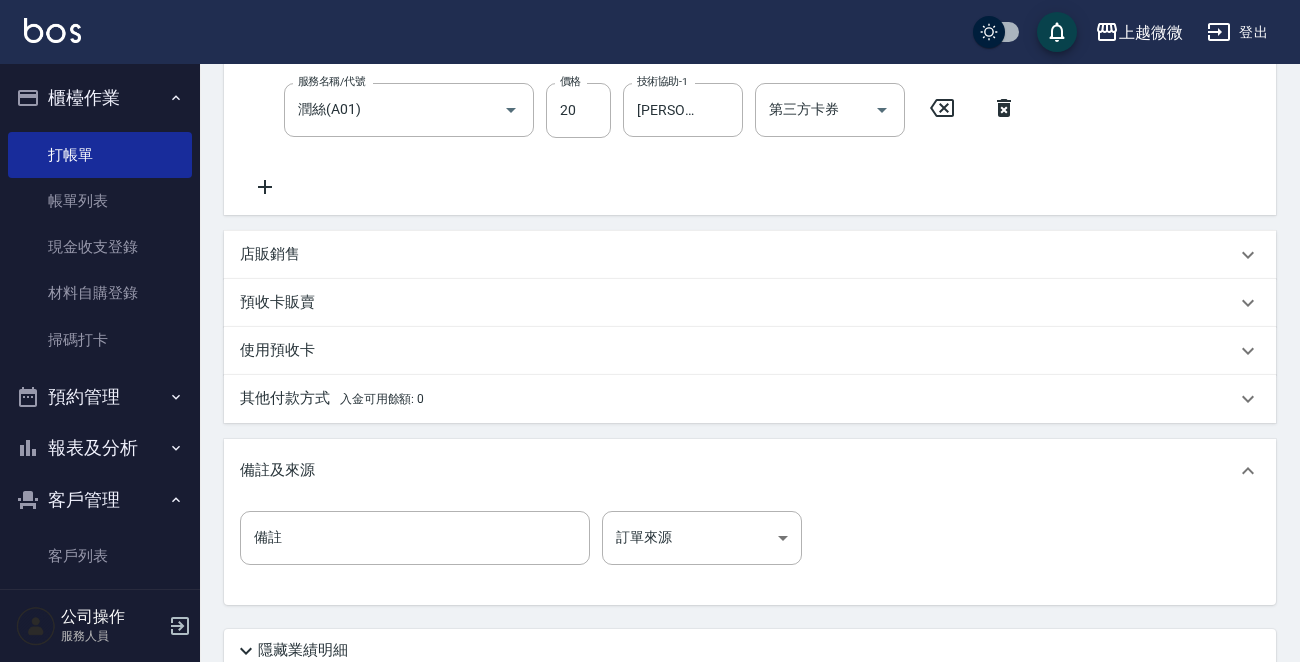 scroll, scrollTop: 500, scrollLeft: 0, axis: vertical 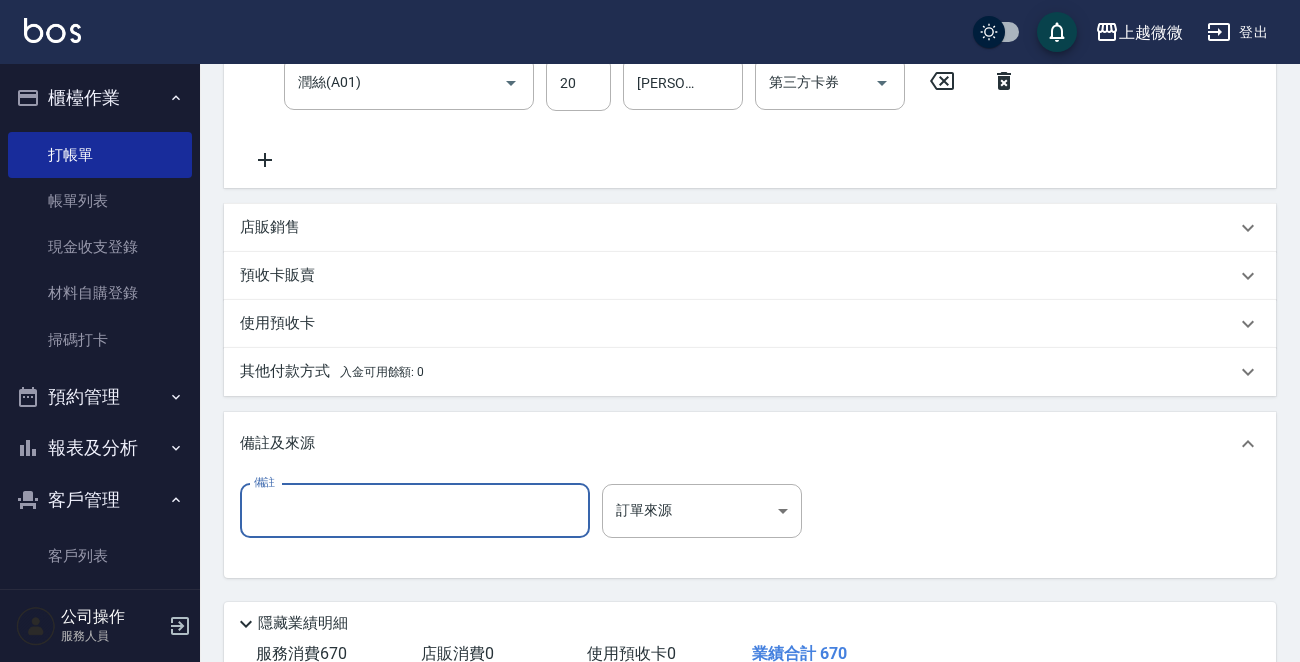 click on "備註" at bounding box center [415, 511] 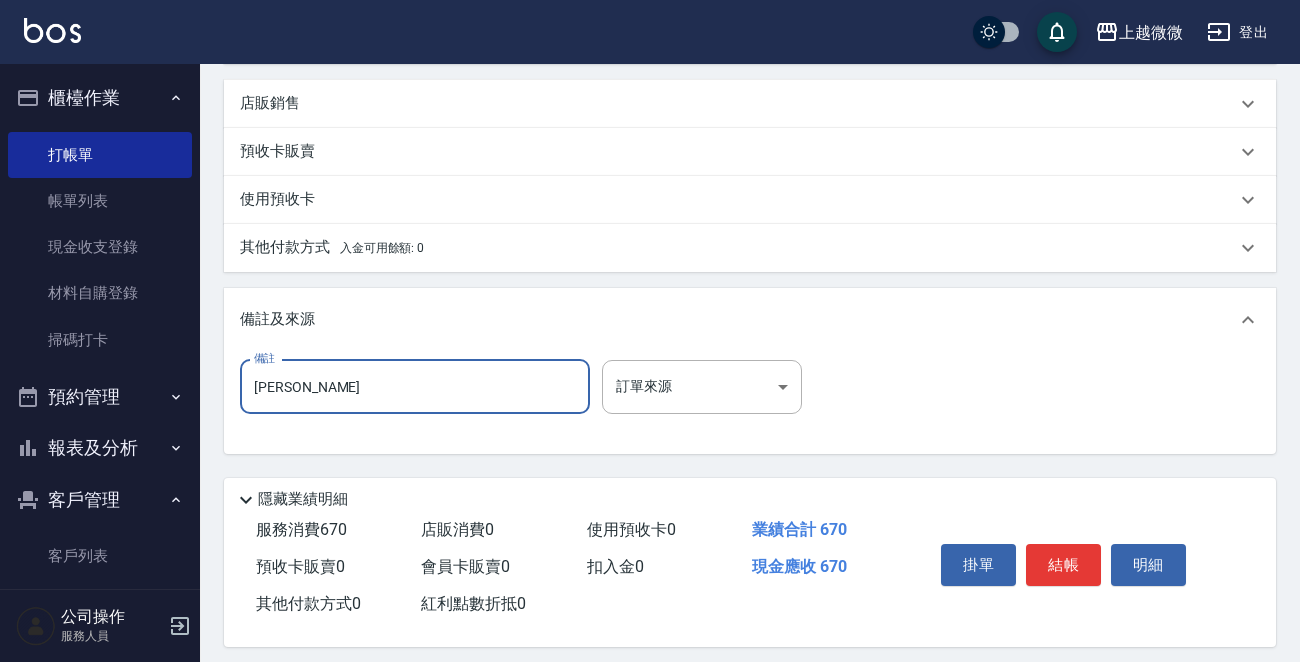 scroll, scrollTop: 637, scrollLeft: 0, axis: vertical 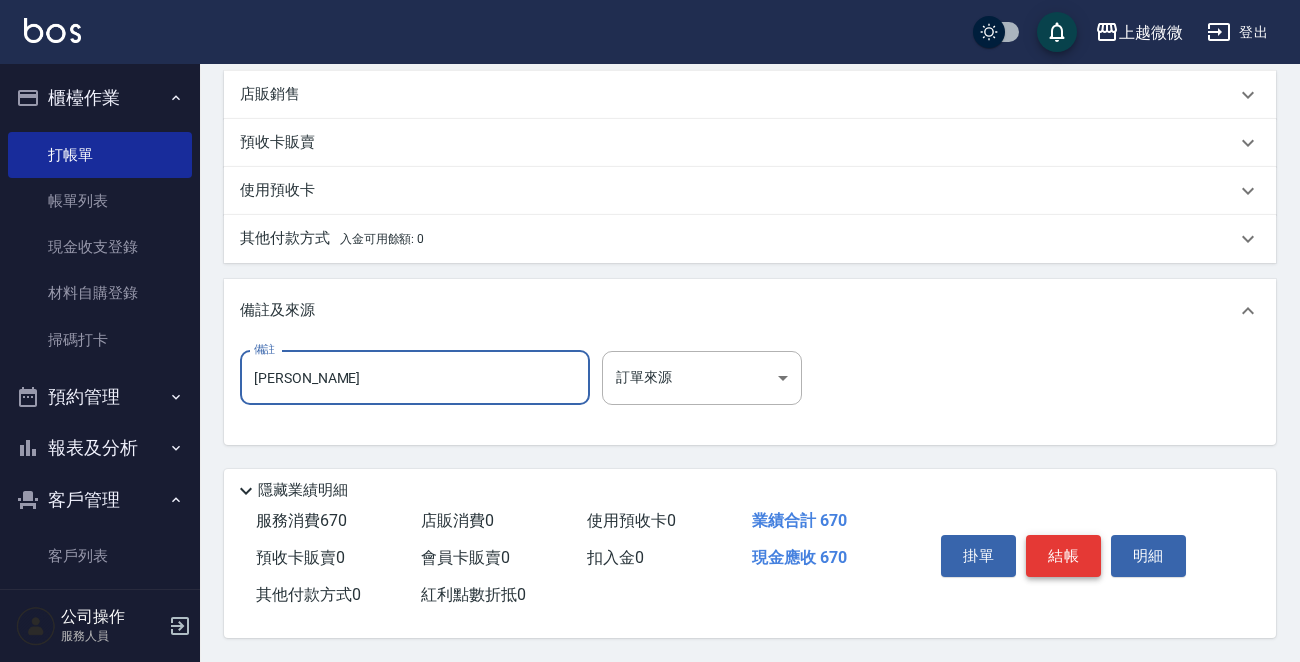 type on "[PERSON_NAME]" 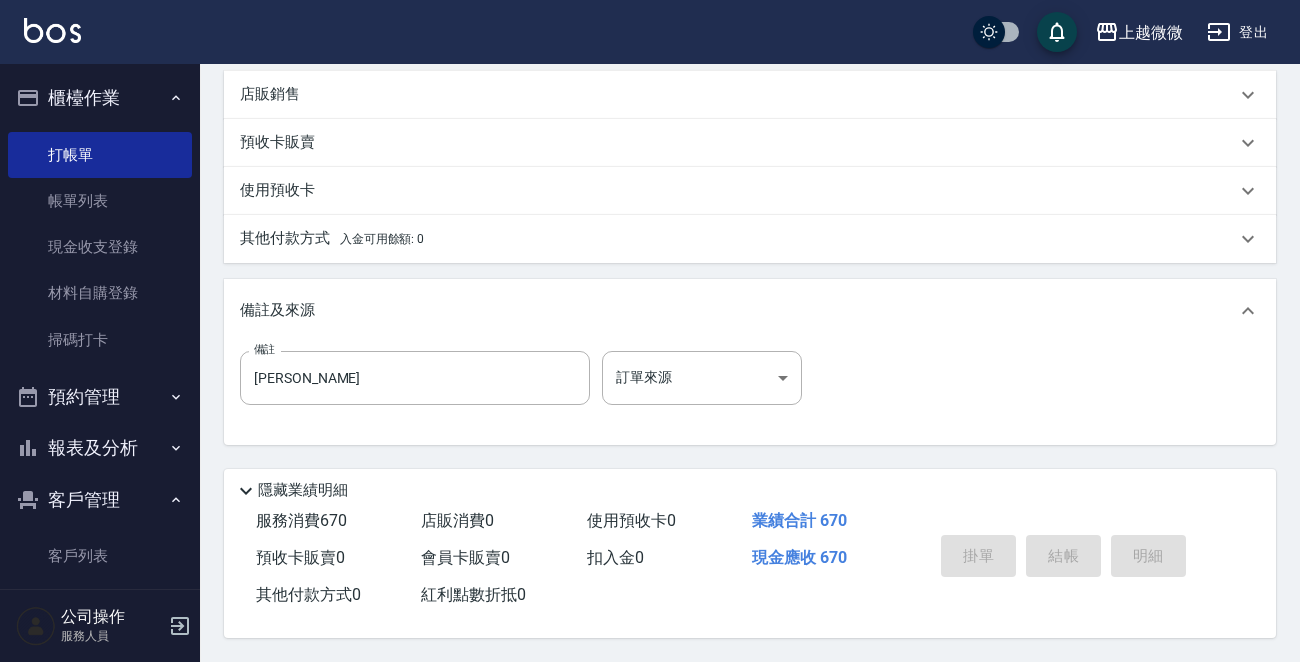 type 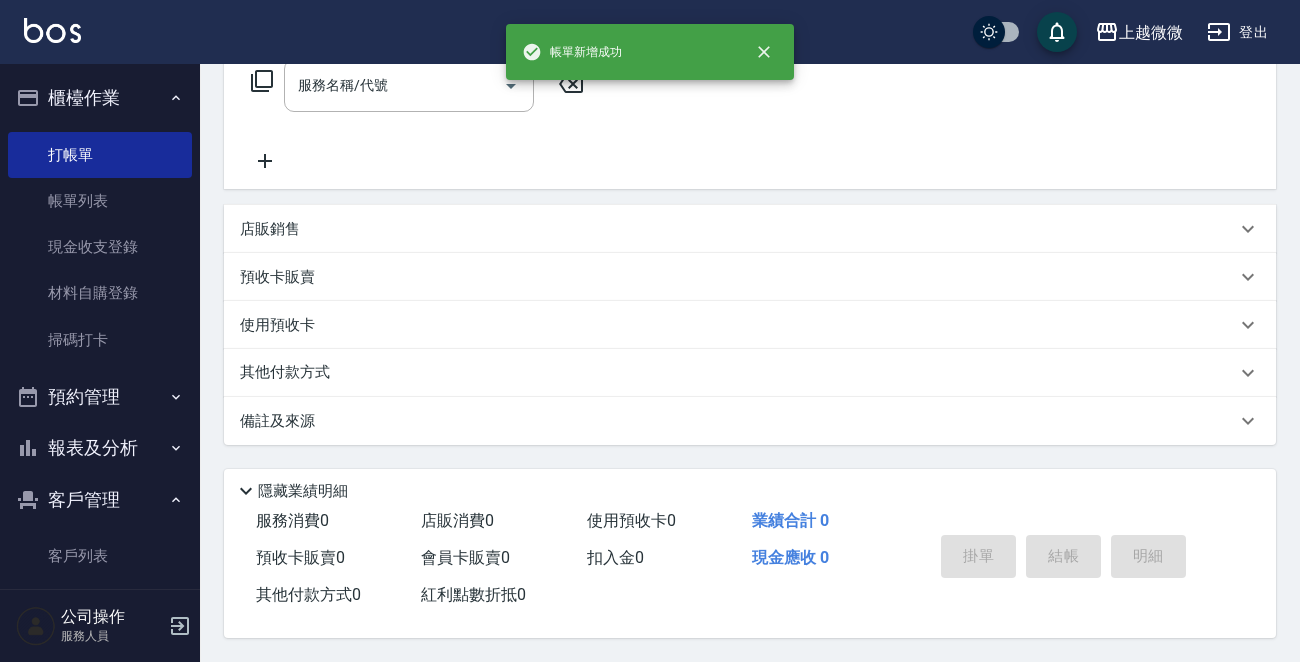 scroll, scrollTop: 0, scrollLeft: 0, axis: both 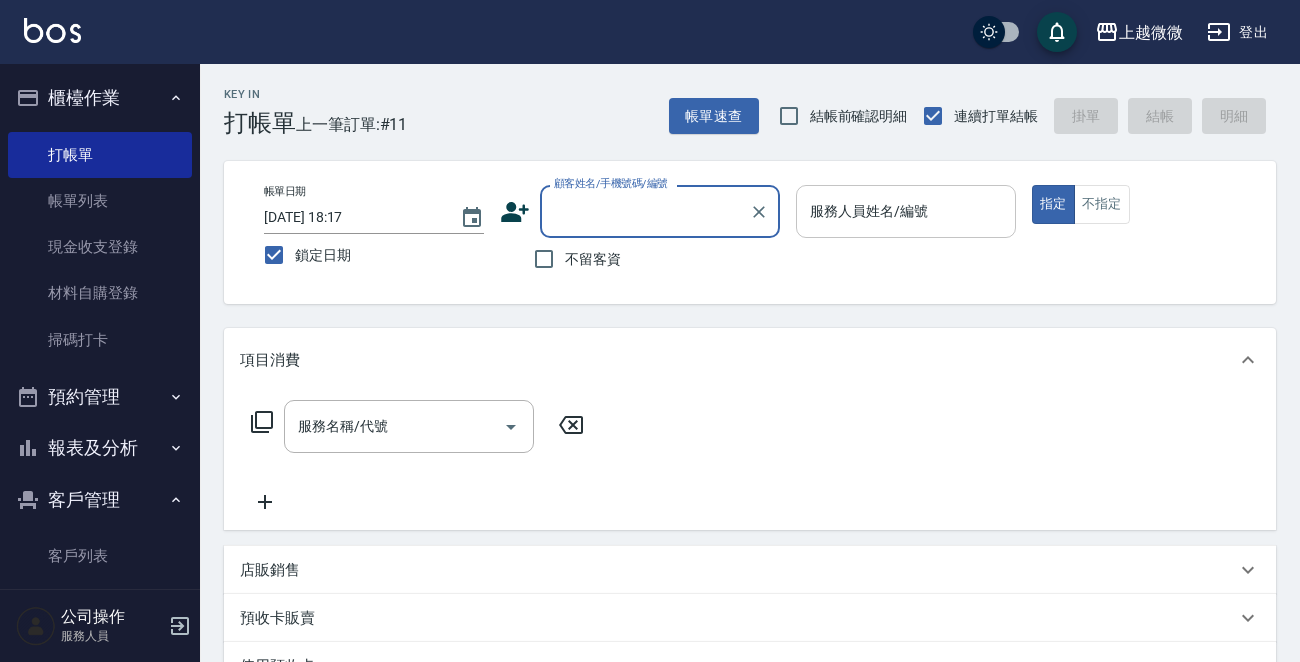 click on "服務人員姓名/編號 服務人員姓名/編號" at bounding box center (906, 211) 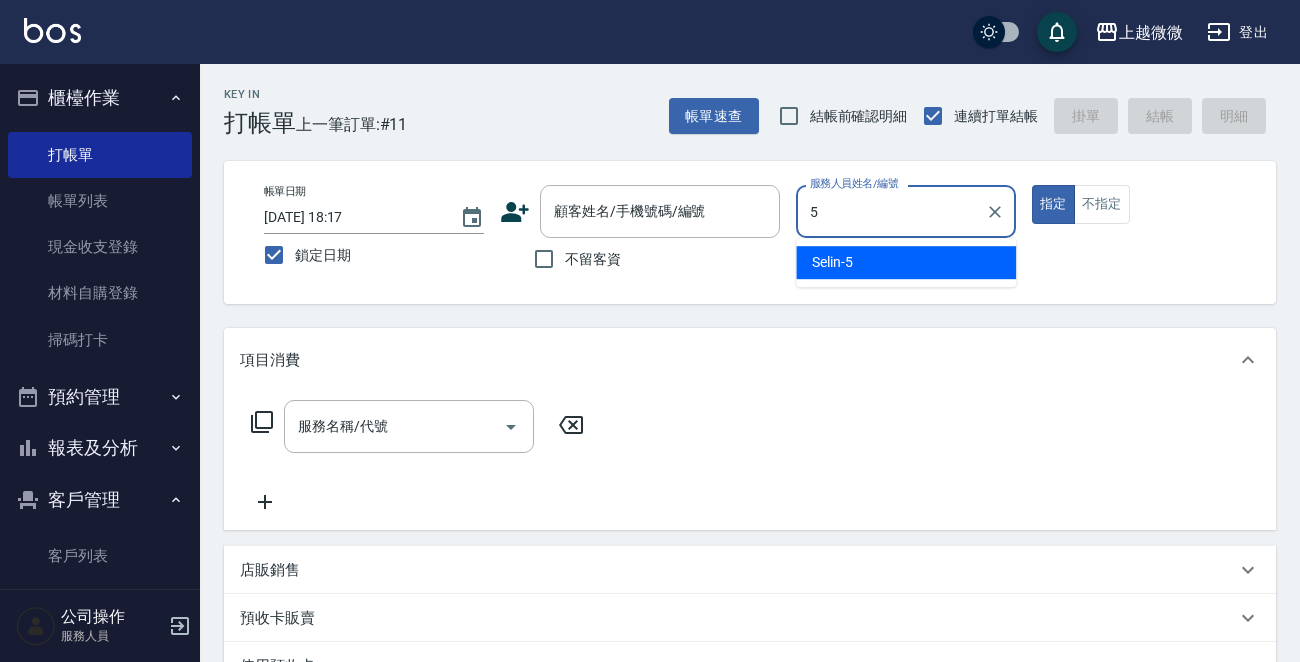 click on "Selin -5" at bounding box center [906, 262] 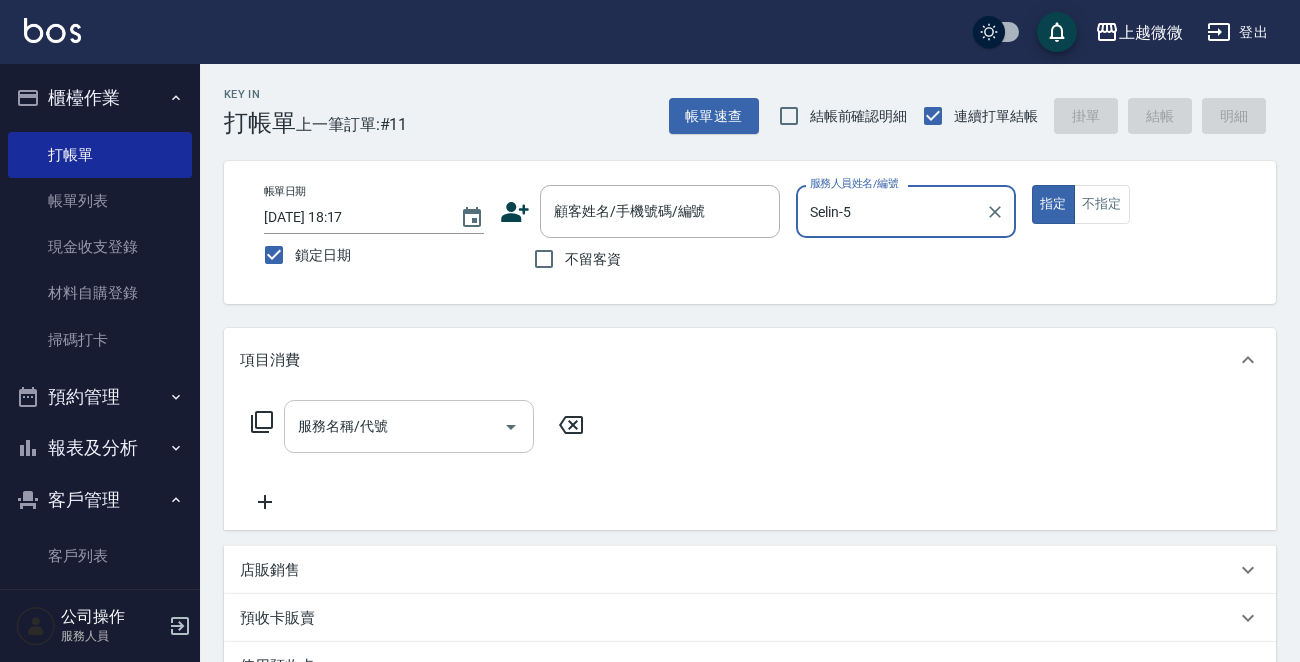 type on "Selin-5" 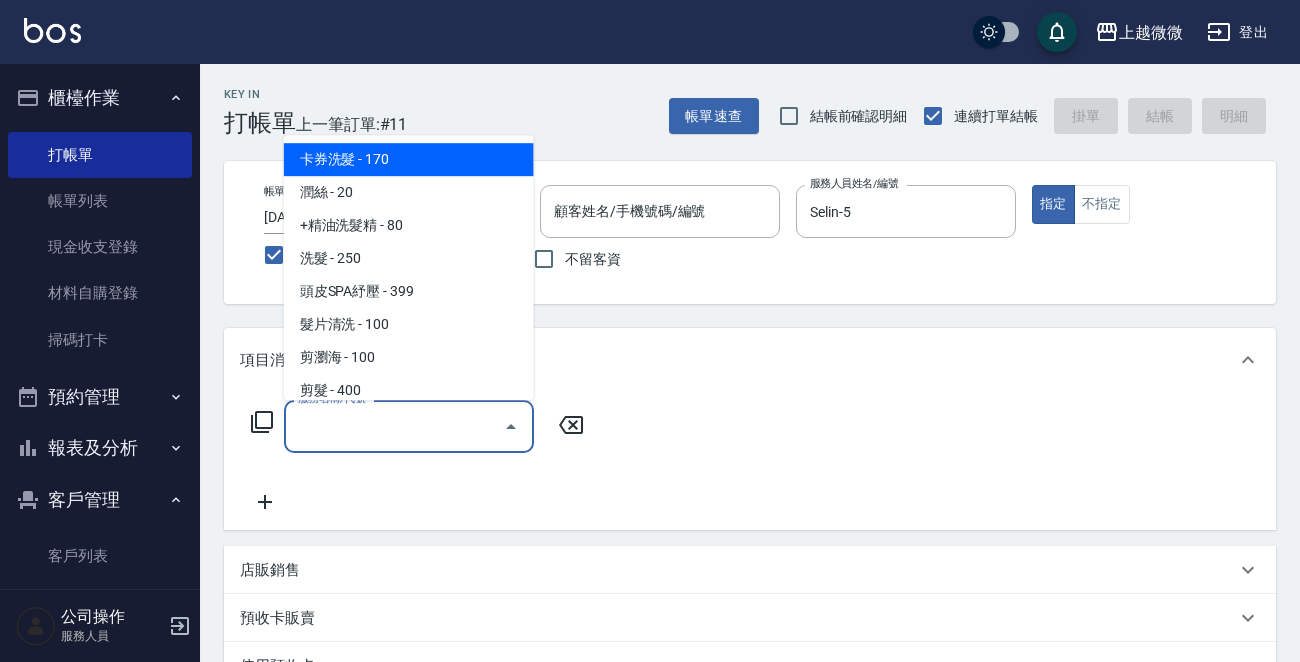 click on "服務名稱/代號" at bounding box center (394, 426) 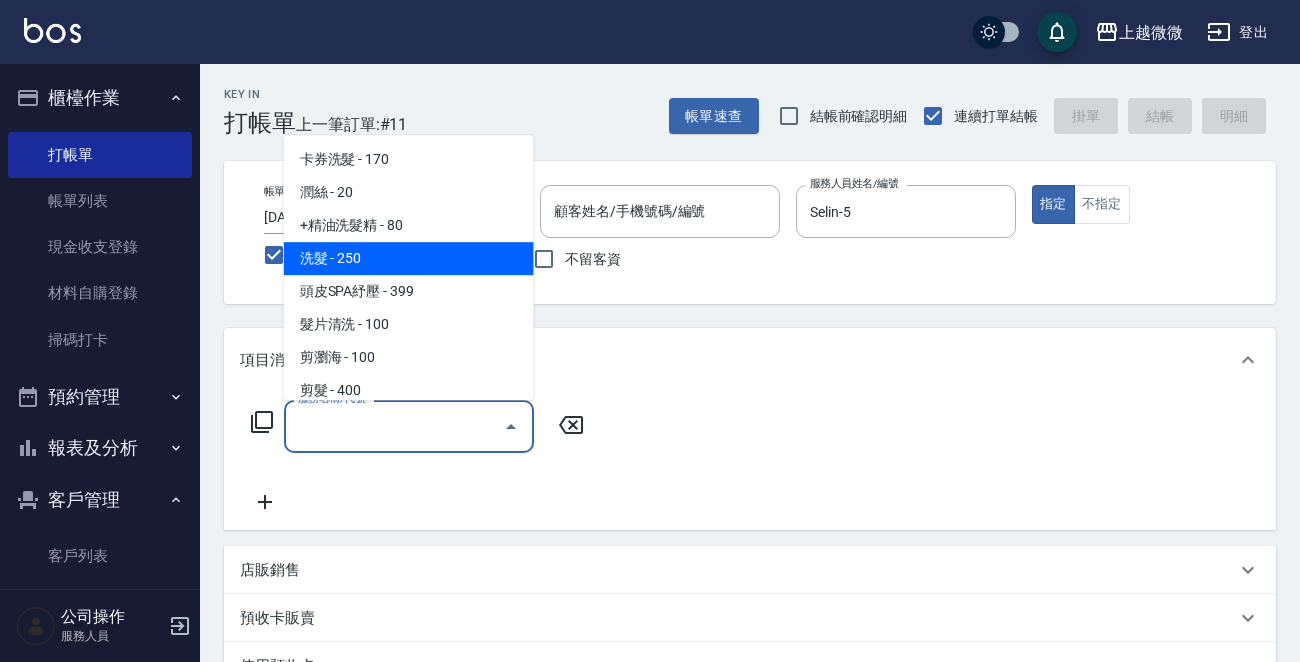click on "洗髮 - 250" at bounding box center (409, 258) 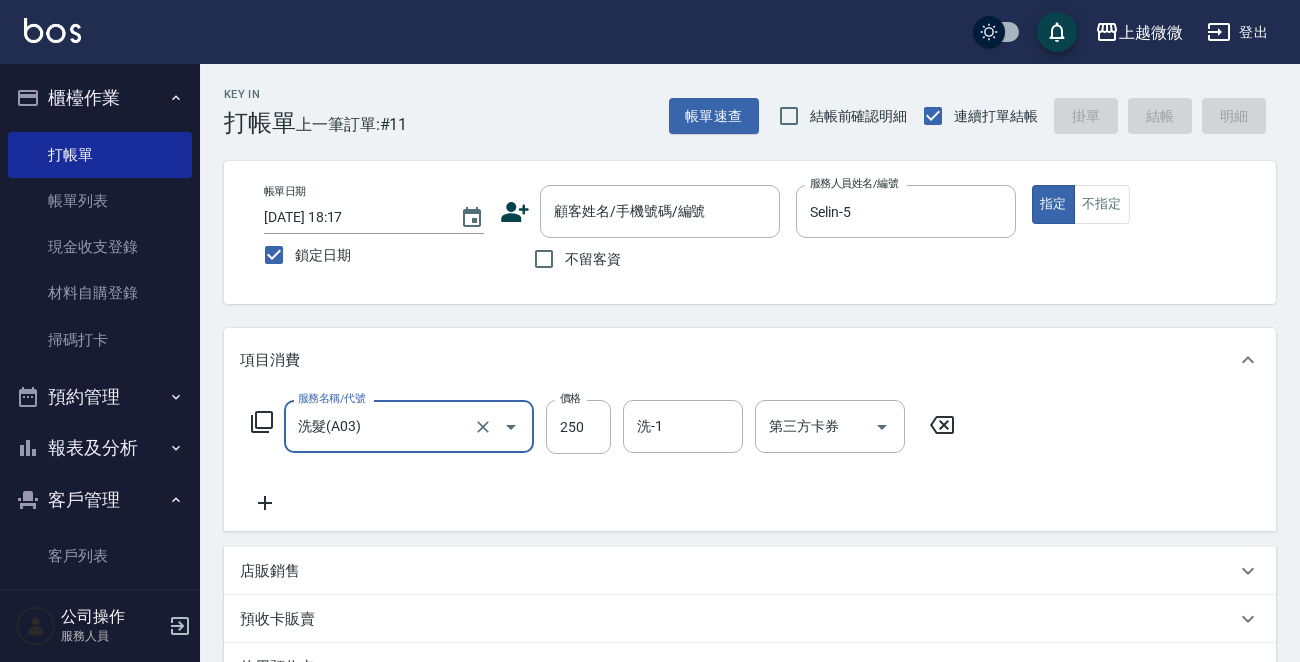 click 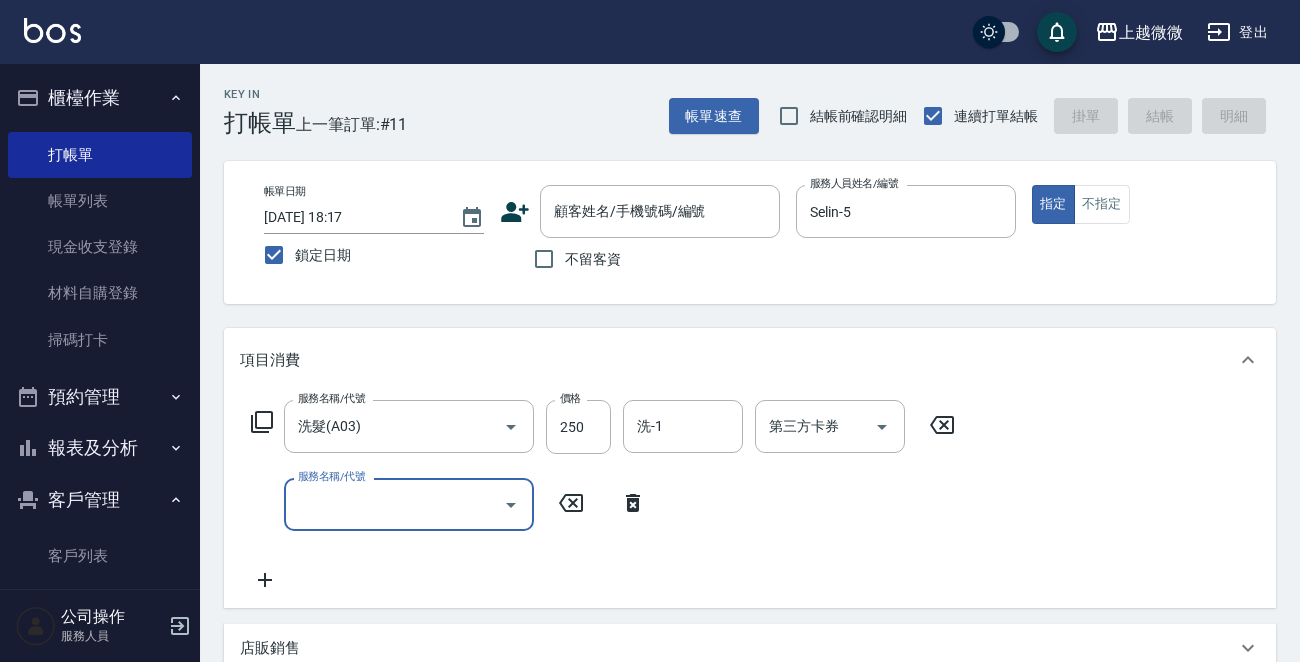 click on "服務名稱/代號 服務名稱/代號" at bounding box center [449, 504] 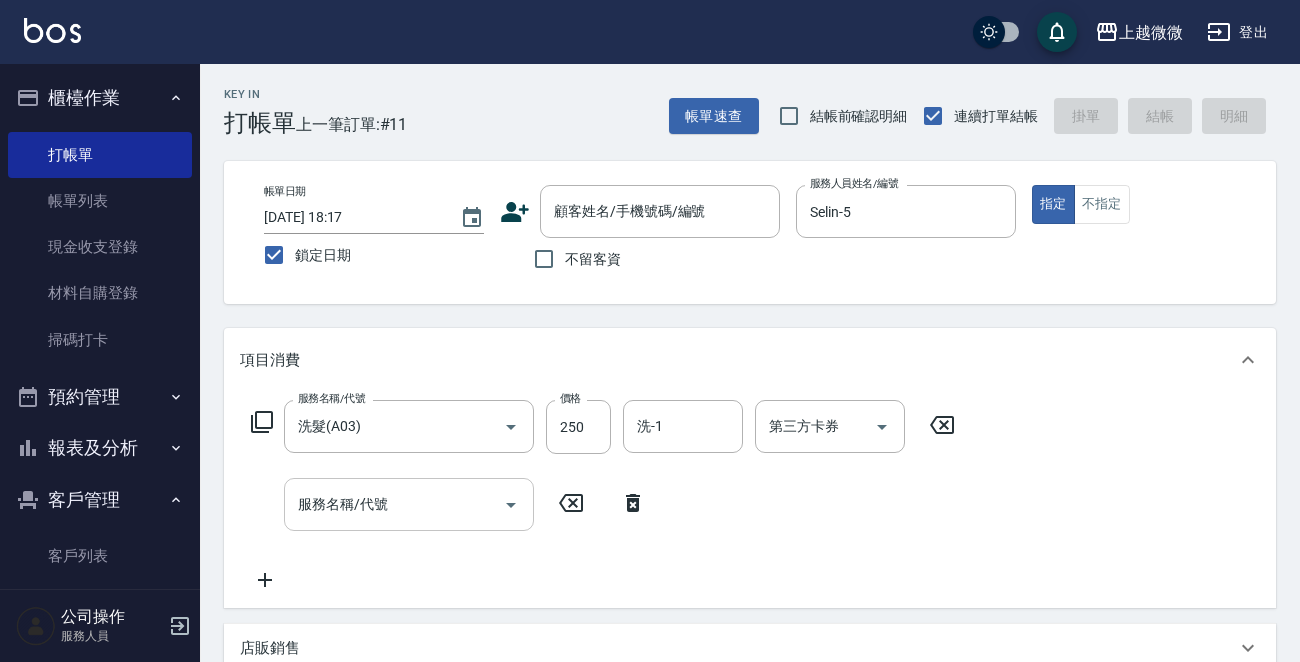 click on "服務名稱/代號 服務名稱/代號" at bounding box center (409, 504) 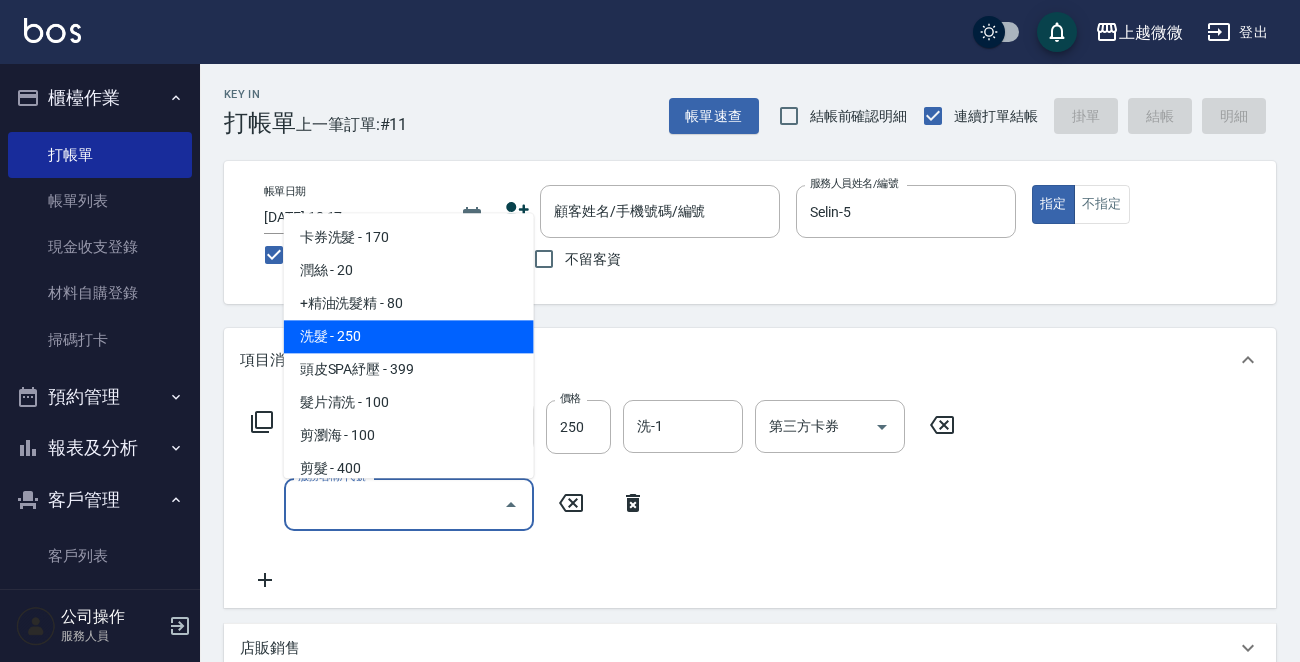 click on "Key In 打帳單 上一筆訂單:#11 帳單速查 結帳前確認明細 連續打單結帳 掛單 結帳 明細 帳單日期 [DATE] 18:17 鎖定日期 顧客姓名/手機號碼/編號 顧客姓名/手機號碼/編號 不留客資 服務人員姓名/編號 Selin-5 服務人員姓名/編號 指定 不指定 項目消費 服務名稱/代號 洗髮(A03) 服務名稱/代號 價格 250 價格 洗-1 洗-1 第三方卡券 第三方卡券 服務名稱/代號 服務名稱/代號 店販銷售 服務人員姓名/編號 服務人員姓名/編號 商品代號/名稱 商品代號/名稱 預收卡販賣 卡券名稱/代號 卡券名稱/代號 使用預收卡 其他付款方式 其他付款方式 其他付款方式 備註及來源 備註 備註 訂單來源 ​ 訂單來源 隱藏業績明細 服務消費  250 店販消費  0 使用預收卡  0 業績合計   250 預收卡販賣  0 會員卡販賣  0 扣入金  0 現金應收   250 其他付款方式  0 紅利點數折抵  0 掛單 結帳 明細" at bounding box center [750, 572] 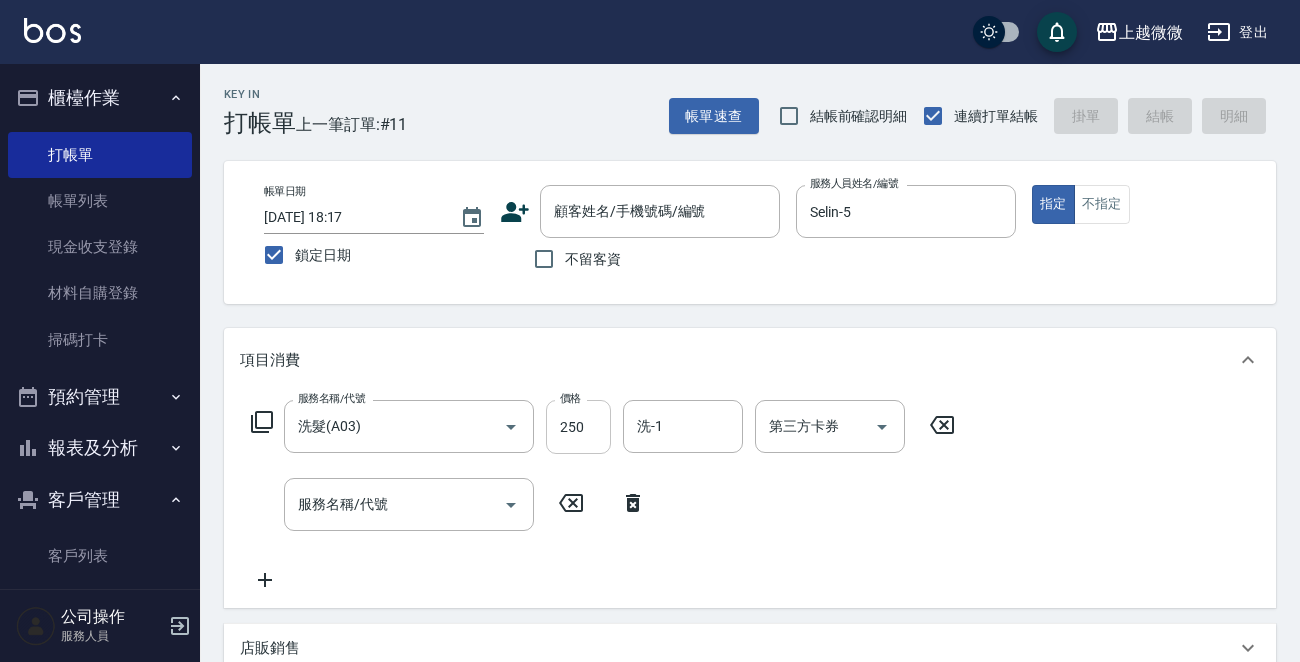 click on "250" at bounding box center (578, 427) 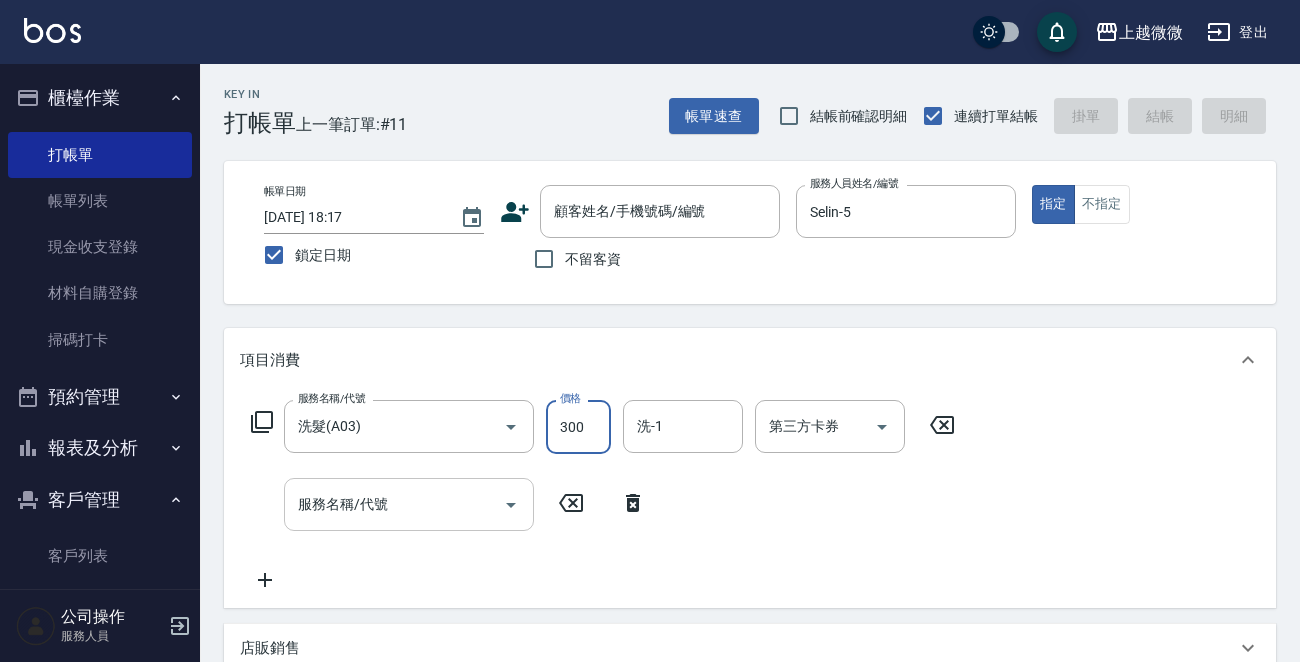 type on "300" 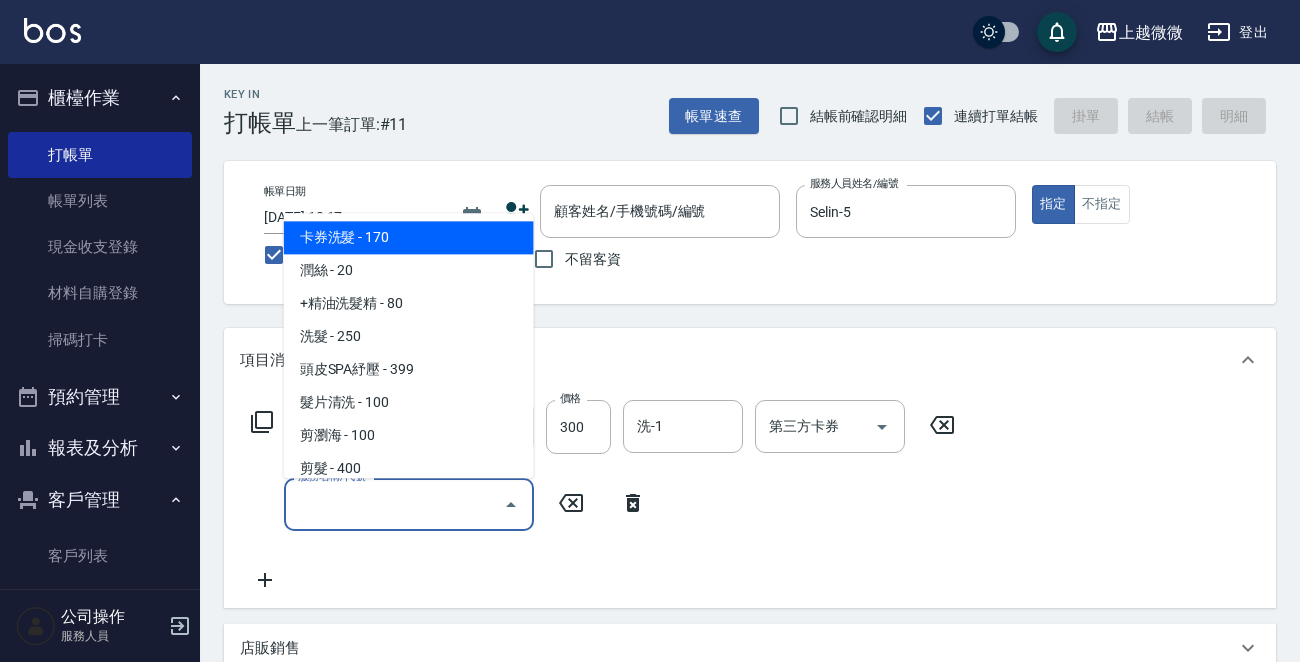click on "服務名稱/代號" at bounding box center (394, 504) 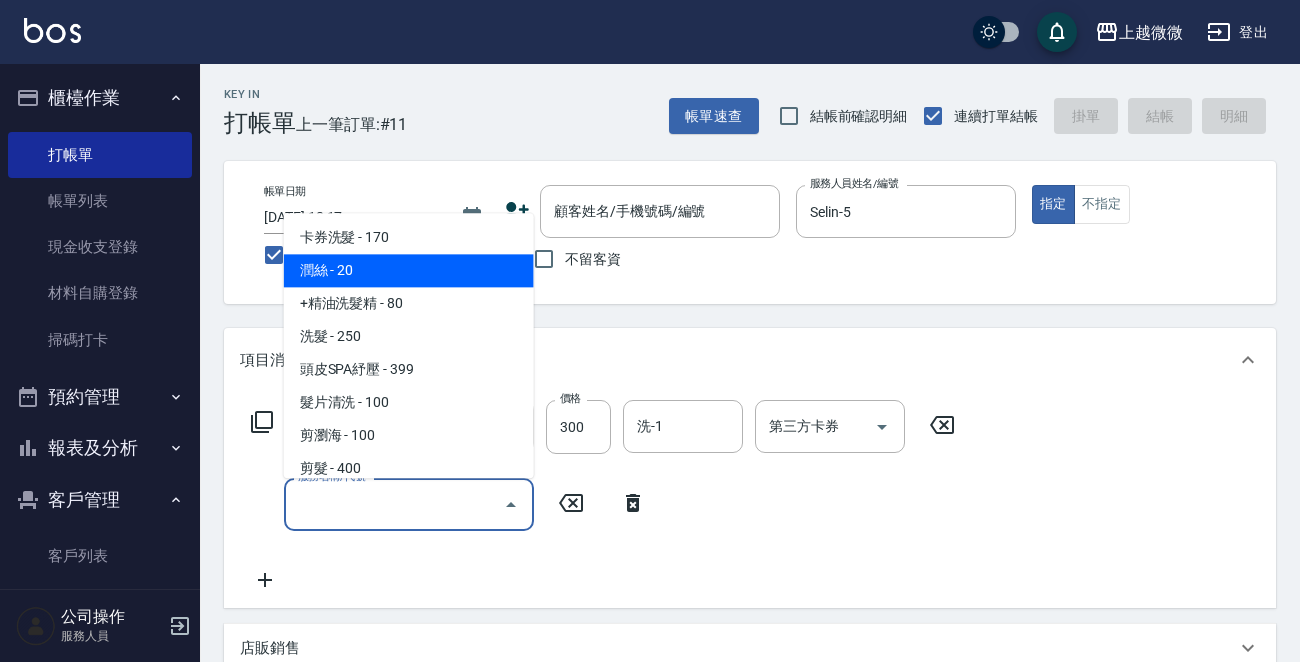 click on "潤絲 - 20" at bounding box center [409, 271] 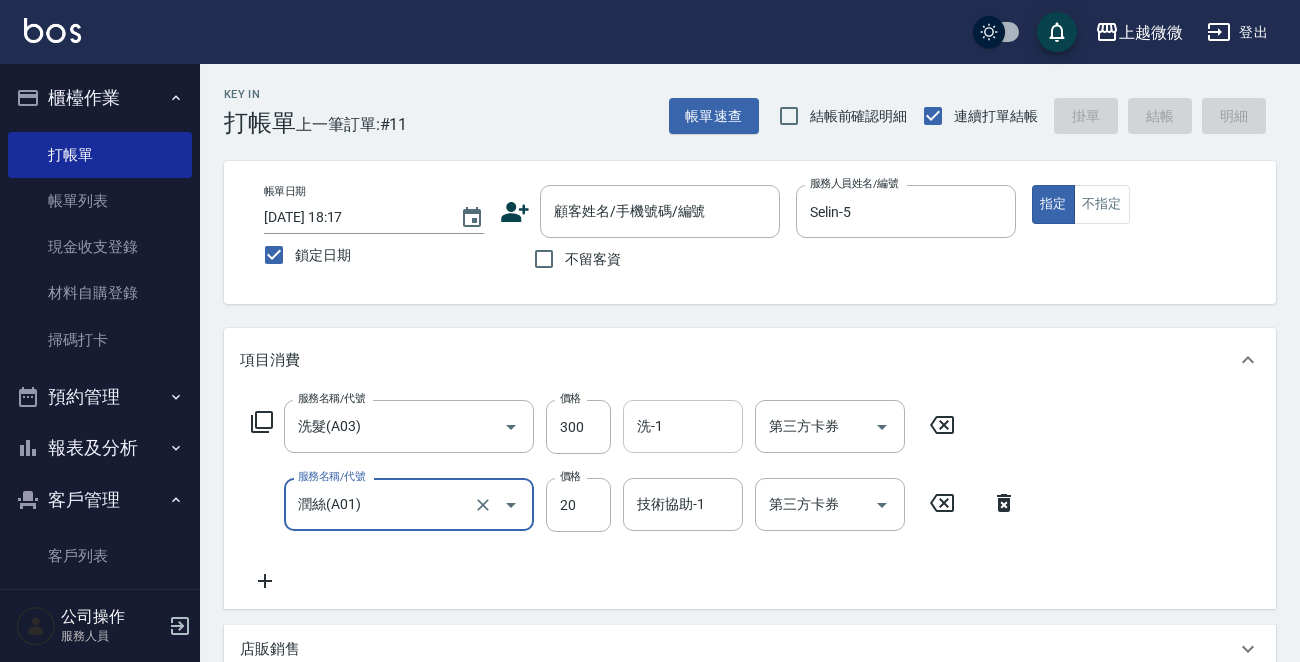click on "洗-1" at bounding box center (683, 426) 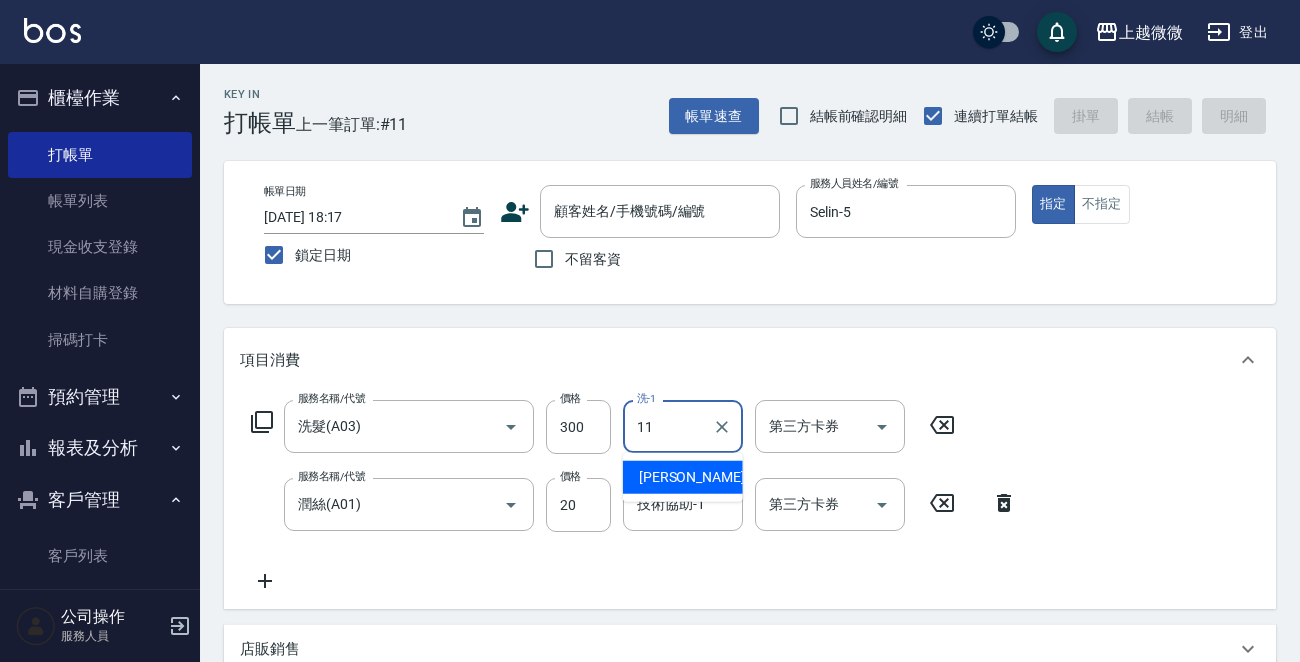 click on "[PERSON_NAME] -11" at bounding box center (683, 477) 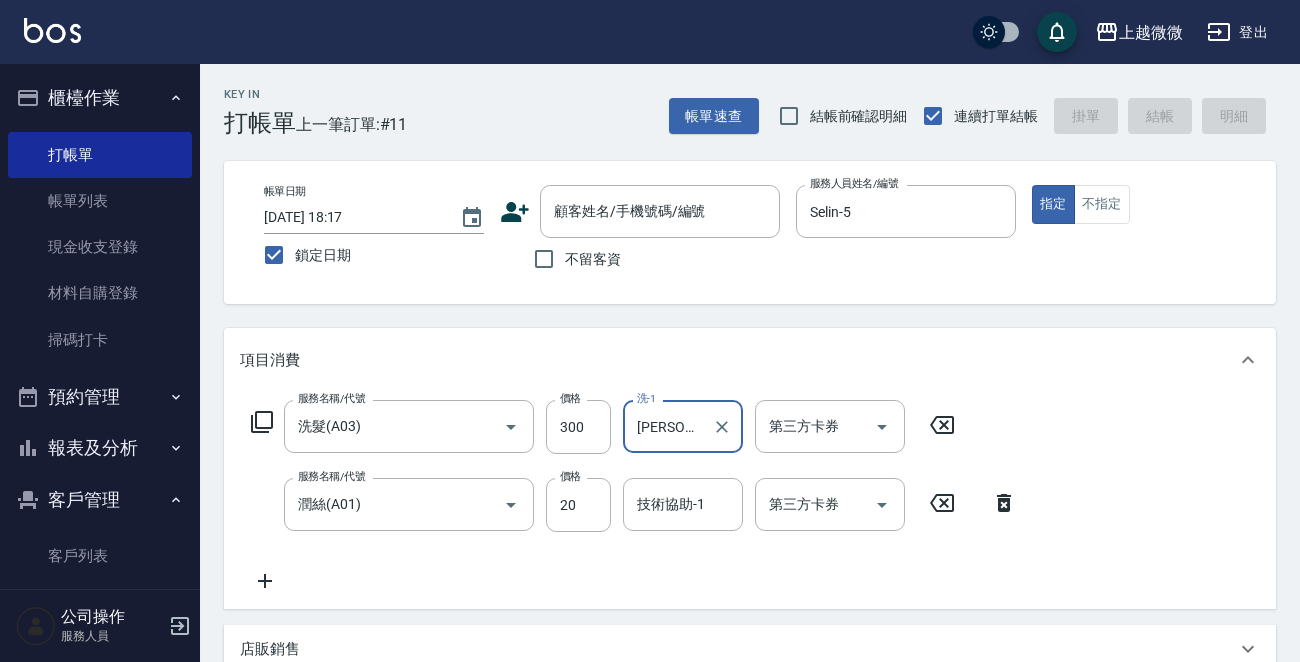 type on "[PERSON_NAME]-11" 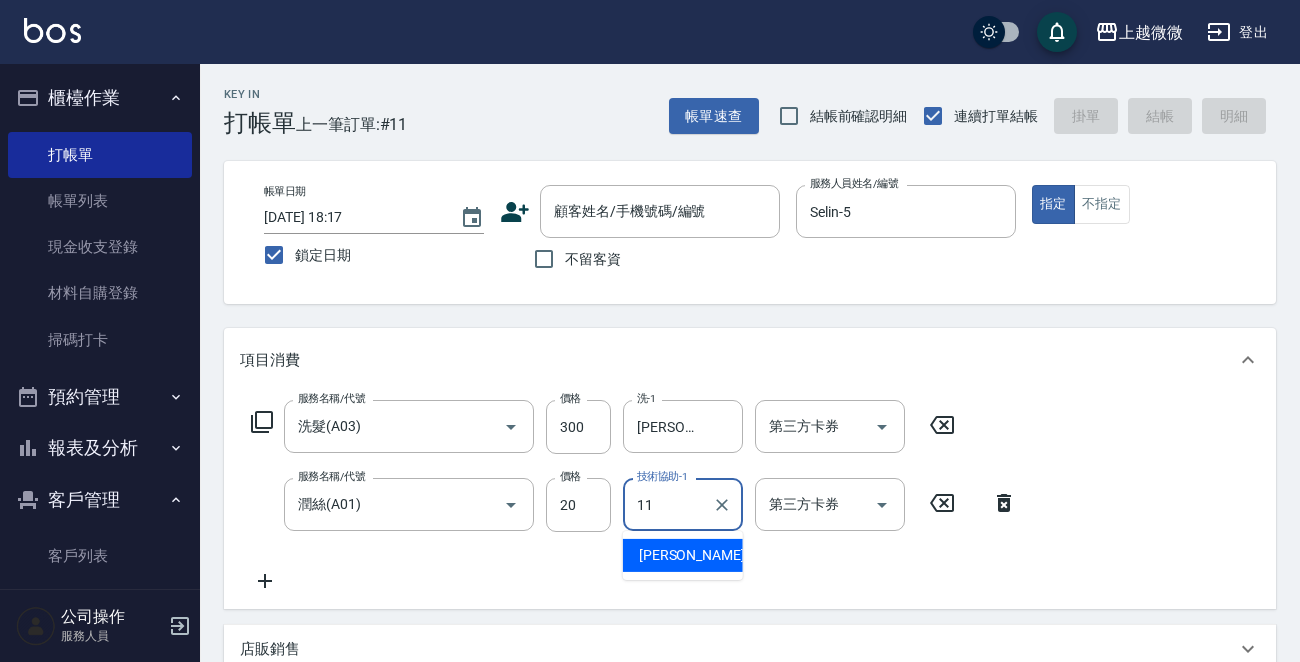 click on "[PERSON_NAME] -11" at bounding box center (683, 555) 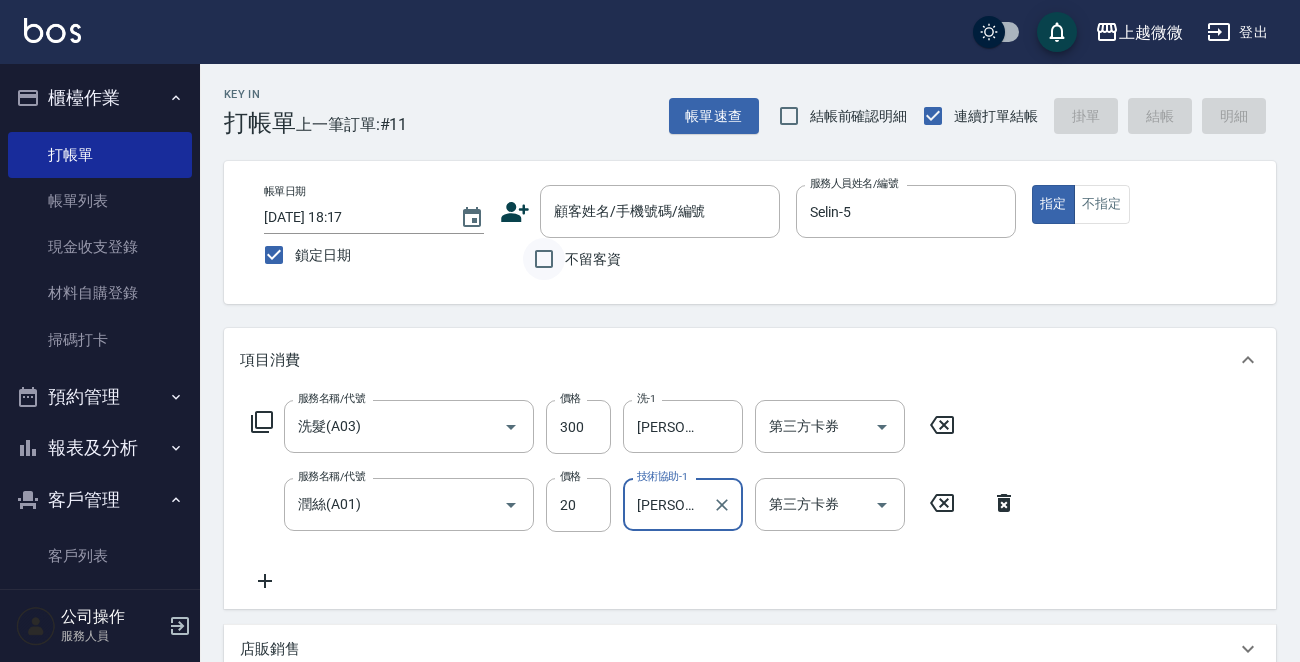type on "[PERSON_NAME]-11" 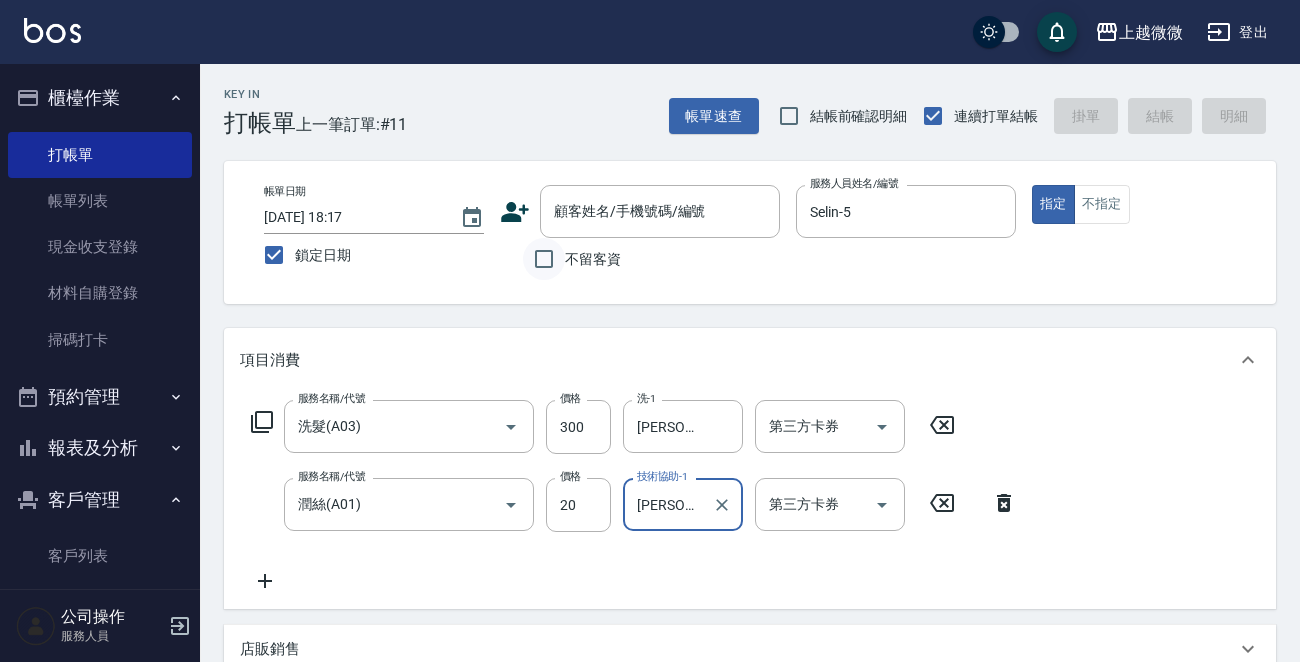 click on "不留客資" at bounding box center (544, 259) 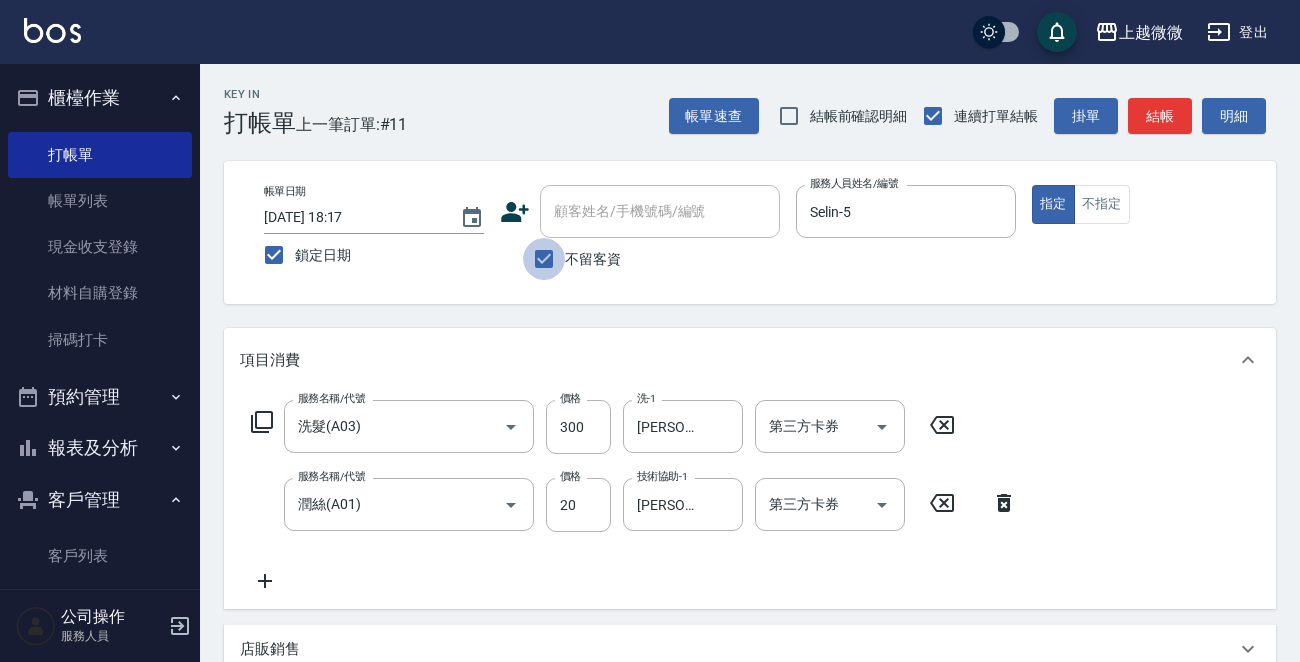 drag, startPoint x: 543, startPoint y: 256, endPoint x: 562, endPoint y: 247, distance: 21.023796 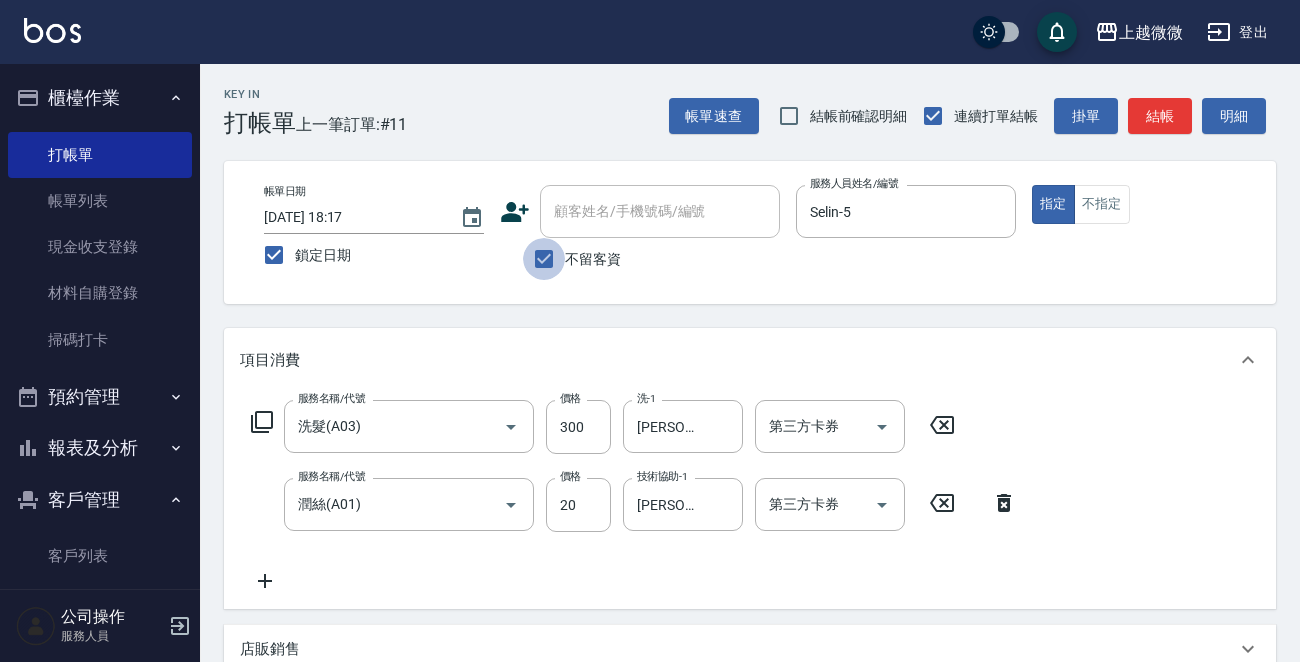 click on "不留客資" at bounding box center [544, 259] 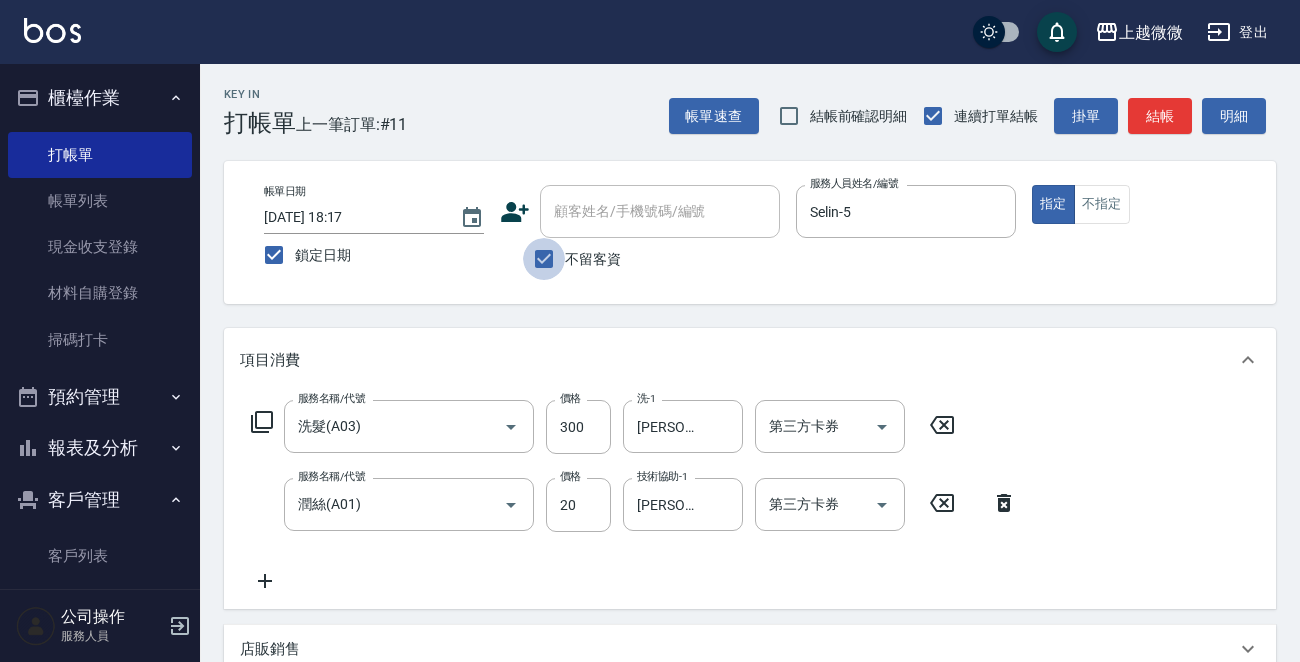 click on "顧客姓名/手機號碼/編號 顧客姓名/手機號碼/編號" at bounding box center (660, 211) 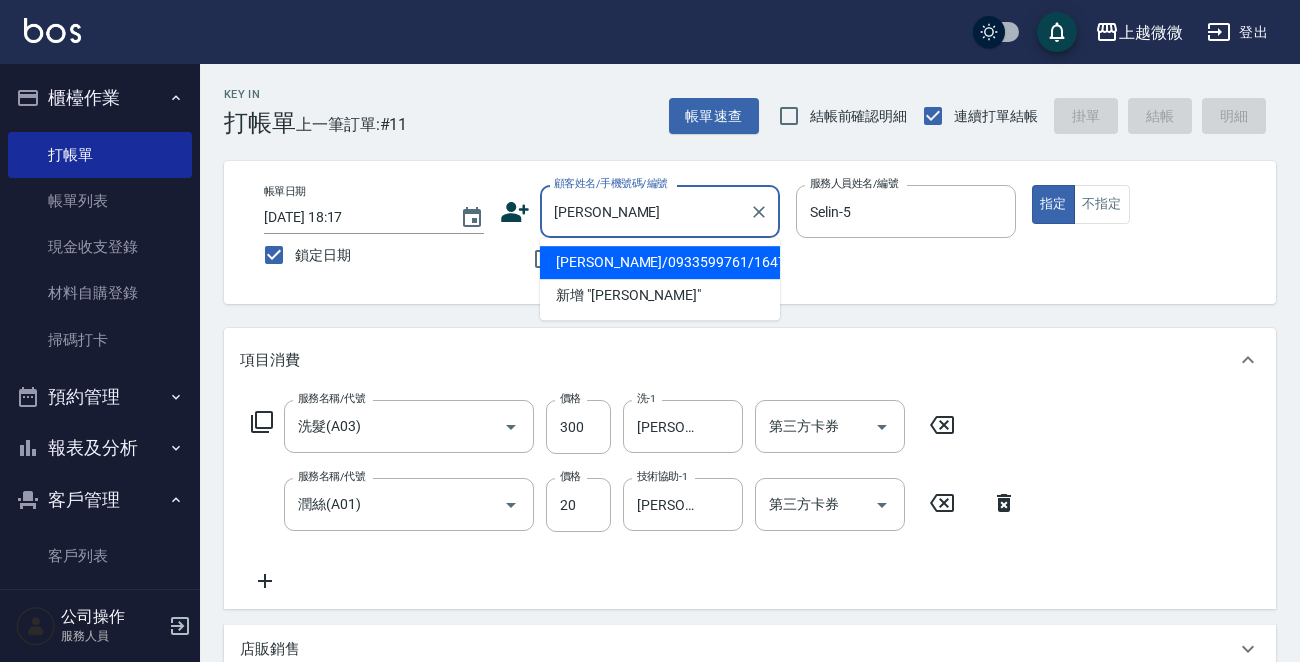 click on "[PERSON_NAME]/0933599761/1647" at bounding box center (660, 262) 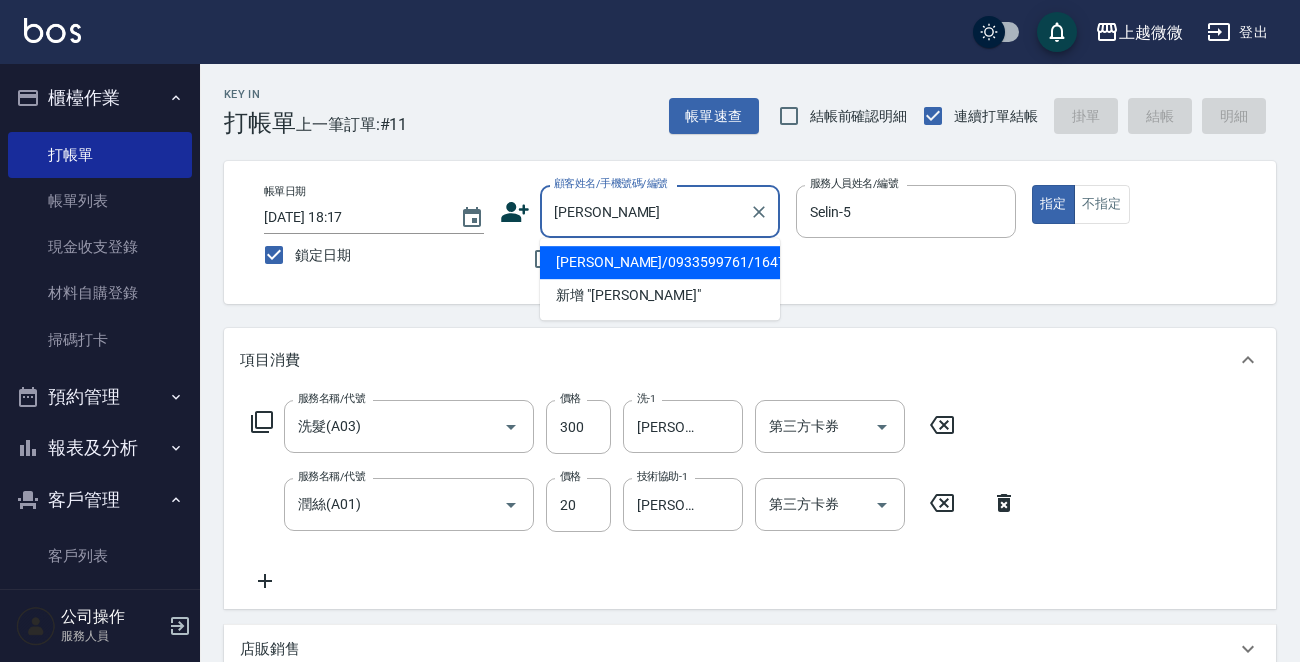 type on "[PERSON_NAME]/0933599761/1647" 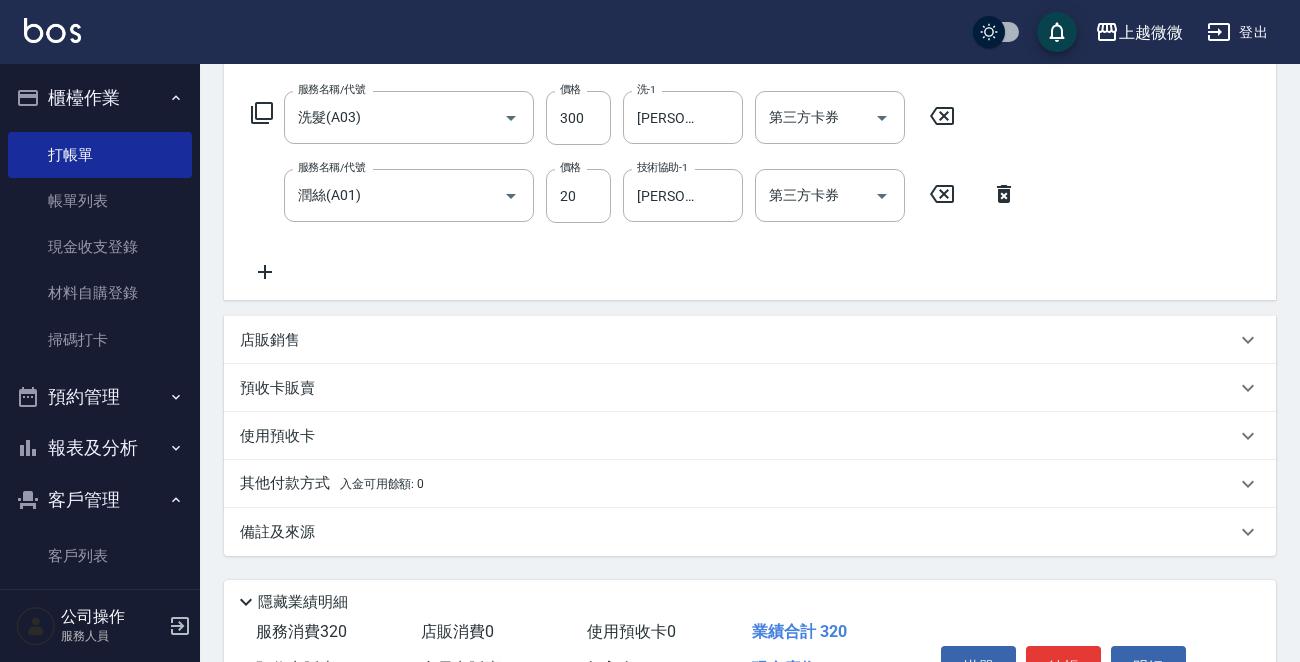 scroll, scrollTop: 425, scrollLeft: 0, axis: vertical 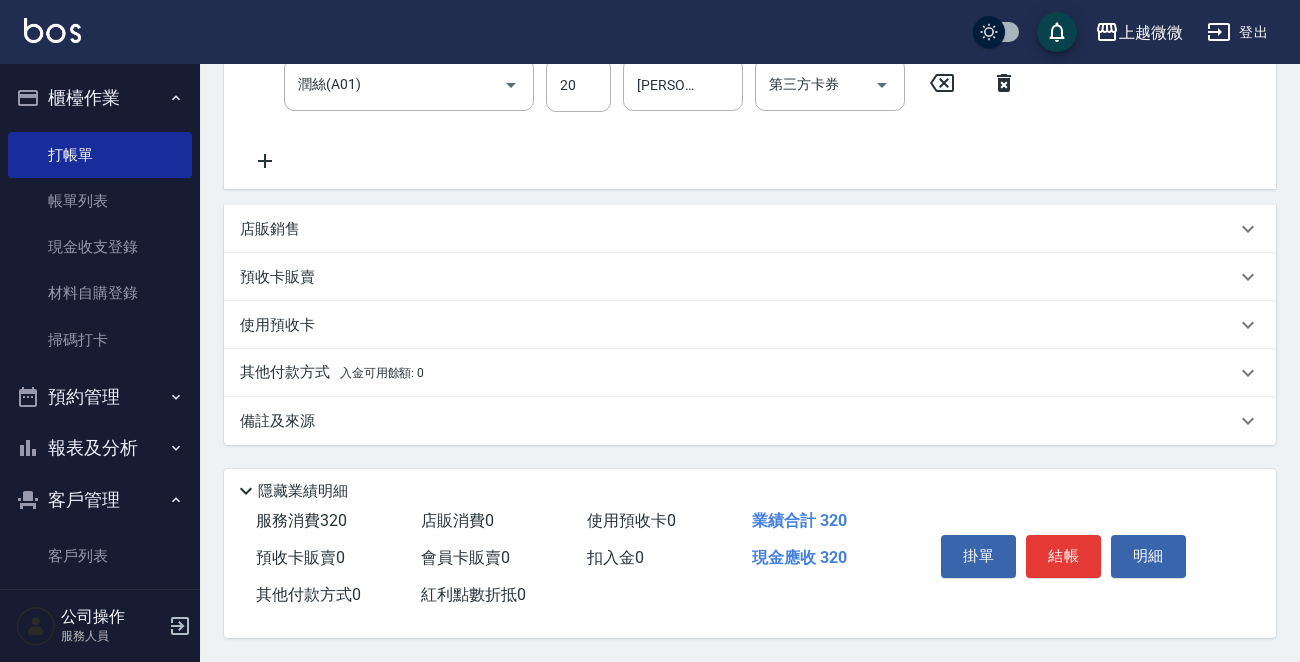 click on "備註及來源" at bounding box center [750, 421] 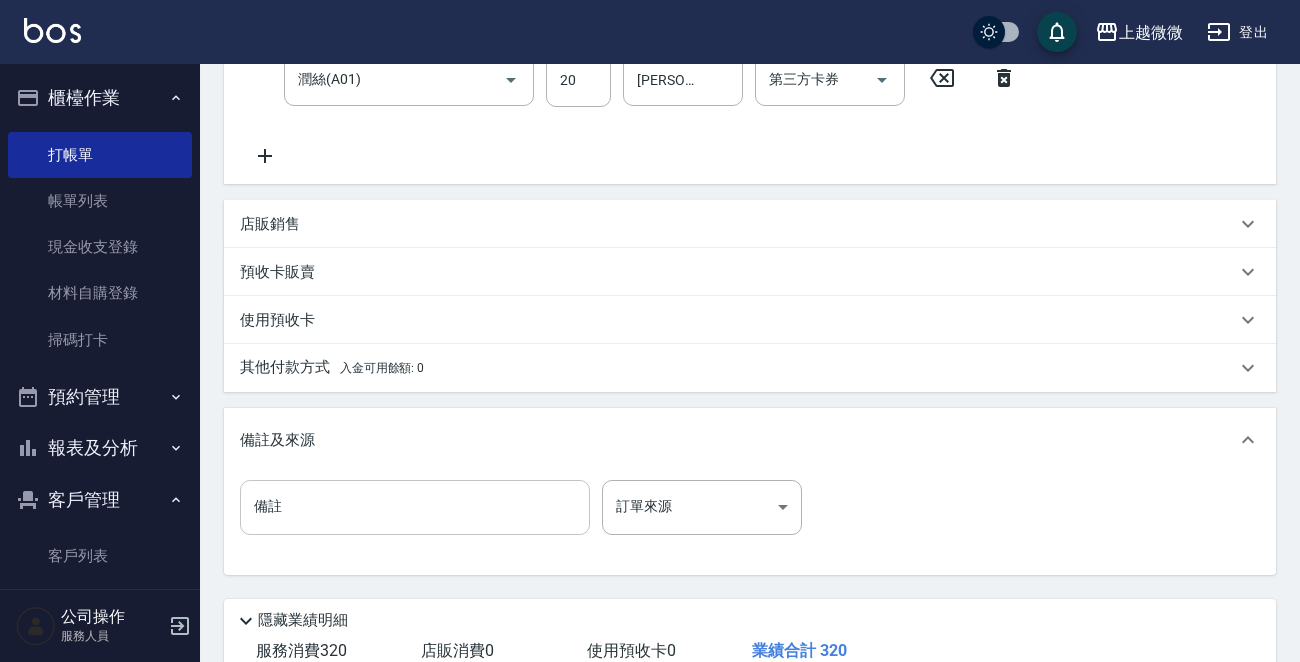 click on "備註" at bounding box center [415, 507] 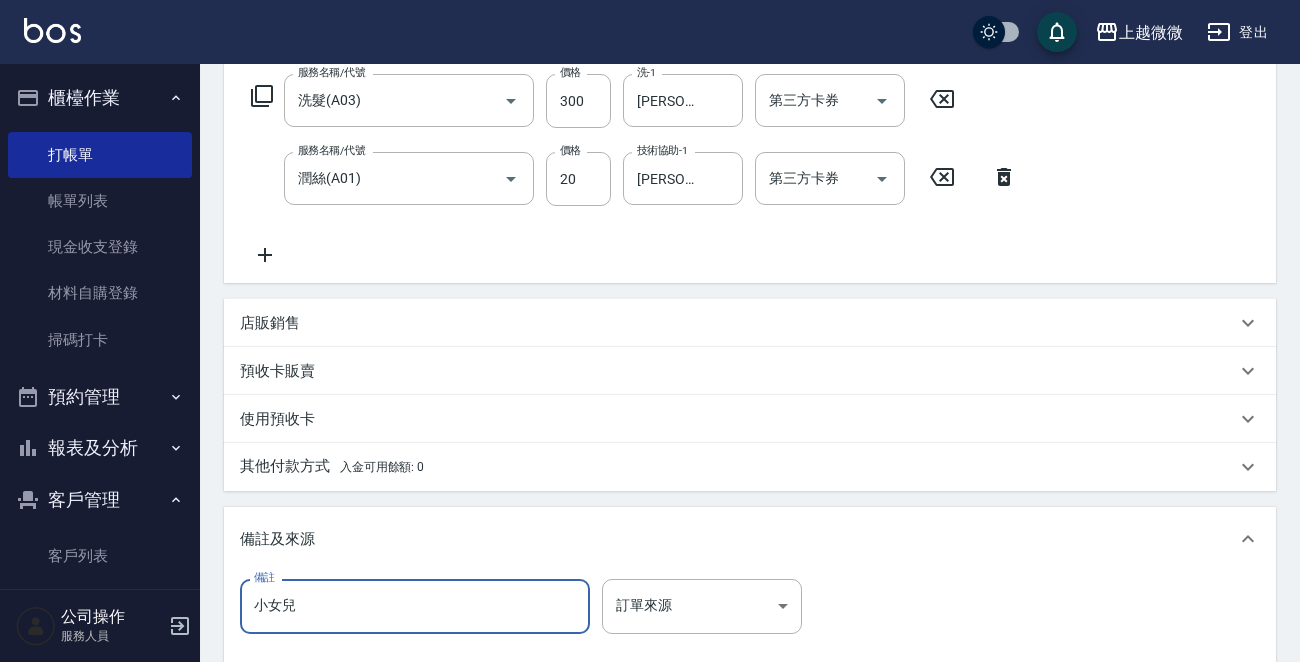 scroll, scrollTop: 559, scrollLeft: 0, axis: vertical 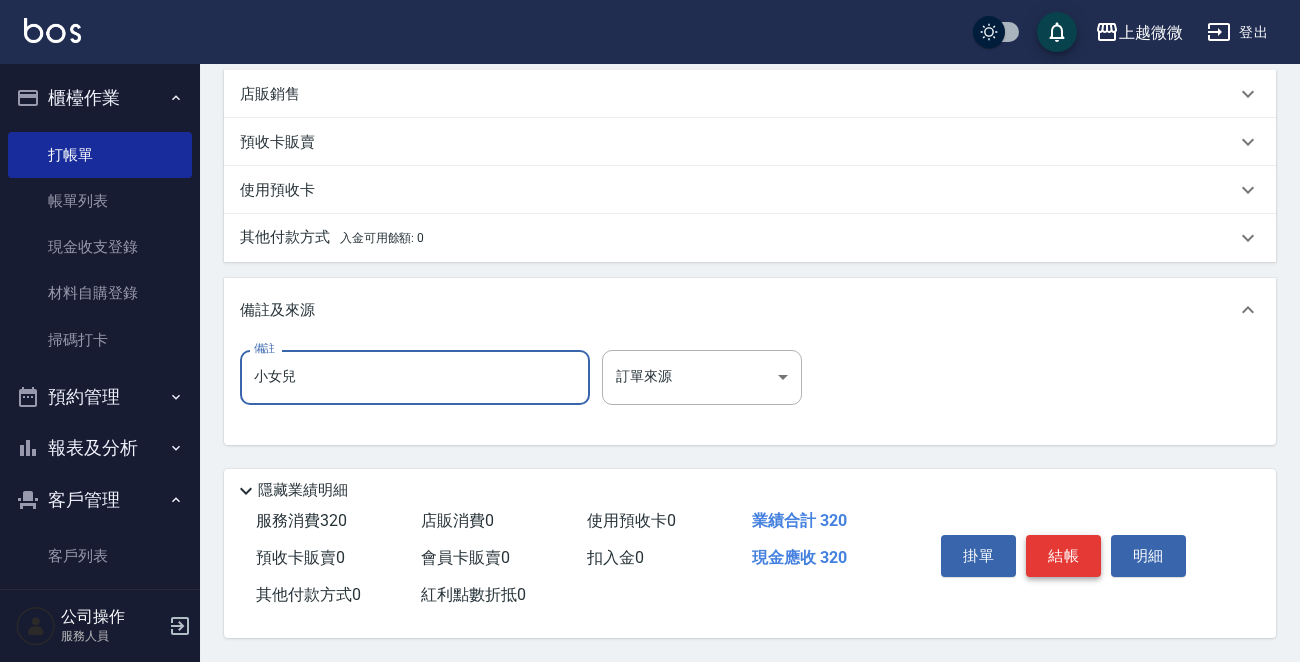 type on "小女兒" 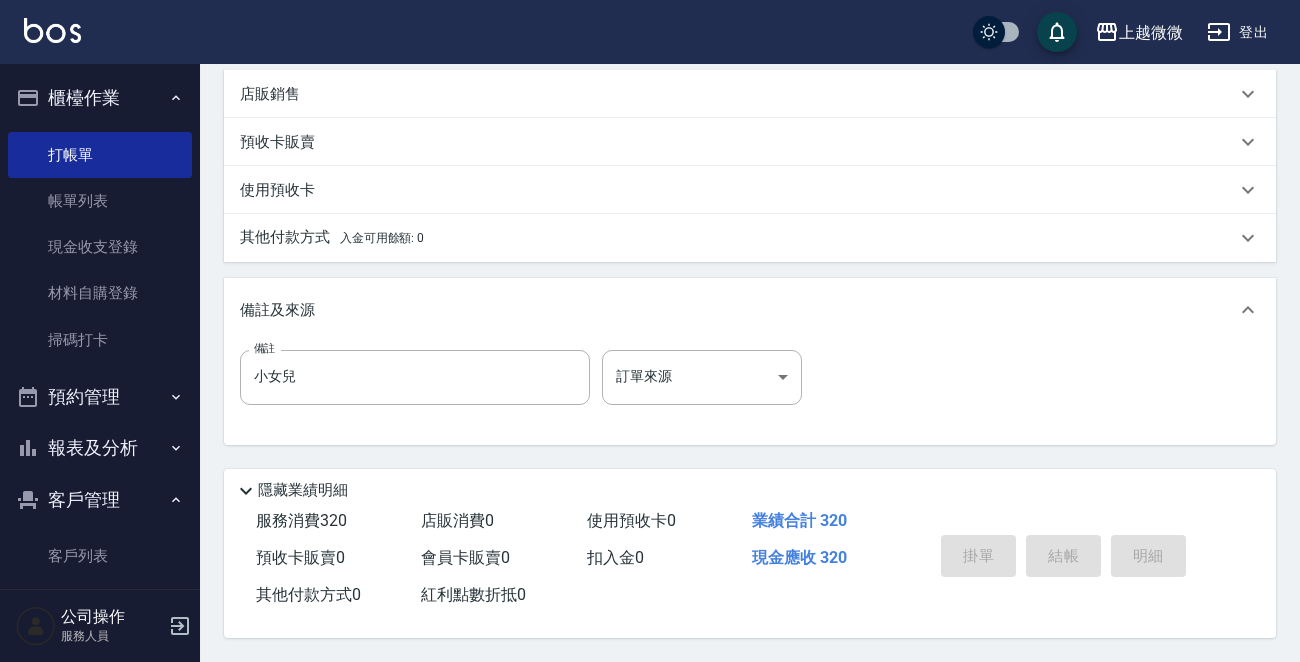type 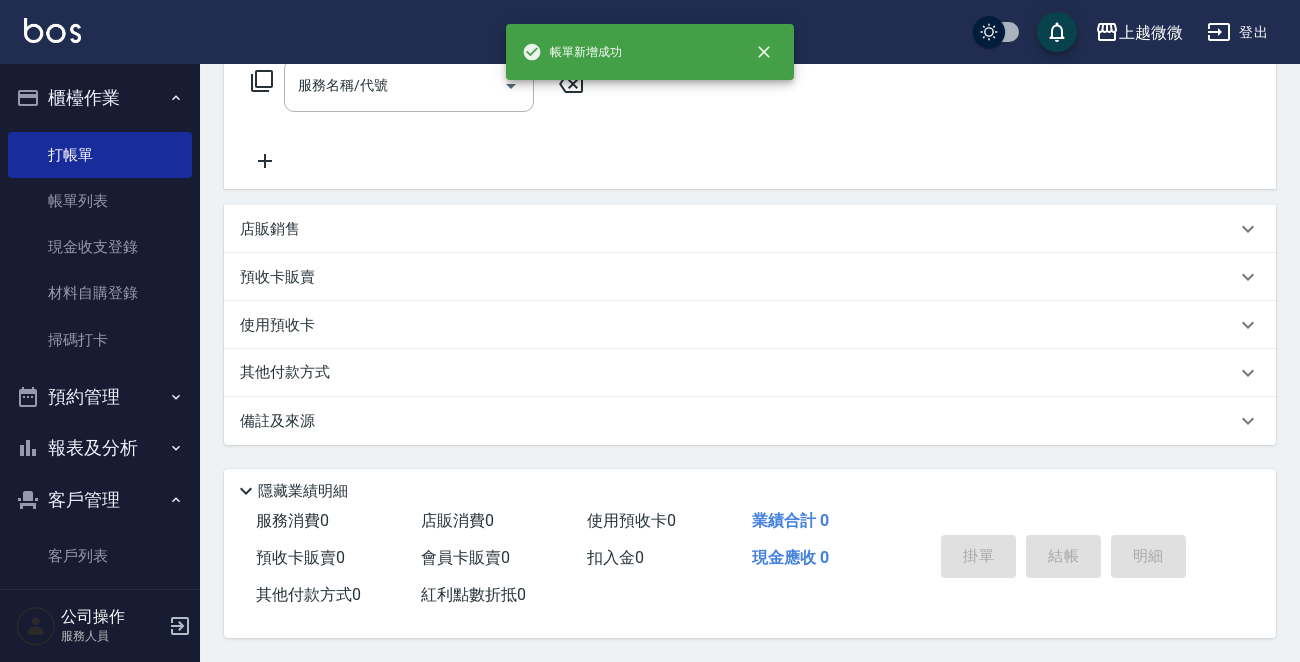 scroll, scrollTop: 0, scrollLeft: 0, axis: both 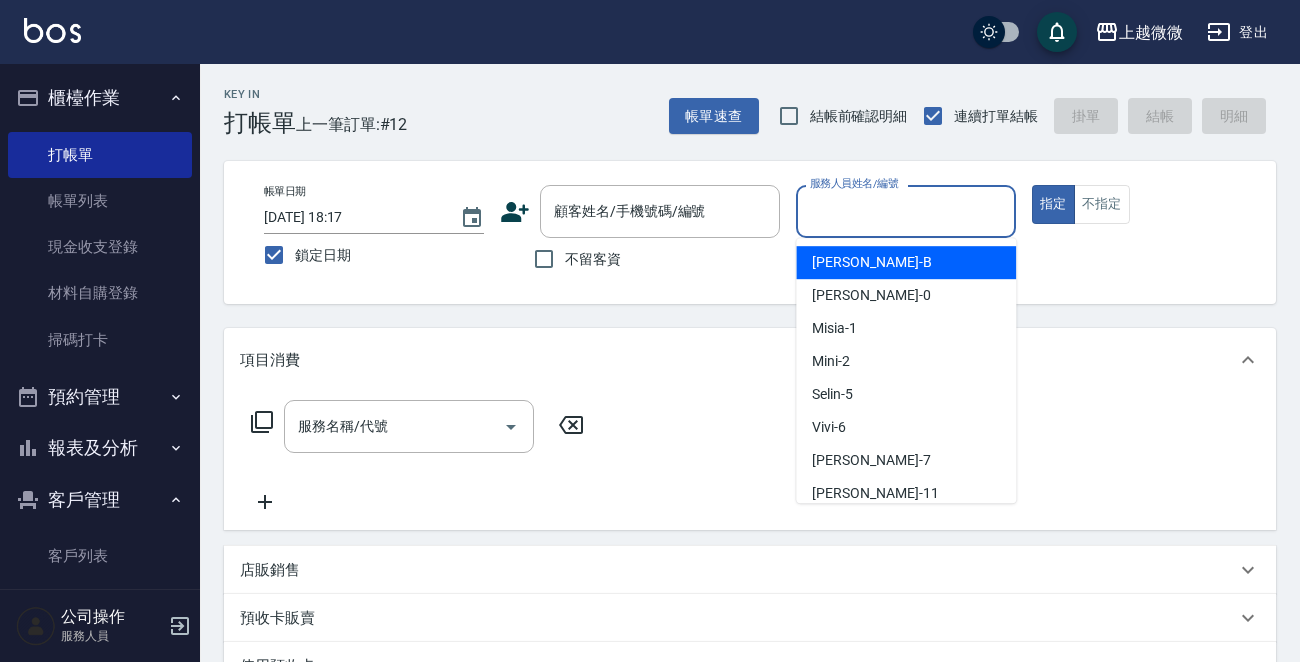 click on "服務人員姓名/編號" at bounding box center [906, 211] 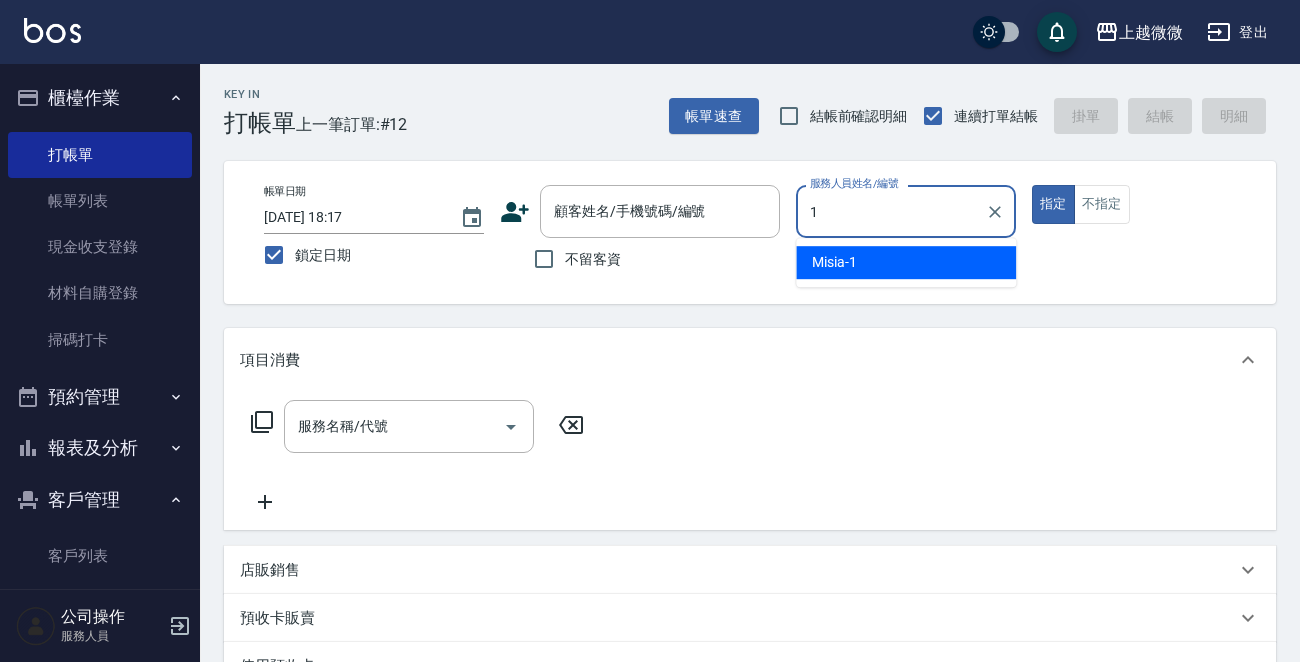 click on "Misia -1" at bounding box center [906, 262] 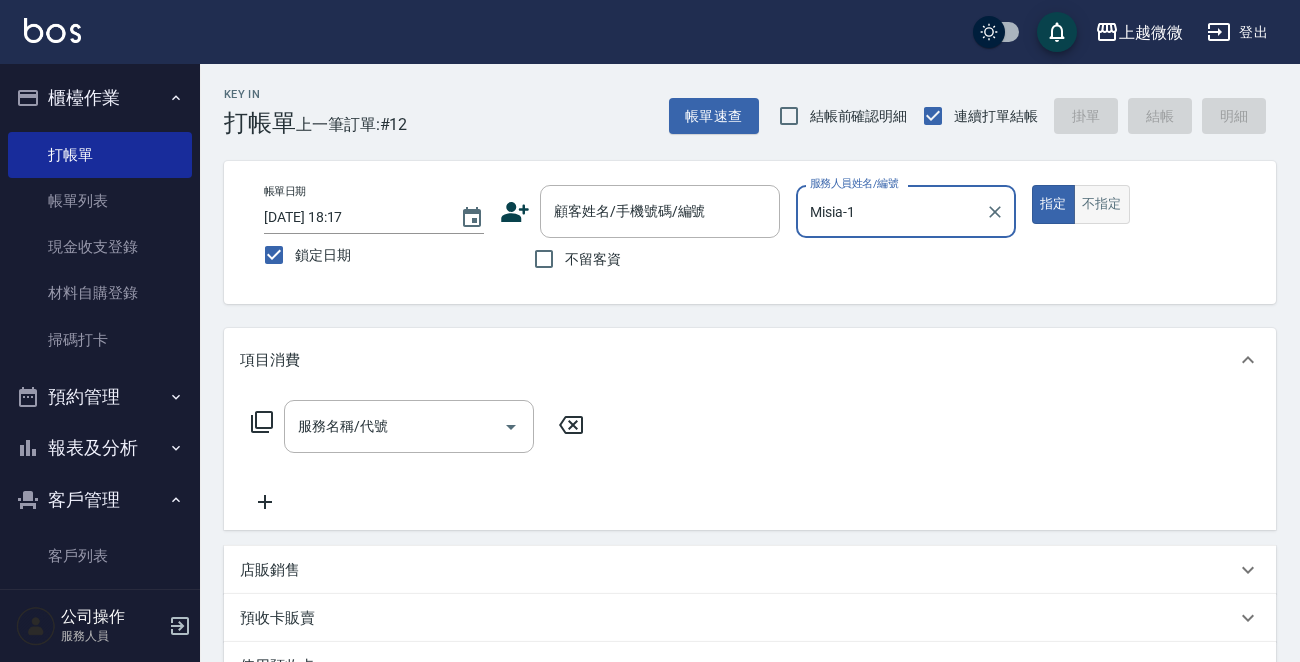 type on "Misia-1" 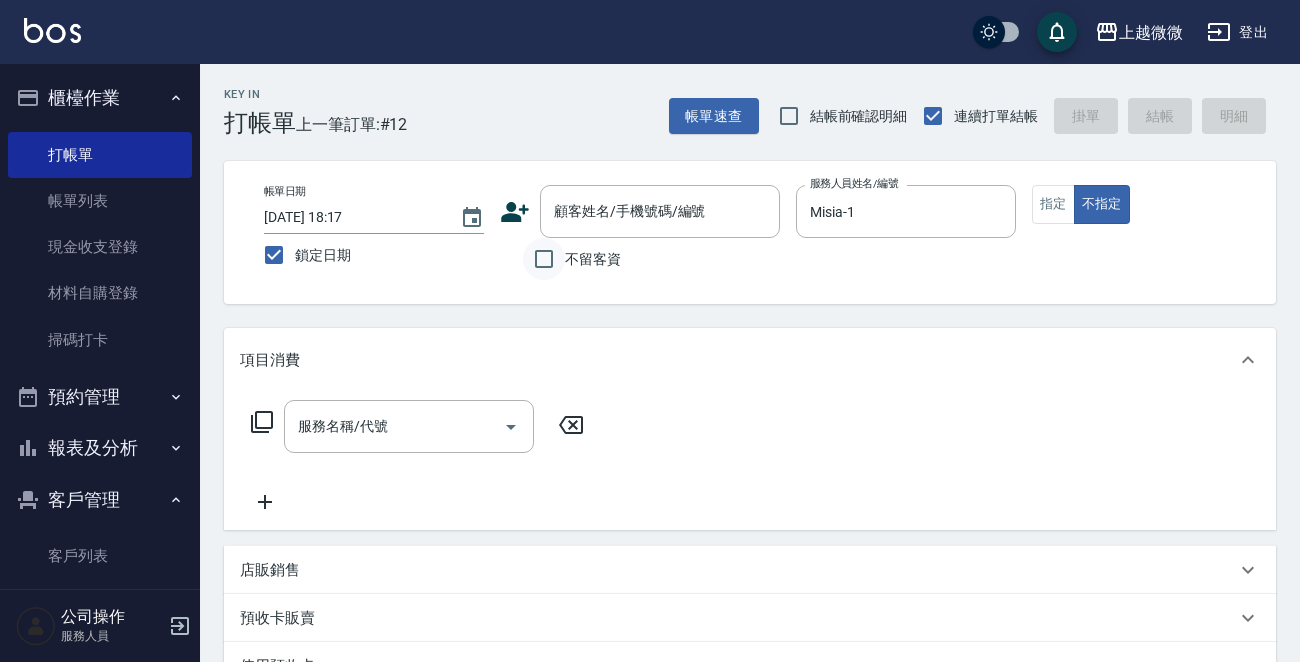 click on "不留客資" at bounding box center (544, 259) 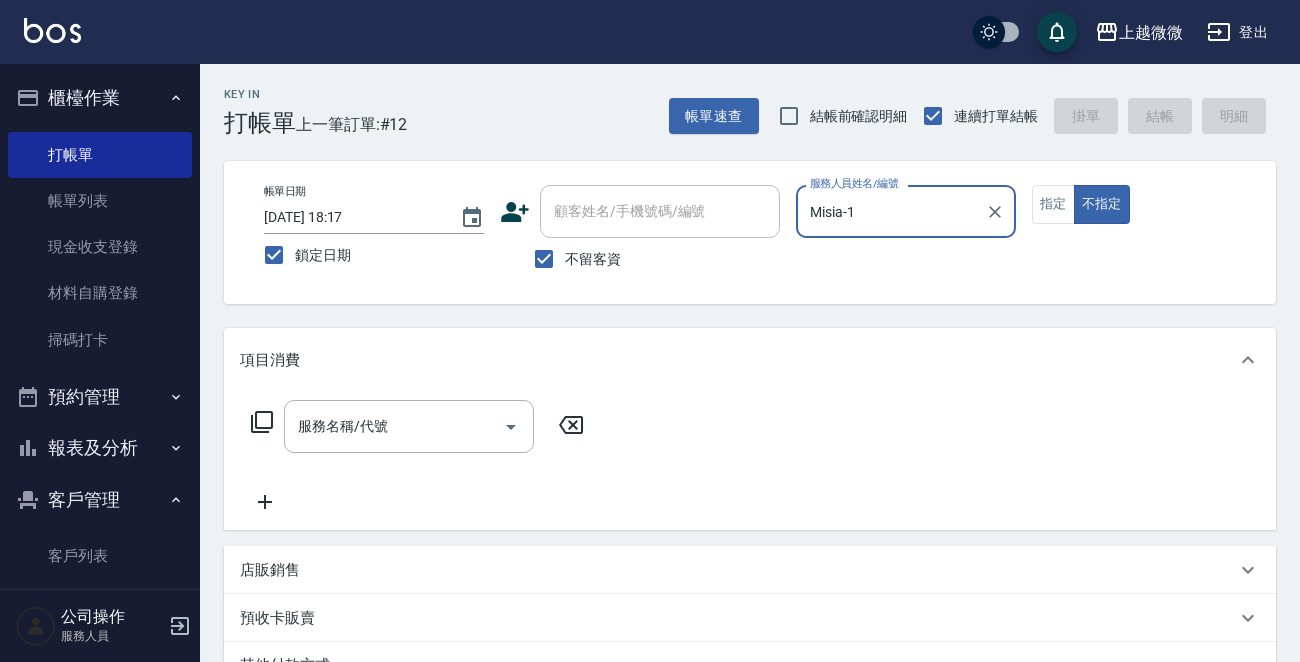 click on "Misia-1" at bounding box center (891, 211) 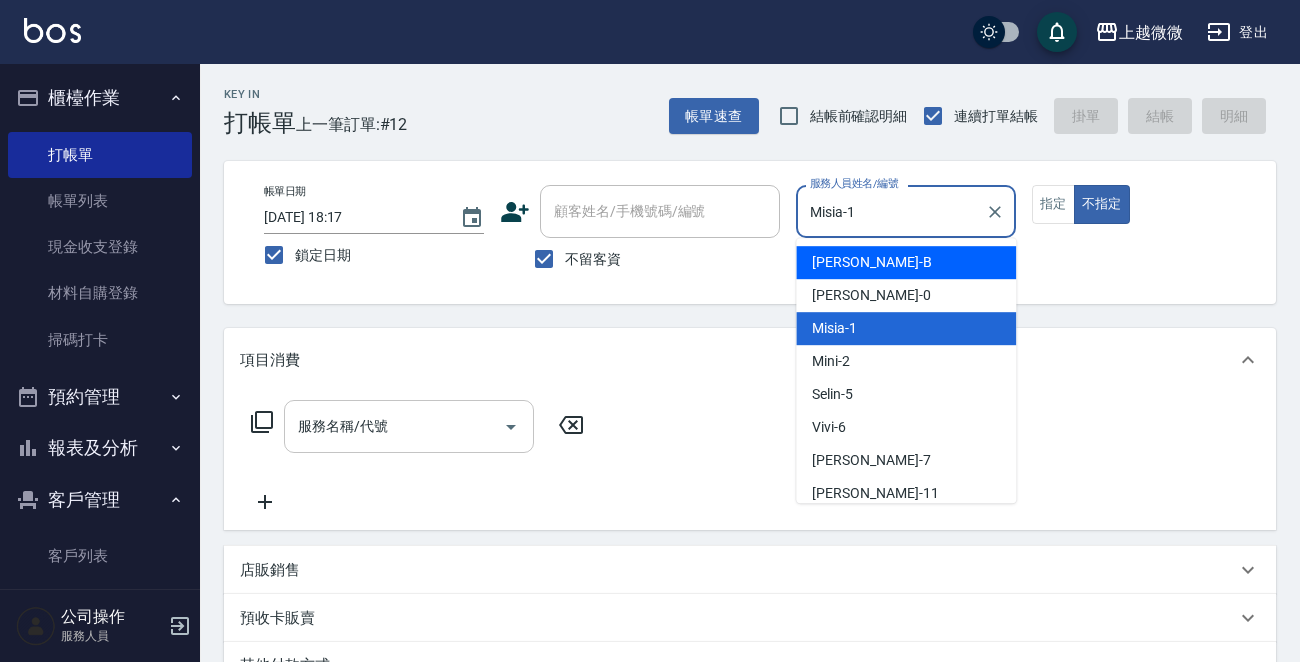 click on "服務名稱/代號" at bounding box center (394, 426) 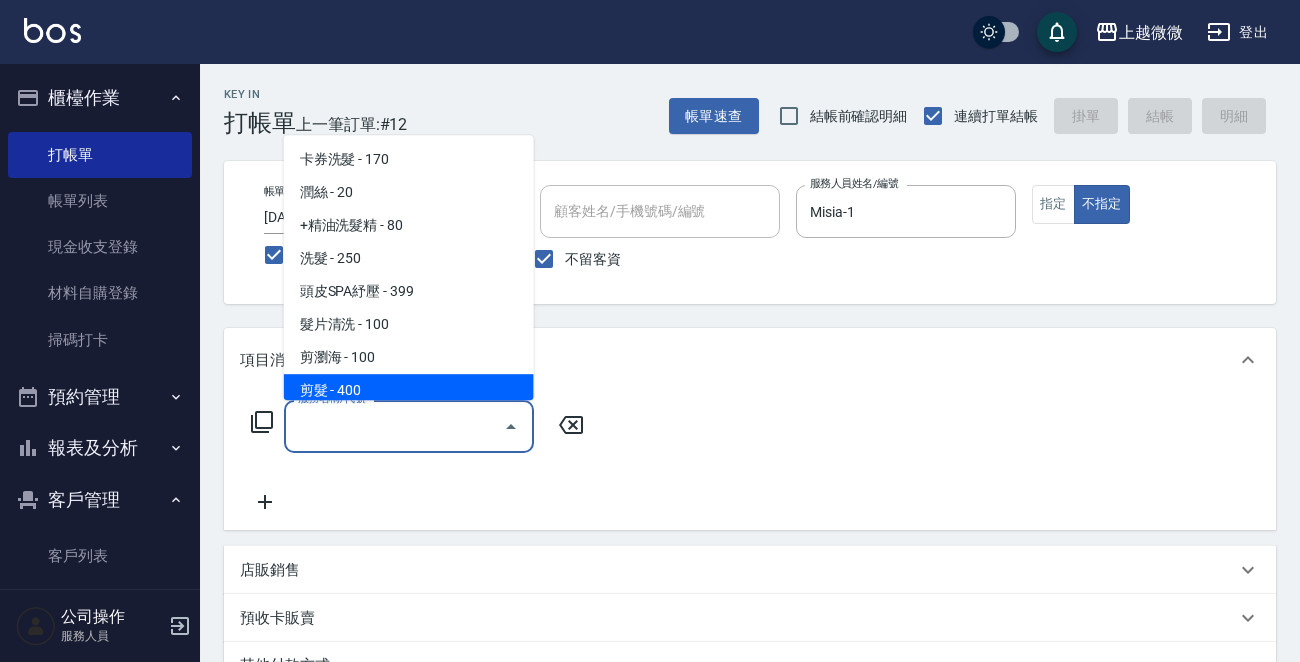 click on "剪髮 - 400" at bounding box center [409, 390] 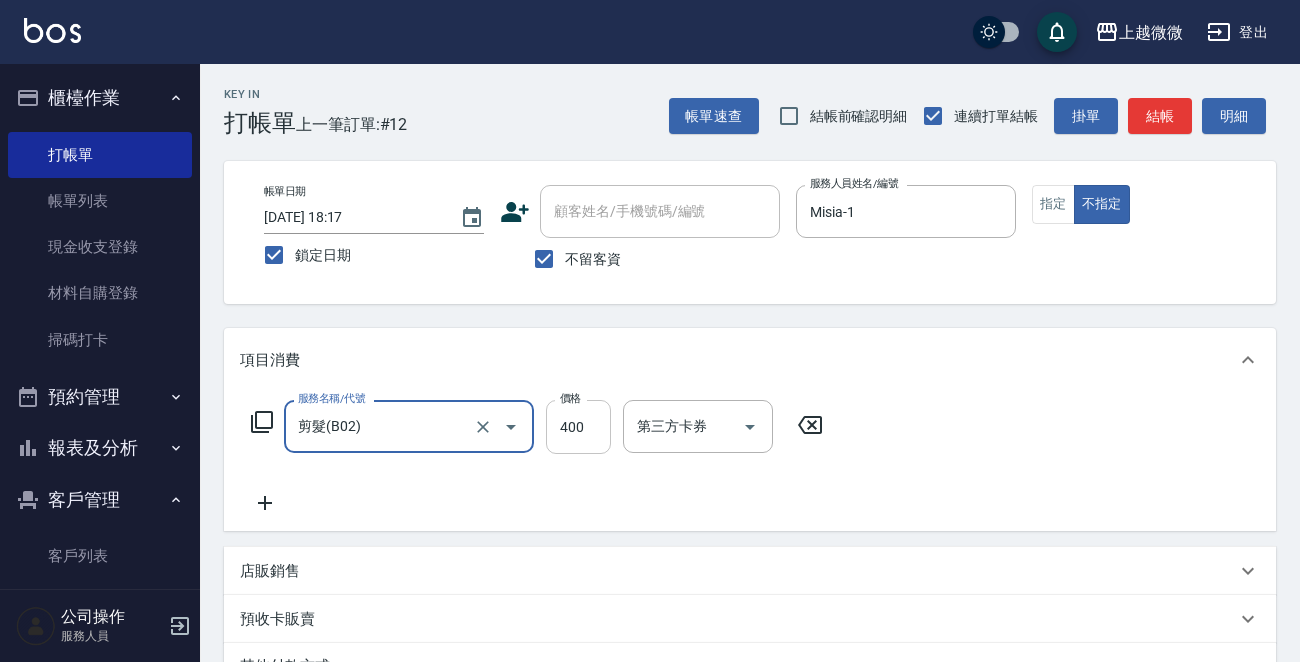 click on "400" at bounding box center [578, 427] 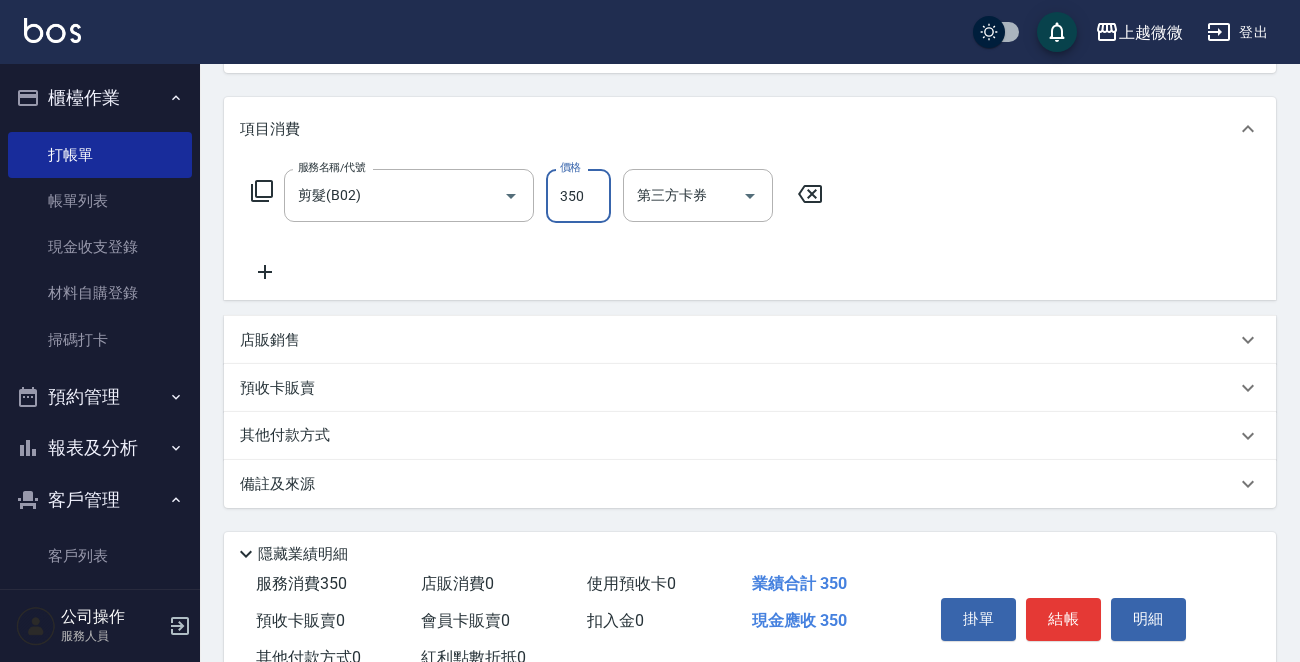scroll, scrollTop: 299, scrollLeft: 0, axis: vertical 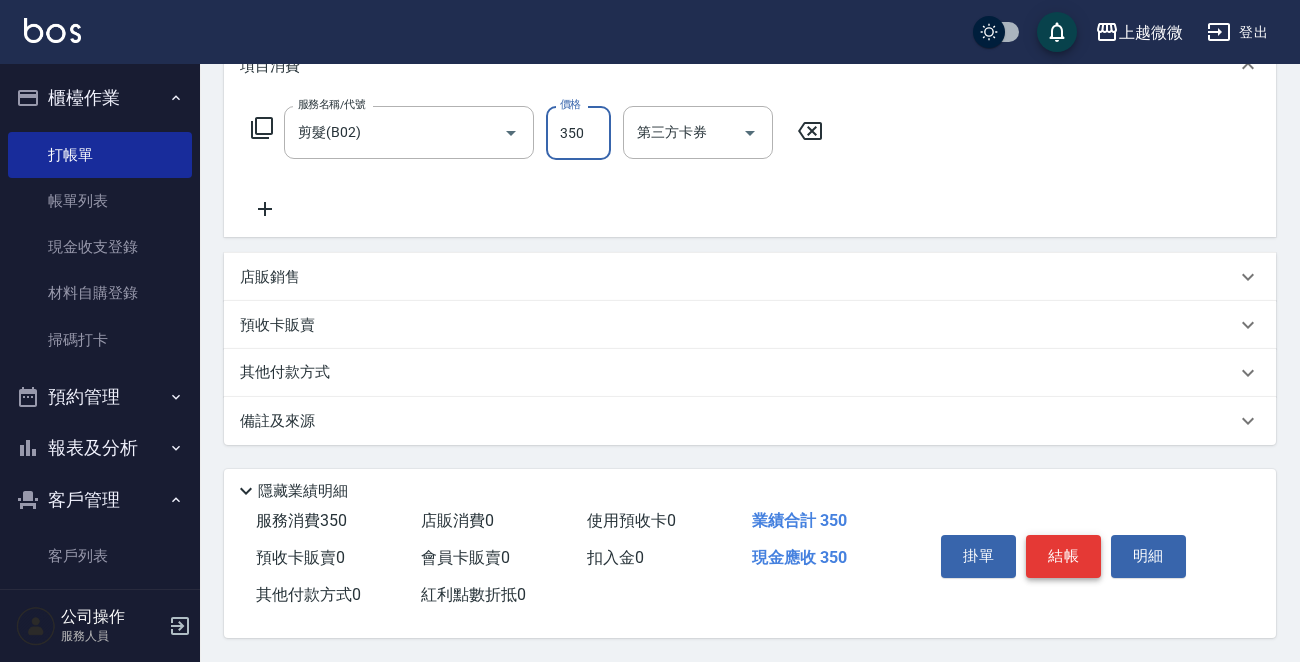 type on "350" 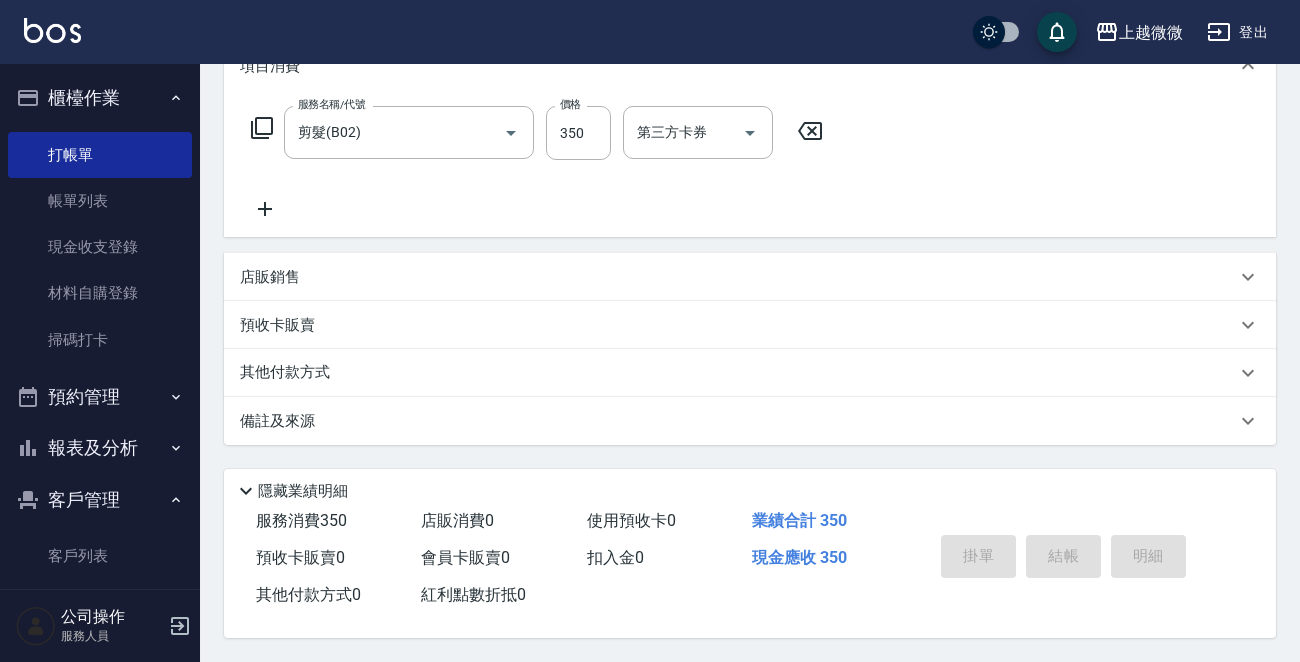 type 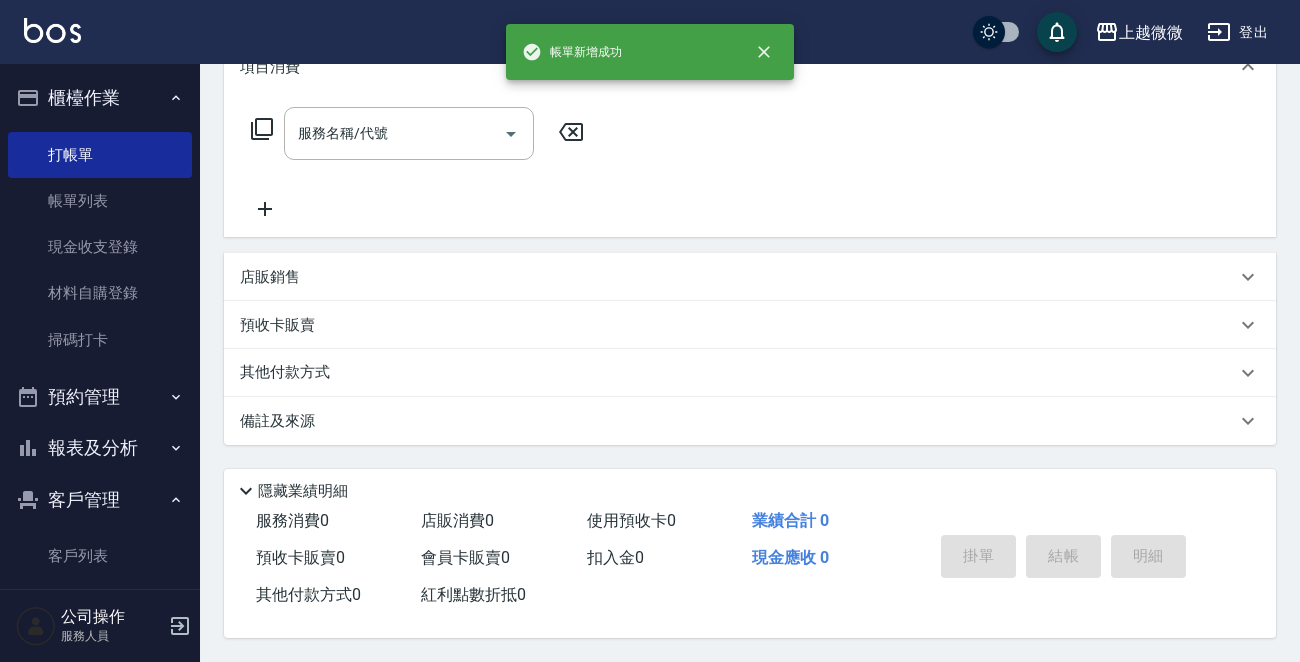 scroll, scrollTop: 0, scrollLeft: 0, axis: both 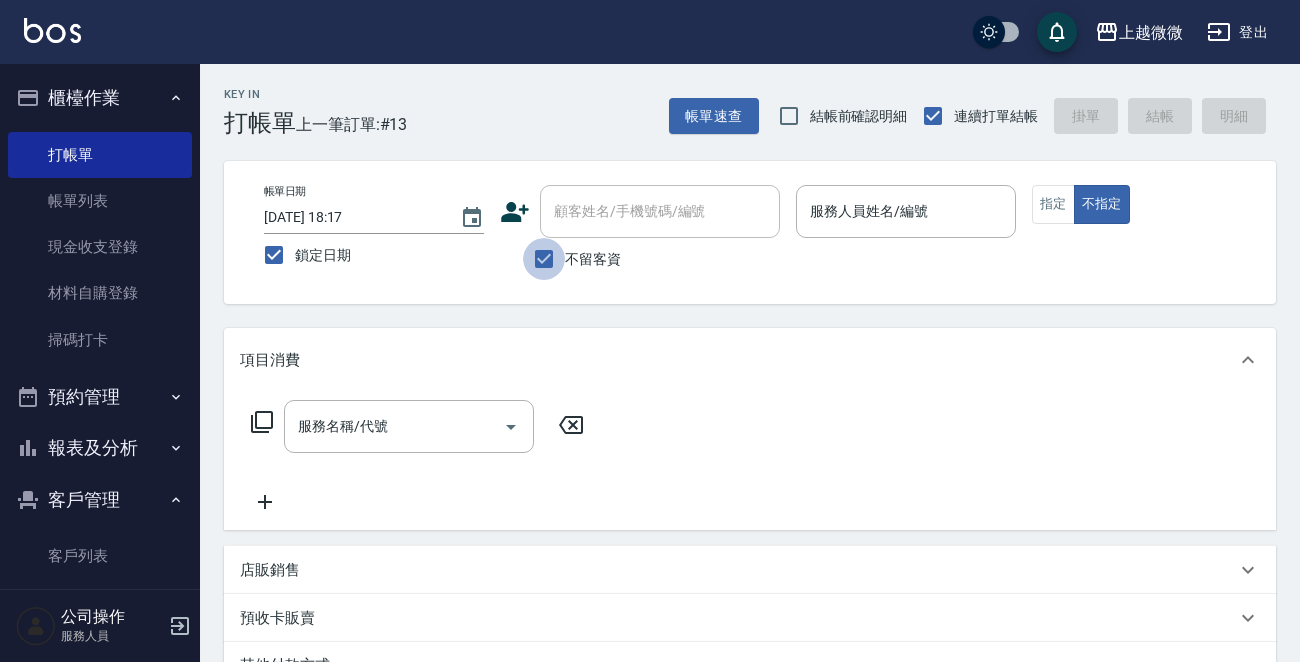 click on "不留客資" at bounding box center (544, 259) 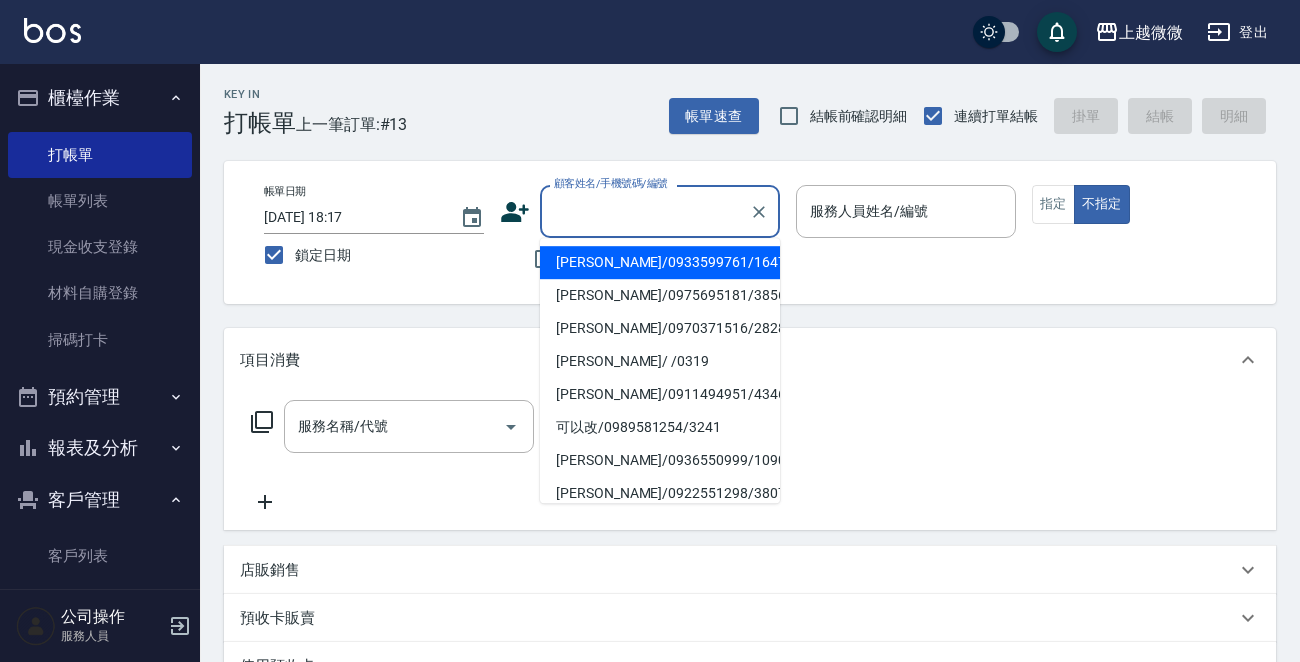 click on "顧客姓名/手機號碼/編號" at bounding box center [645, 211] 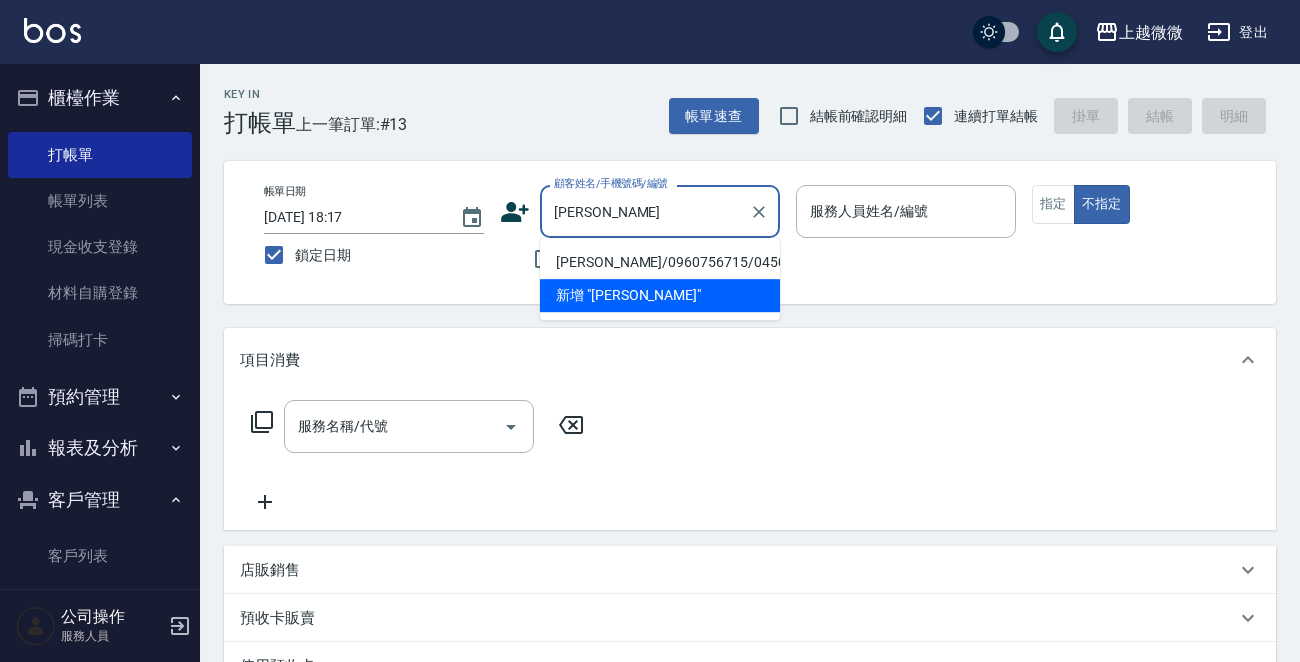 click on "[PERSON_NAME]/0960756715/0450" at bounding box center [660, 262] 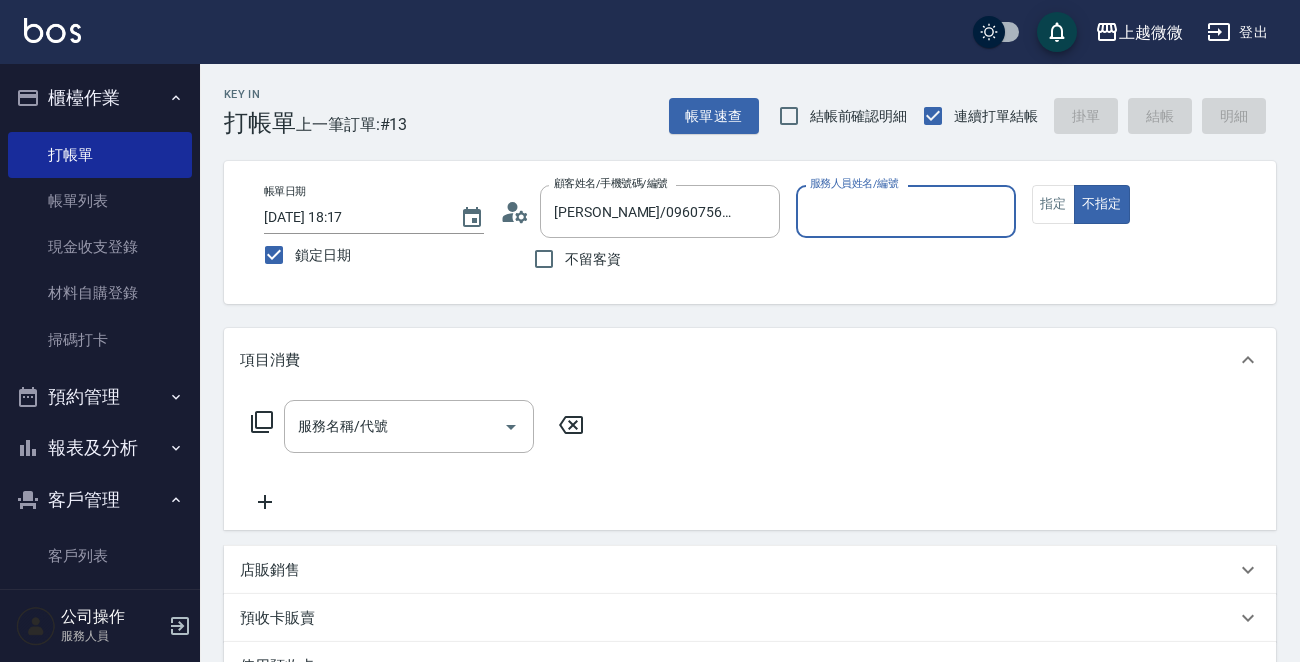 type on "[PERSON_NAME]-7" 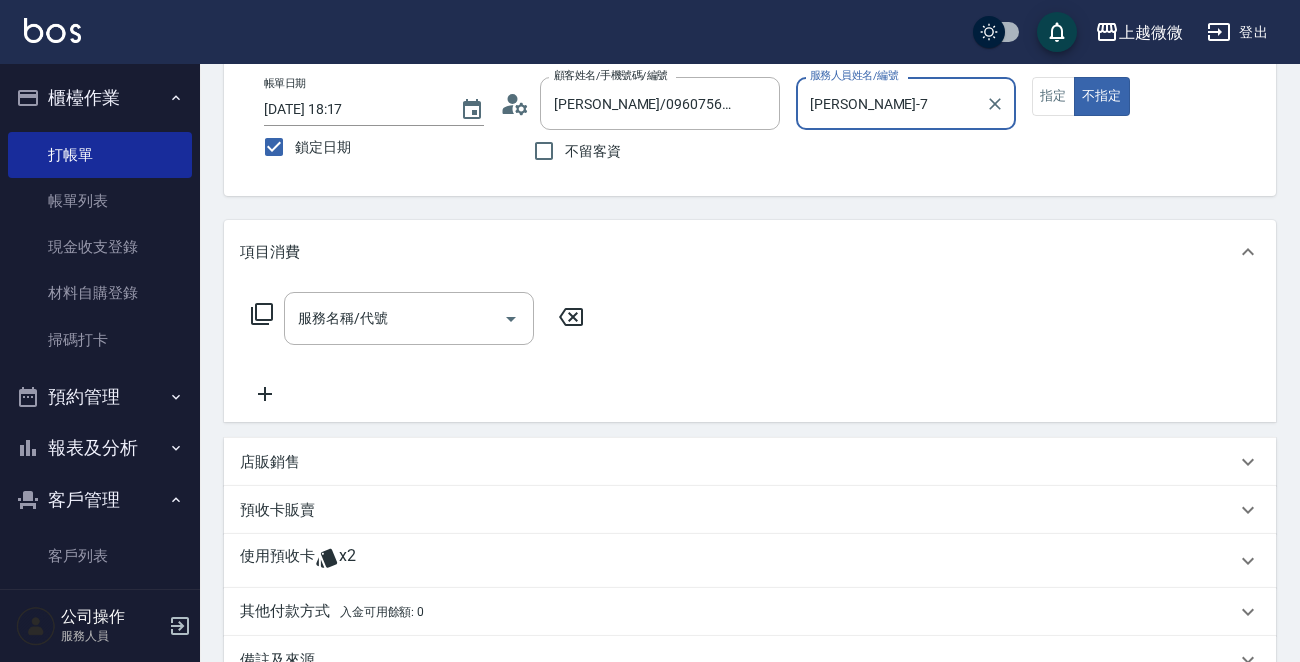 scroll, scrollTop: 200, scrollLeft: 0, axis: vertical 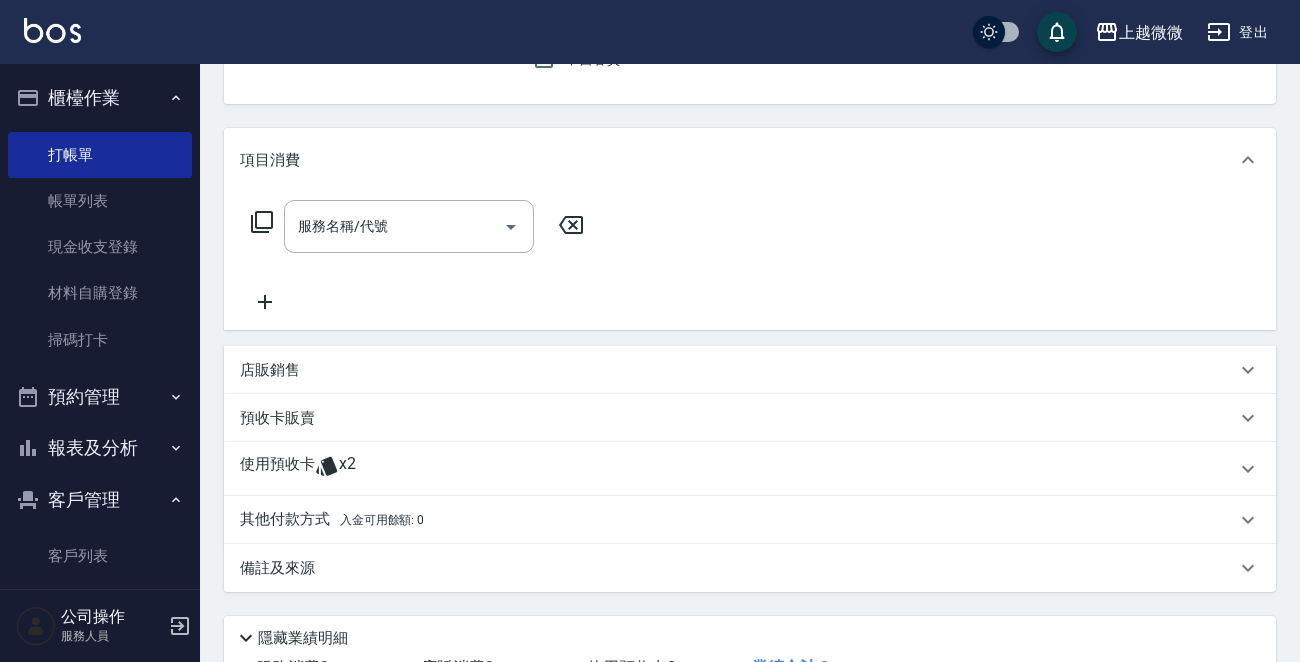 click on "使用預收卡 x2" at bounding box center [750, 469] 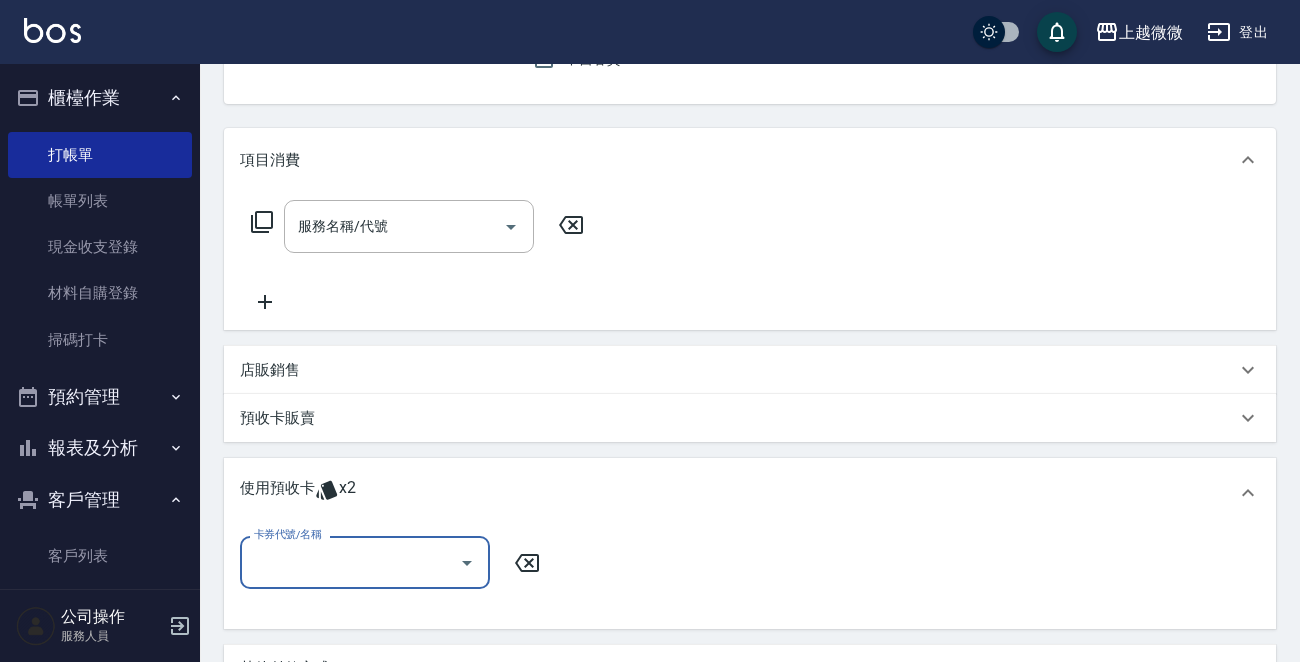 scroll, scrollTop: 0, scrollLeft: 0, axis: both 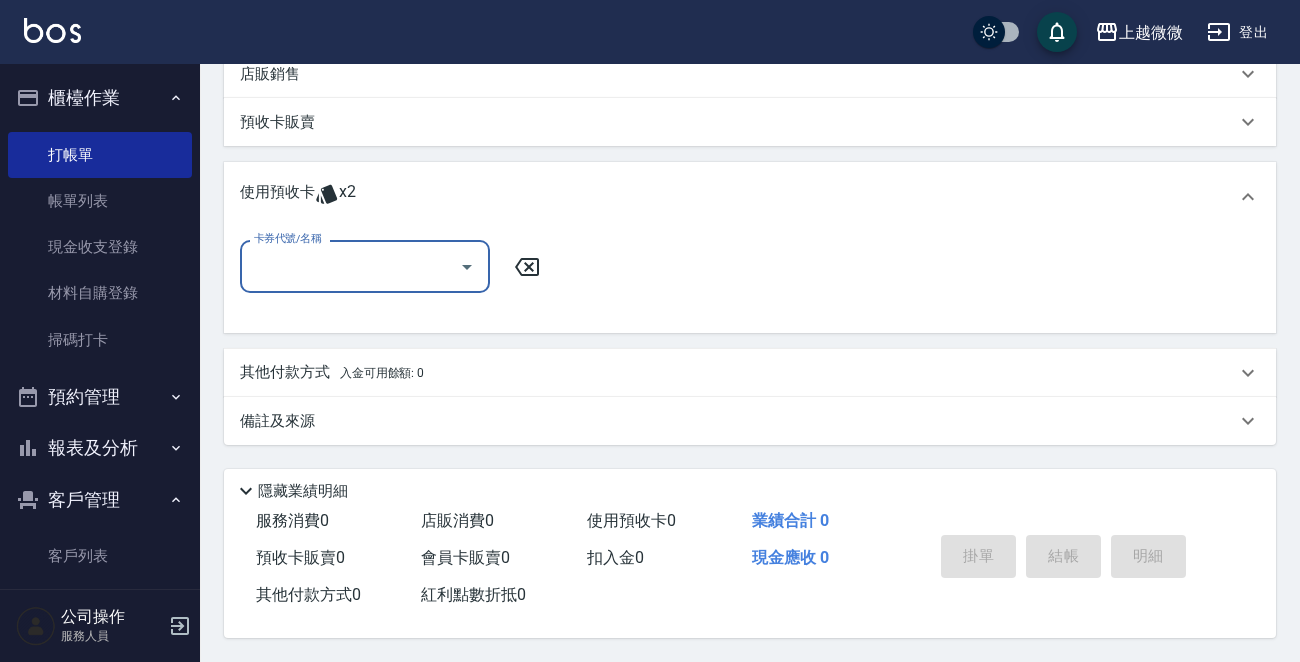 click on "卡券代號/名稱" at bounding box center (350, 266) 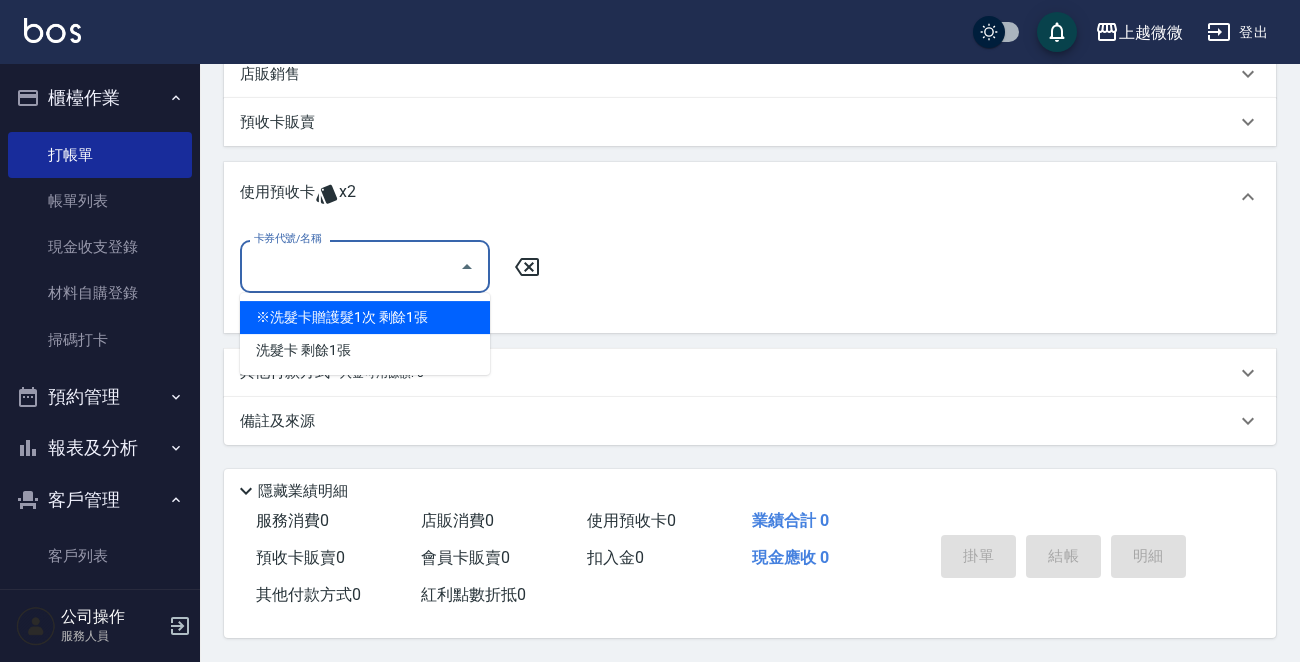 click on "※洗髮卡贈護髮1次 剩餘1張" at bounding box center (365, 317) 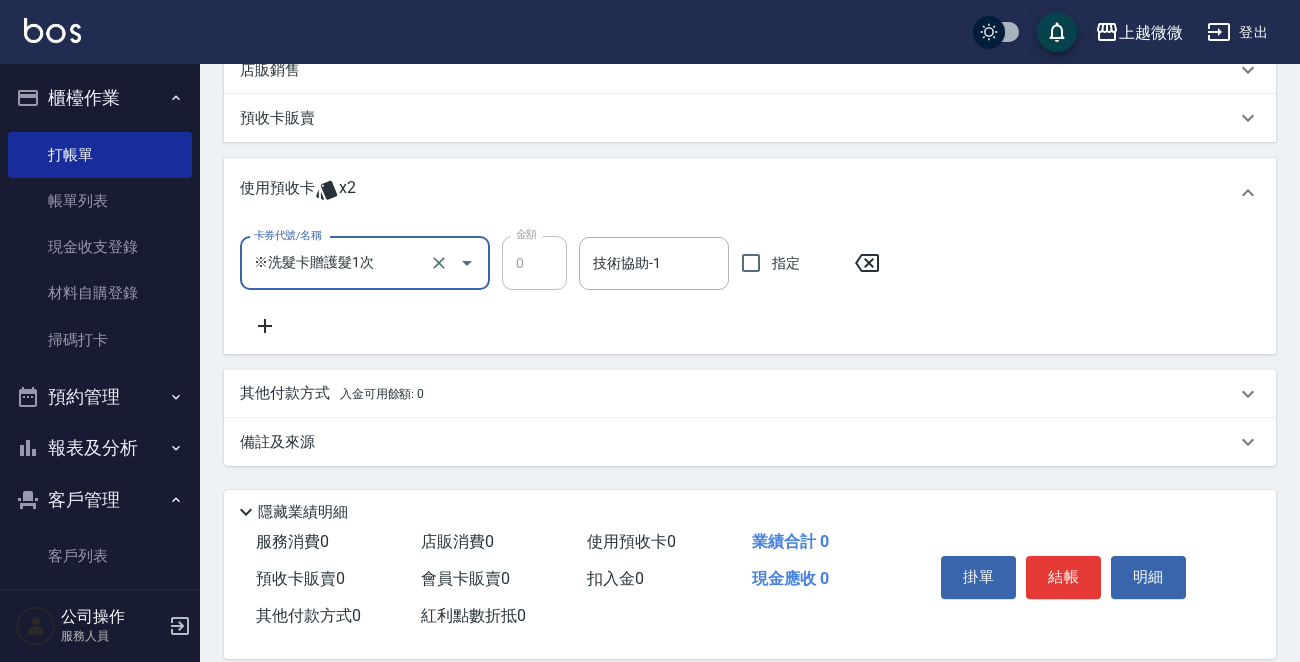 click 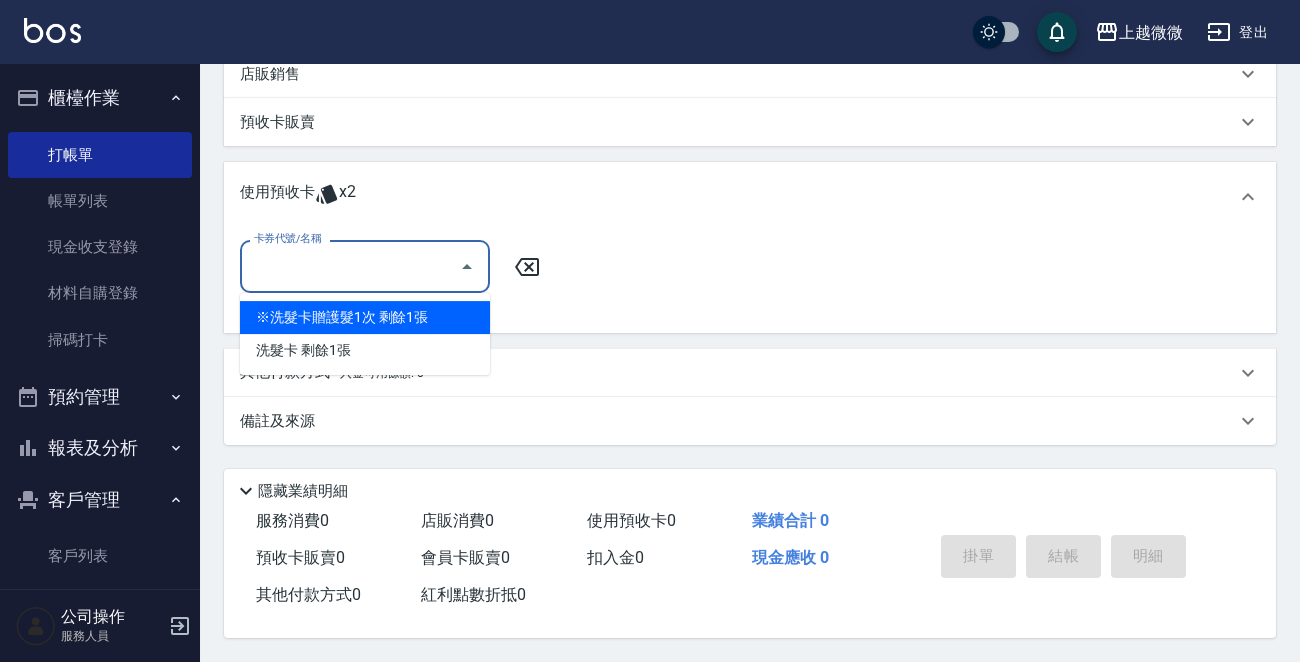click on "卡券代號/名稱" at bounding box center (350, 266) 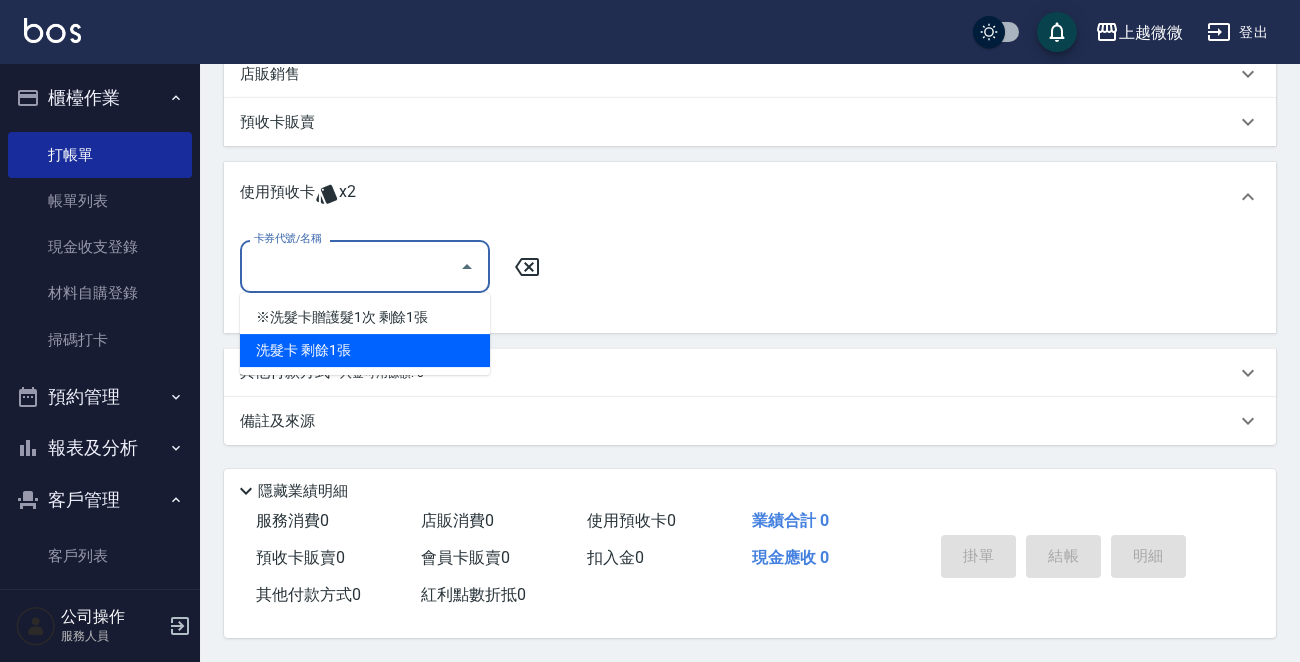 click on "洗髮卡 剩餘1張" at bounding box center (365, 350) 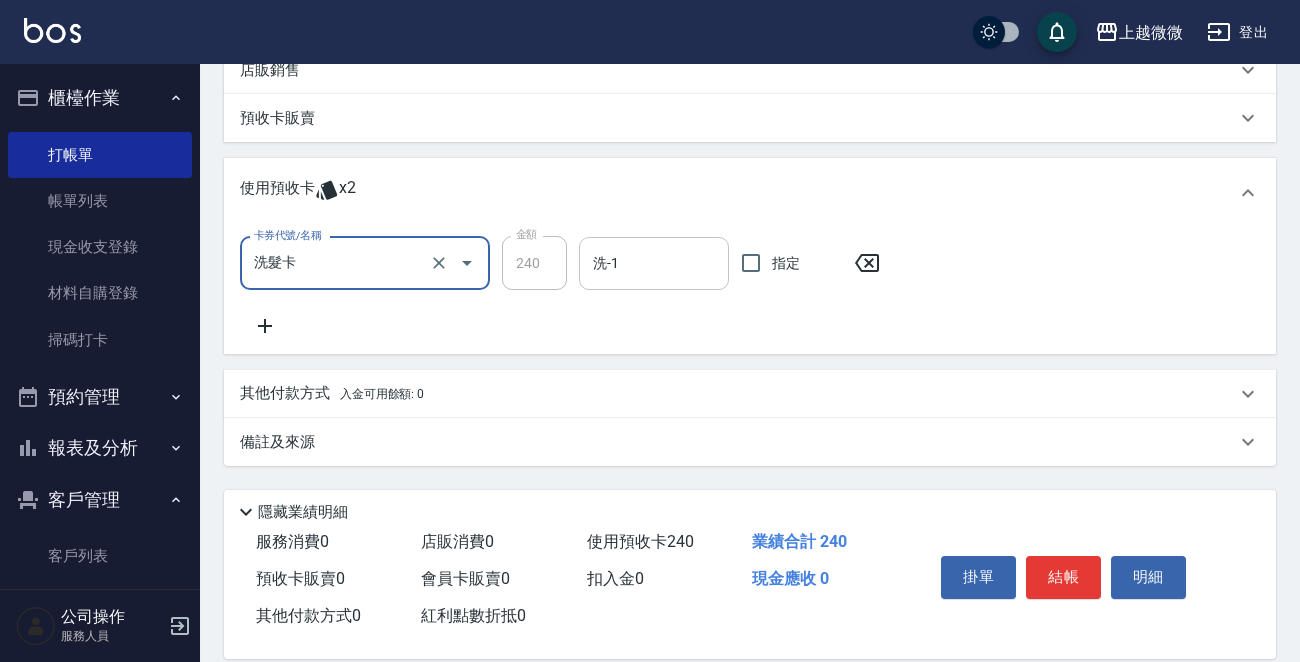 click on "洗-1" at bounding box center (654, 263) 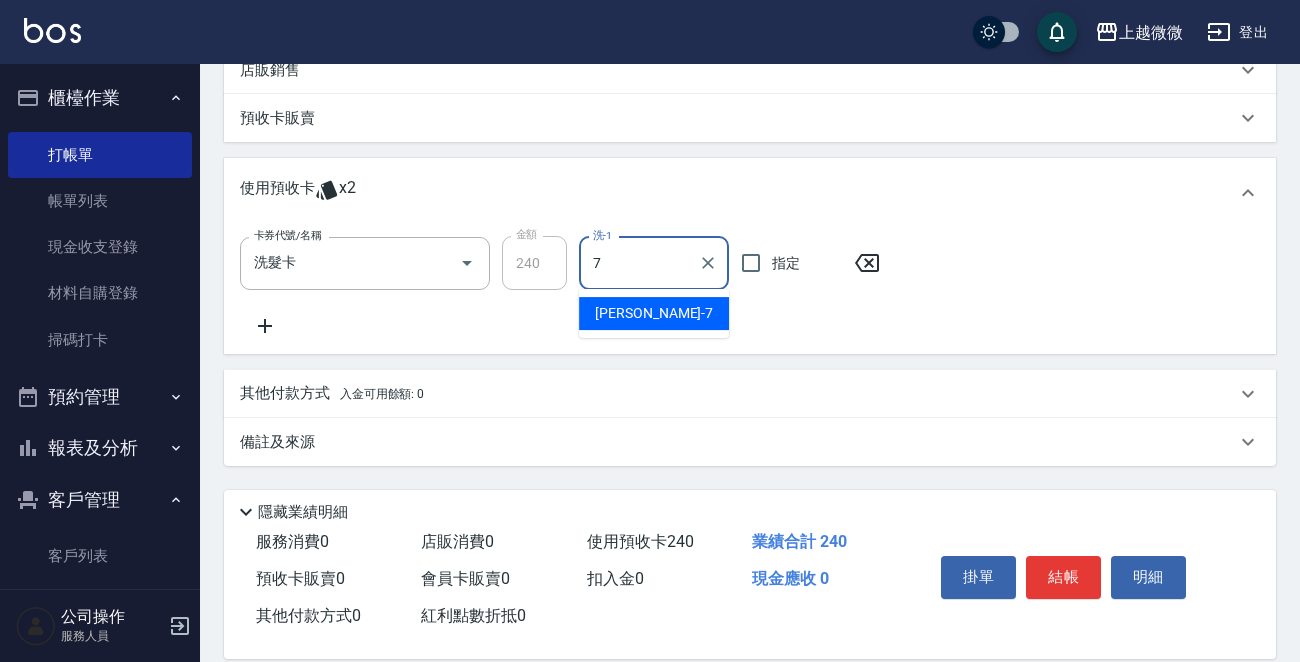 click on "[PERSON_NAME] -7" at bounding box center [654, 313] 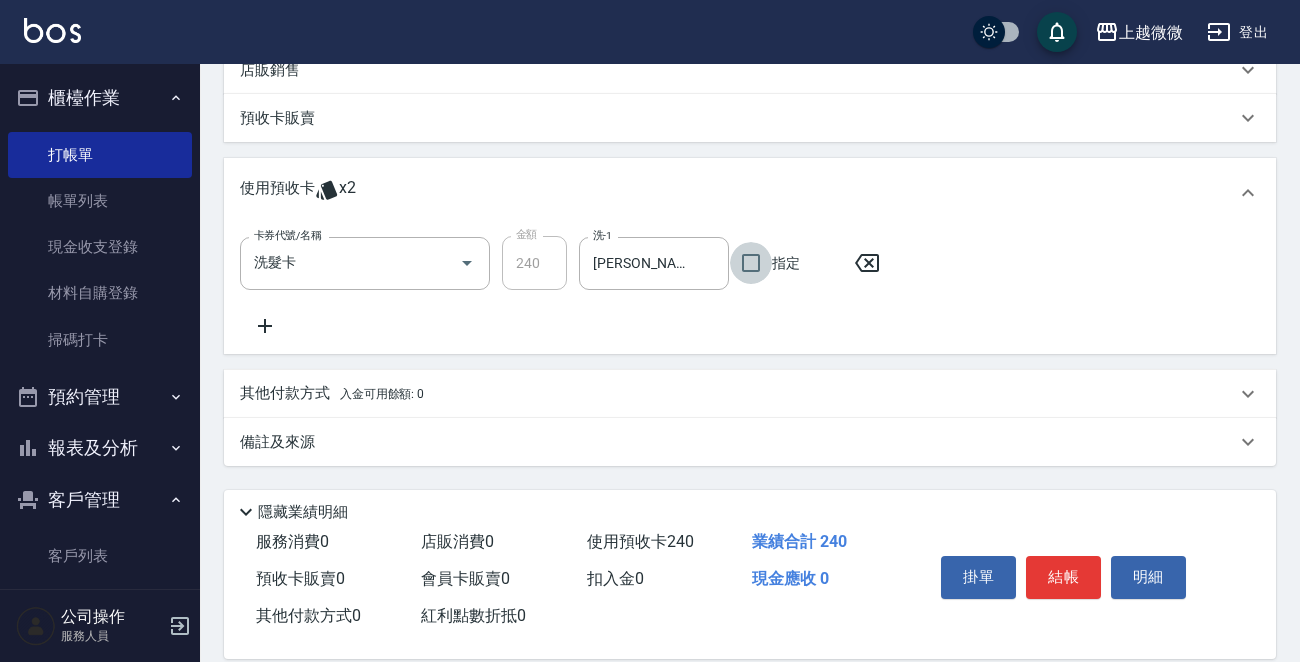 click 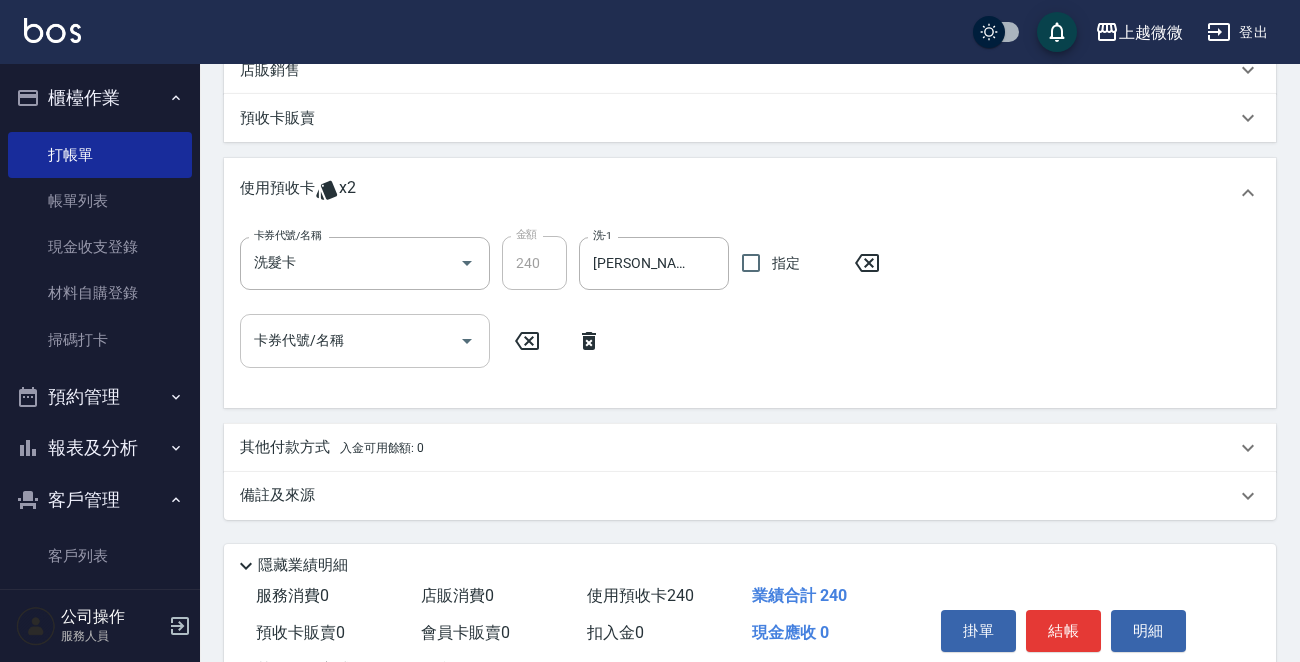 click on "卡券代號/名稱" at bounding box center (350, 340) 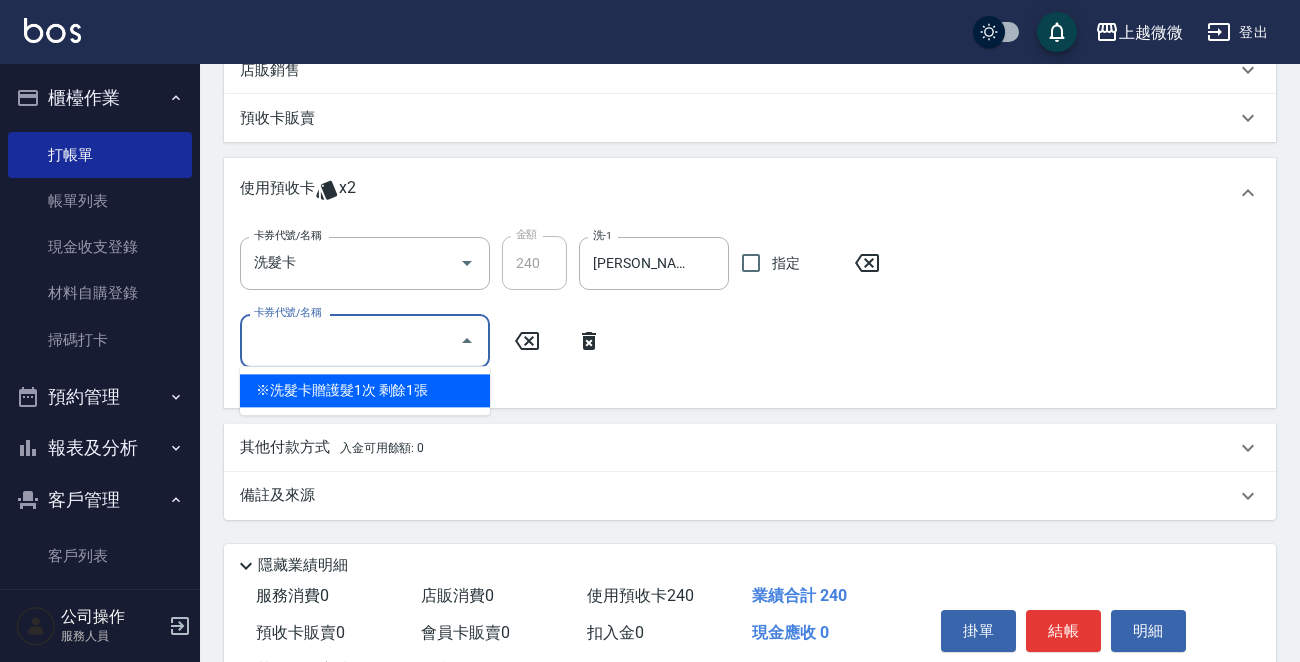 click on "※洗髮卡贈護髮1次 剩餘1張" at bounding box center [365, 390] 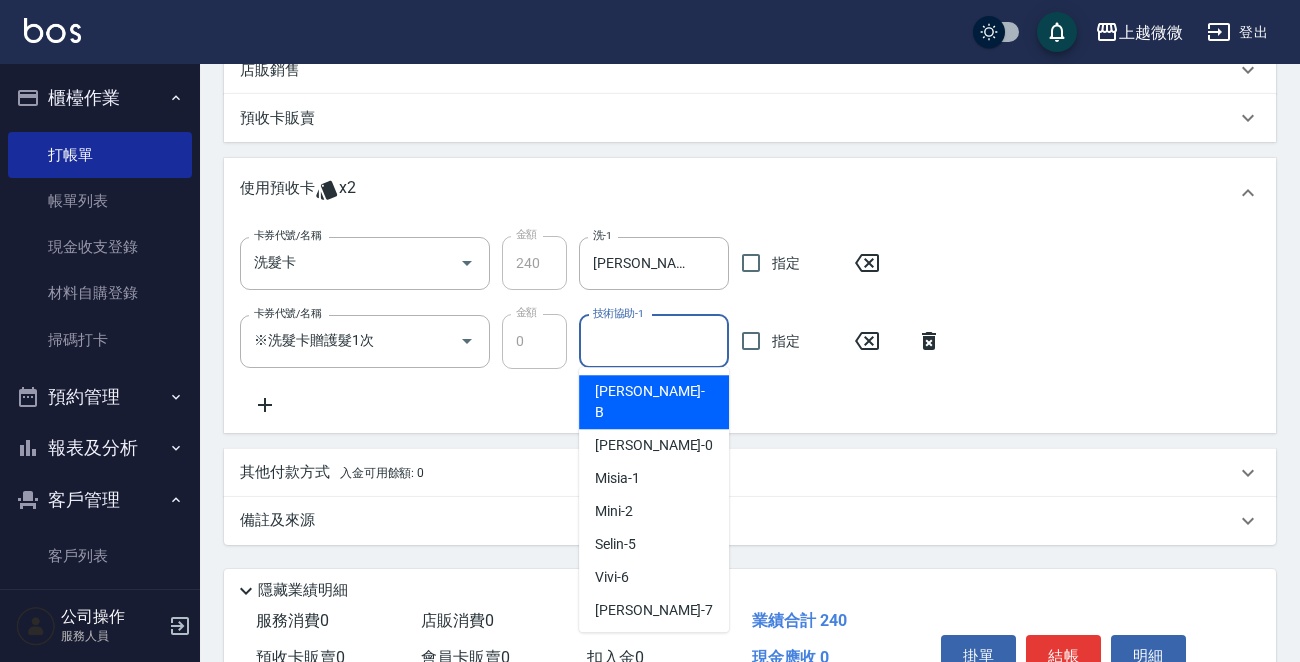 click on "技術協助-1 技術協助-1" at bounding box center [654, 341] 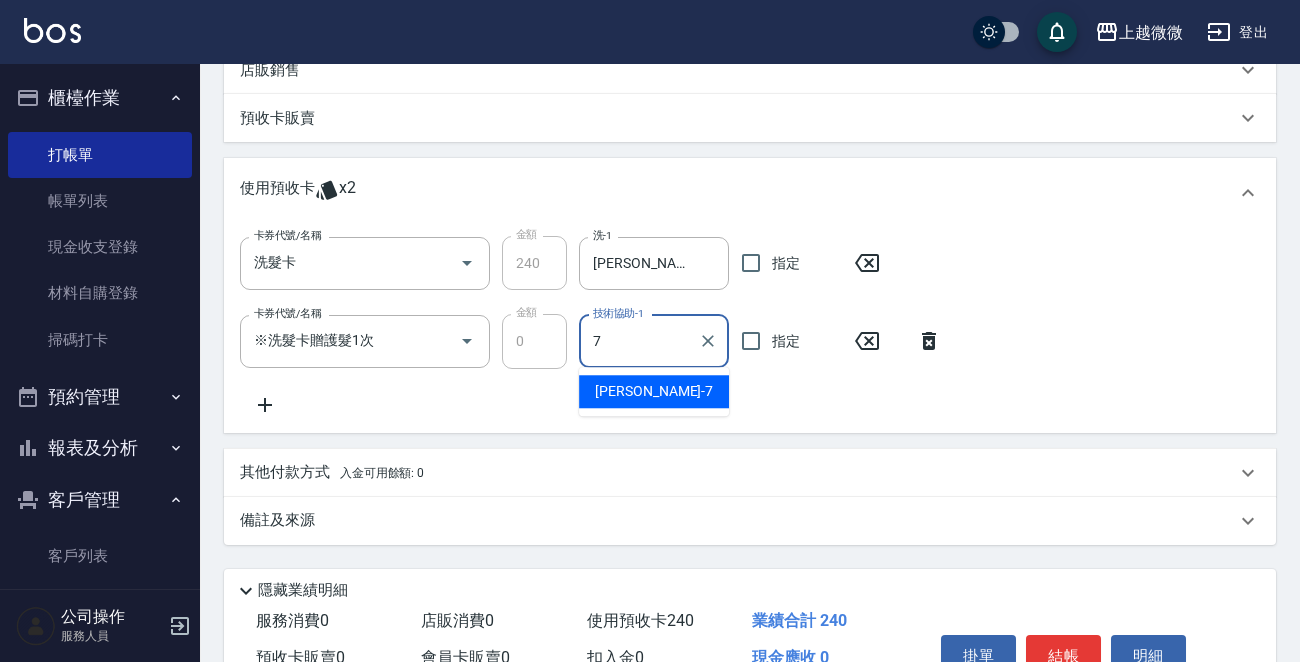 drag, startPoint x: 690, startPoint y: 396, endPoint x: 675, endPoint y: 389, distance: 16.552946 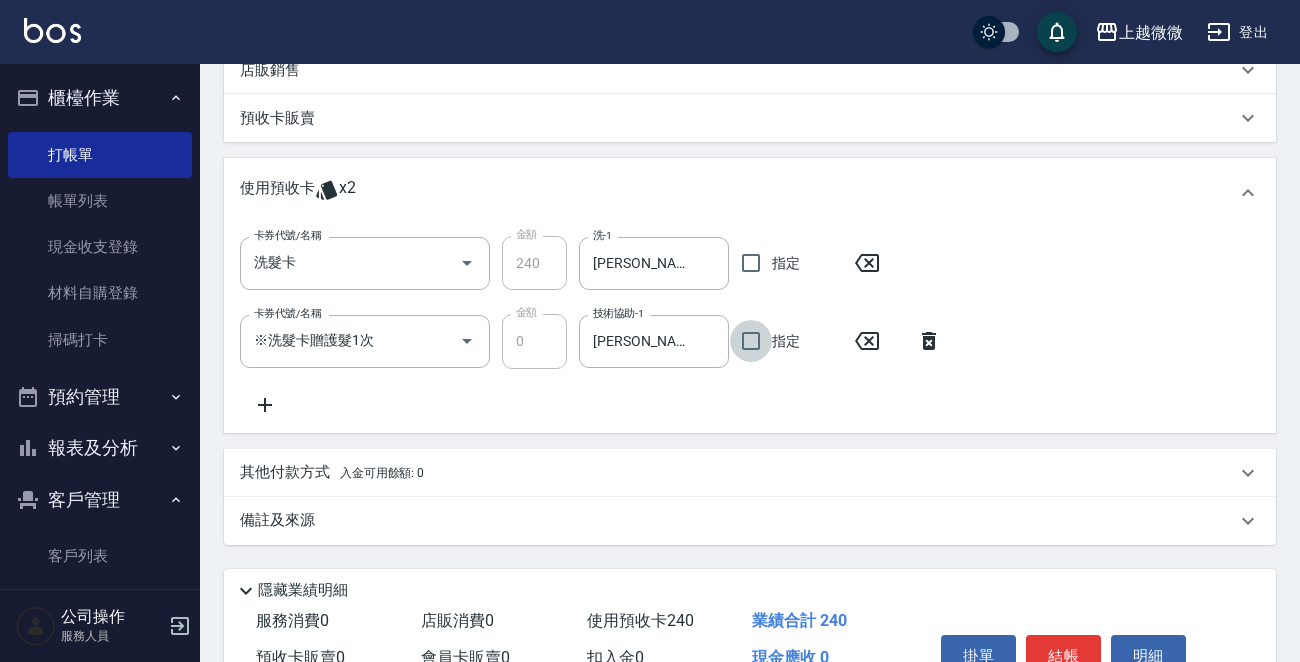scroll, scrollTop: 0, scrollLeft: 0, axis: both 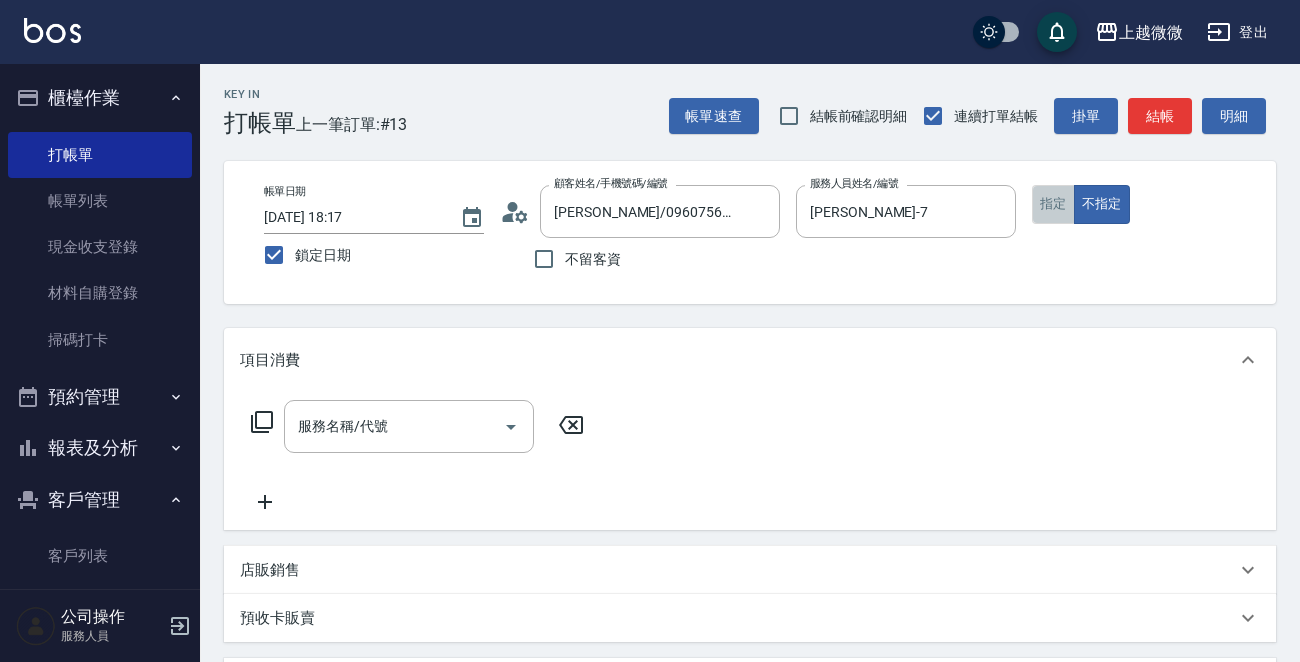 click on "指定" at bounding box center (1053, 204) 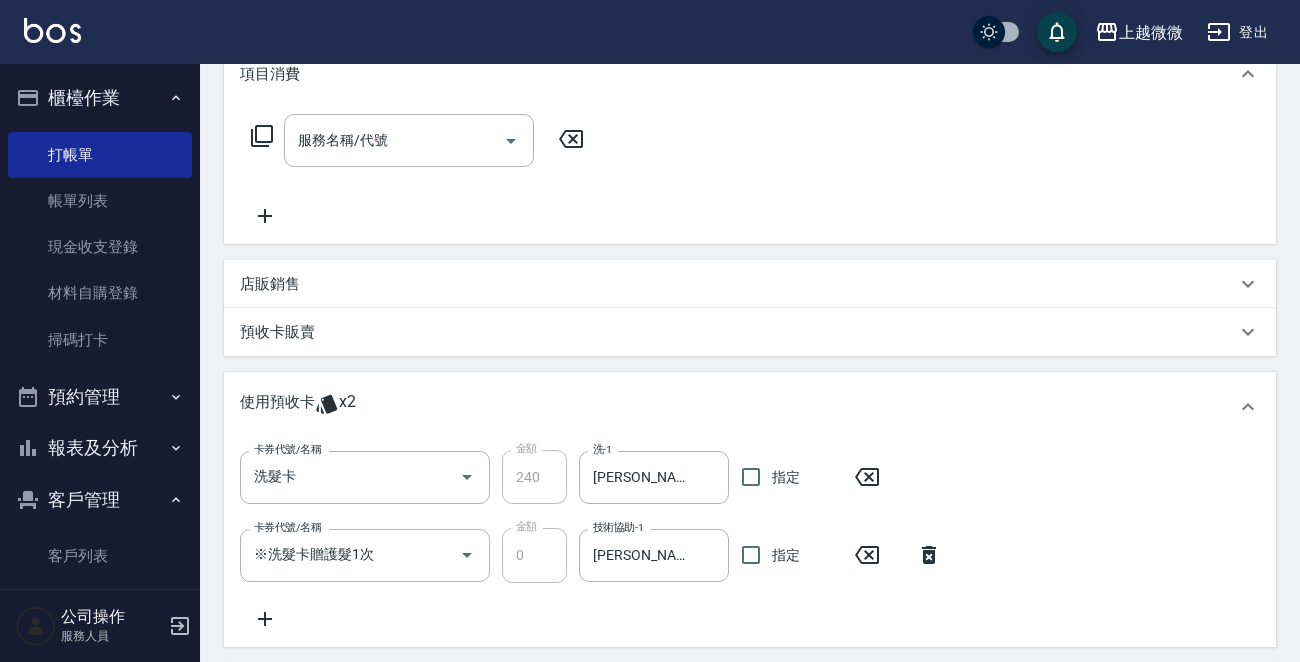 scroll, scrollTop: 600, scrollLeft: 0, axis: vertical 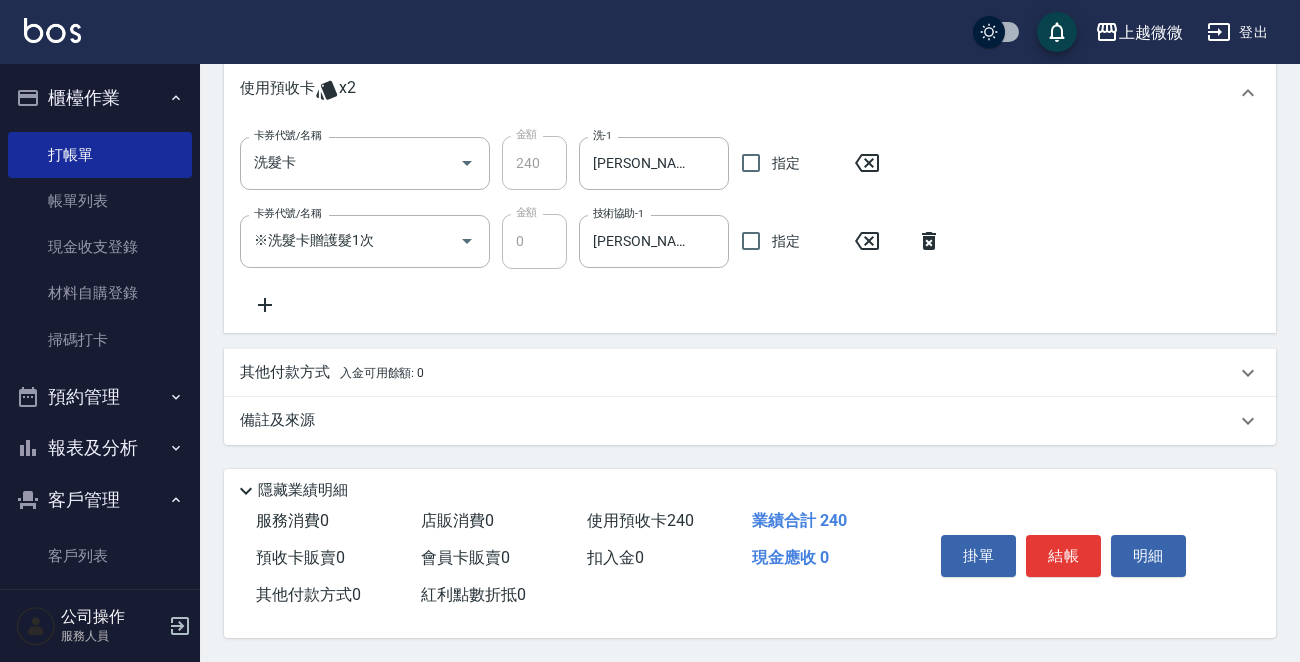 click on "結帳" at bounding box center [1063, 556] 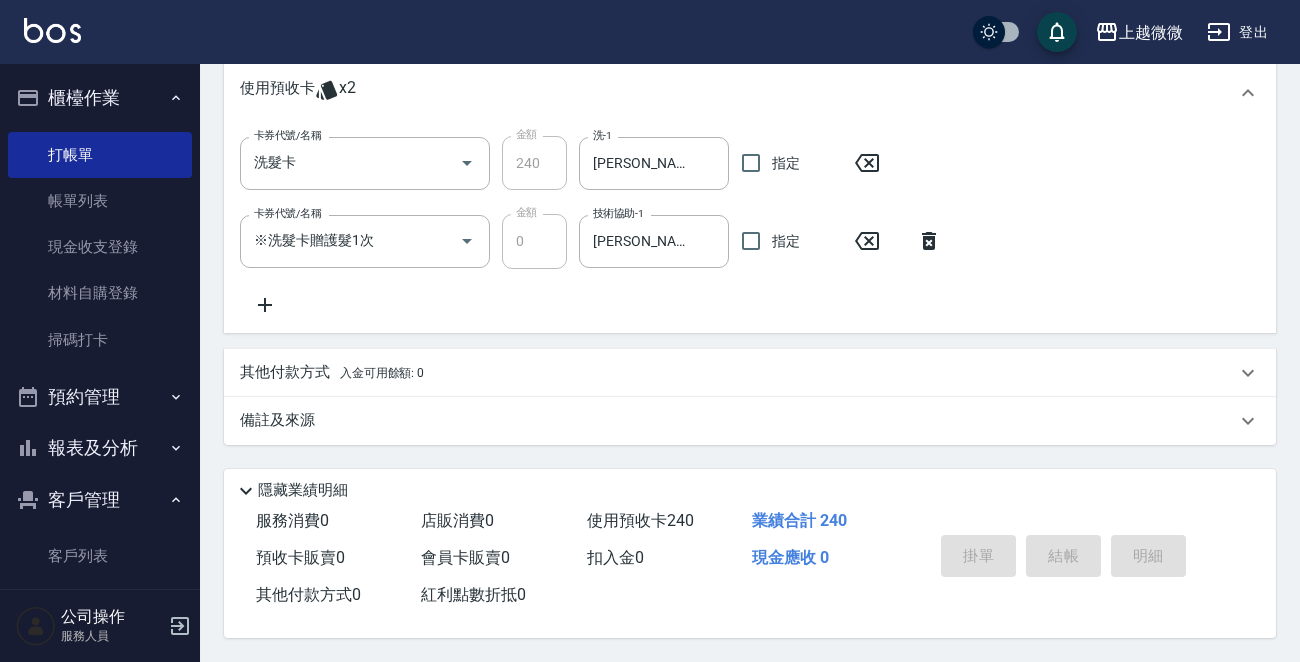 type 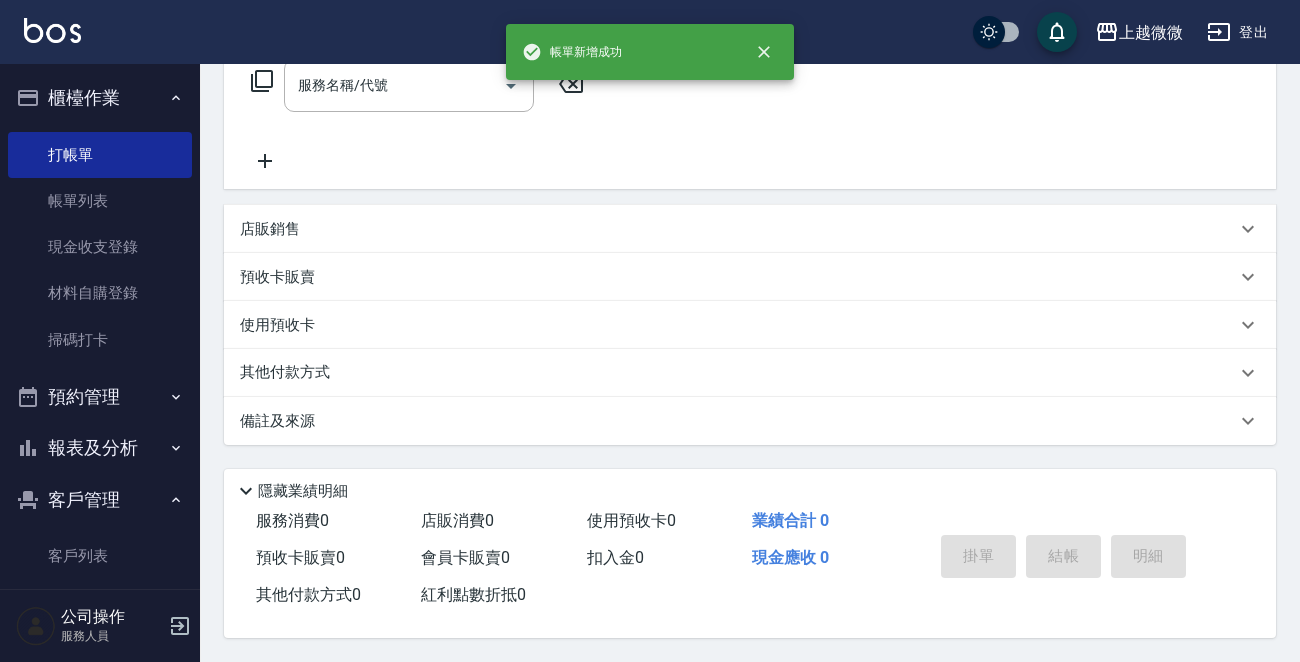 scroll, scrollTop: 0, scrollLeft: 0, axis: both 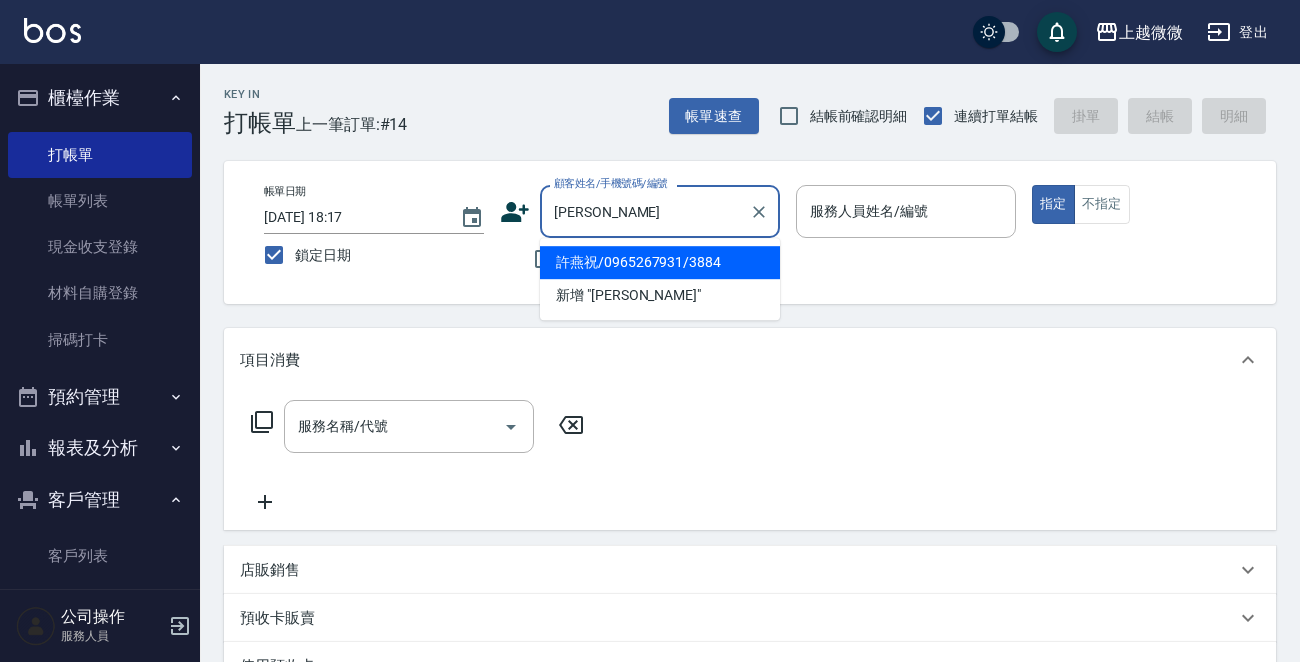 click on "許燕祝/0965267931/3884" at bounding box center (660, 262) 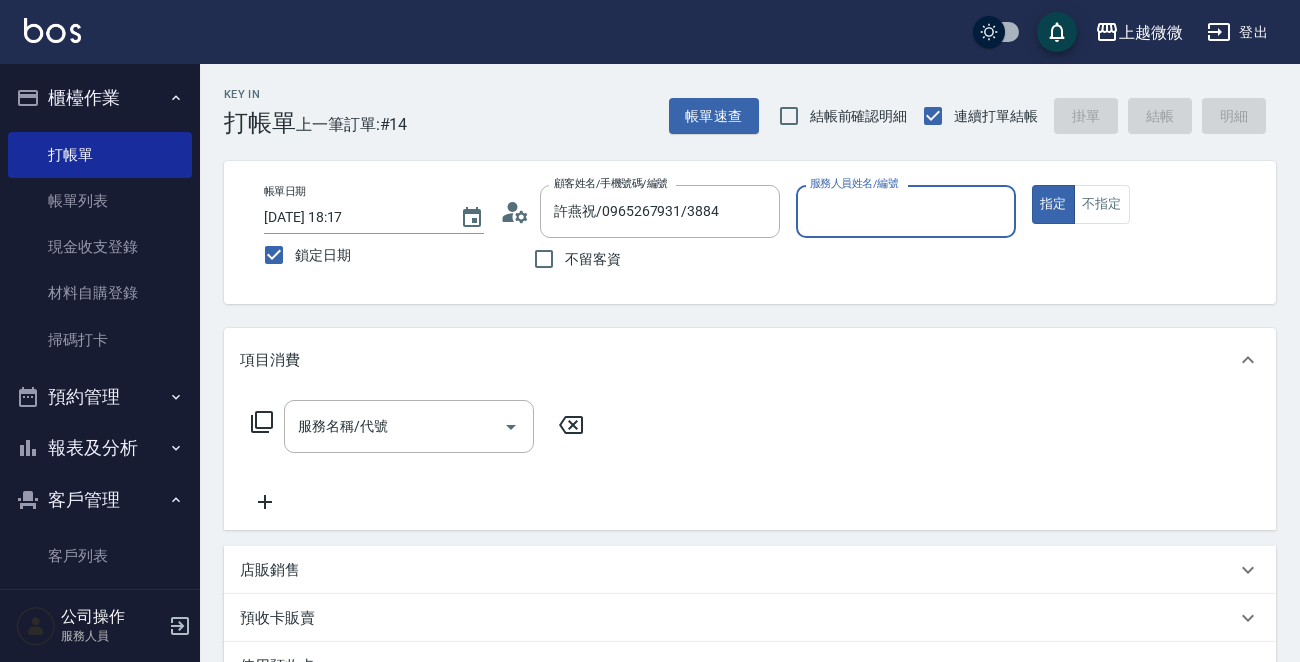type on "Mini-2" 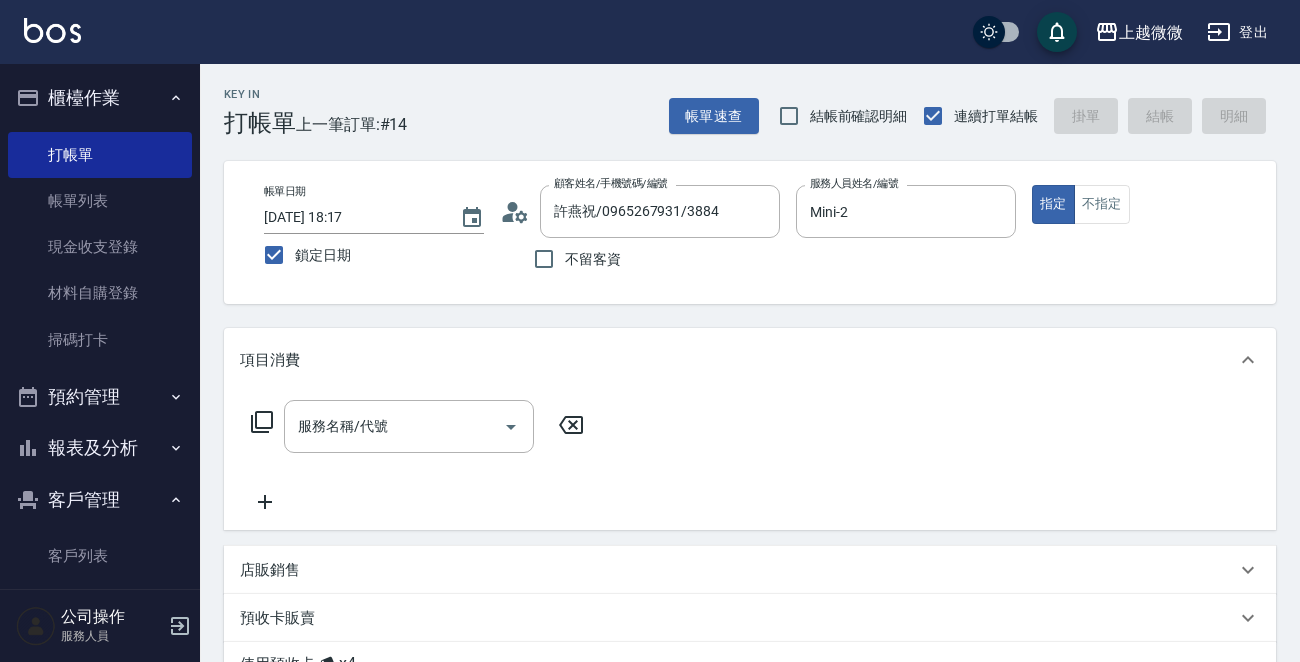 click on "店販銷售" at bounding box center (750, 570) 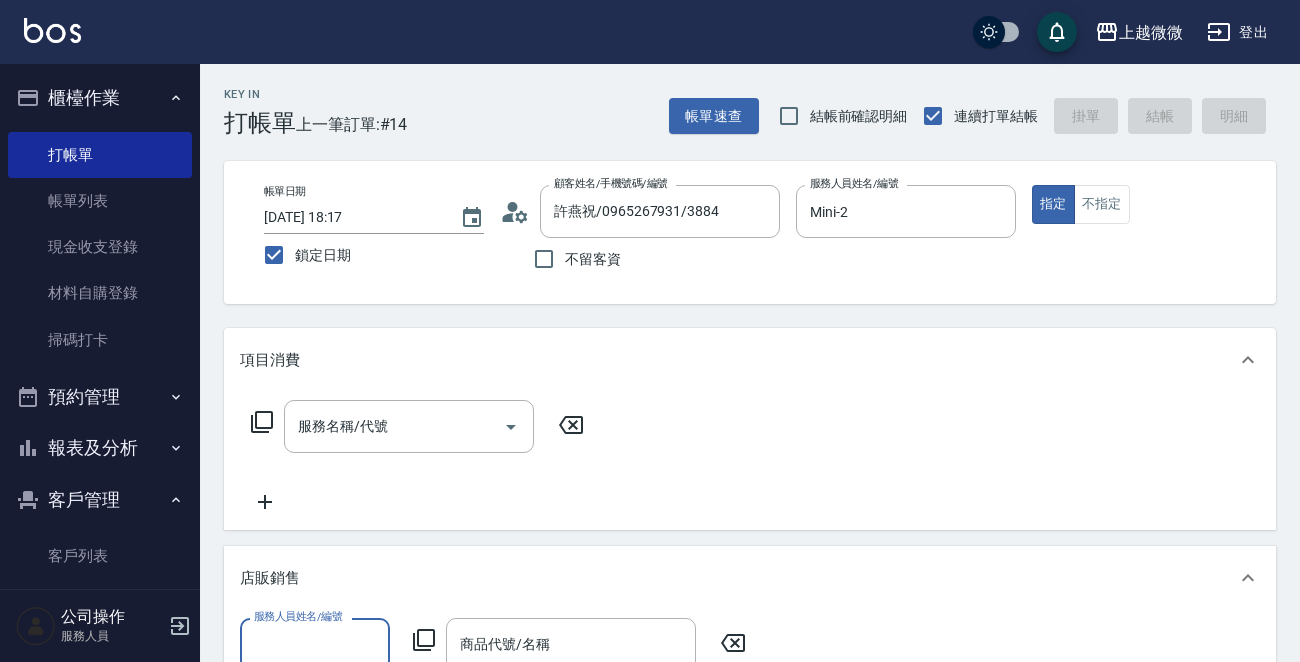 scroll, scrollTop: 64, scrollLeft: 0, axis: vertical 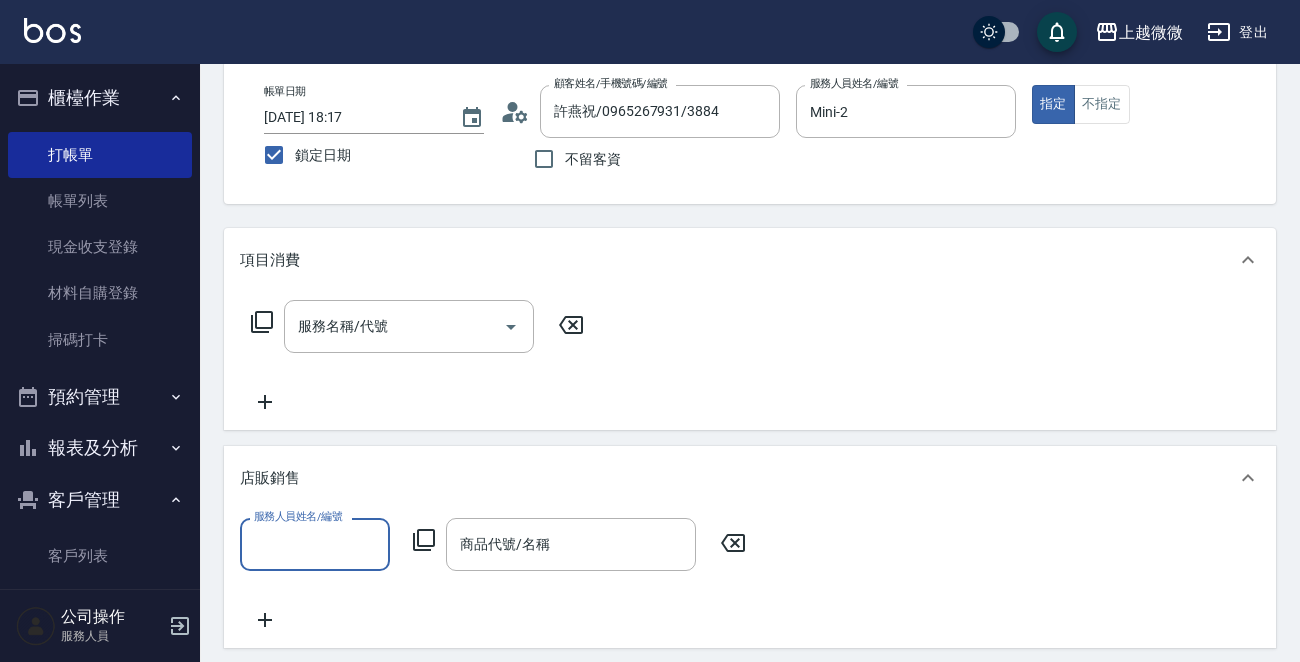 click on "服務人員姓名/編號" at bounding box center (315, 544) 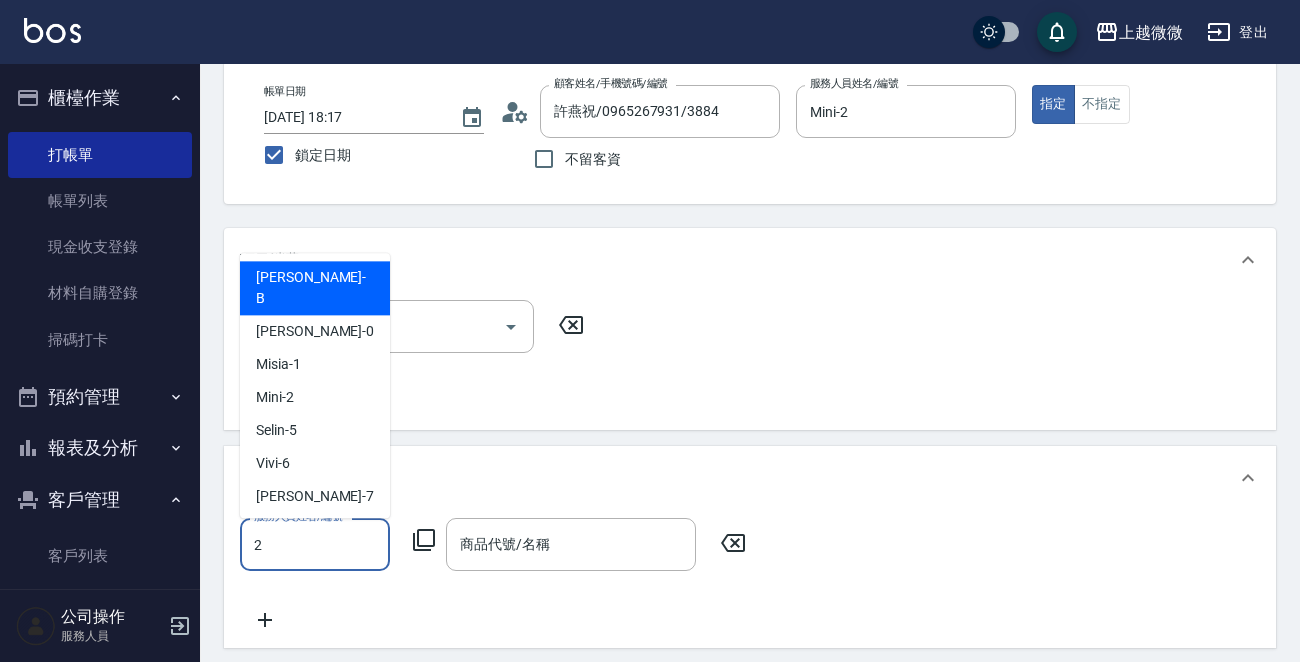 type on "Mini-2" 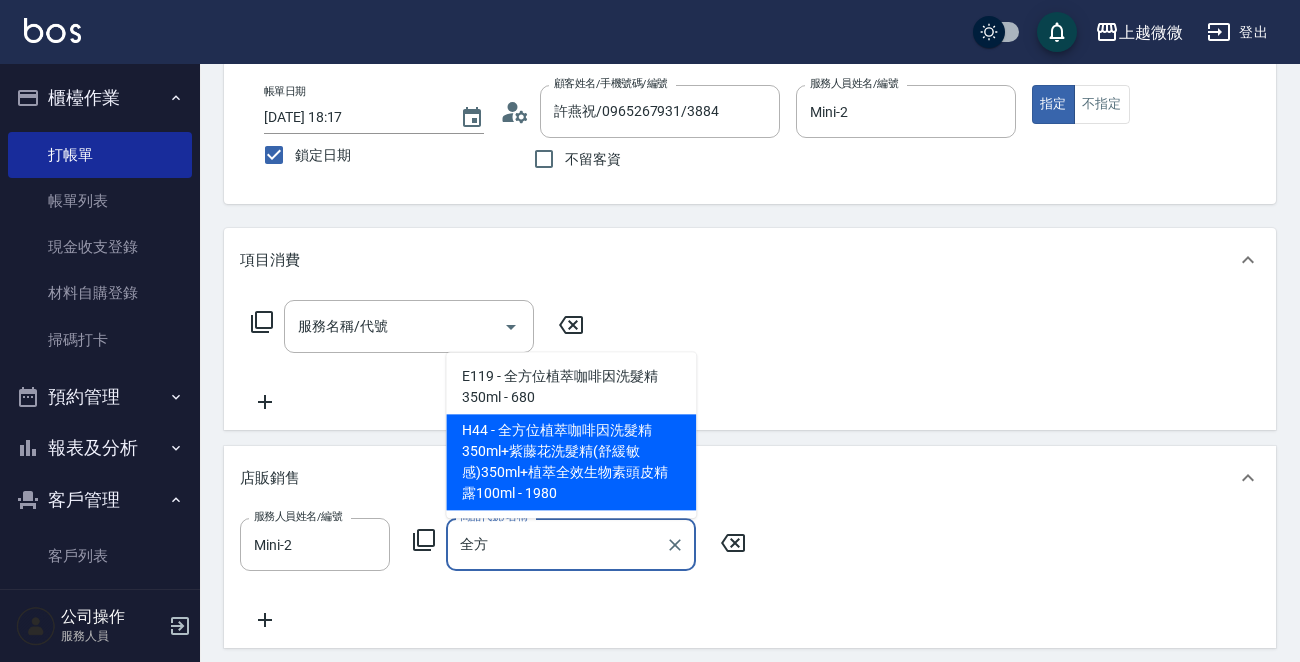scroll, scrollTop: 200, scrollLeft: 0, axis: vertical 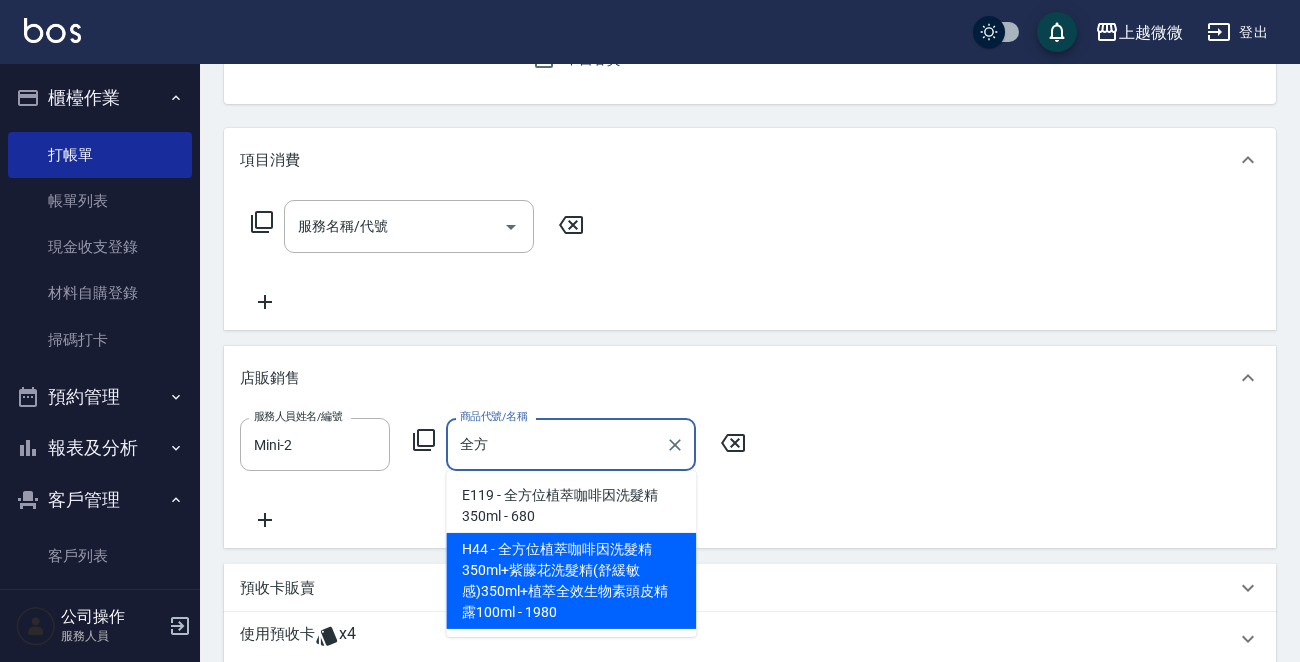 type on "全" 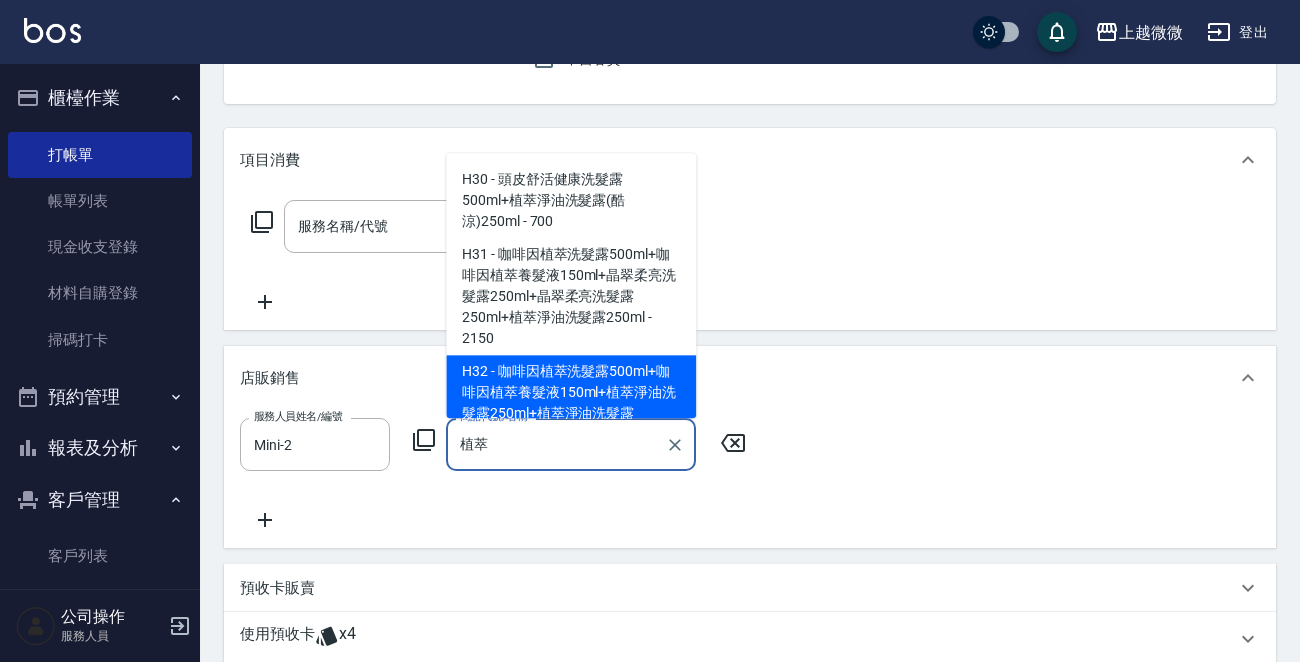 scroll, scrollTop: 300, scrollLeft: 0, axis: vertical 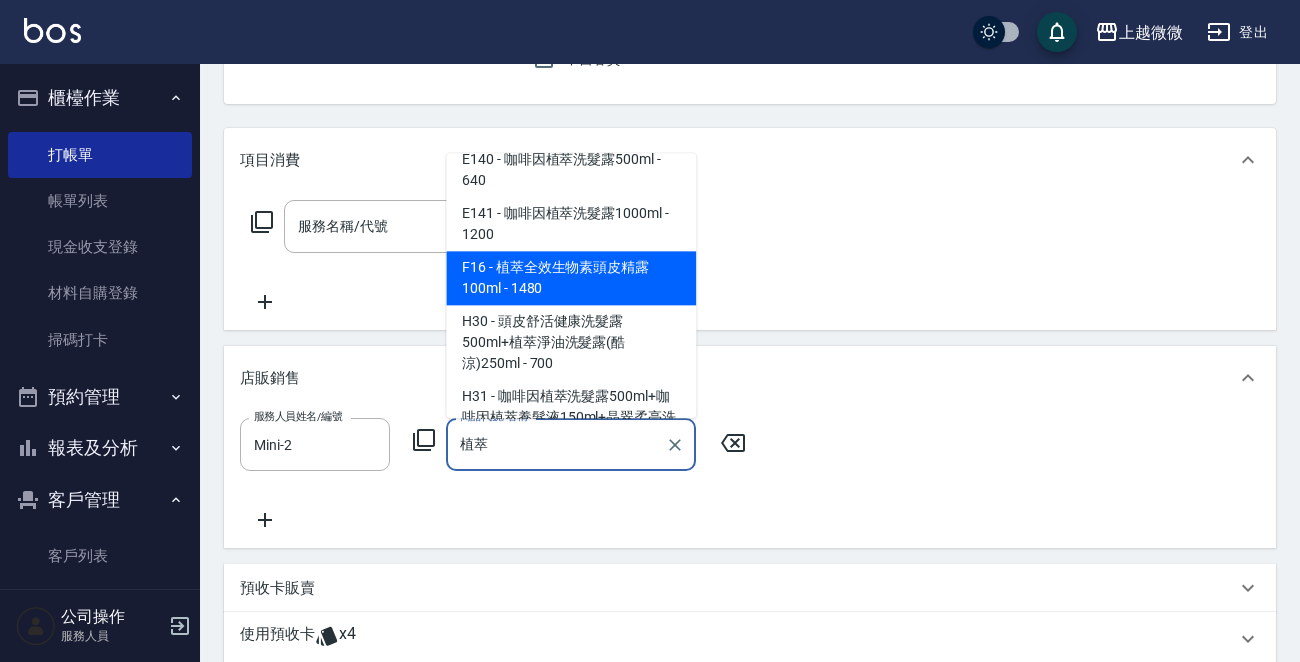 click on "F16 - 植萃全效生物素頭皮精露100ml - 1480" at bounding box center [571, 279] 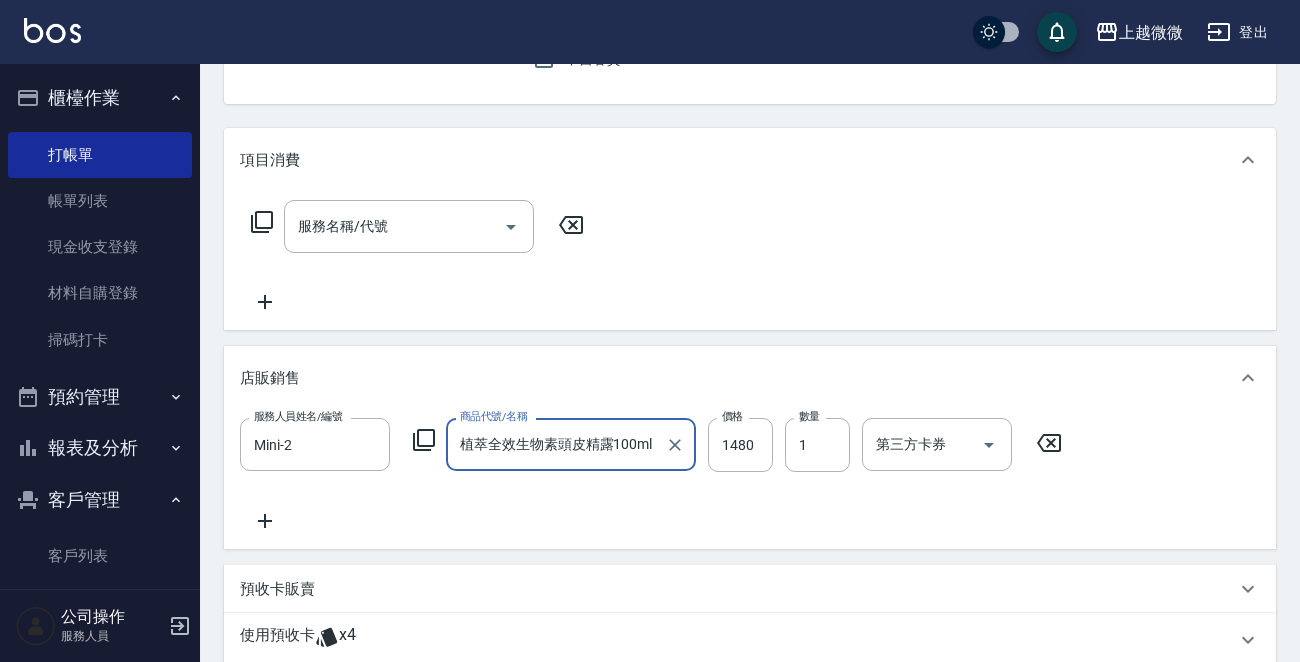 type on "植萃全效生物素頭皮精露100ml" 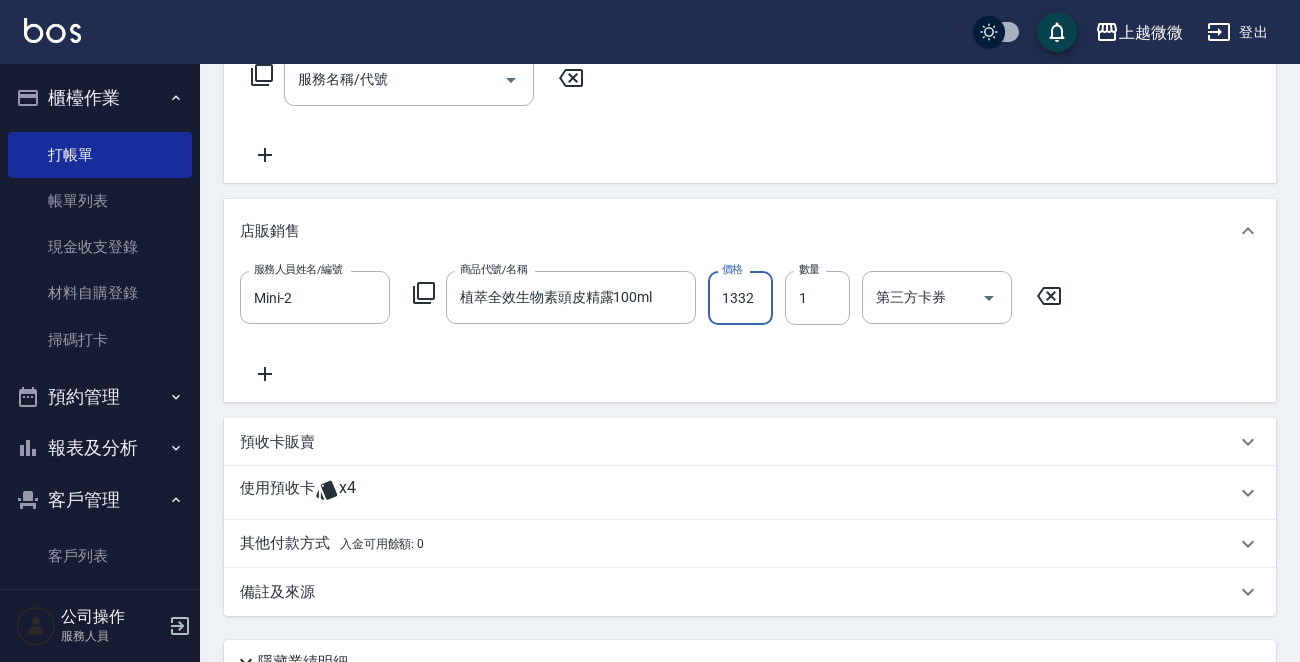 scroll, scrollTop: 522, scrollLeft: 0, axis: vertical 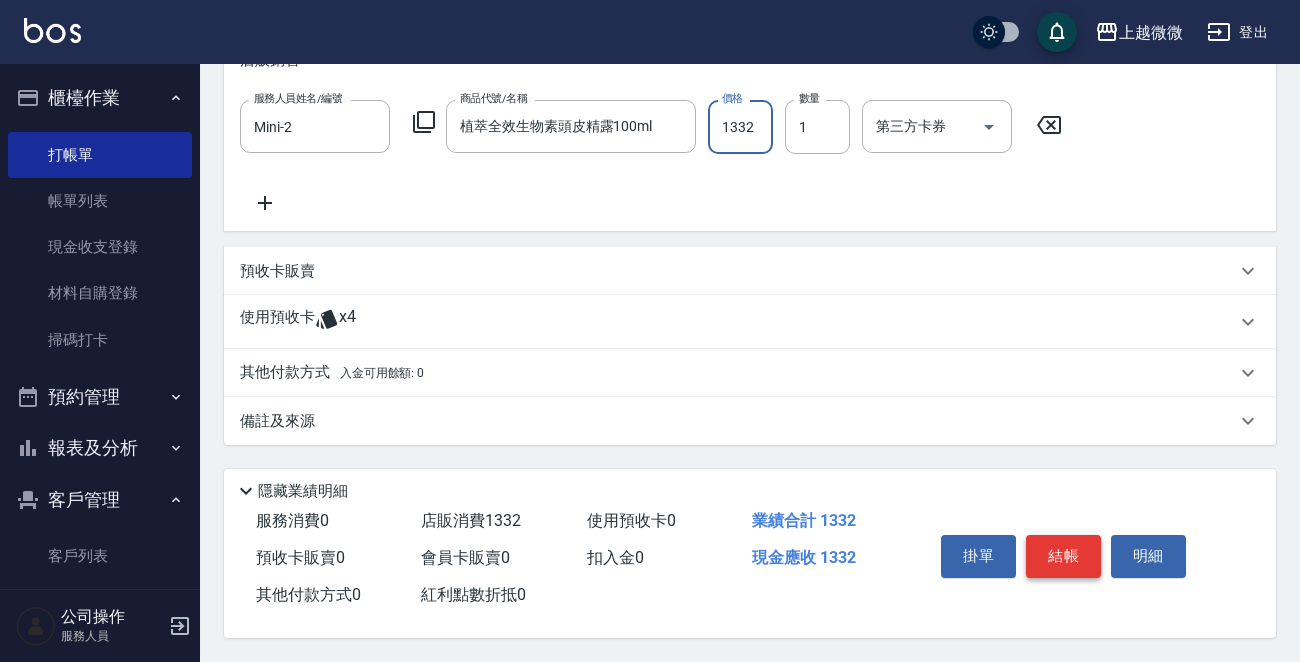 type on "1332" 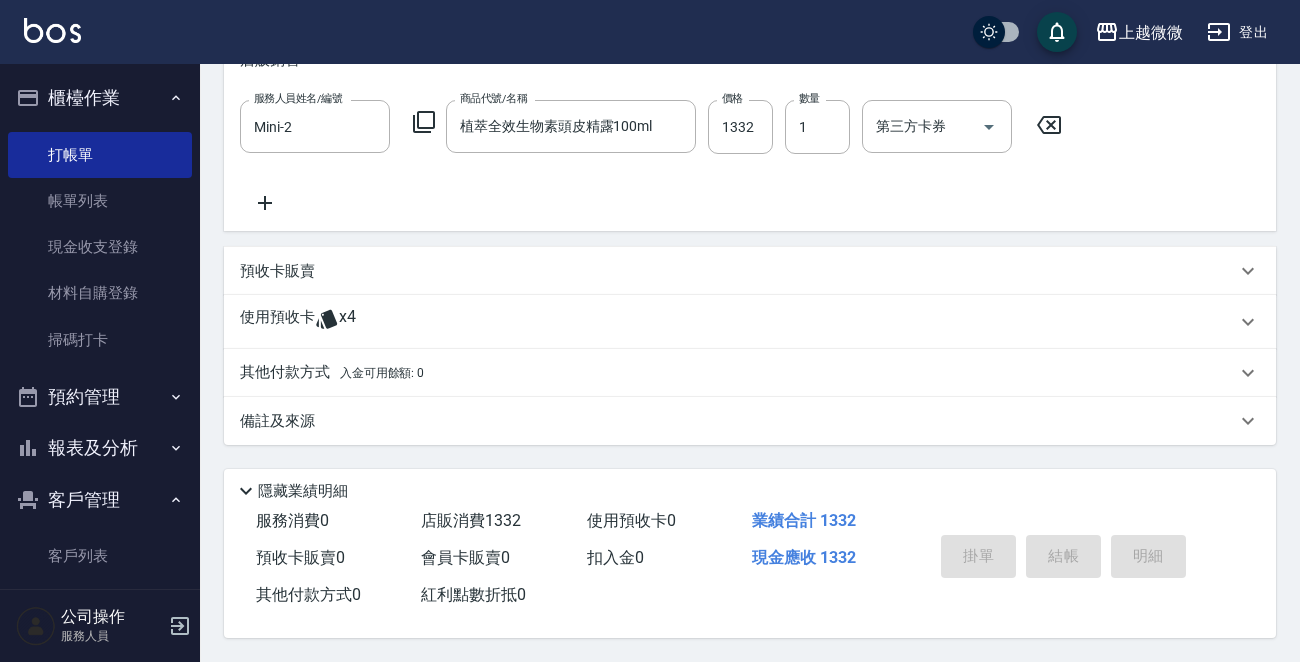 type 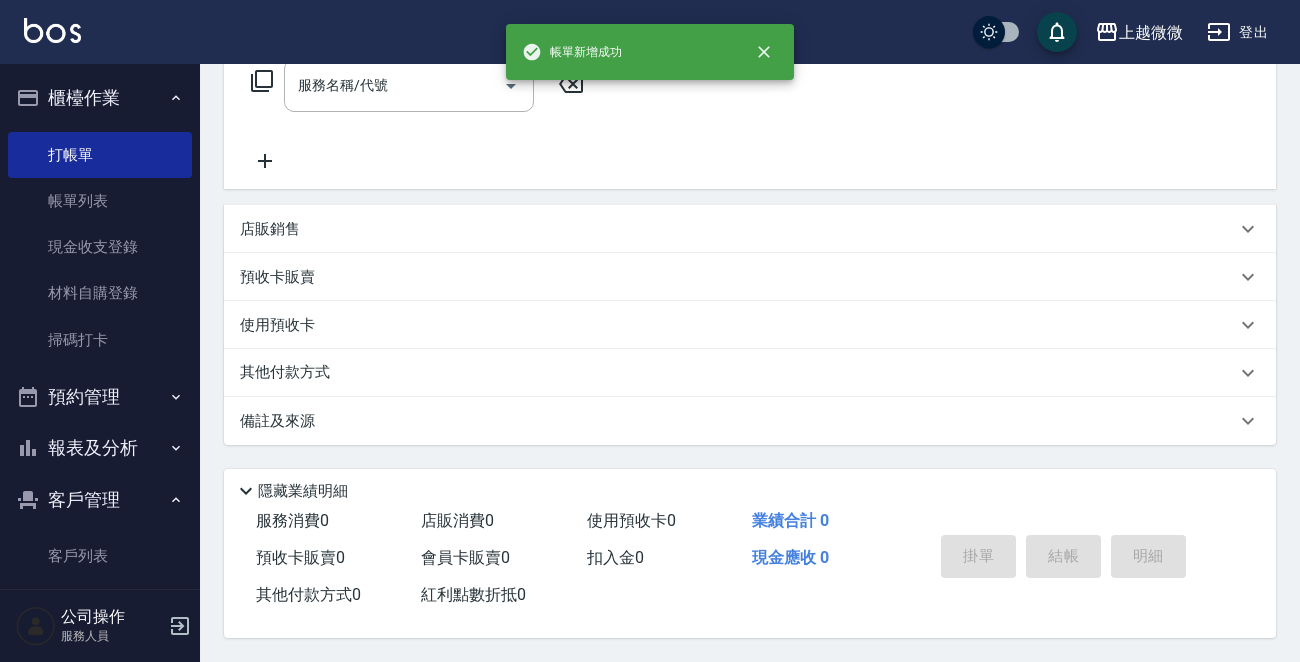 scroll, scrollTop: 0, scrollLeft: 0, axis: both 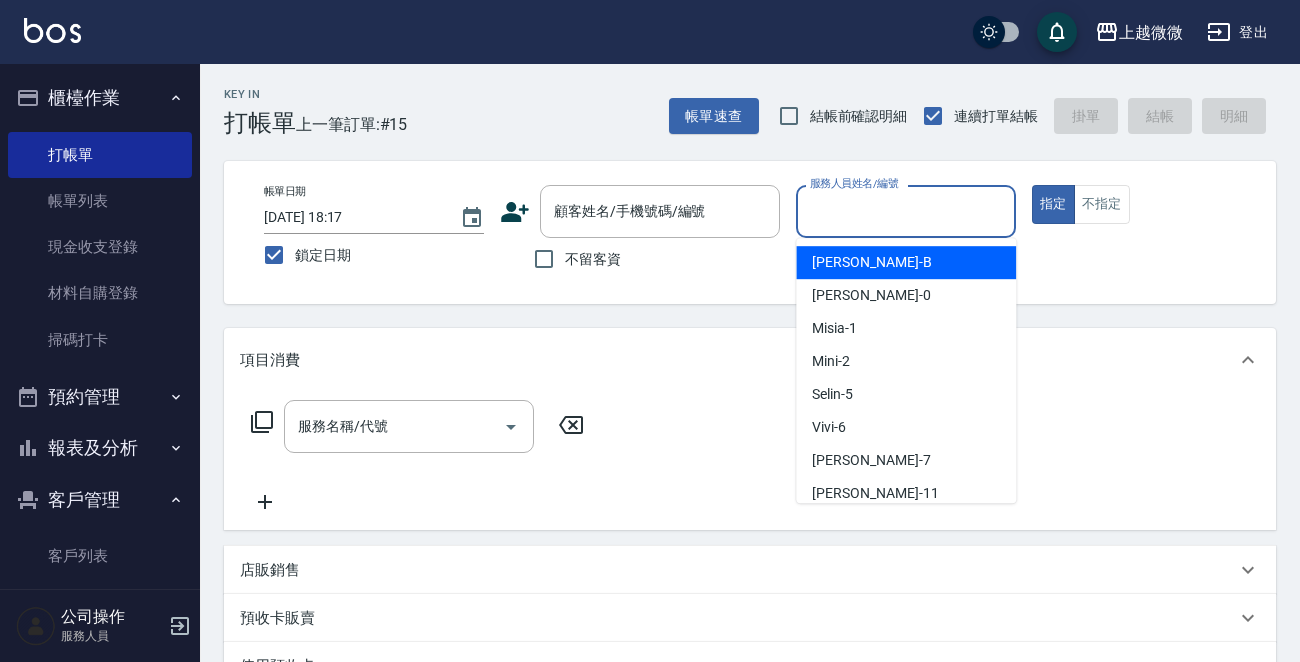 click on "服務人員姓名/編號" at bounding box center (906, 211) 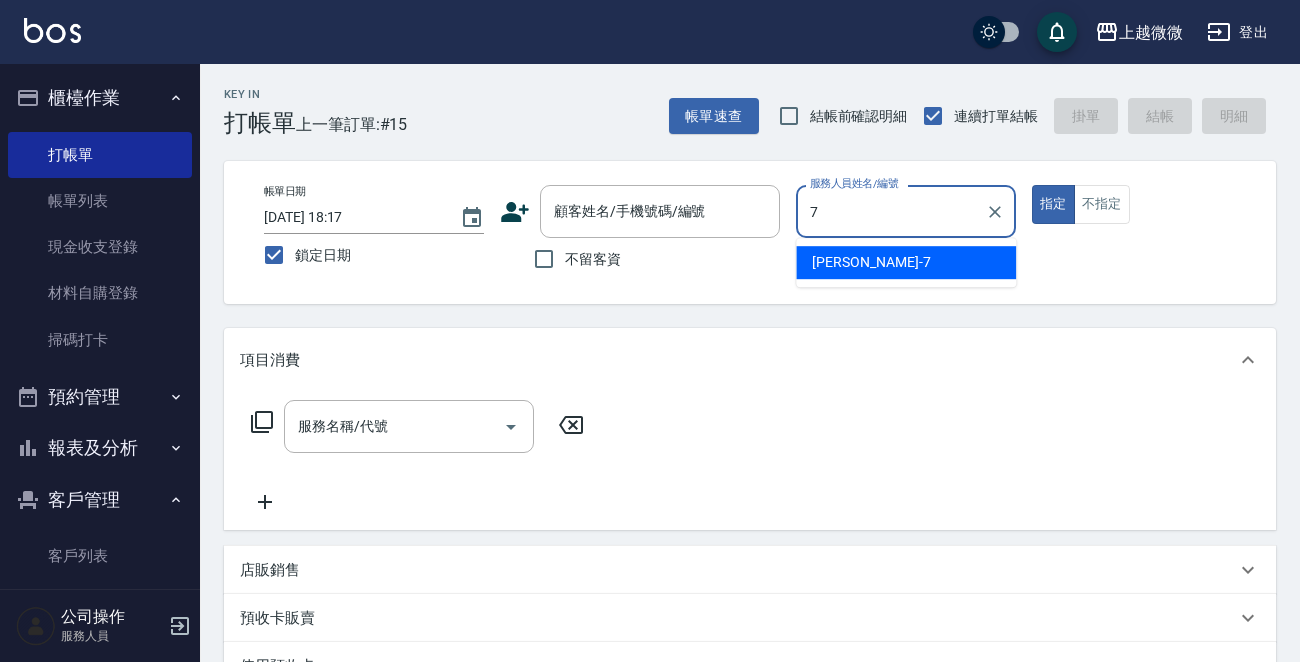 click on "[PERSON_NAME] -7" at bounding box center [906, 262] 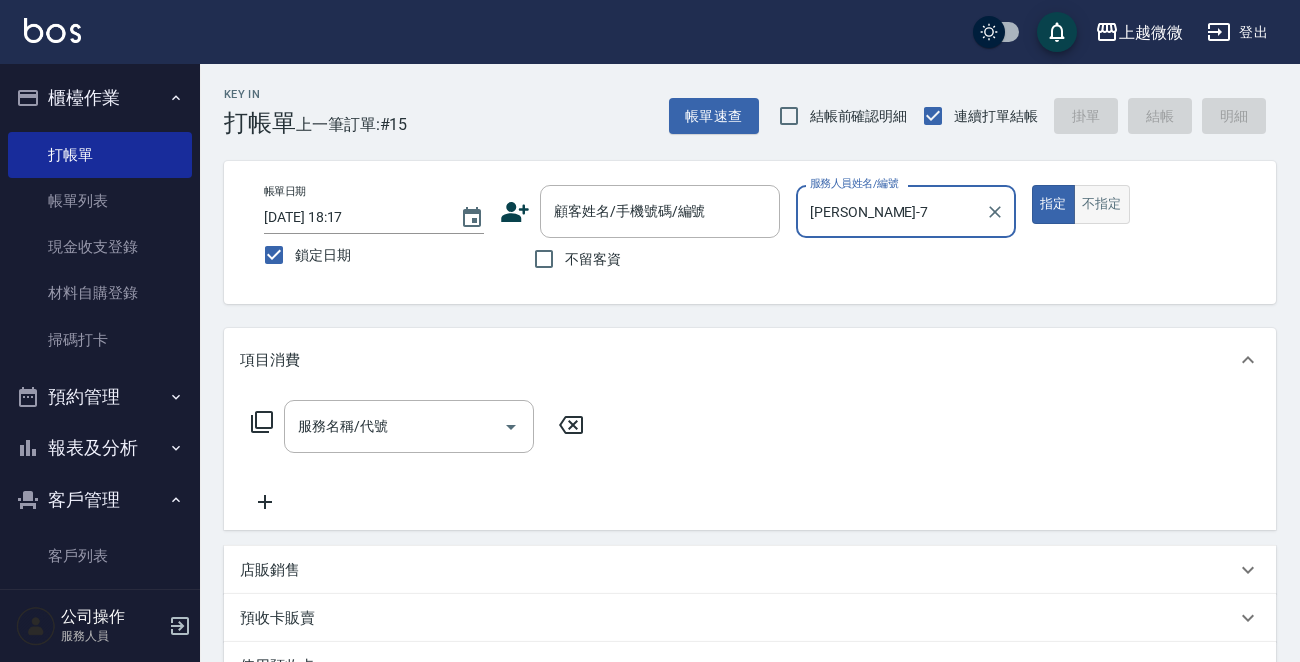 type on "[PERSON_NAME]-7" 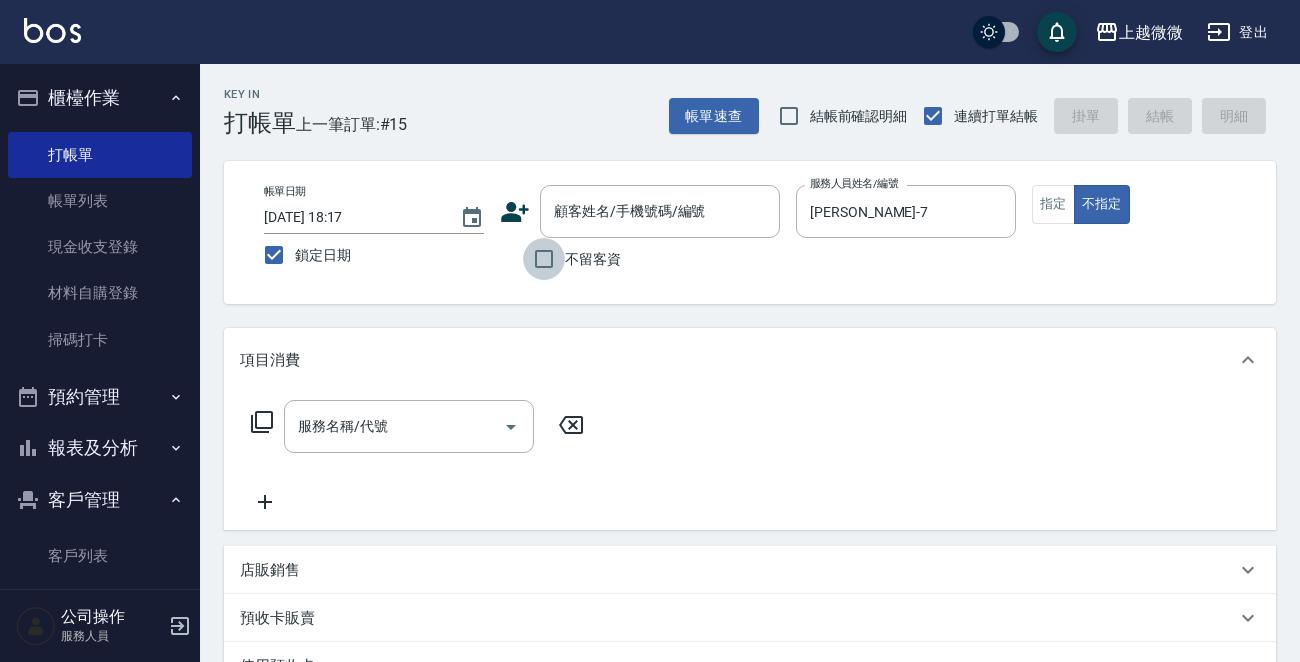 click on "不留客資" at bounding box center [544, 259] 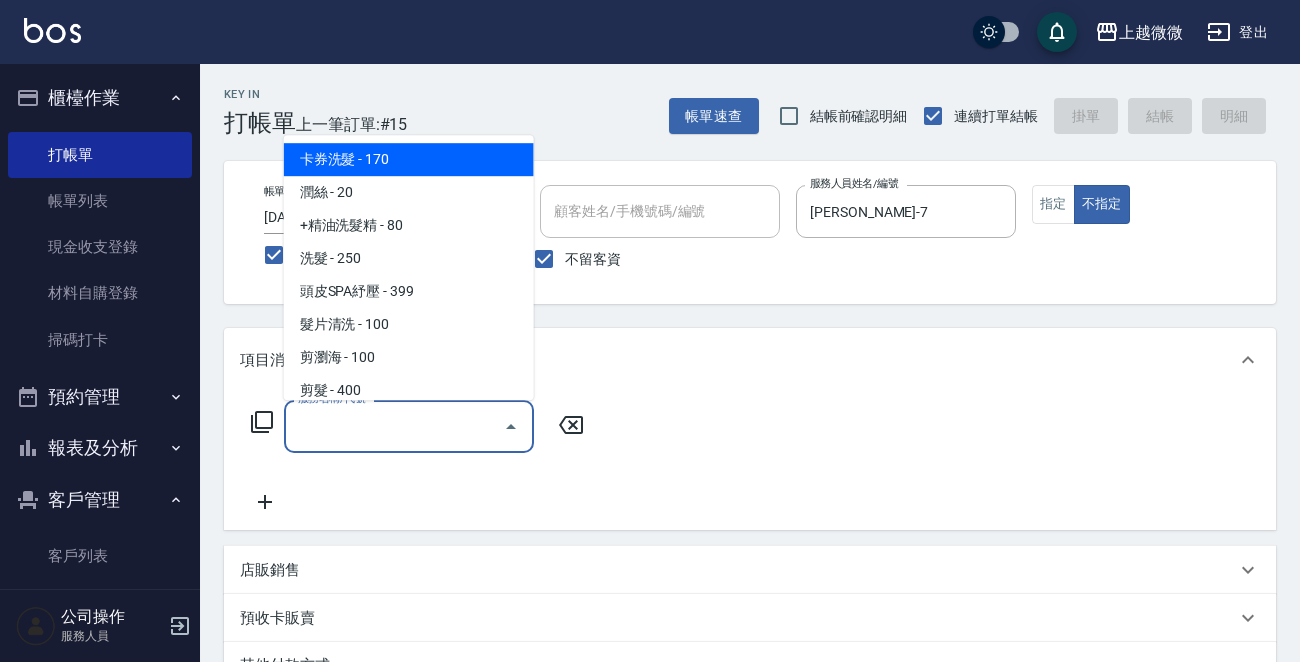 drag, startPoint x: 349, startPoint y: 424, endPoint x: 333, endPoint y: 429, distance: 16.763054 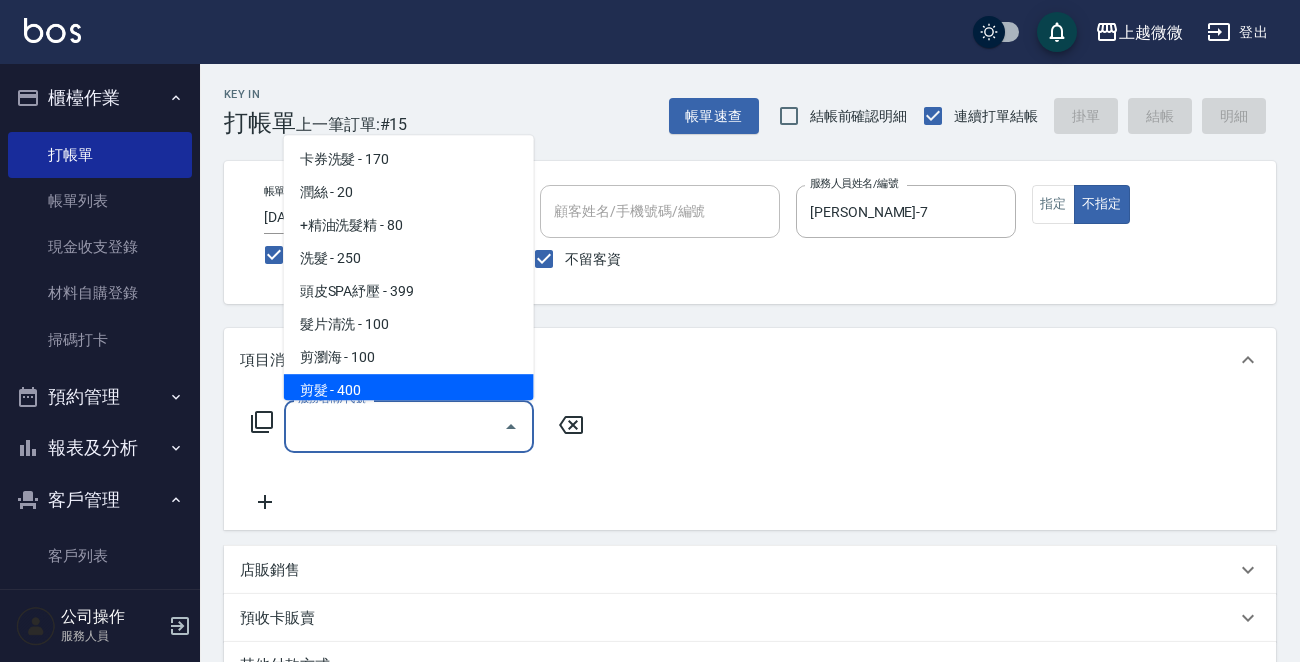 click on "剪髮 - 400" at bounding box center [409, 390] 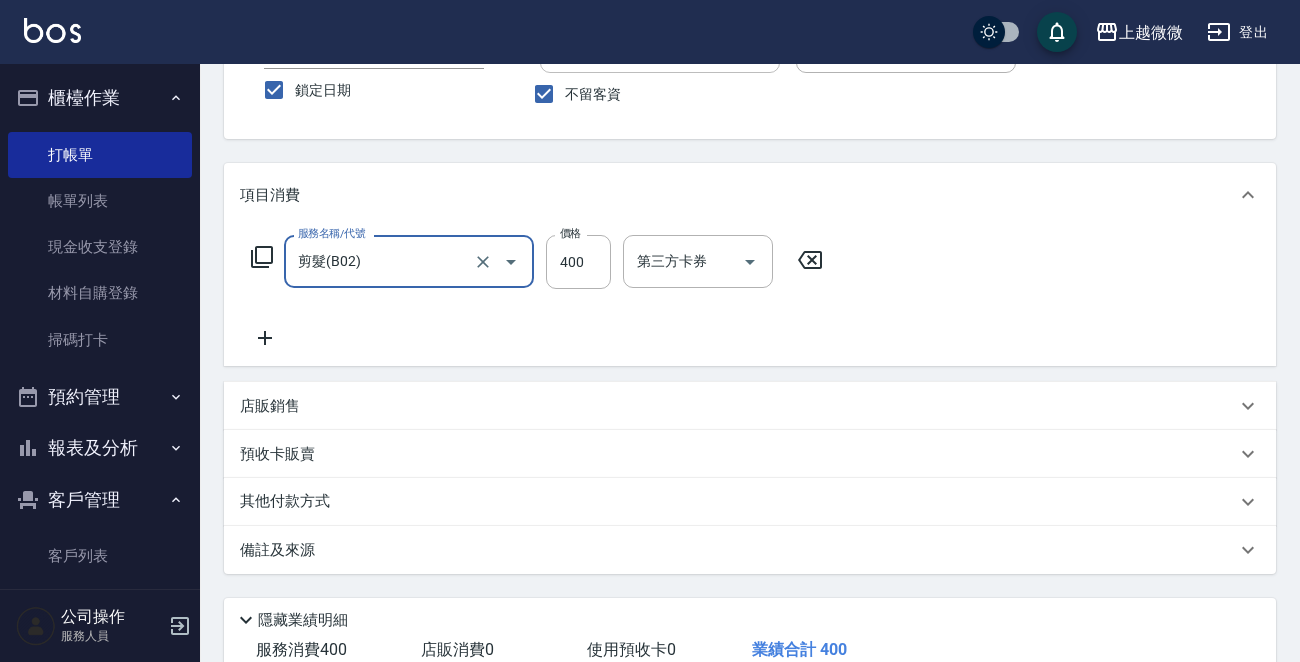 scroll, scrollTop: 299, scrollLeft: 0, axis: vertical 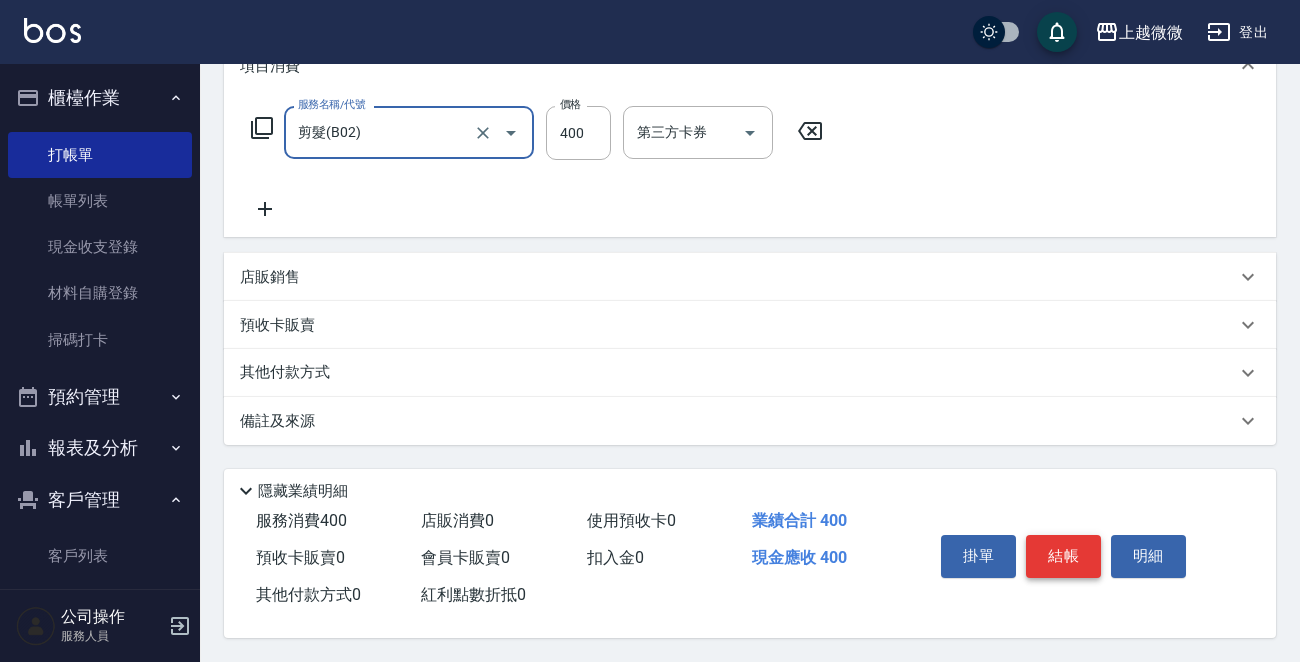click on "結帳" at bounding box center (1063, 556) 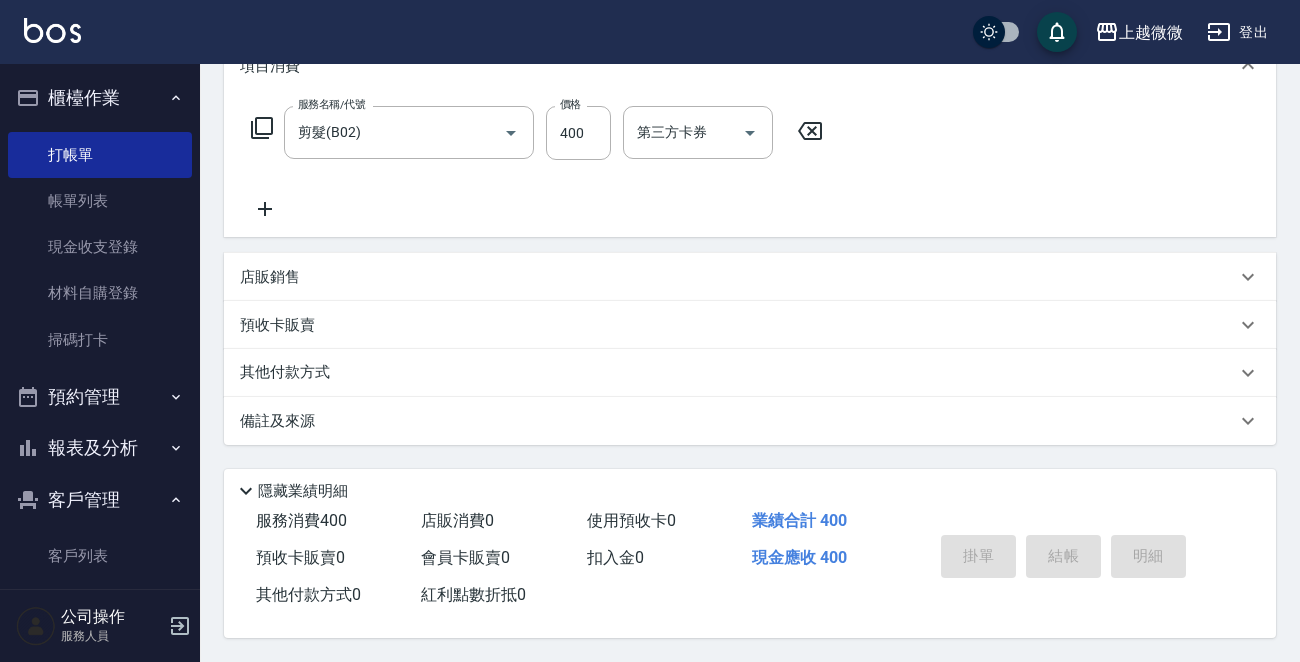 type 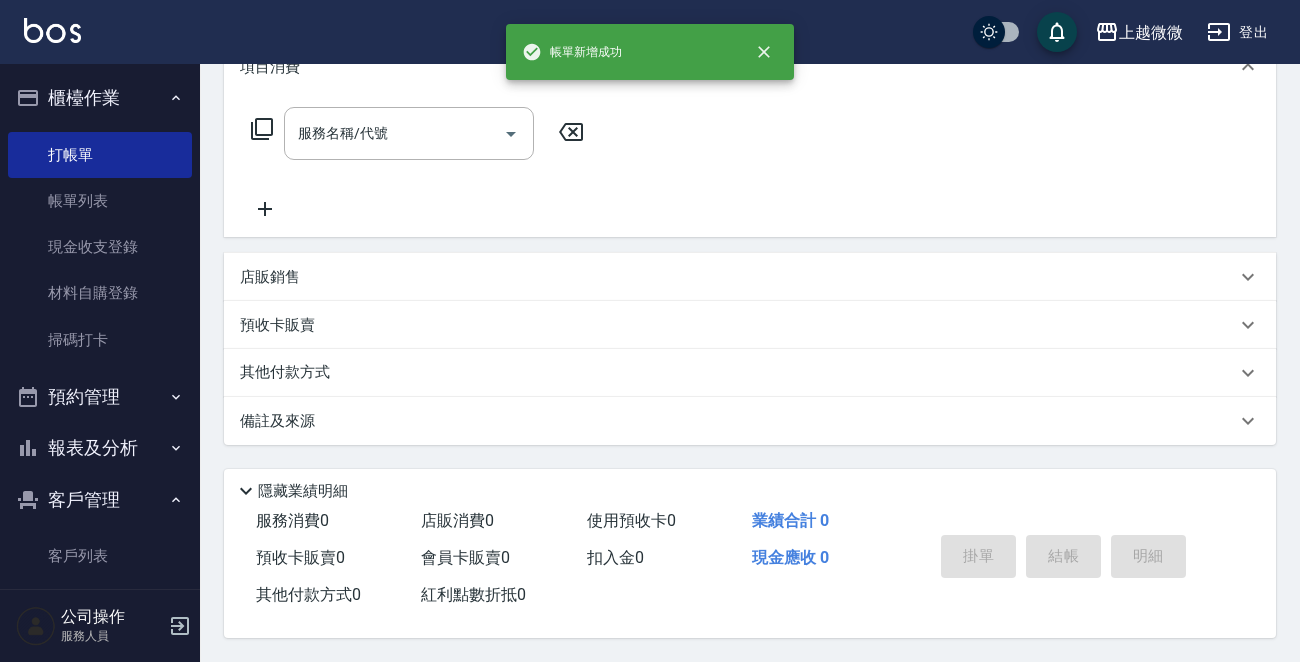 scroll, scrollTop: 0, scrollLeft: 0, axis: both 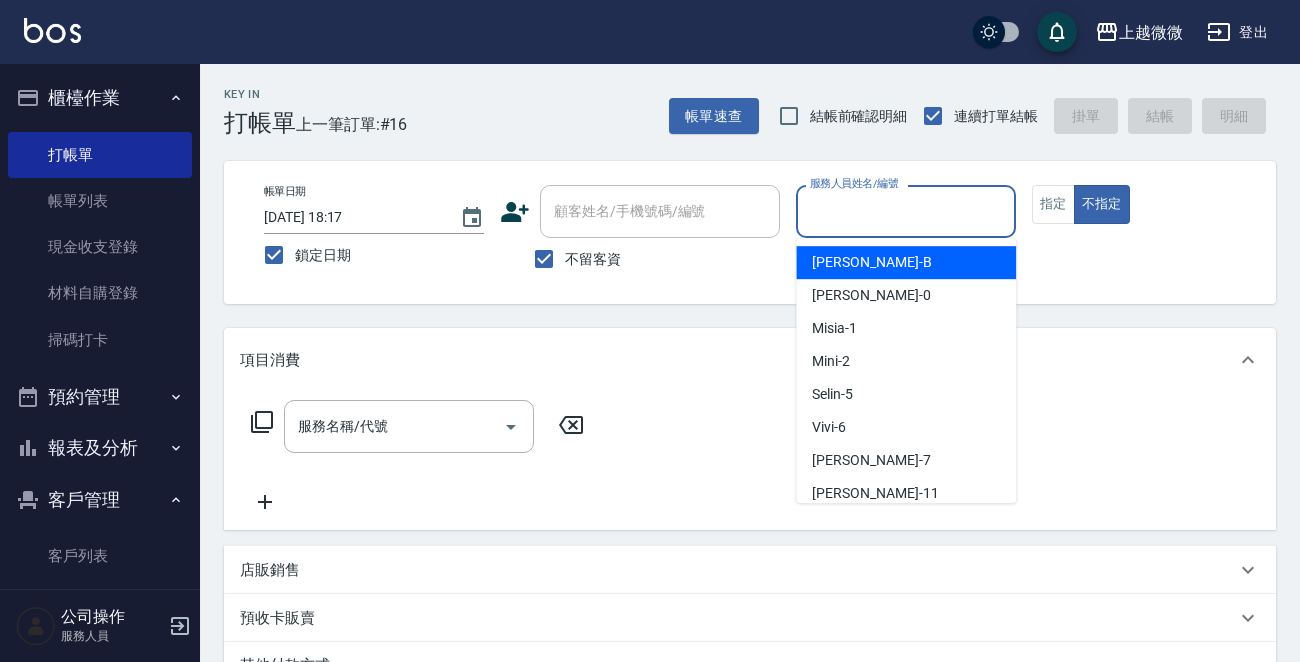 click on "服務人員姓名/編號" at bounding box center (906, 211) 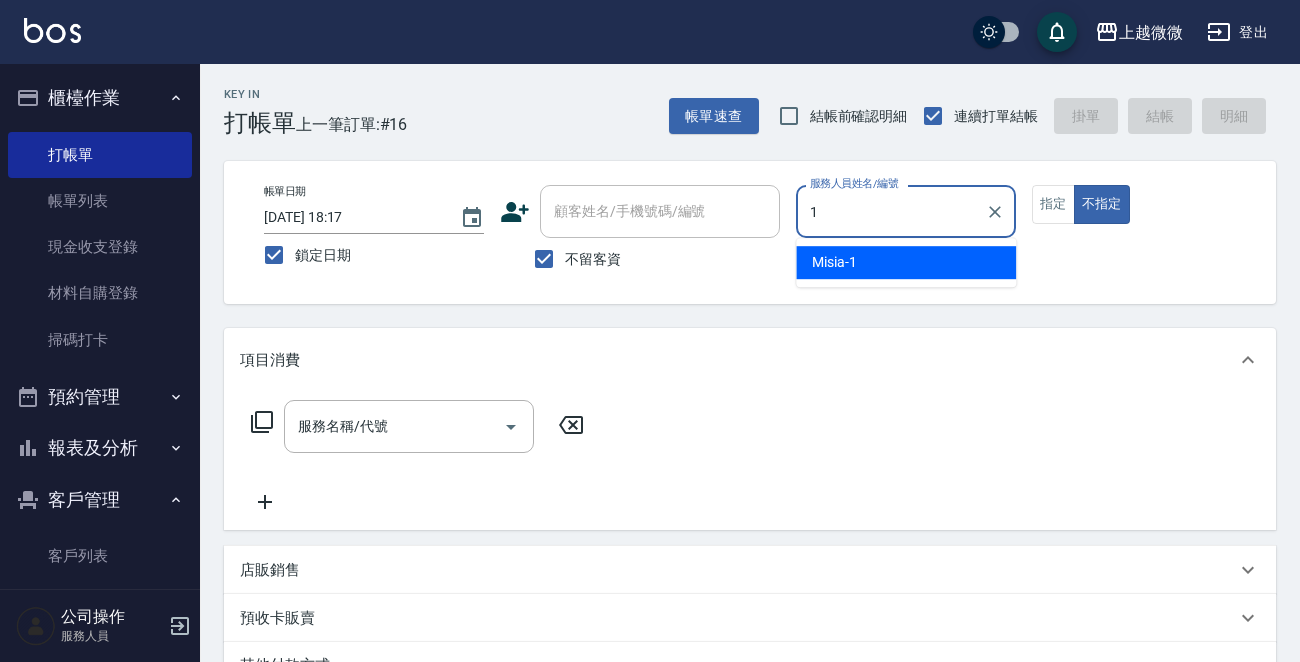 click on "Misia -1" at bounding box center (906, 262) 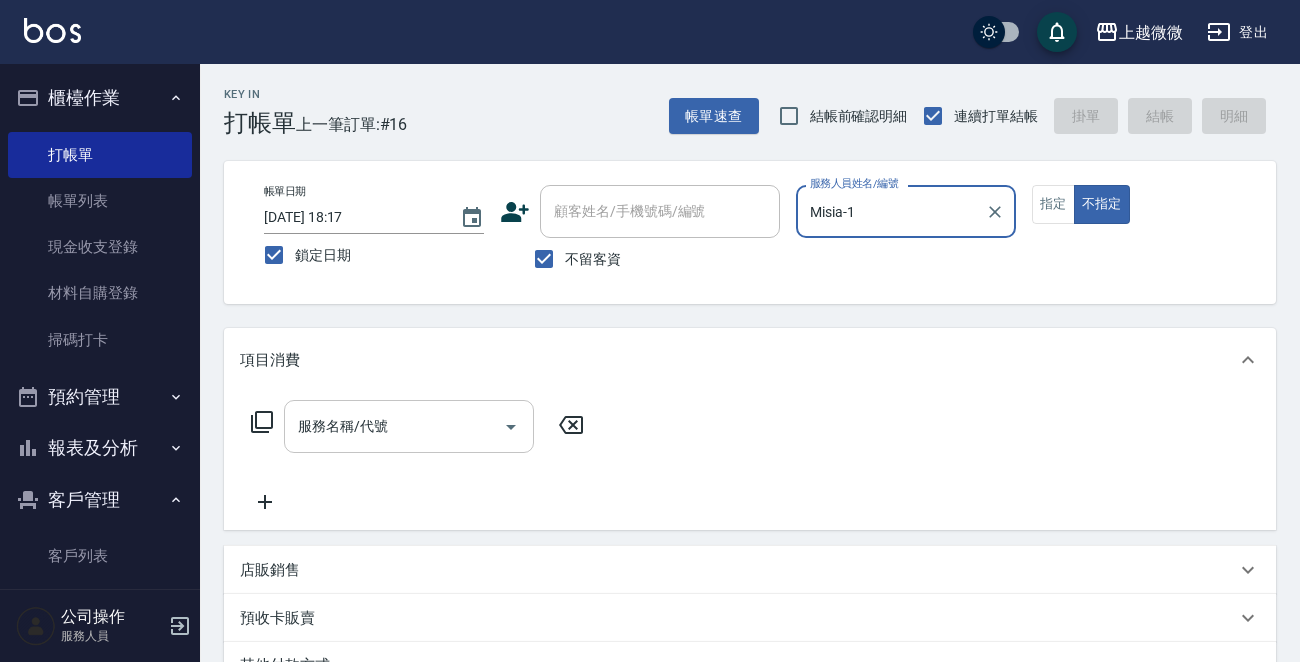 type on "Misia-1" 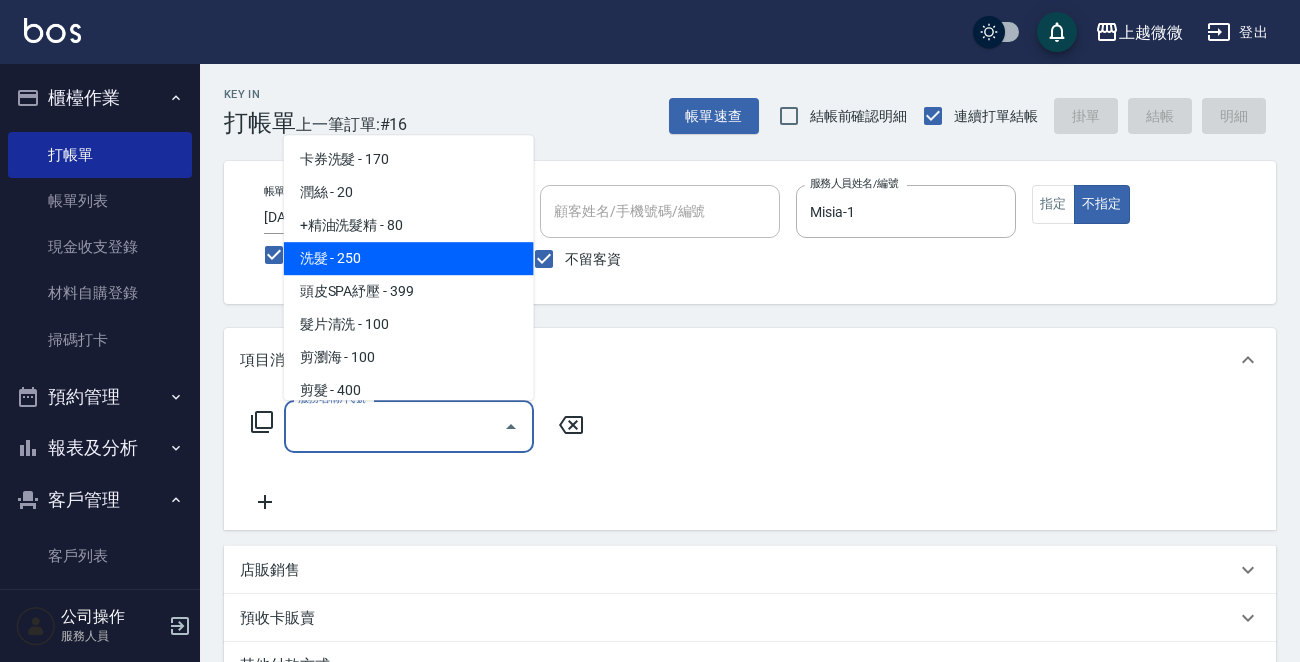click on "洗髮 - 250" at bounding box center [409, 258] 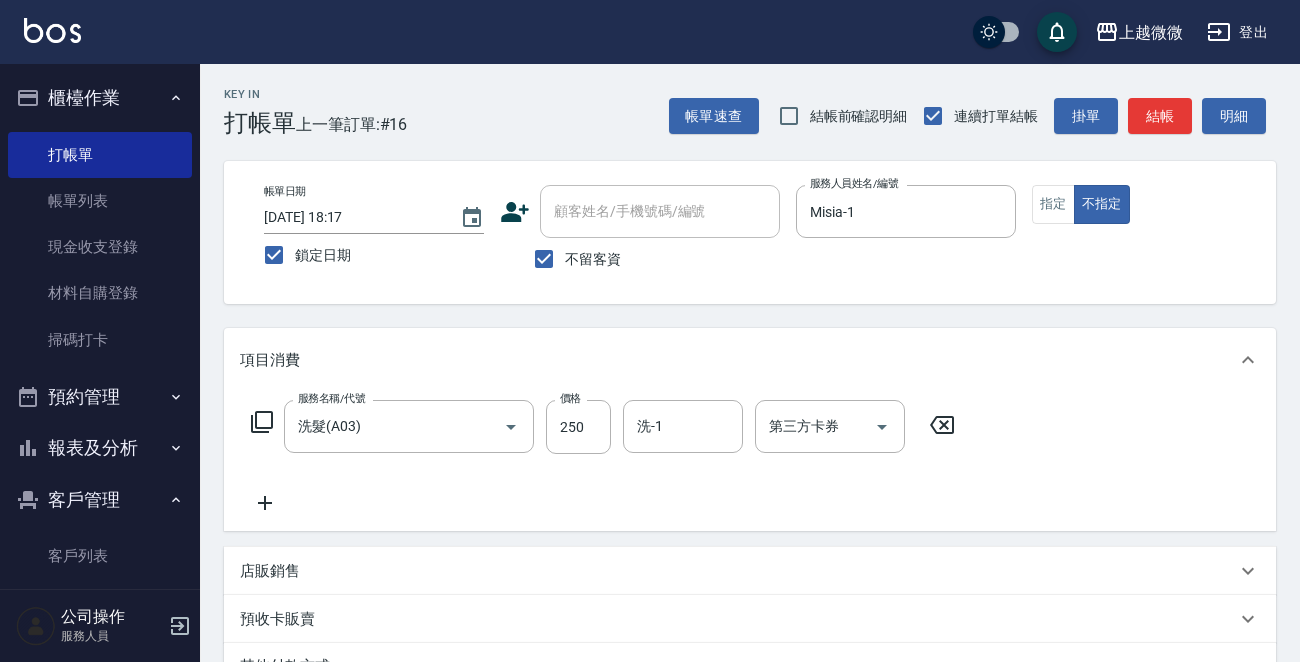 click 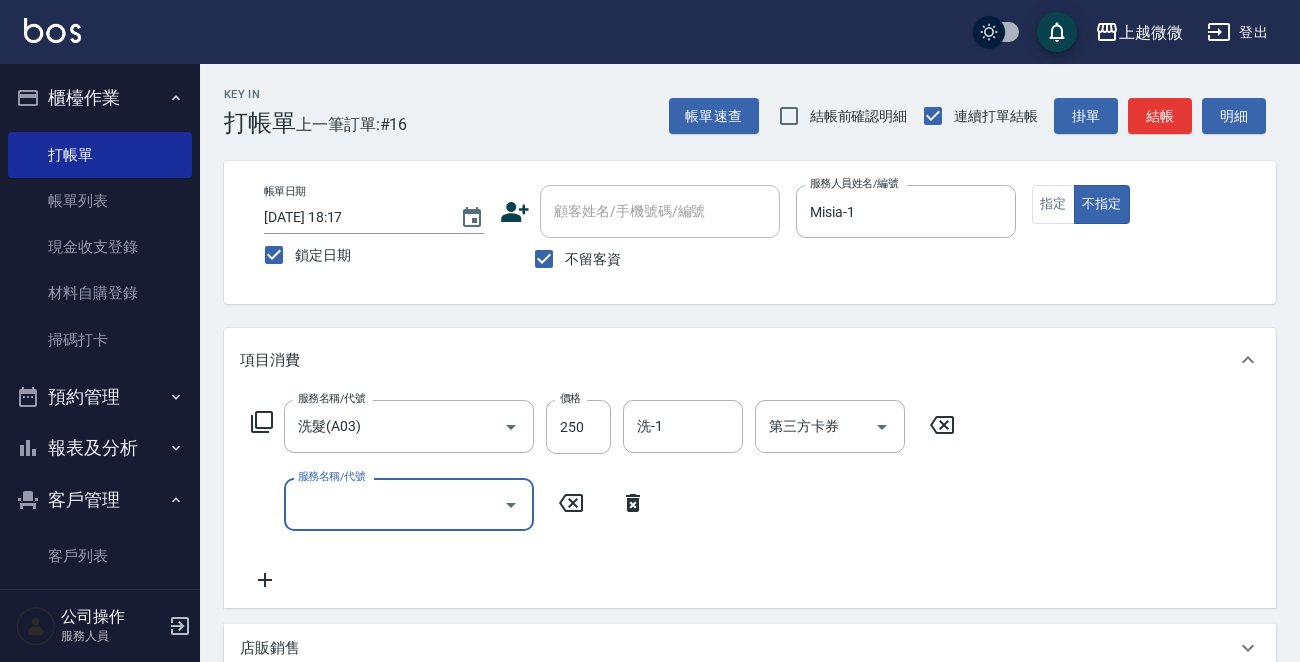 click on "服務名稱/代號" at bounding box center [394, 504] 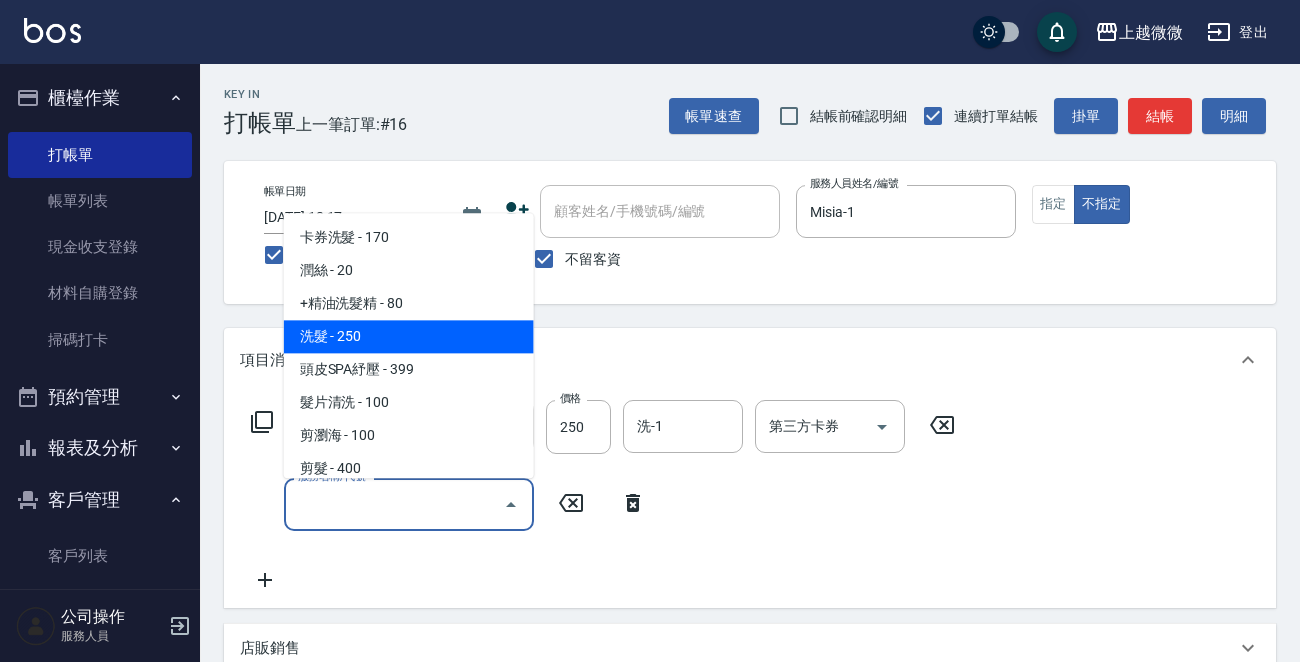 click on "+精油洗髮精 - 80" at bounding box center (409, 304) 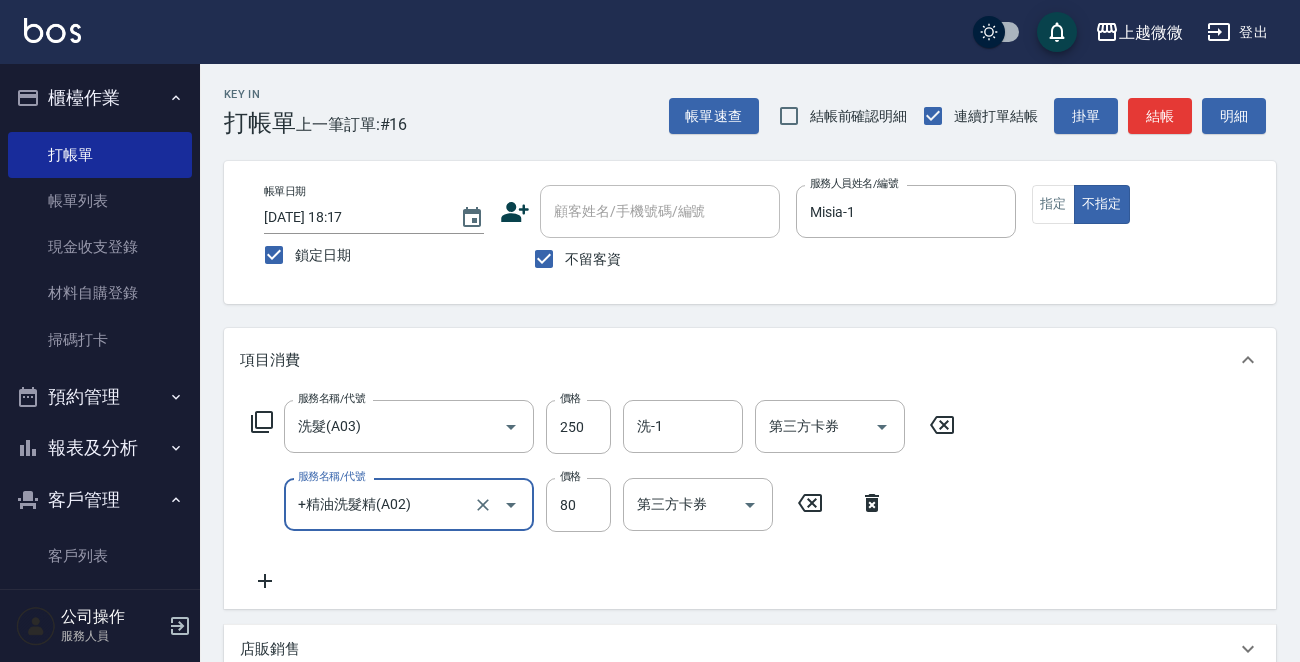 type on "+精油洗髮精(A02)" 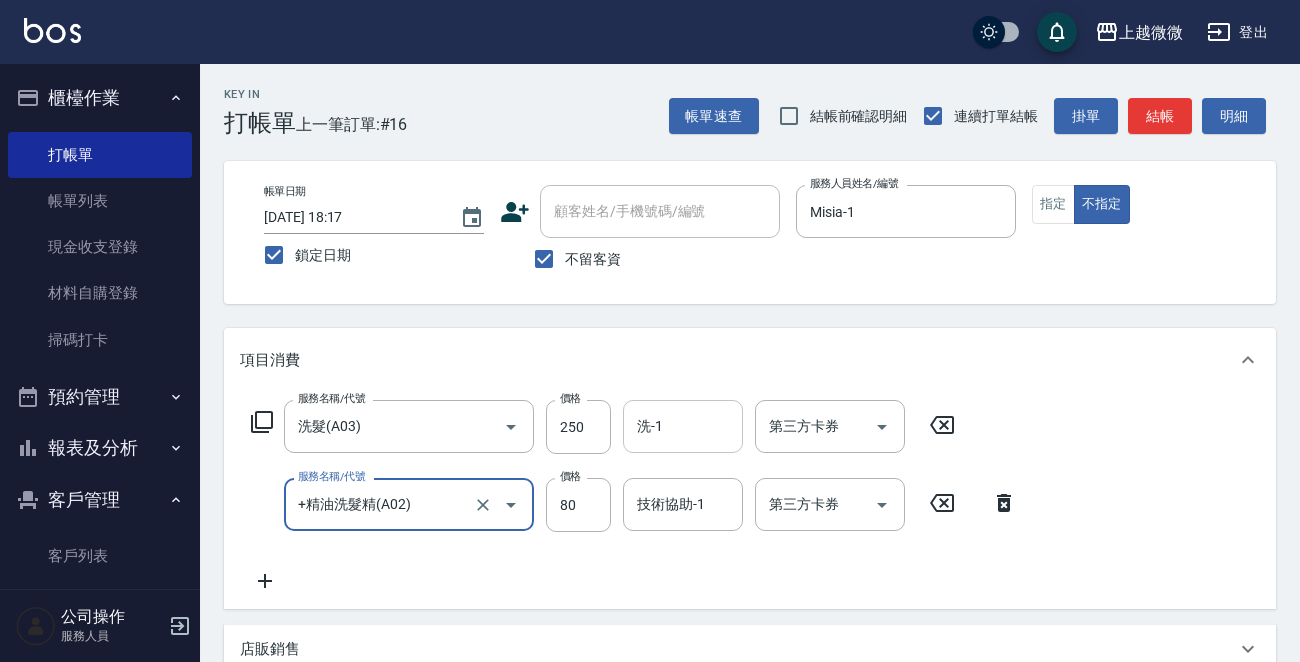 click on "洗-1 洗-1" at bounding box center [683, 426] 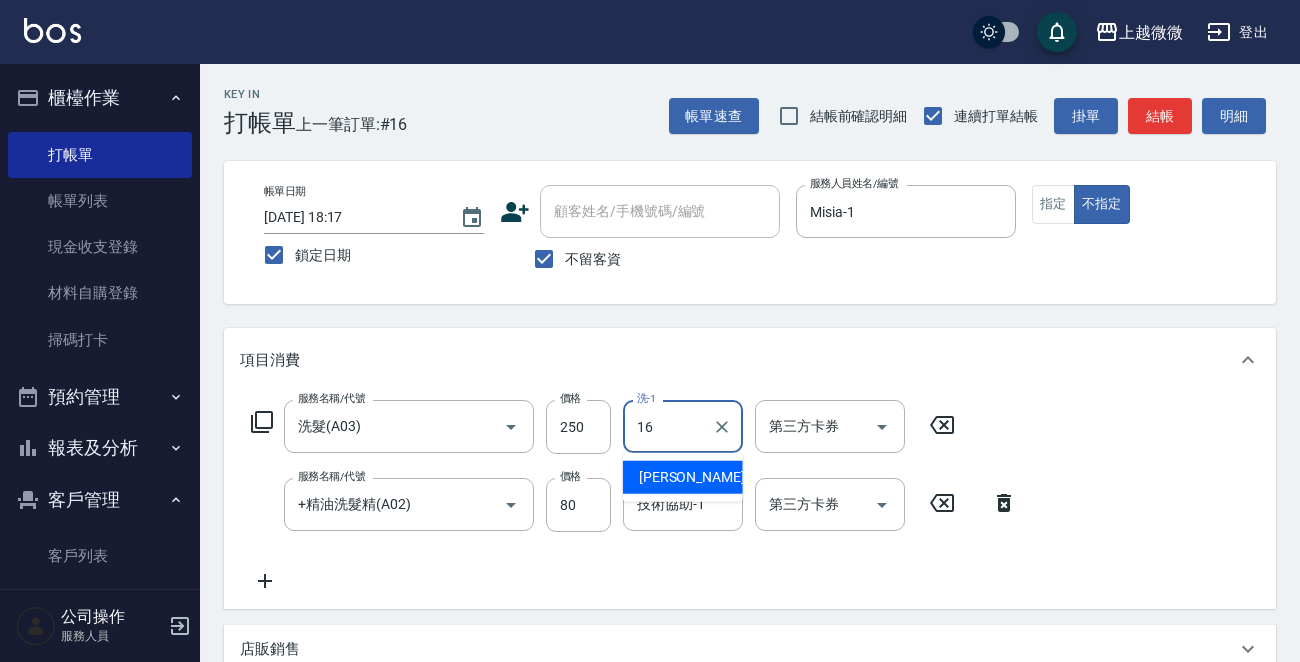 click on "[PERSON_NAME] -16" at bounding box center (683, 477) 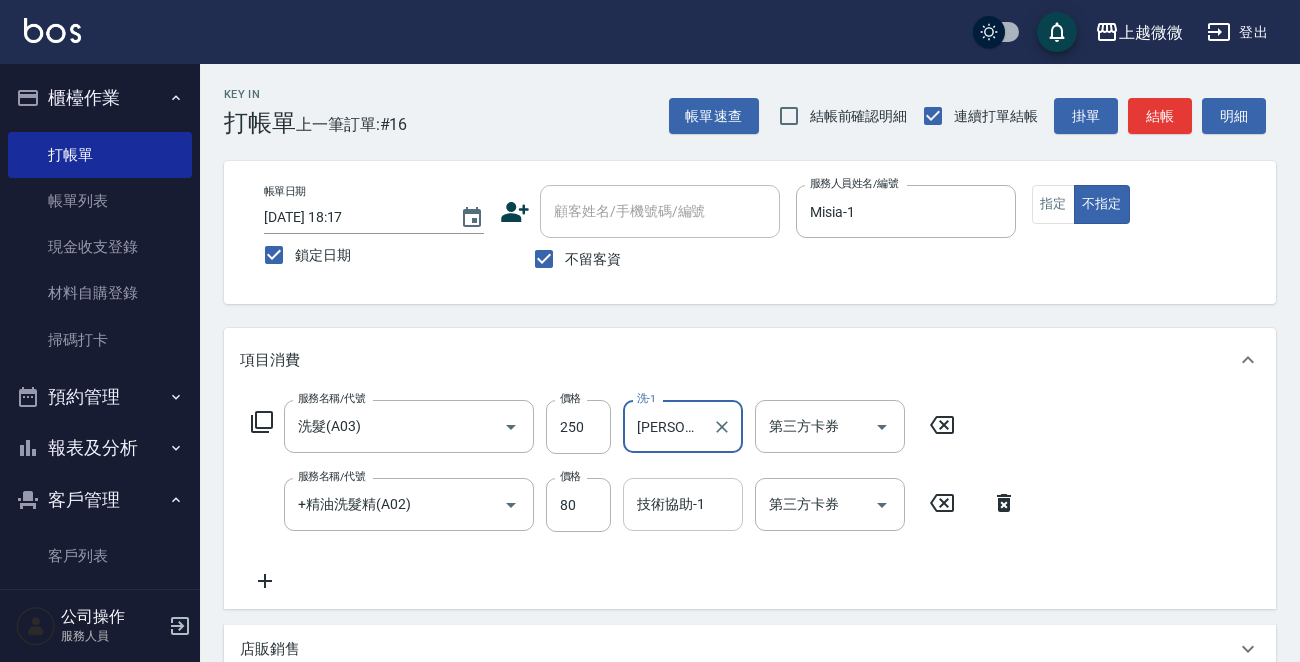 type on "[PERSON_NAME]-16" 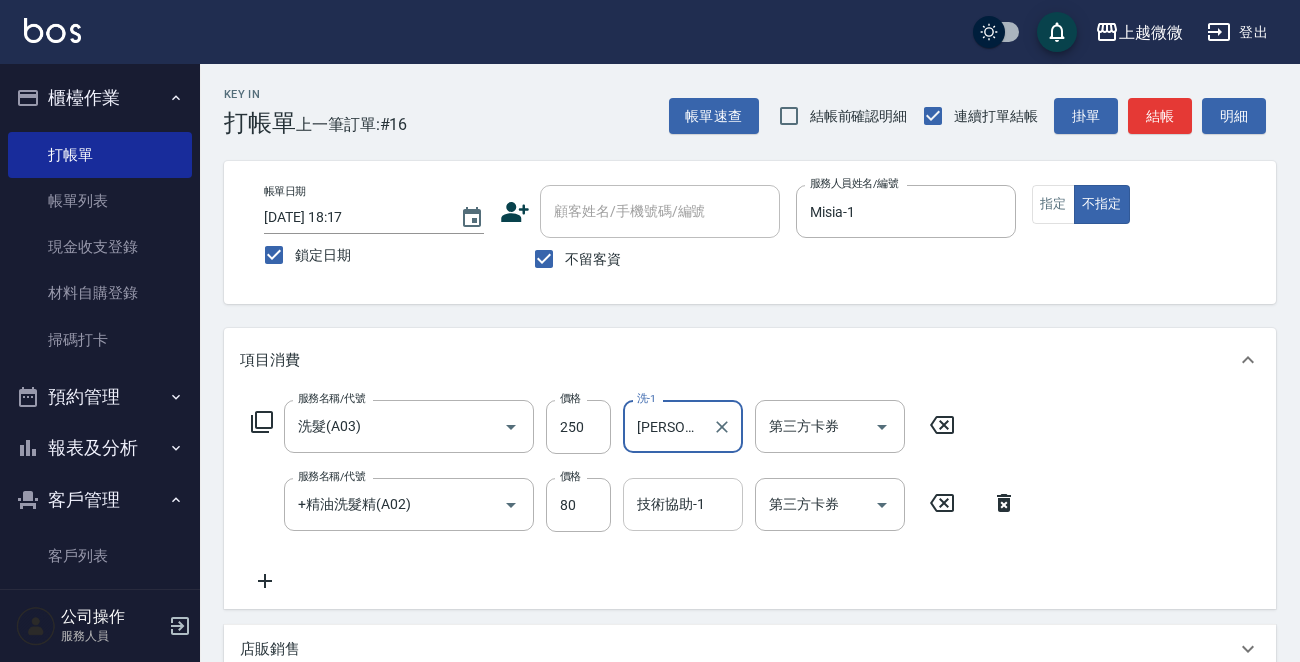 click on "技術協助-1 技術協助-1" at bounding box center (683, 504) 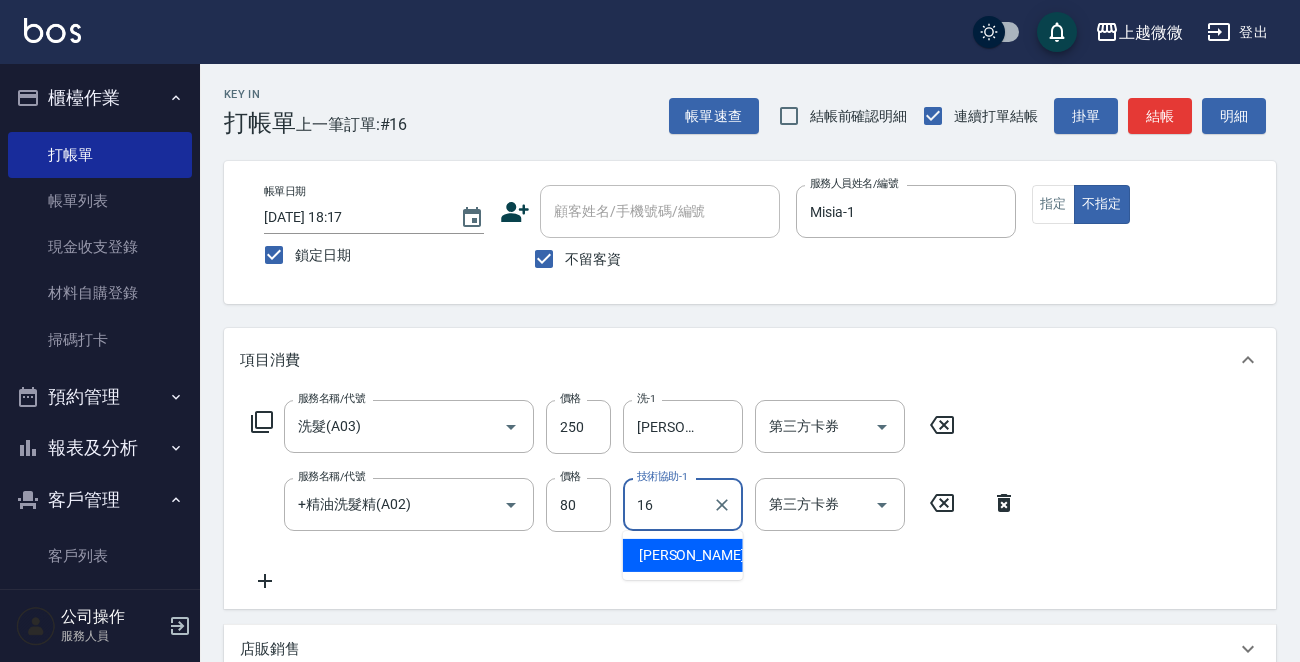 click on "[PERSON_NAME] -16" at bounding box center (683, 555) 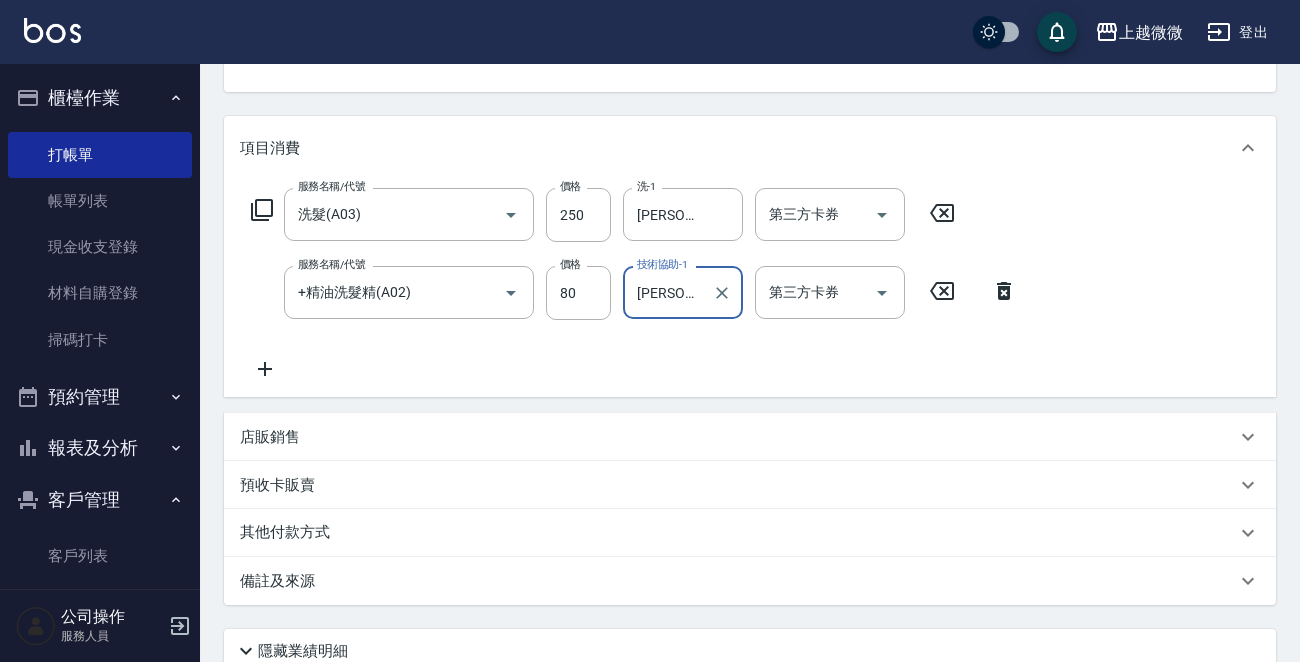 scroll, scrollTop: 377, scrollLeft: 0, axis: vertical 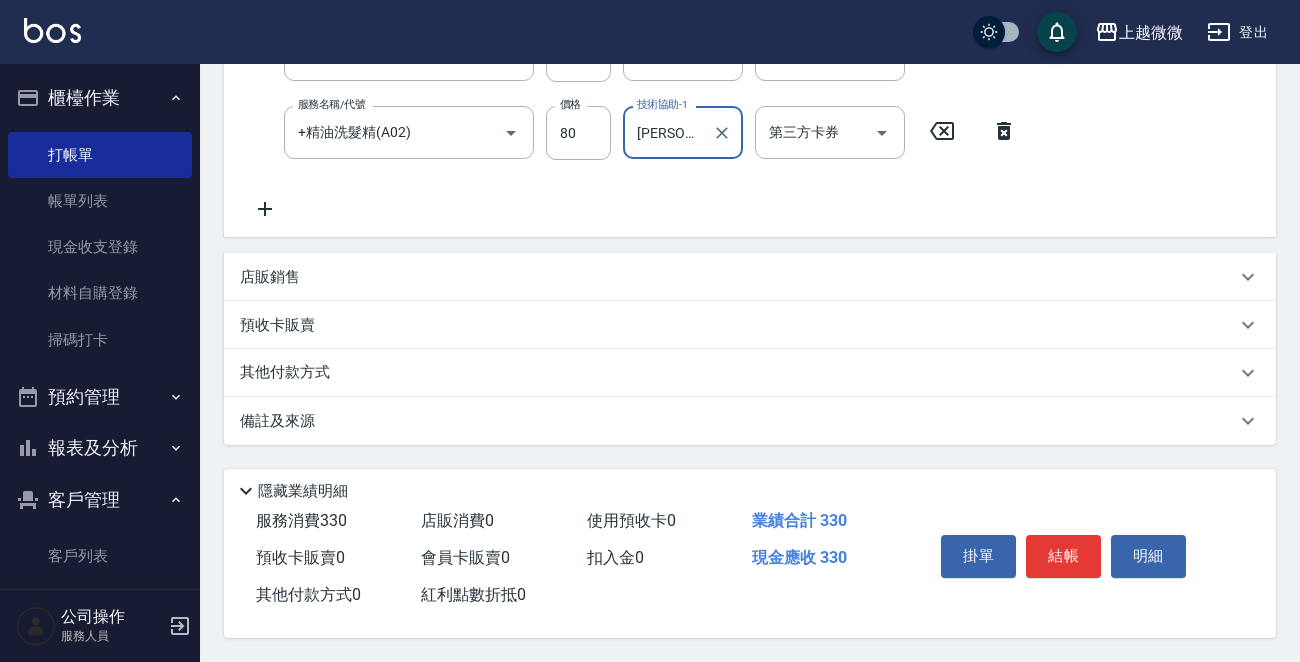 type on "[PERSON_NAME]-16" 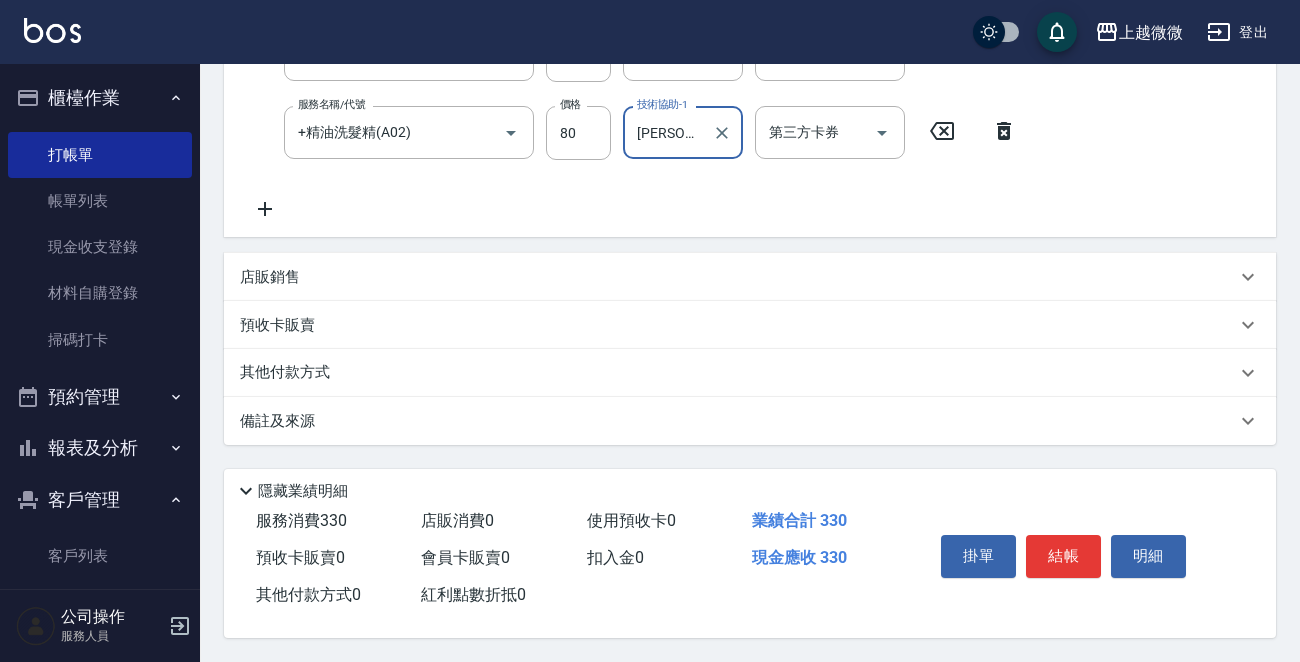 click 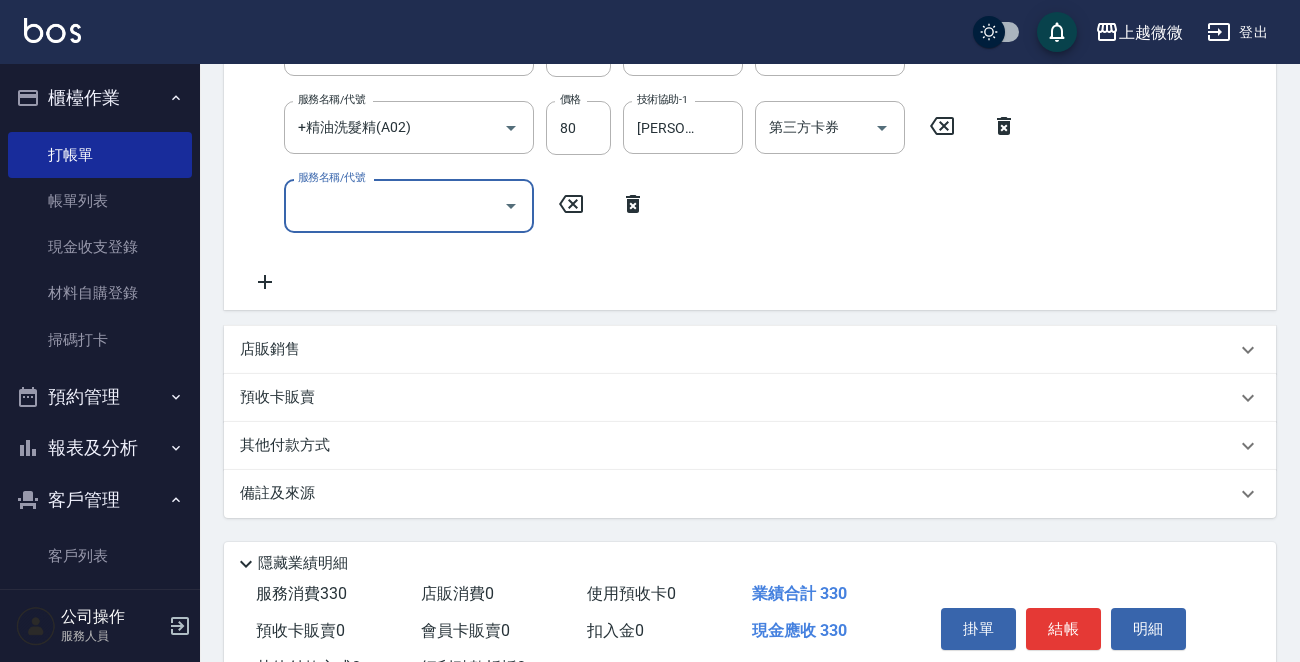 click on "服務名稱/代號" at bounding box center [394, 205] 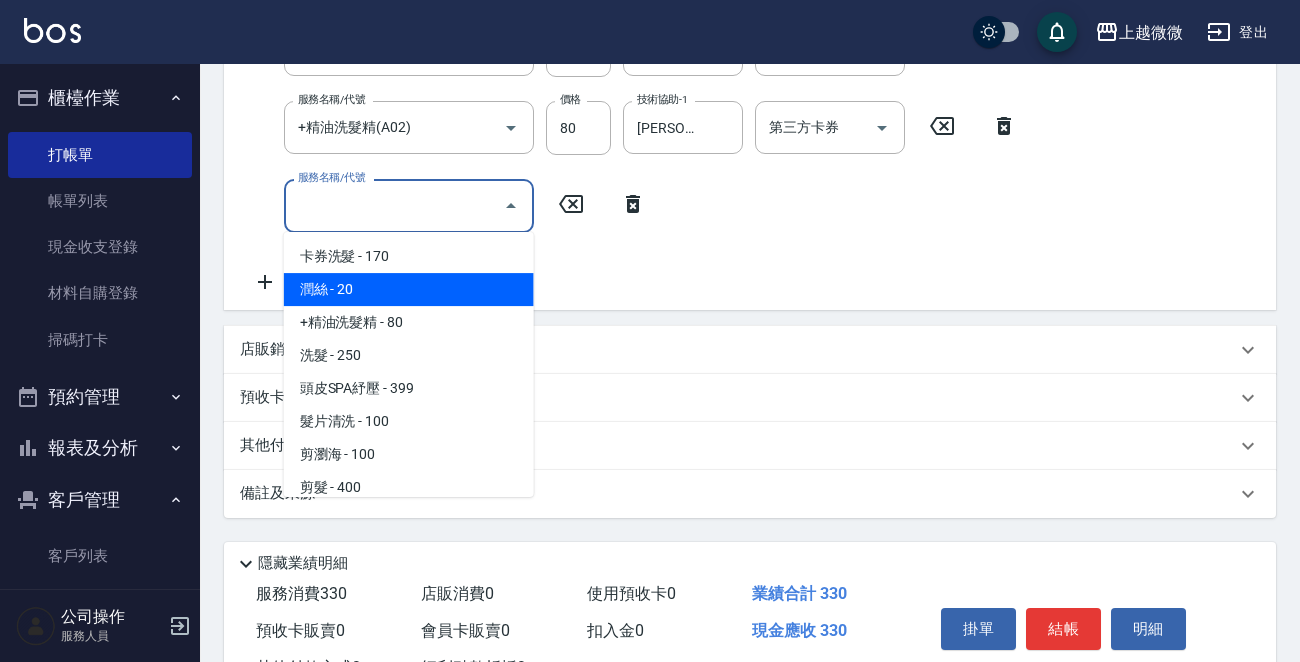 click on "潤絲 - 20" at bounding box center (409, 289) 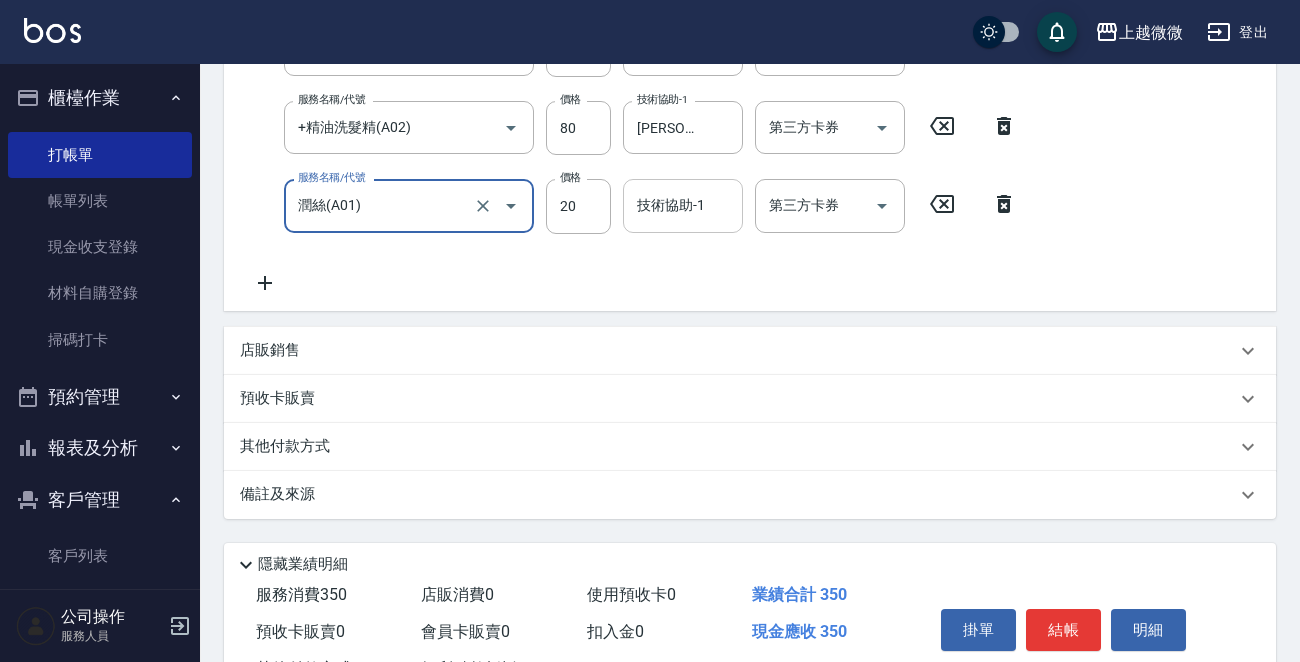 click on "技術協助-1 技術協助-1" at bounding box center [683, 205] 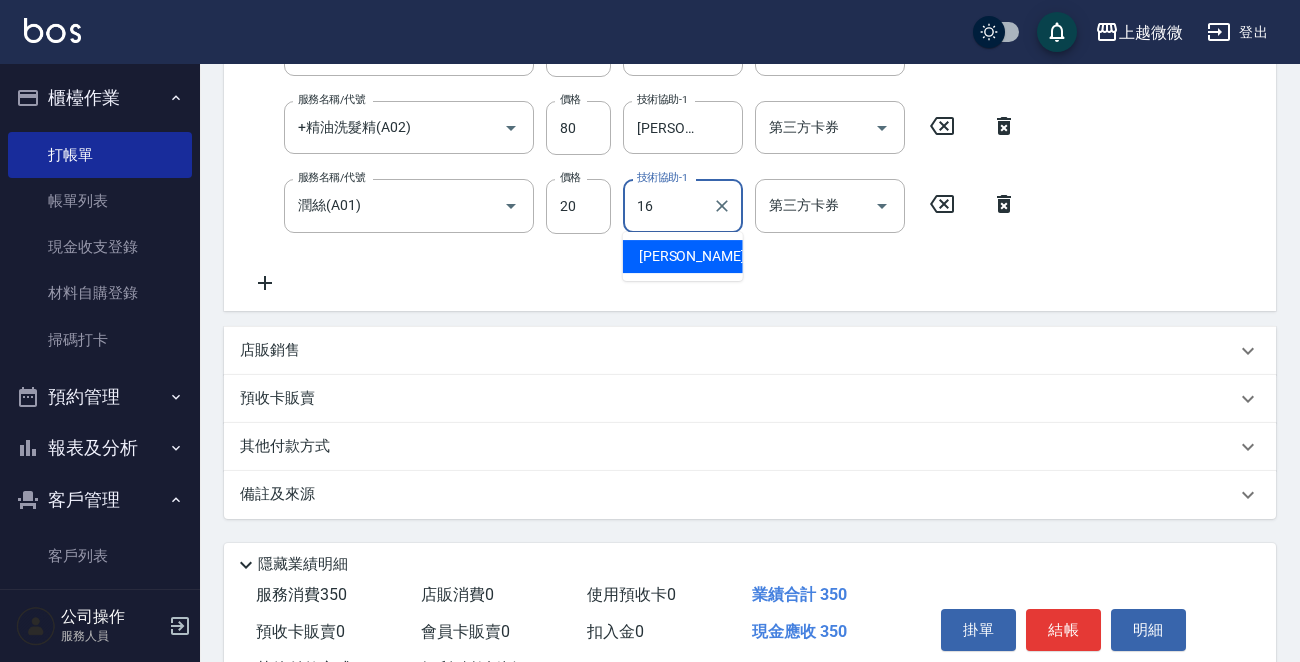 click on "[PERSON_NAME] -16" at bounding box center [702, 256] 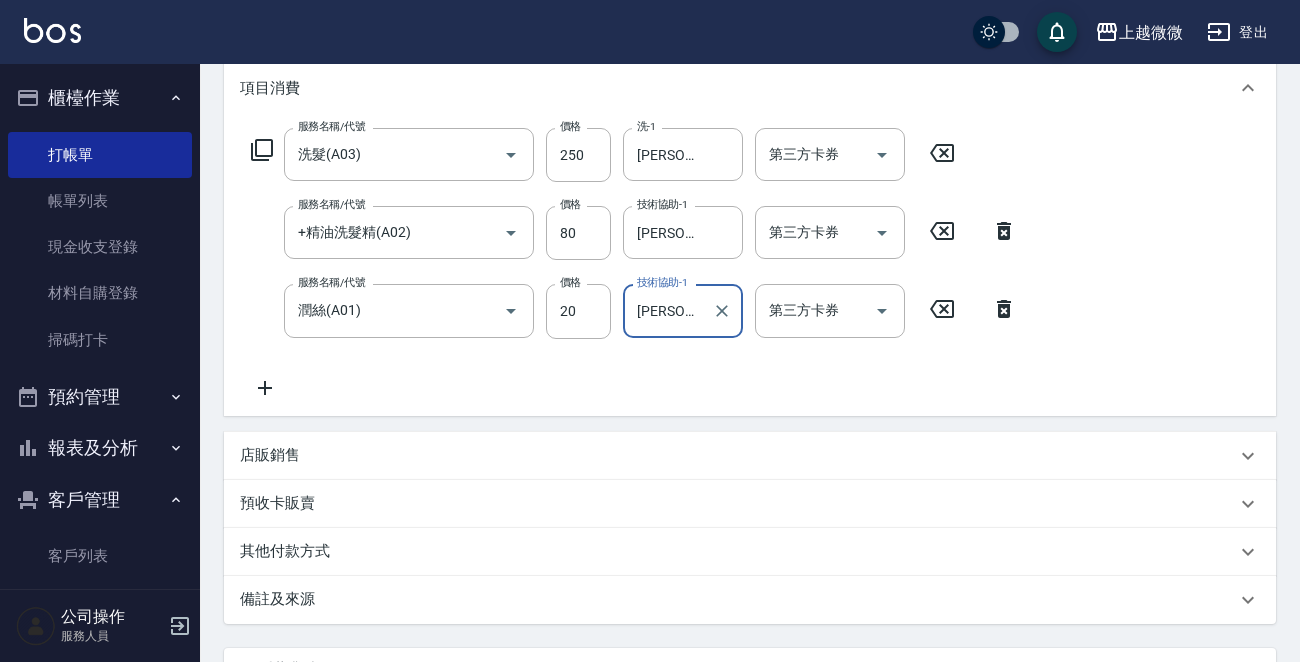 scroll, scrollTop: 455, scrollLeft: 0, axis: vertical 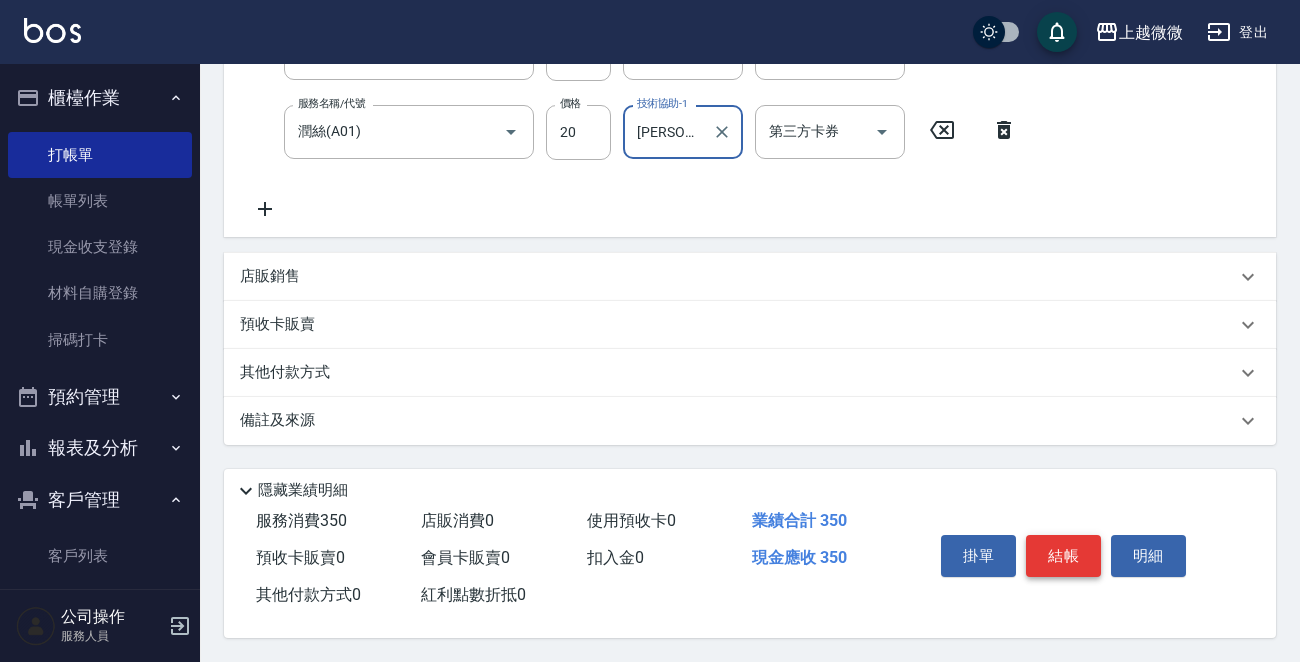 type on "[PERSON_NAME]-16" 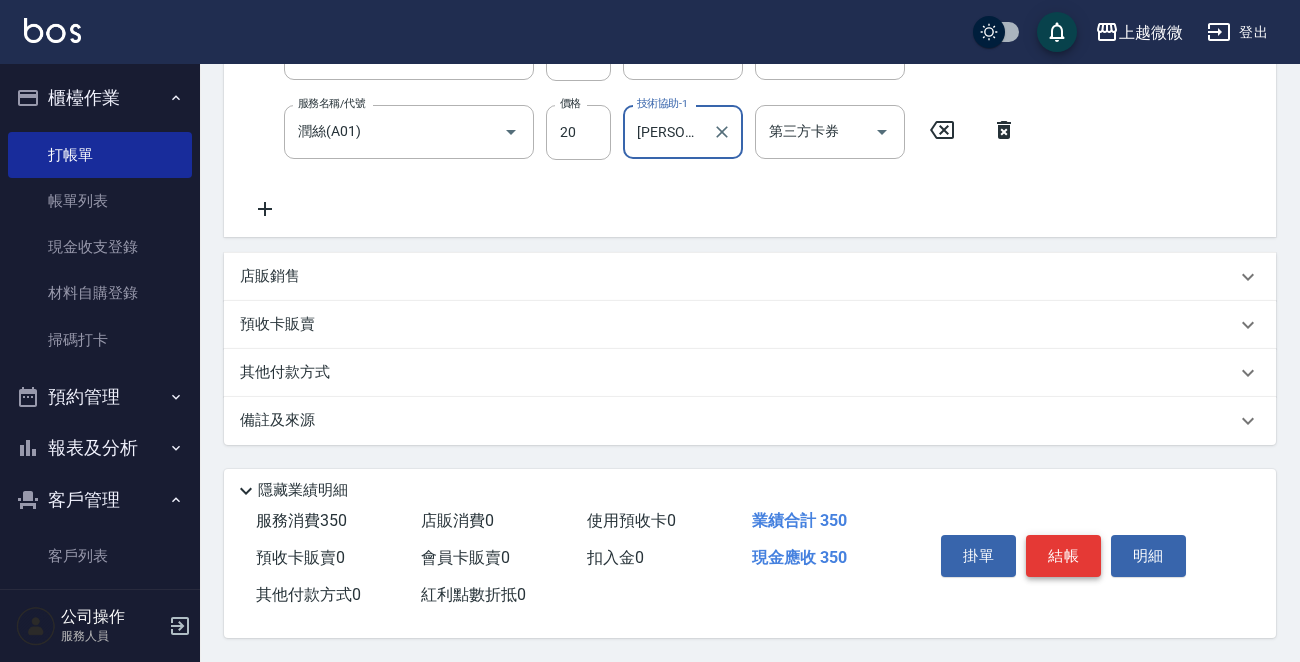 click on "結帳" at bounding box center [1063, 556] 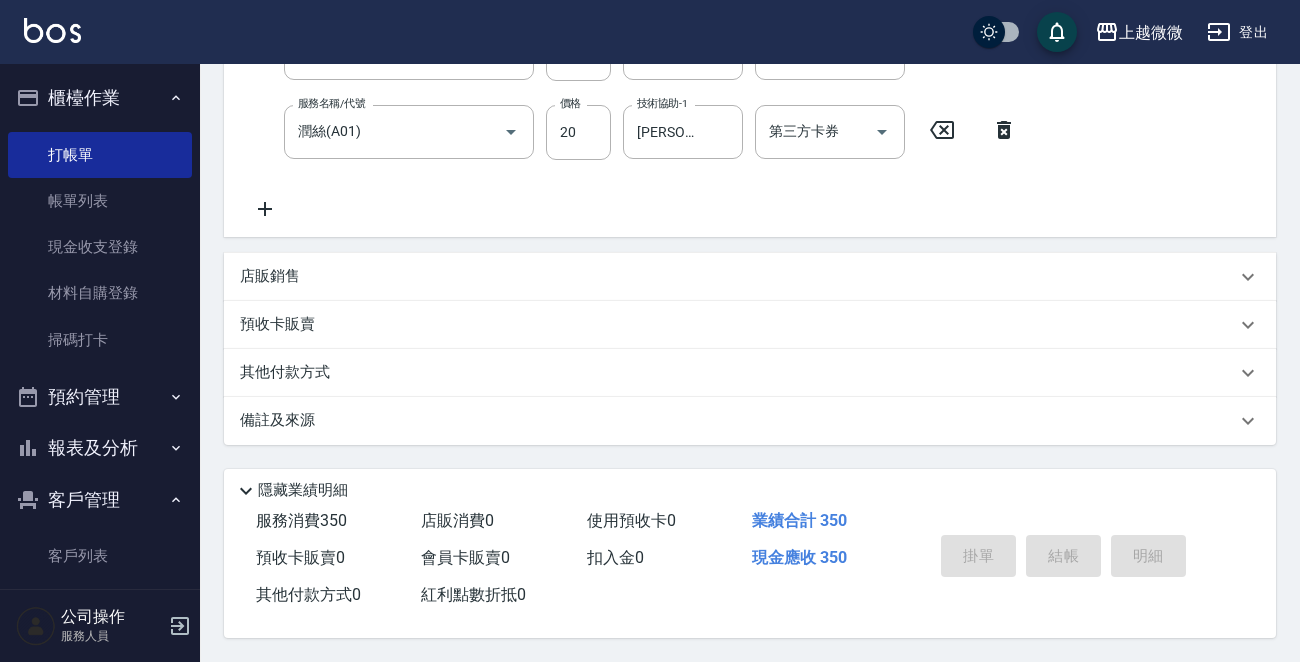 type 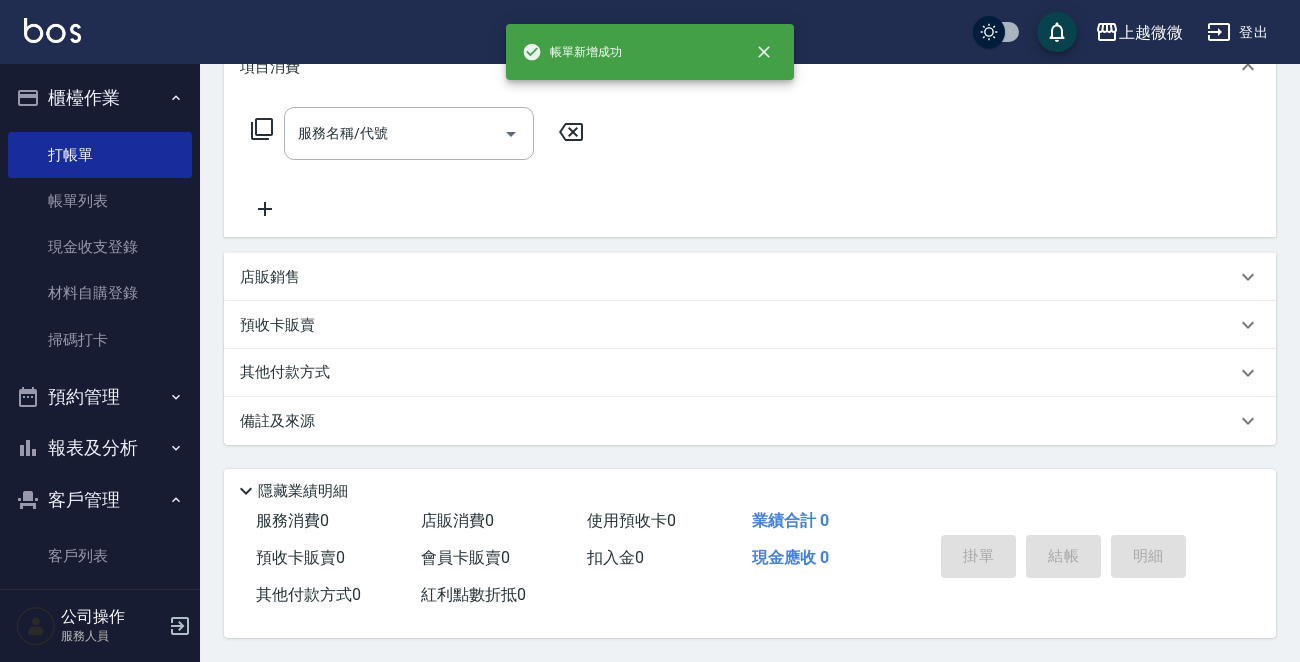 scroll, scrollTop: 0, scrollLeft: 0, axis: both 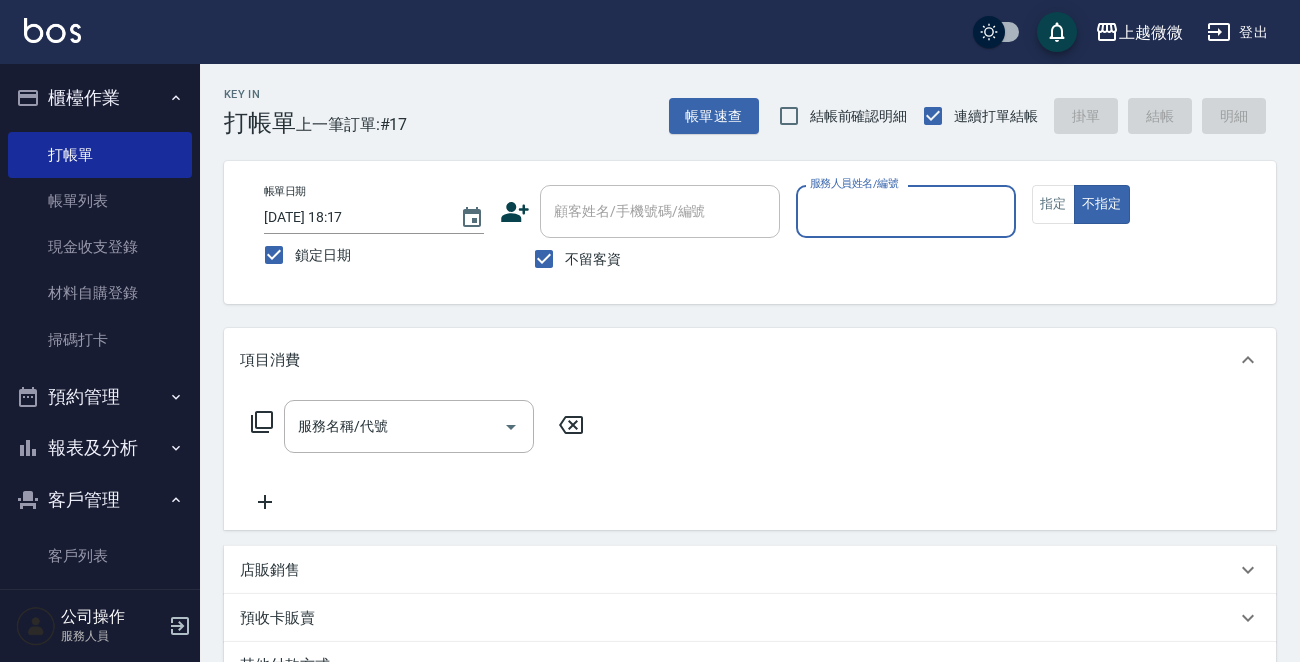 click on "服務人員姓名/編號" at bounding box center [906, 211] 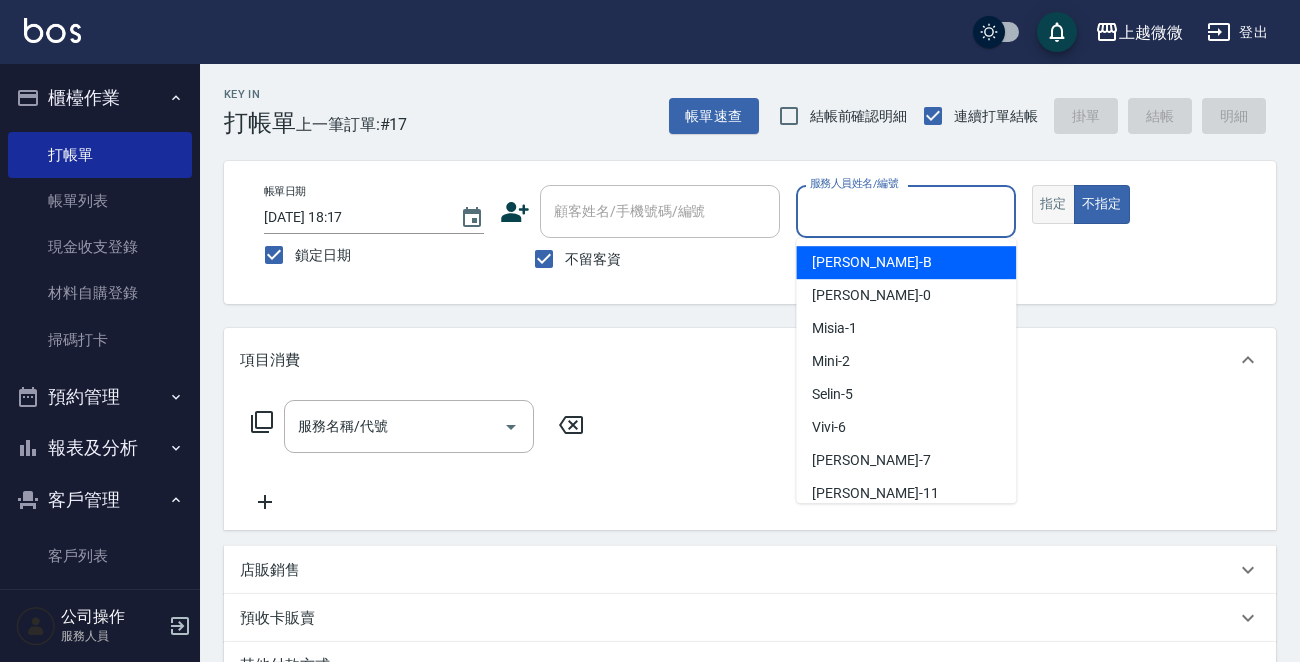 click on "指定" at bounding box center (1053, 204) 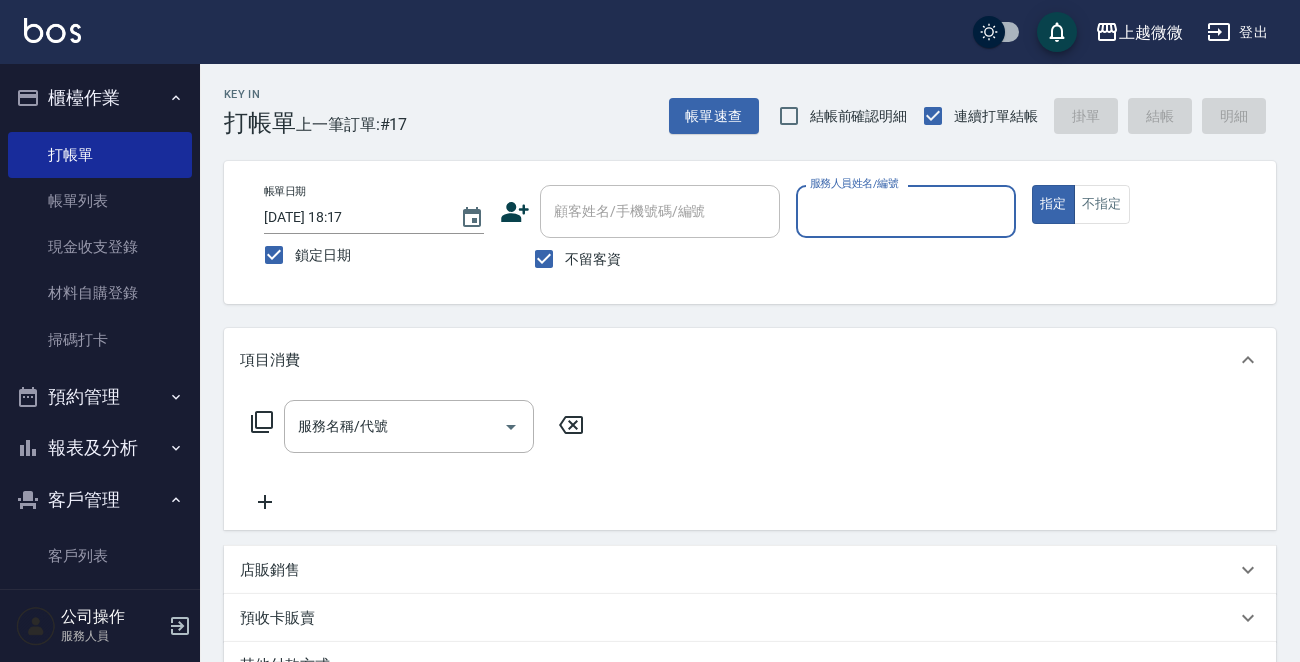 click on "服務人員姓名/編號" at bounding box center (906, 211) 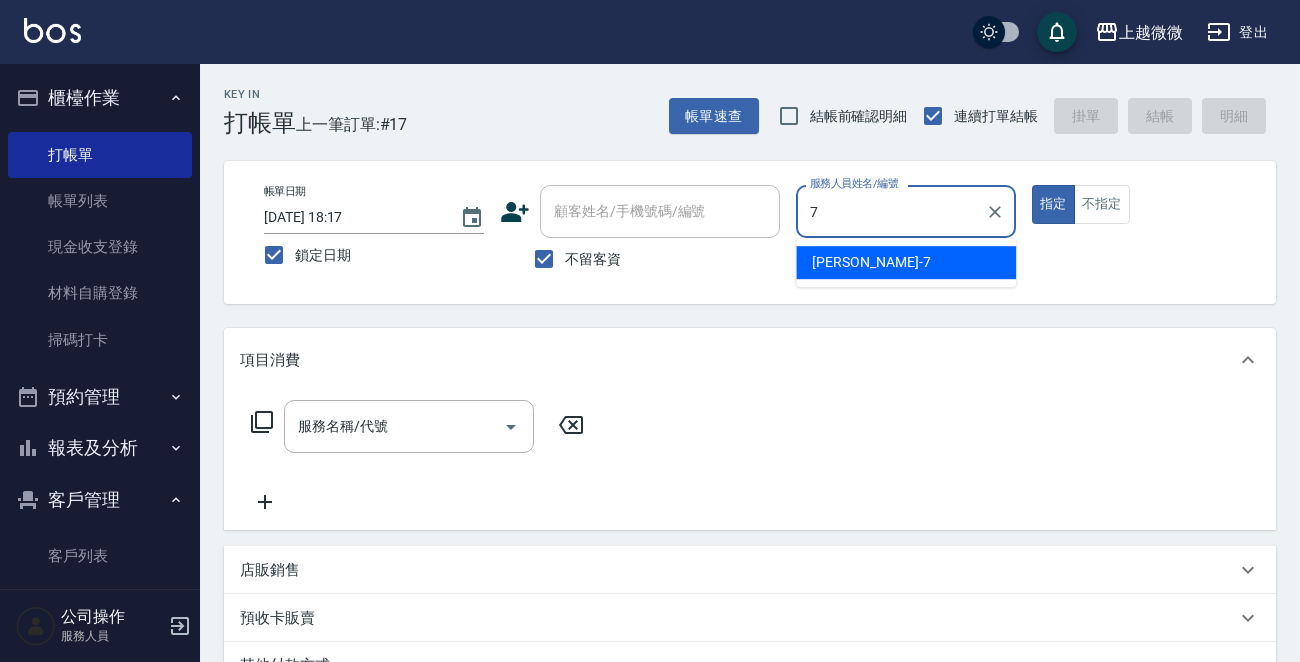 click on "[PERSON_NAME] -7" at bounding box center (906, 262) 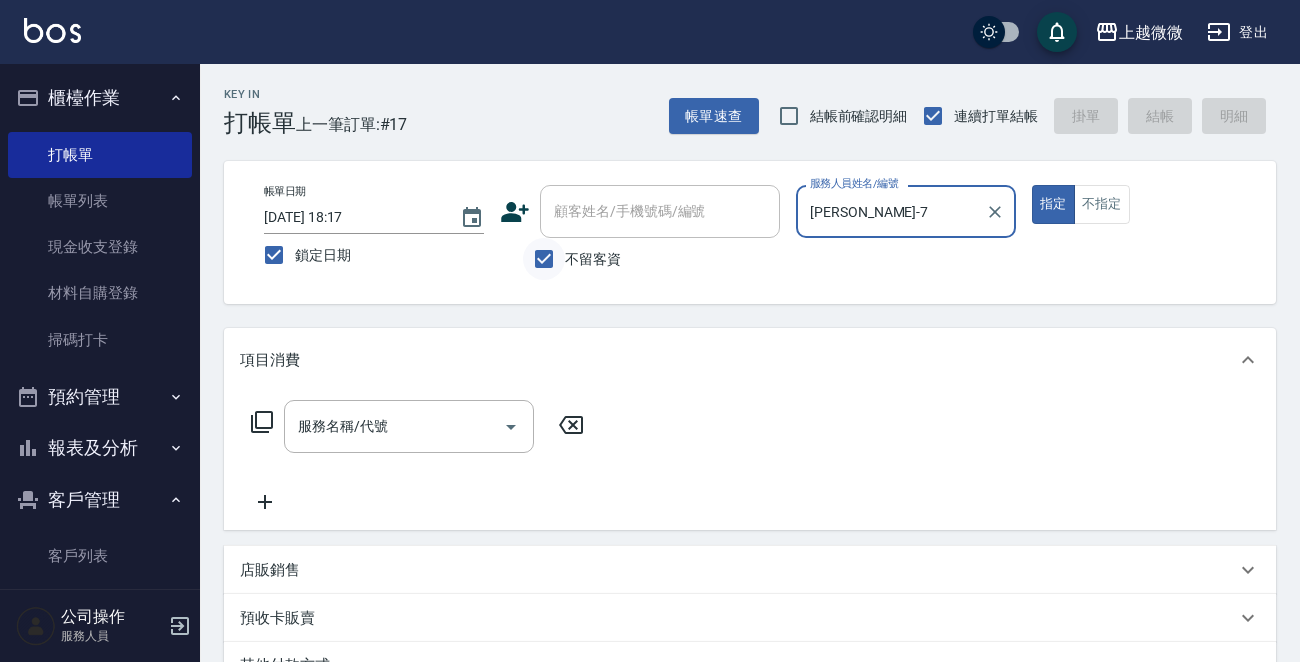 type on "[PERSON_NAME]-7" 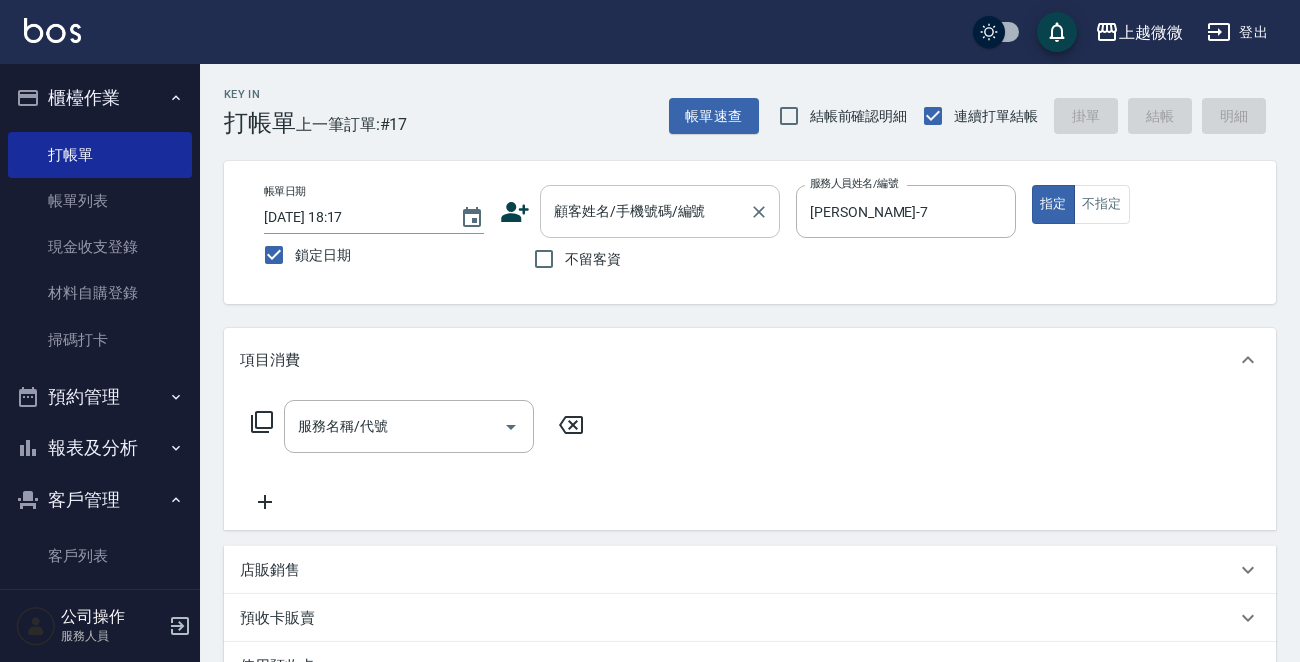 click on "顧客姓名/手機號碼/編號" at bounding box center (645, 211) 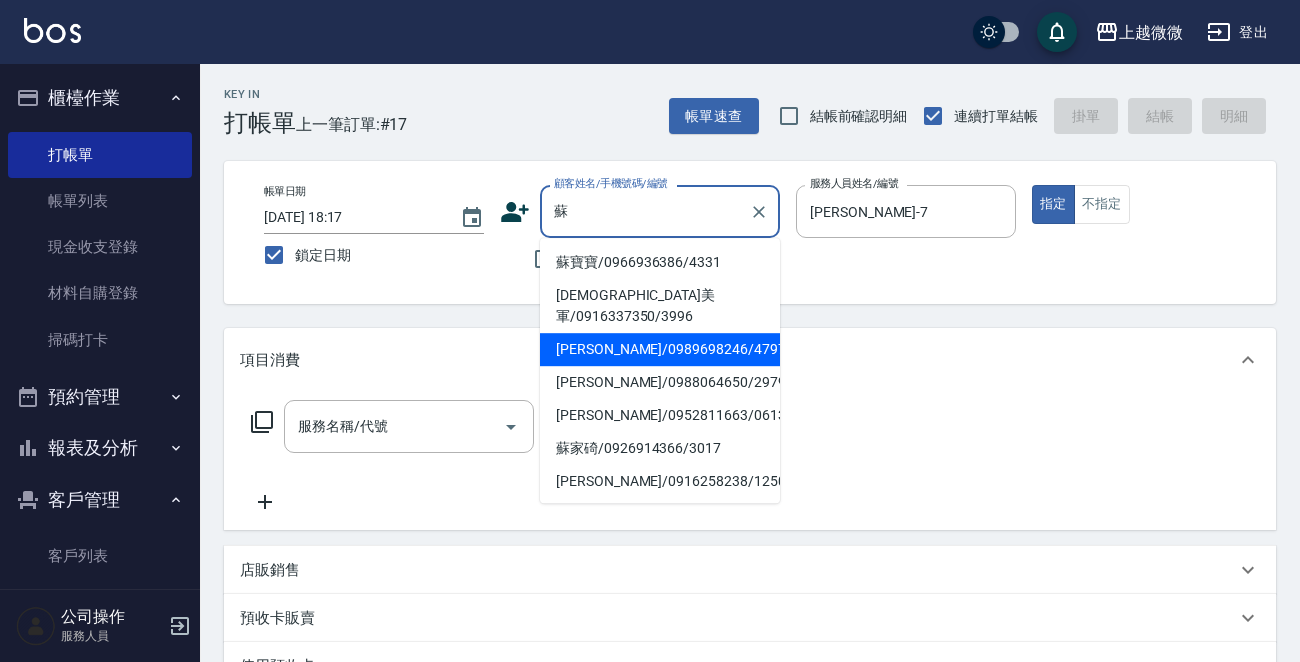 click on "[PERSON_NAME]/0989698246/4797" at bounding box center [660, 349] 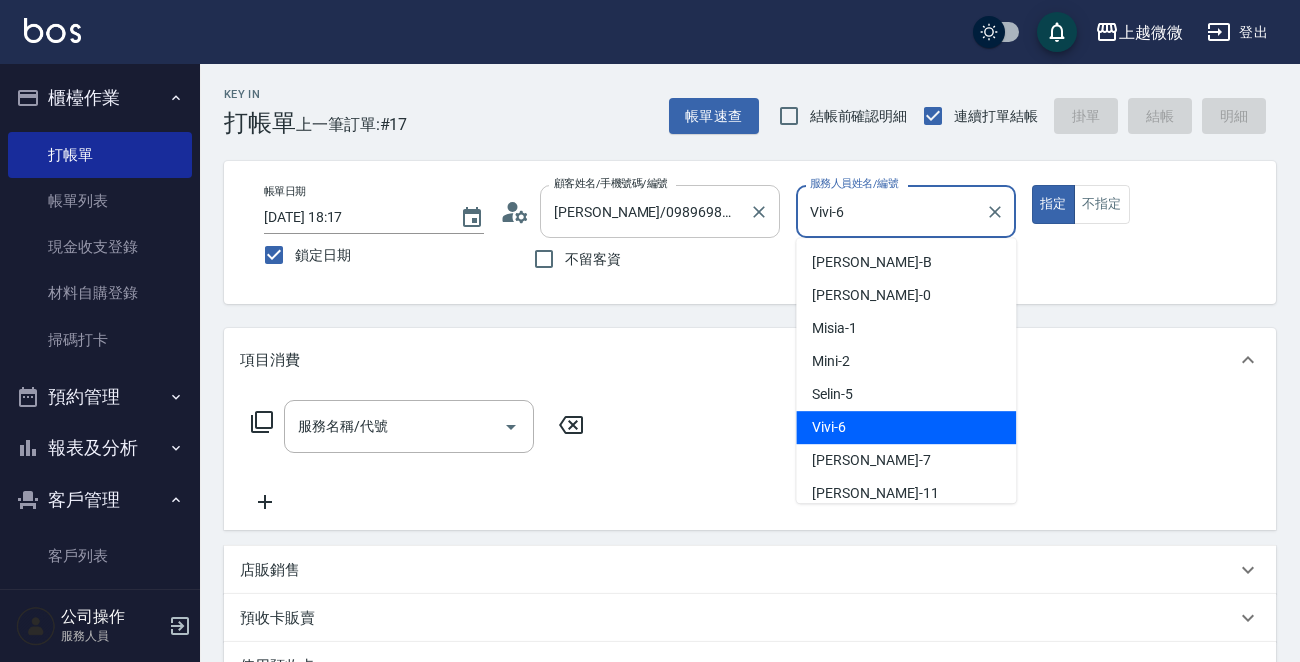 drag, startPoint x: 891, startPoint y: 200, endPoint x: 670, endPoint y: 219, distance: 221.81523 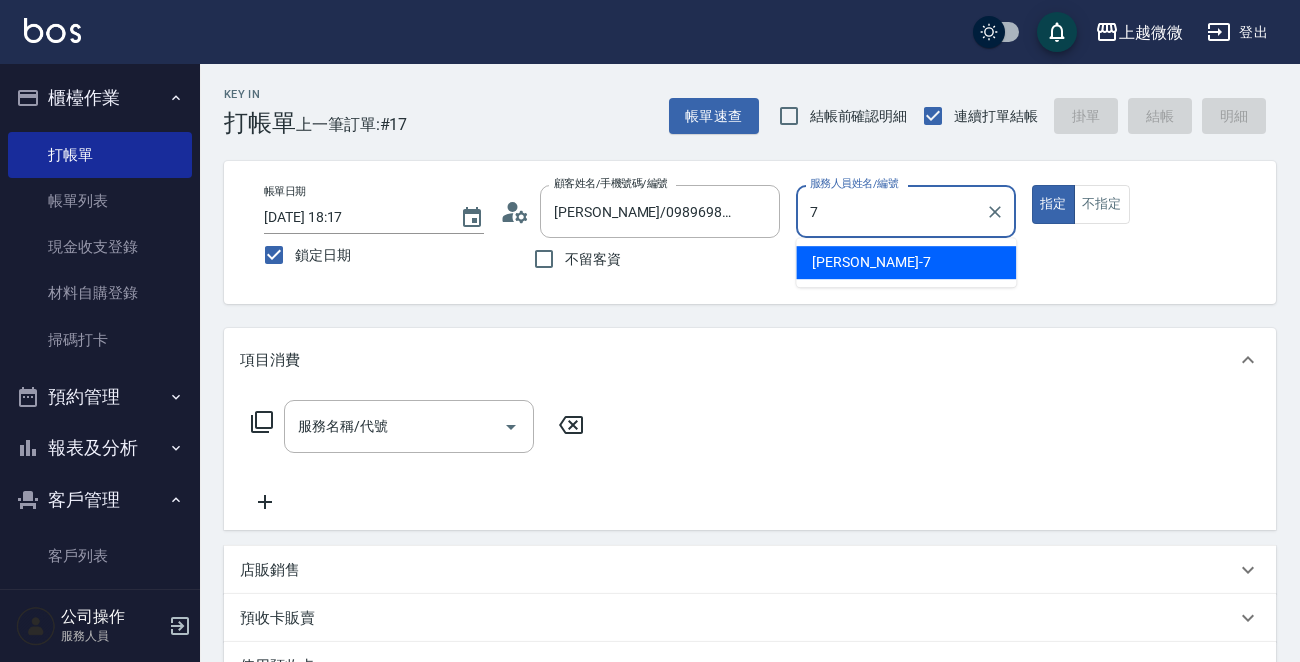 click on "[PERSON_NAME] -7" at bounding box center (871, 262) 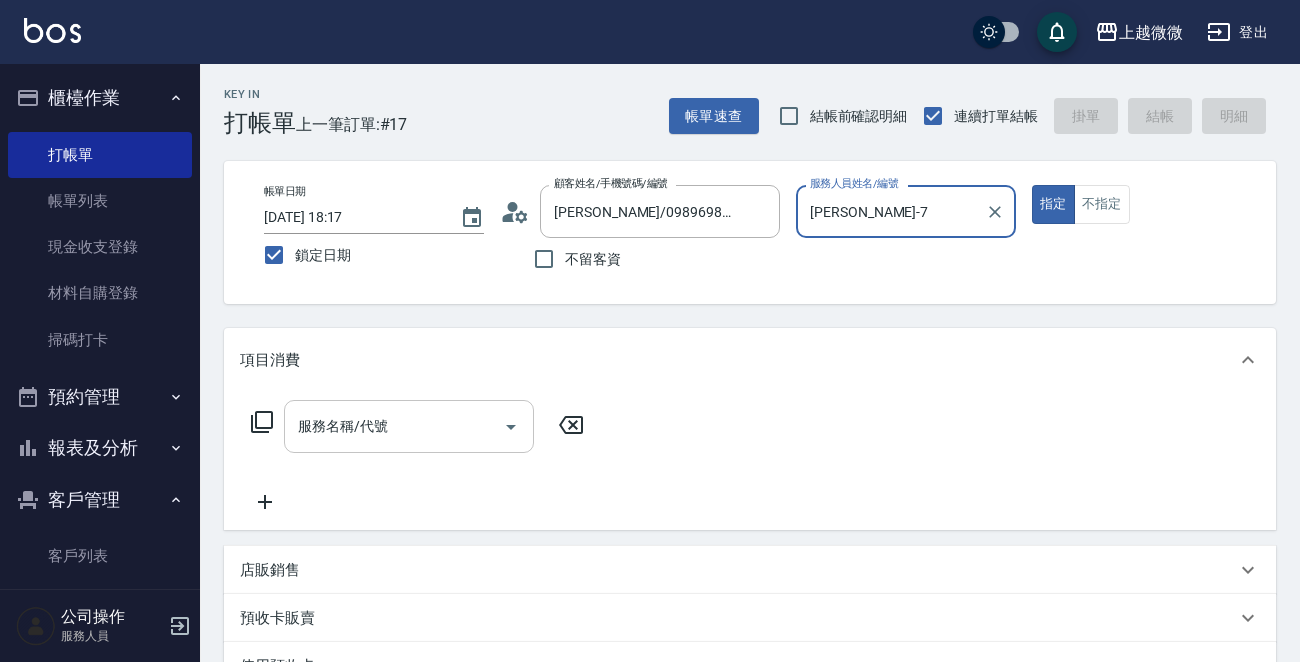 click on "服務名稱/代號" at bounding box center (409, 426) 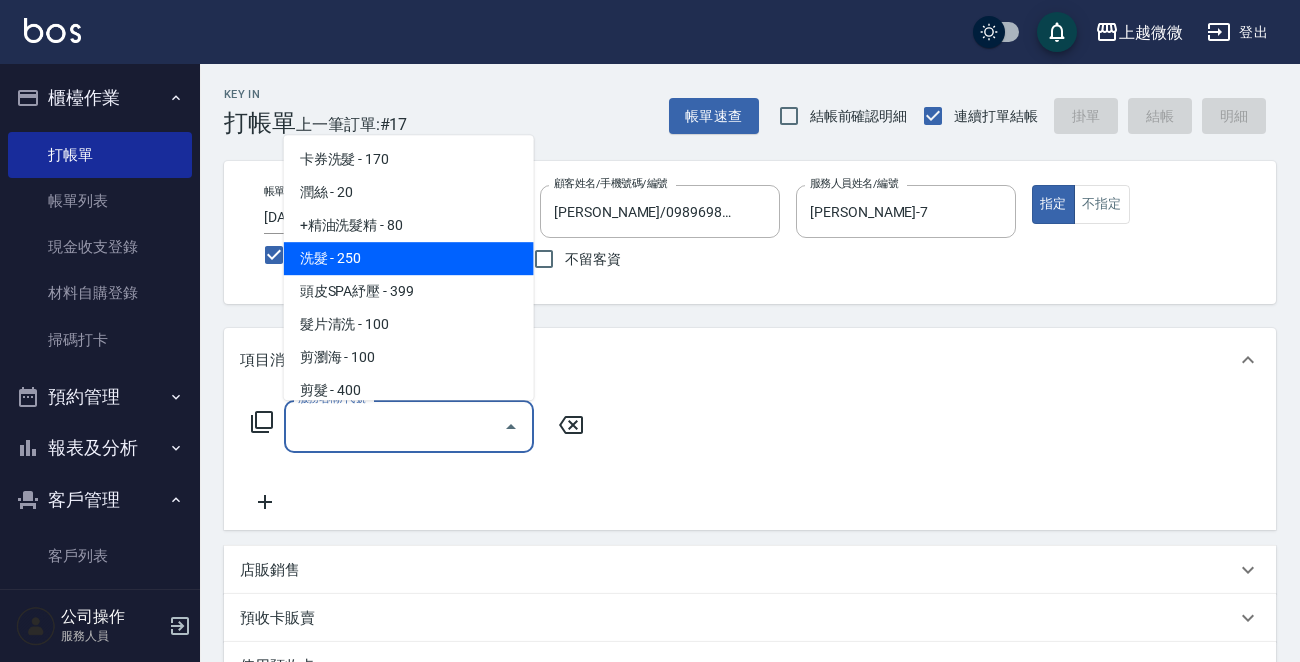click on "洗髮 - 250" at bounding box center [409, 258] 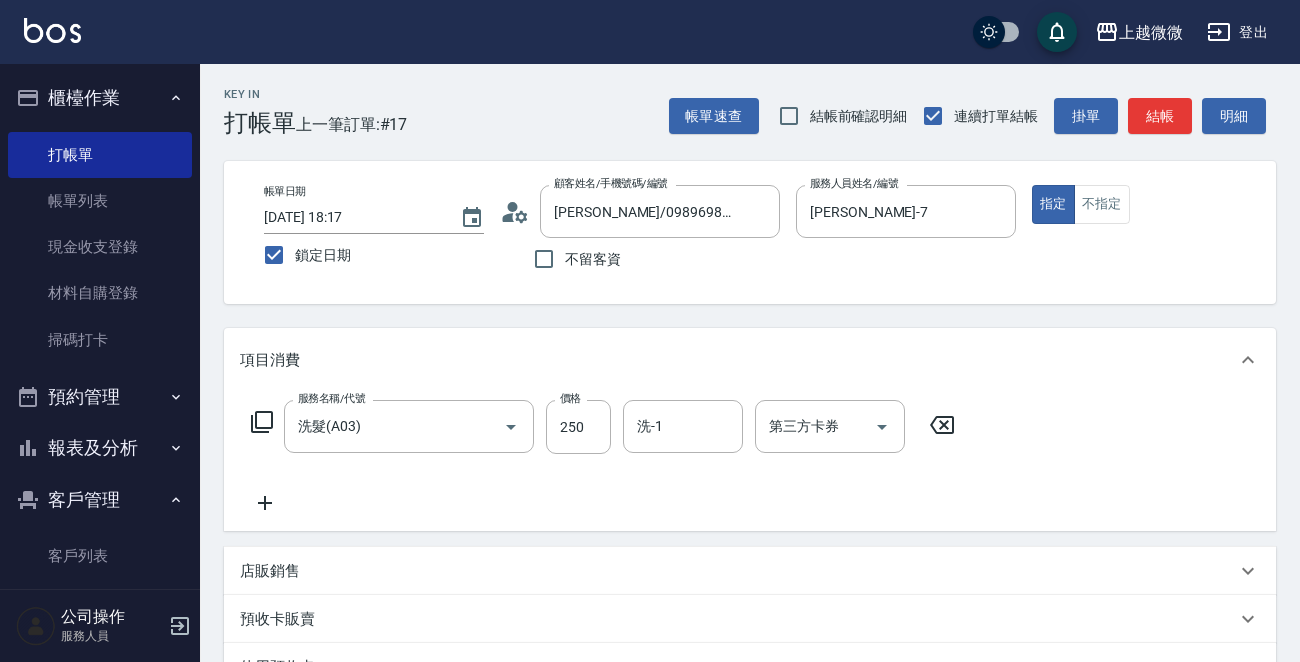 click 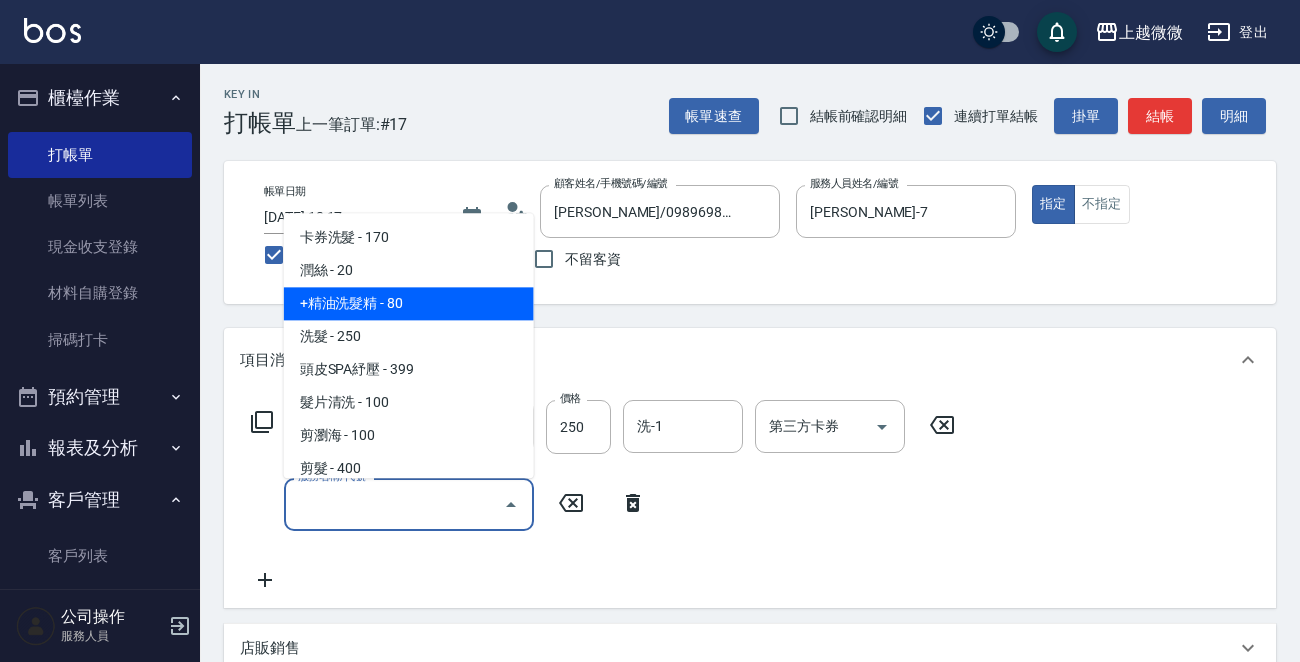 click on "+精油洗髮精 - 80" at bounding box center (409, 304) 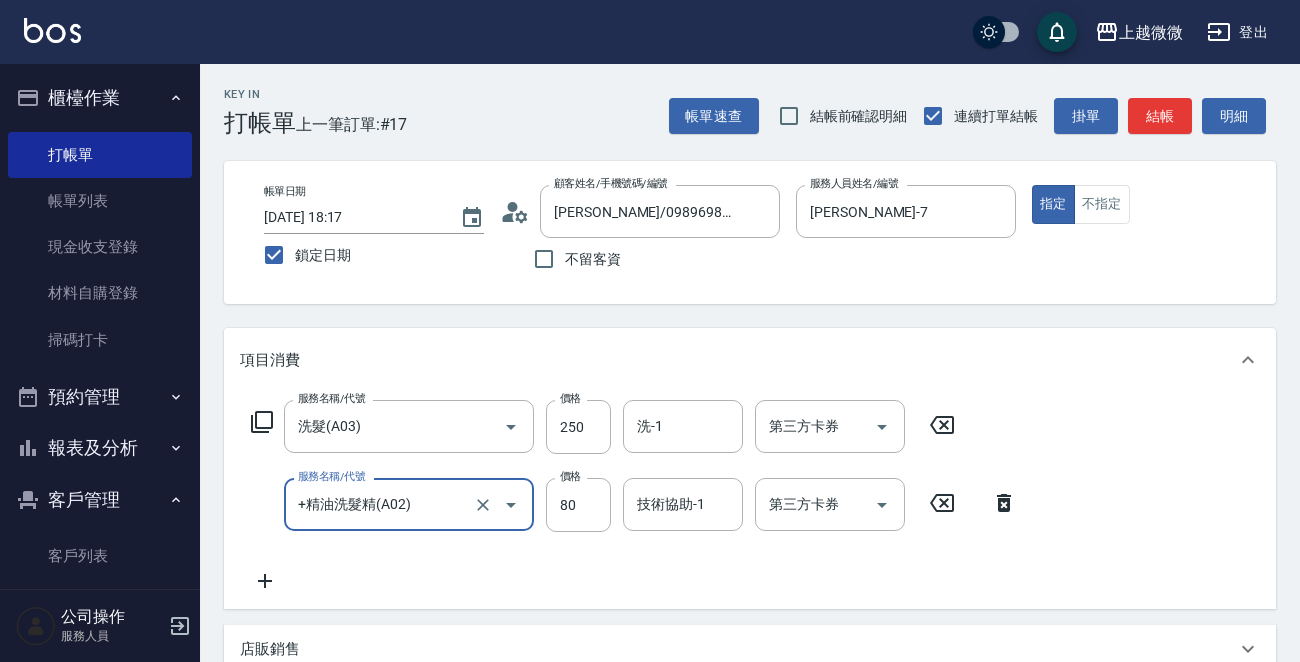 click 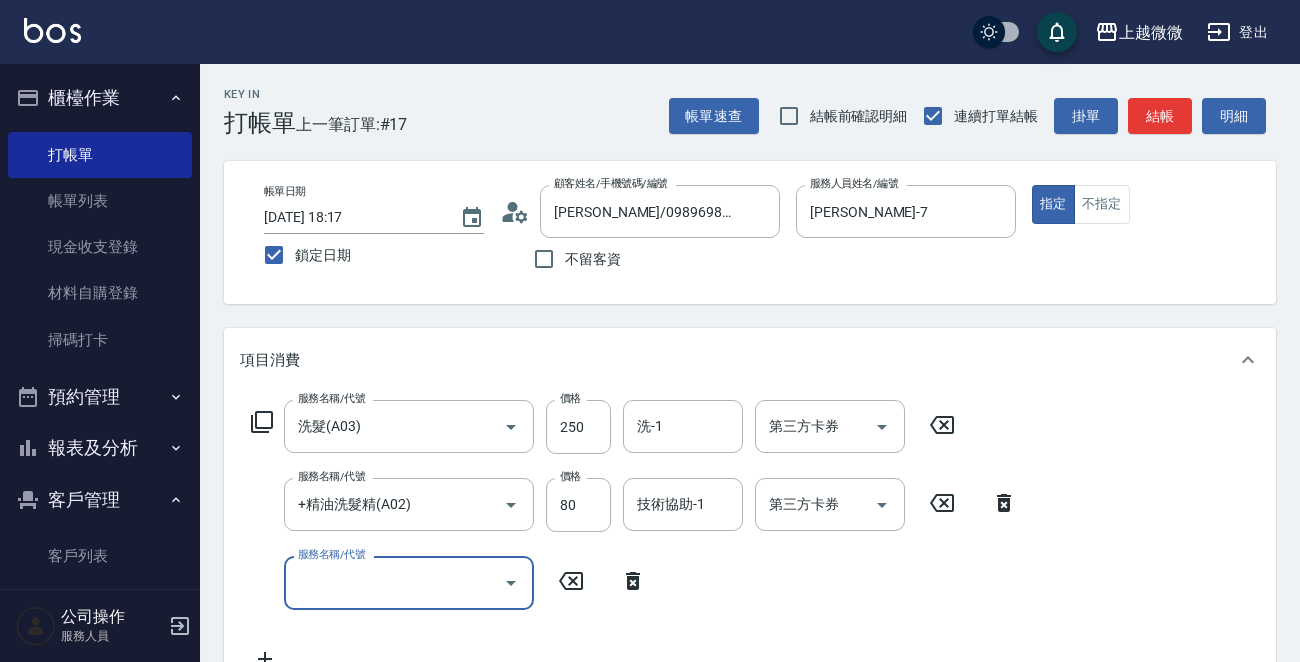 click on "服務名稱/代號" at bounding box center (394, 582) 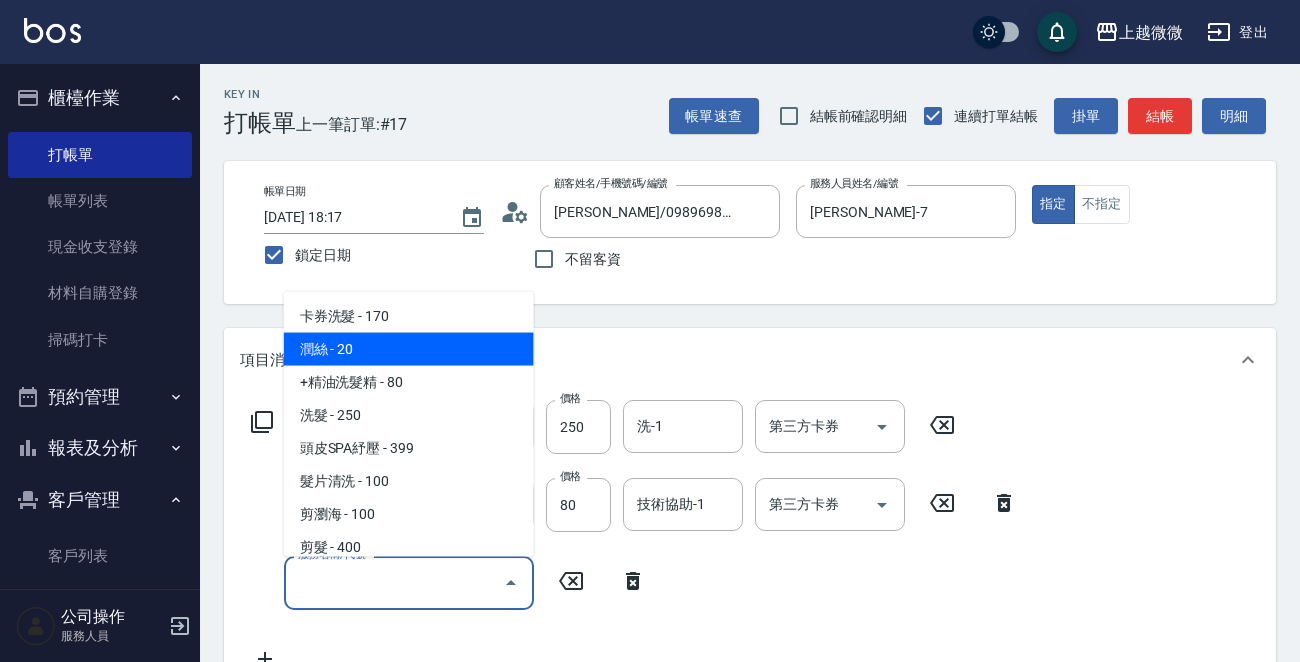 click on "潤絲 - 20" at bounding box center (409, 349) 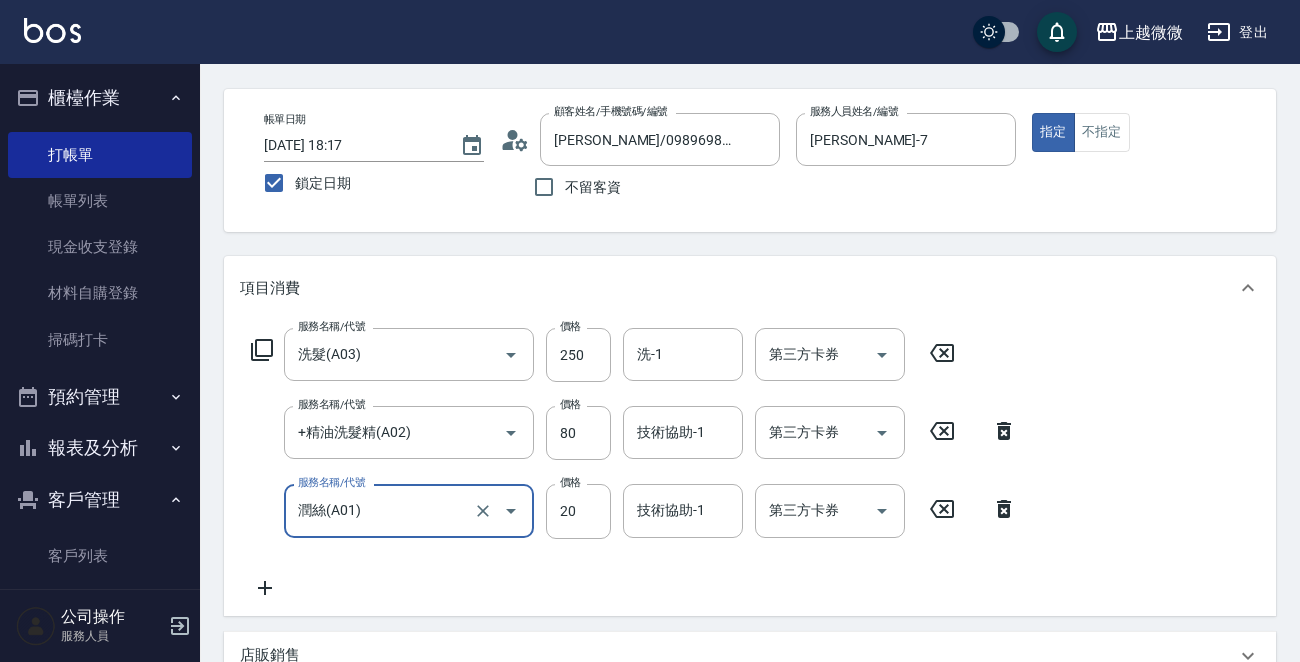 scroll, scrollTop: 200, scrollLeft: 0, axis: vertical 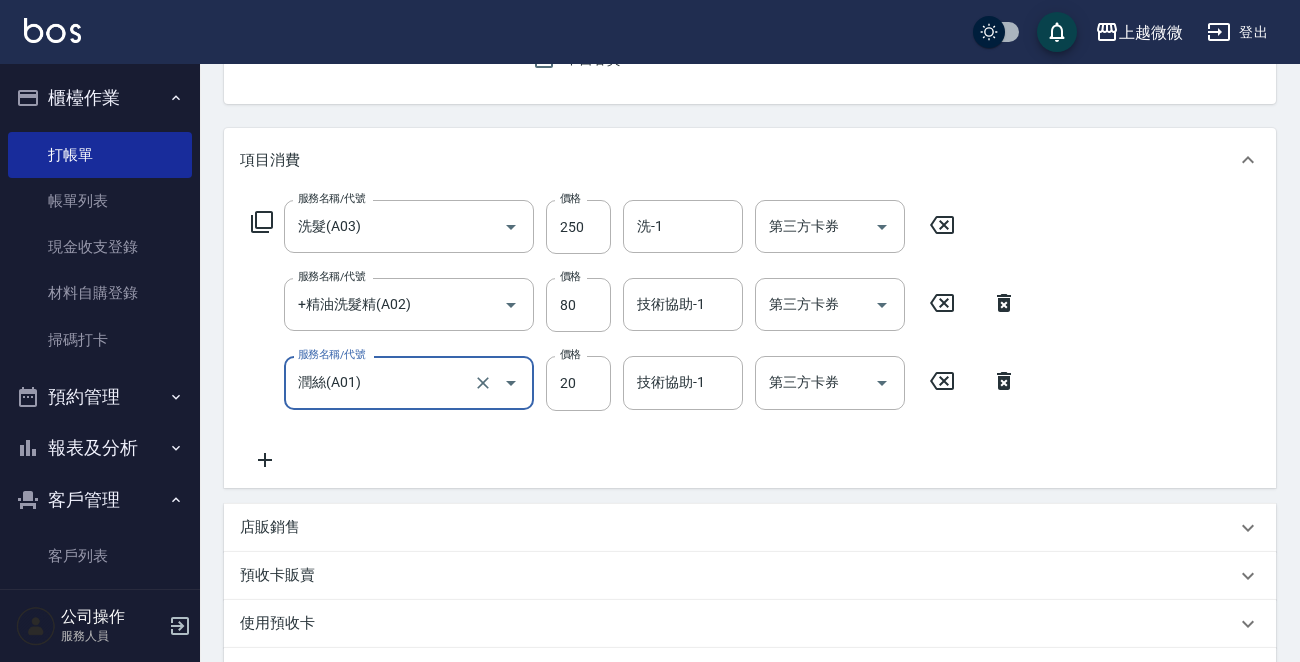 click 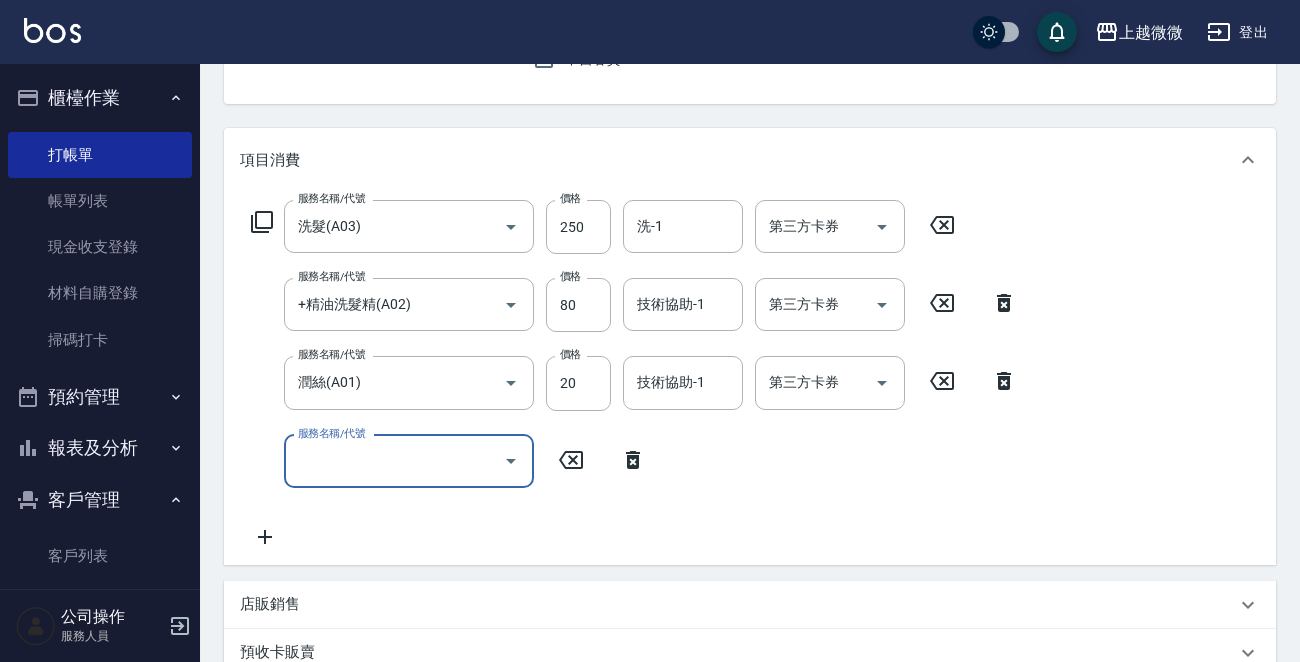 click on "服務名稱/代號" at bounding box center (394, 461) 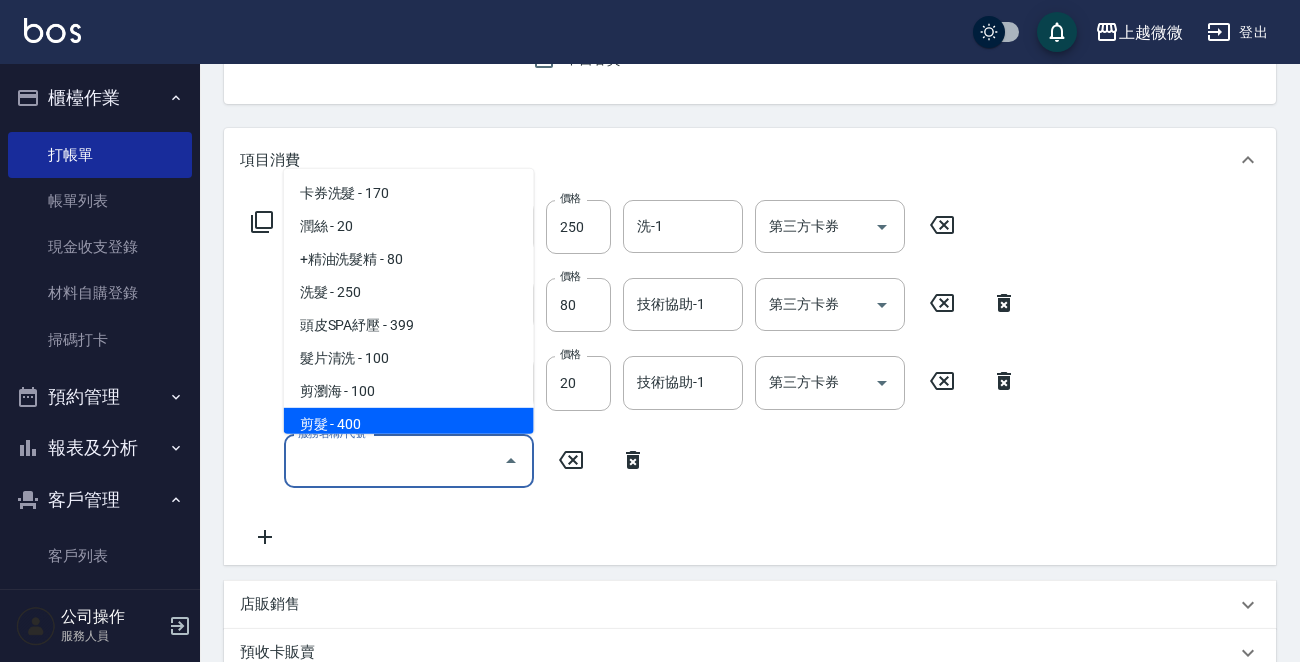click on "剪髮 - 400" at bounding box center (409, 424) 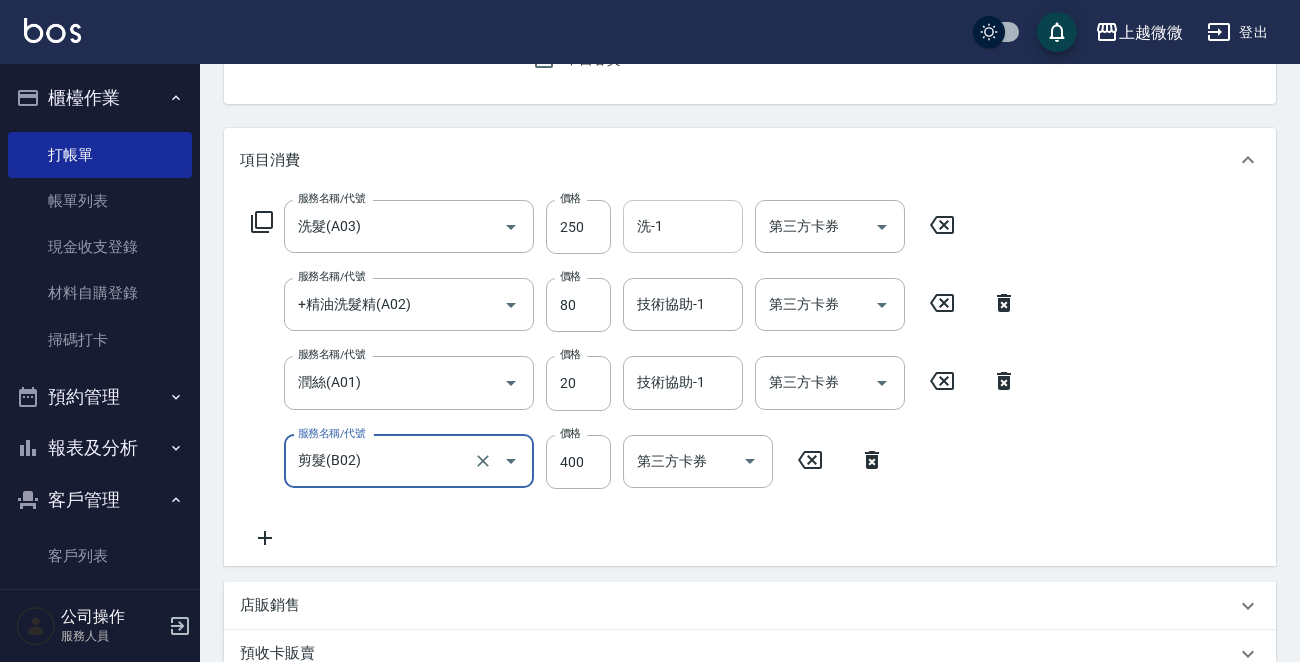 click on "洗-1 洗-1" at bounding box center (683, 226) 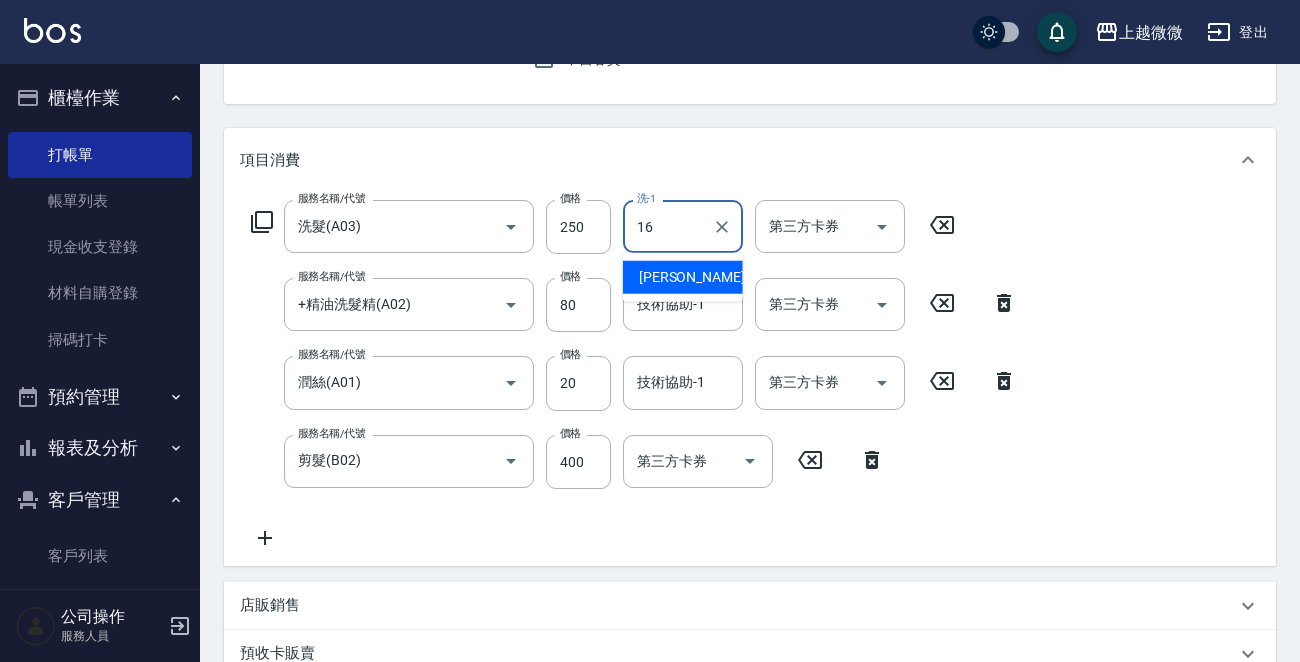 click on "[PERSON_NAME] -16" at bounding box center [683, 277] 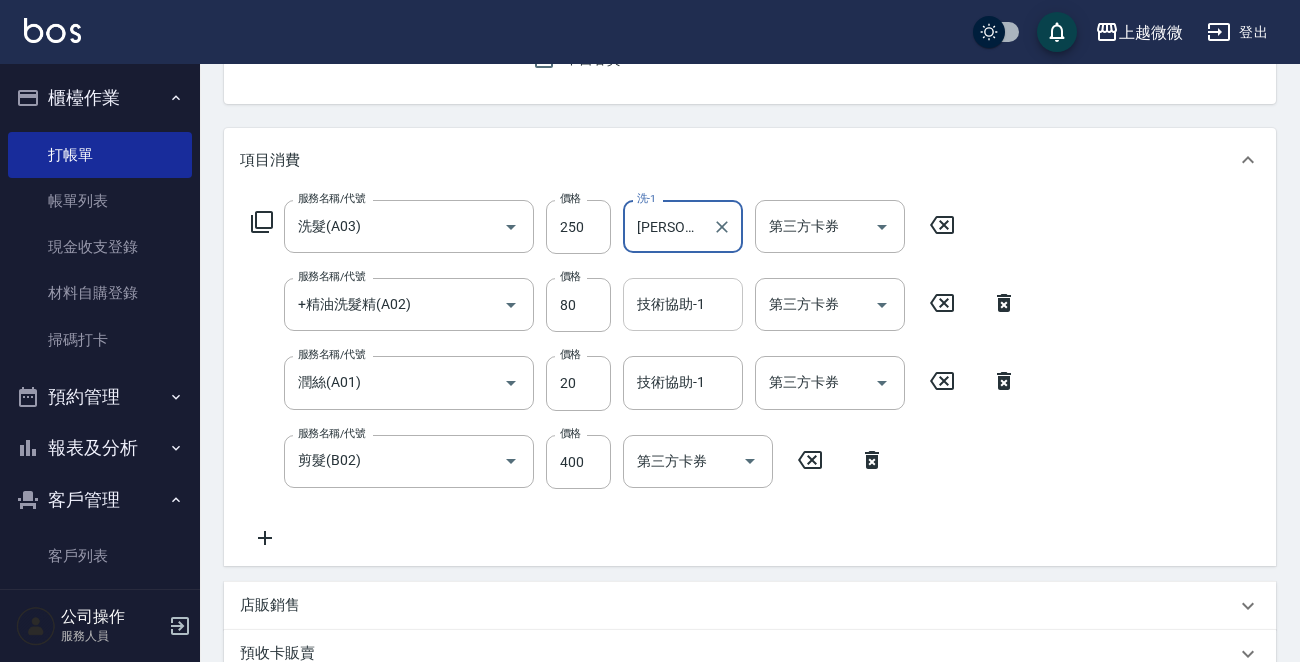 type on "[PERSON_NAME]-16" 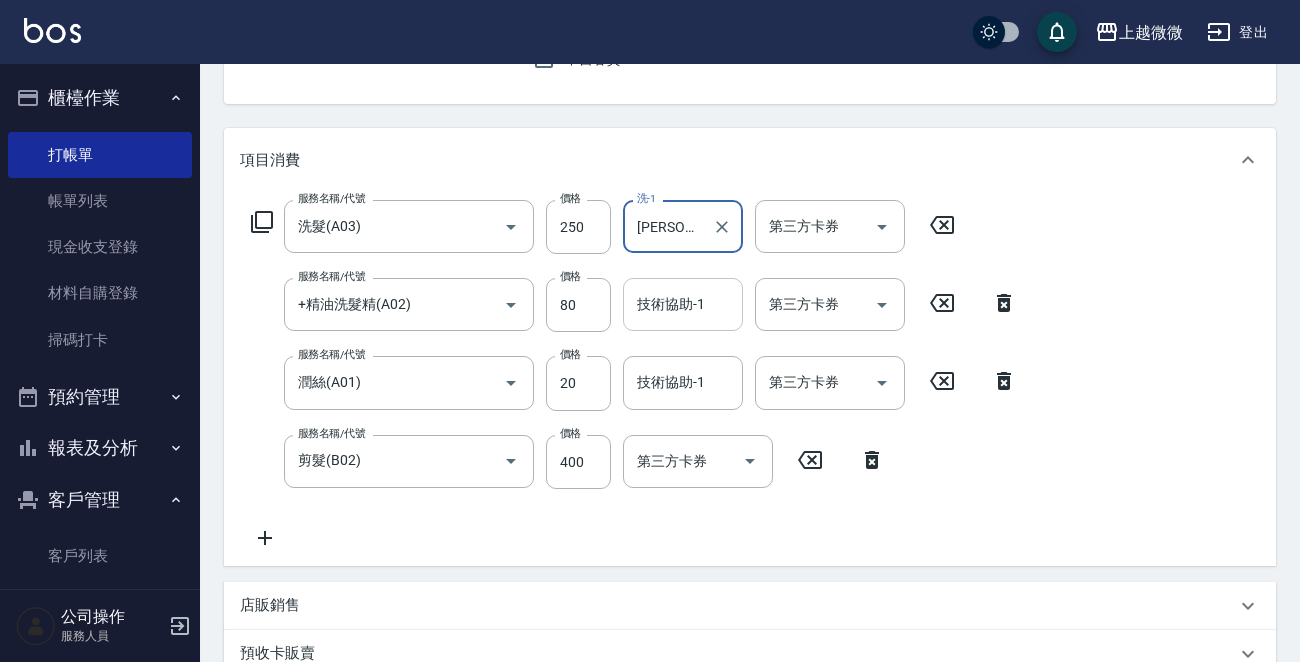 click on "技術協助-1" at bounding box center [683, 304] 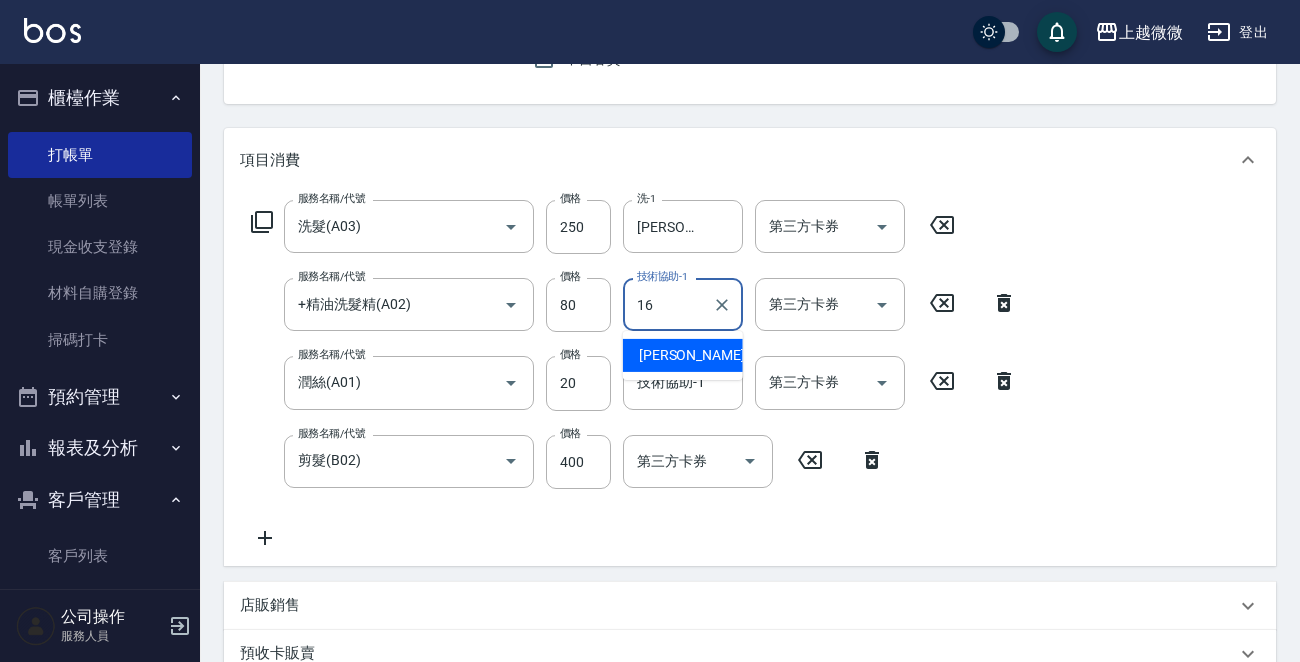 click on "[PERSON_NAME] -16" at bounding box center (702, 355) 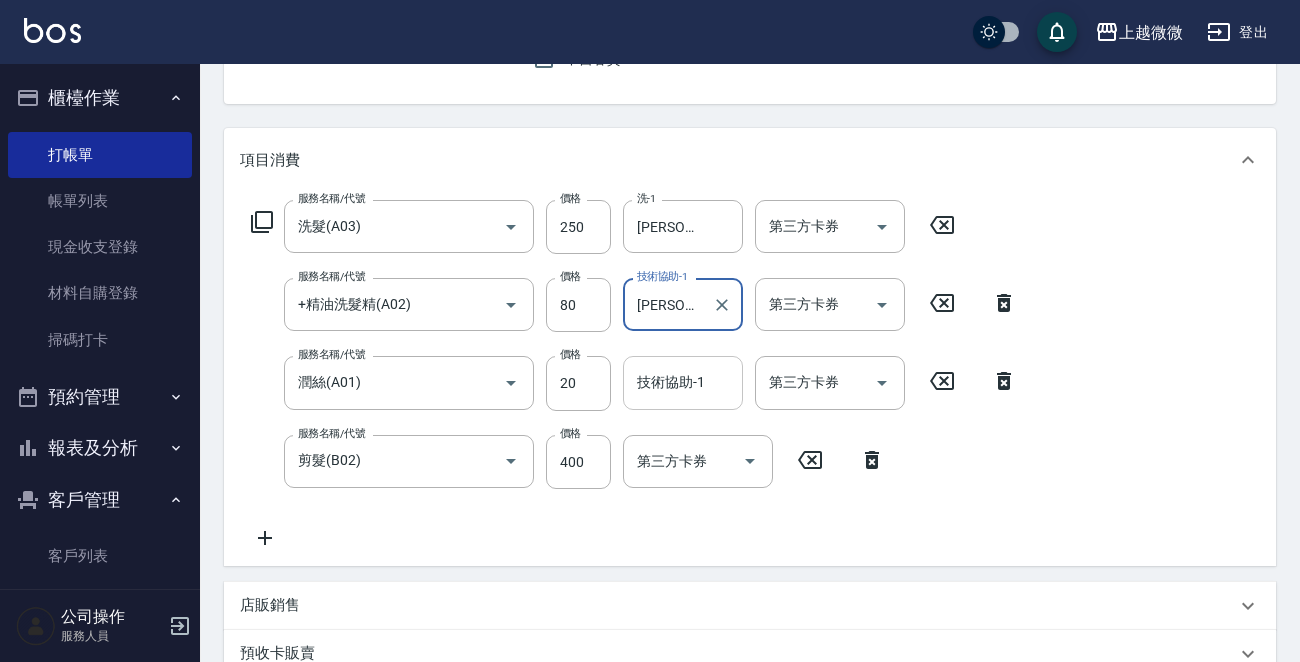 type on "[PERSON_NAME]-16" 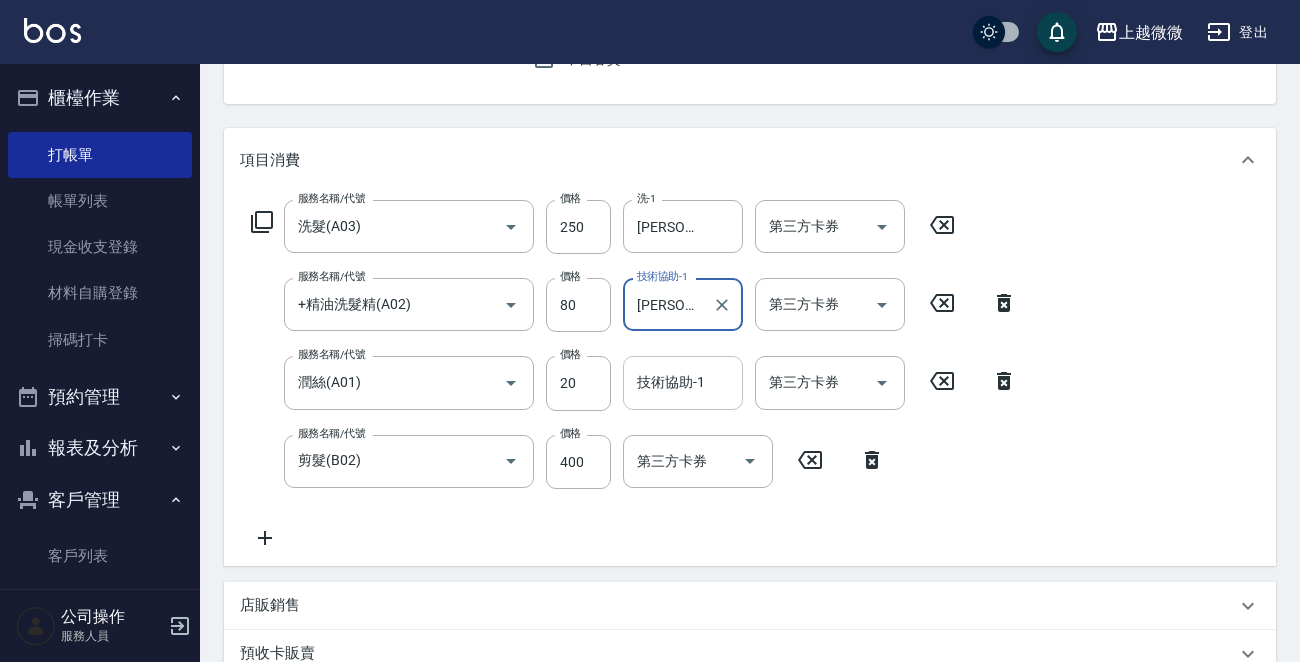click on "技術協助-1 技術協助-1" at bounding box center (683, 382) 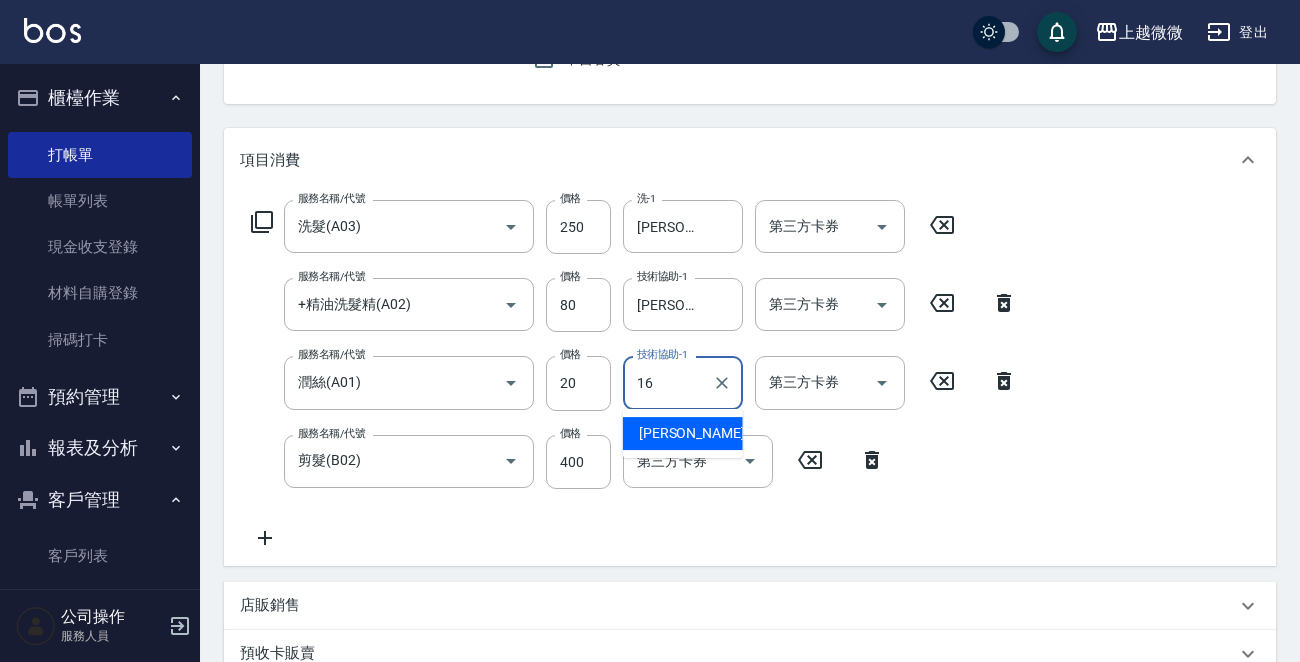 click on "[PERSON_NAME] -16" at bounding box center [683, 433] 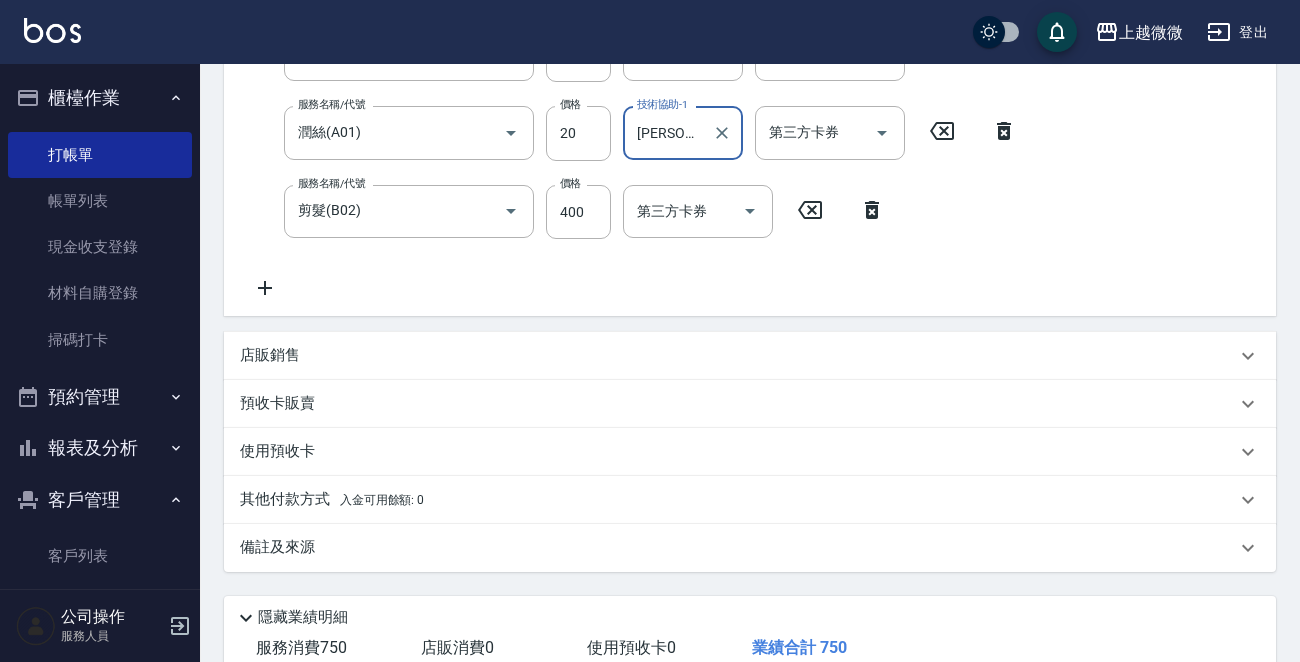 scroll, scrollTop: 500, scrollLeft: 0, axis: vertical 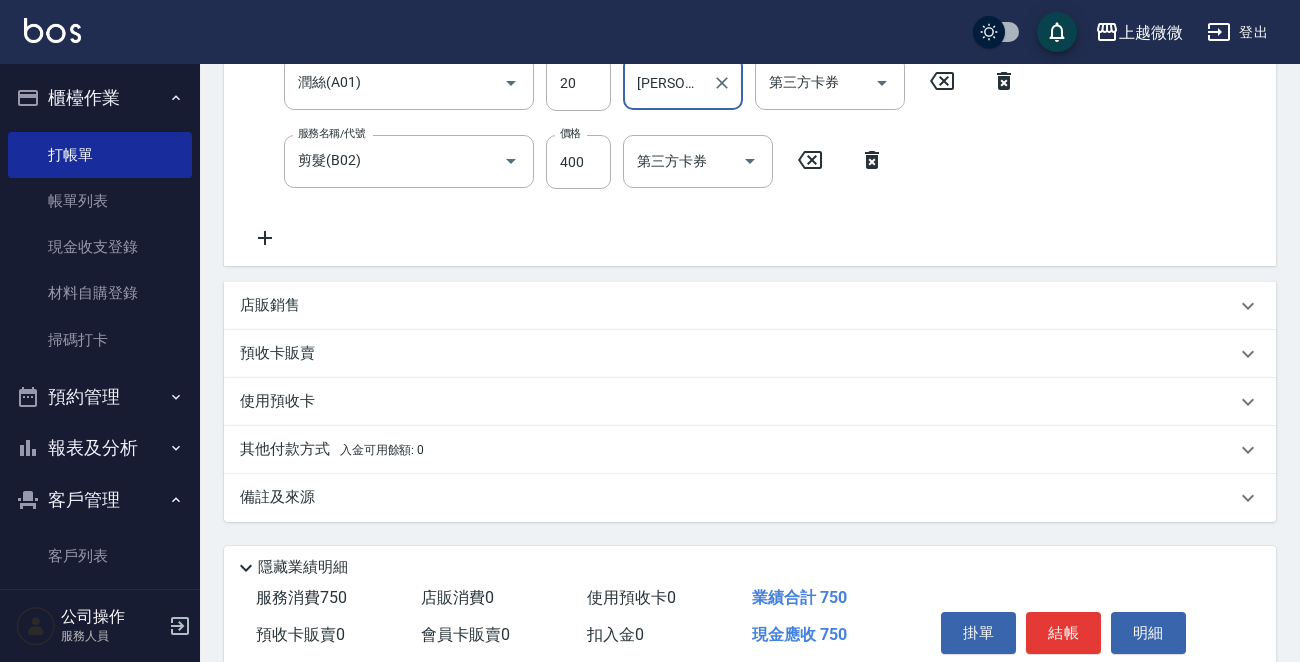 type on "[PERSON_NAME]-16" 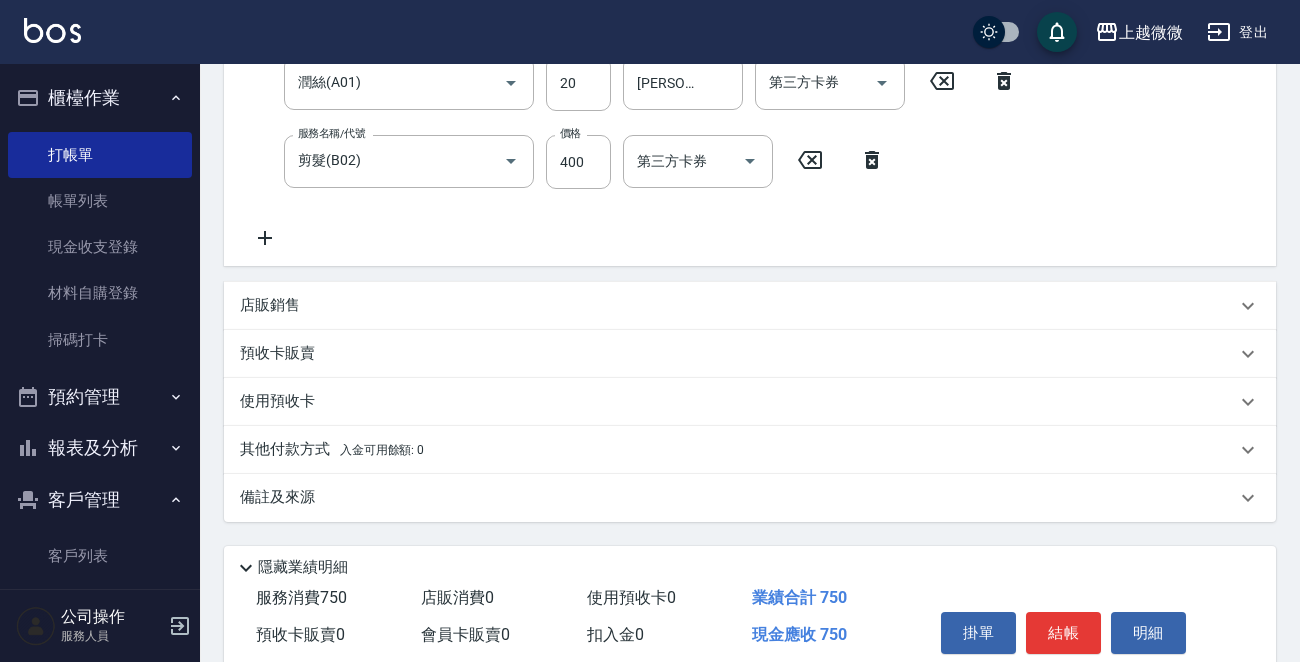 click on "備註及來源" at bounding box center [277, 497] 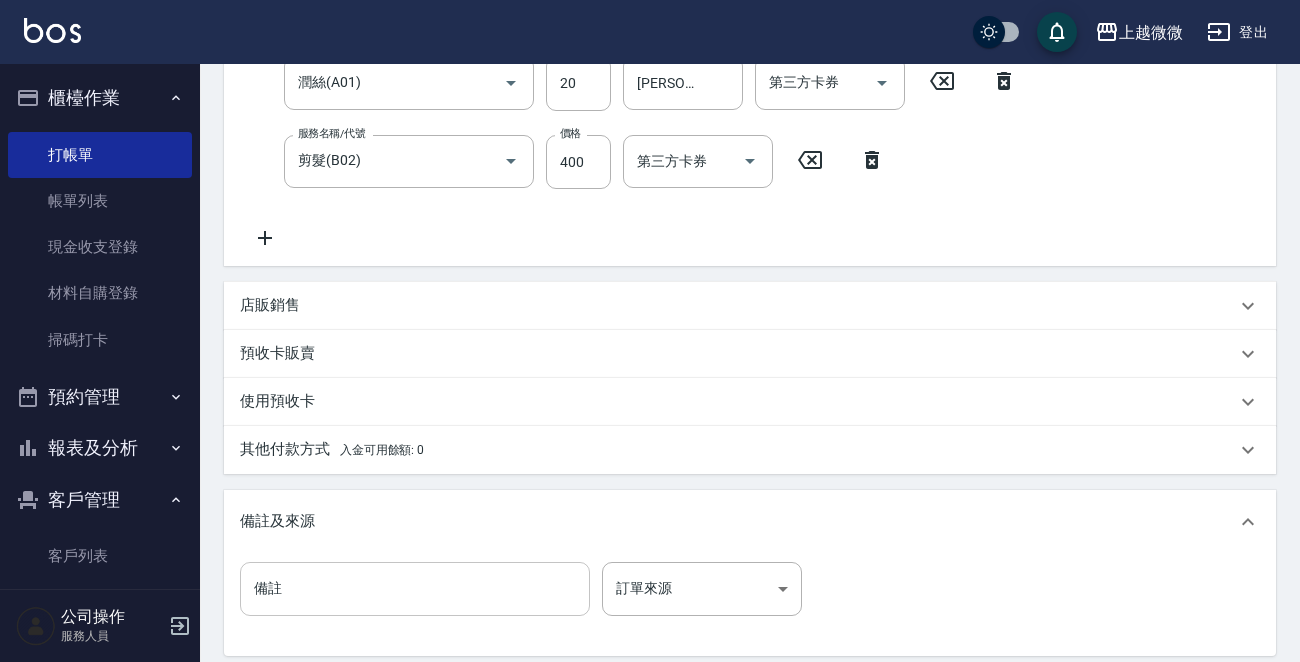 click on "備註" at bounding box center (415, 589) 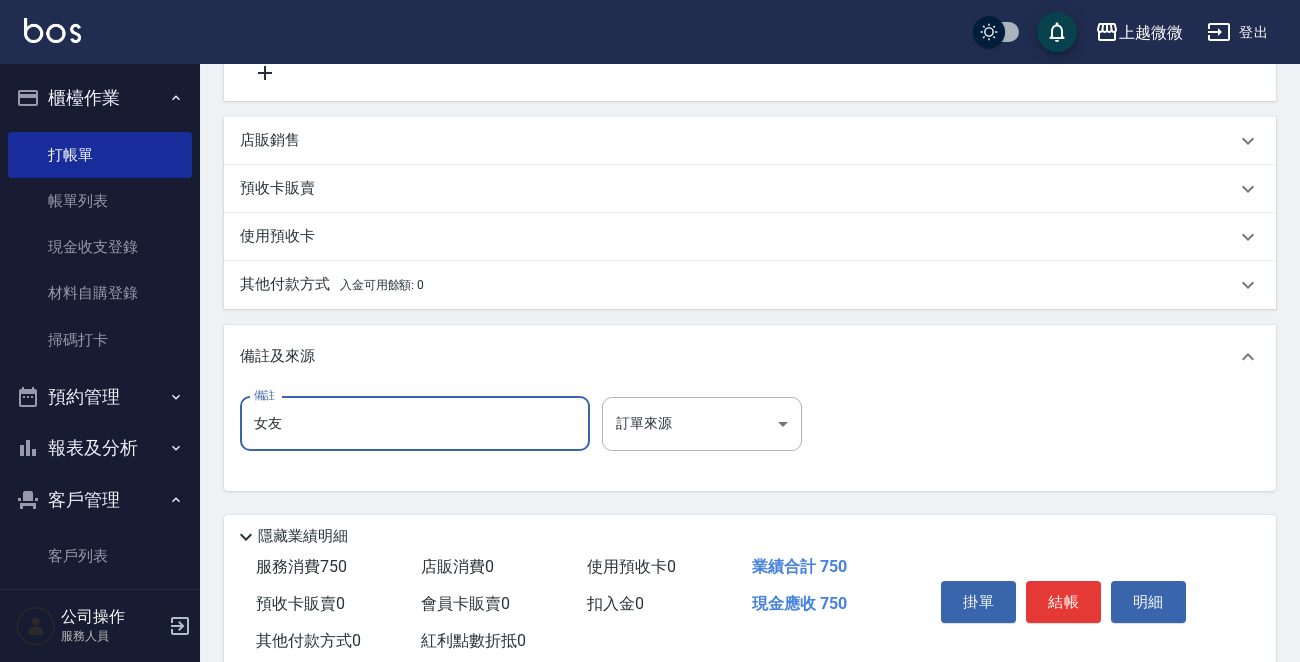 scroll, scrollTop: 715, scrollLeft: 0, axis: vertical 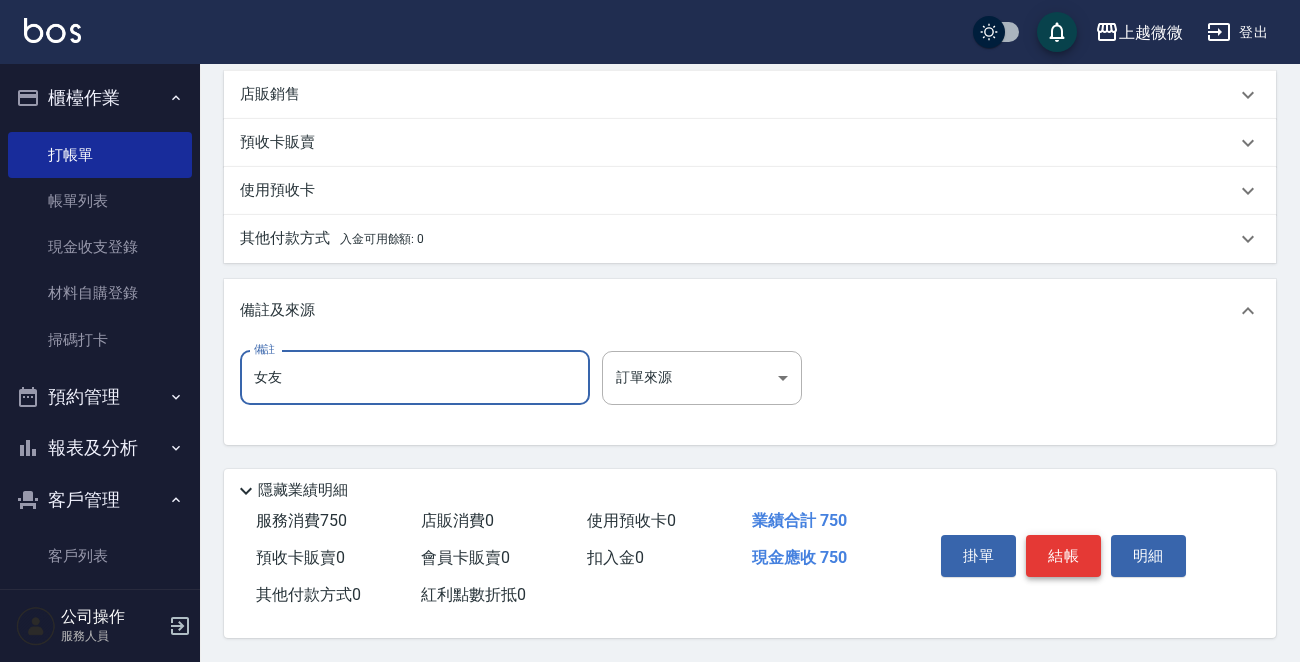 type on "女友" 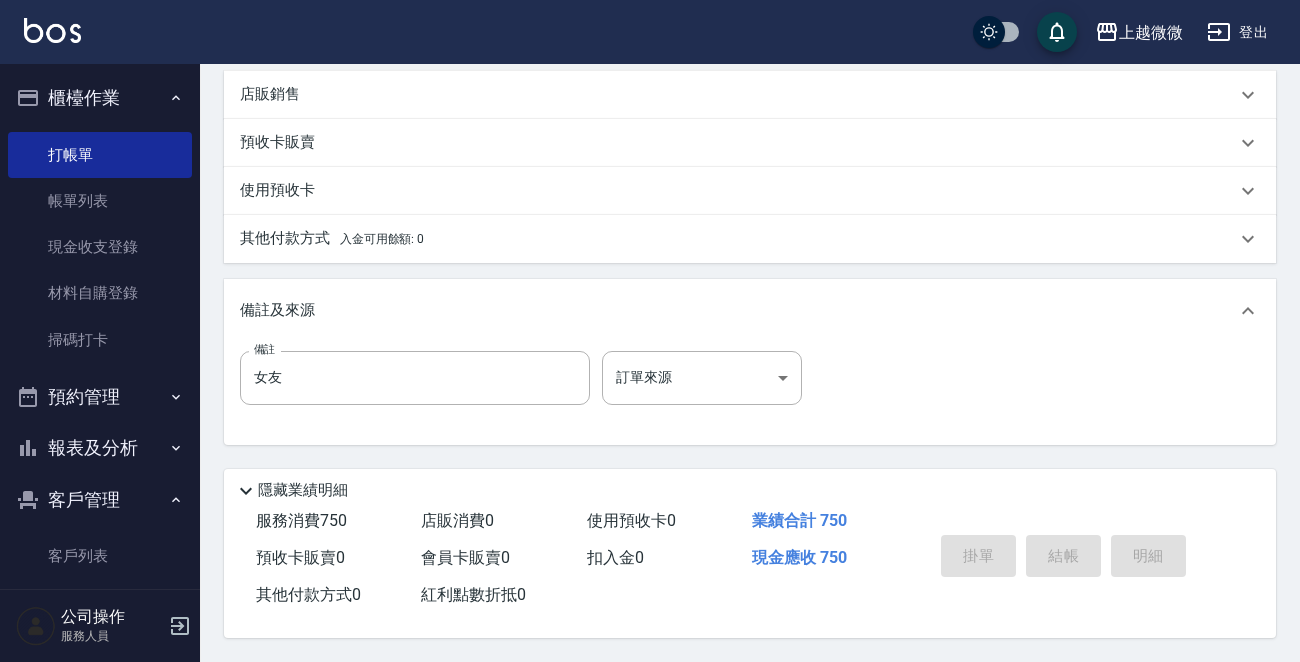 type 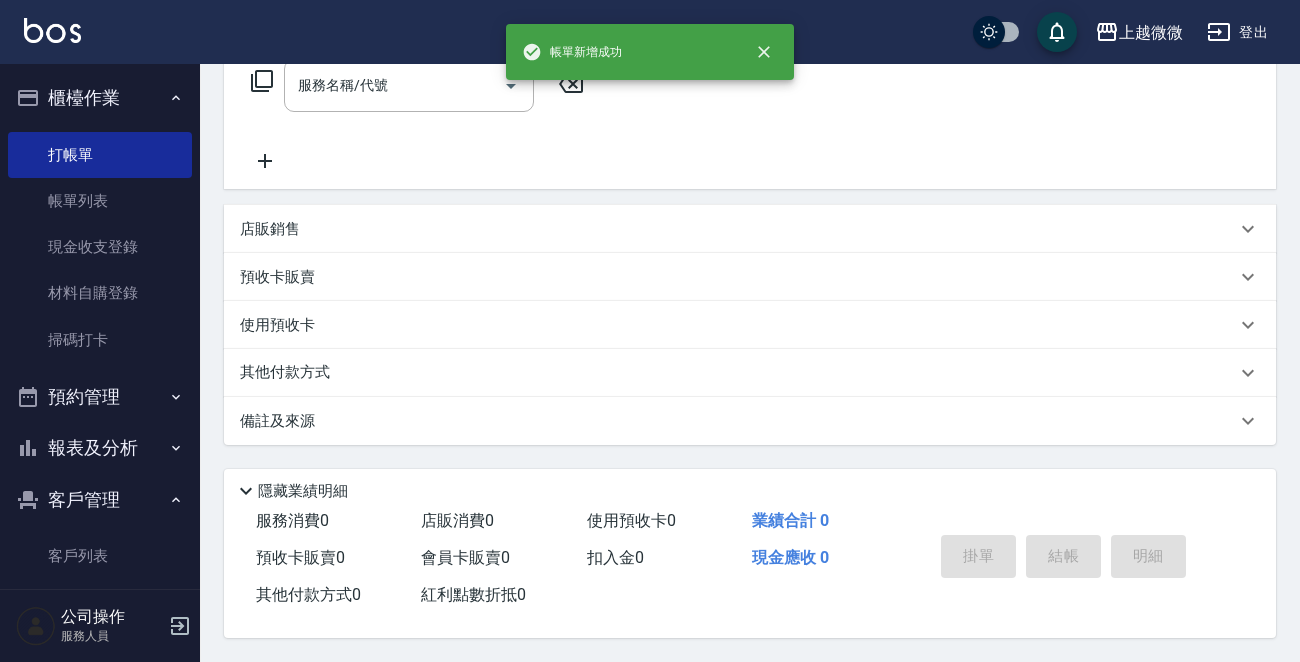 scroll, scrollTop: 0, scrollLeft: 0, axis: both 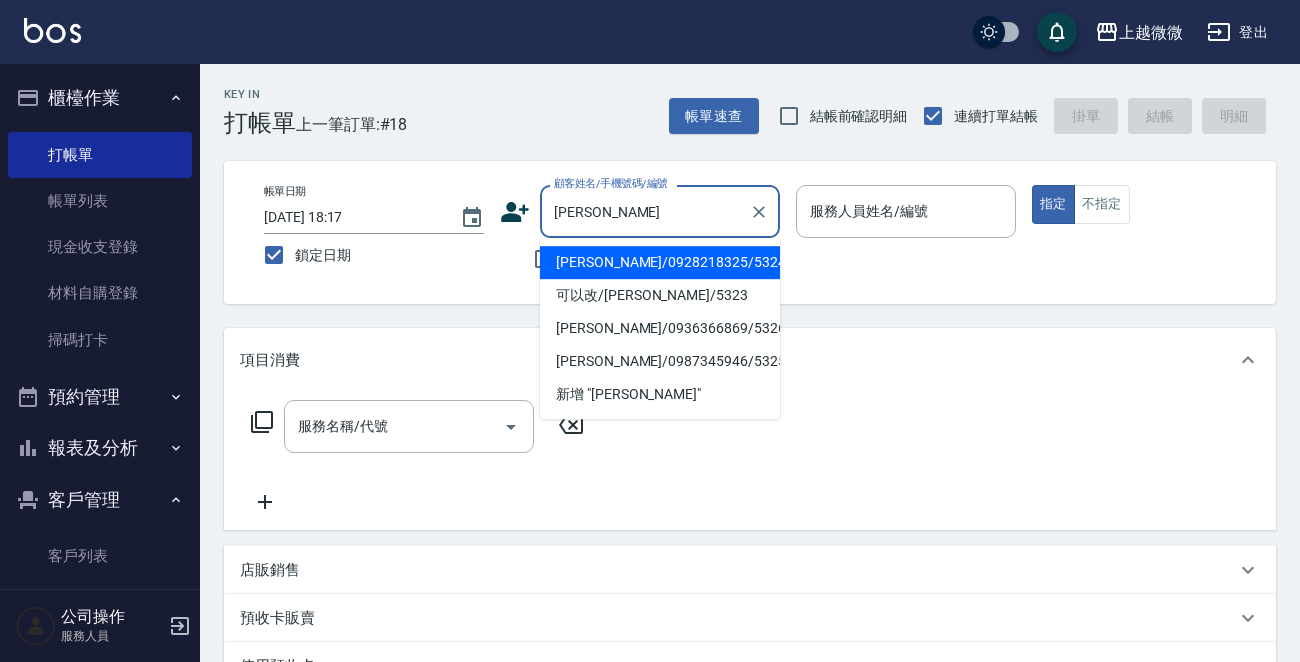click on "[PERSON_NAME]/0928218325/5324" at bounding box center [660, 262] 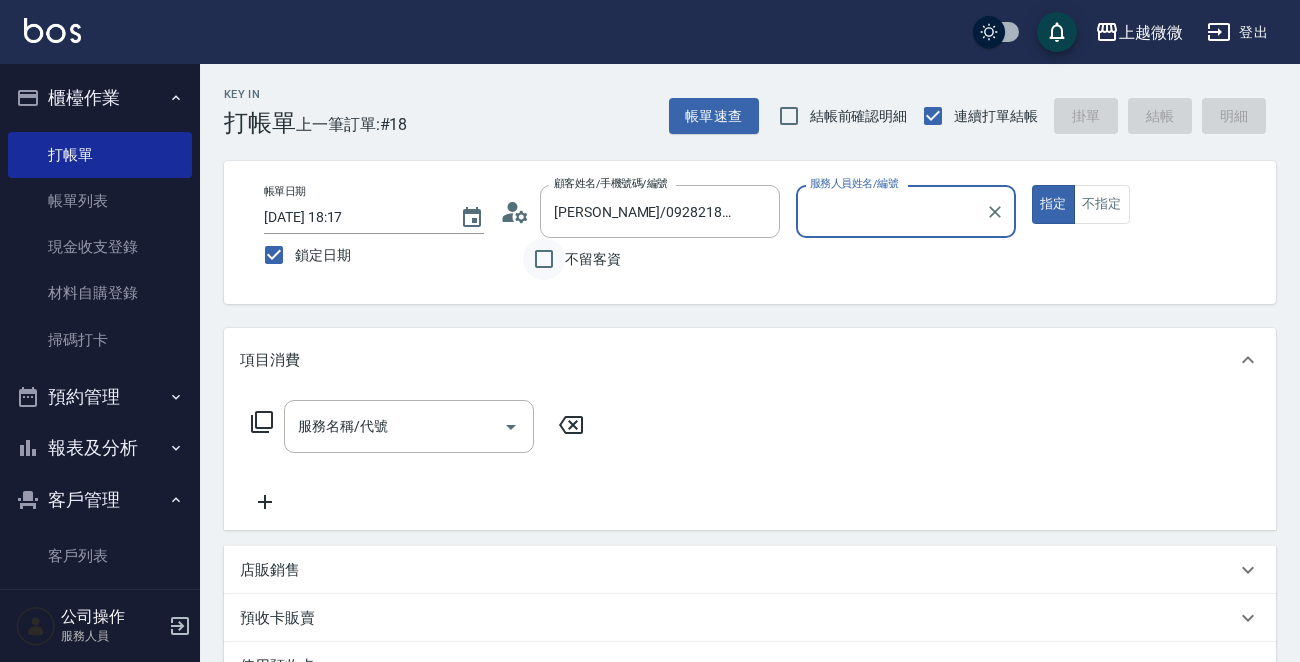 type on "Mini-2" 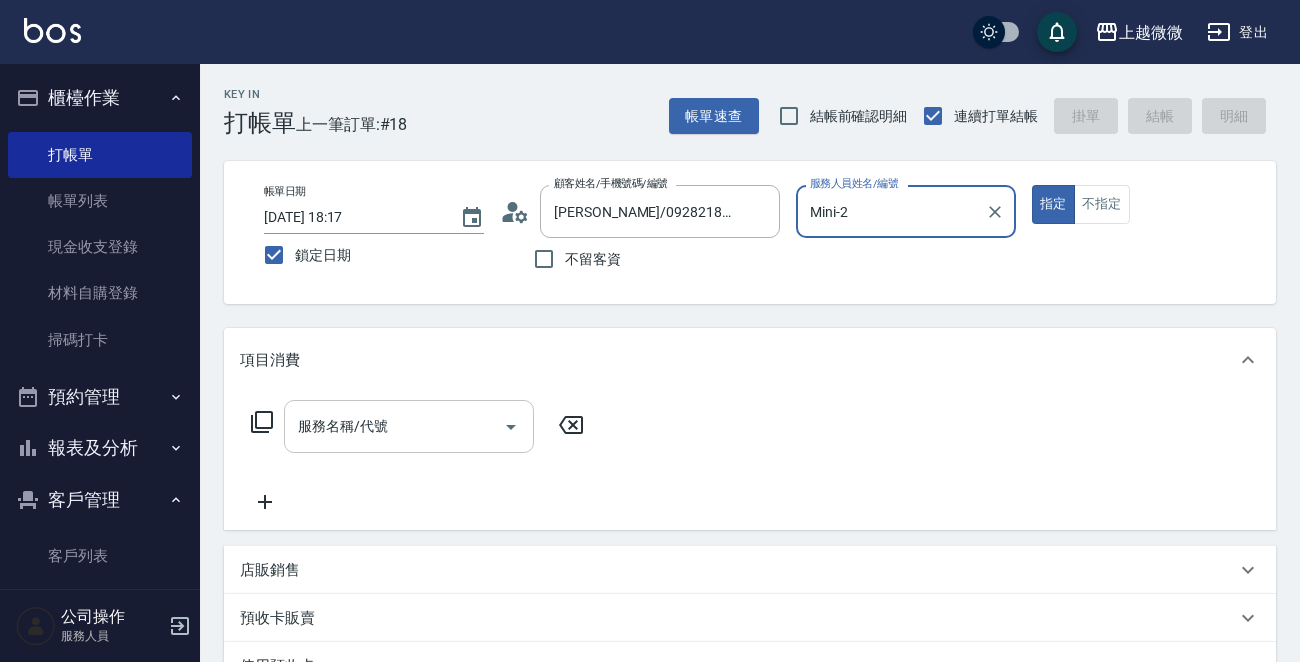 click on "服務名稱/代號" at bounding box center (394, 426) 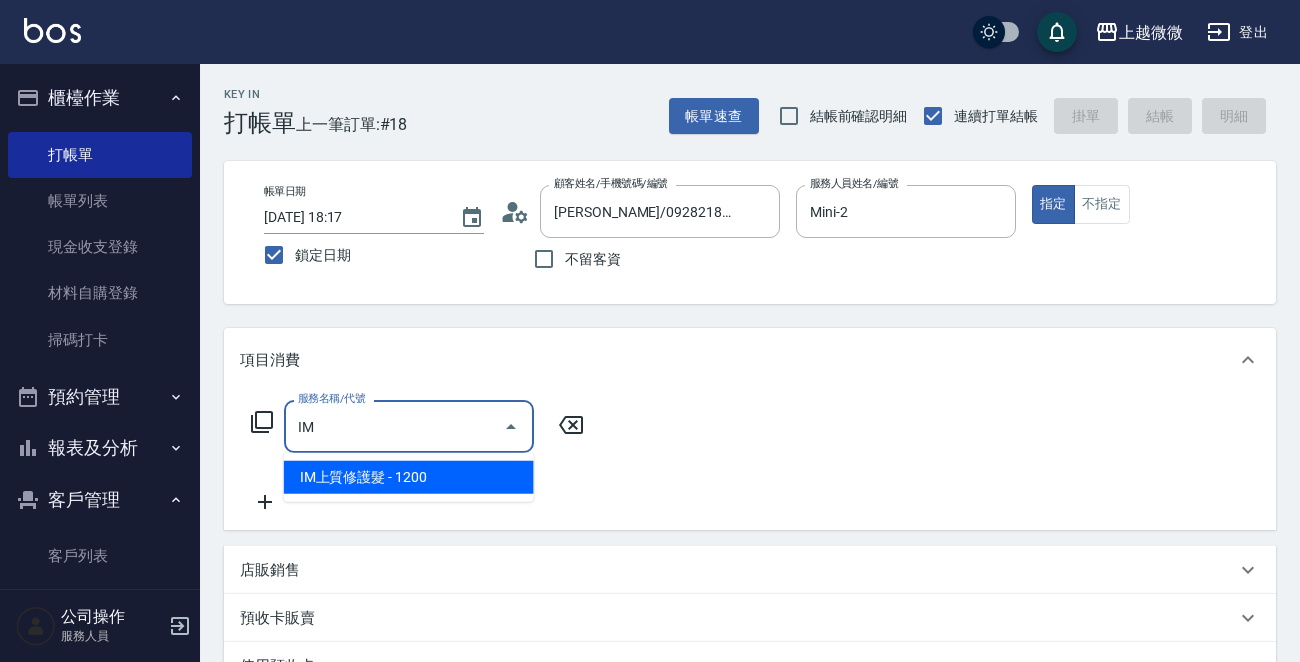 click on "IM上質修護髮 - 1200" at bounding box center (409, 477) 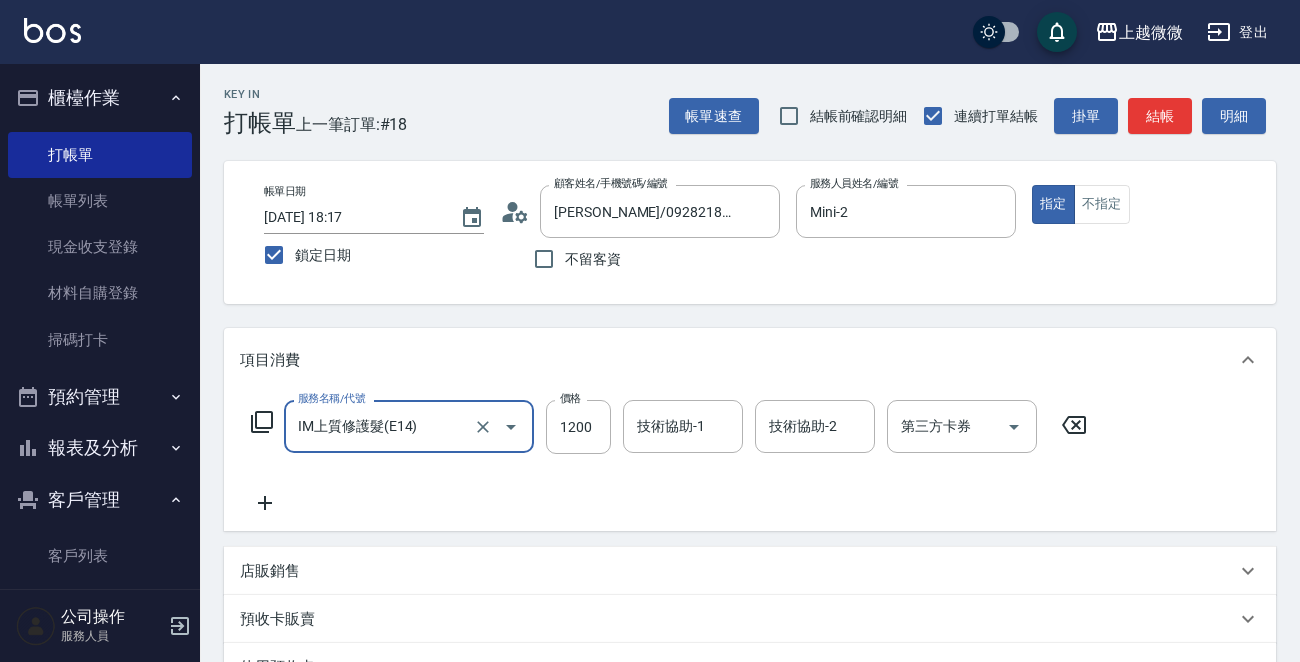 type on "IM上質修護髮(E14)" 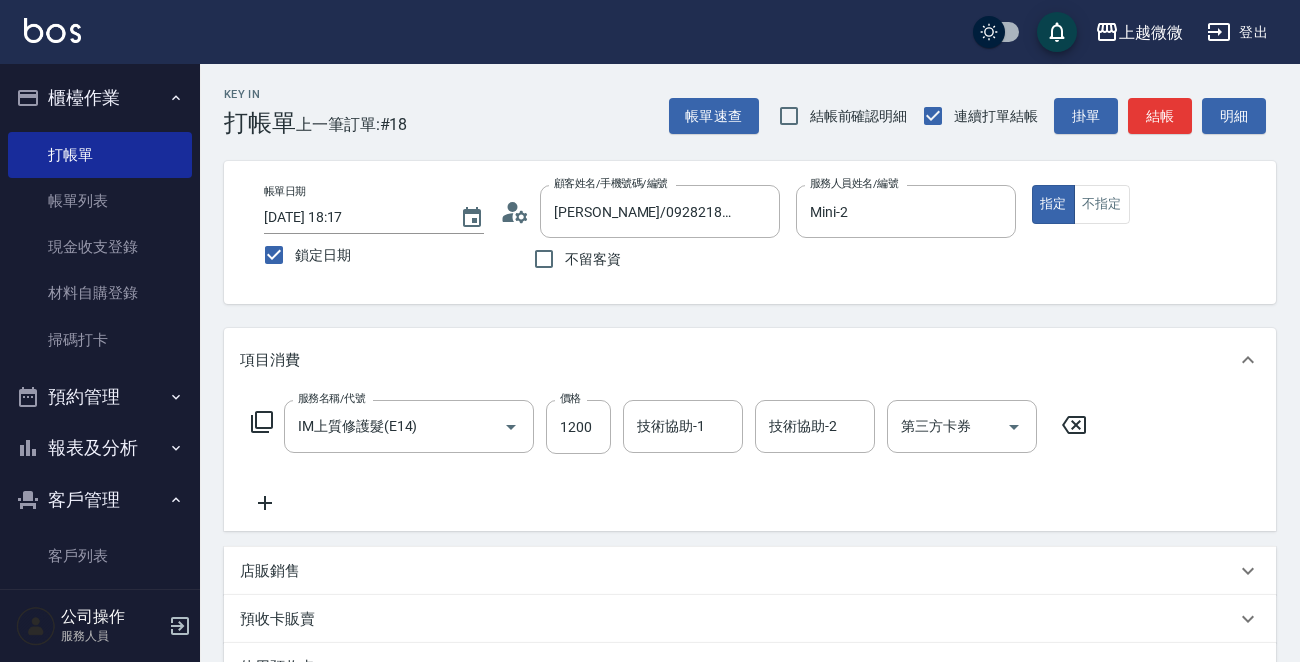 click 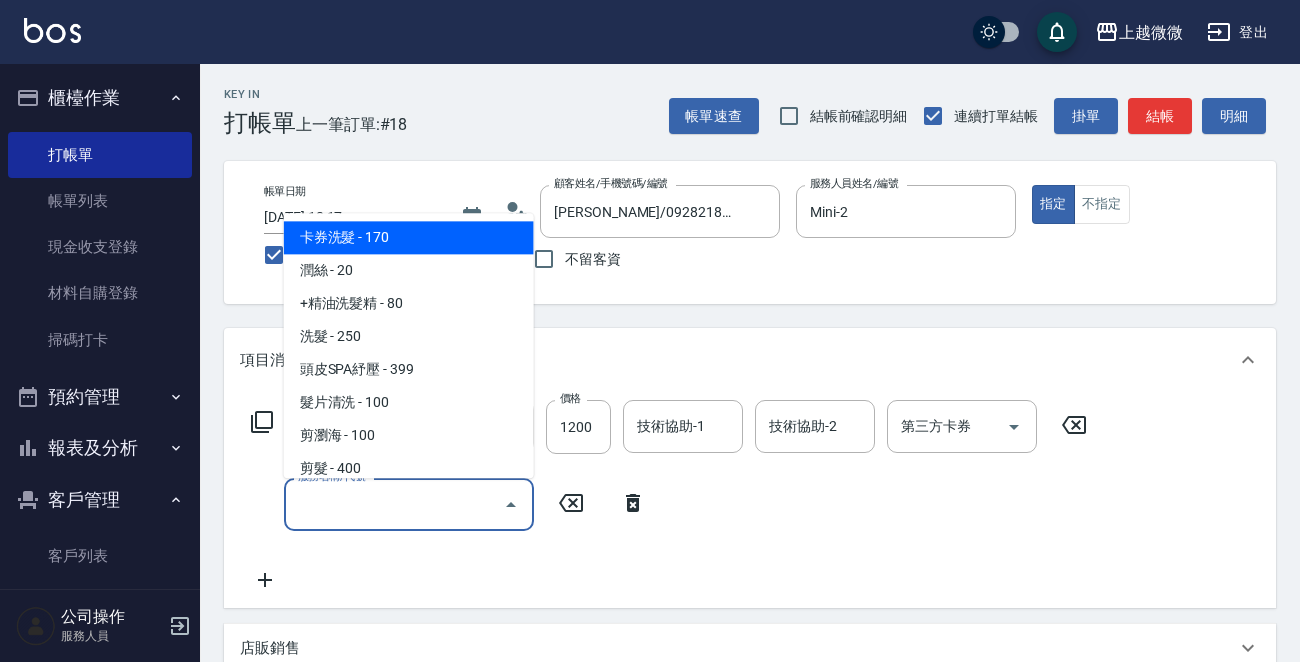 click on "服務名稱/代號" at bounding box center (394, 504) 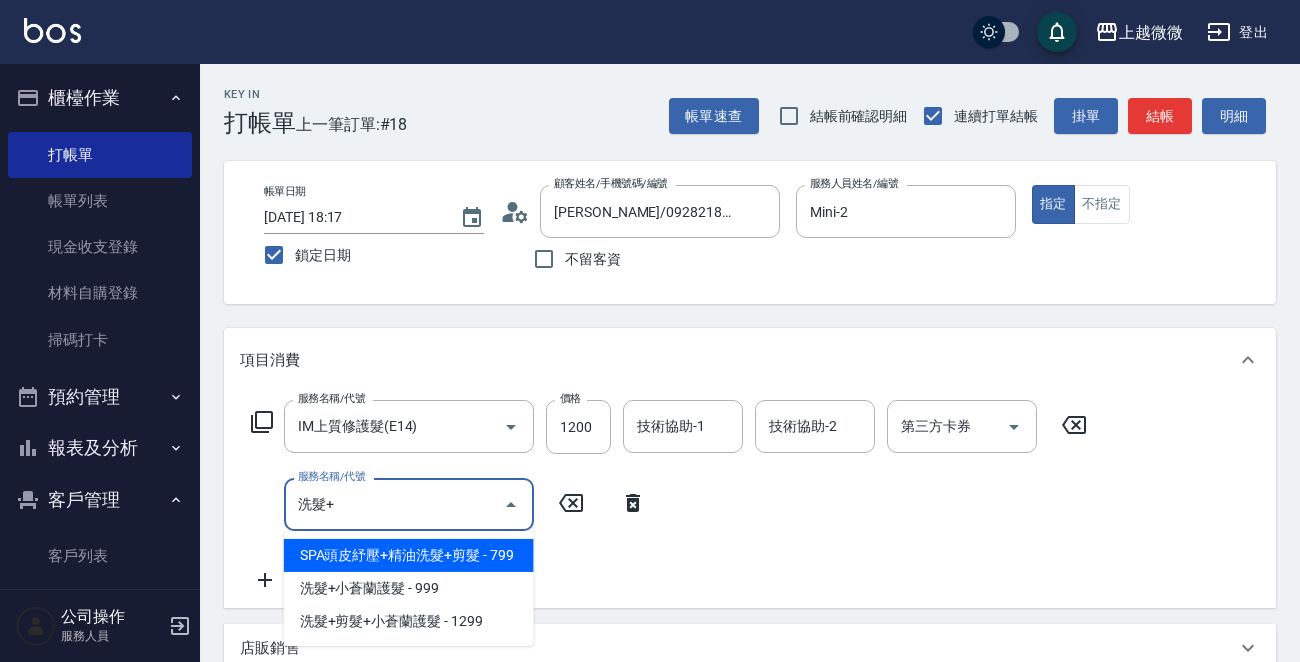 click on "SPA頭皮紓壓+精油洗髮+剪髮 - 799" at bounding box center [409, 555] 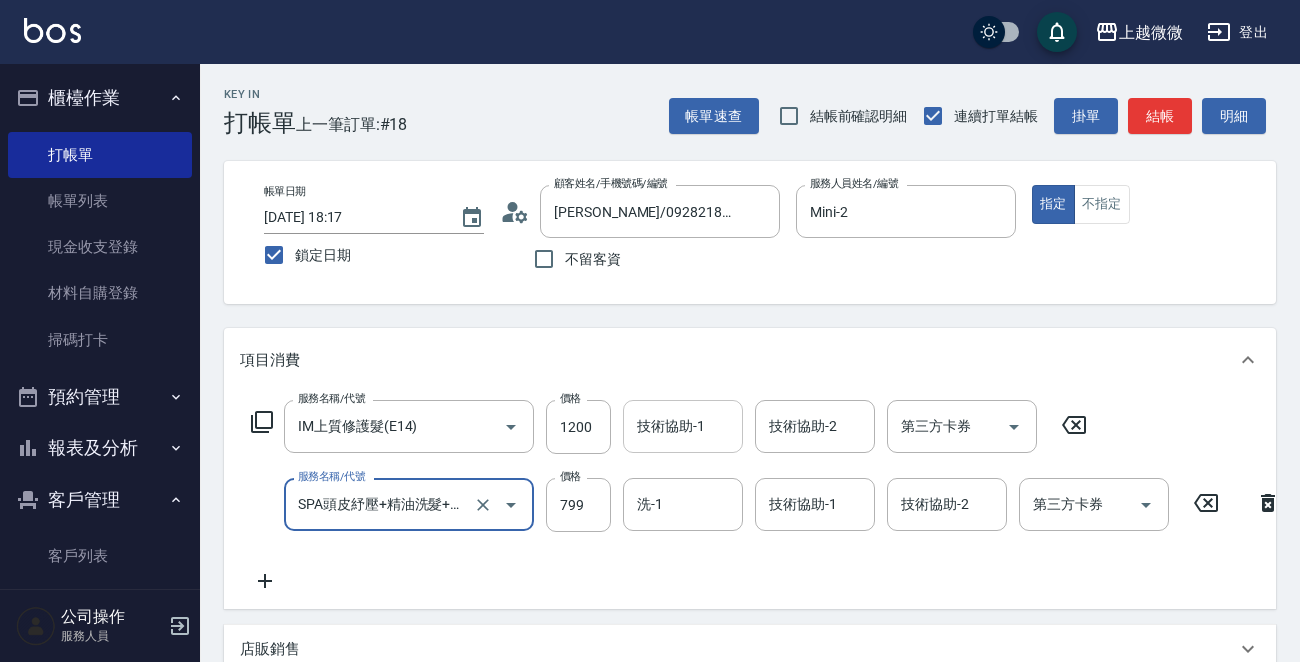 click on "技術協助-1" at bounding box center [683, 426] 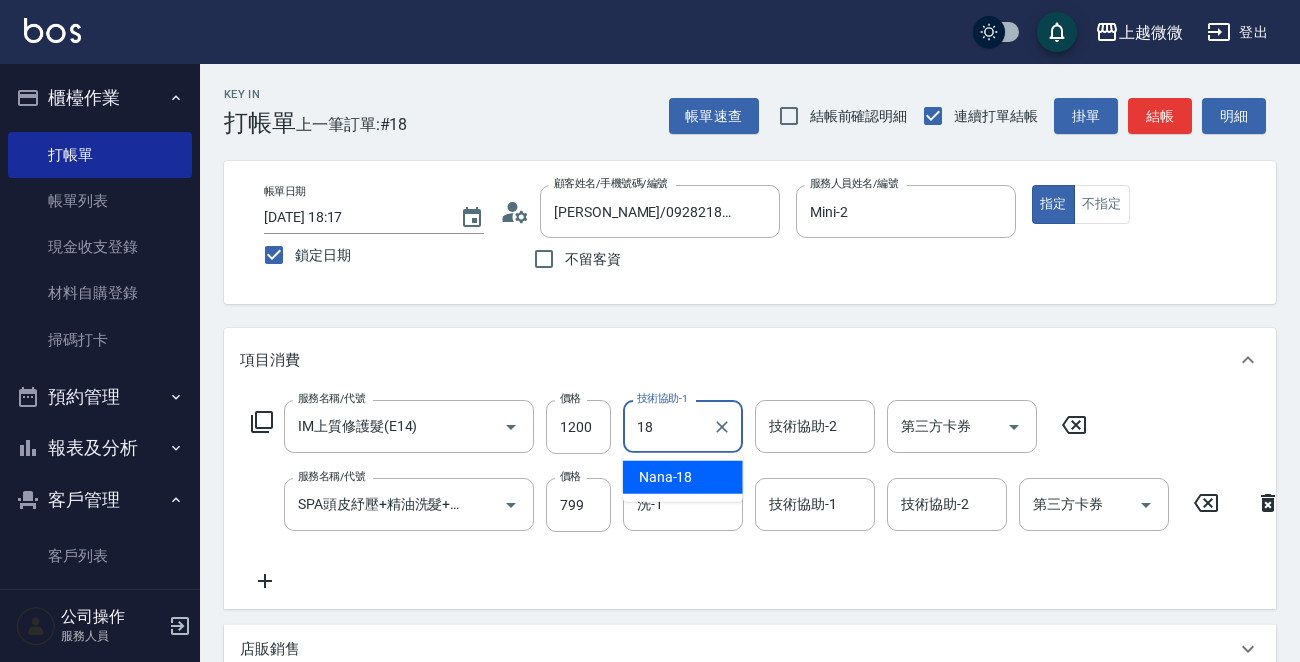 click on "Nana -18" at bounding box center [683, 477] 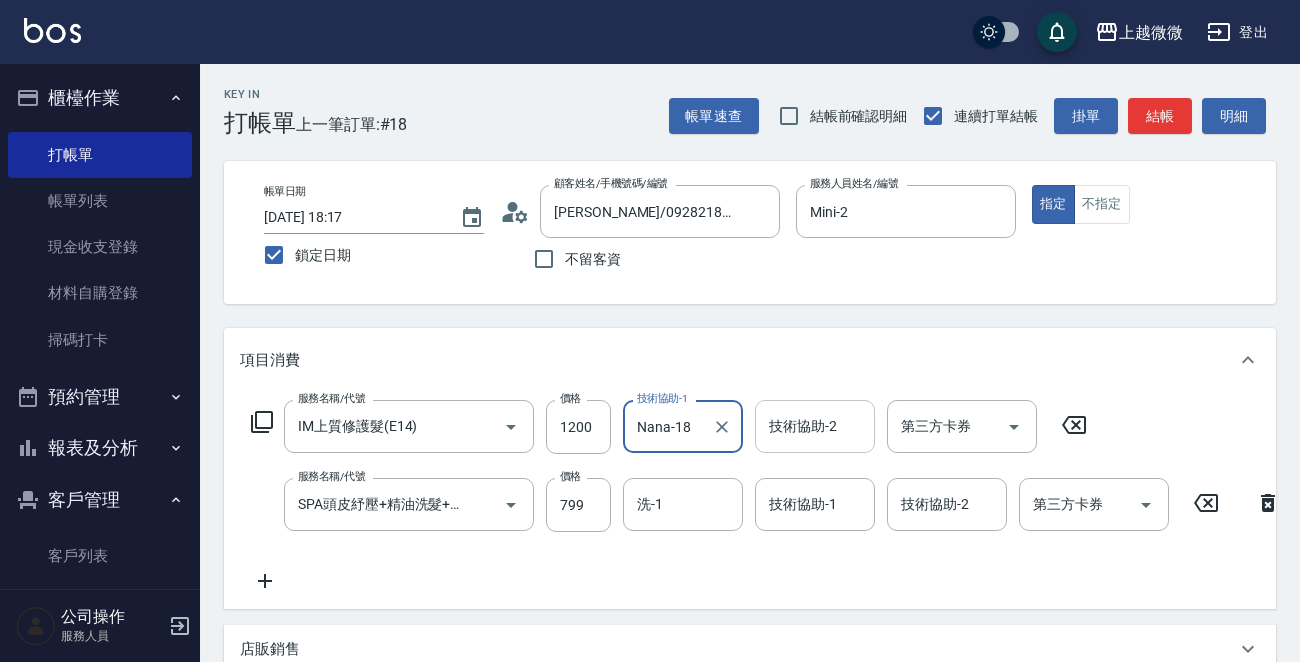 type on "Nana-18" 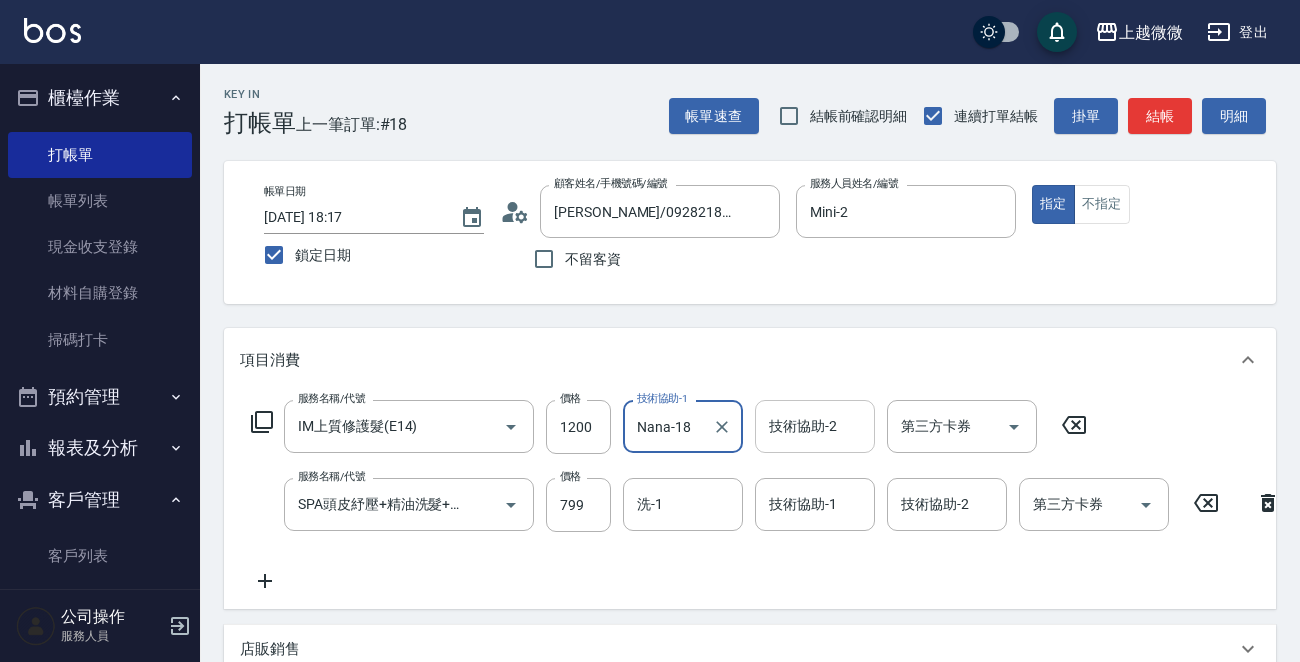 click on "技術協助-2 技術協助-2" at bounding box center (815, 426) 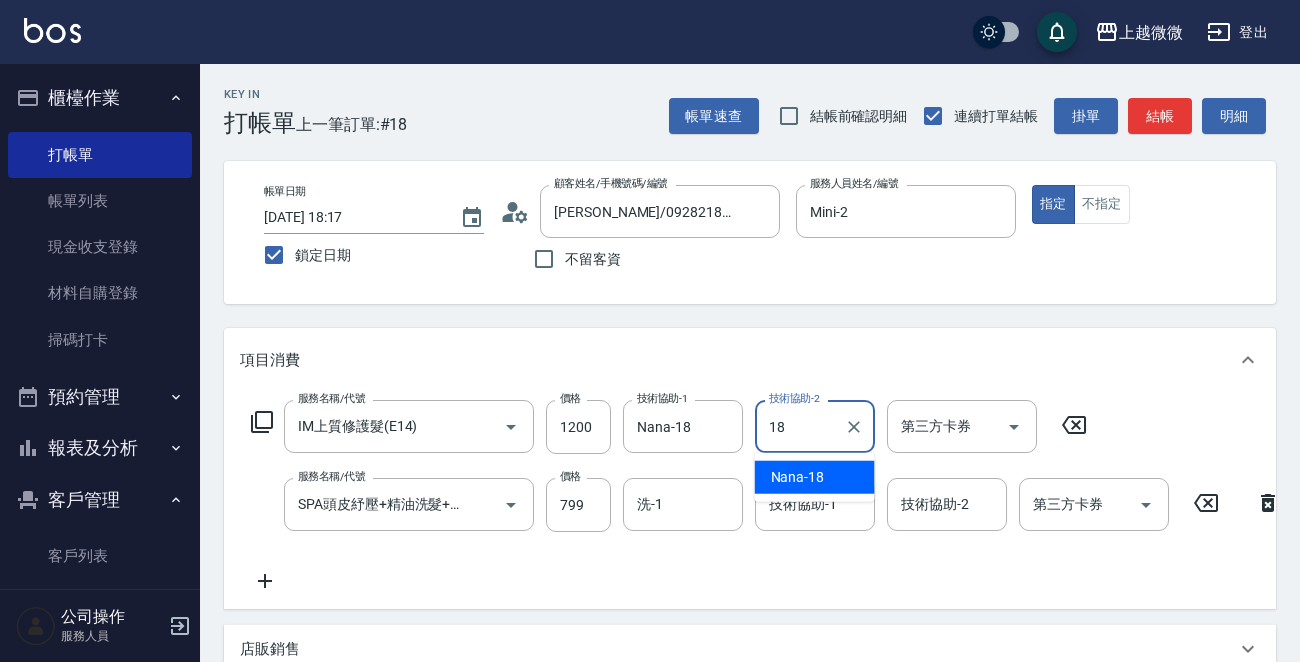 click on "Nana -18" at bounding box center (798, 477) 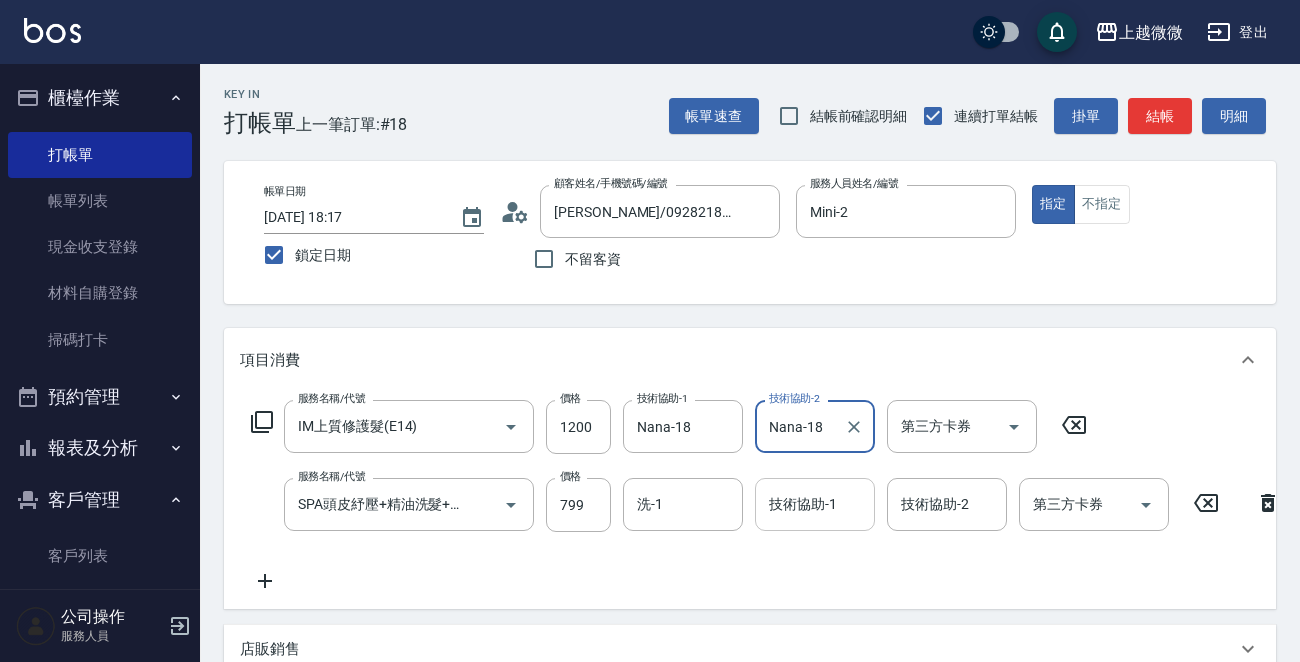 type on "Nana-18" 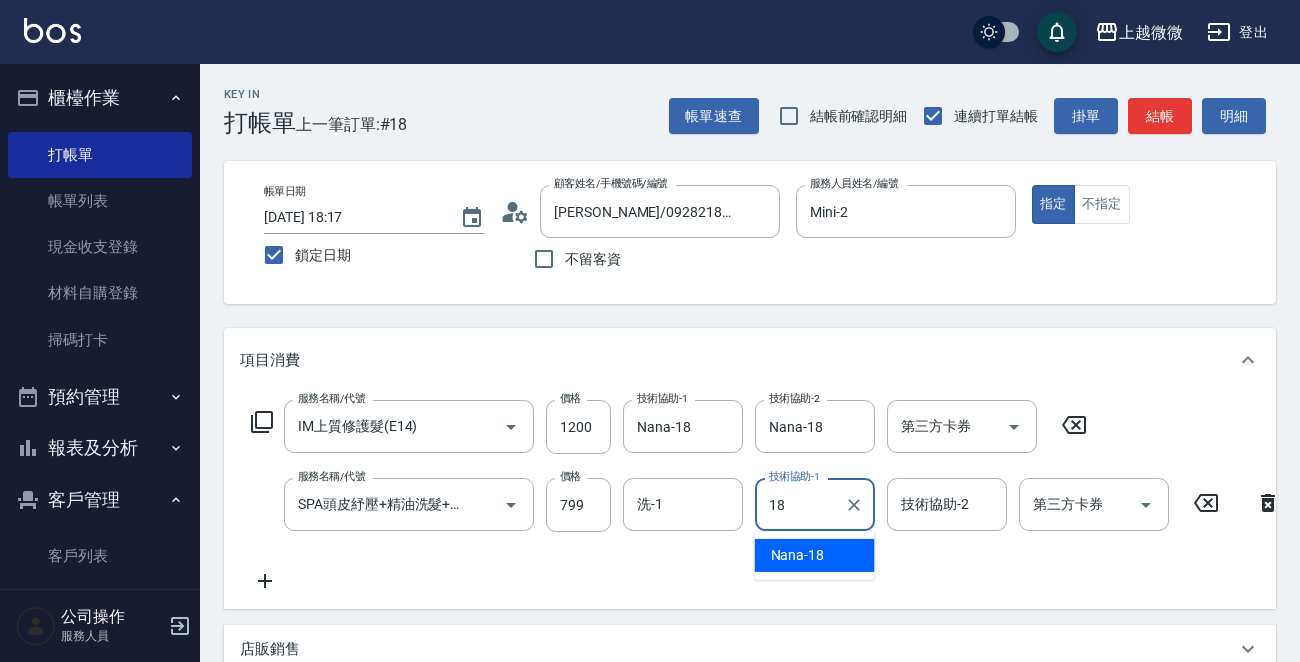 click on "Nana -18" at bounding box center [798, 555] 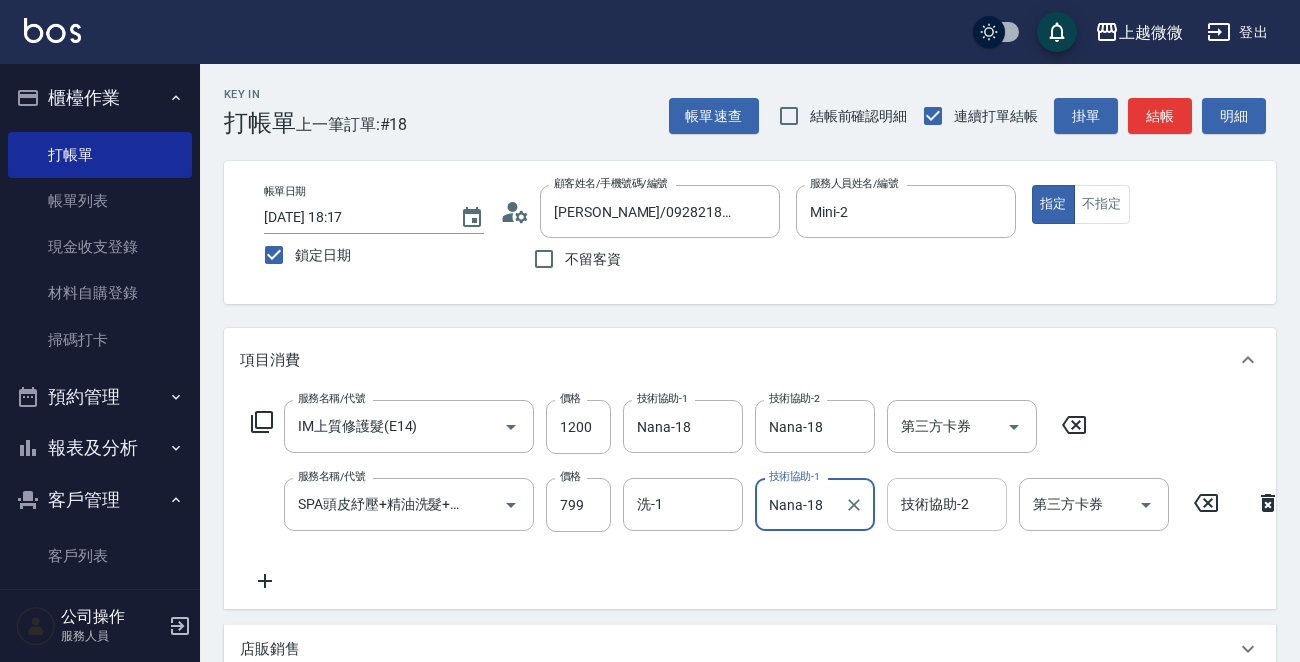 type on "Nana-18" 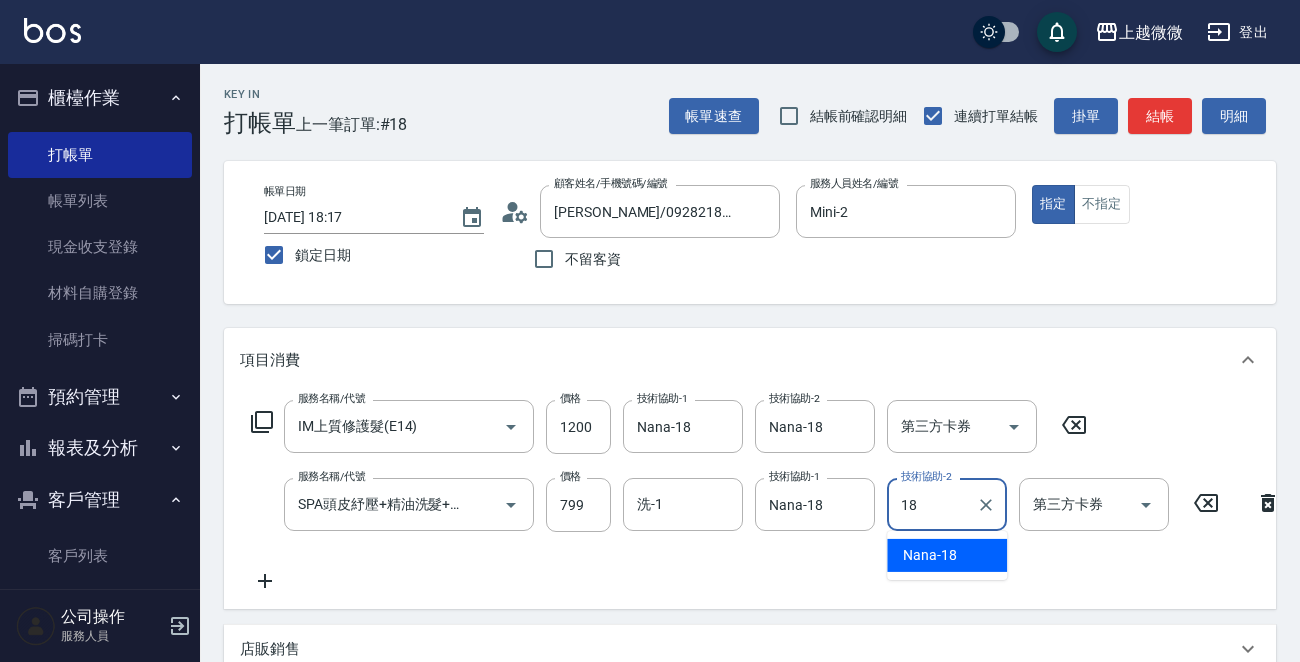 click on "Nana -18" at bounding box center [930, 555] 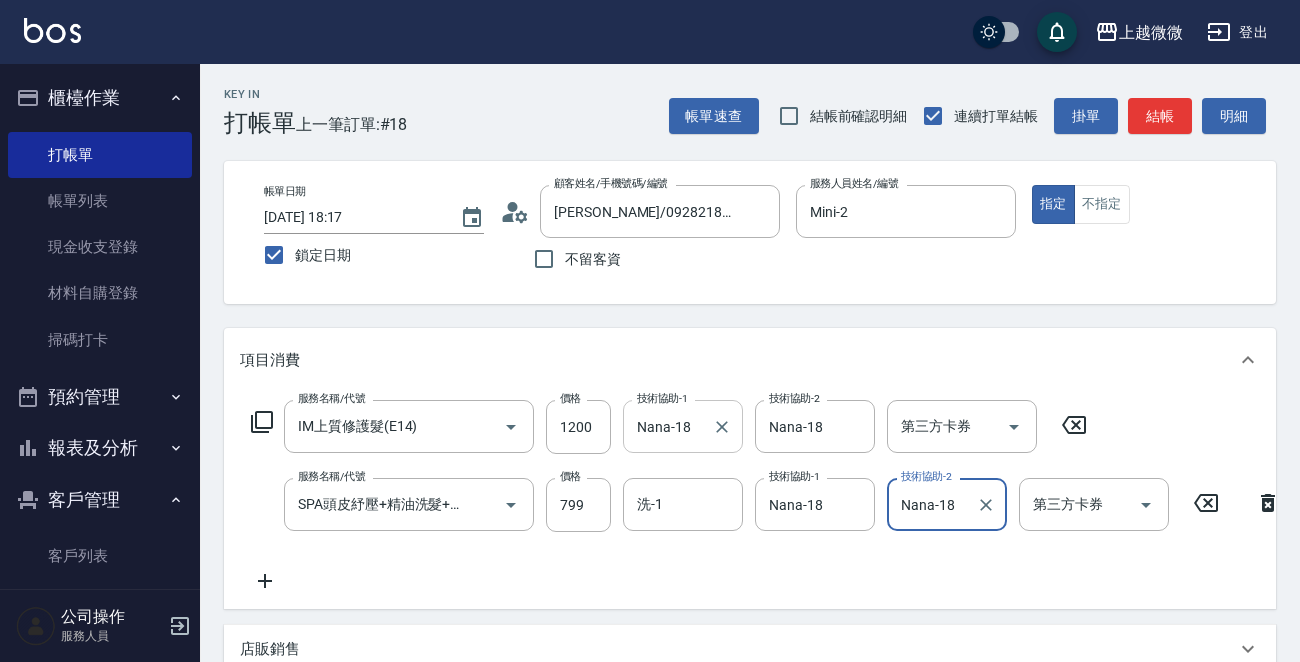 type on "Nana-18" 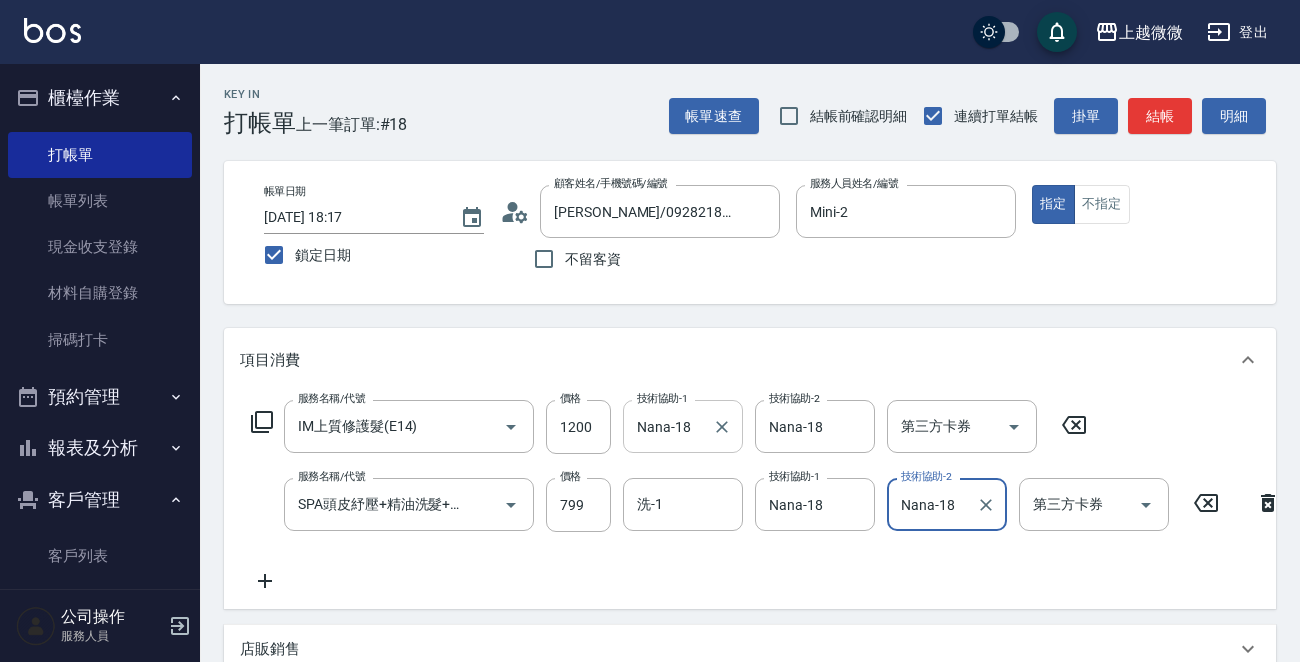 click on "Nana-18" at bounding box center [668, 426] 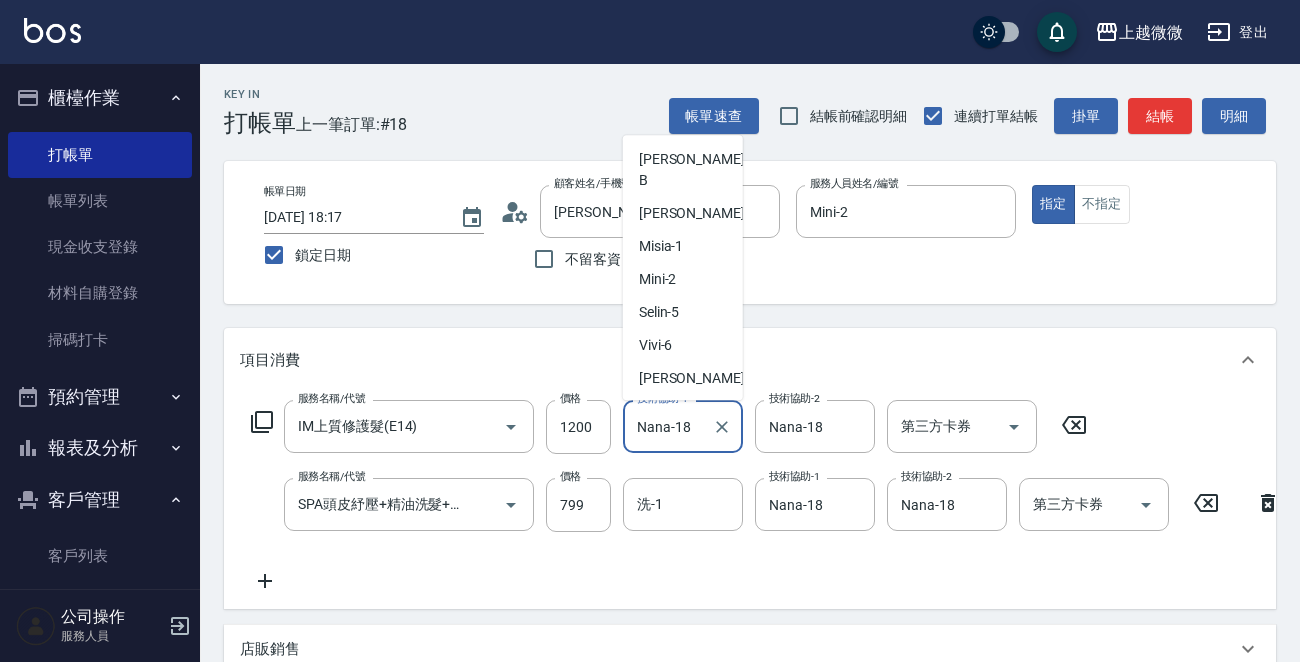 scroll, scrollTop: 205, scrollLeft: 0, axis: vertical 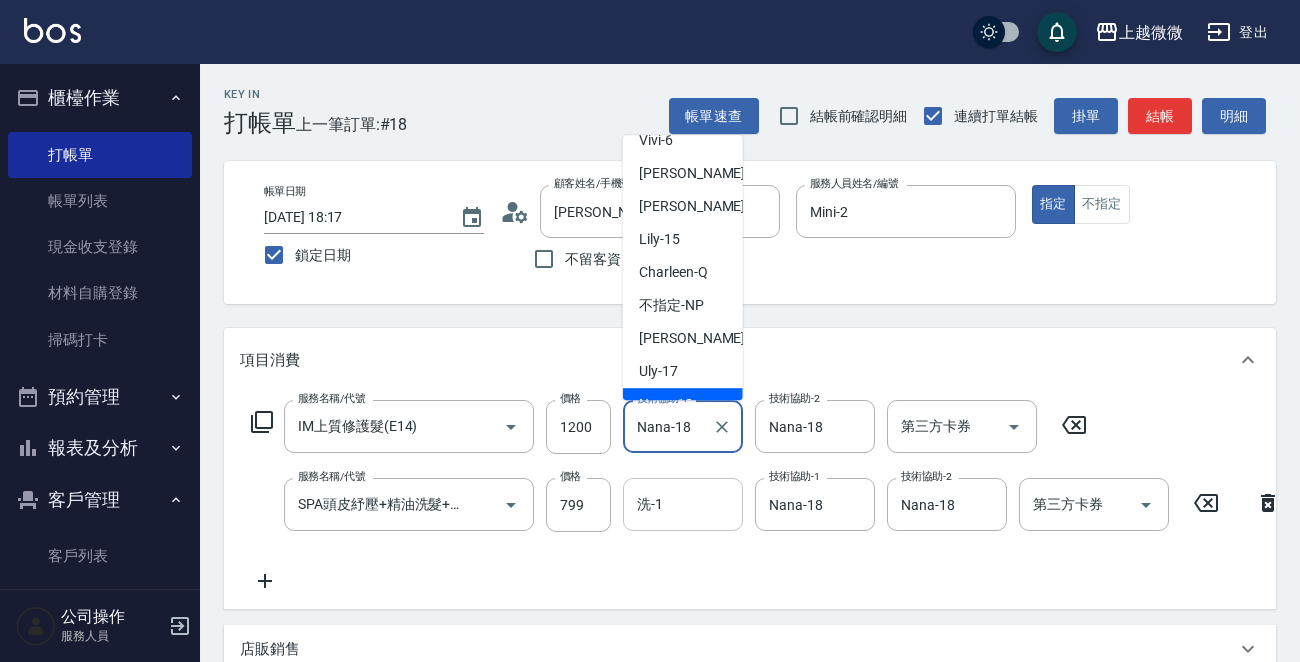 click on "洗-1" at bounding box center (683, 504) 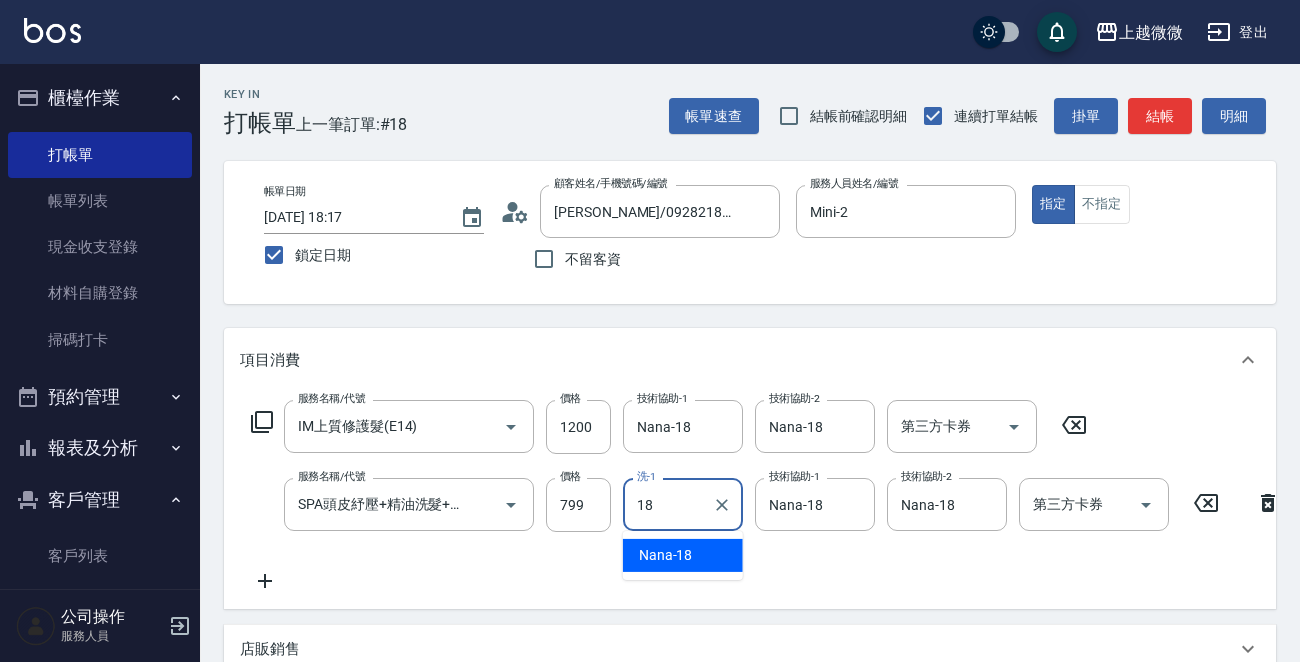click on "Nana -18" at bounding box center (666, 555) 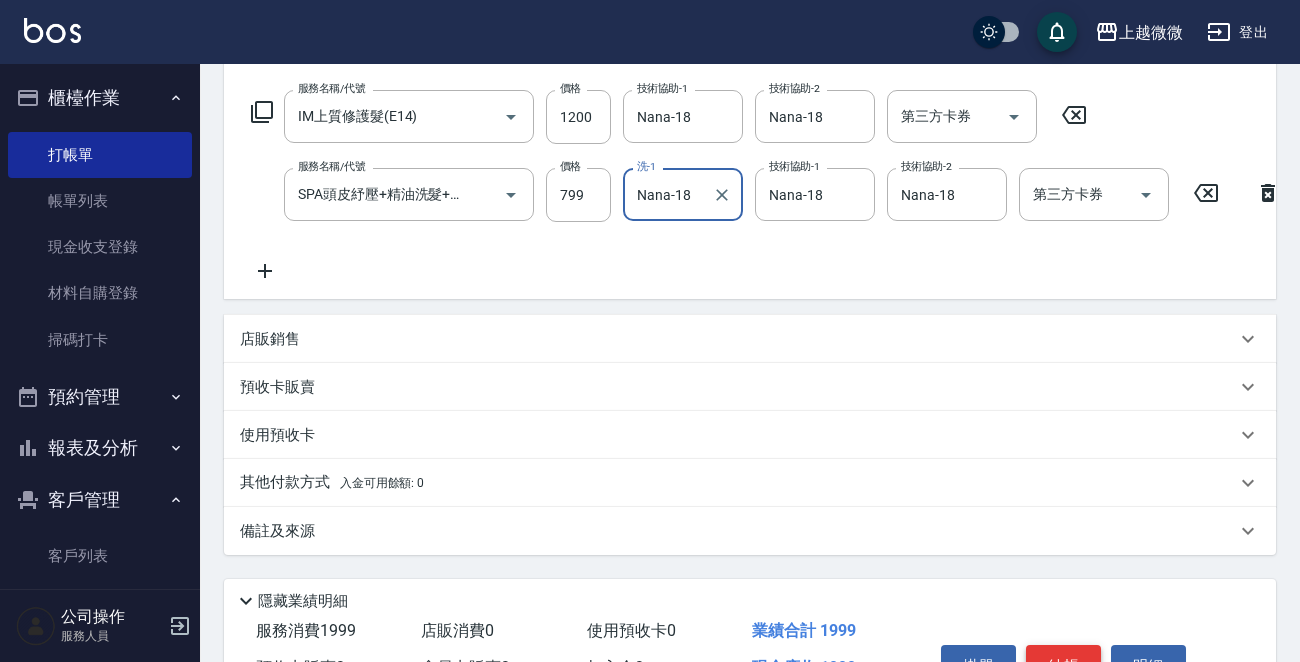 scroll, scrollTop: 440, scrollLeft: 0, axis: vertical 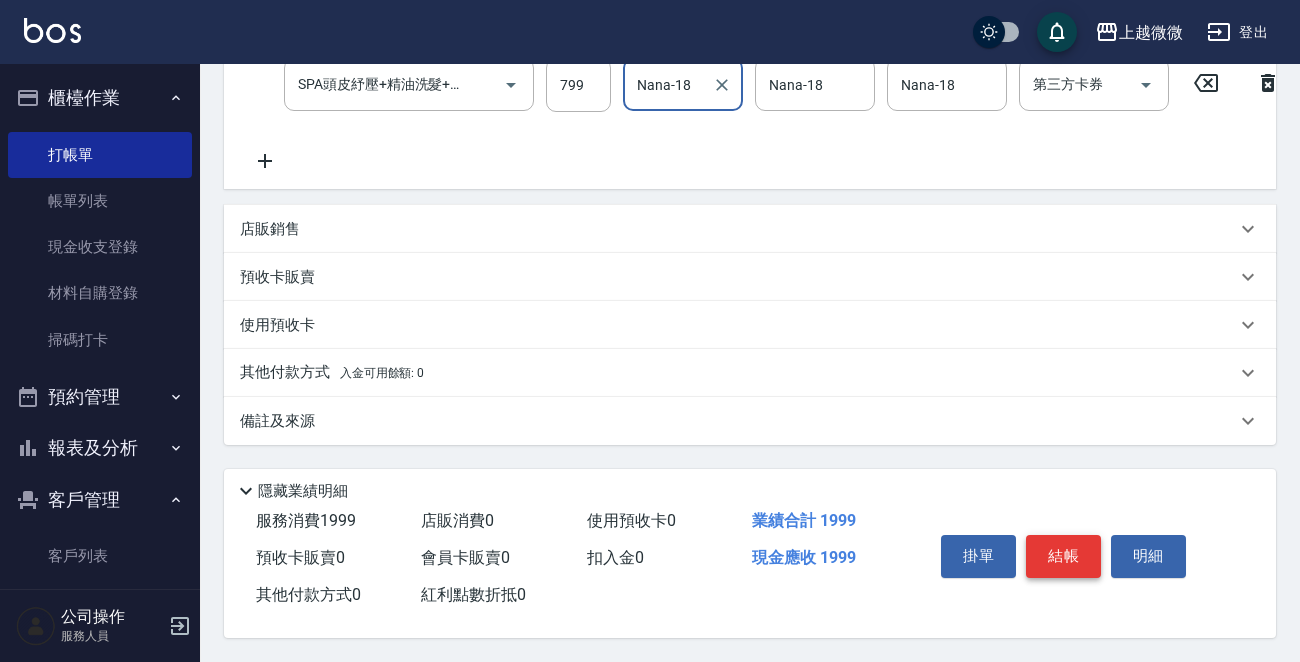 type on "Nana-18" 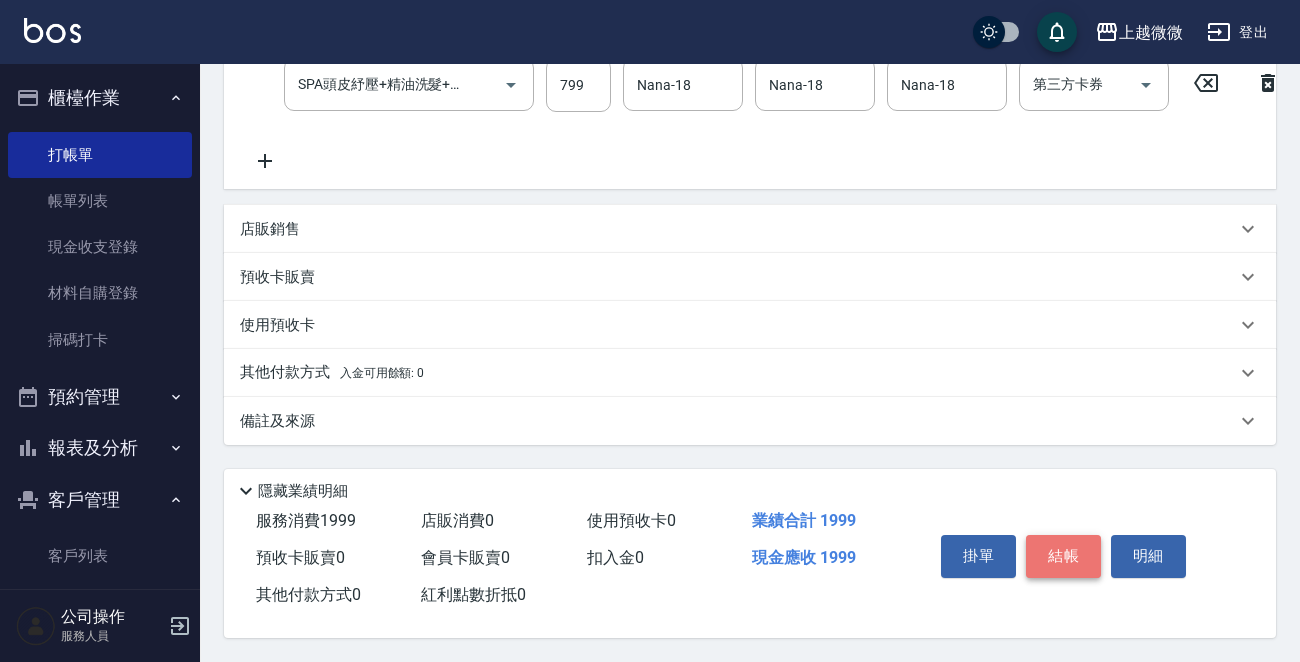 click on "結帳" at bounding box center (1063, 556) 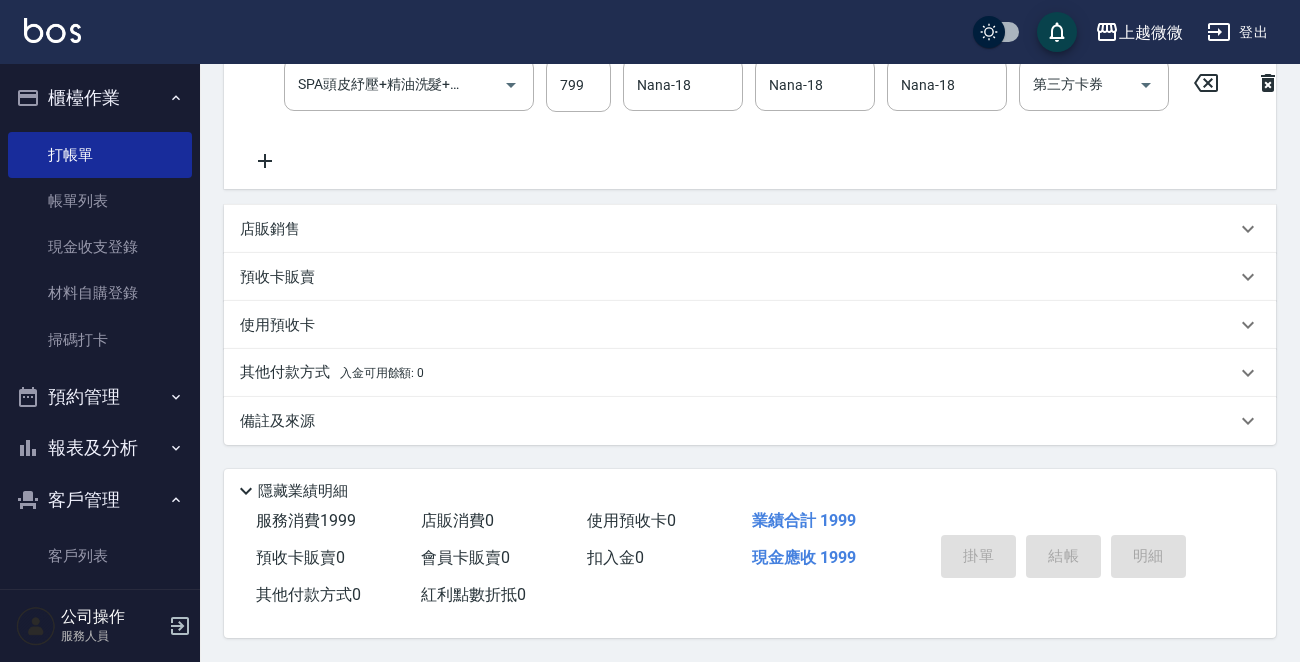 type 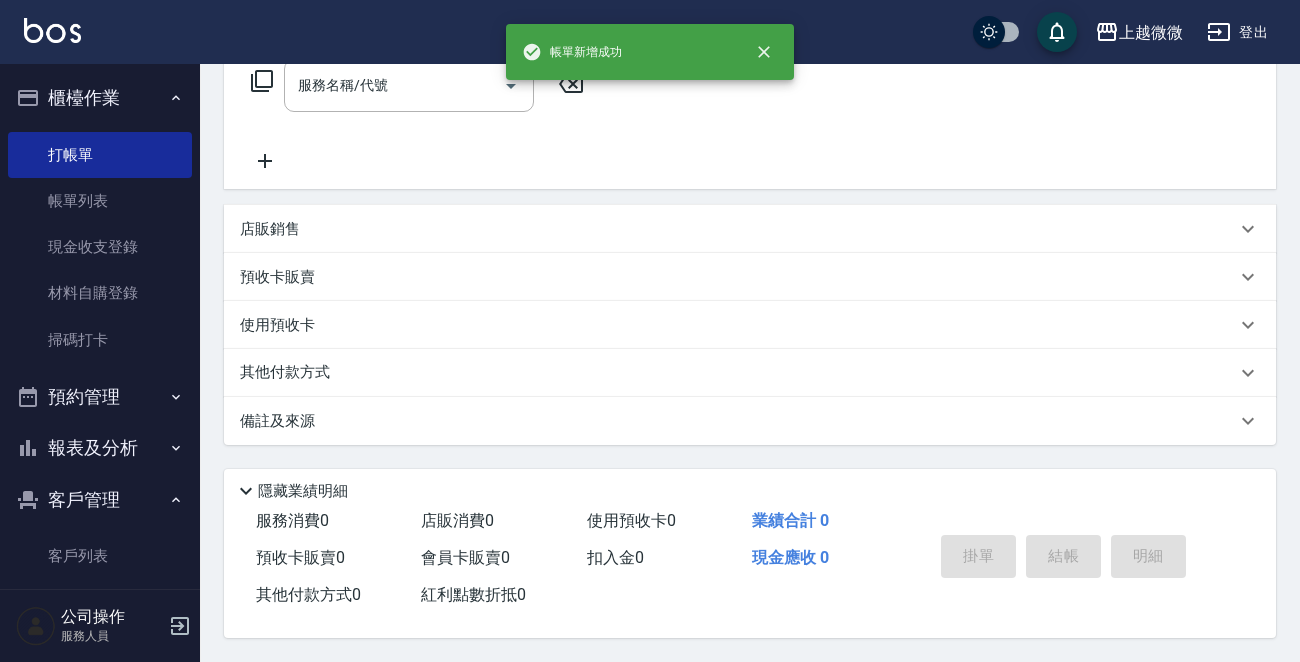 scroll, scrollTop: 0, scrollLeft: 0, axis: both 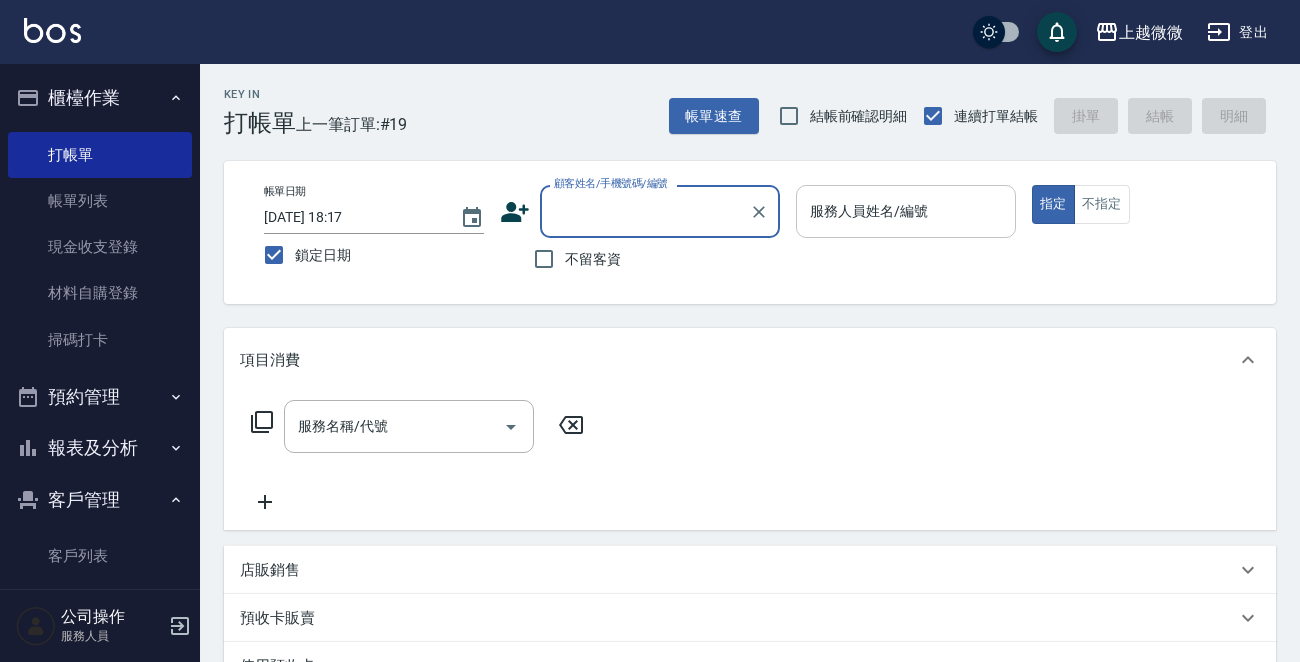 click on "服務人員姓名/編號" at bounding box center (906, 211) 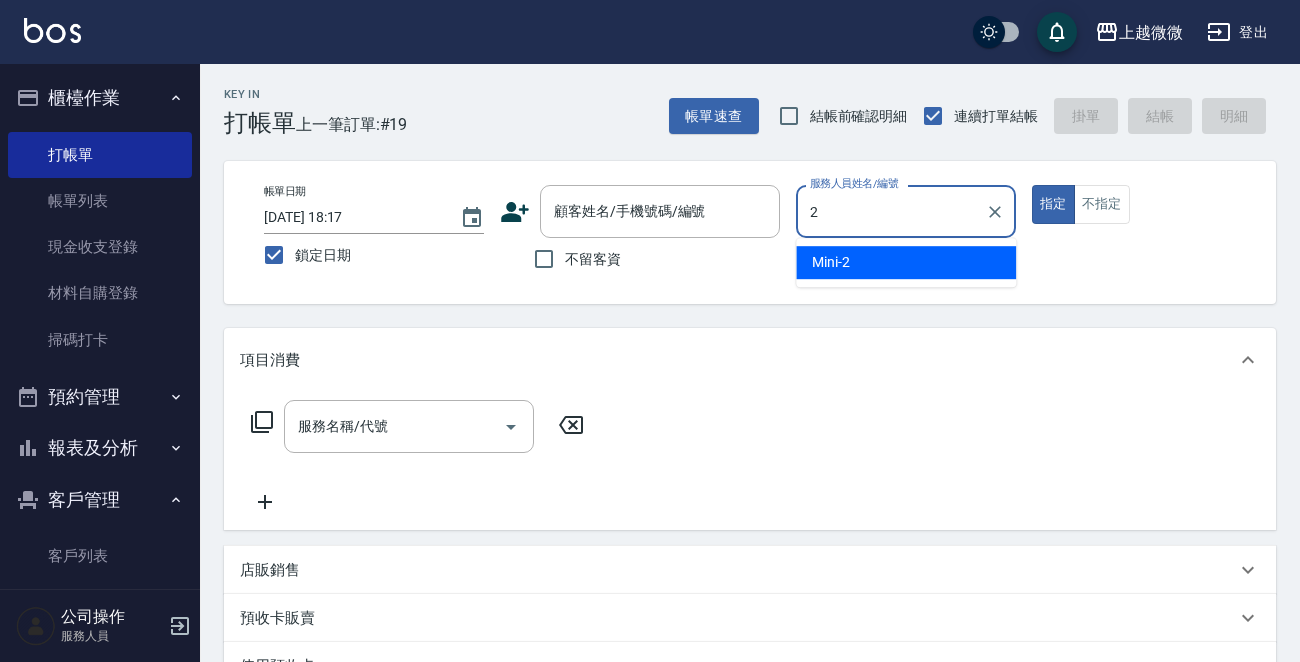 click on "Mini -2" at bounding box center (906, 262) 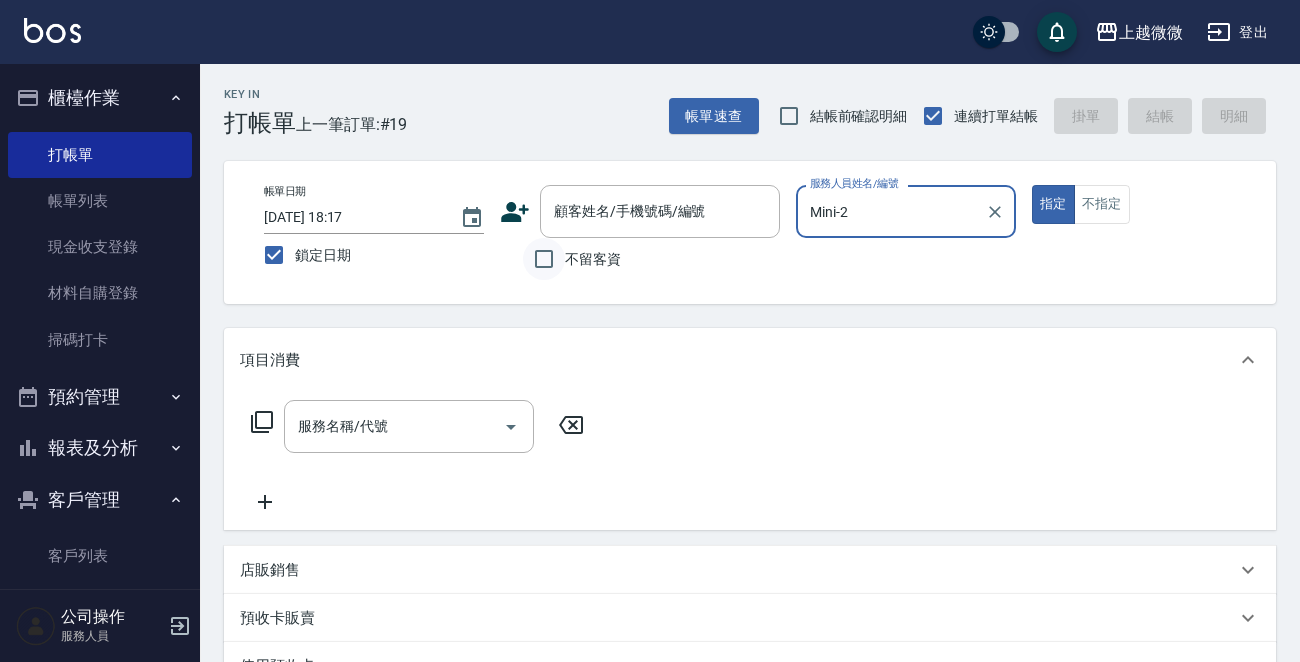 type on "Mini-2" 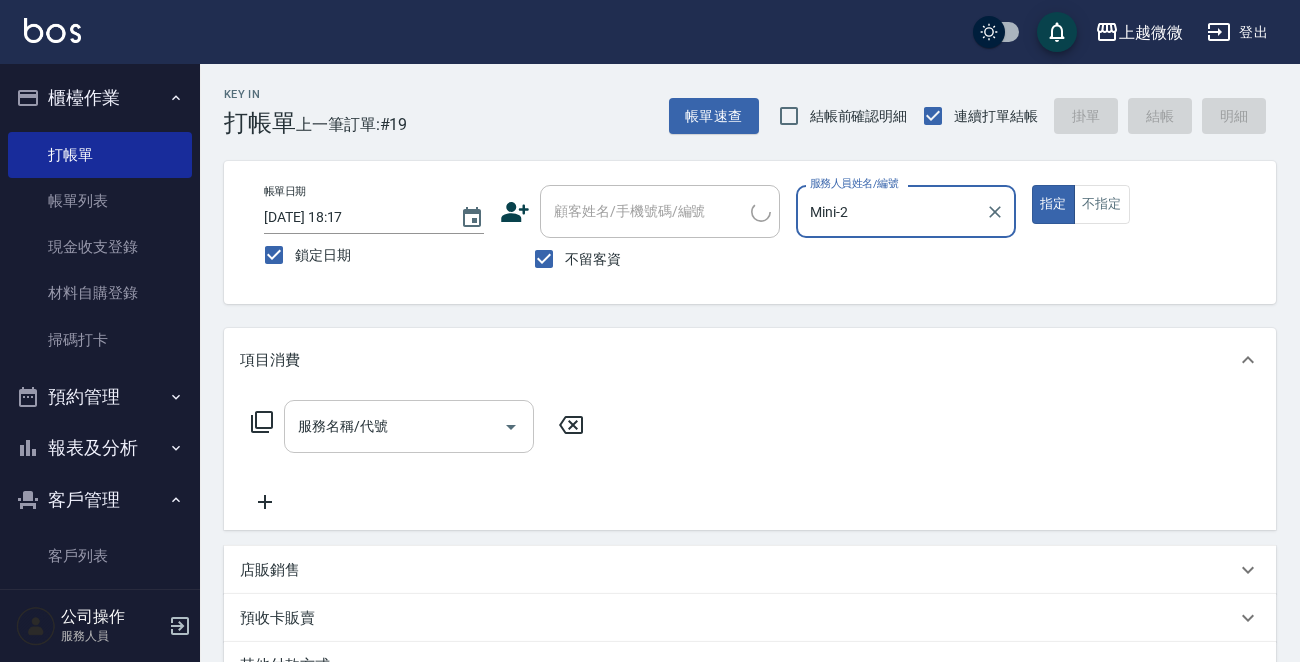 click on "服務名稱/代號 服務名稱/代號" at bounding box center [409, 426] 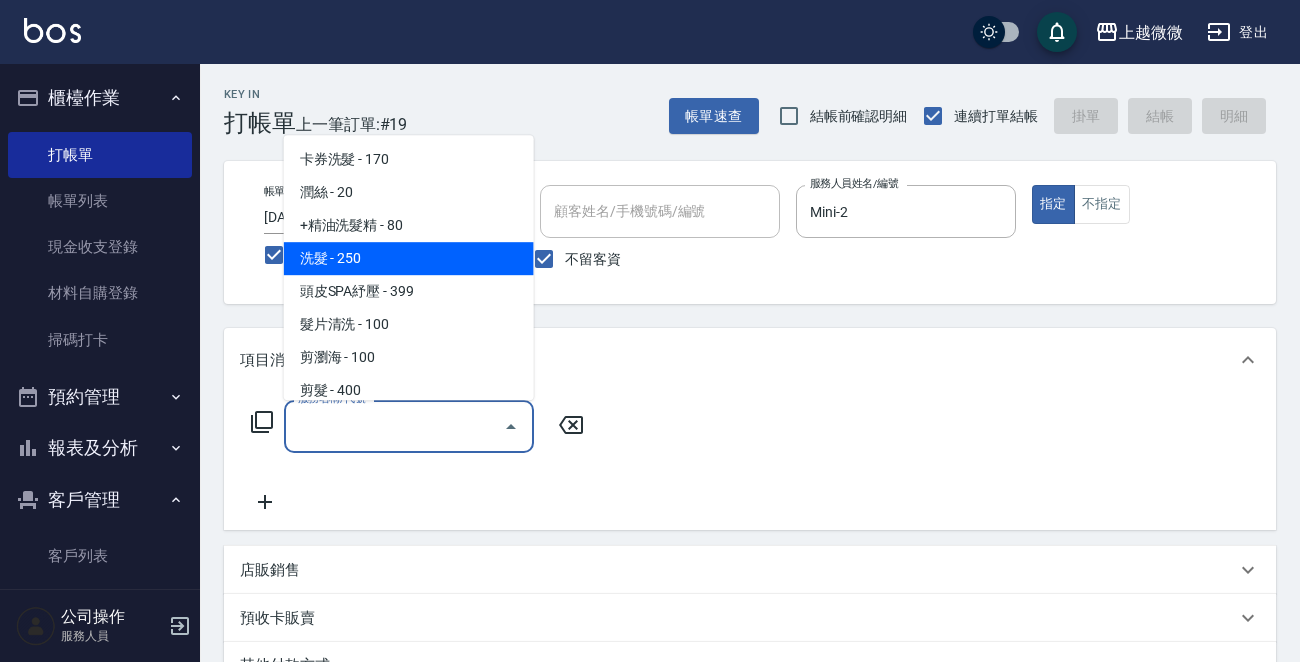 click on "洗髮 - 250" at bounding box center [409, 258] 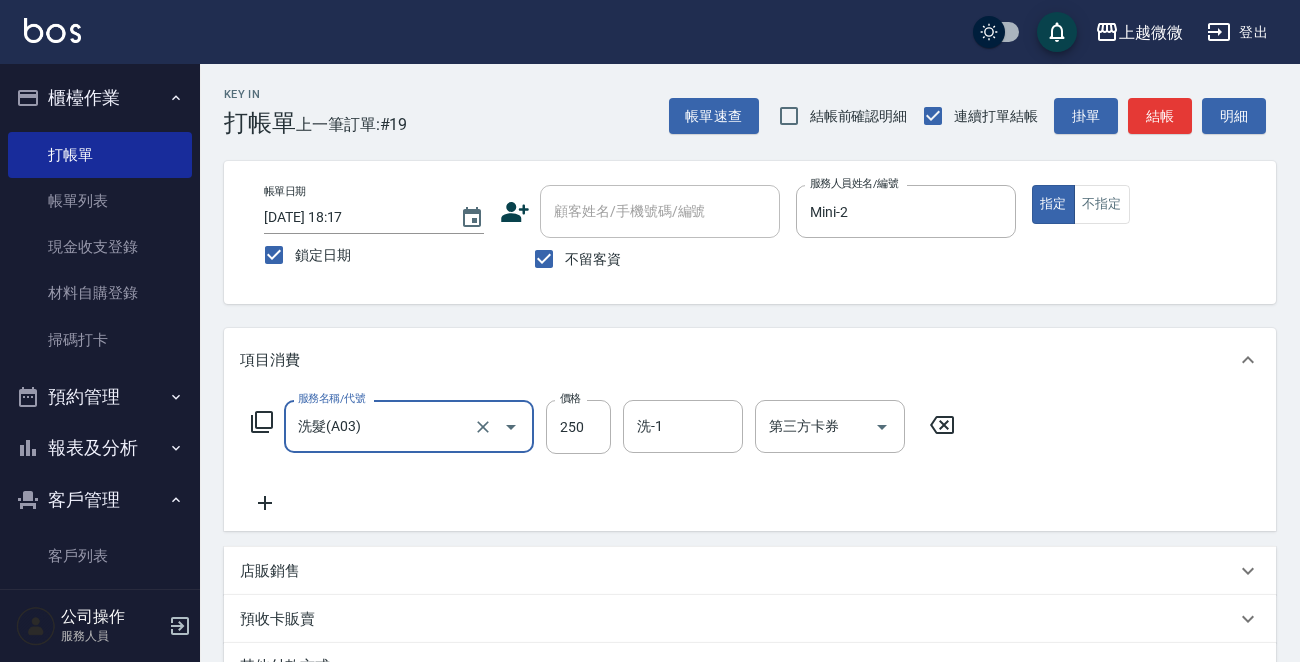 click 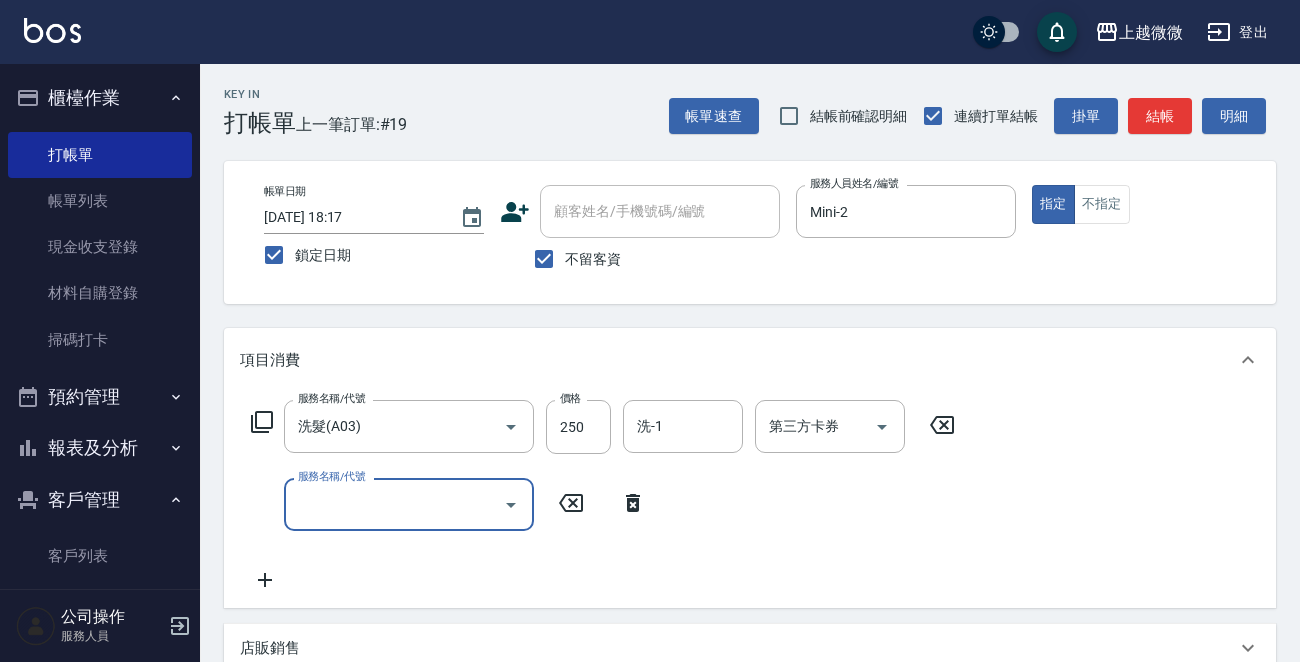 click on "服務名稱/代號" at bounding box center (394, 504) 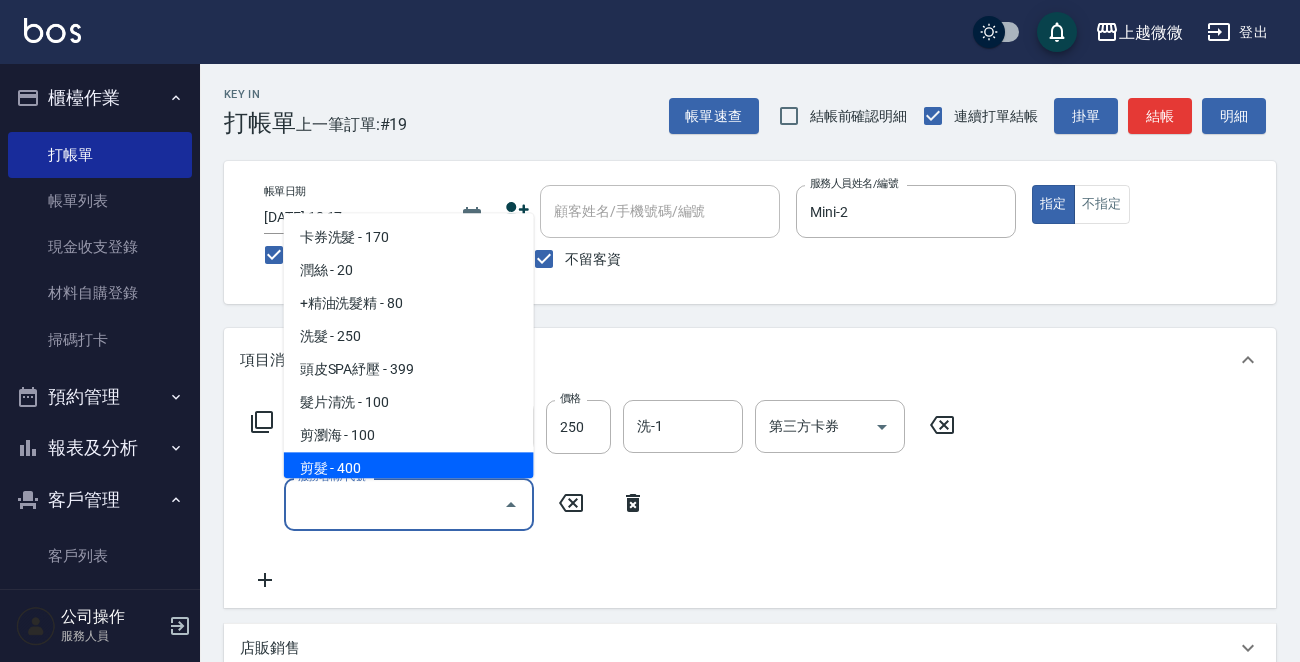 click on "剪髮 - 400" at bounding box center (409, 469) 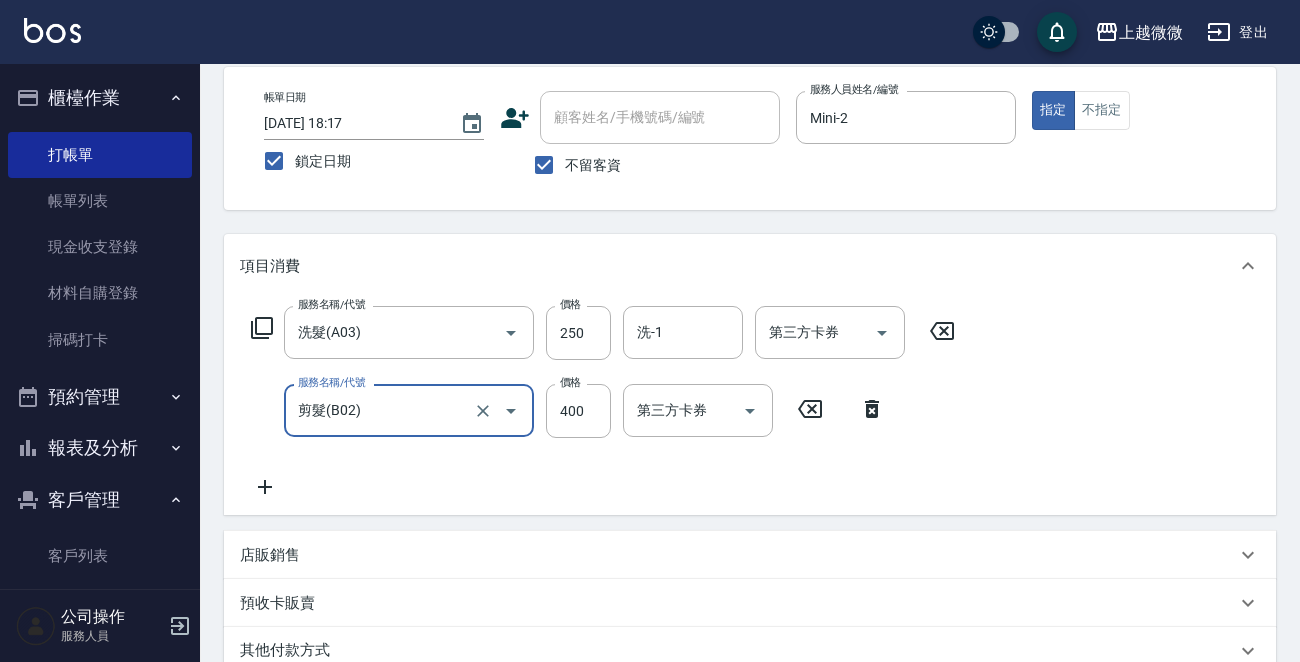 scroll, scrollTop: 0, scrollLeft: 0, axis: both 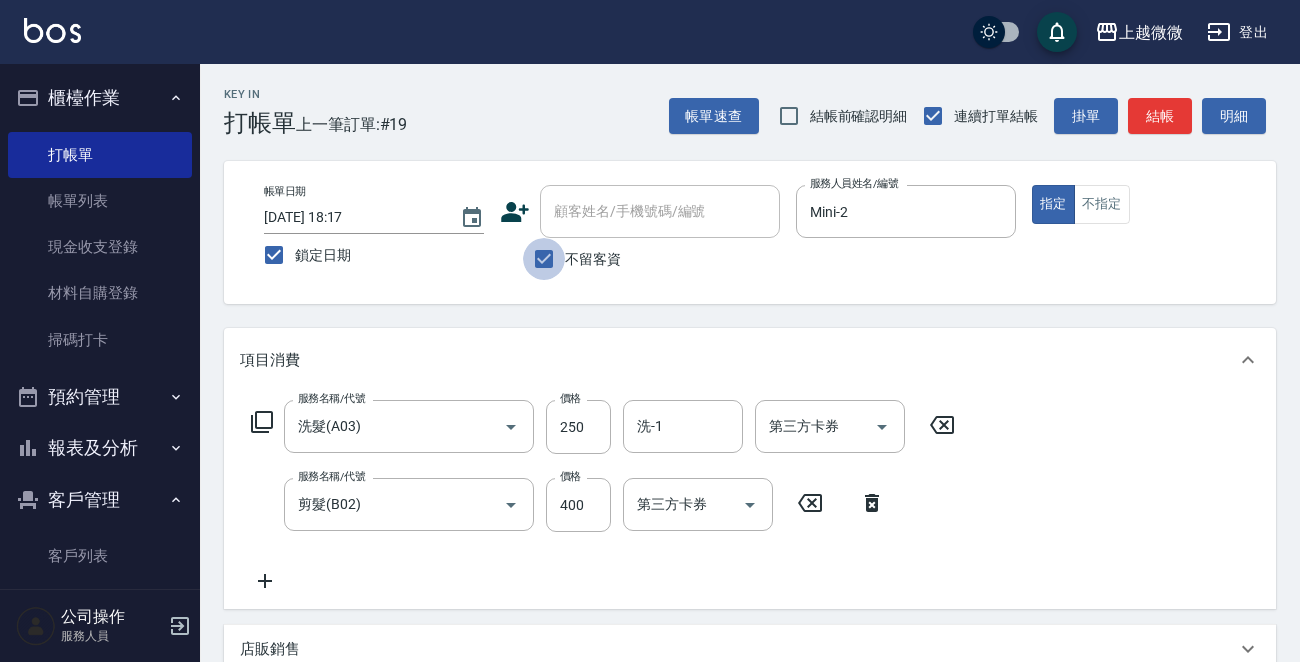 click on "不留客資" at bounding box center [544, 259] 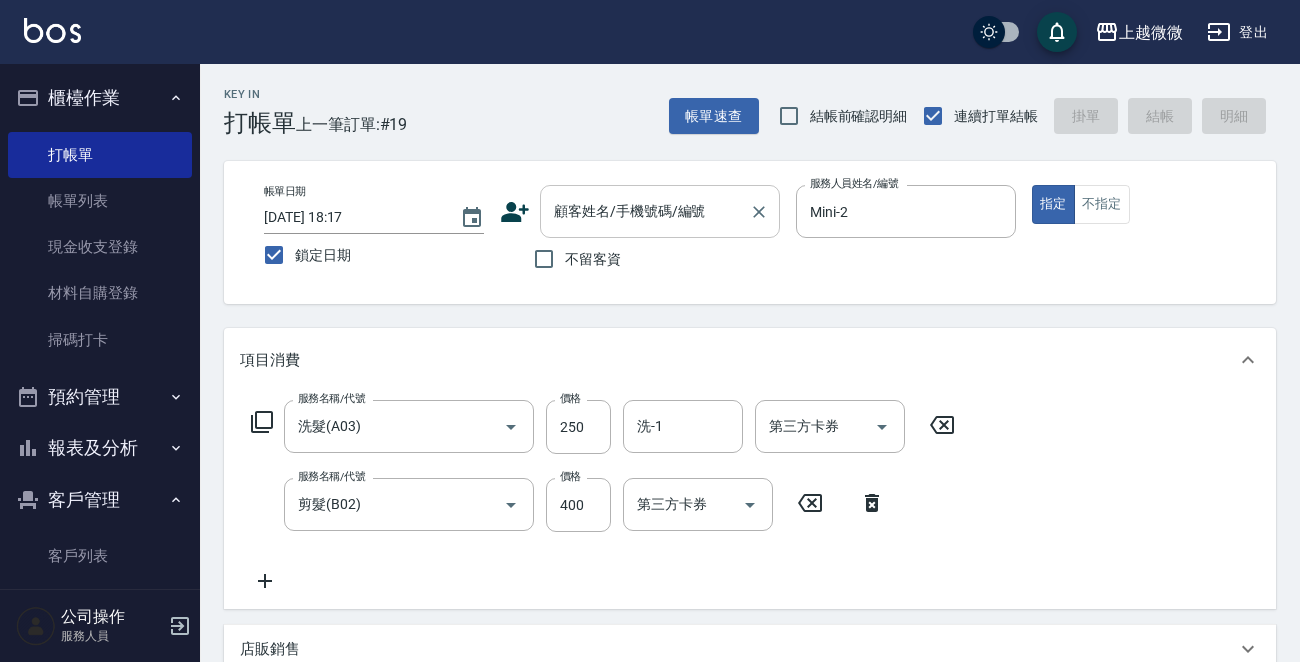 click on "顧客姓名/手機號碼/編號 顧客姓名/手機號碼/編號" at bounding box center (660, 211) 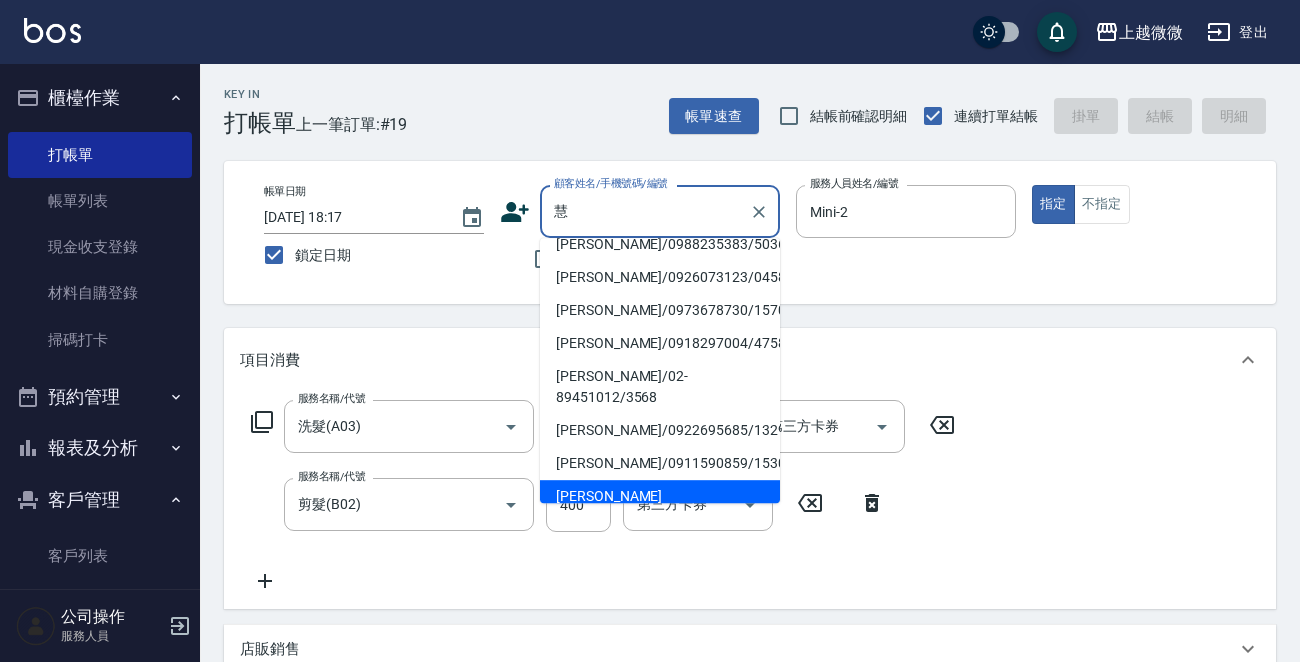 scroll, scrollTop: 100, scrollLeft: 0, axis: vertical 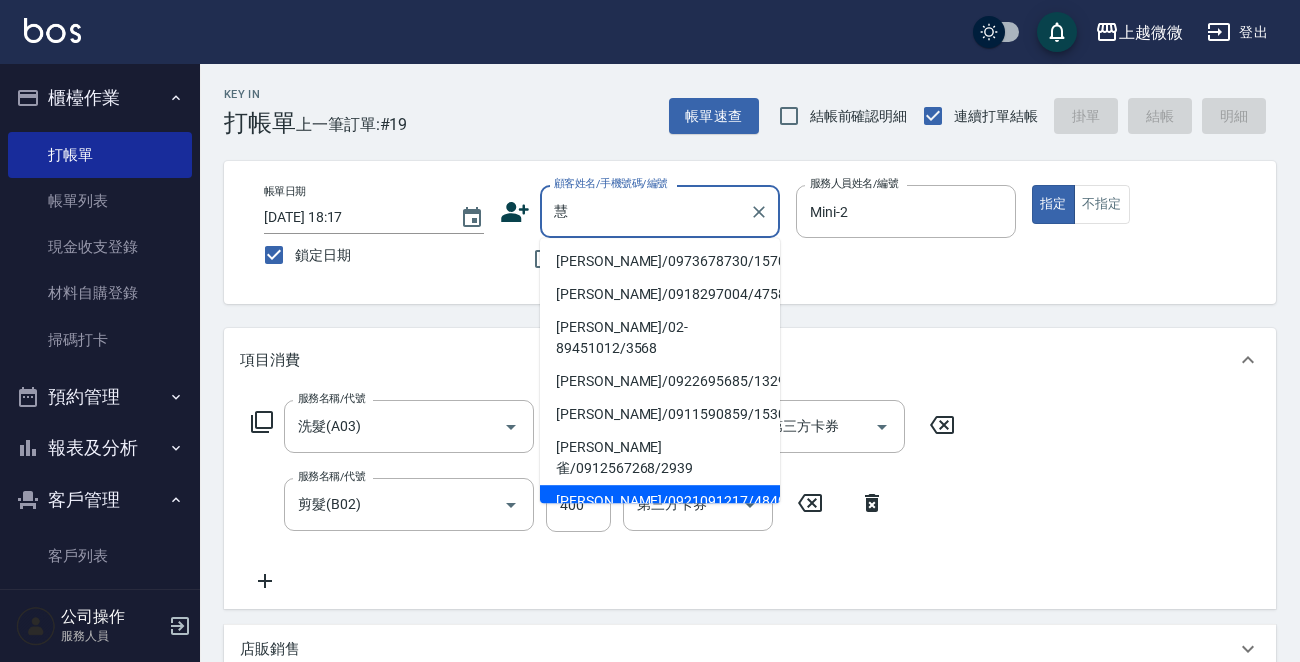 click on "[PERSON_NAME]/0921091217/4840" at bounding box center [660, 501] 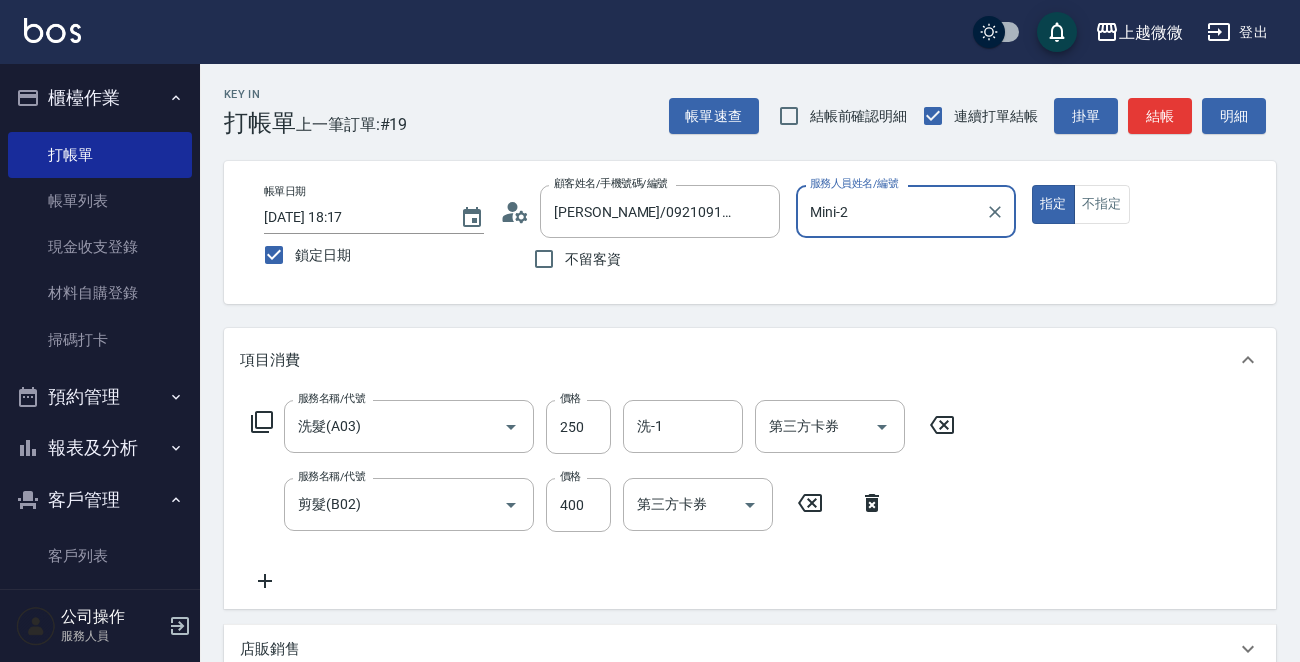 scroll, scrollTop: 200, scrollLeft: 0, axis: vertical 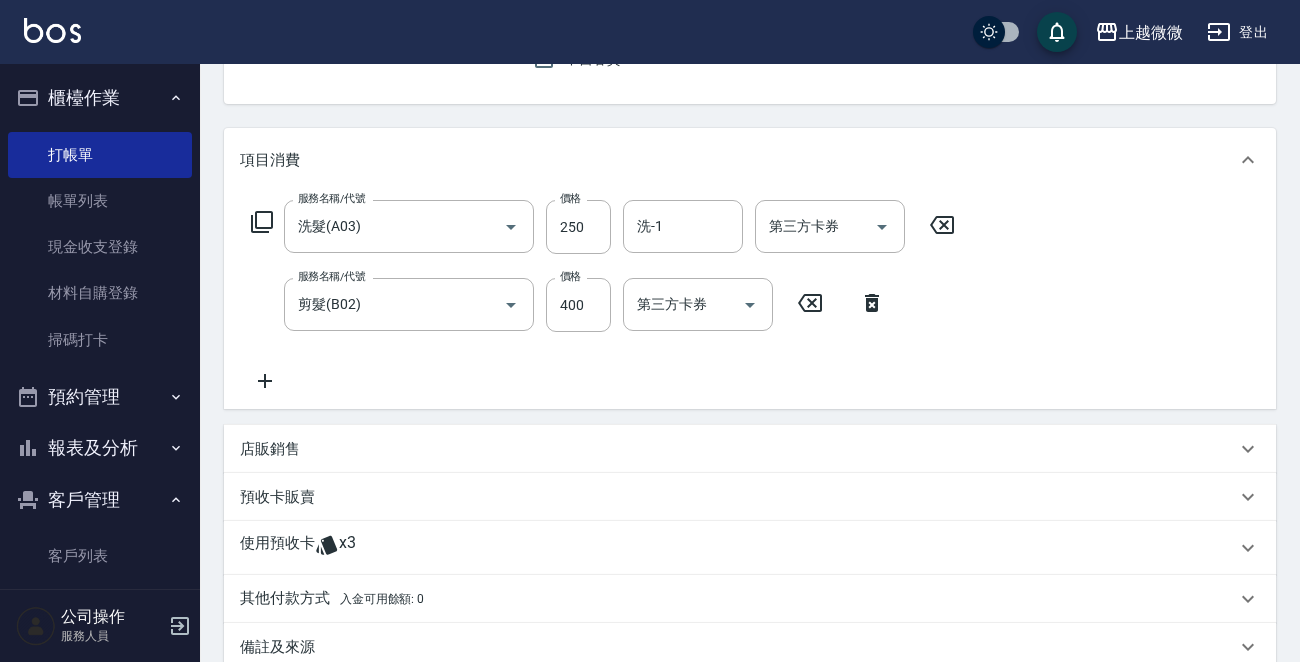 click on "使用預收卡 x3" at bounding box center (750, 548) 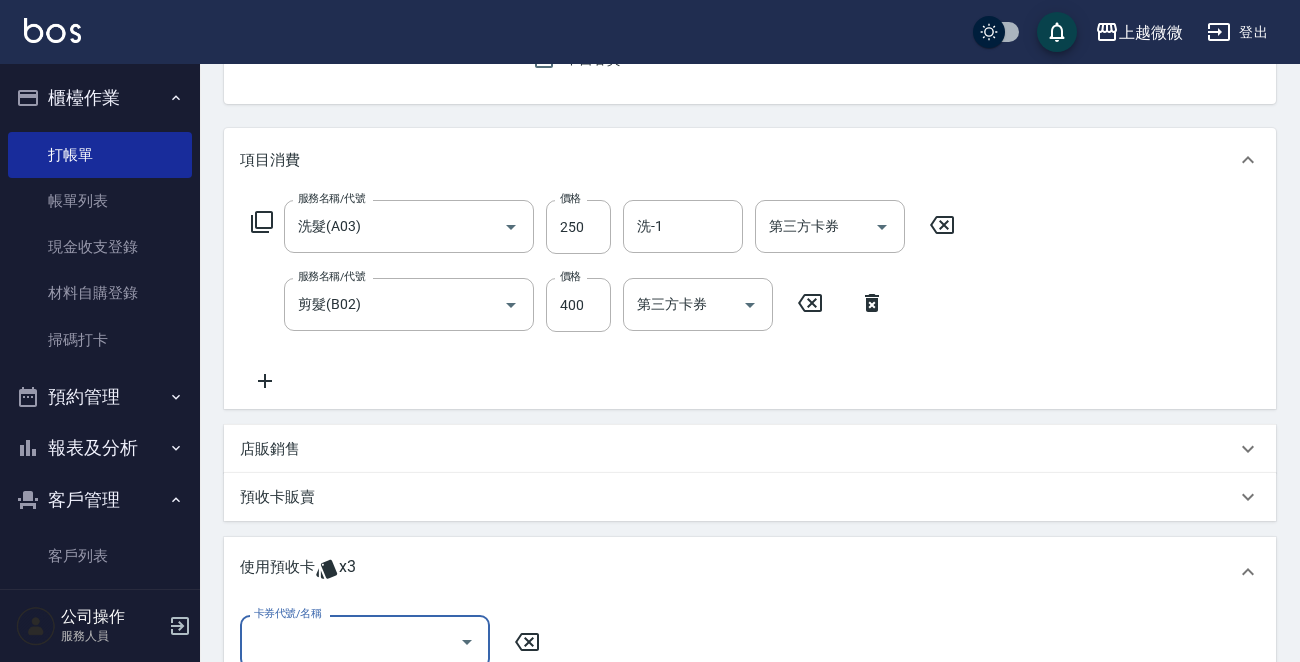 scroll, scrollTop: 0, scrollLeft: 0, axis: both 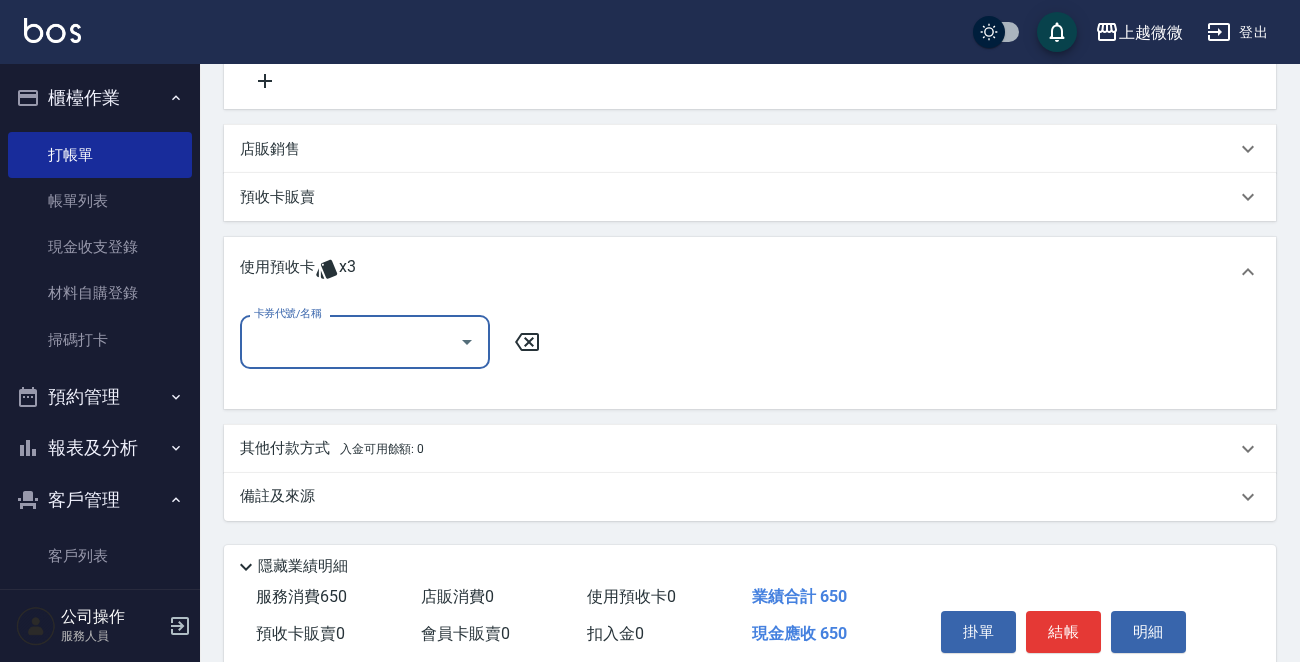 click on "卡券代號/名稱" at bounding box center [350, 341] 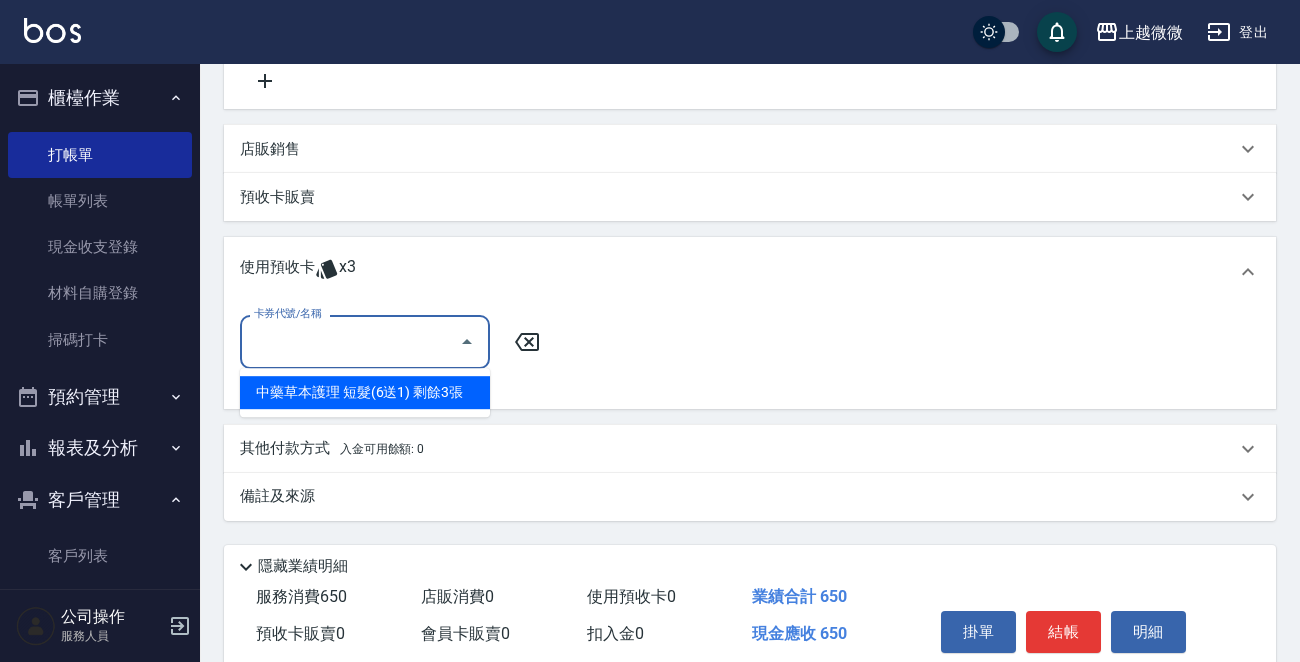 click on "中藥草本護理 短髮(6送1) 剩餘3張" at bounding box center (365, 392) 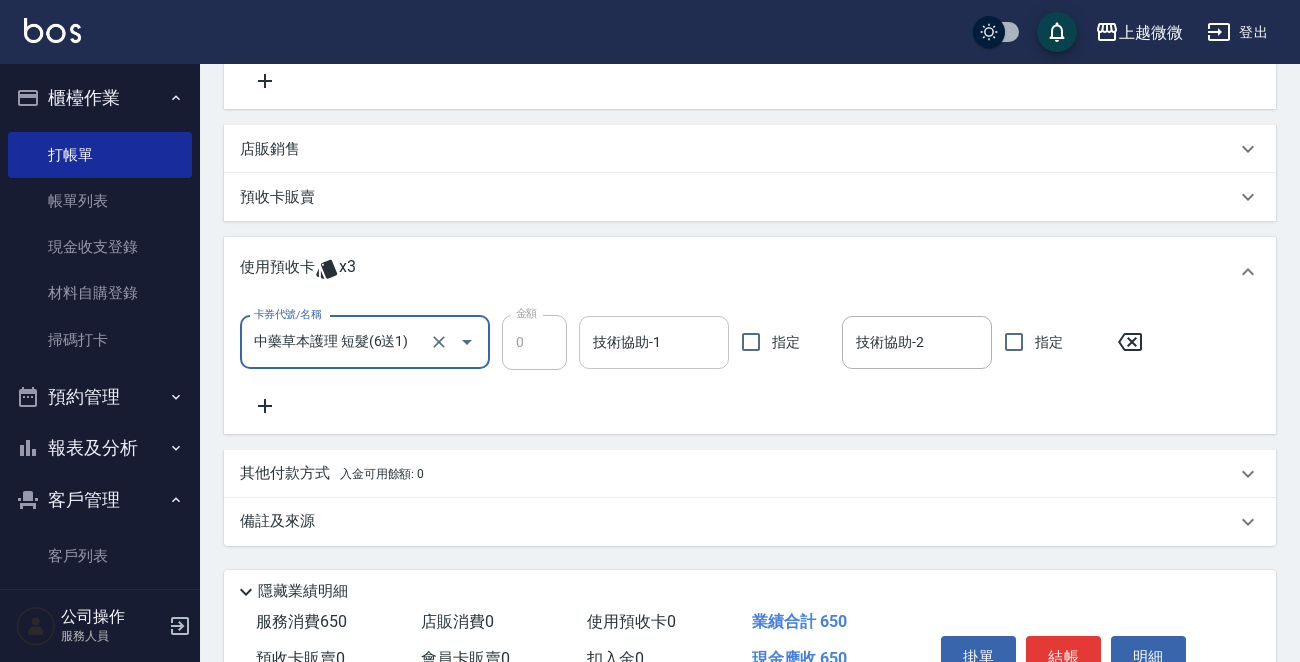 click on "技術協助-1" at bounding box center (654, 342) 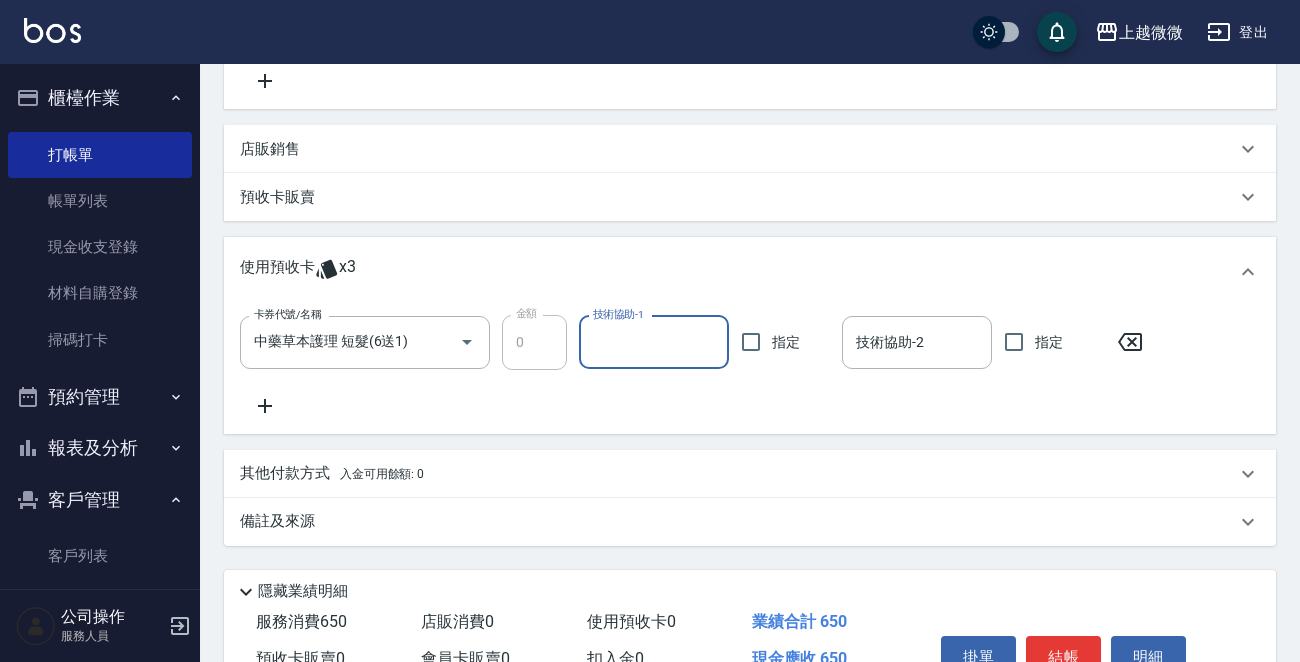 click on "技術協助-1" at bounding box center [654, 342] 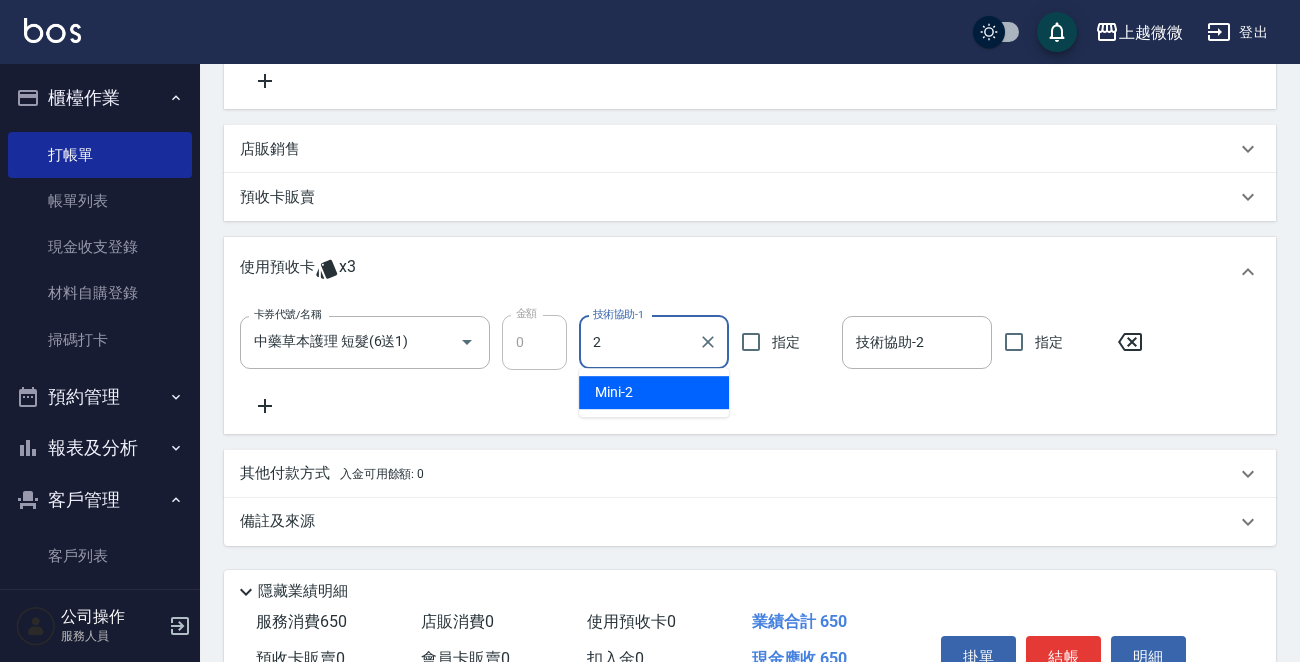 click on "Mini -2" at bounding box center [654, 392] 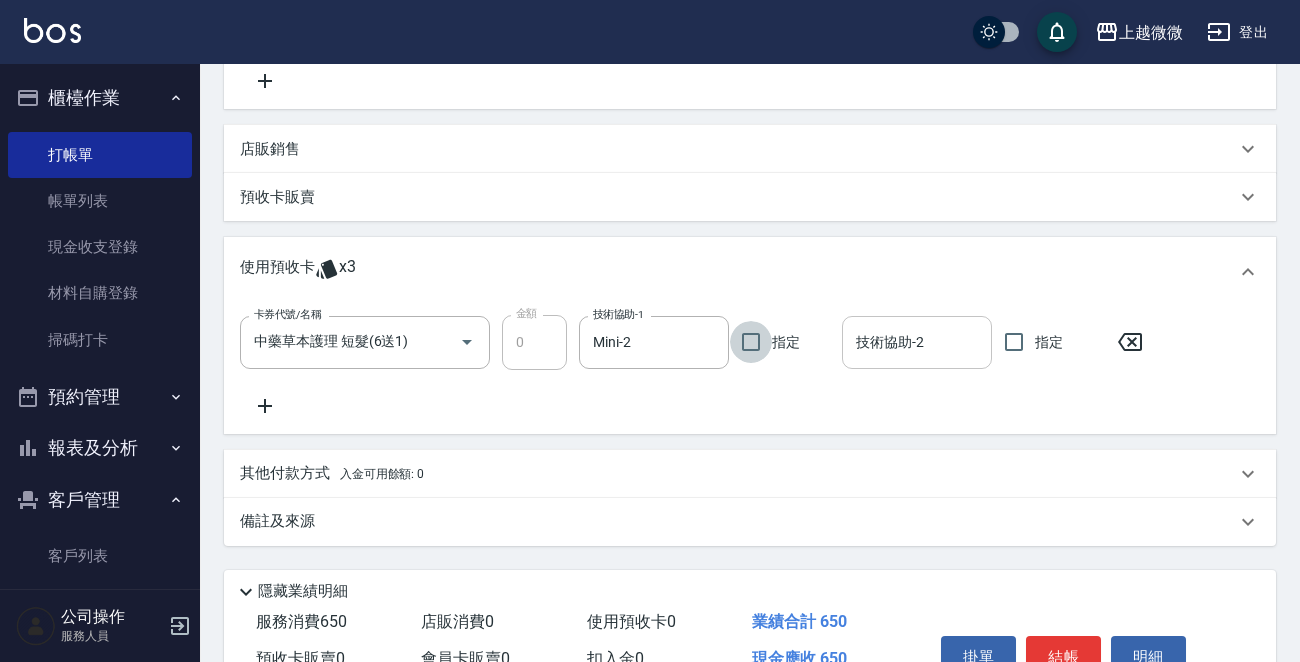 click on "技術協助-2" at bounding box center [917, 342] 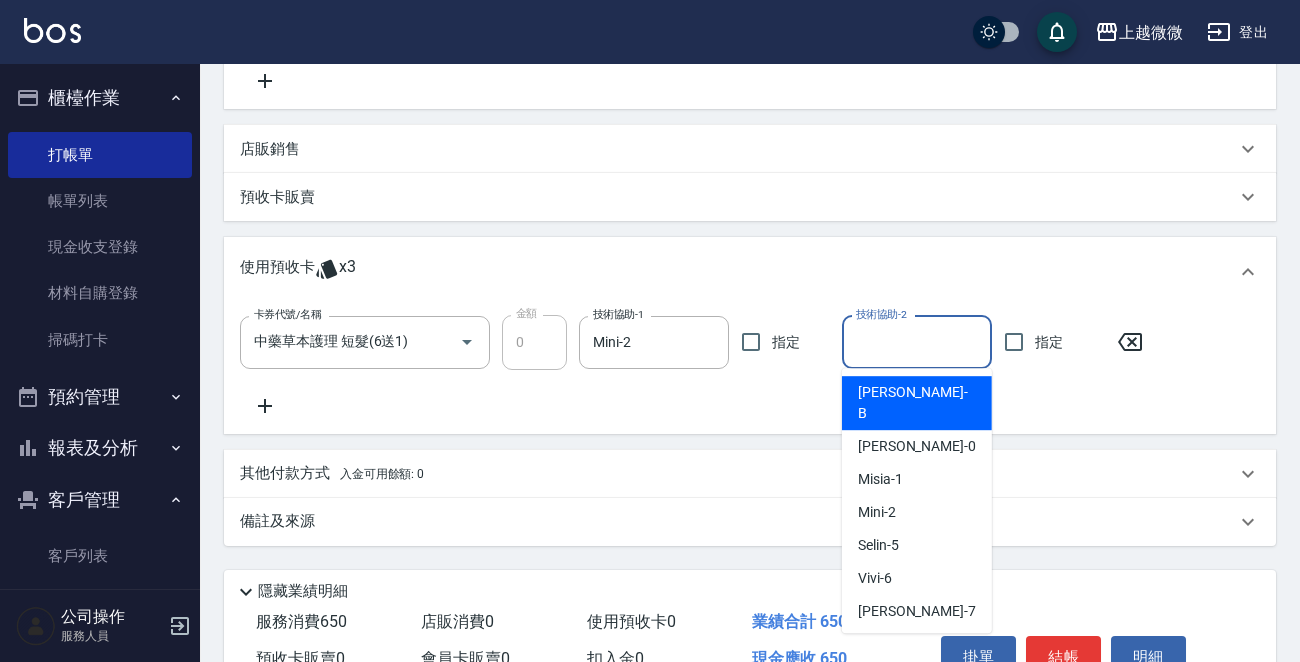 click on "[PERSON_NAME]" at bounding box center [917, 403] 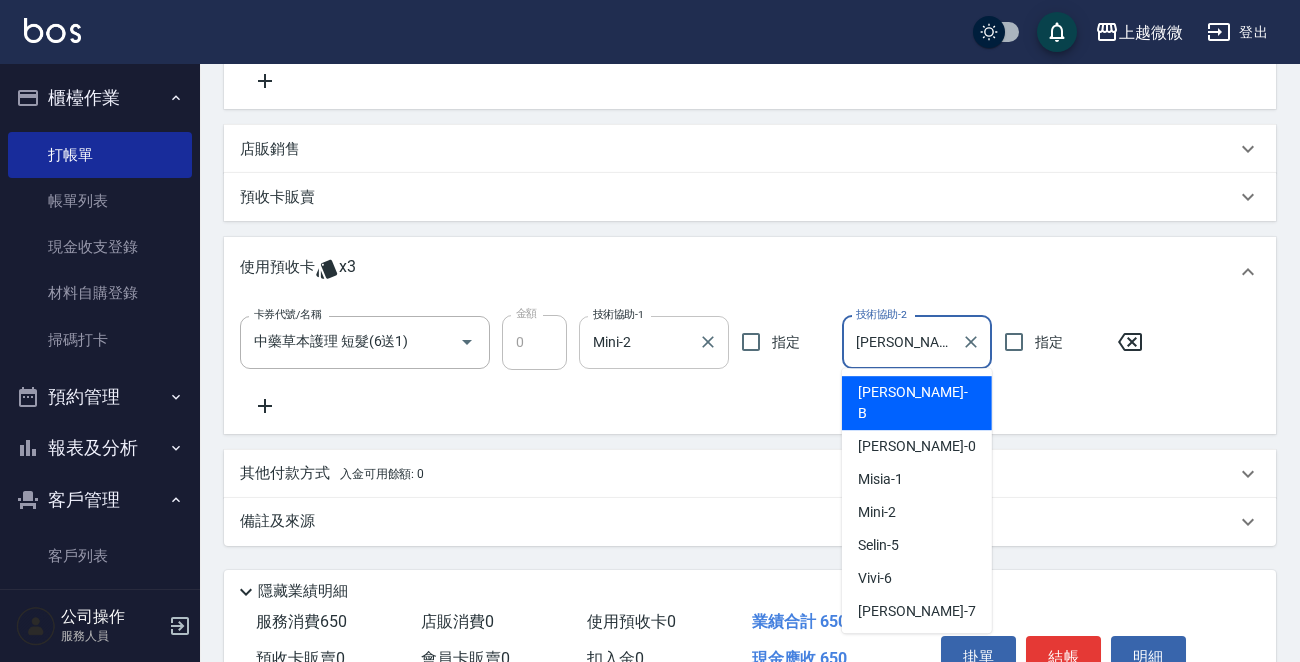 drag, startPoint x: 923, startPoint y: 345, endPoint x: 687, endPoint y: 347, distance: 236.00847 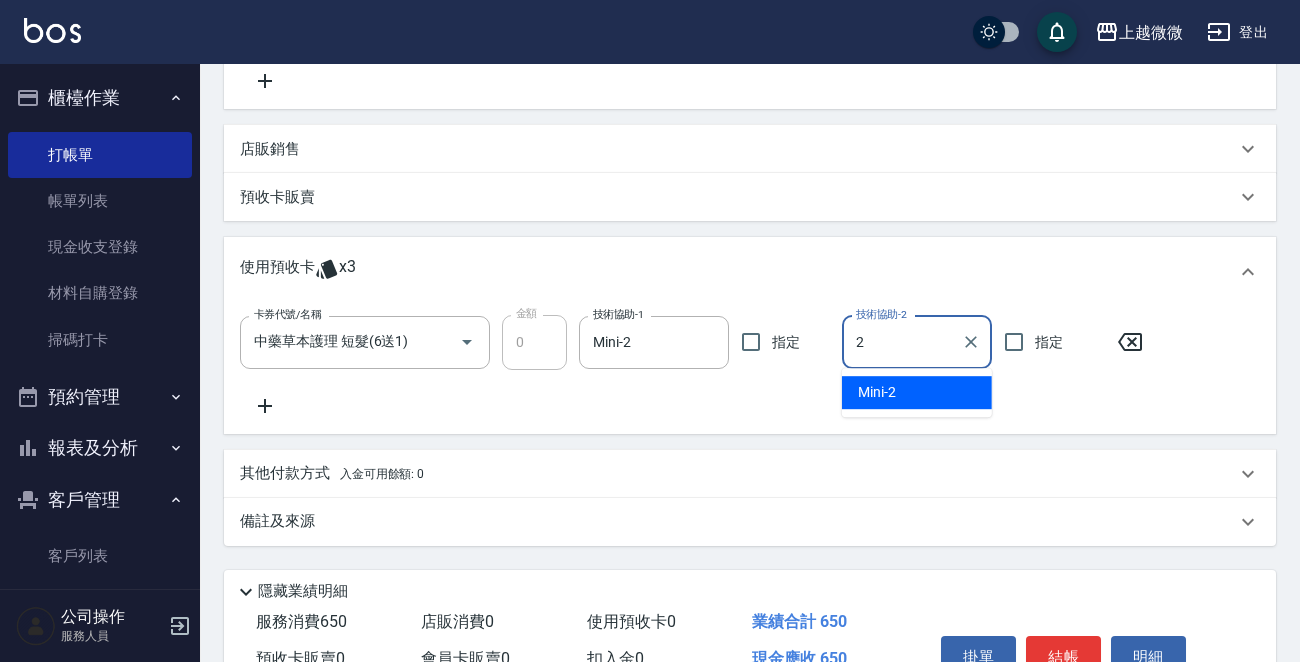 click on "Mini -2" at bounding box center (877, 392) 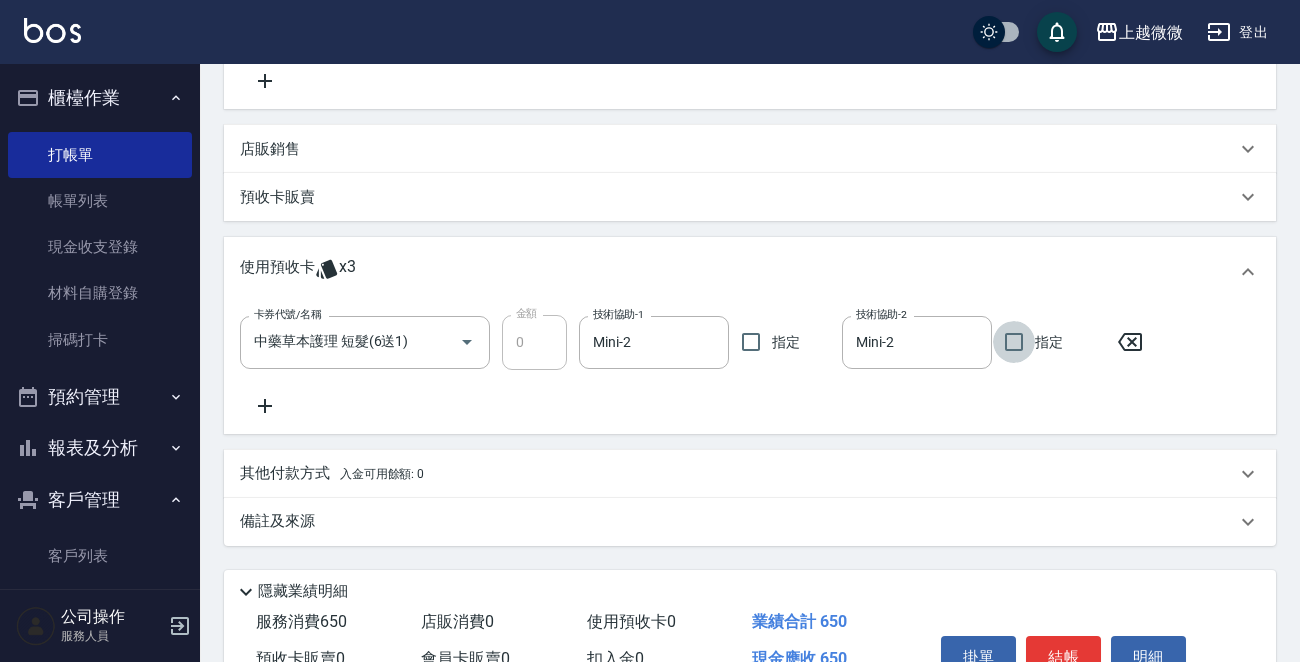 click on "預收卡販賣" at bounding box center [277, 197] 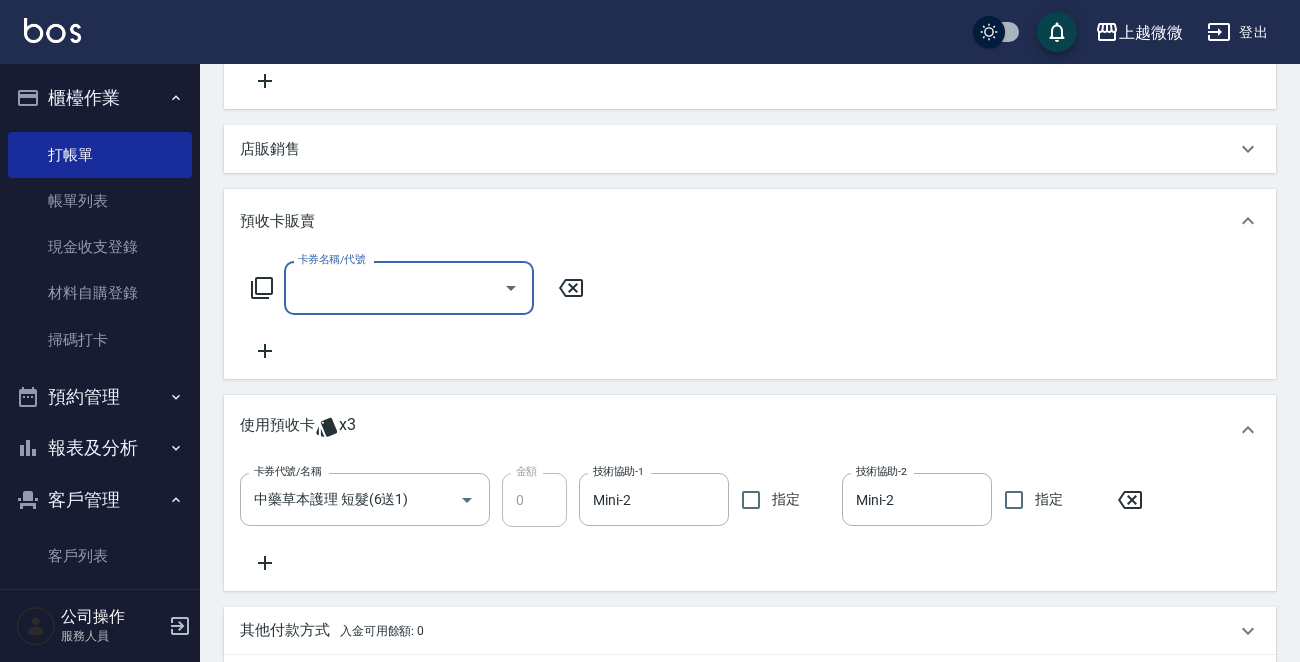 scroll, scrollTop: 0, scrollLeft: 0, axis: both 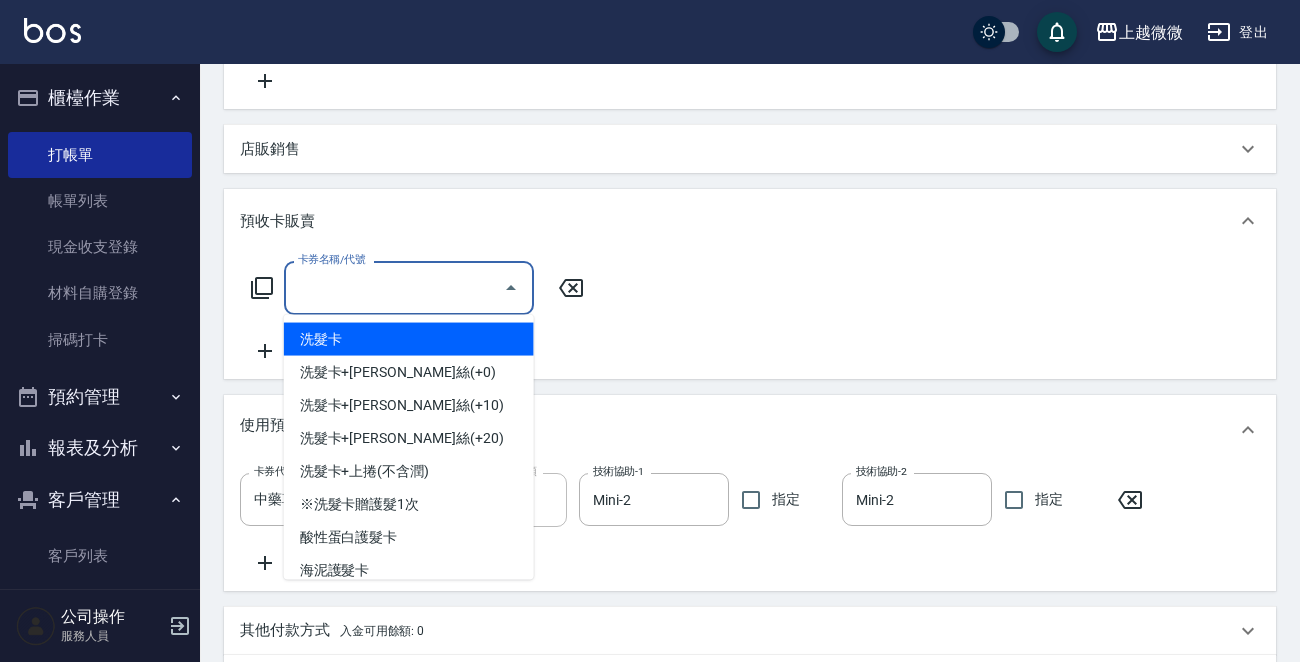 click on "卡券名稱/代號" at bounding box center (394, 287) 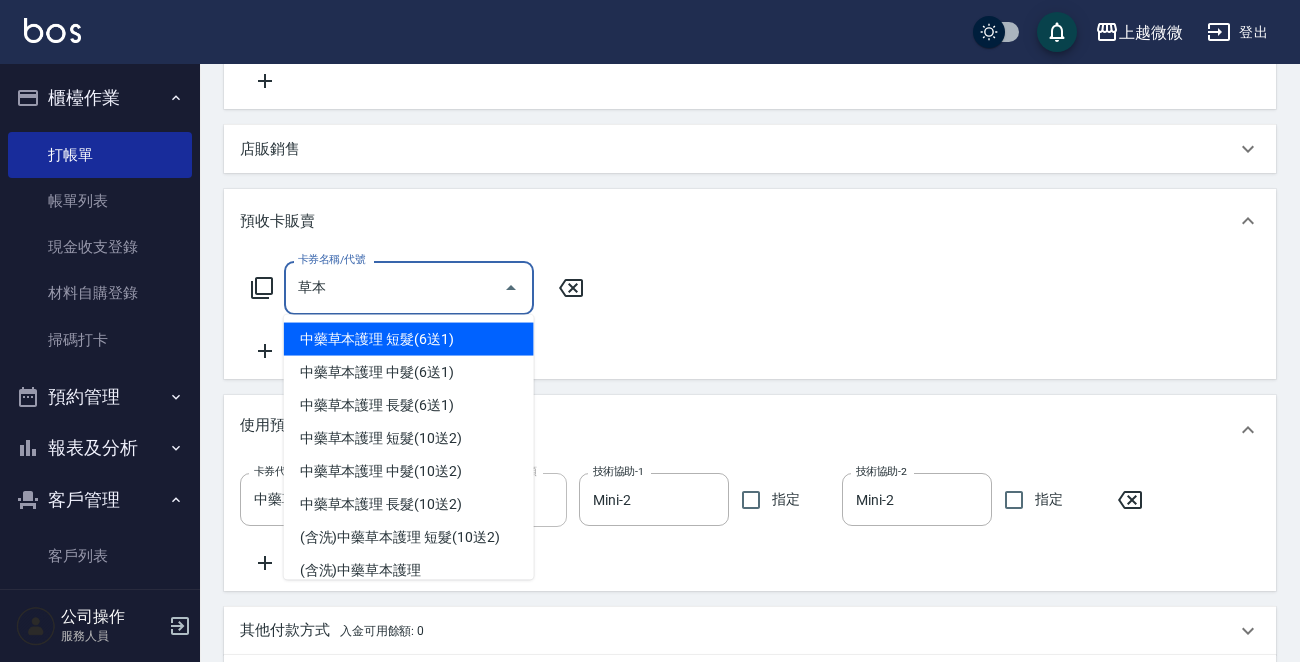 click on "中藥草本護理 短髮(6送1)" at bounding box center (409, 339) 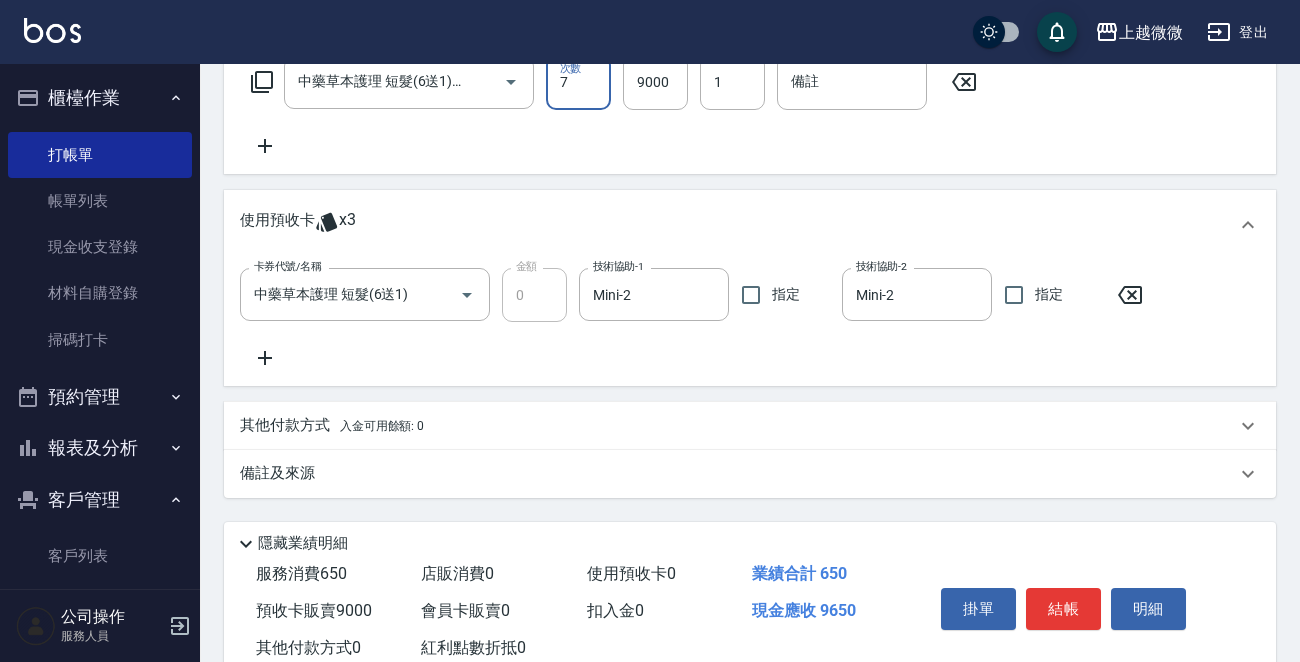 scroll, scrollTop: 762, scrollLeft: 0, axis: vertical 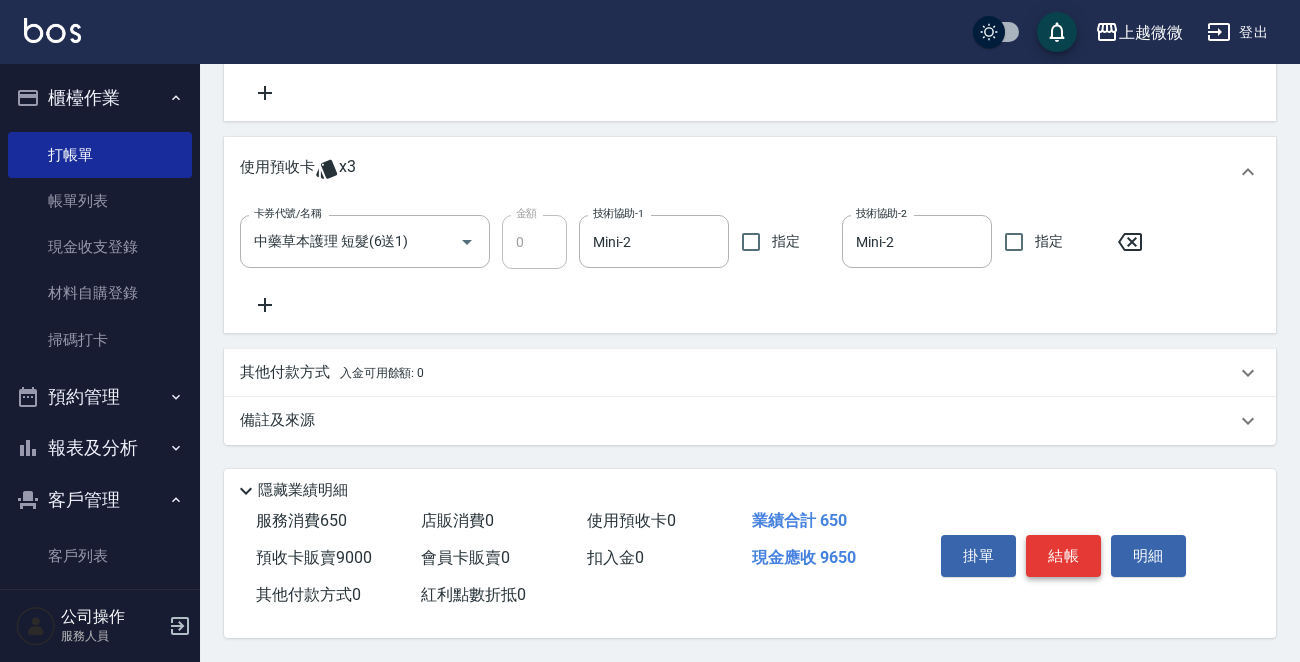 click on "結帳" at bounding box center [1063, 556] 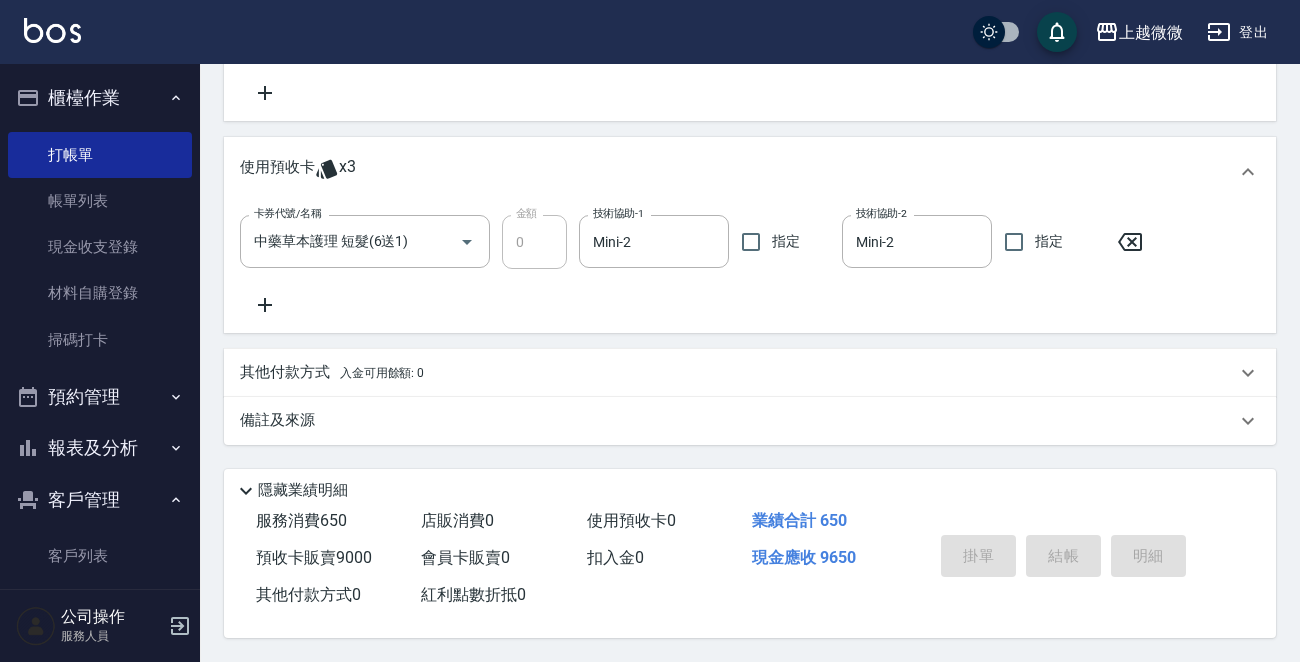 scroll, scrollTop: 0, scrollLeft: 0, axis: both 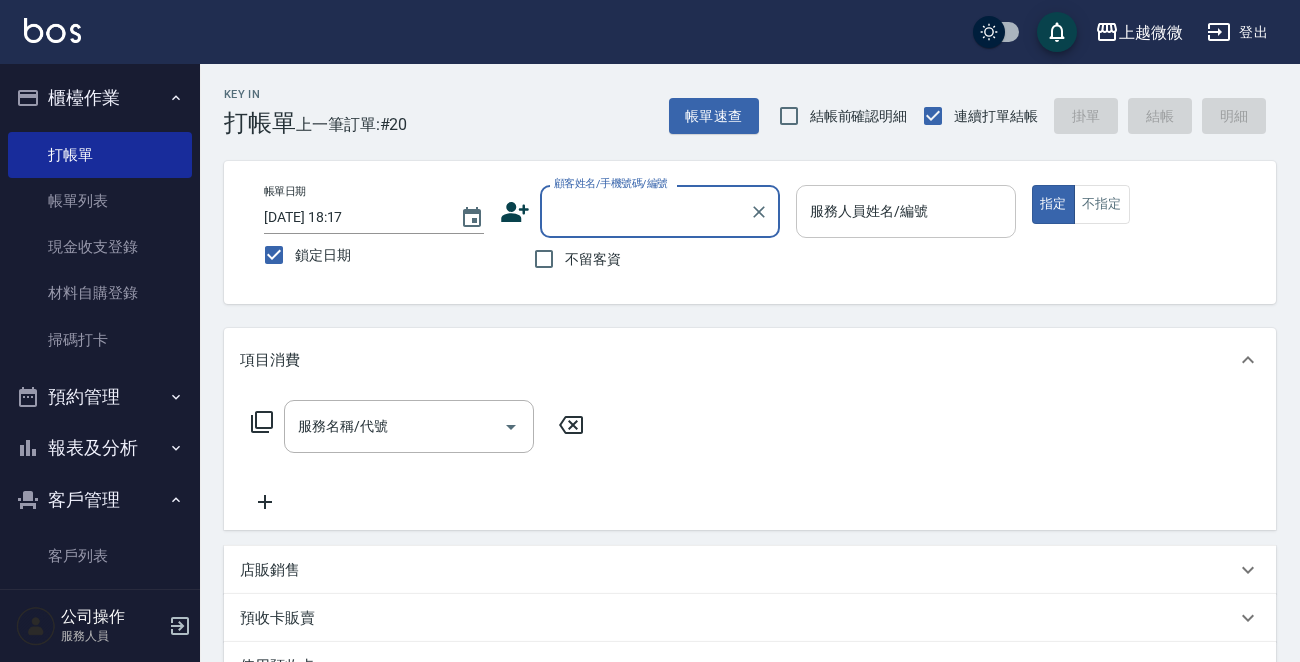 drag, startPoint x: 934, startPoint y: 201, endPoint x: 911, endPoint y: 215, distance: 26.925823 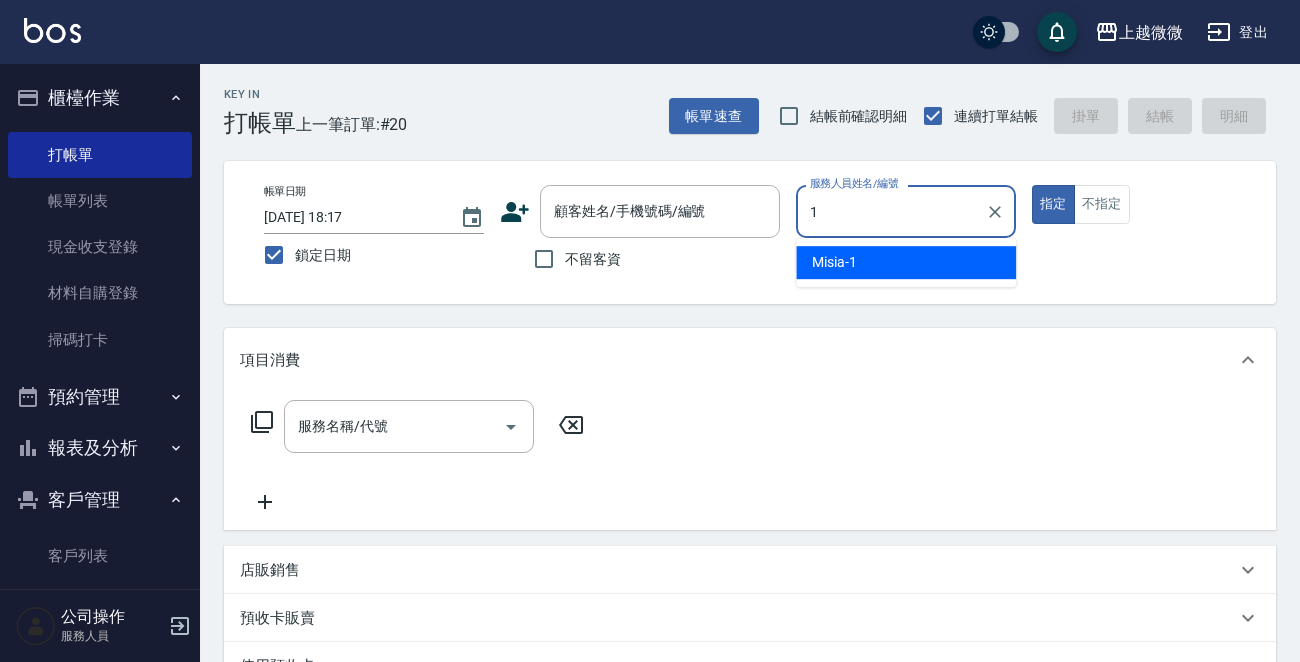 click on "Misia -1" at bounding box center (906, 262) 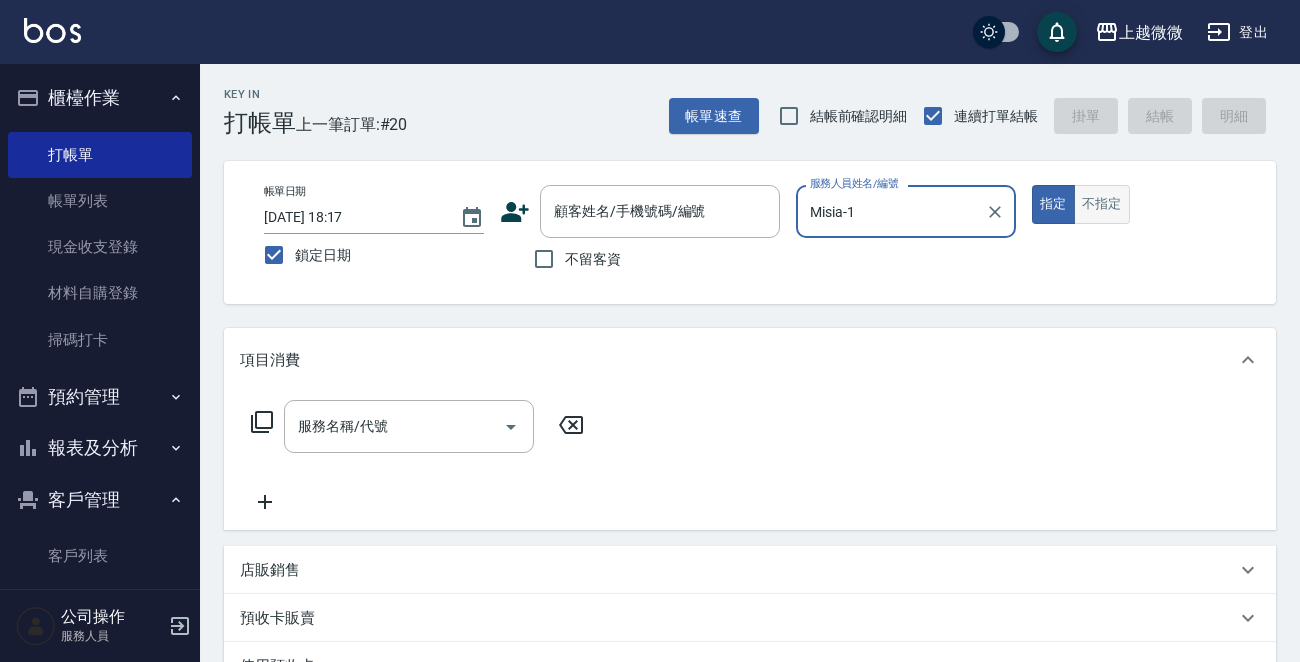 click on "不指定" at bounding box center (1102, 204) 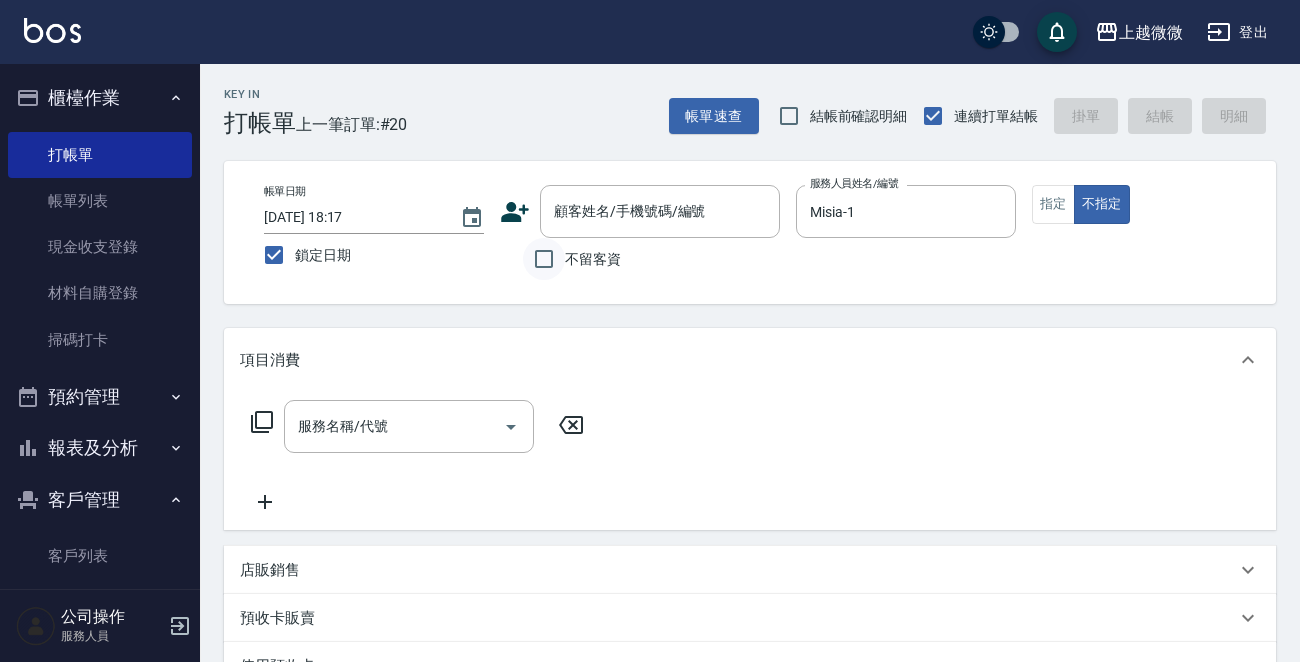 click on "不留客資" at bounding box center [544, 259] 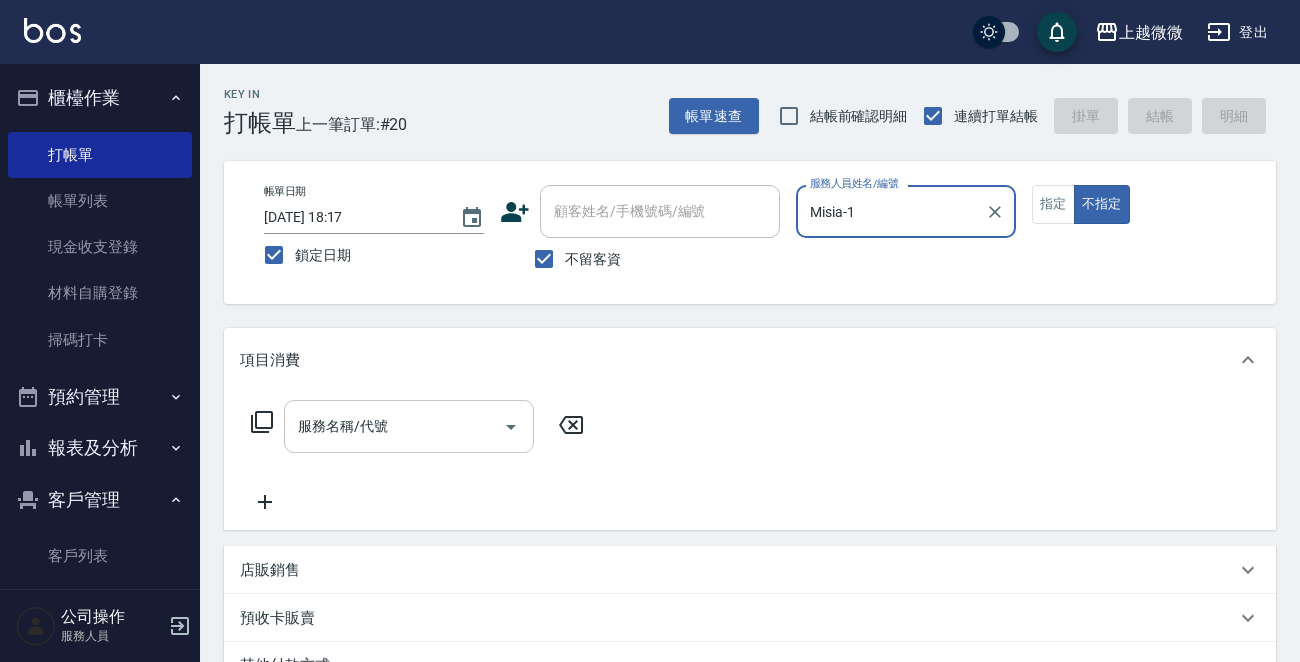 click on "服務名稱/代號" at bounding box center [394, 426] 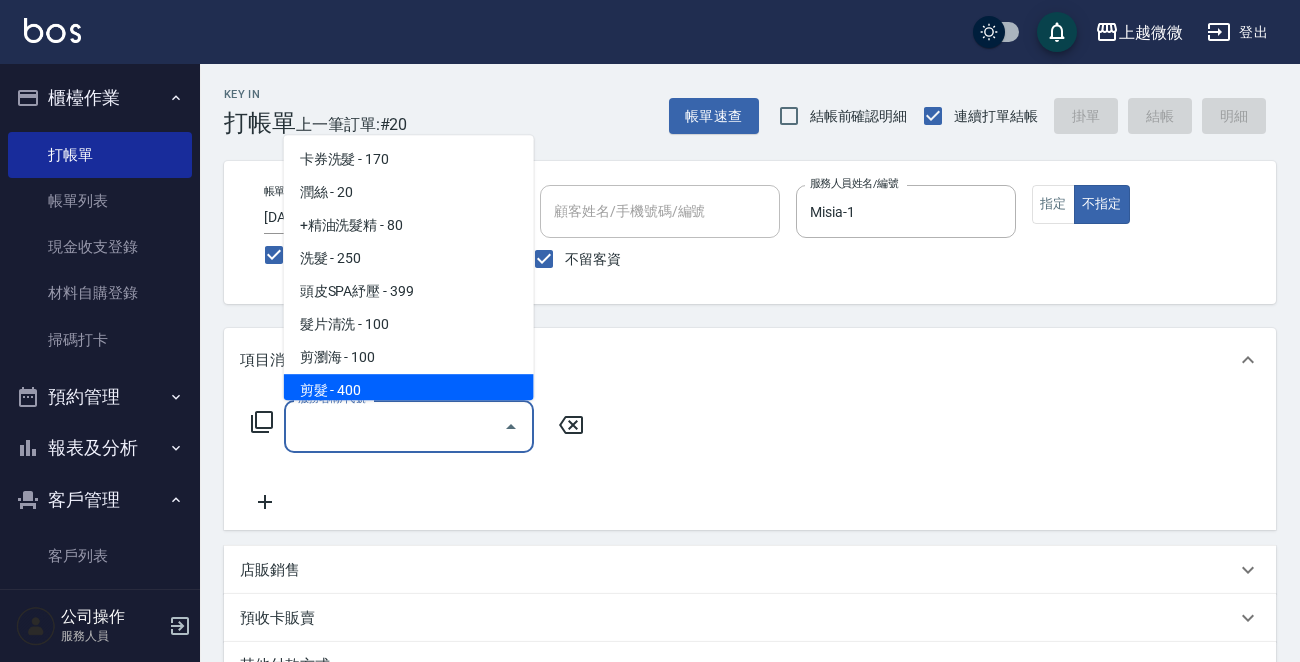 click on "剪髮 - 400" at bounding box center (409, 390) 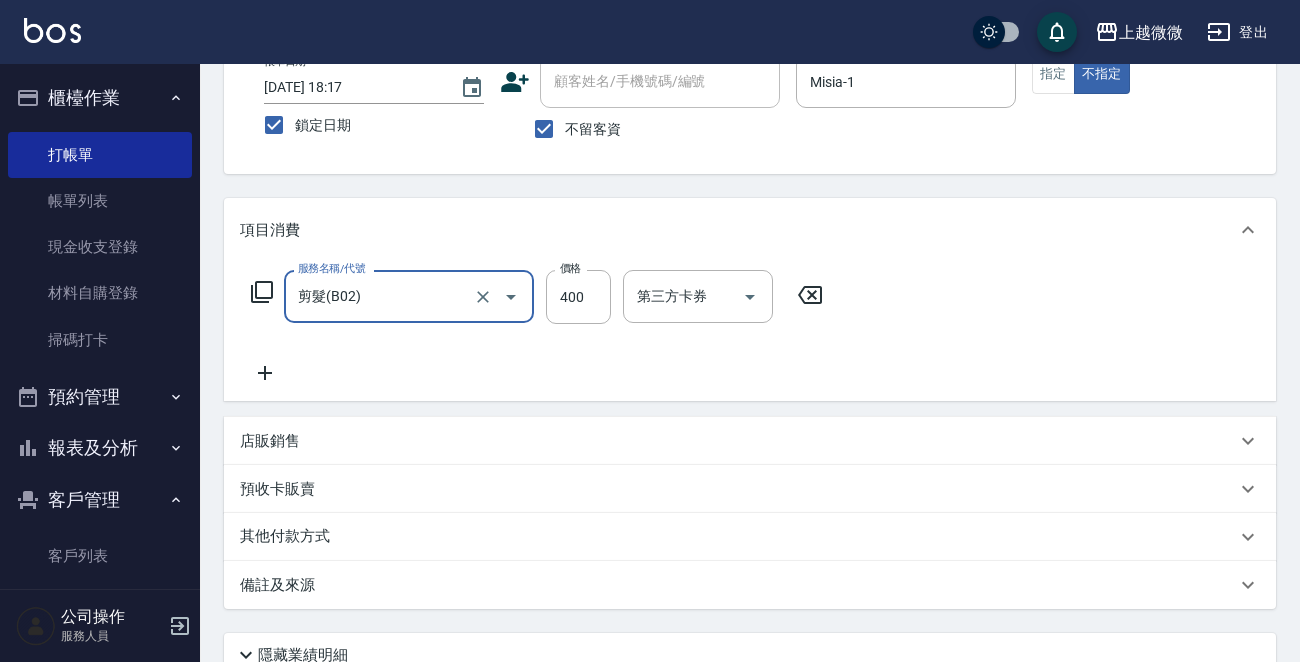 scroll, scrollTop: 299, scrollLeft: 0, axis: vertical 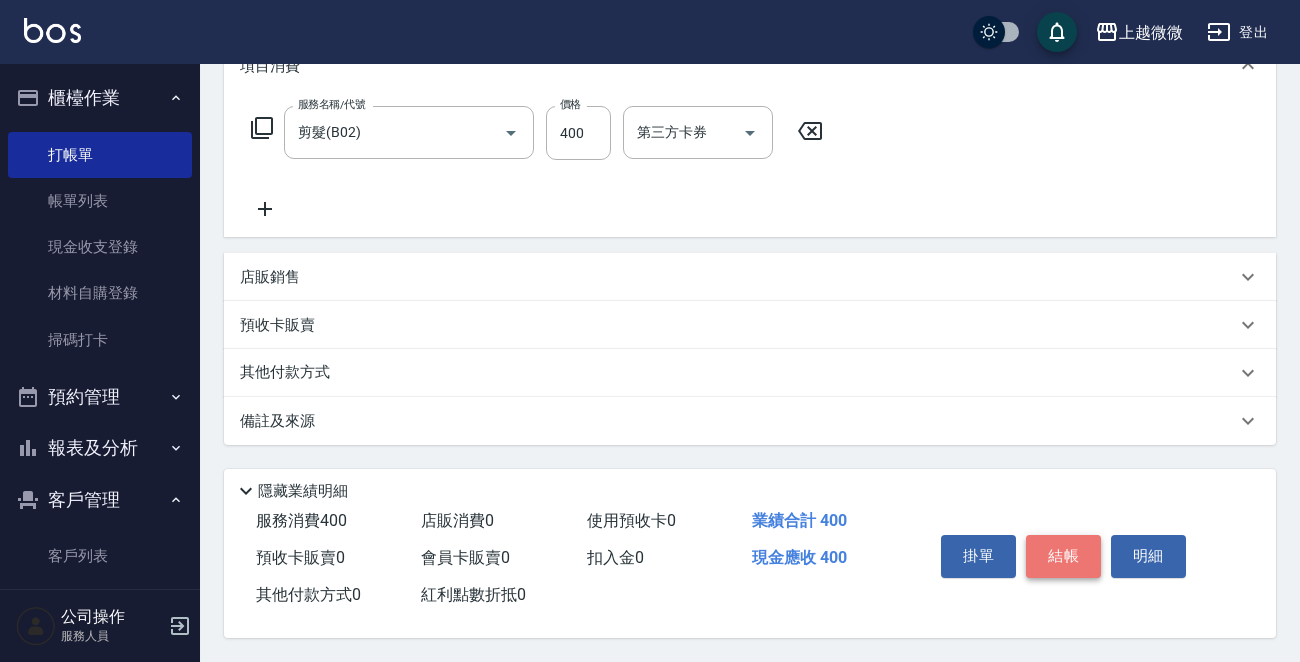 click on "結帳" at bounding box center [1063, 556] 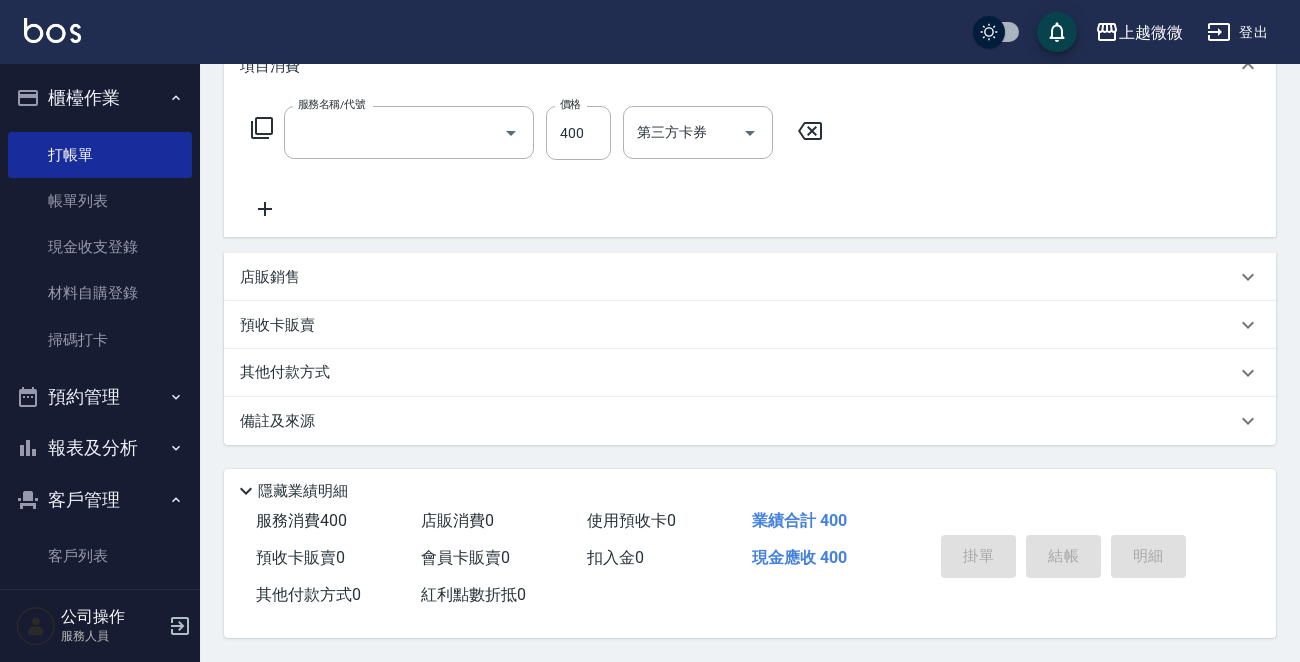 scroll, scrollTop: 0, scrollLeft: 0, axis: both 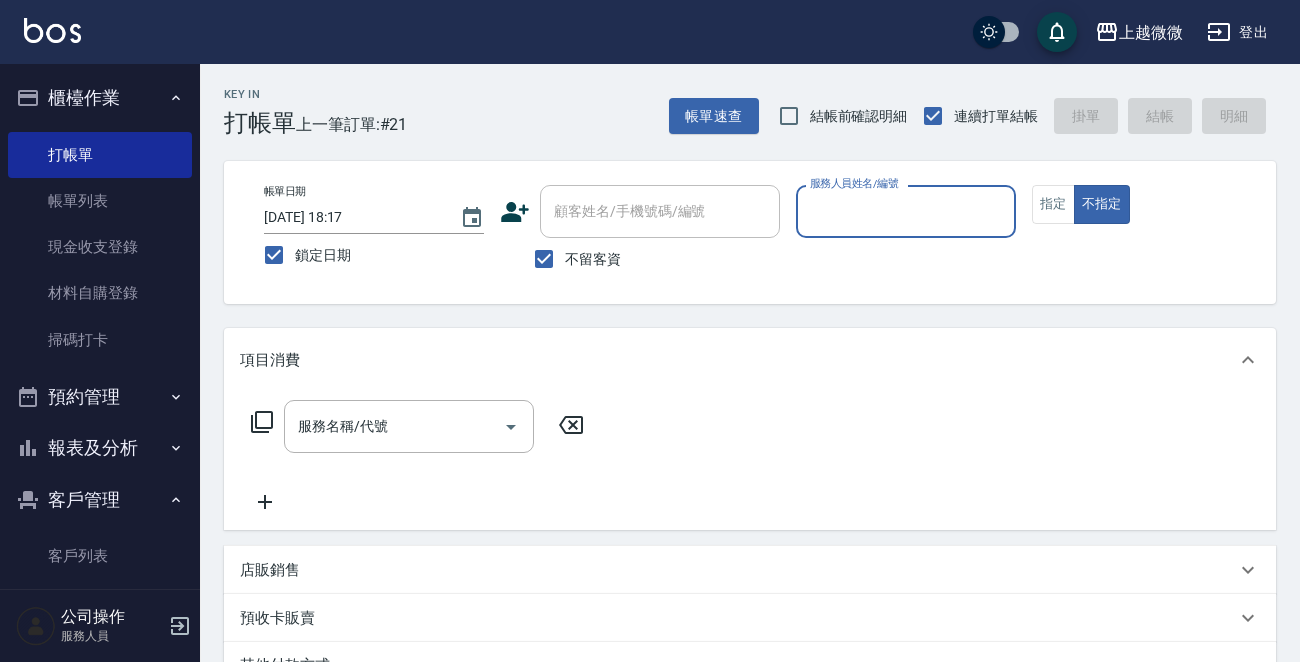 drag, startPoint x: 921, startPoint y: 221, endPoint x: 872, endPoint y: 237, distance: 51.546097 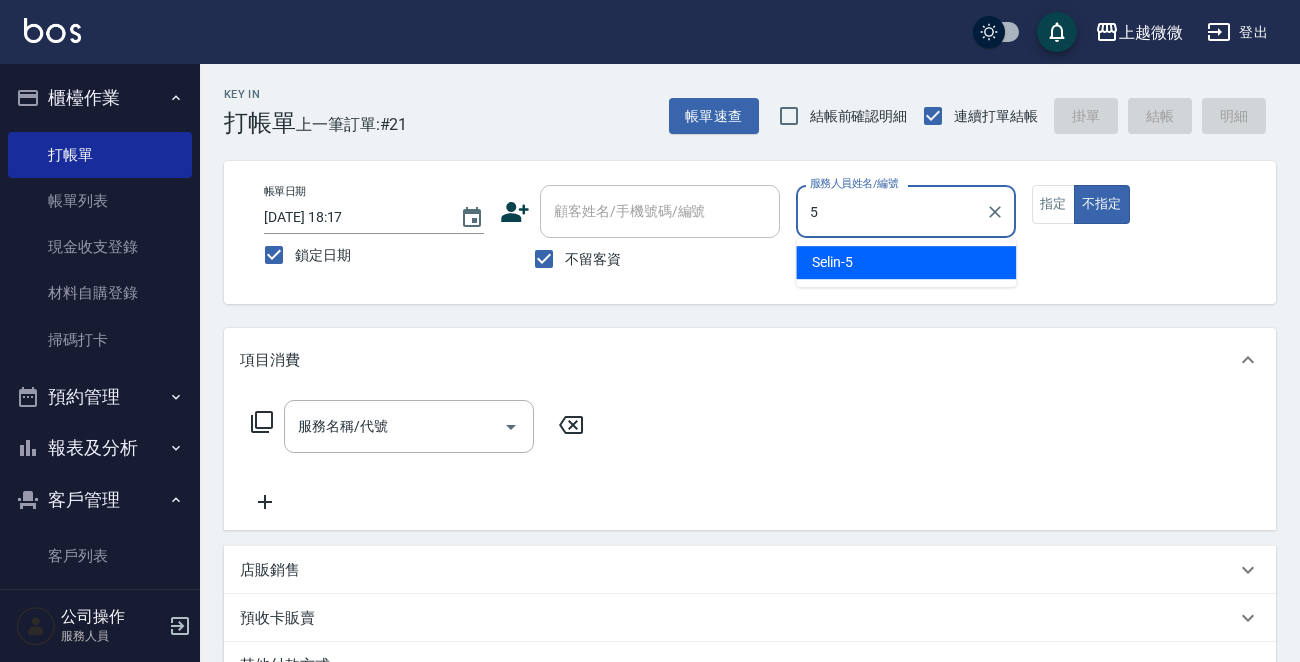 click on "Selin -5" at bounding box center (906, 262) 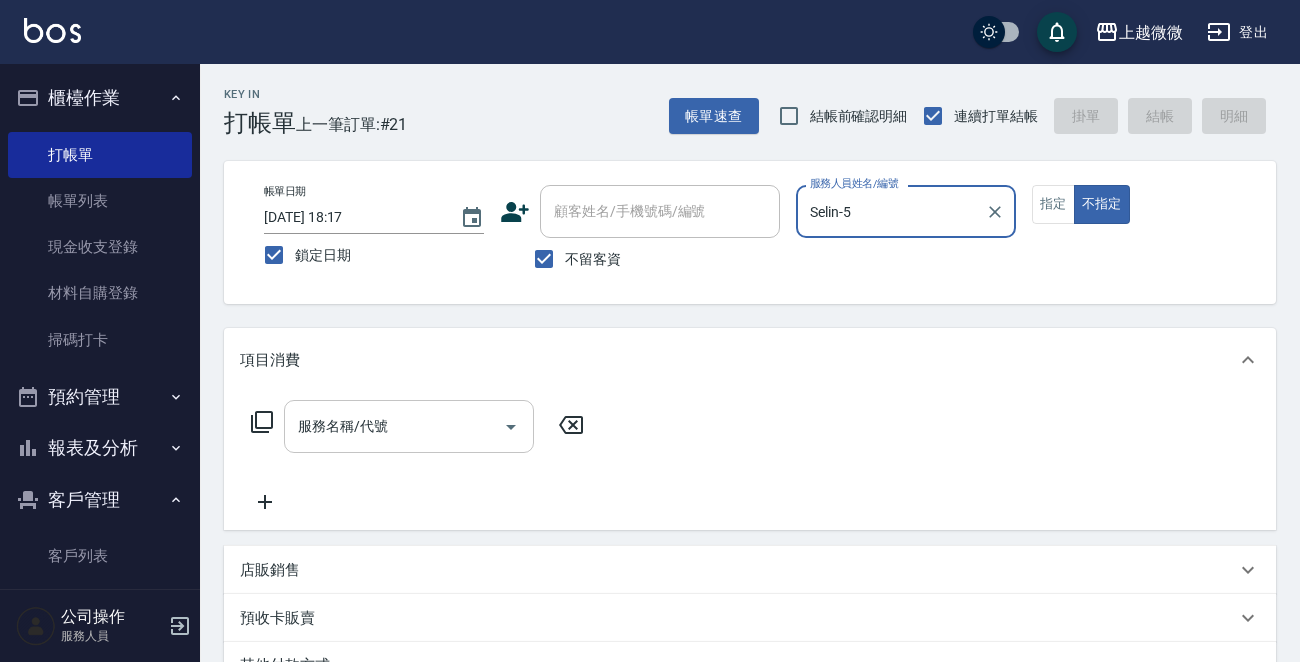 click on "服務名稱/代號" at bounding box center (394, 426) 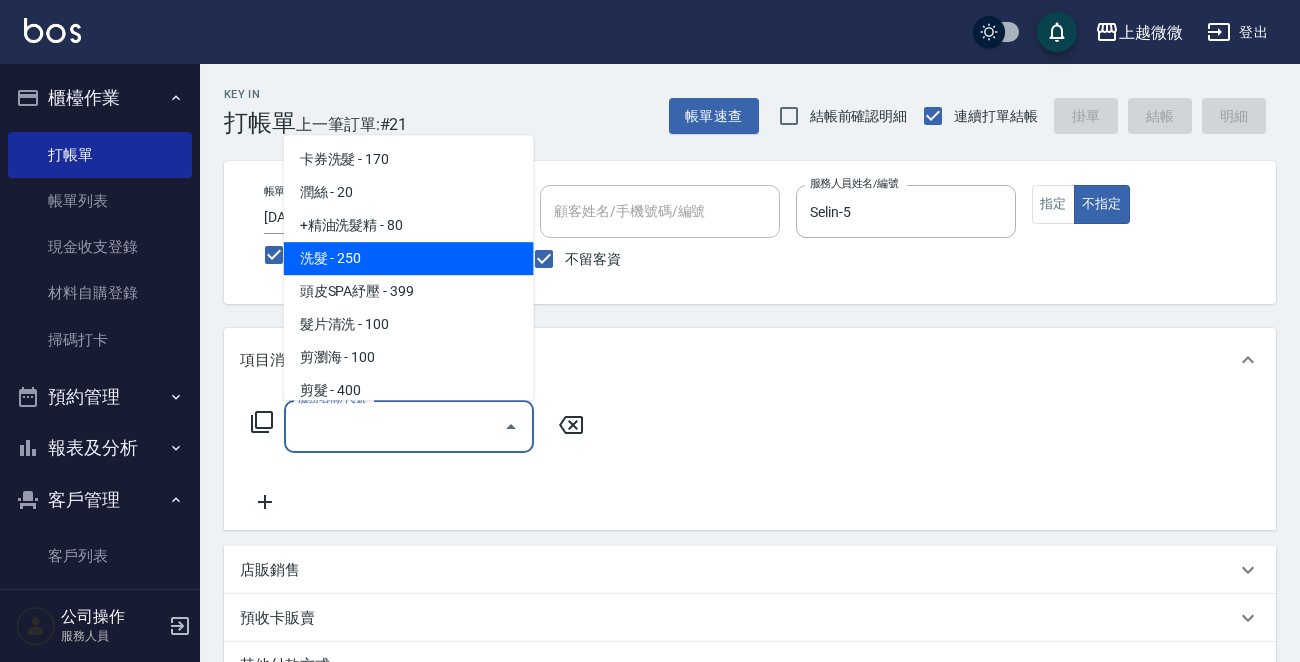 click on "洗髮 - 250" at bounding box center (409, 258) 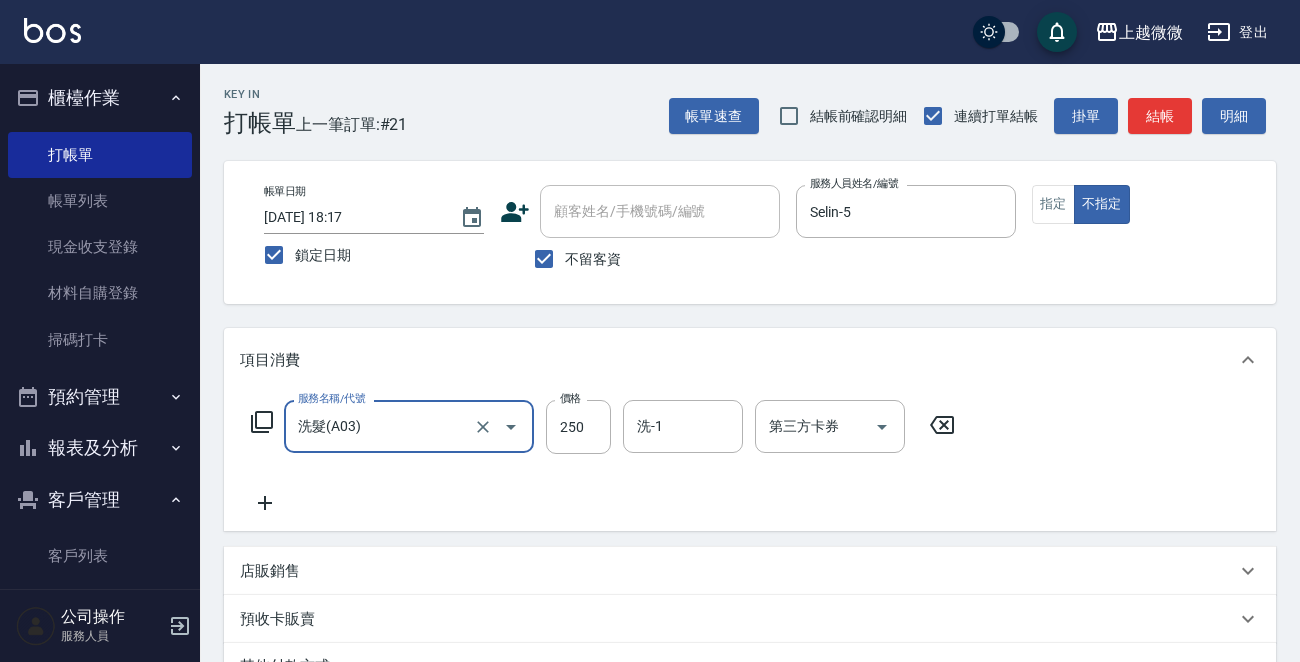 click 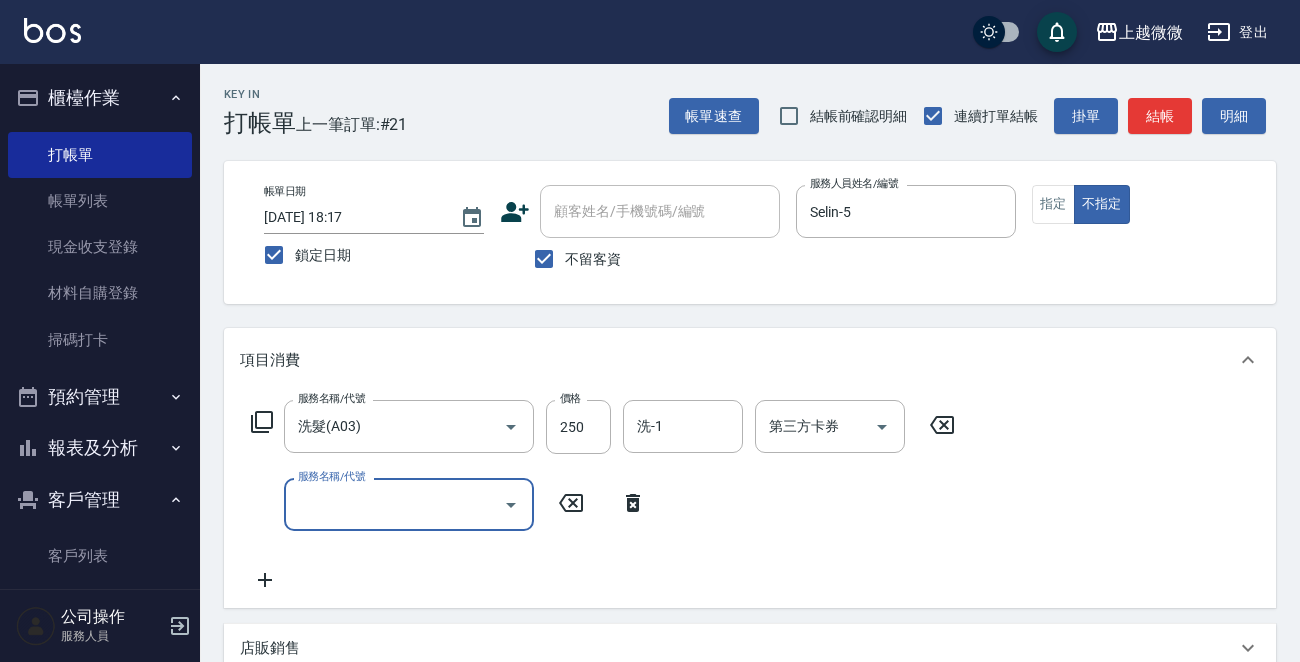 click on "服務名稱/代號" at bounding box center [394, 504] 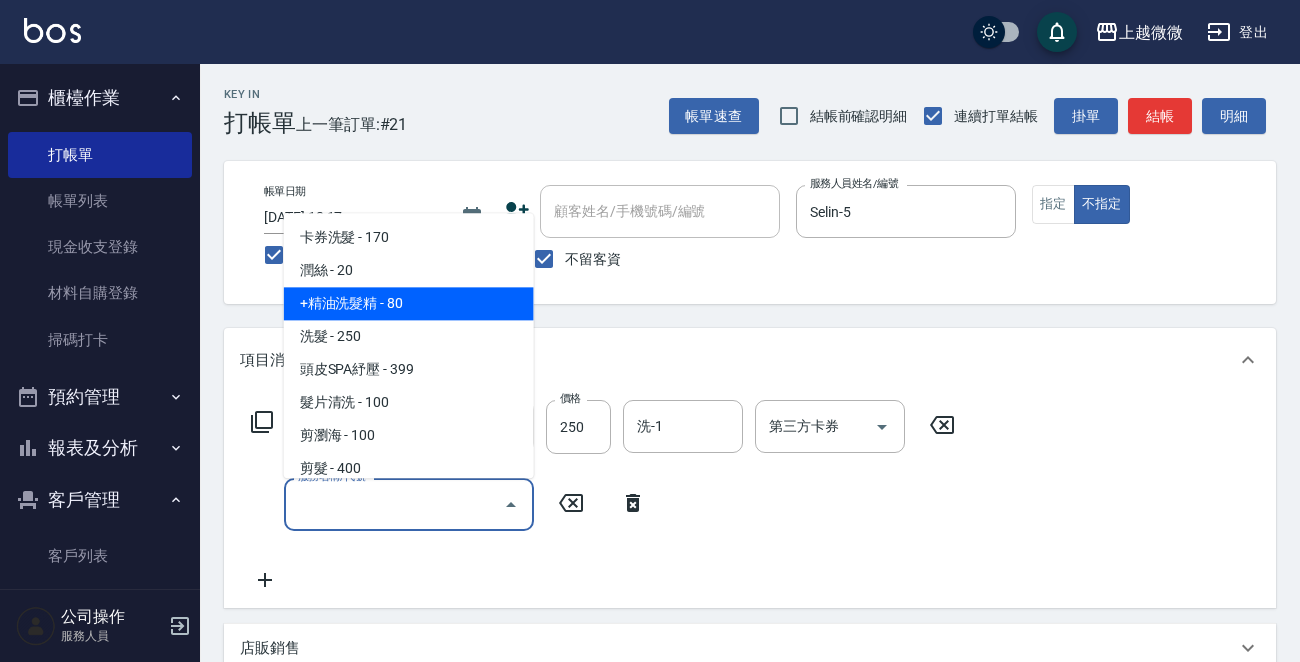 click on "+精油洗髮精 - 80" at bounding box center (409, 304) 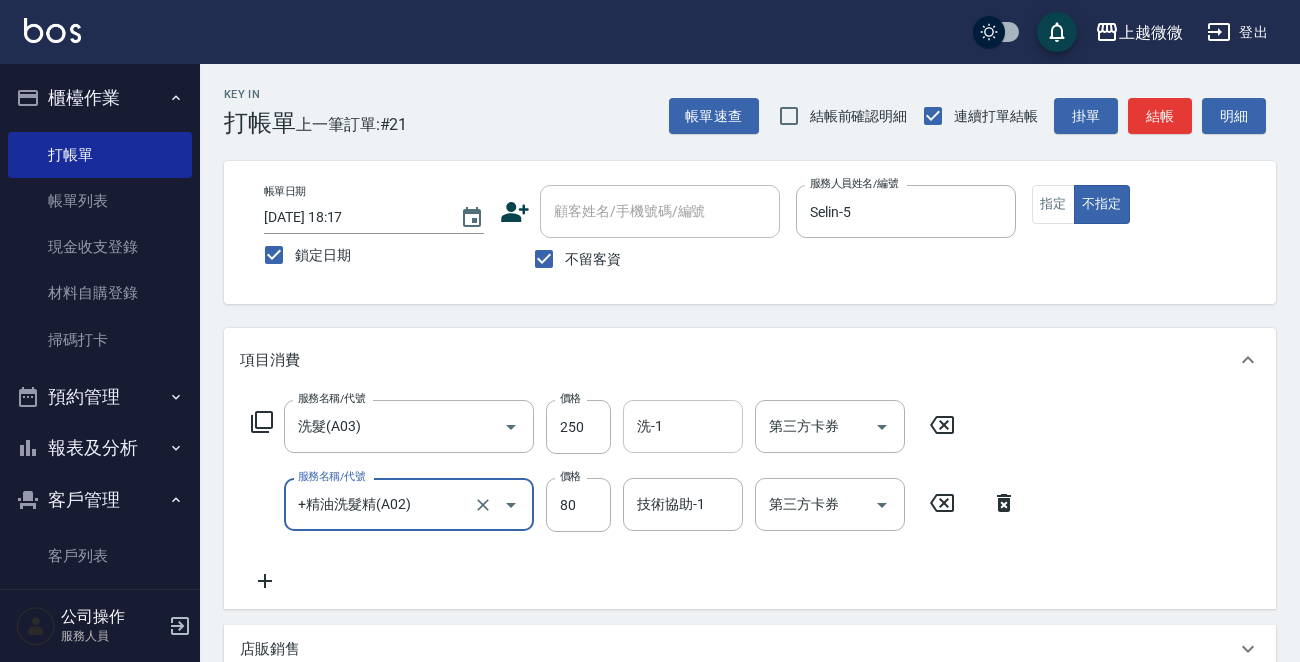 click on "洗-1" at bounding box center (683, 426) 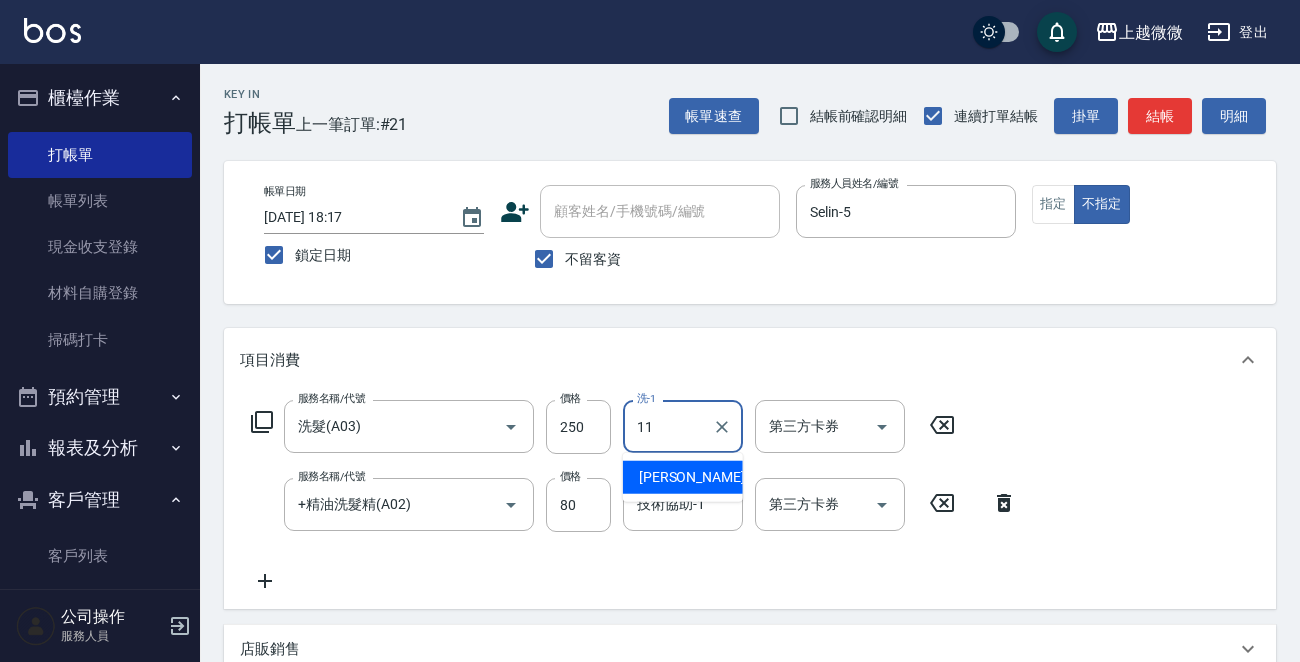 drag, startPoint x: 674, startPoint y: 474, endPoint x: 685, endPoint y: 493, distance: 21.954498 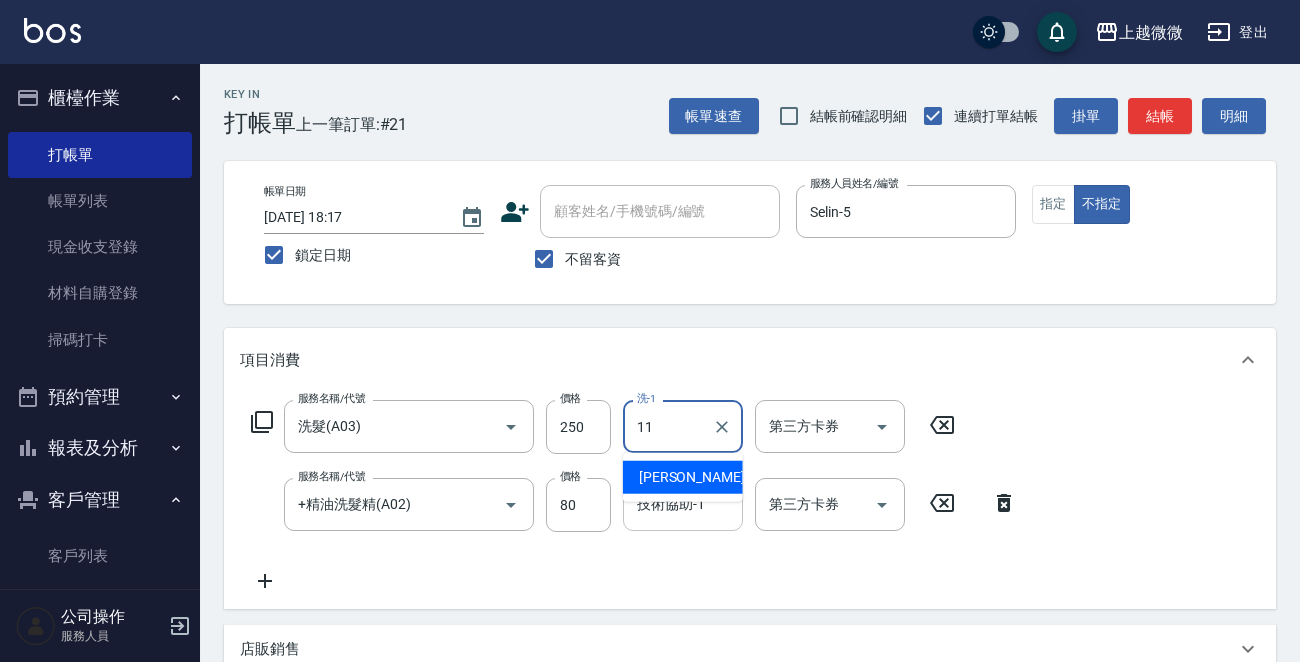 click on "[PERSON_NAME] -11" at bounding box center (702, 477) 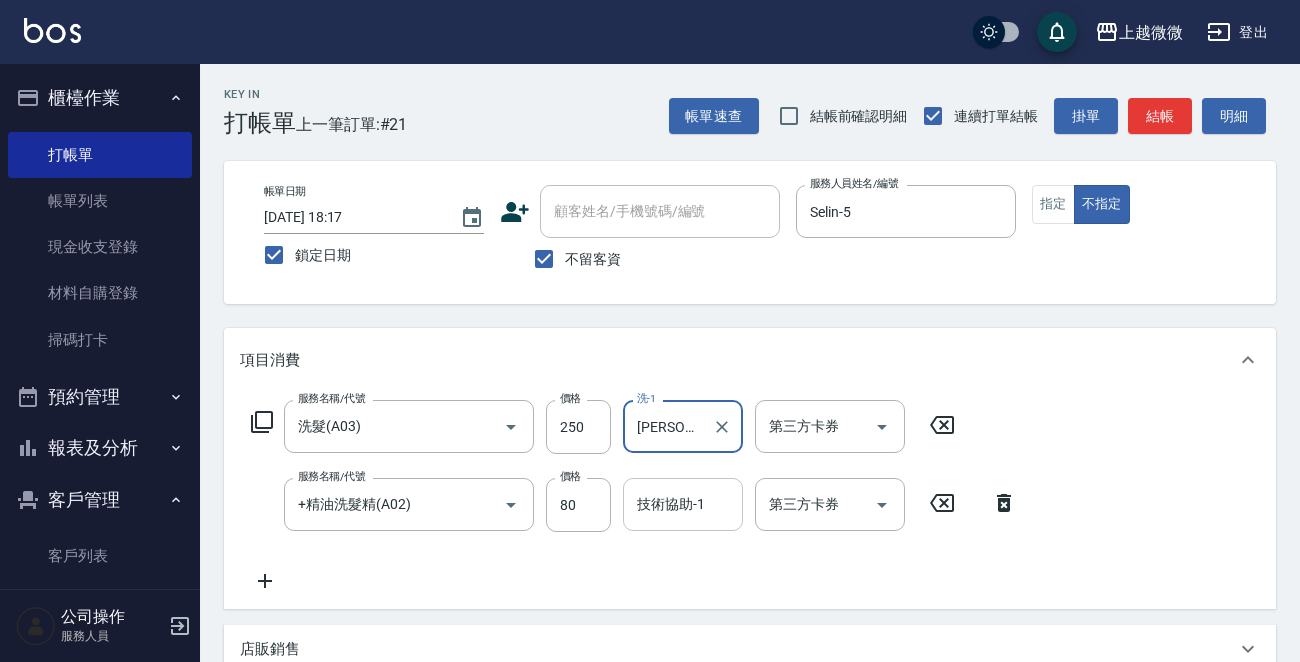 click on "技術協助-1 技術協助-1" at bounding box center [683, 504] 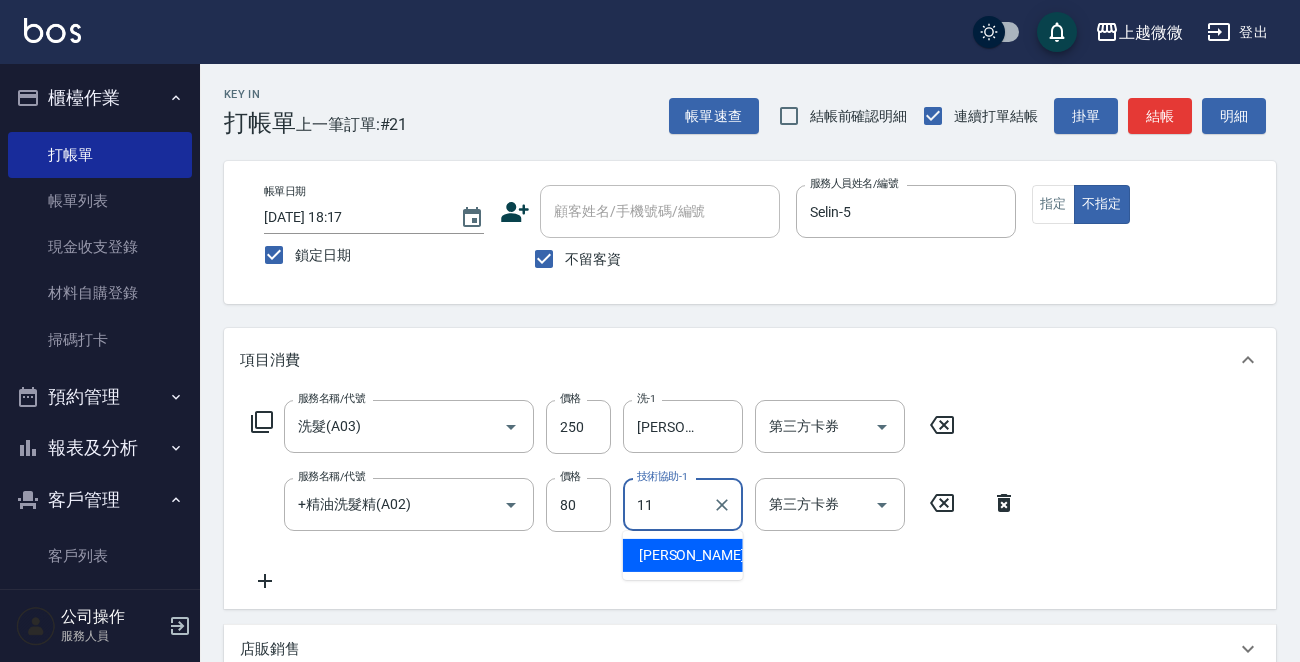 click on "[PERSON_NAME] -11" at bounding box center [683, 555] 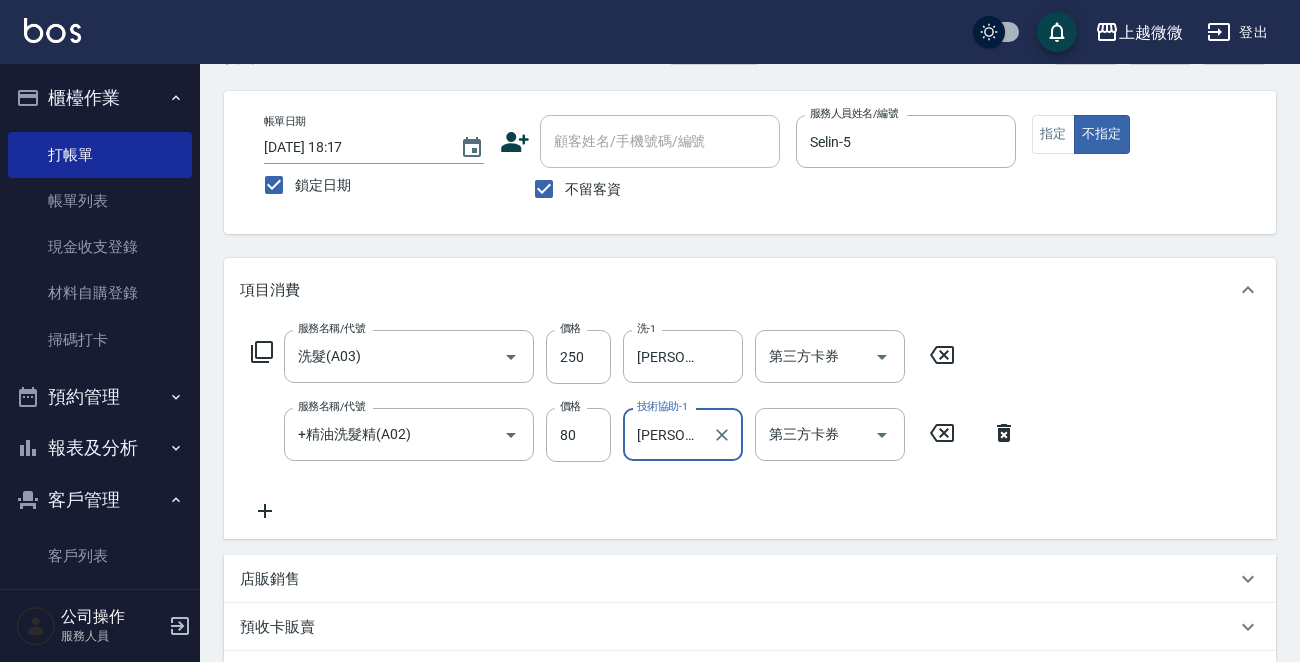 scroll, scrollTop: 377, scrollLeft: 0, axis: vertical 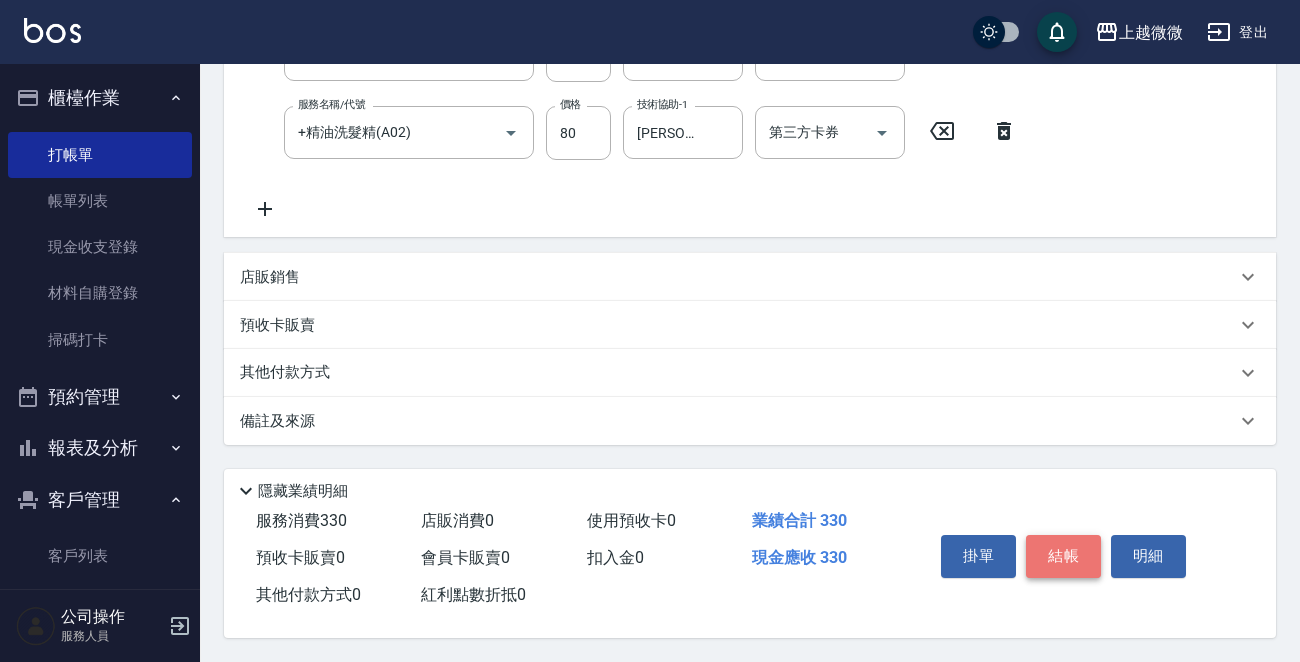 click on "結帳" at bounding box center [1063, 556] 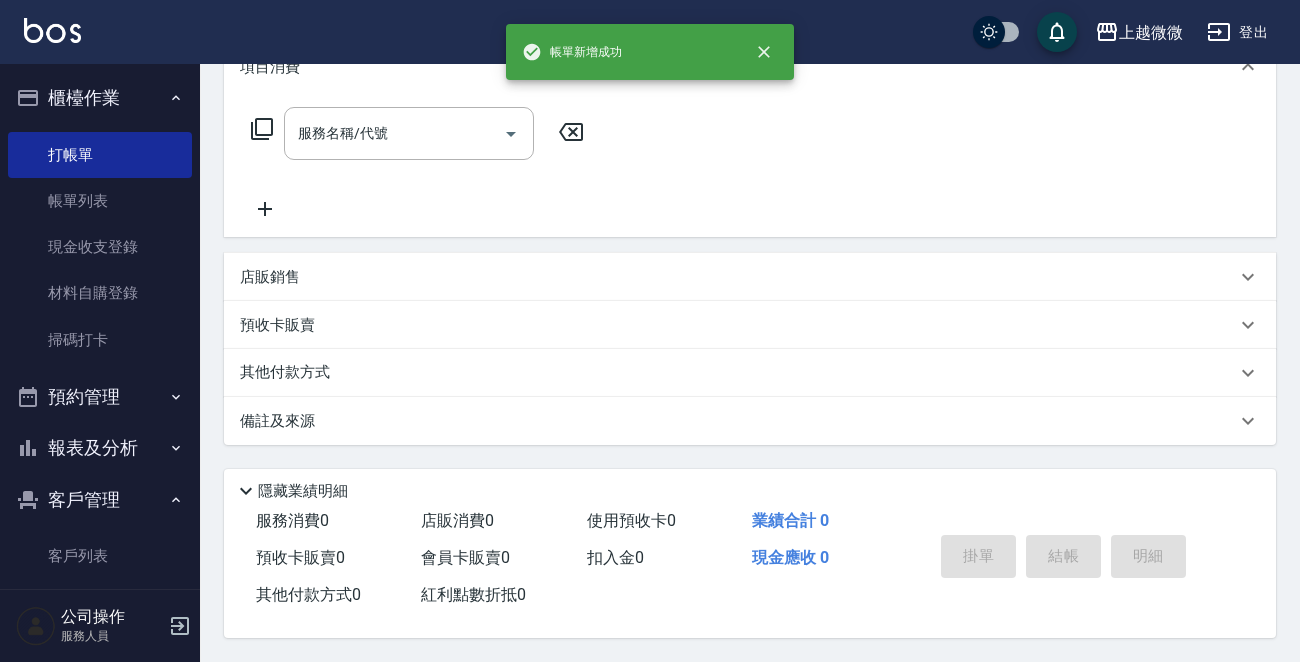scroll, scrollTop: 0, scrollLeft: 0, axis: both 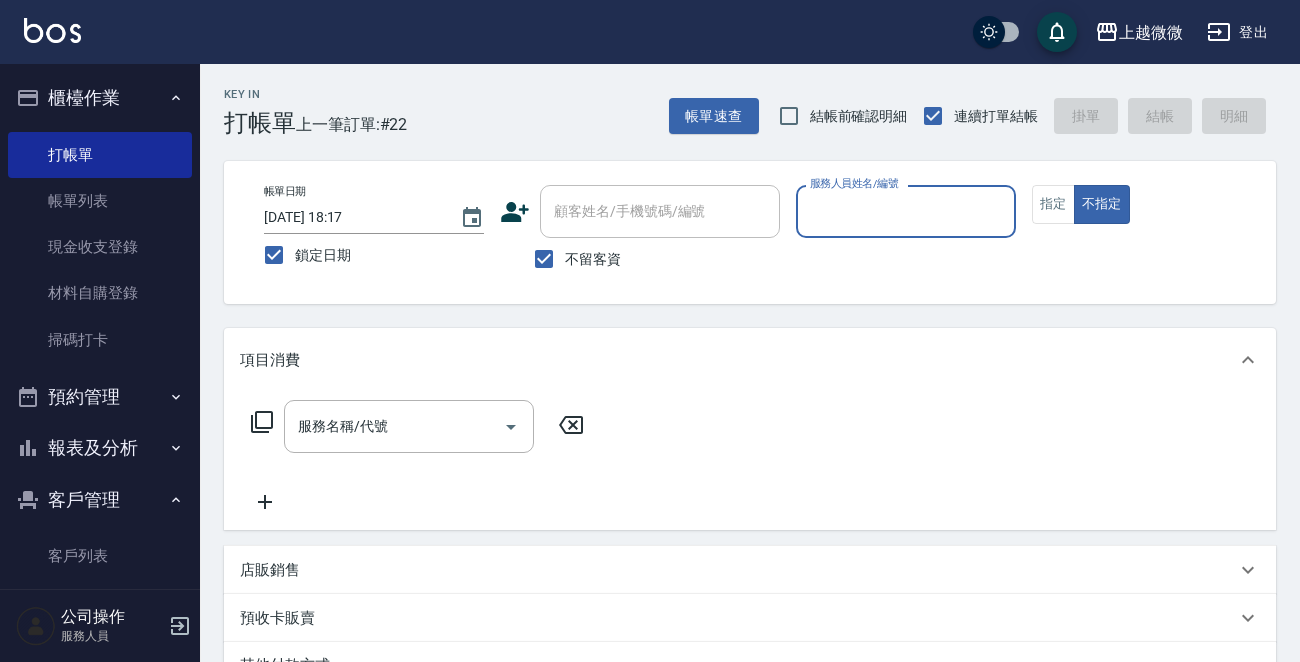 click on "服務人員姓名/編號" at bounding box center (906, 211) 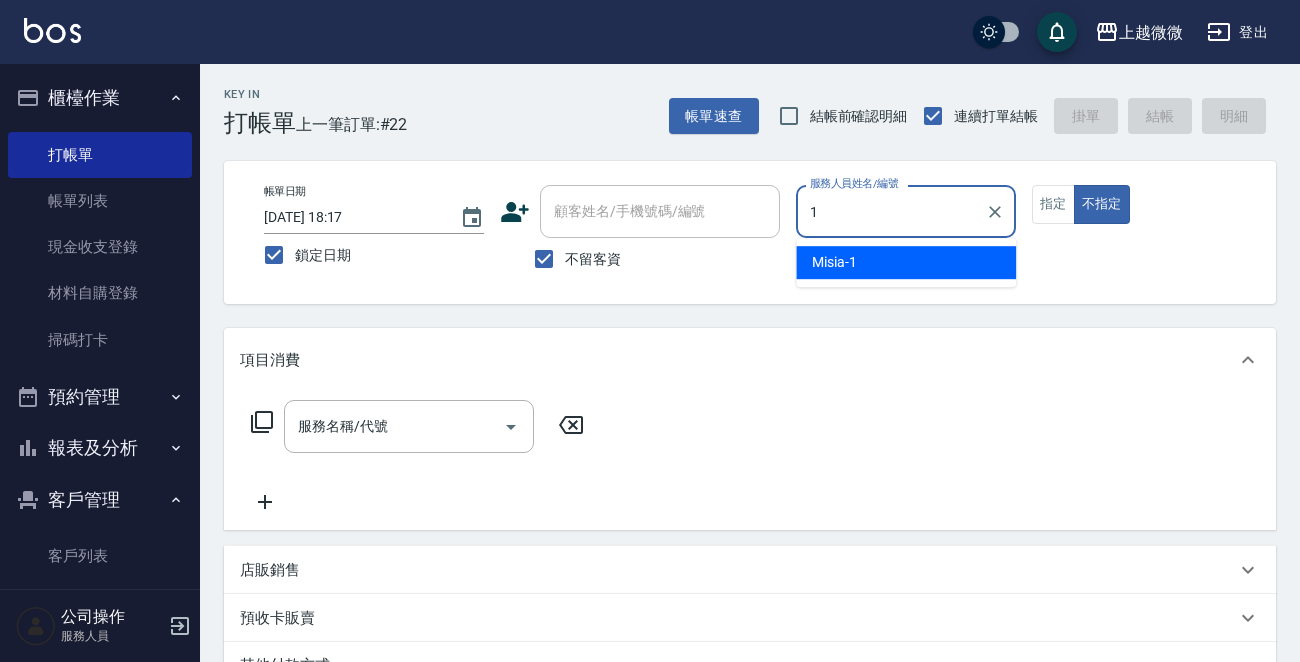 drag, startPoint x: 863, startPoint y: 235, endPoint x: 799, endPoint y: 261, distance: 69.079666 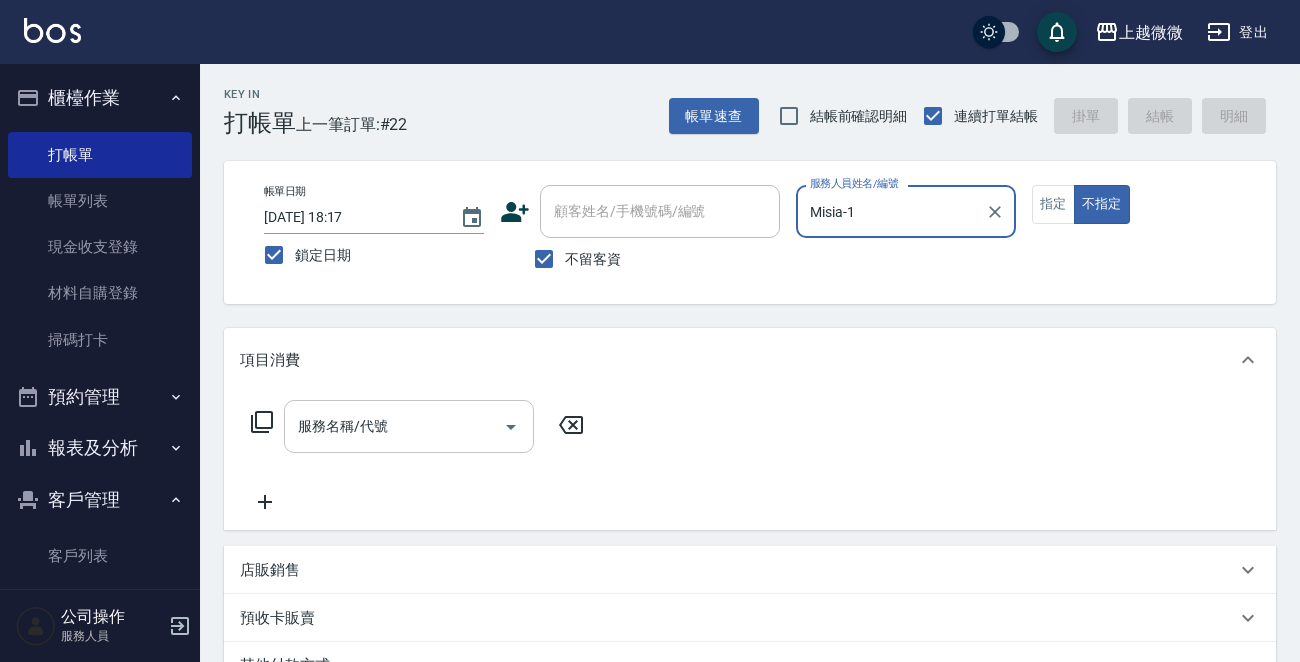 click on "服務名稱/代號" at bounding box center (394, 426) 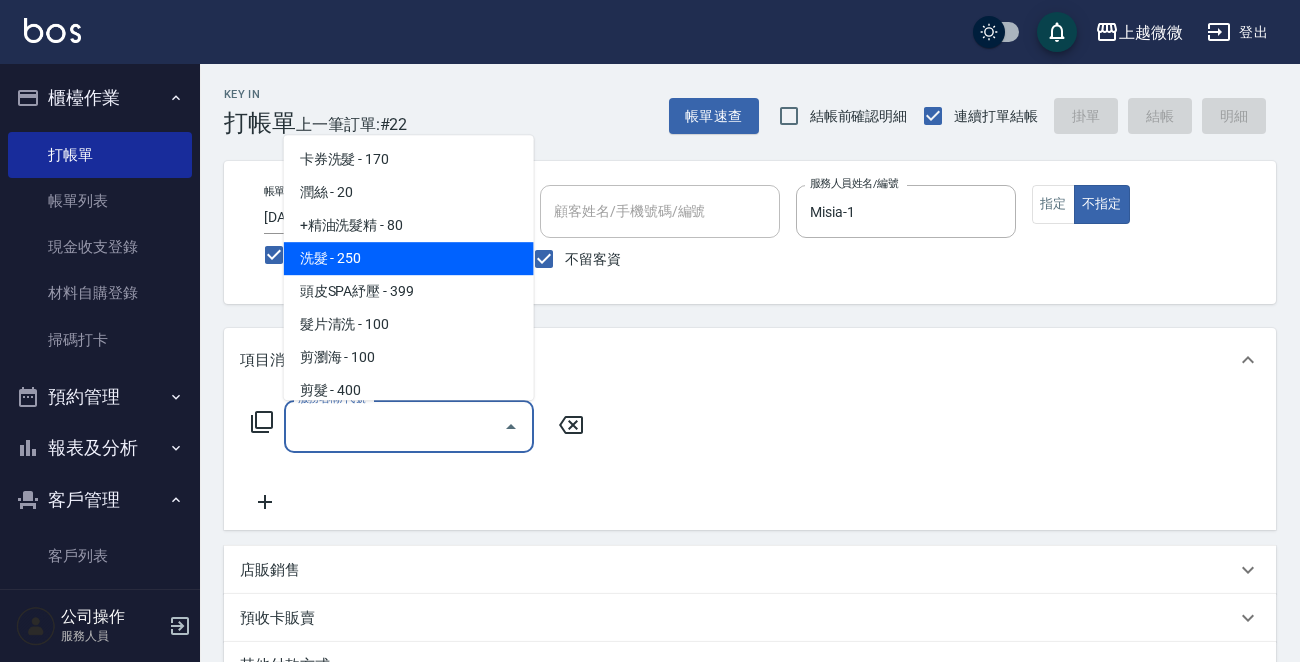 click on "洗髮 - 250" at bounding box center (409, 258) 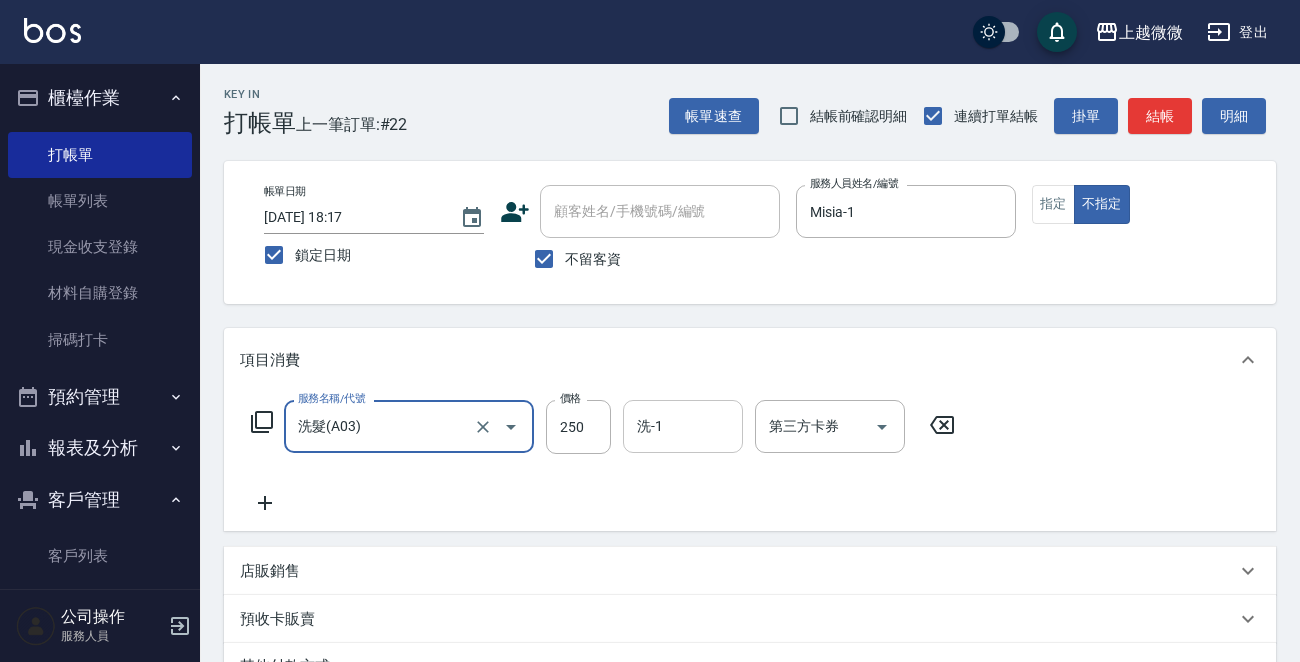 click on "洗-1" at bounding box center (683, 426) 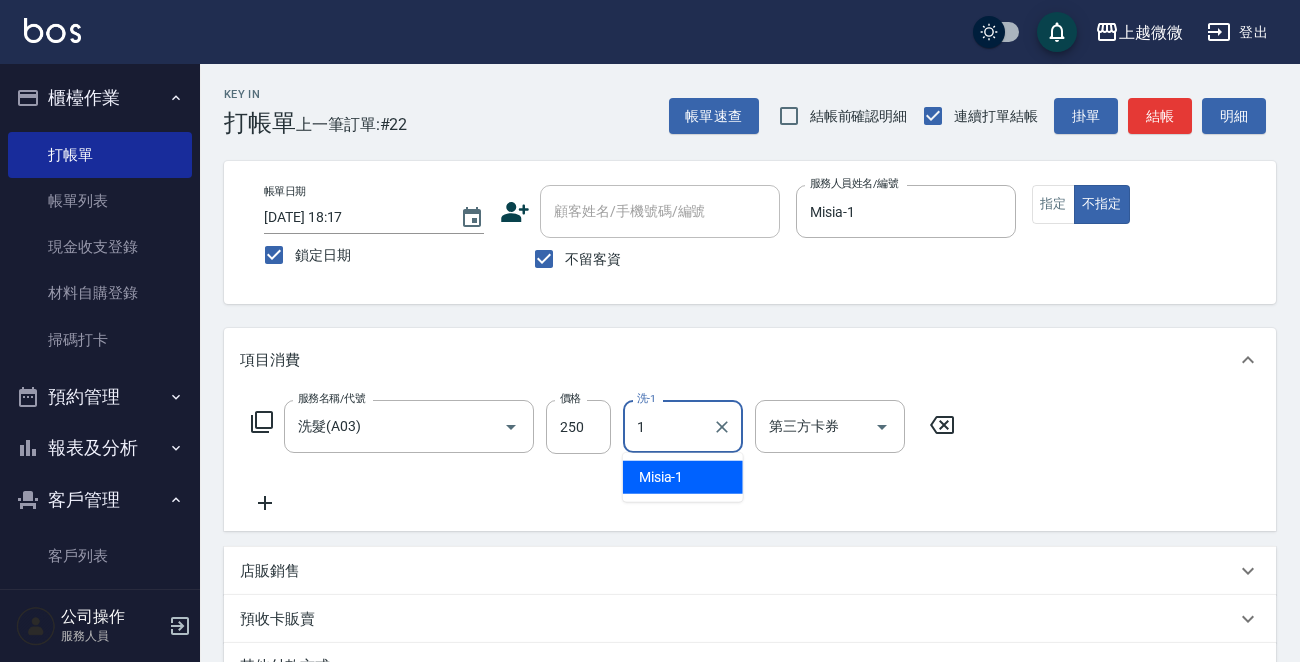 drag, startPoint x: 706, startPoint y: 463, endPoint x: 728, endPoint y: 482, distance: 29.068884 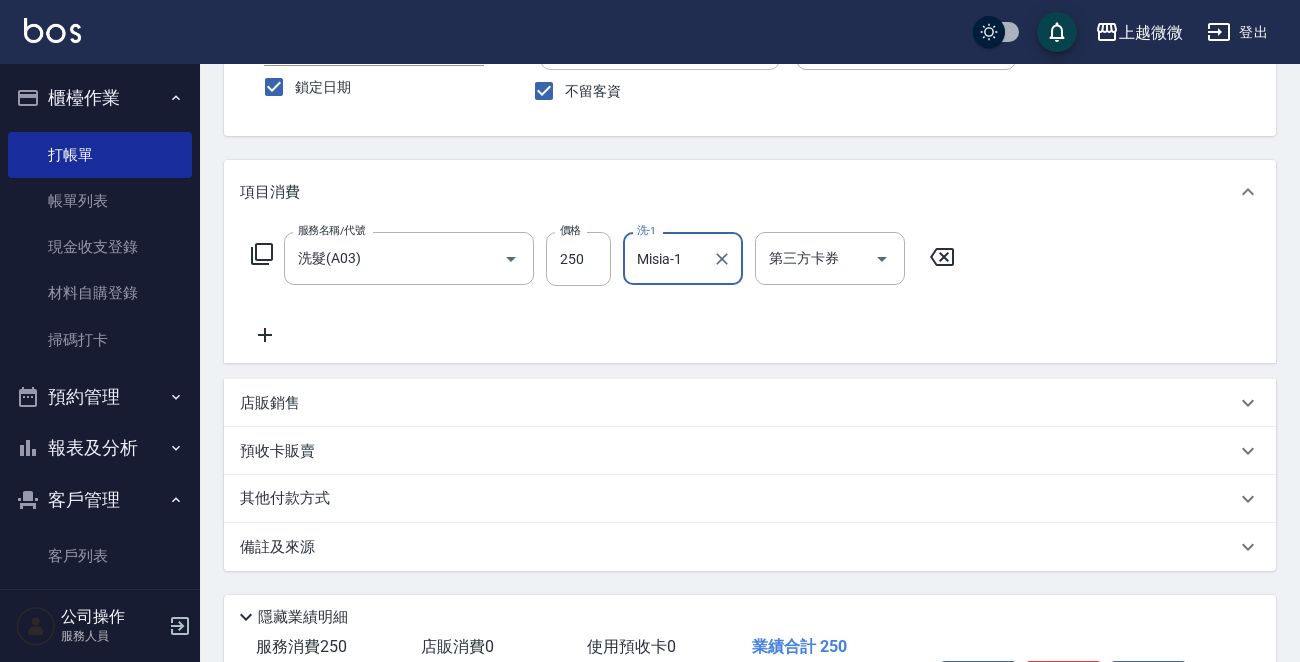 scroll, scrollTop: 299, scrollLeft: 0, axis: vertical 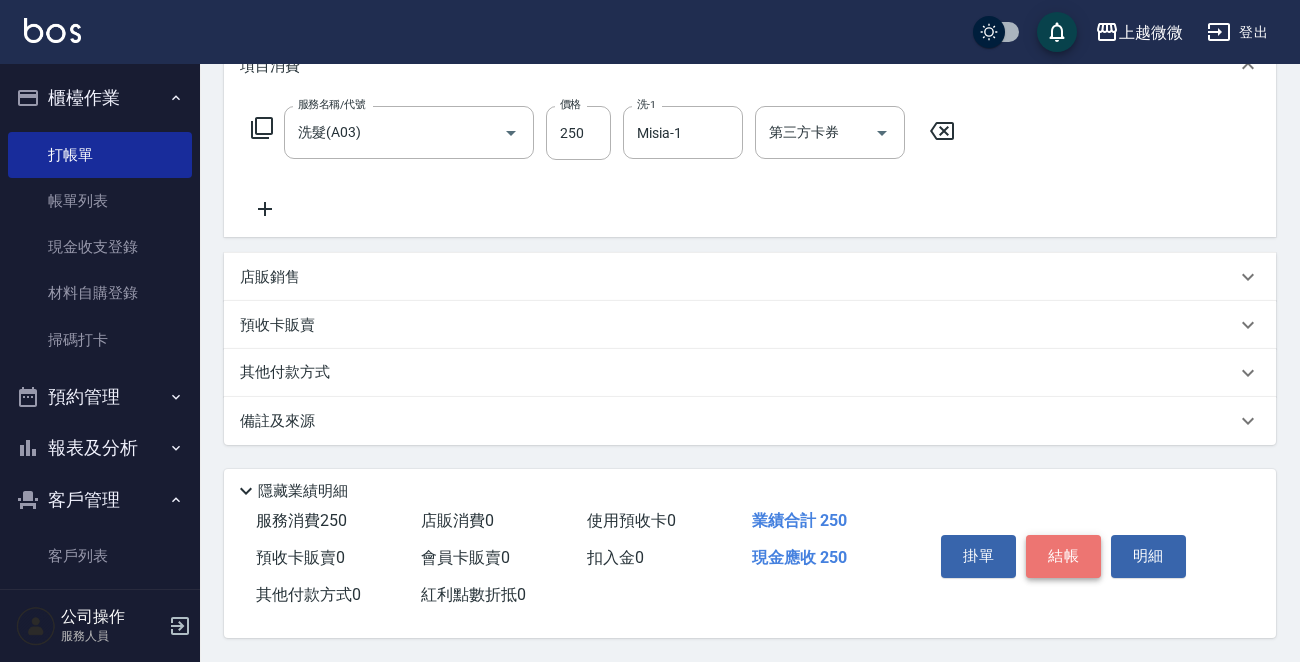 click on "結帳" at bounding box center (1063, 556) 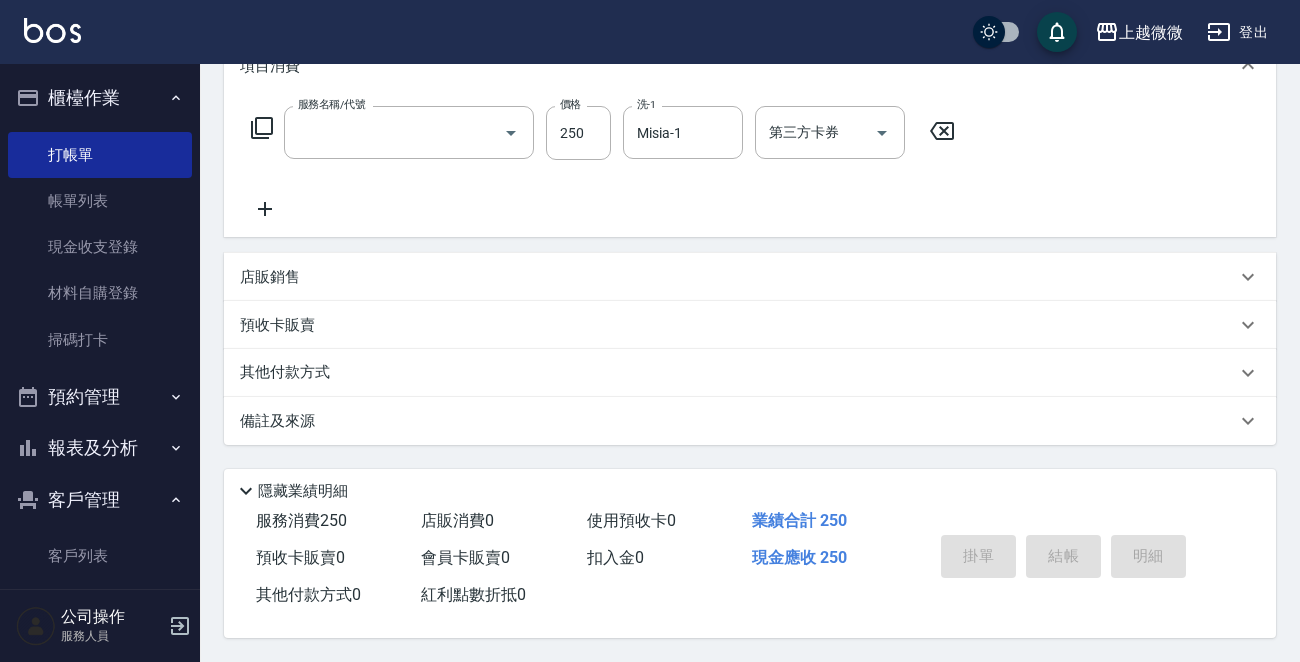 scroll, scrollTop: 0, scrollLeft: 0, axis: both 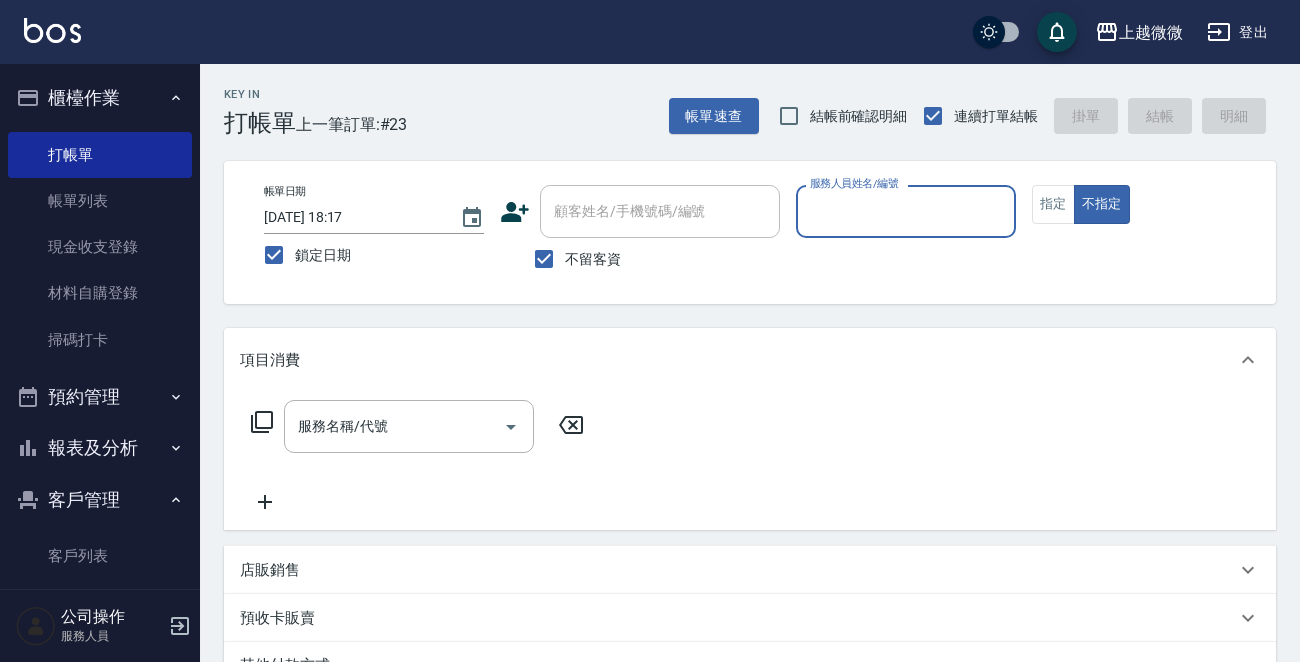click on "服務人員姓名/編號" at bounding box center [906, 211] 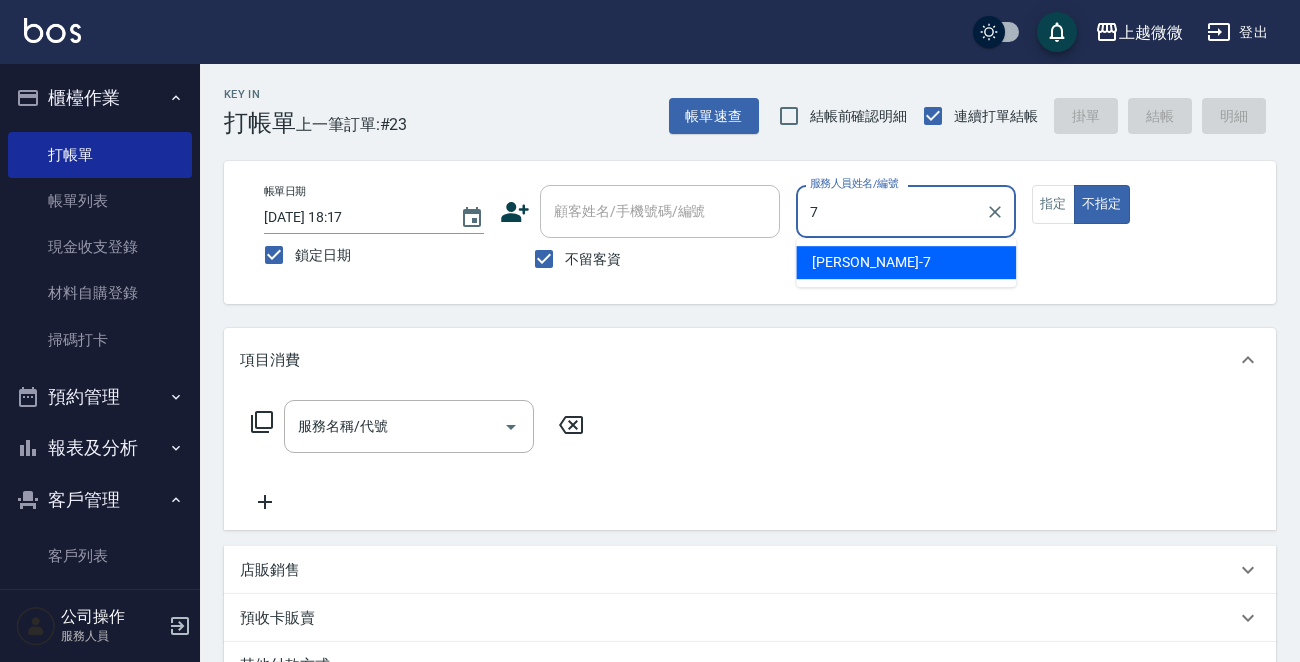 click on "[PERSON_NAME] -7" at bounding box center [906, 262] 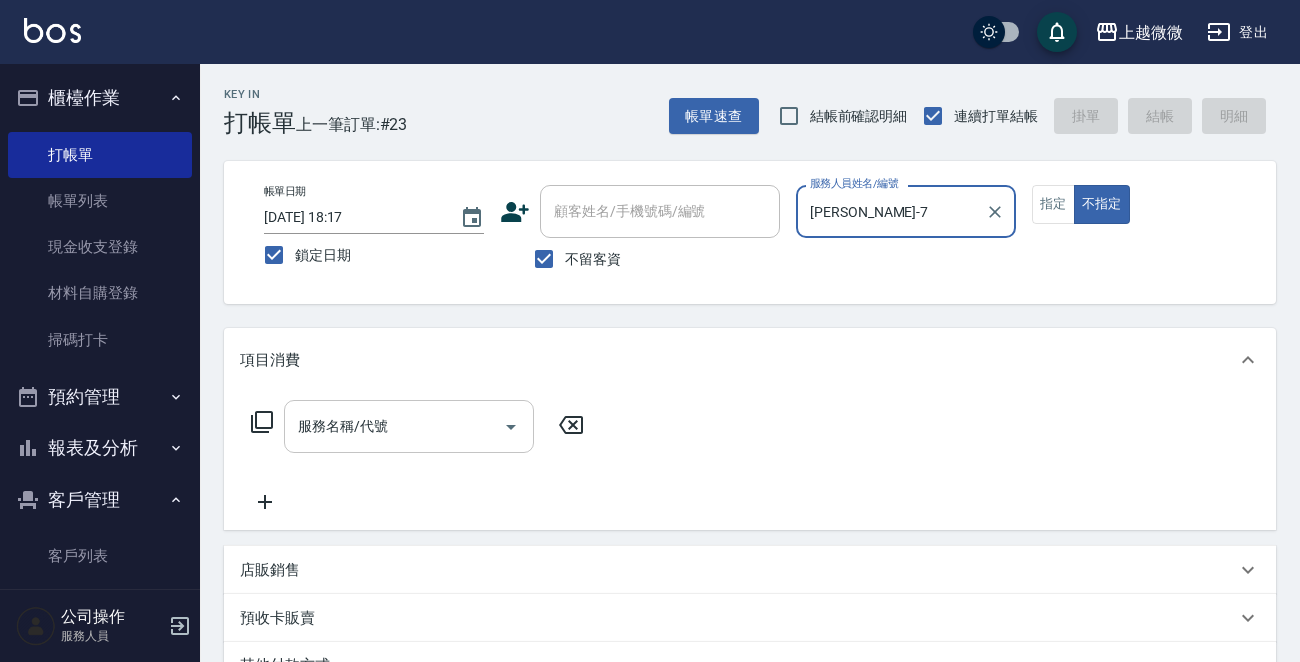 click on "服務名稱/代號 服務名稱/代號" at bounding box center [409, 426] 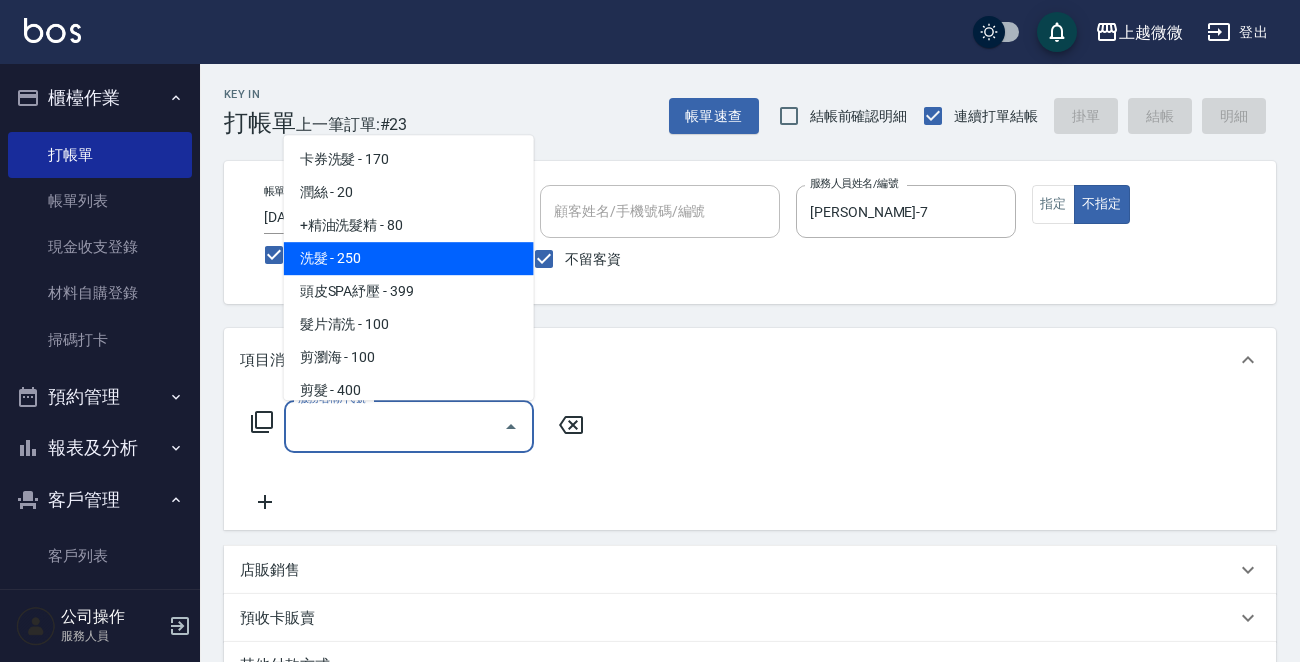 click on "洗髮 - 250" at bounding box center (409, 258) 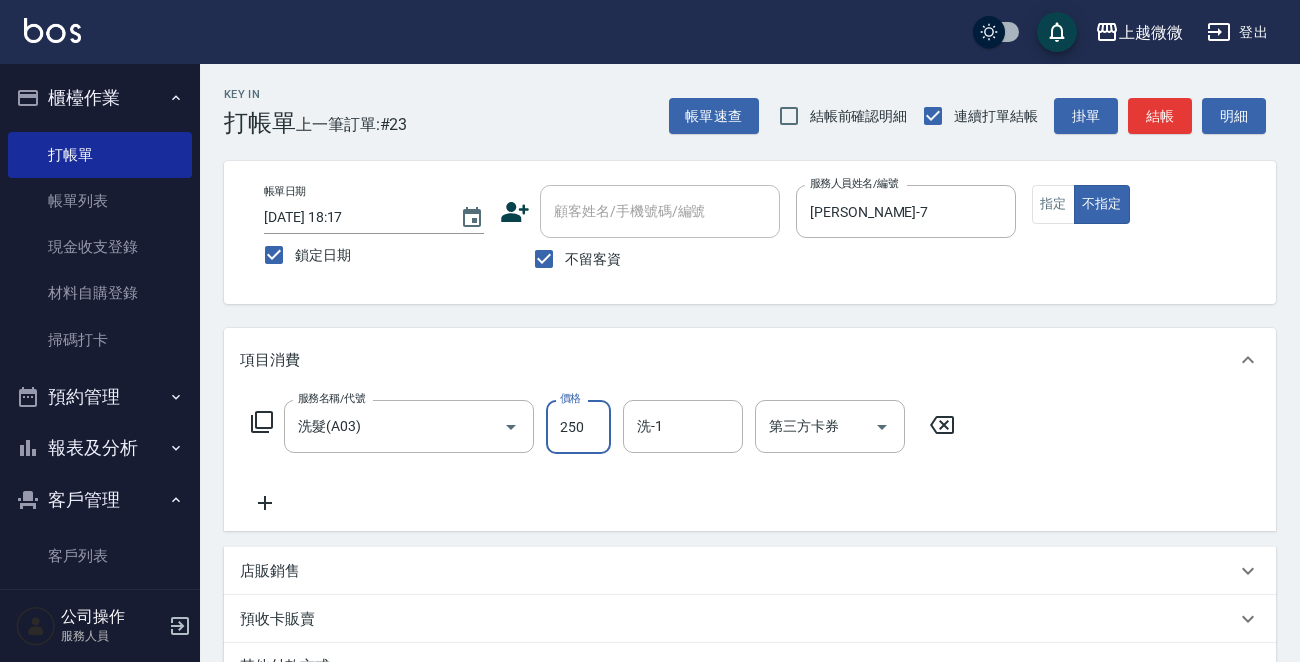 click on "250" at bounding box center [578, 427] 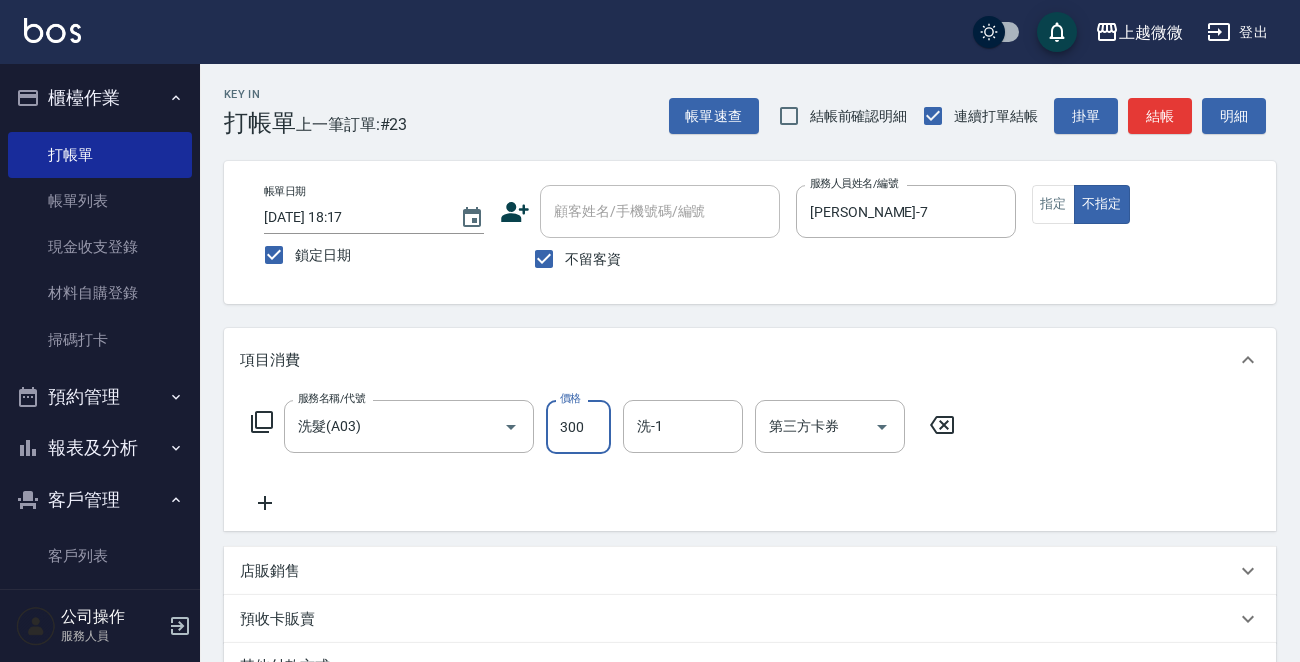 click 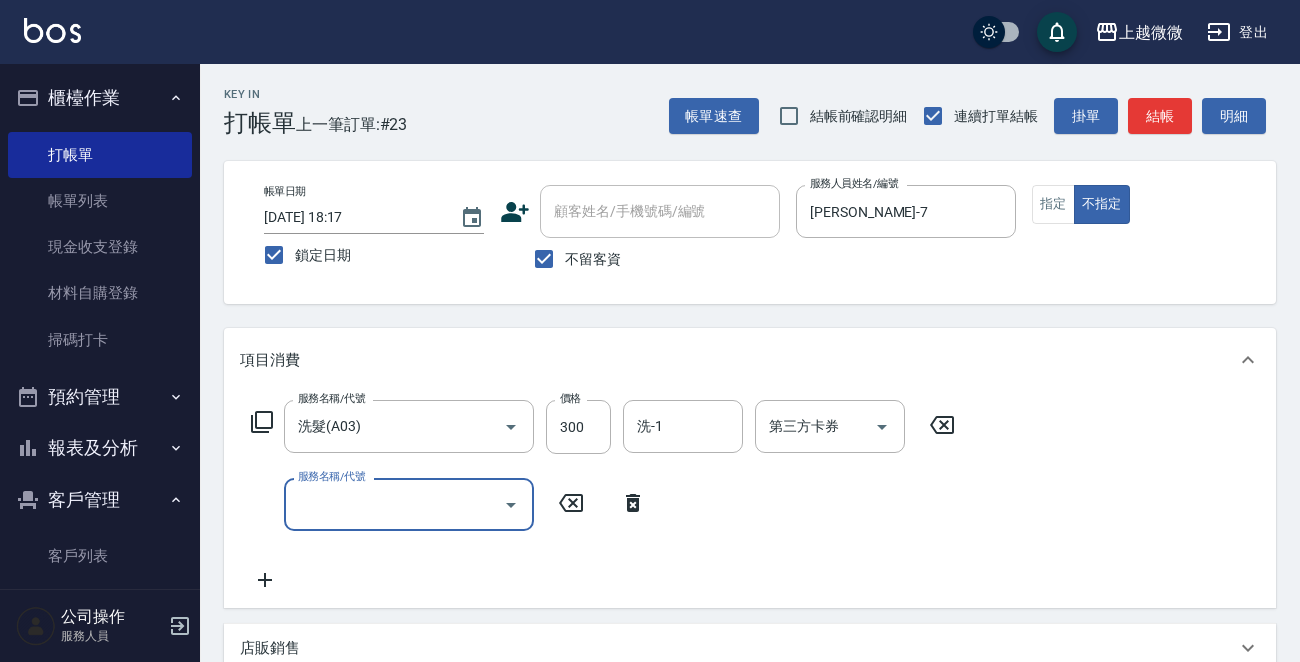click on "服務名稱/代號" at bounding box center (394, 504) 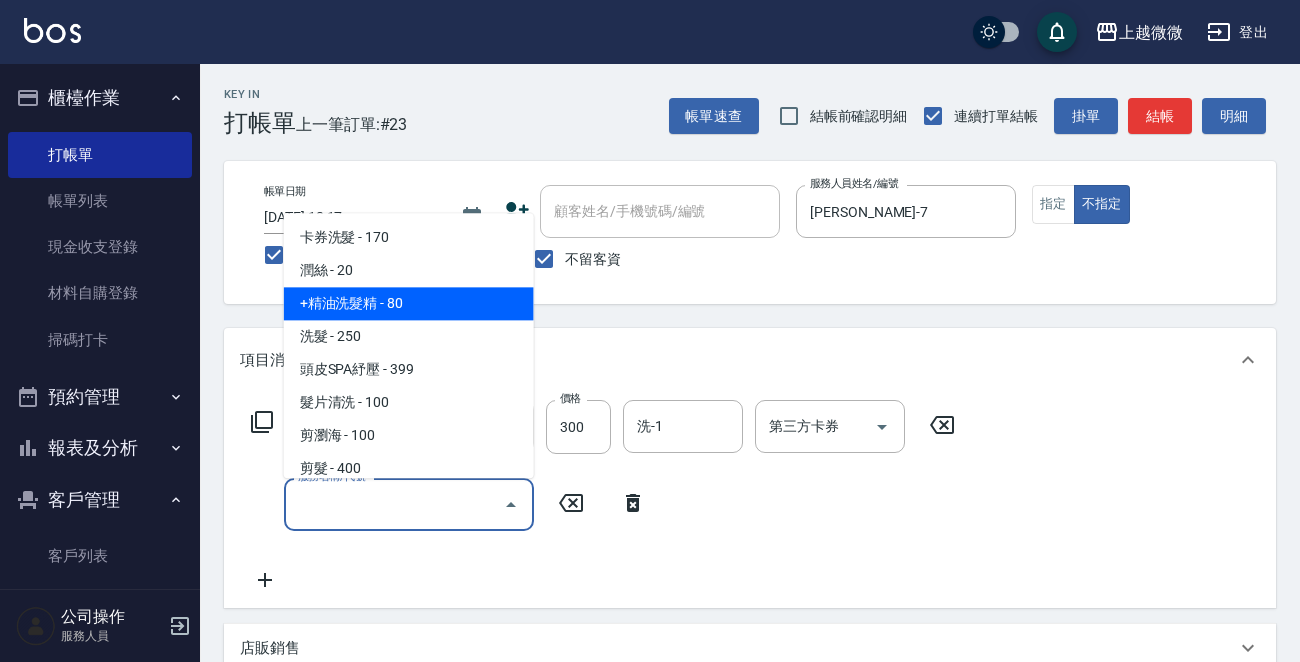 click on "+精油洗髮精 - 80" at bounding box center [409, 304] 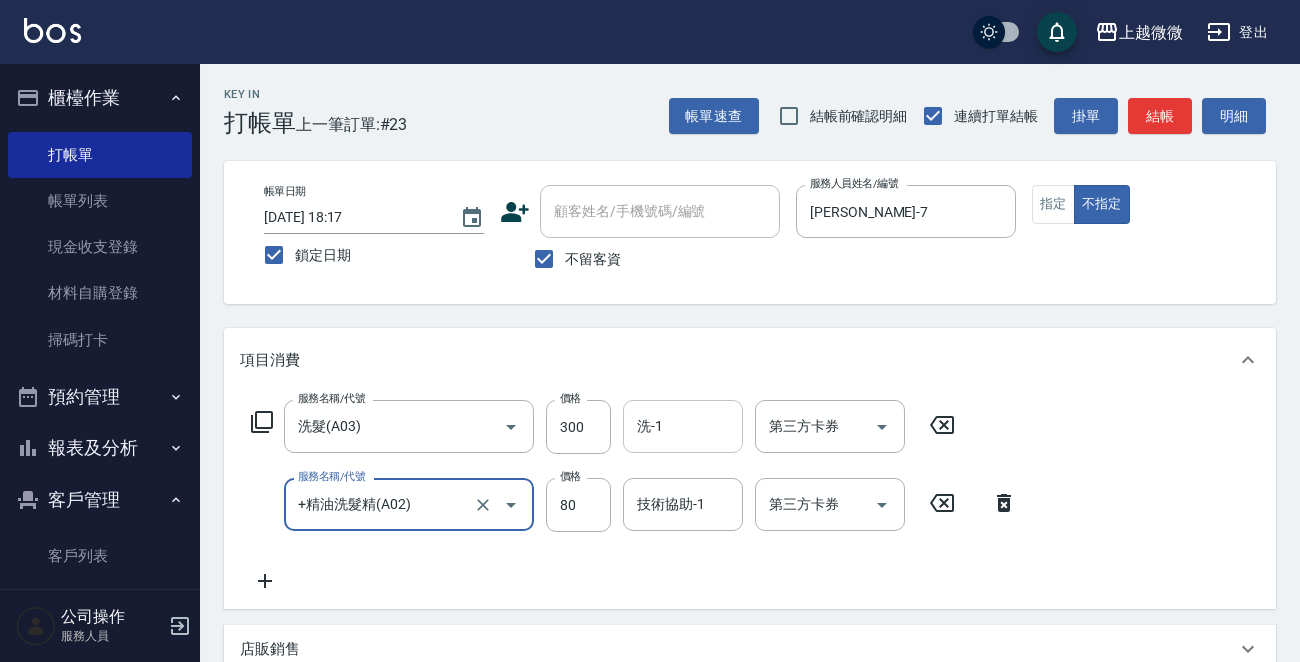 click on "洗-1" at bounding box center [683, 426] 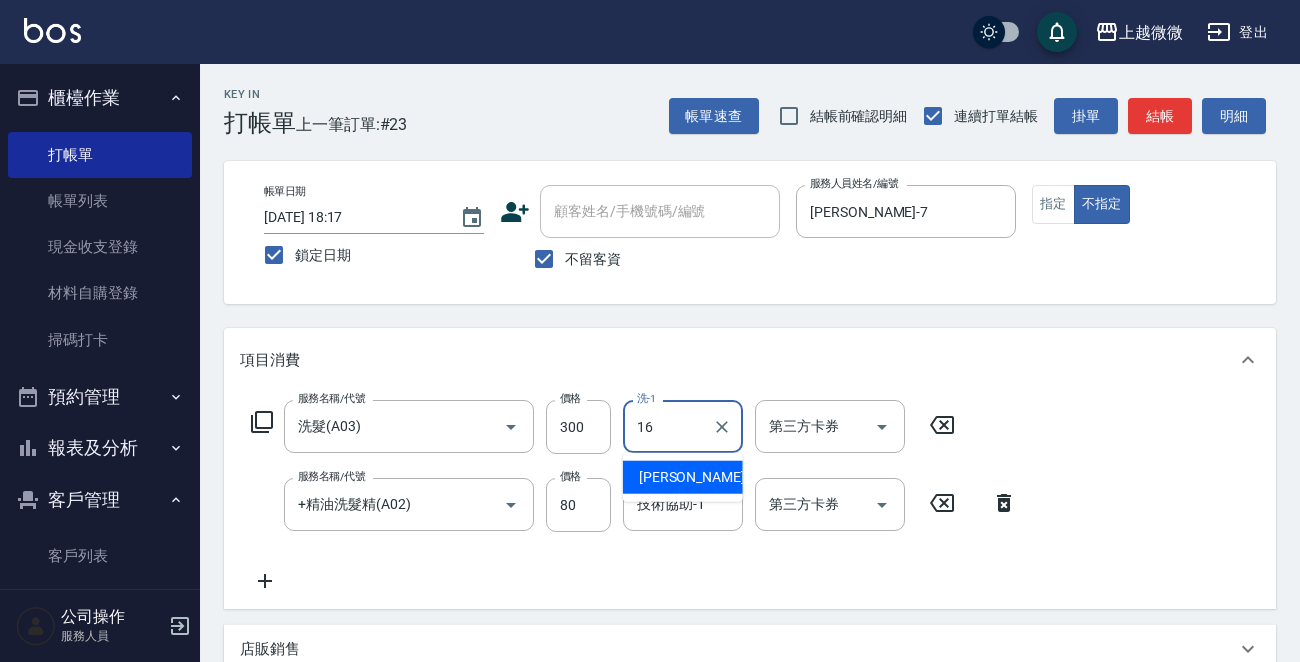 click on "[PERSON_NAME] -16" at bounding box center [683, 477] 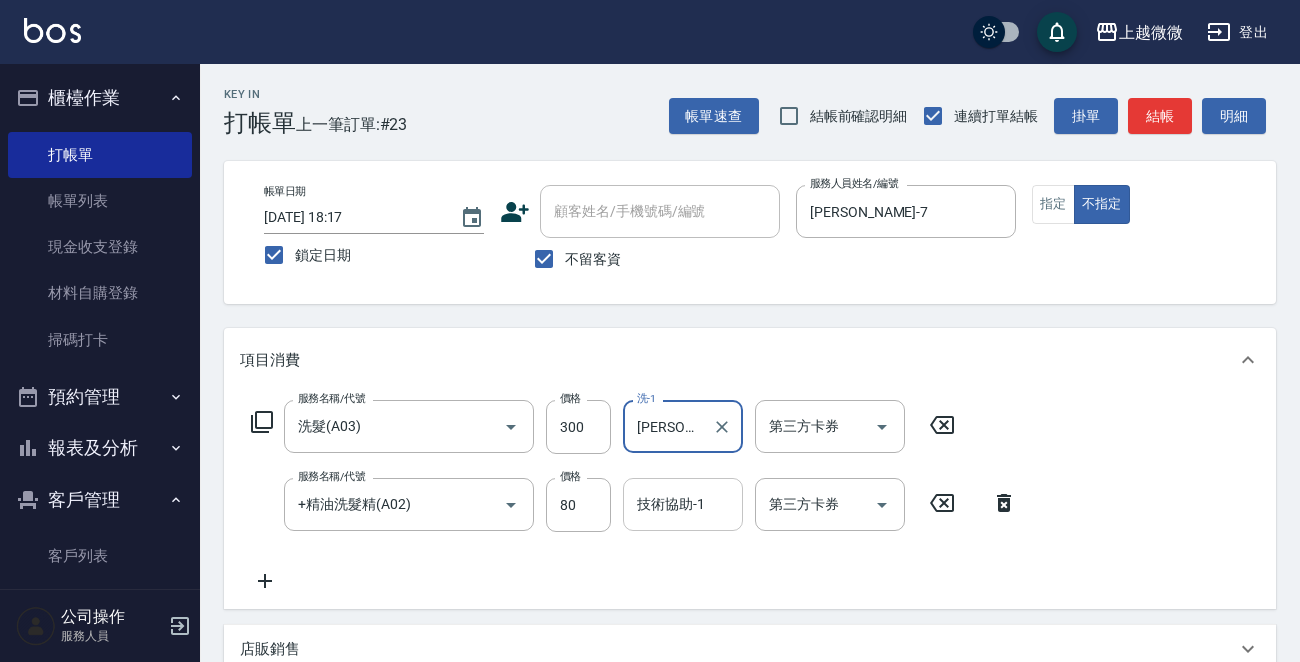 click on "技術協助-1" at bounding box center (683, 504) 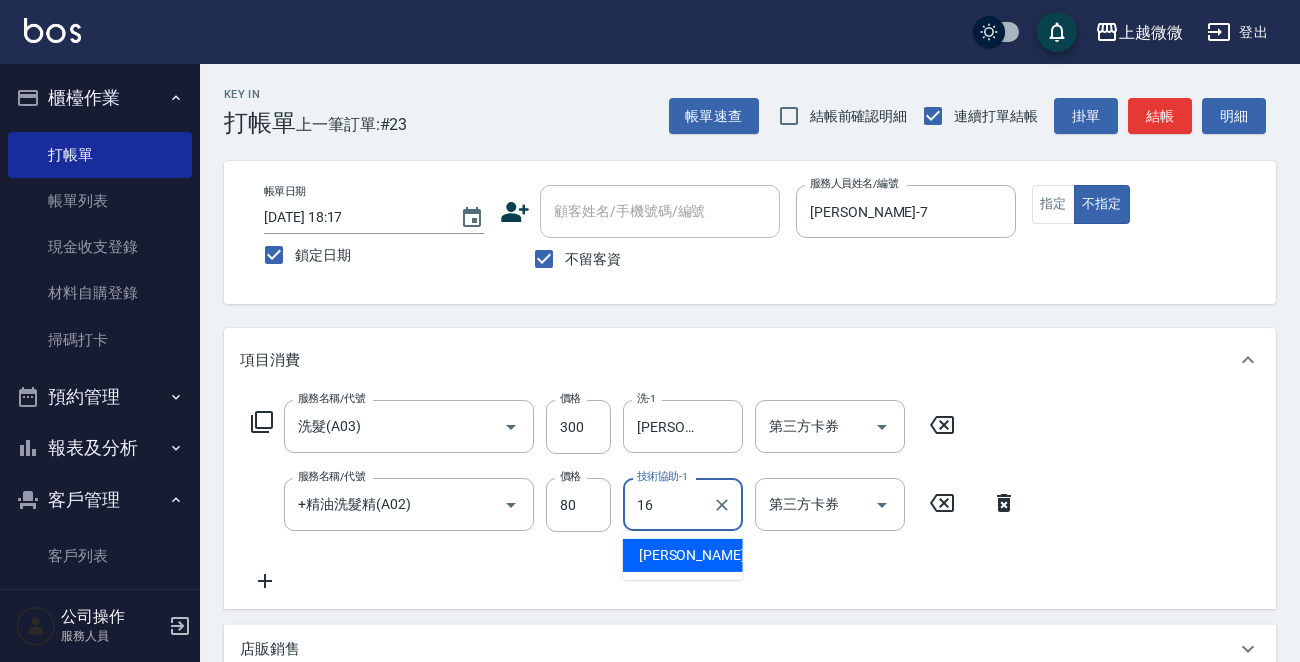 click on "[PERSON_NAME] -16" at bounding box center (683, 555) 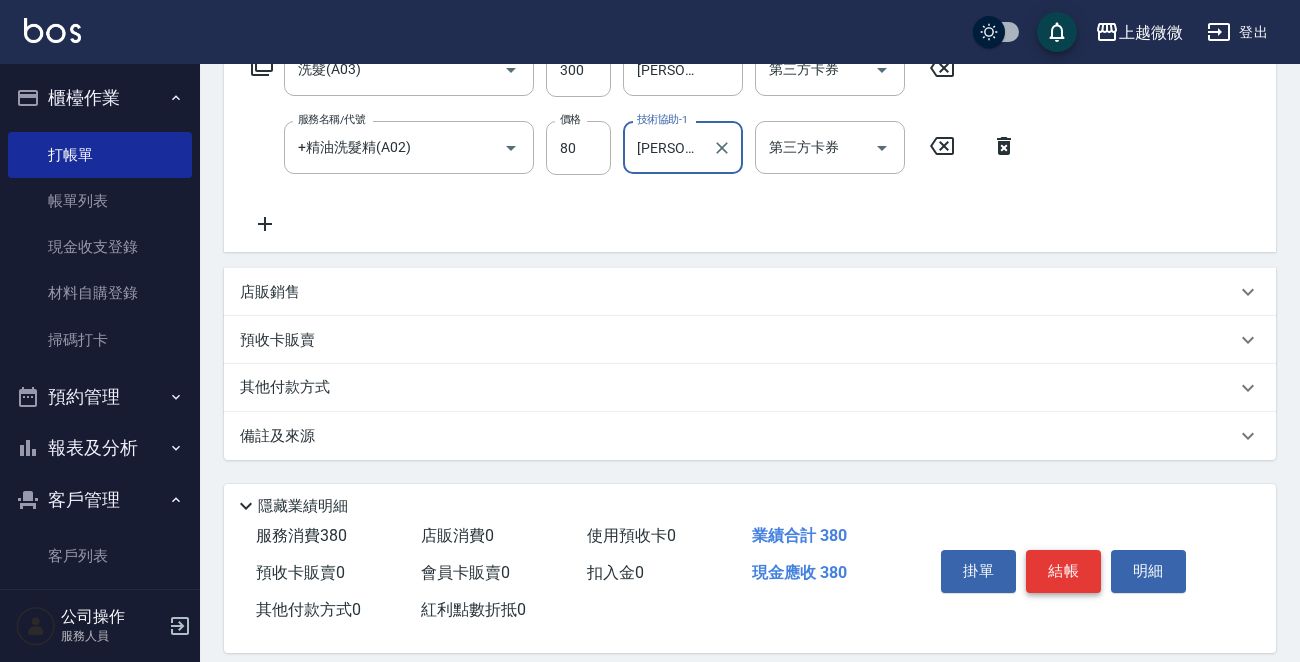 scroll, scrollTop: 377, scrollLeft: 0, axis: vertical 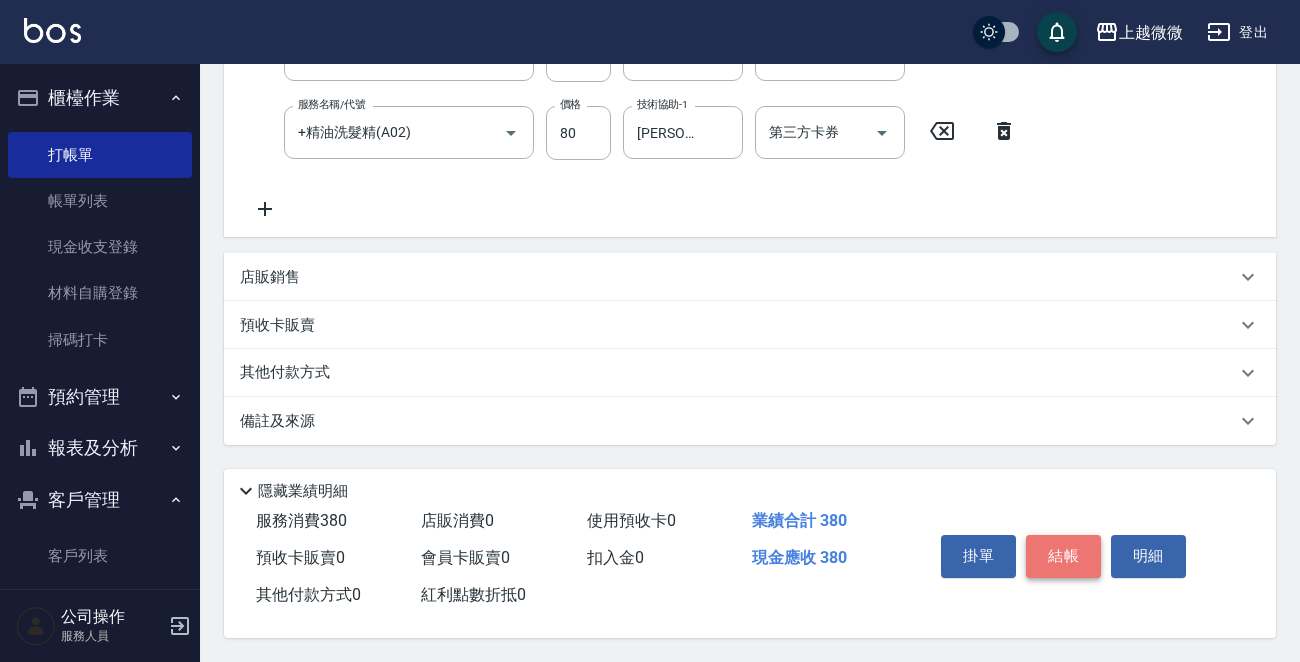 click on "結帳" at bounding box center (1063, 556) 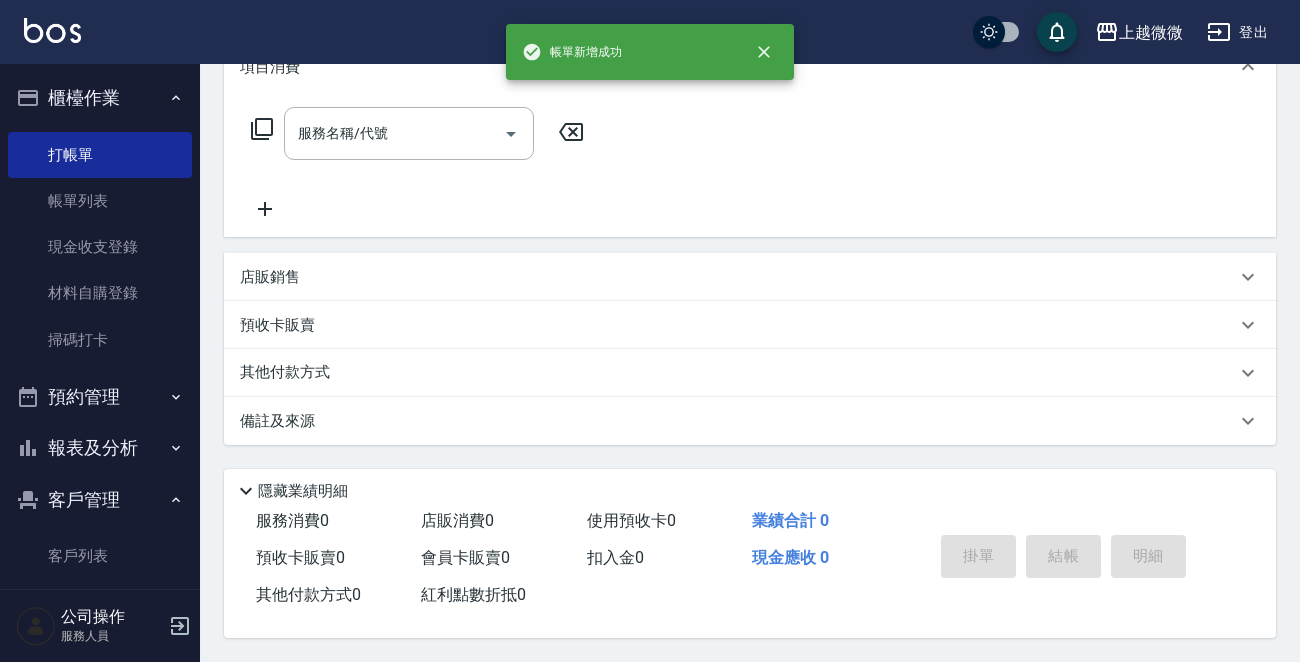 scroll, scrollTop: 0, scrollLeft: 0, axis: both 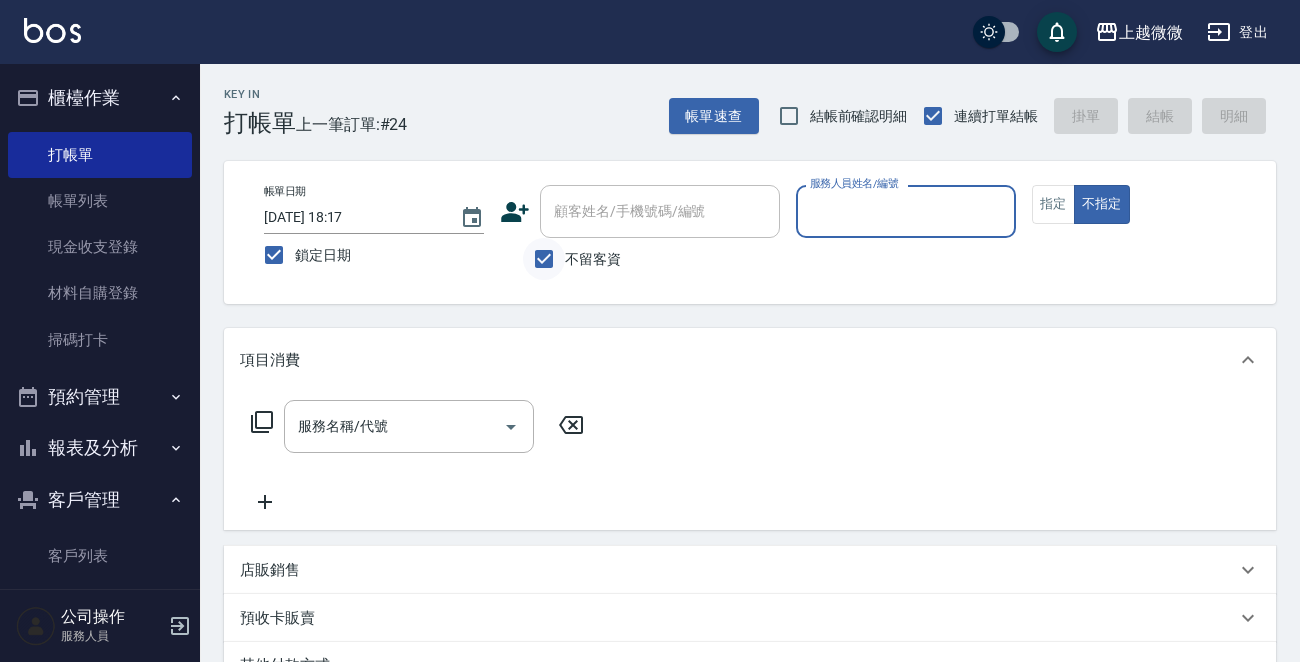 drag, startPoint x: 533, startPoint y: 260, endPoint x: 587, endPoint y: 205, distance: 77.07788 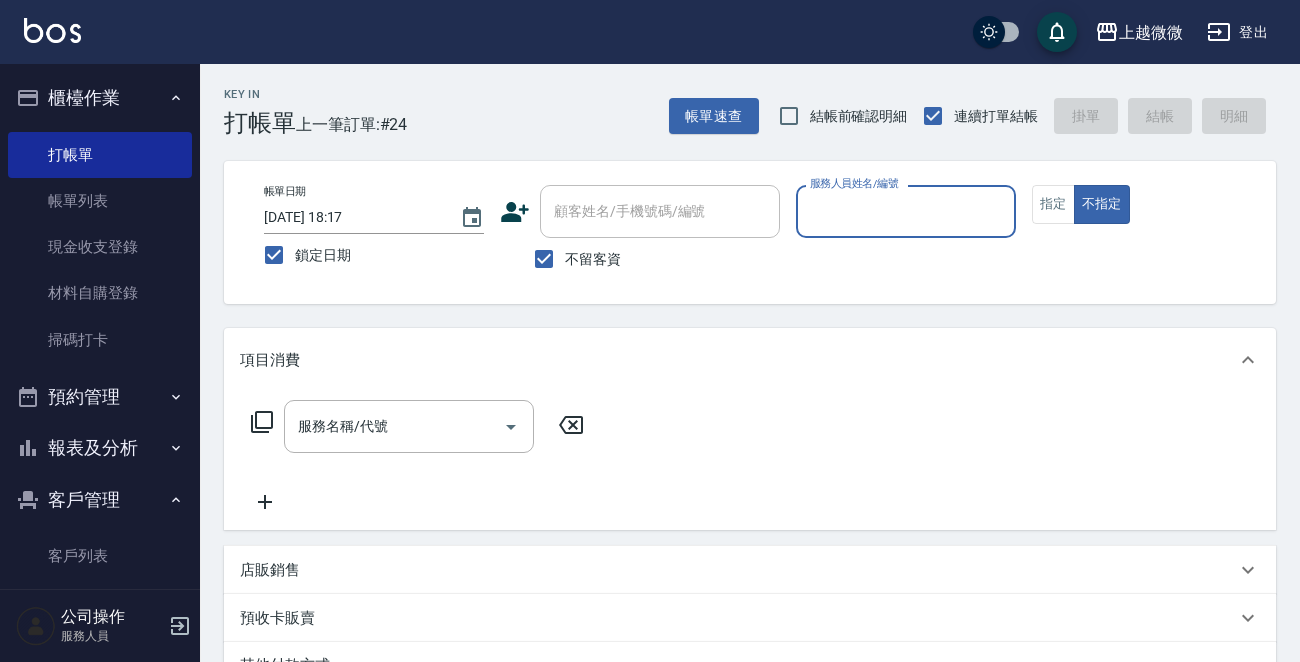 click on "不留客資" at bounding box center (544, 259) 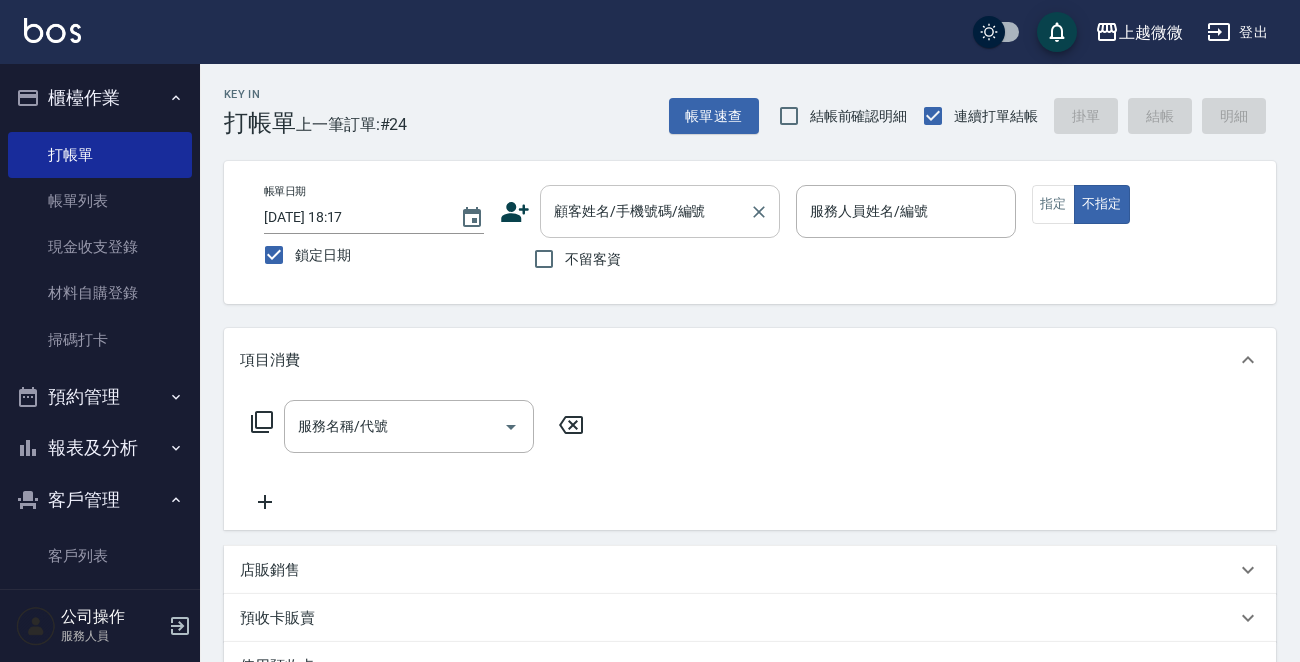 click on "顧客姓名/手機號碼/編號 顧客姓名/手機號碼/編號" at bounding box center (660, 211) 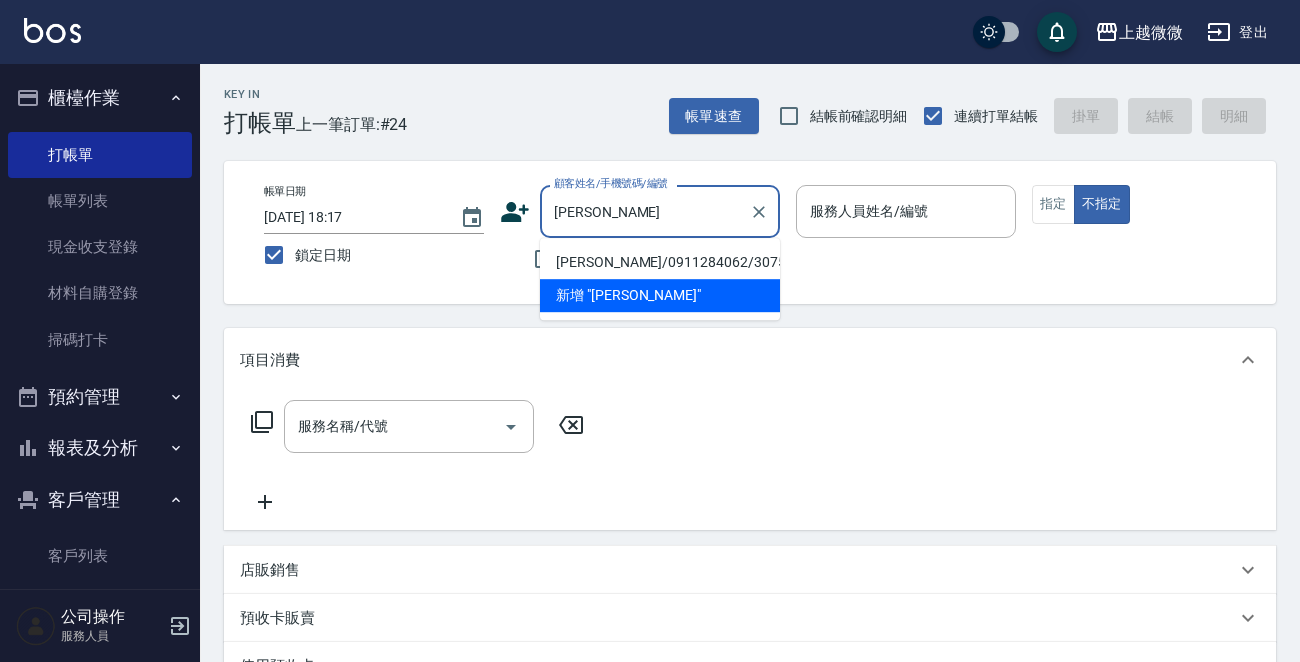 click on "[PERSON_NAME]/0911284062/3075" at bounding box center [660, 262] 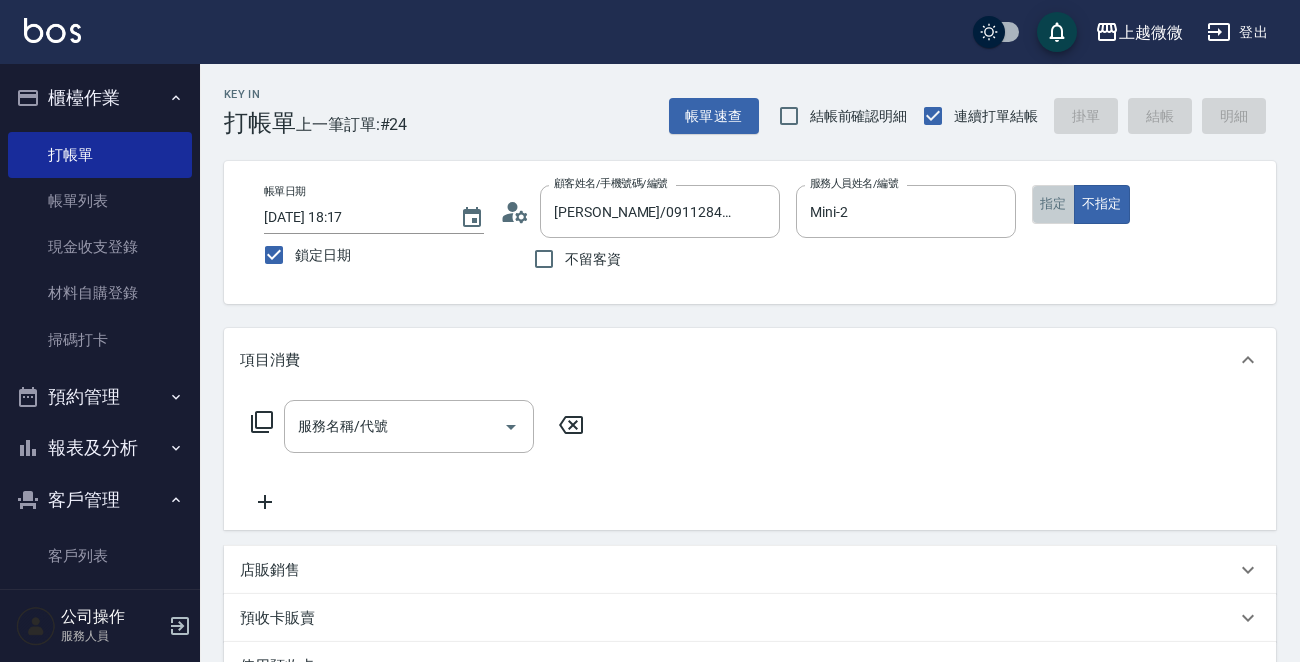 click on "指定" at bounding box center (1053, 204) 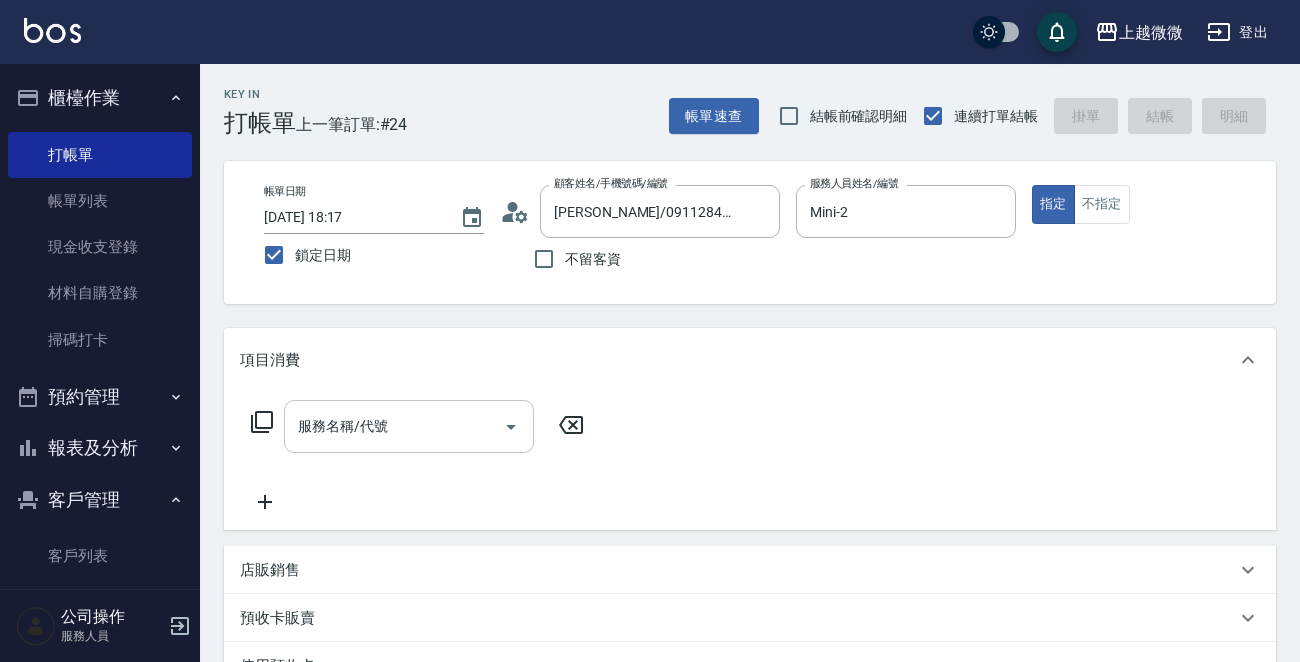 click on "服務名稱/代號" at bounding box center (394, 426) 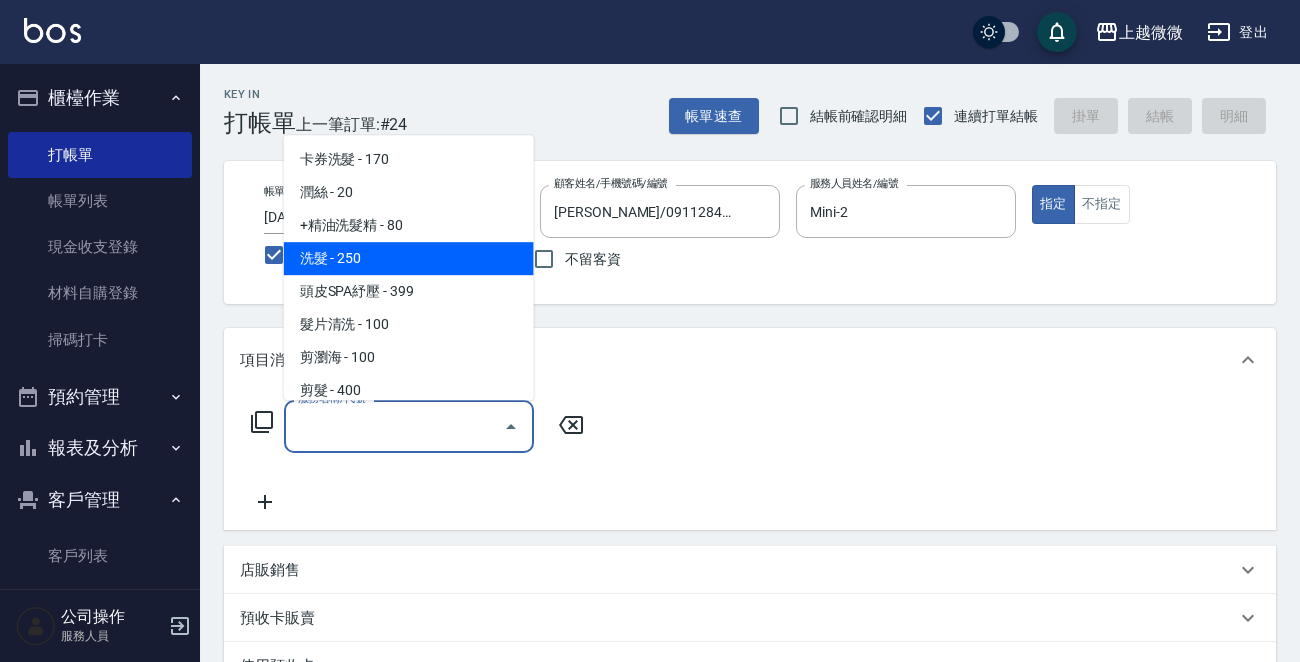 drag, startPoint x: 386, startPoint y: 188, endPoint x: 387, endPoint y: 251, distance: 63.007935 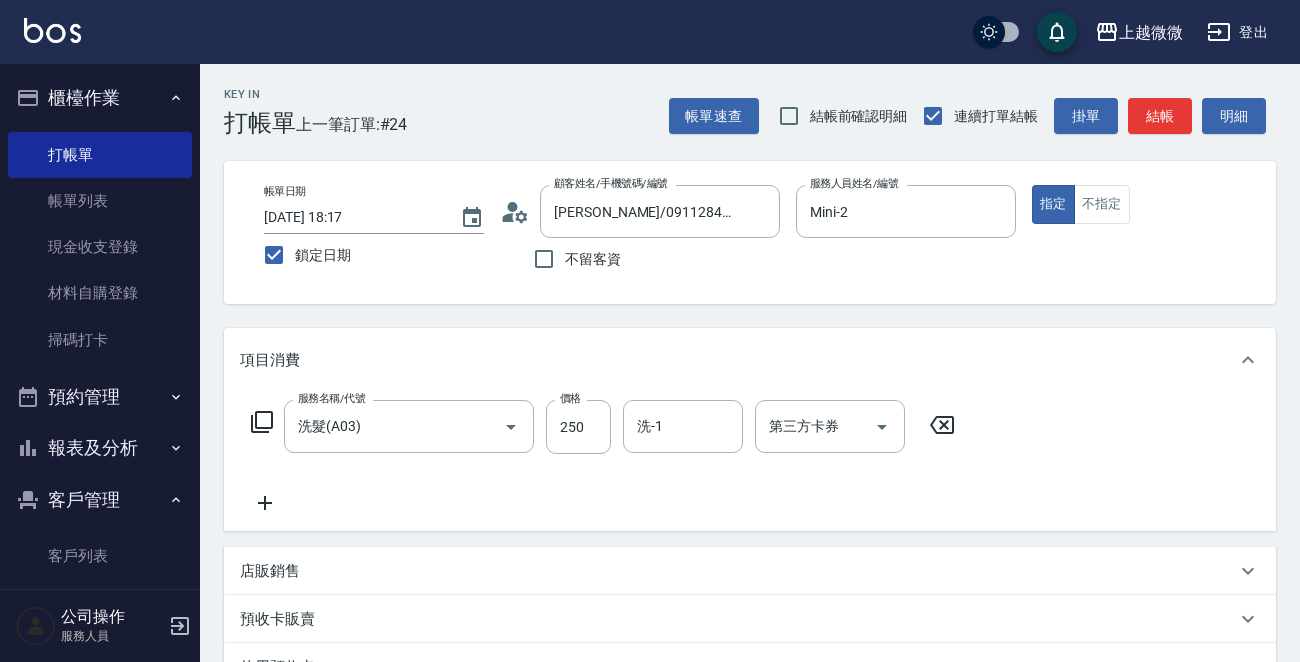 click 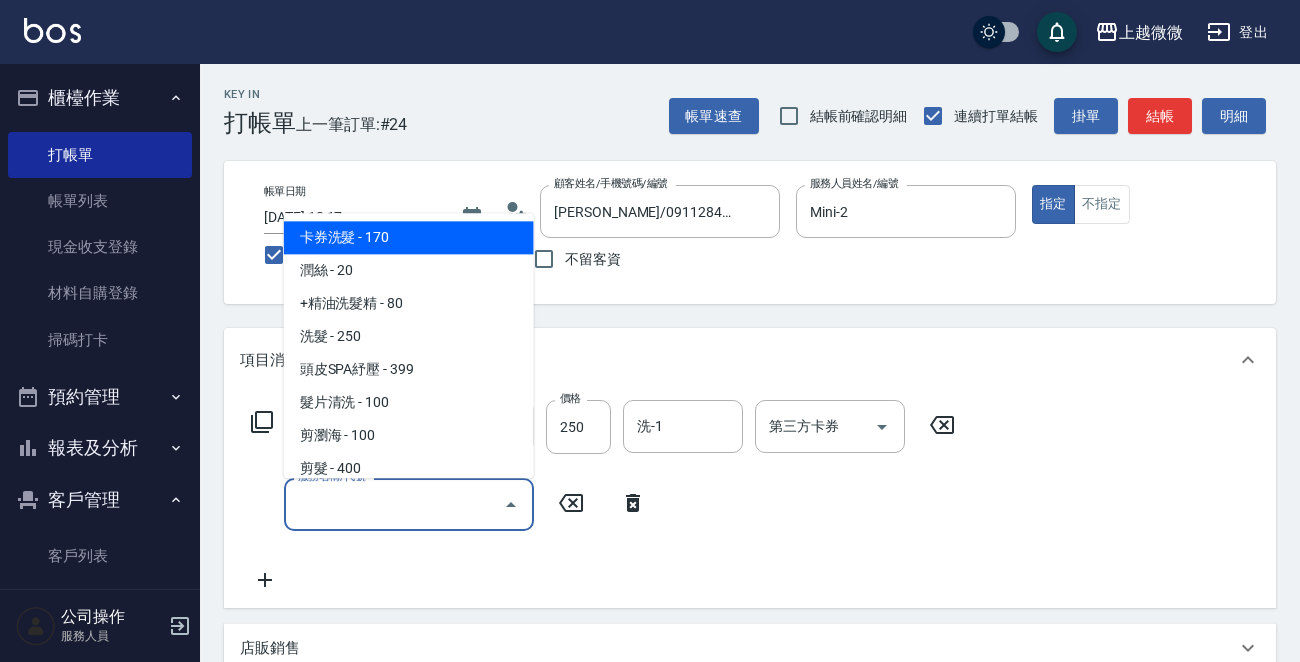 click on "服務名稱/代號" at bounding box center [394, 504] 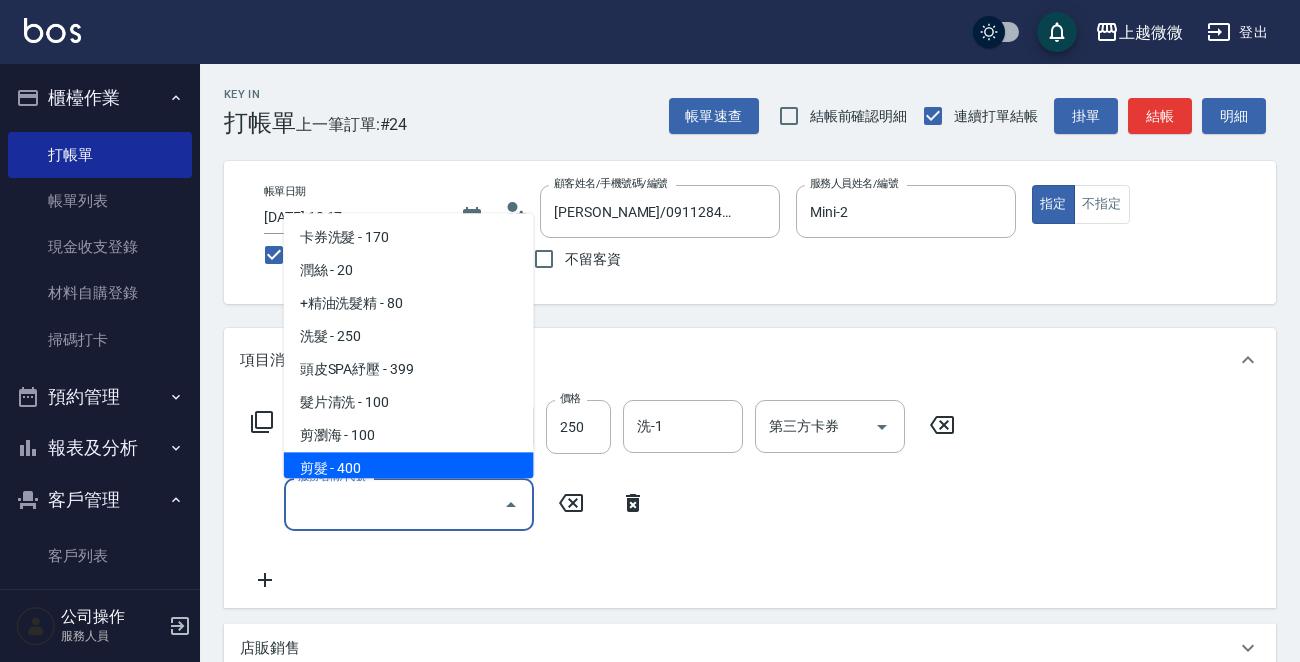 click on "剪髮 - 400" at bounding box center [409, 469] 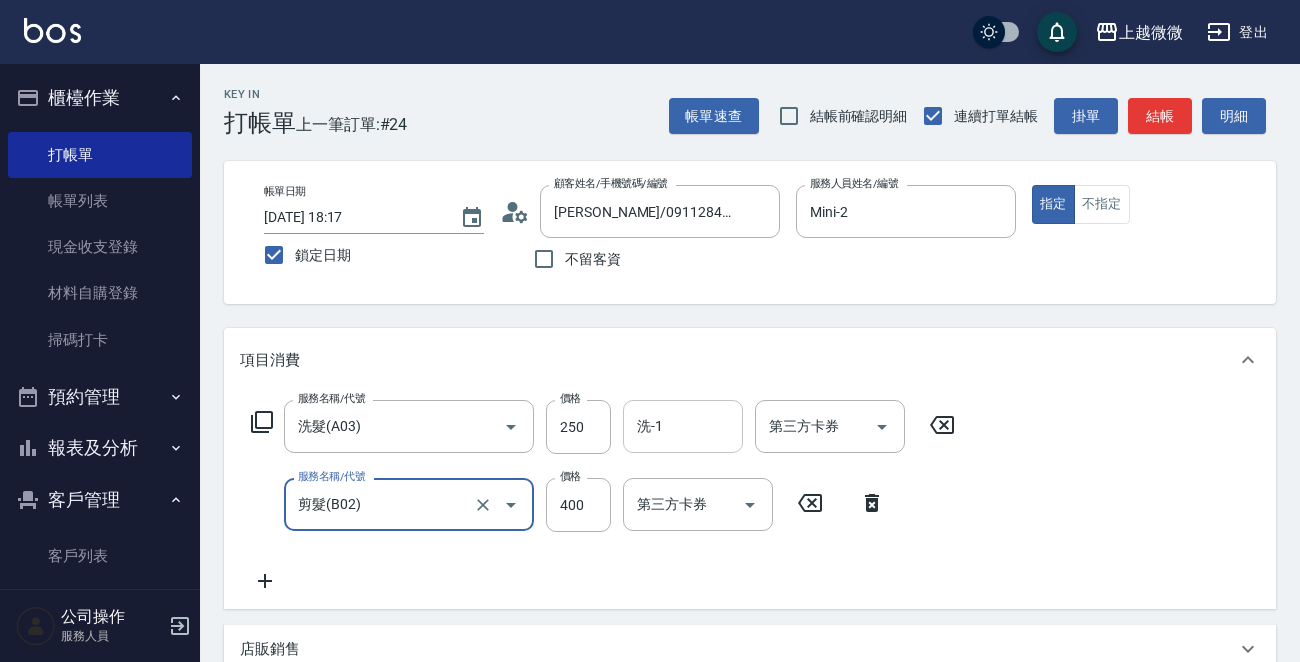 click on "洗-1" at bounding box center (683, 426) 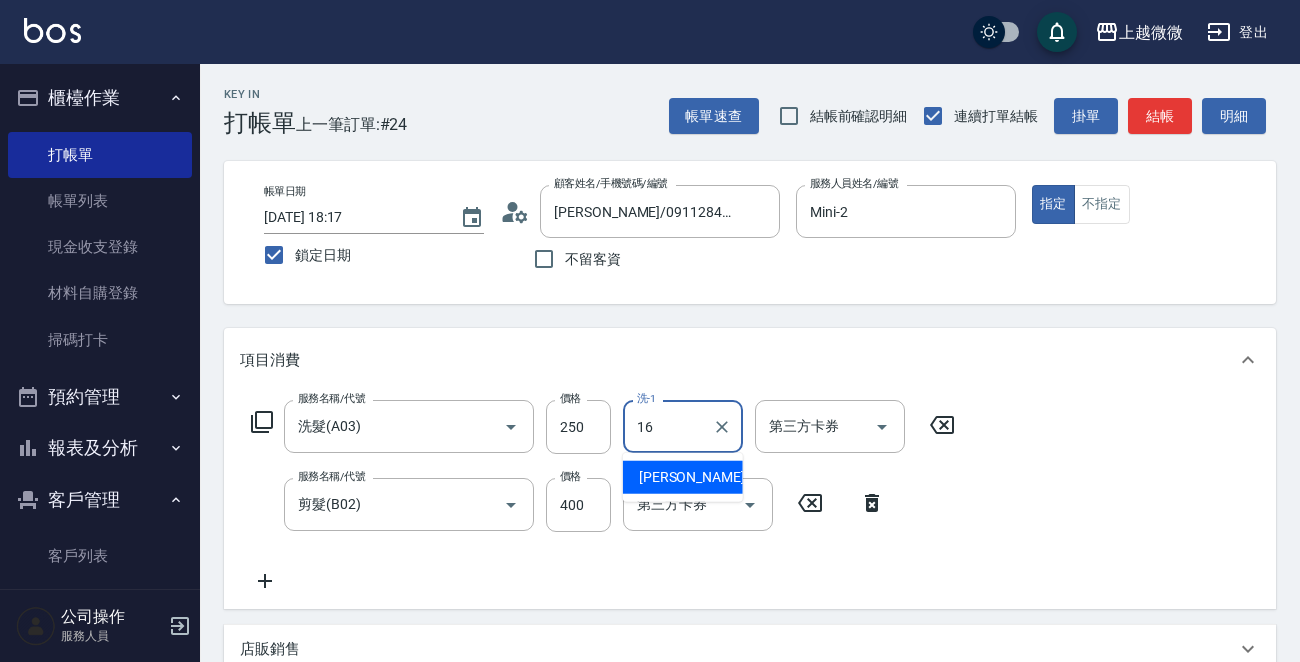 click on "[PERSON_NAME] -16" at bounding box center (702, 477) 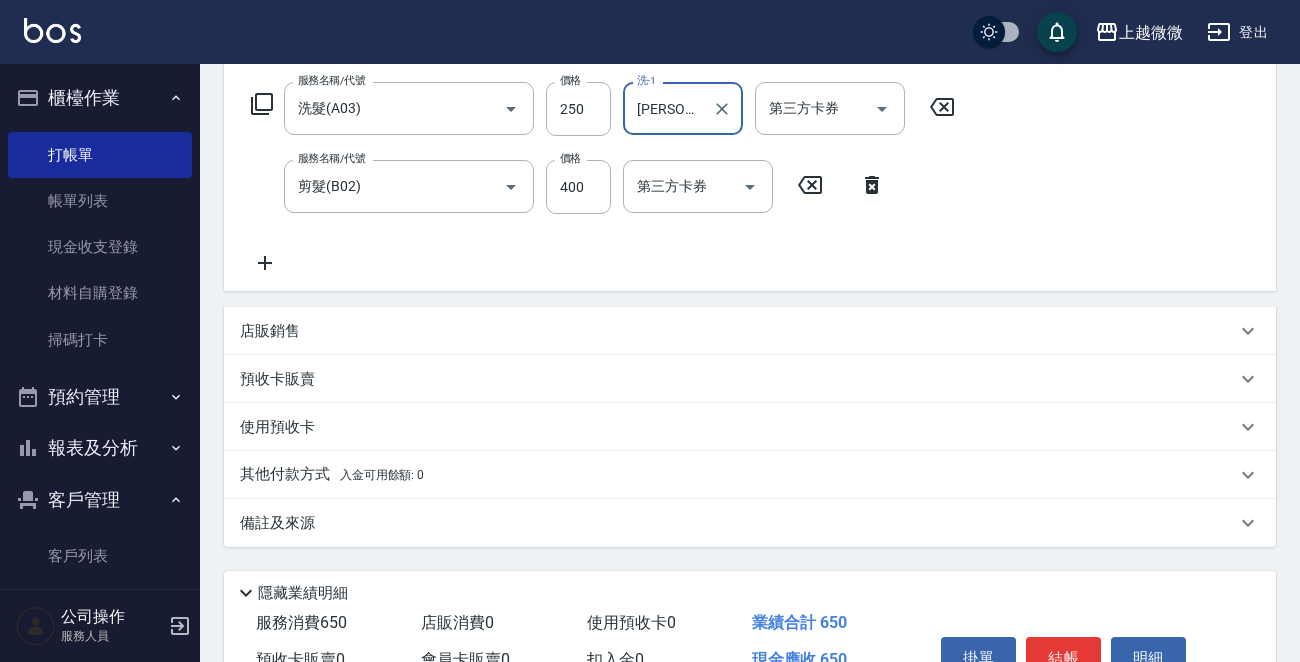 scroll, scrollTop: 425, scrollLeft: 0, axis: vertical 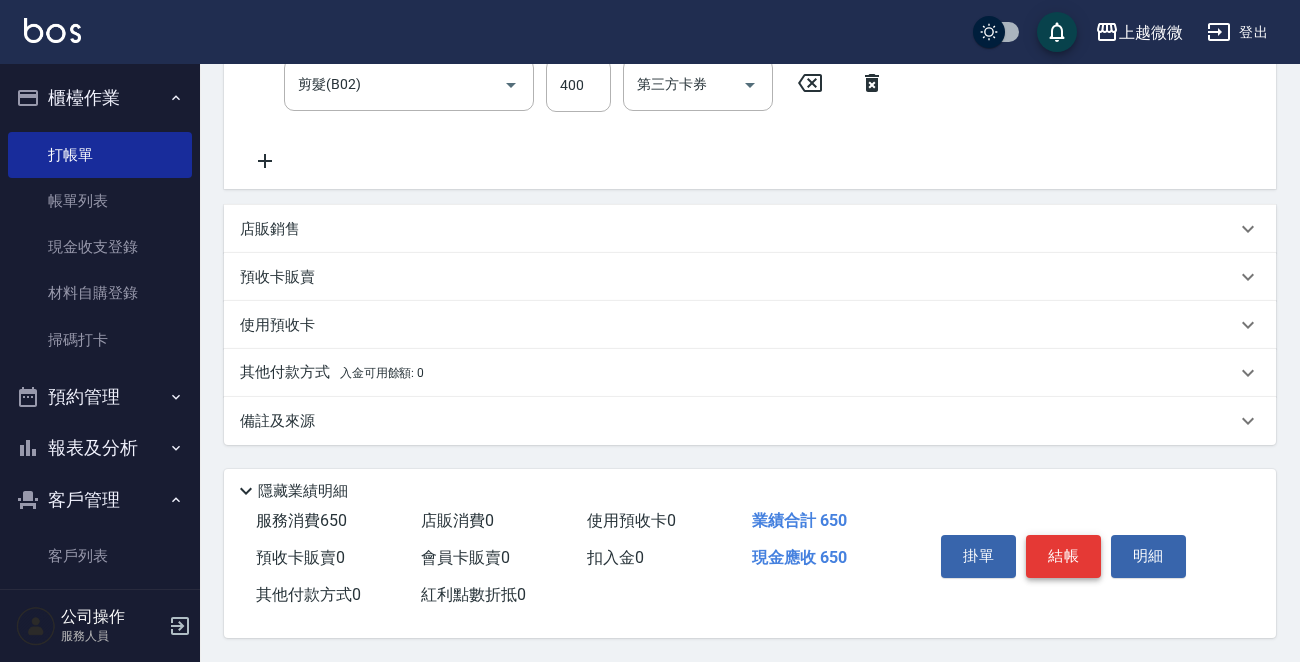 click on "結帳" at bounding box center [1063, 556] 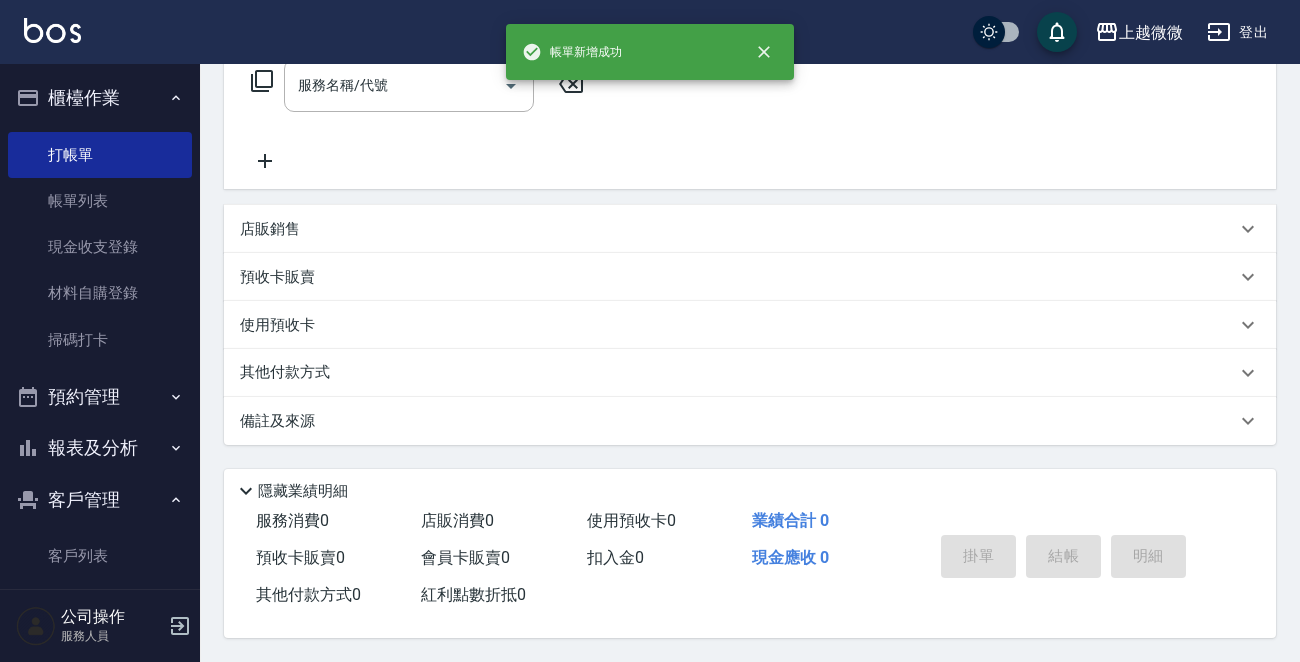 scroll, scrollTop: 0, scrollLeft: 0, axis: both 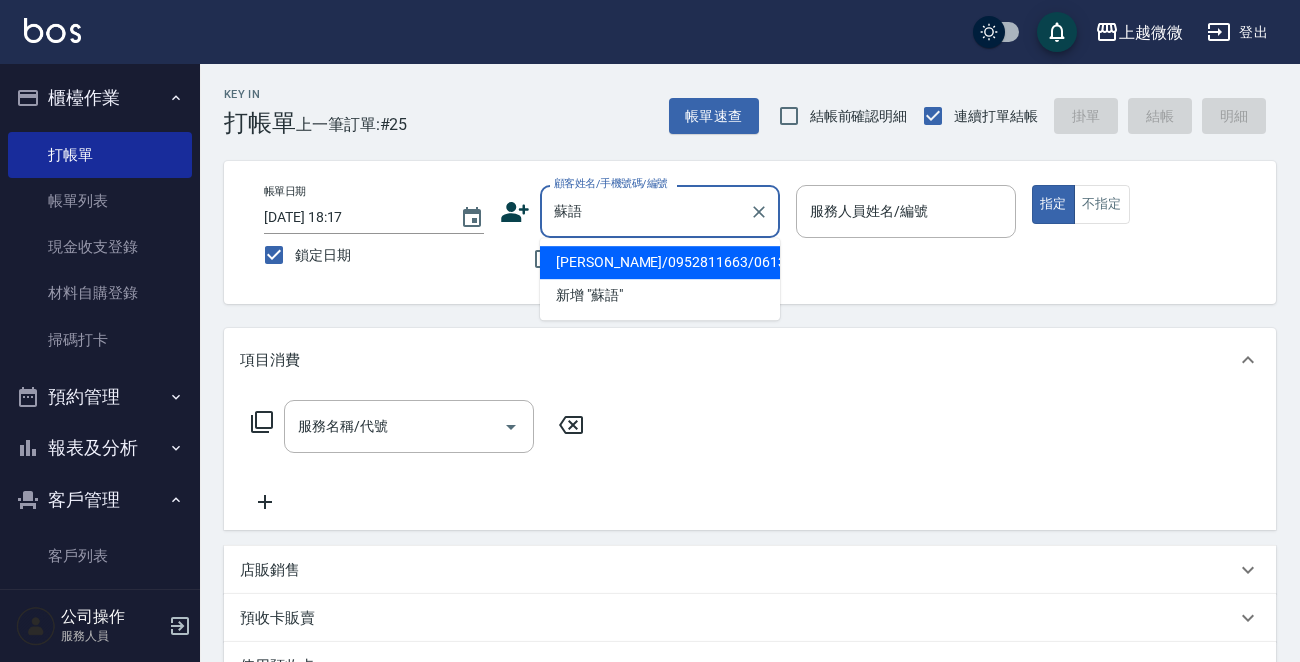 click on "[PERSON_NAME]/0952811663/0613" at bounding box center (660, 262) 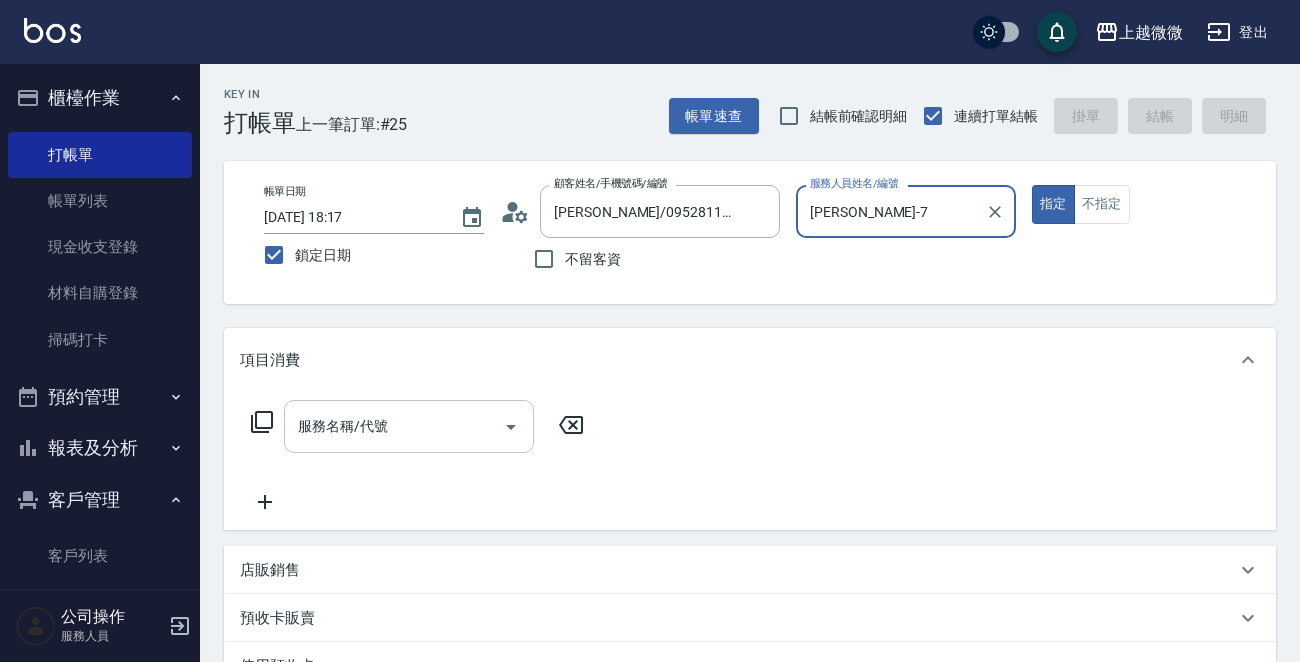 click on "服務名稱/代號" at bounding box center [394, 426] 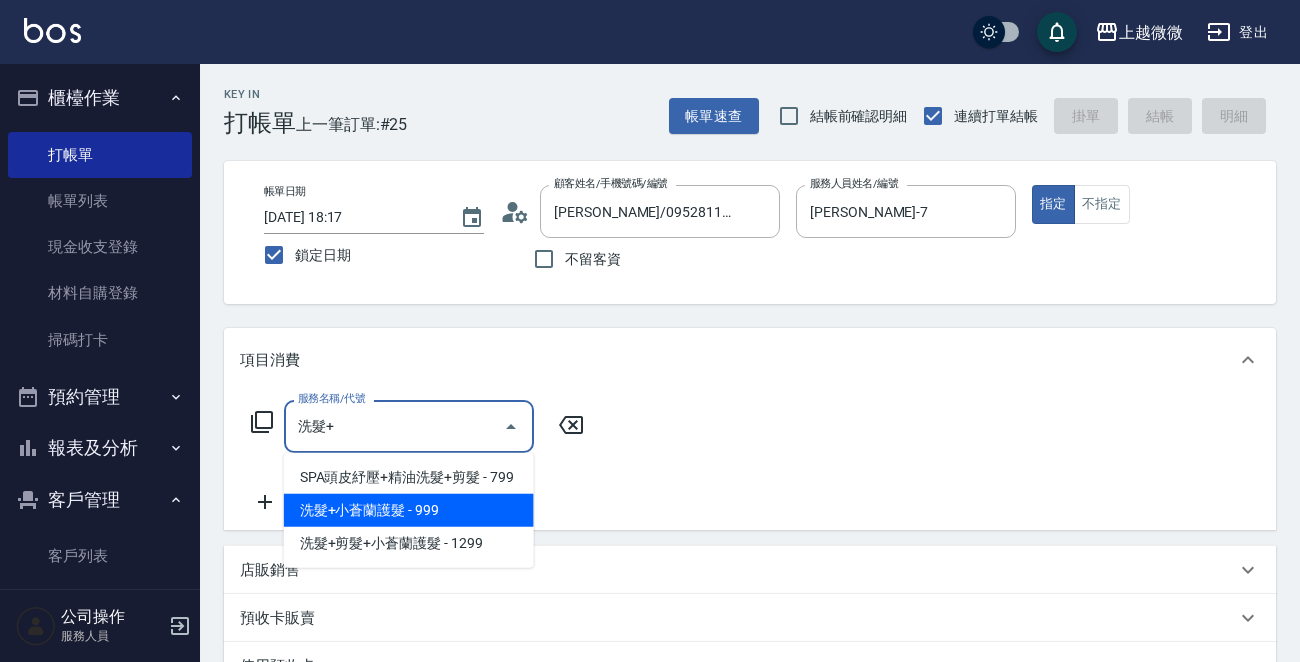 click on "洗髮+小蒼蘭護髮 - 999" at bounding box center (409, 510) 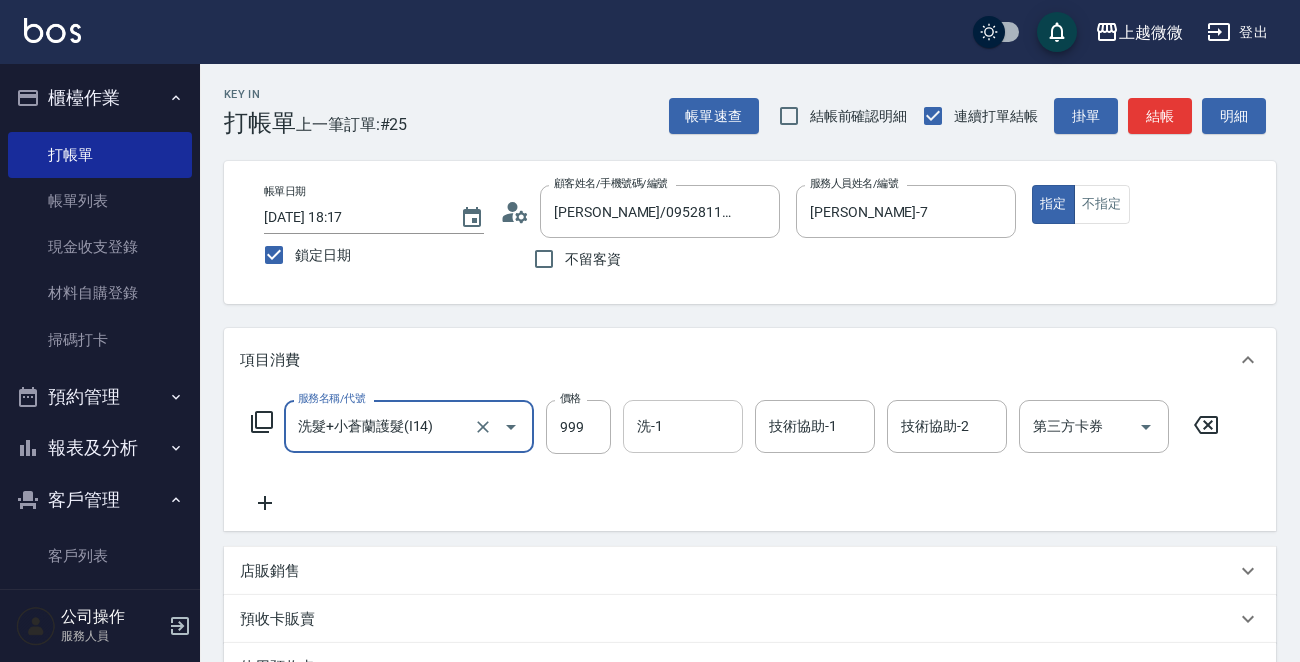 click on "洗-1" at bounding box center (683, 426) 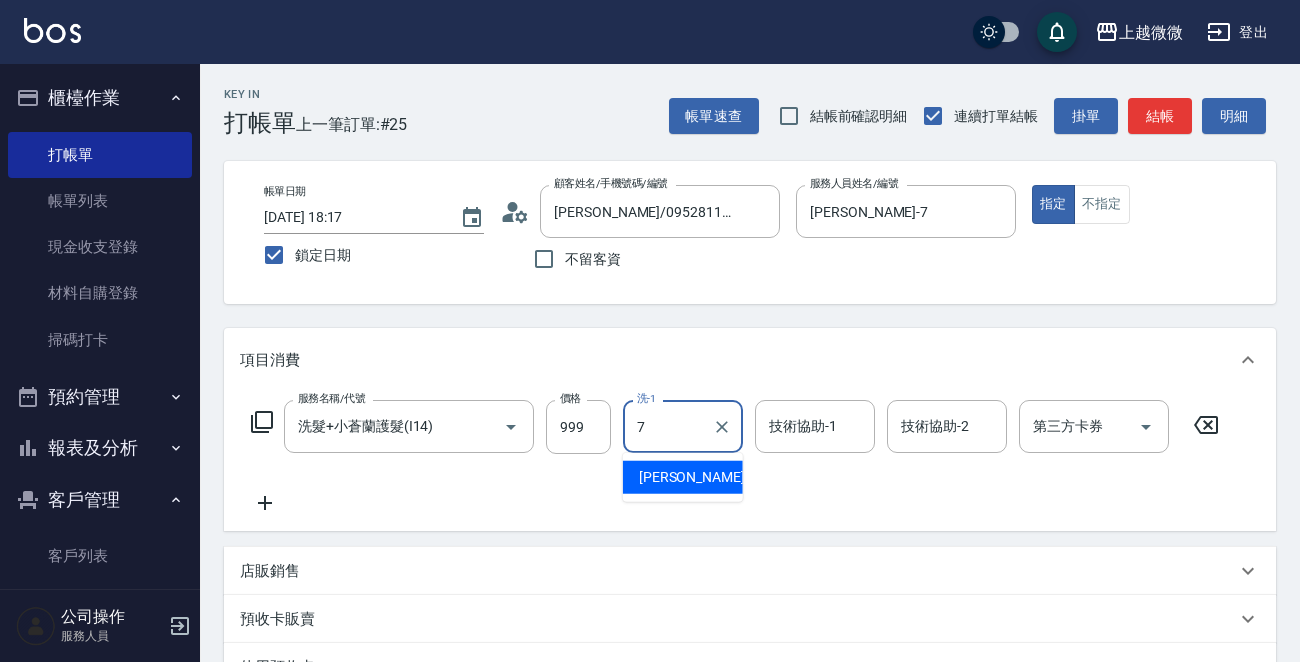 click on "[PERSON_NAME] -7" at bounding box center [683, 477] 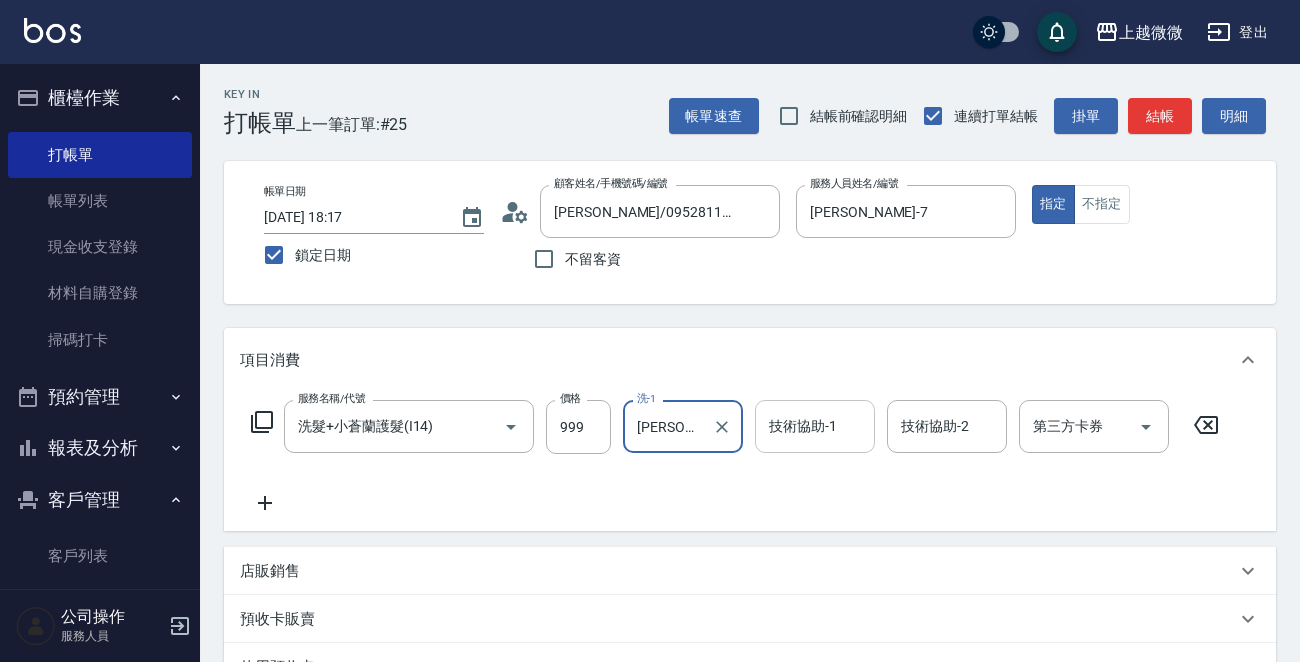 click on "技術協助-1" at bounding box center [815, 426] 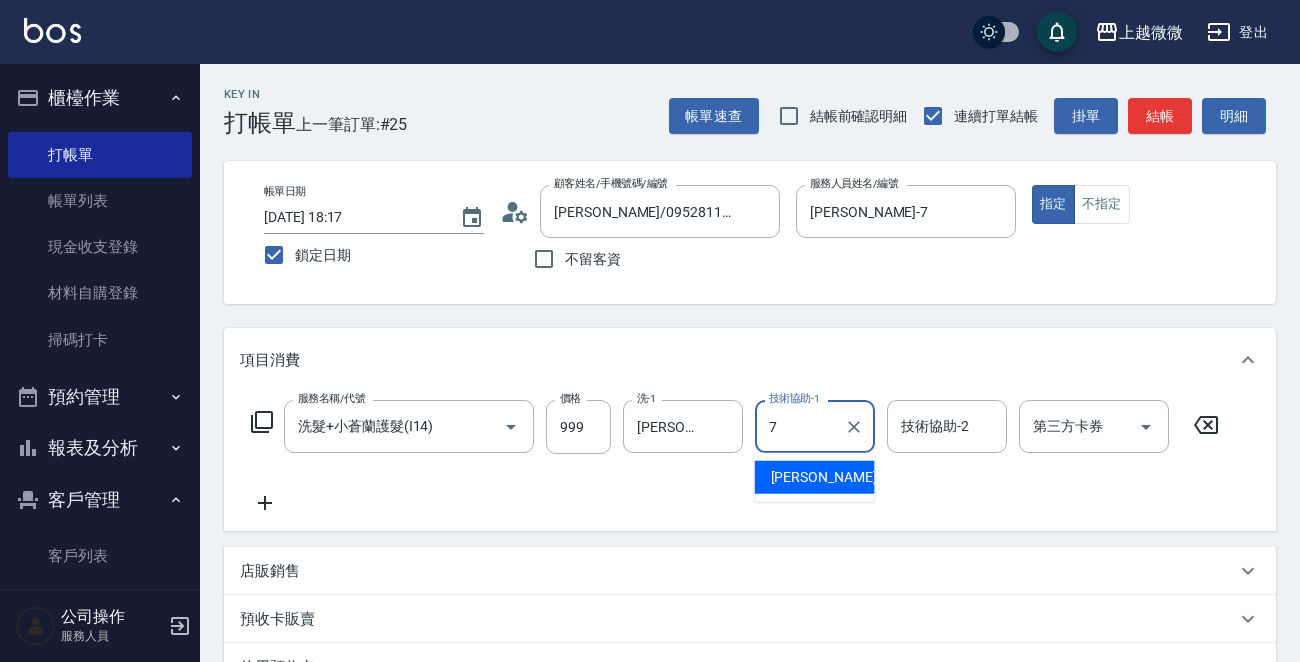 drag, startPoint x: 803, startPoint y: 479, endPoint x: 876, endPoint y: 459, distance: 75.690155 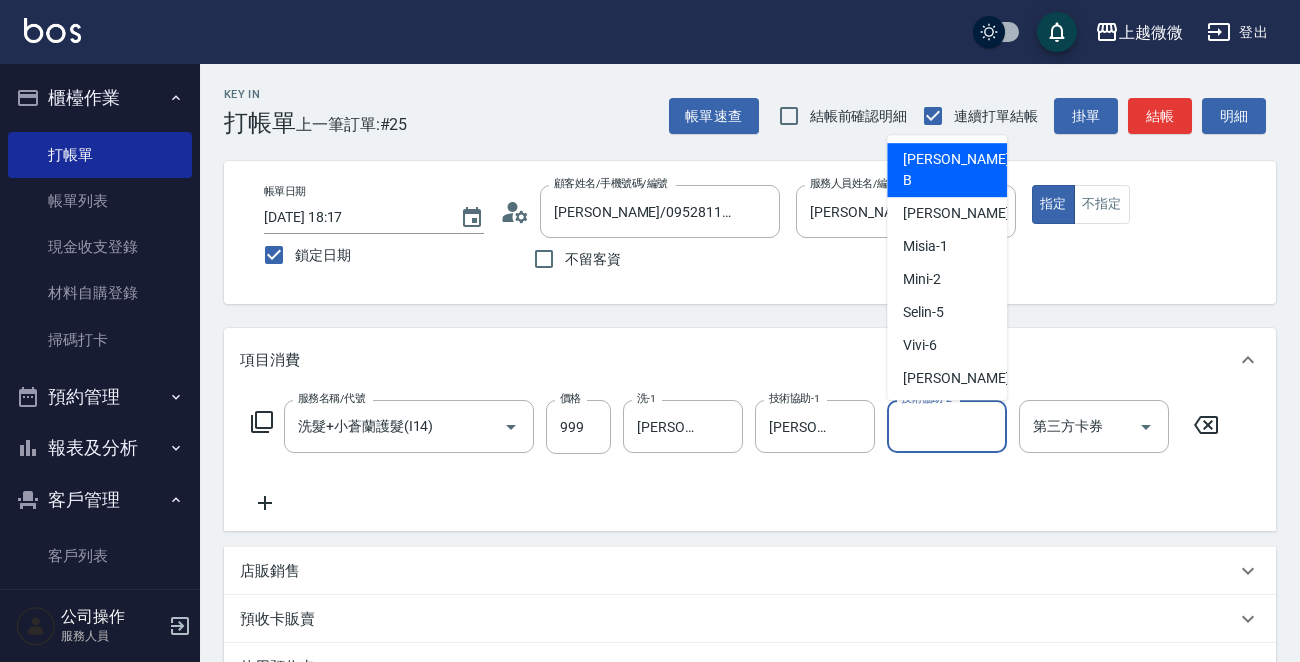 drag, startPoint x: 905, startPoint y: 439, endPoint x: 918, endPoint y: 459, distance: 23.853722 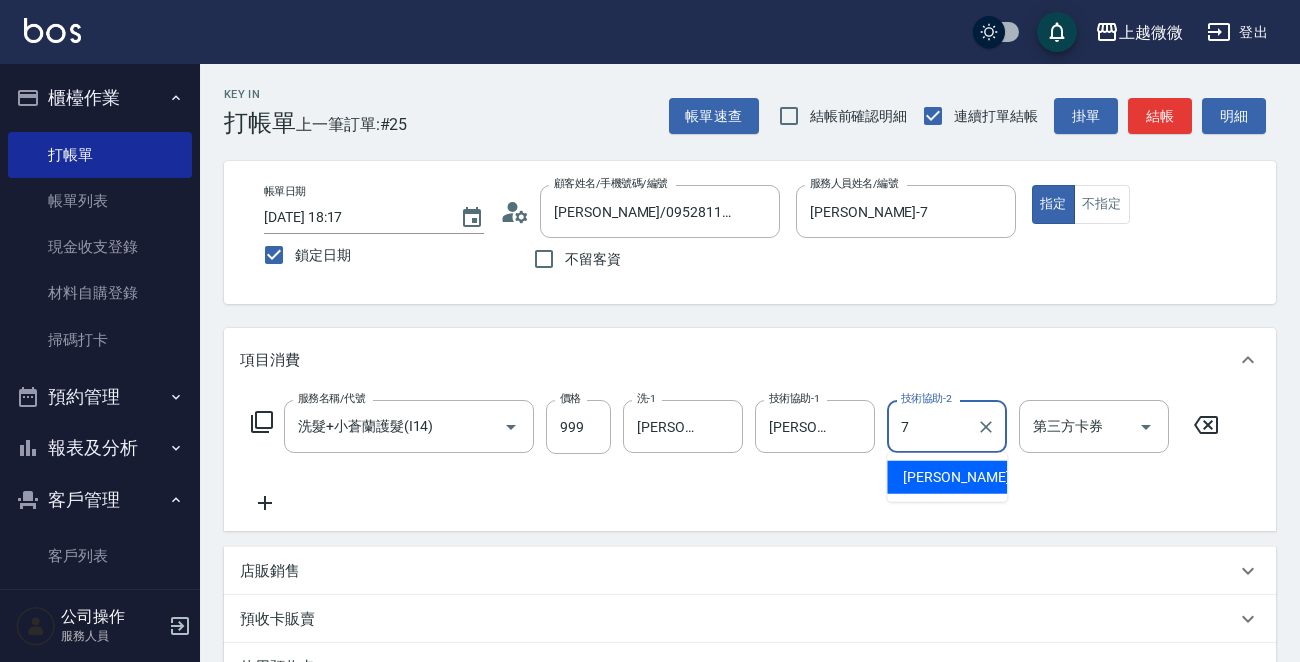 click on "[PERSON_NAME] -7" at bounding box center [962, 477] 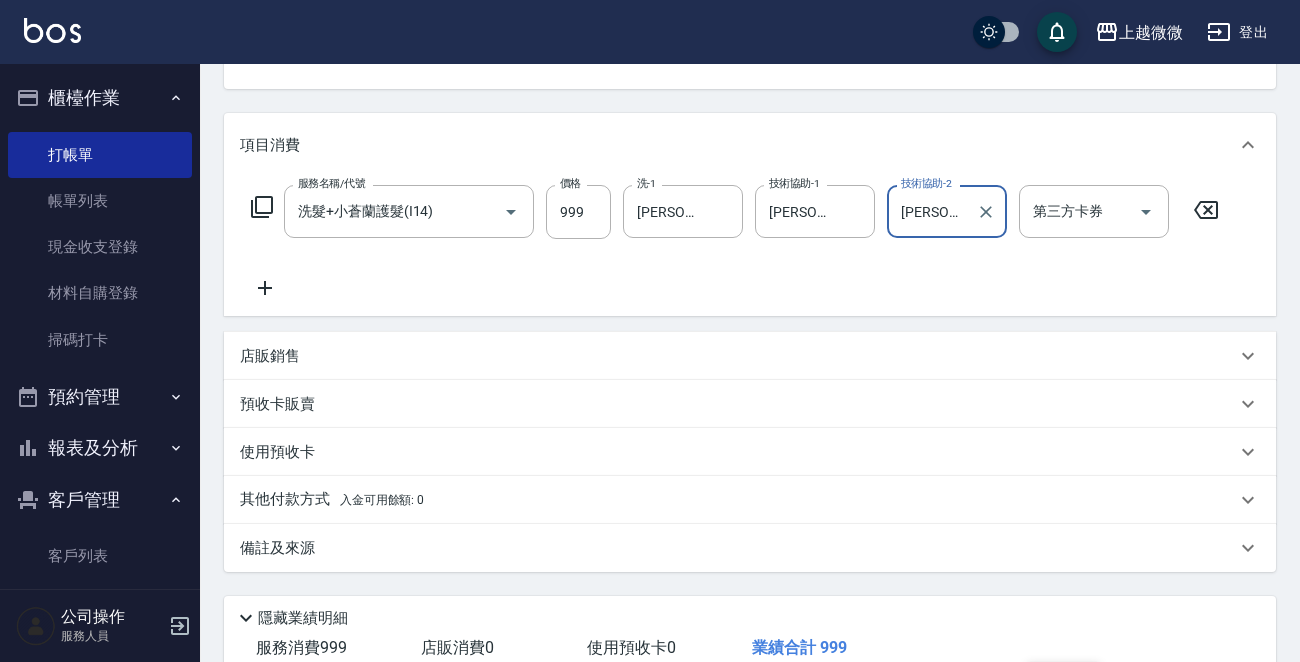 scroll, scrollTop: 347, scrollLeft: 0, axis: vertical 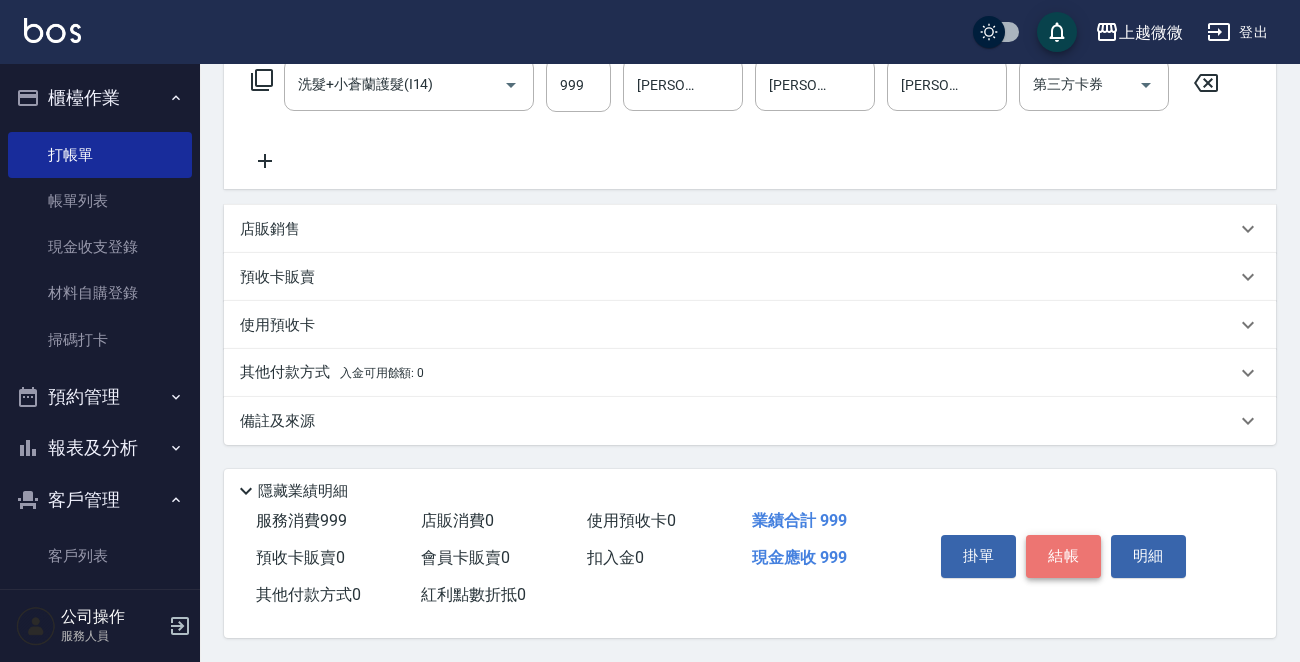 click on "結帳" at bounding box center [1063, 556] 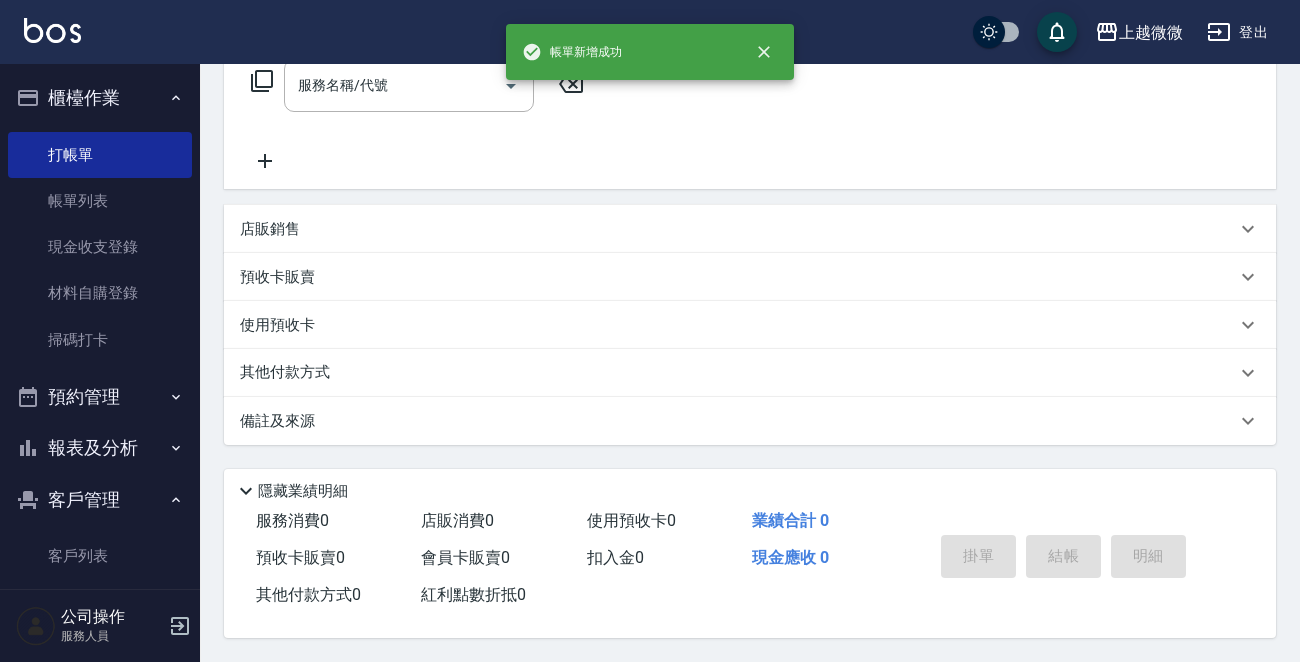 scroll, scrollTop: 0, scrollLeft: 0, axis: both 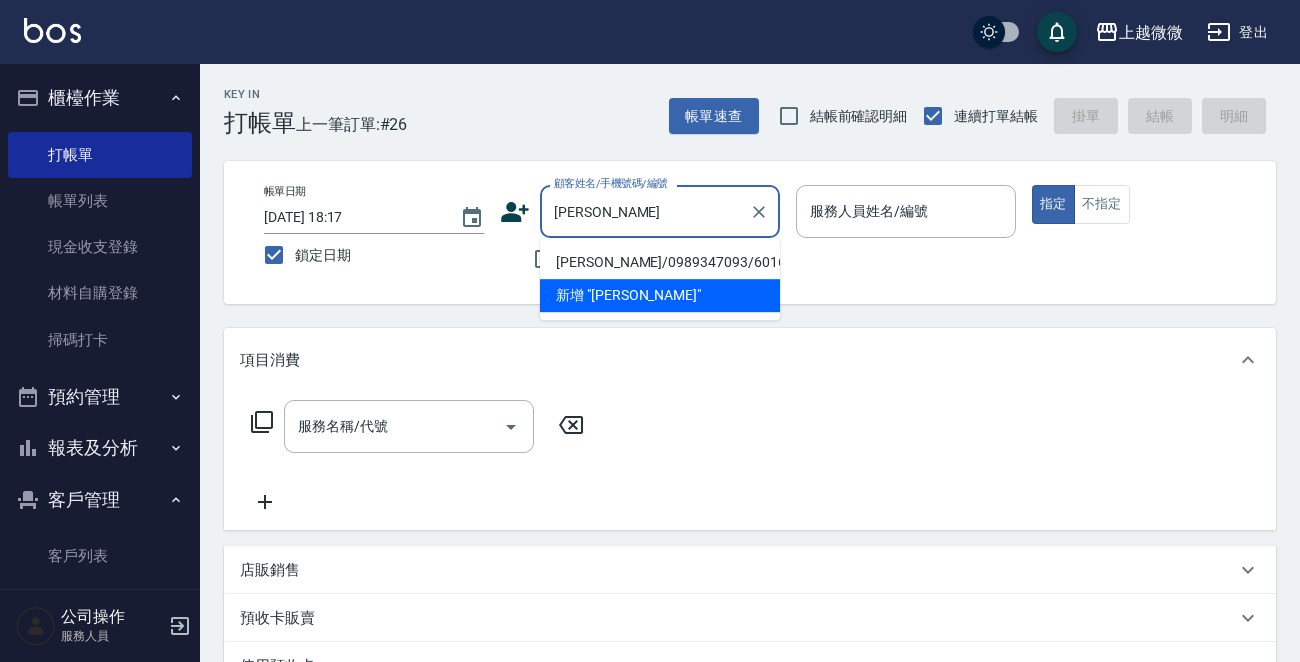 click on "[PERSON_NAME]/0989347093/6016" at bounding box center (660, 262) 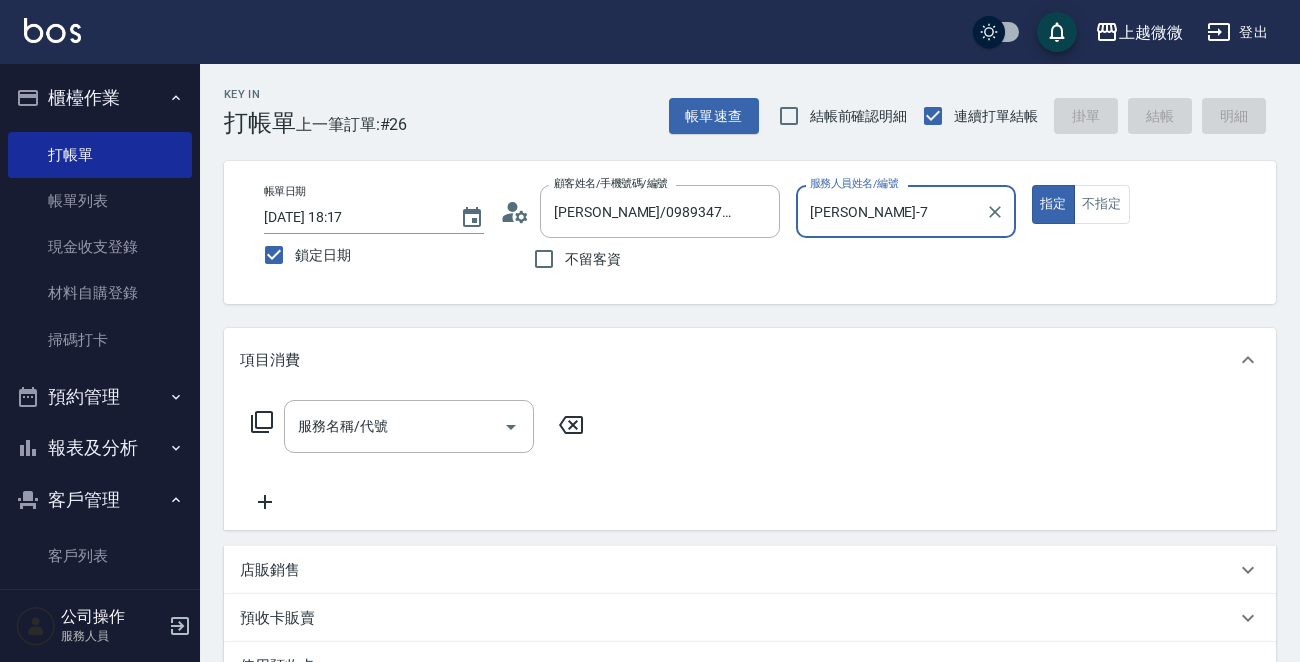 click on "服務名稱/代號" at bounding box center [394, 426] 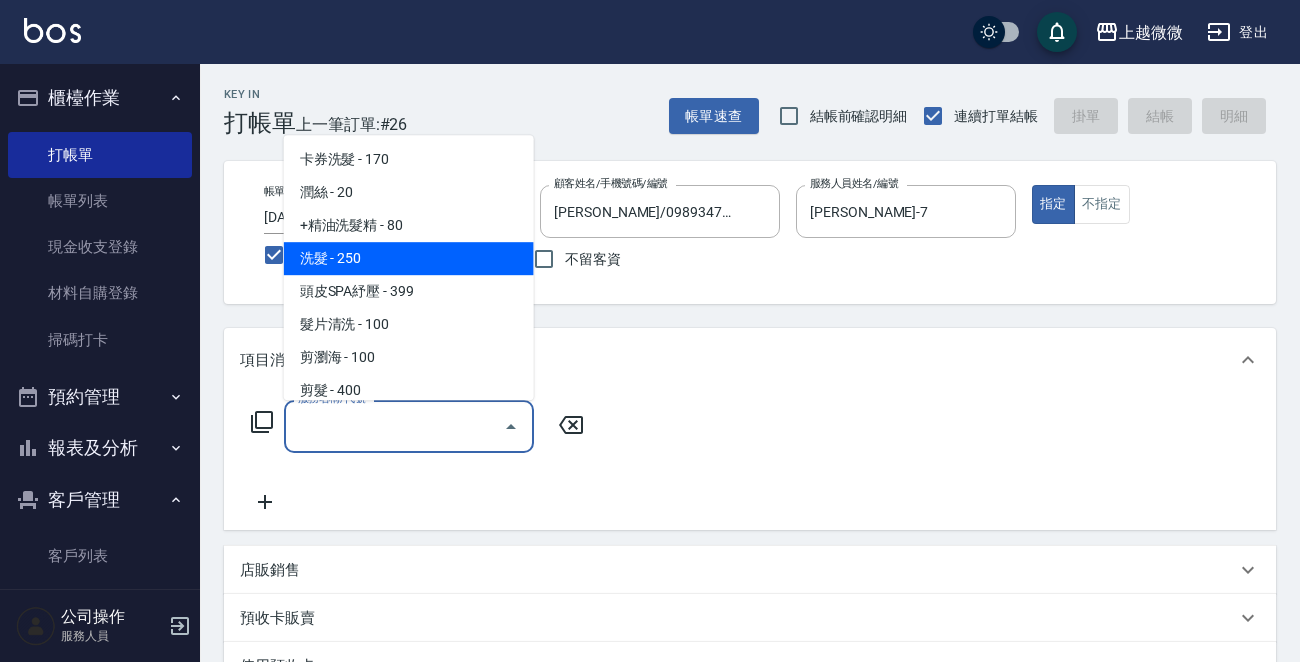 click on "洗髮 - 250" at bounding box center [409, 258] 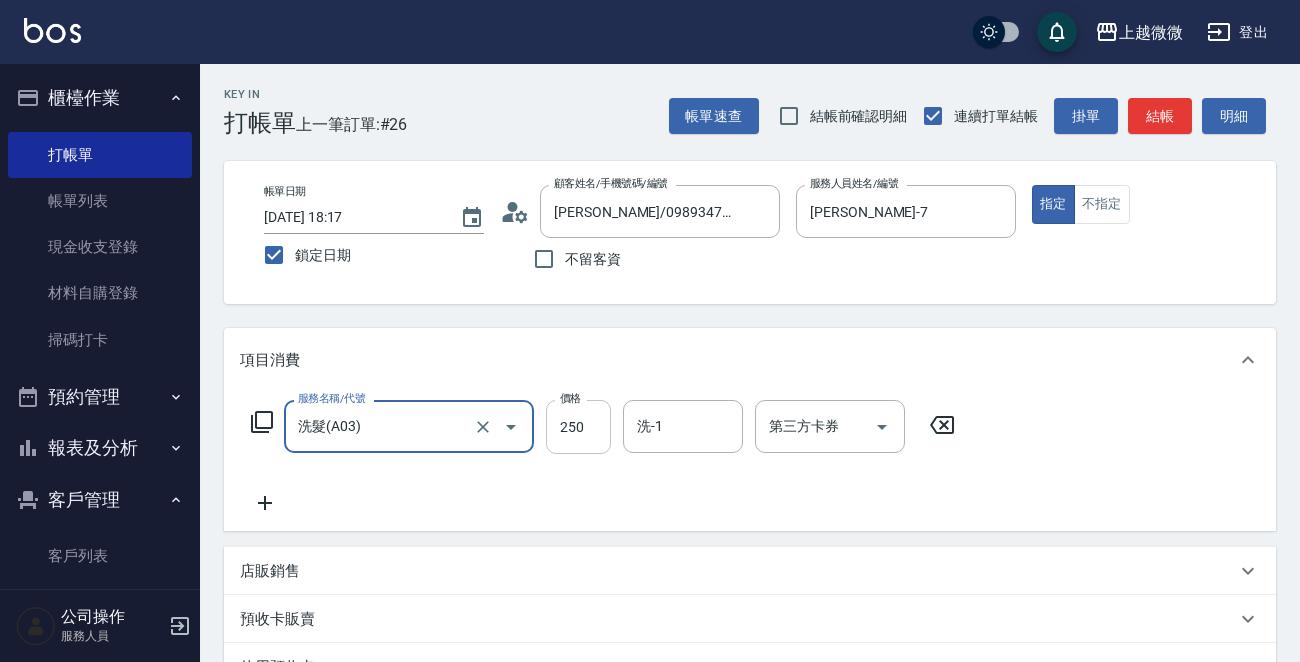 click on "250" at bounding box center (578, 427) 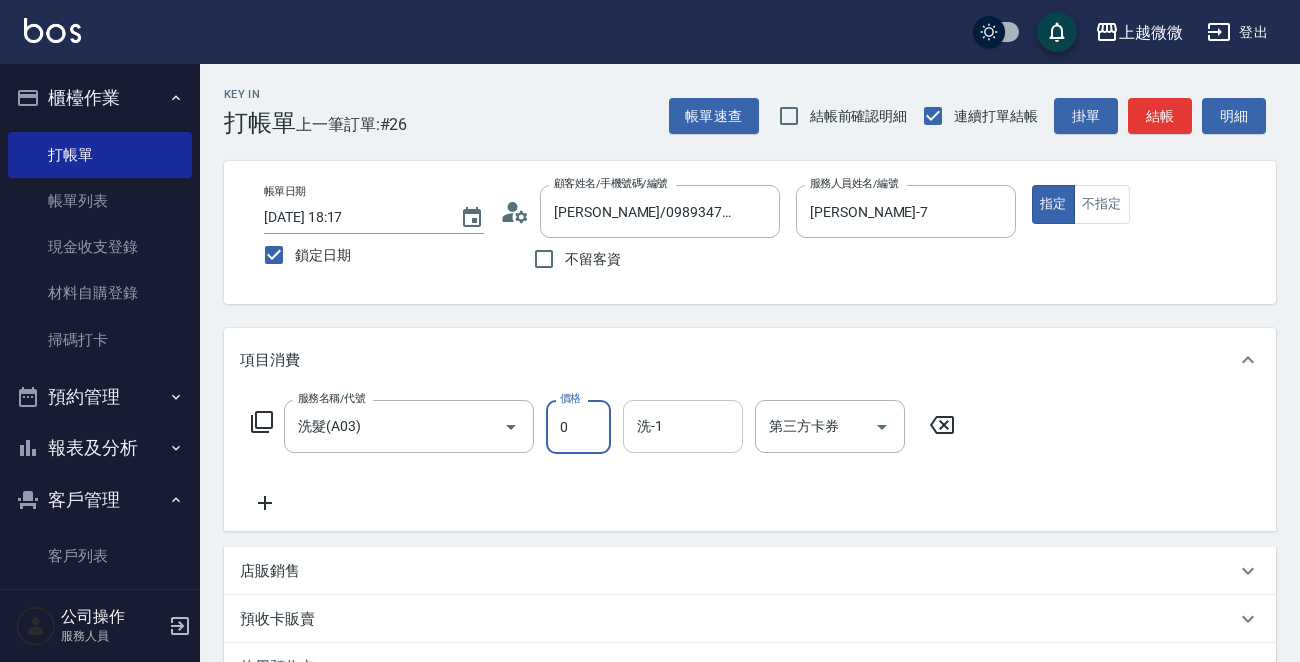 click on "洗-1" at bounding box center [683, 426] 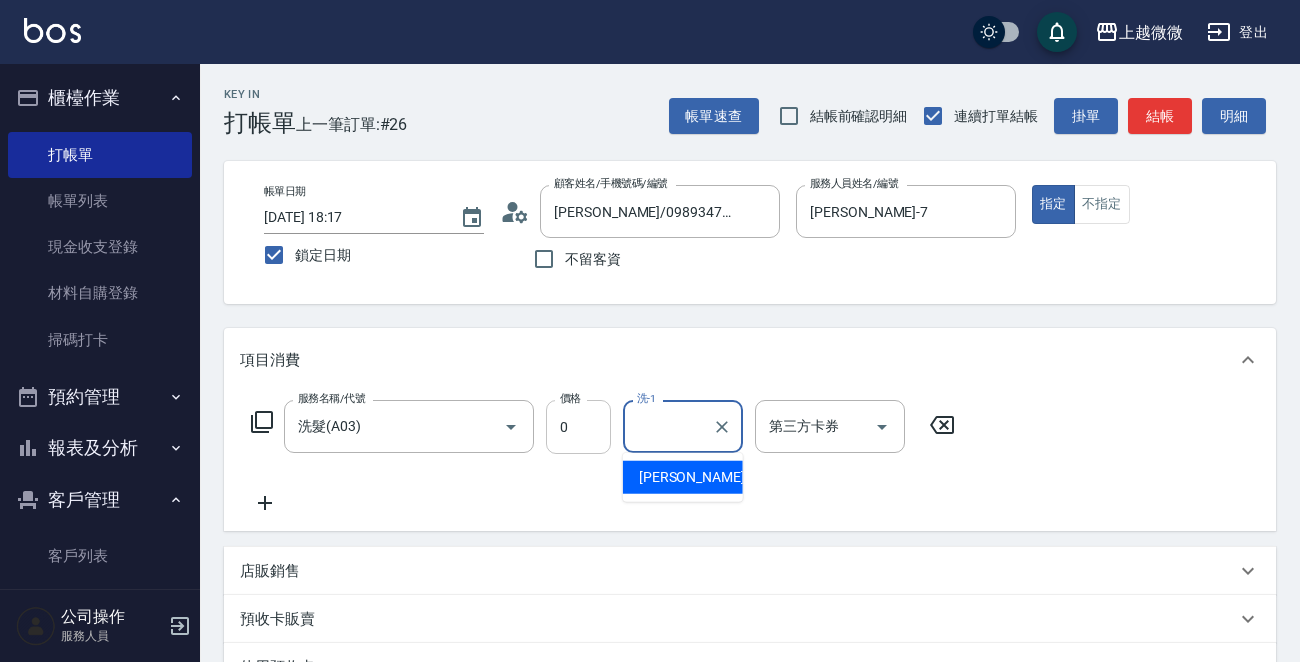 click on "0" at bounding box center [578, 427] 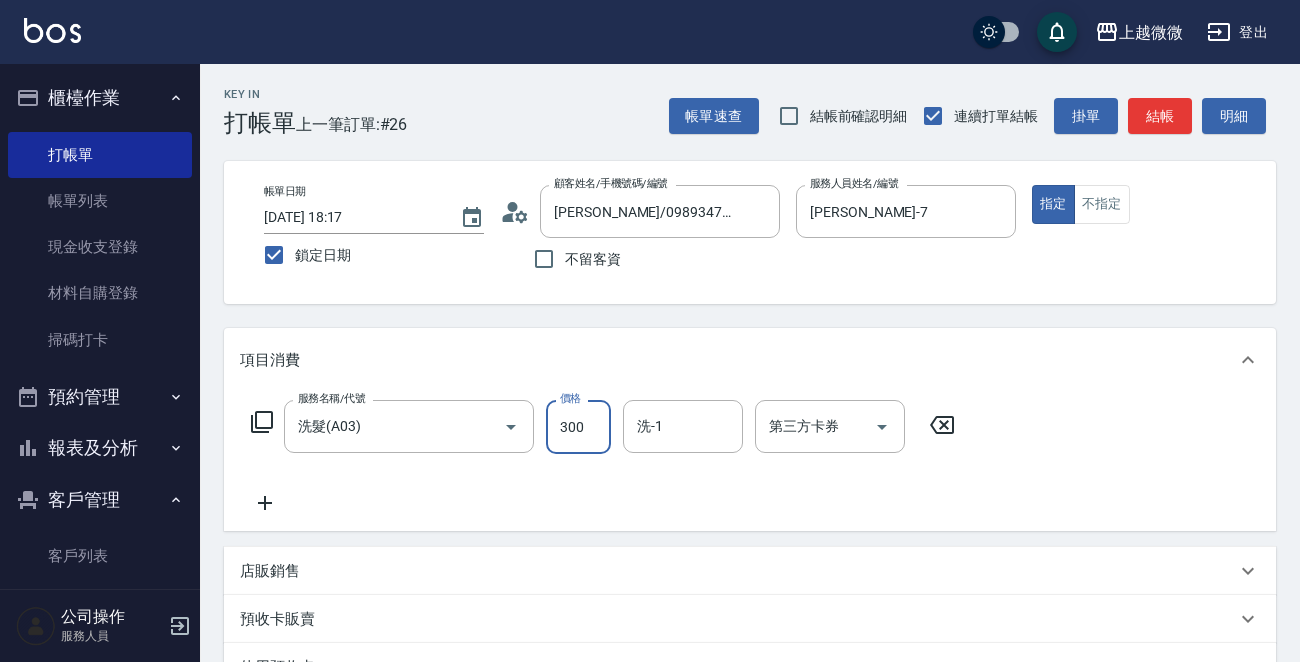 click 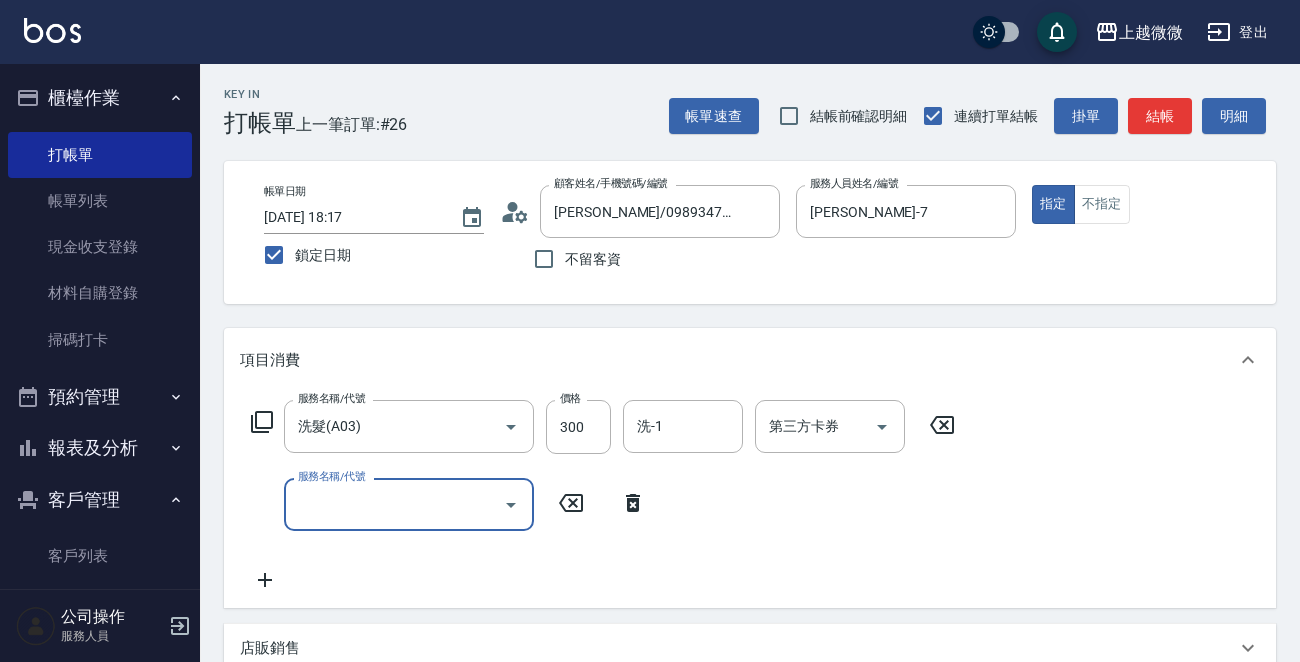 click on "服務名稱/代號" at bounding box center [394, 504] 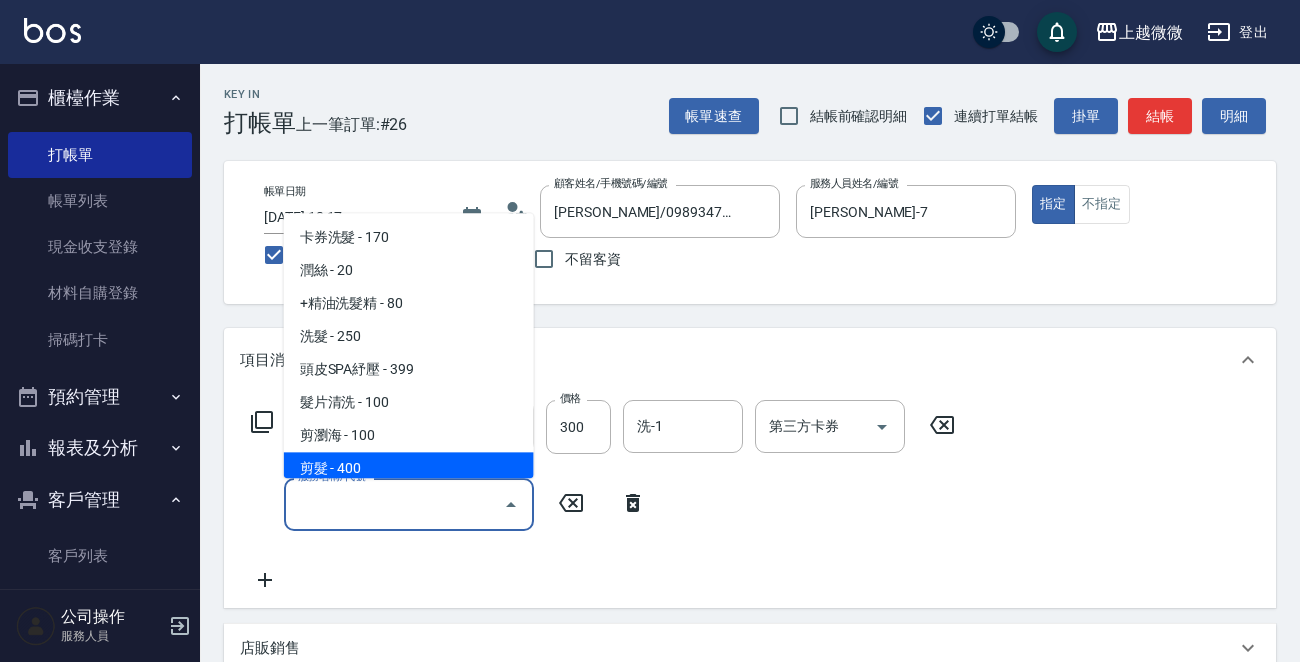 click on "剪髮 - 400" at bounding box center [409, 469] 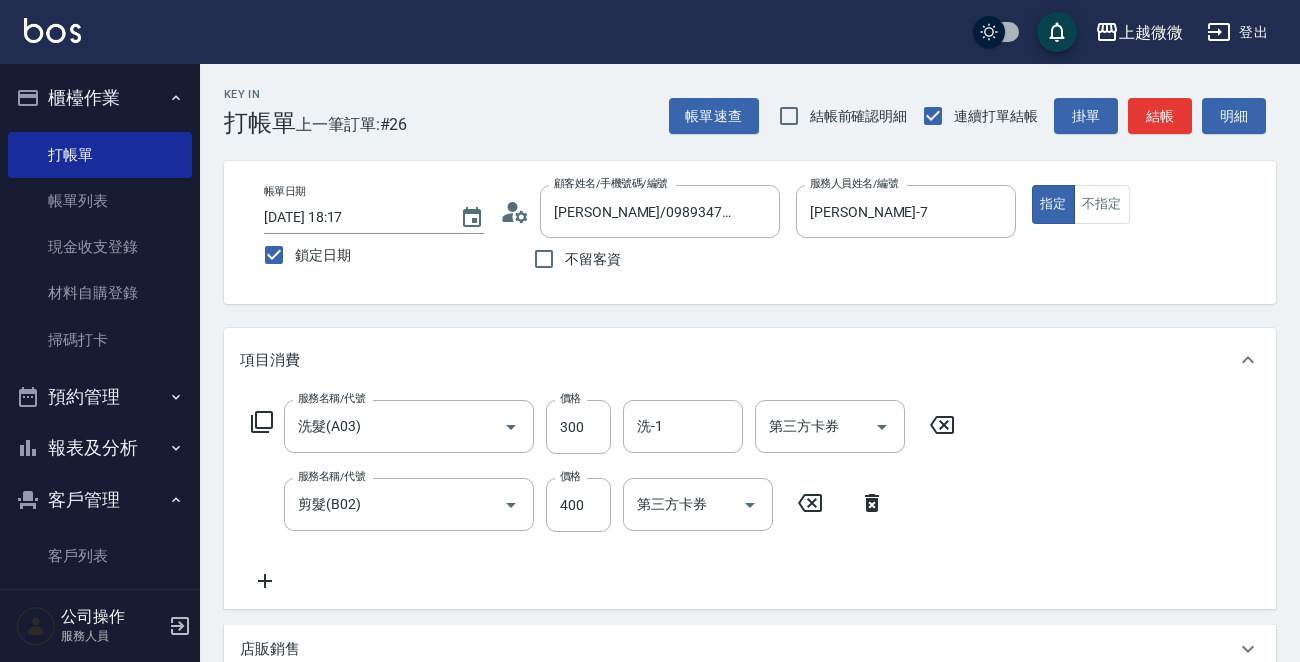 click 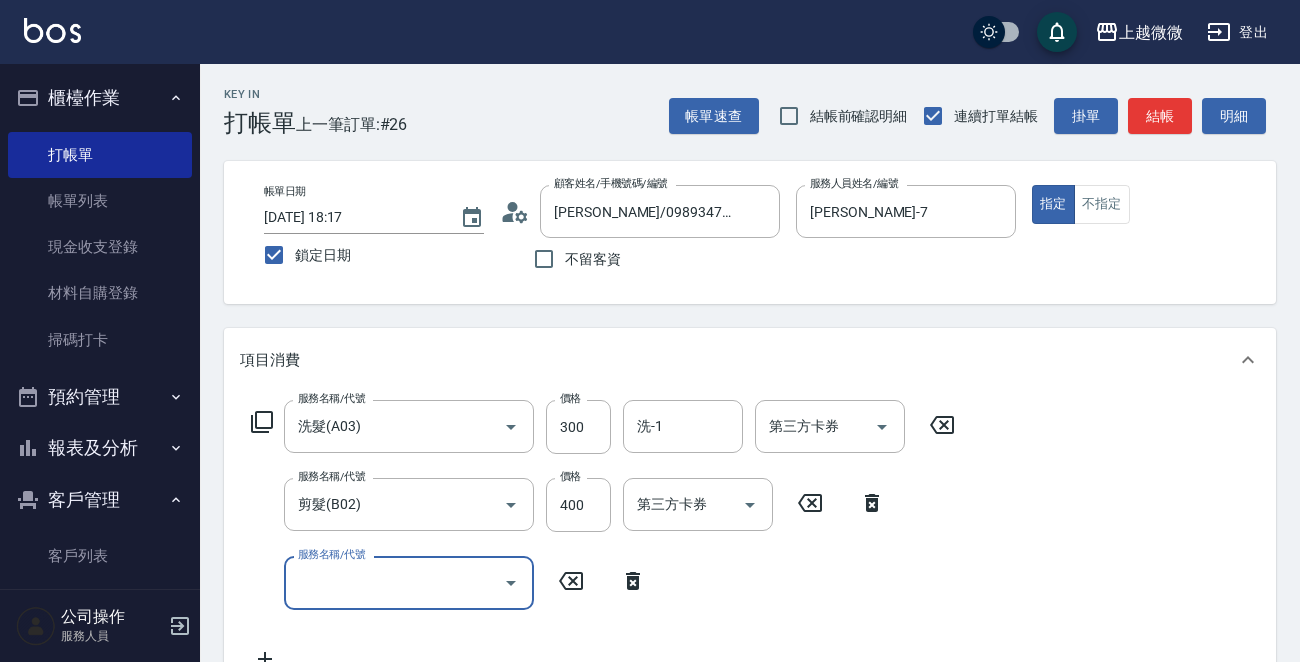 click on "服務名稱/代號" at bounding box center [394, 582] 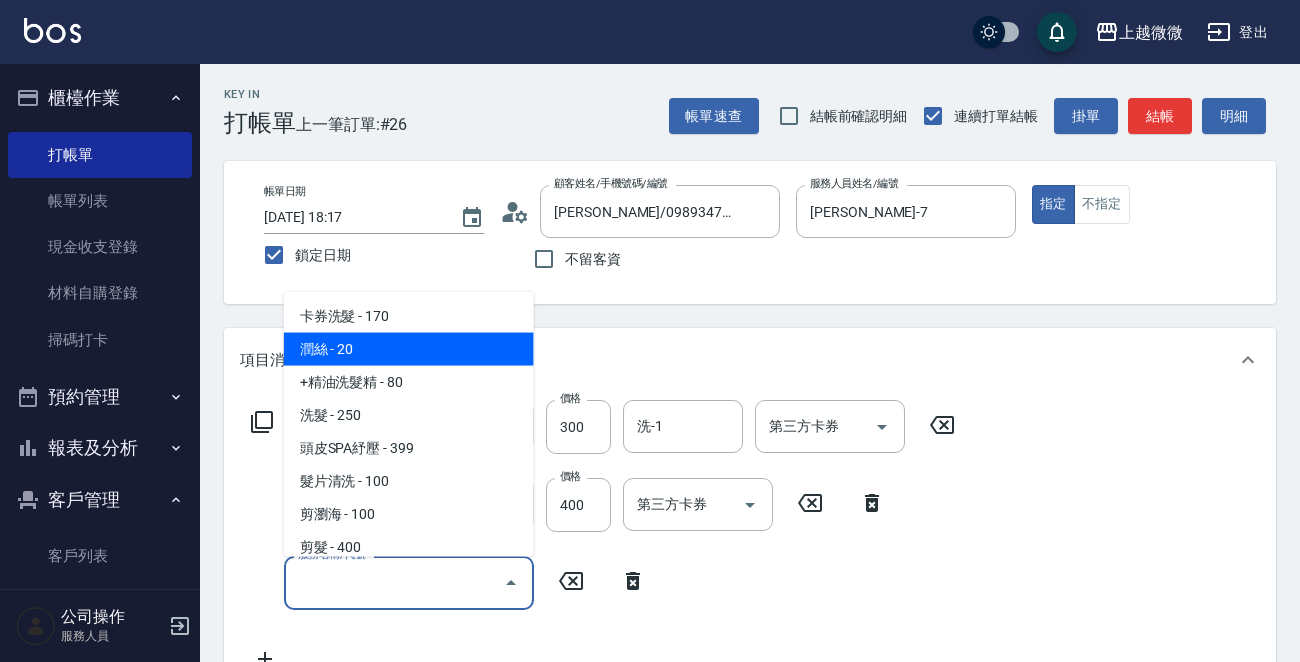 click on "潤絲 - 20" at bounding box center (409, 349) 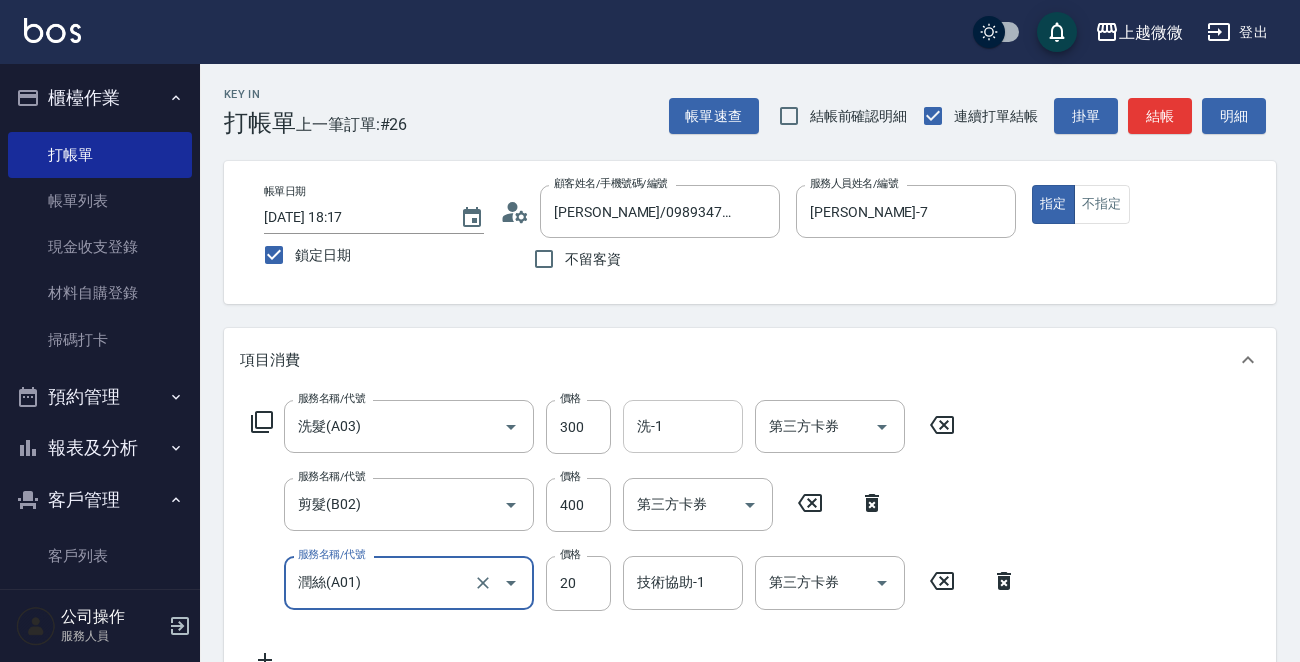 click on "洗-1" at bounding box center (683, 426) 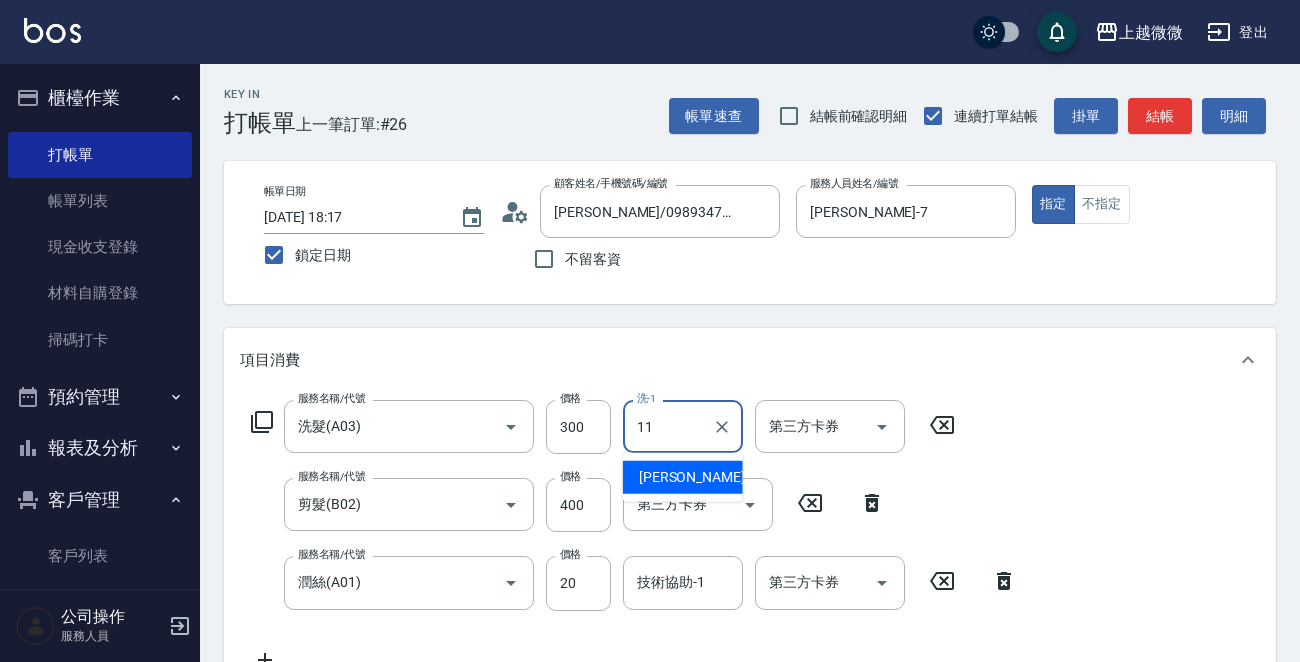 click on "[PERSON_NAME] -11" at bounding box center (702, 477) 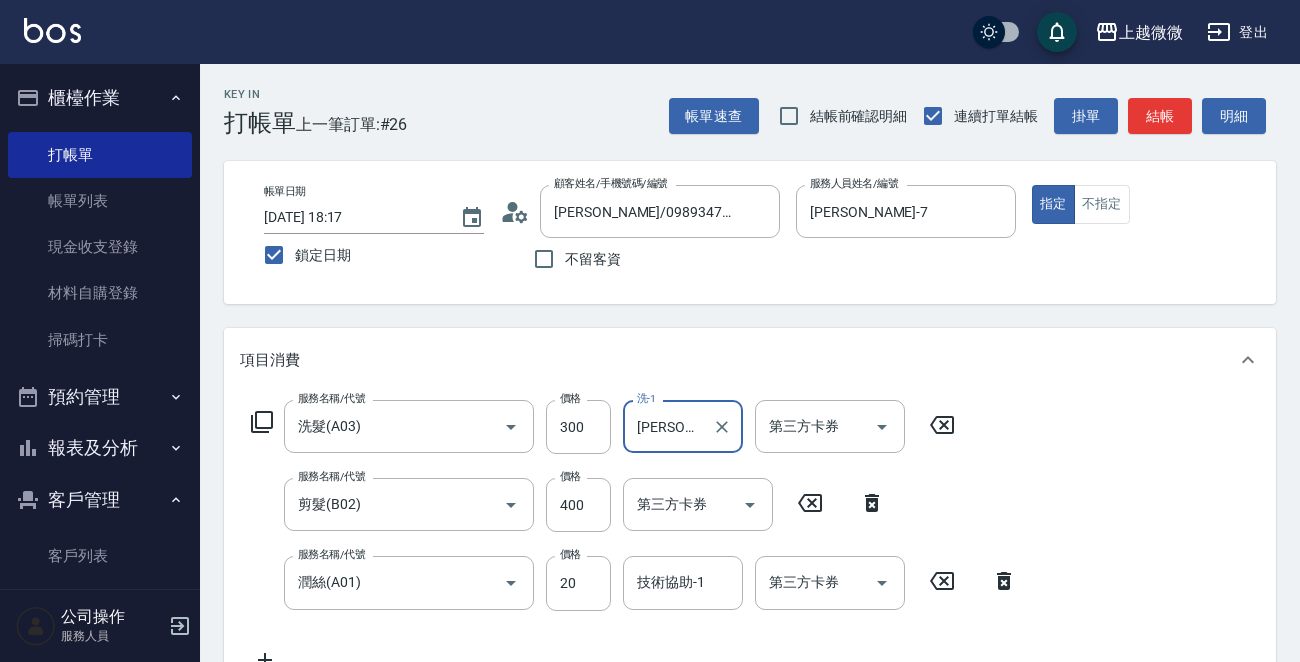 click on "技術協助-1 技術協助-1" at bounding box center [683, 582] 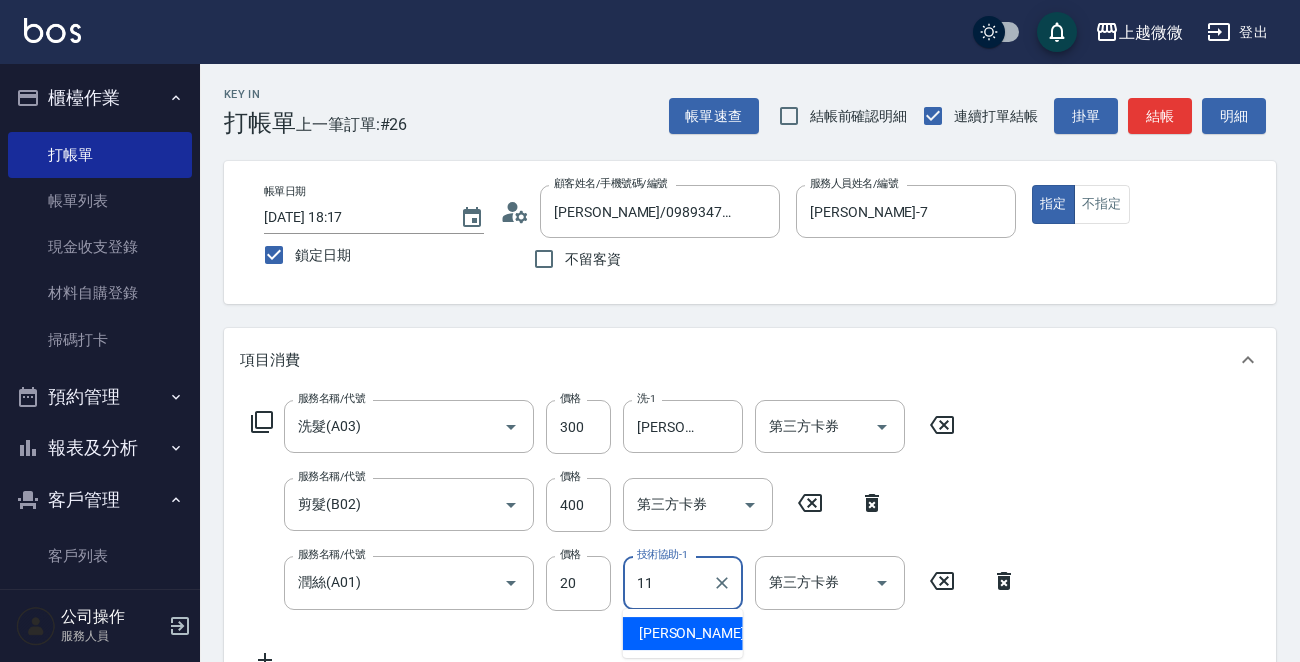 click on "[PERSON_NAME] -11" at bounding box center [702, 633] 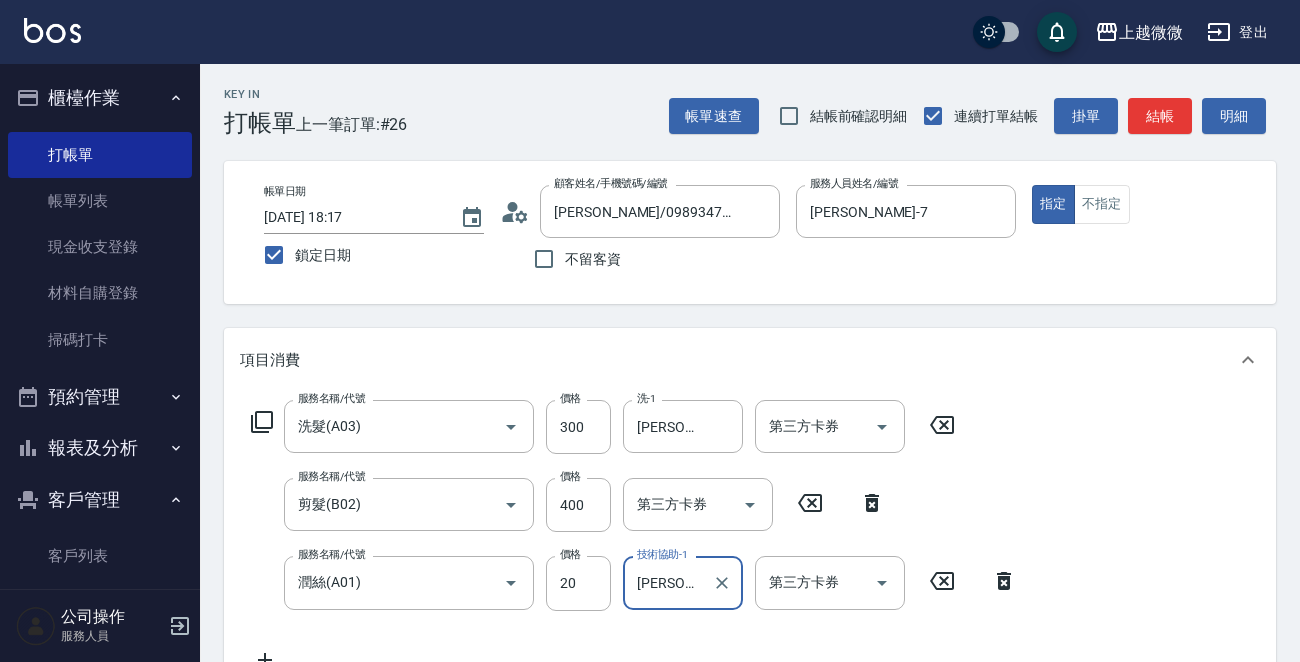 scroll, scrollTop: 503, scrollLeft: 0, axis: vertical 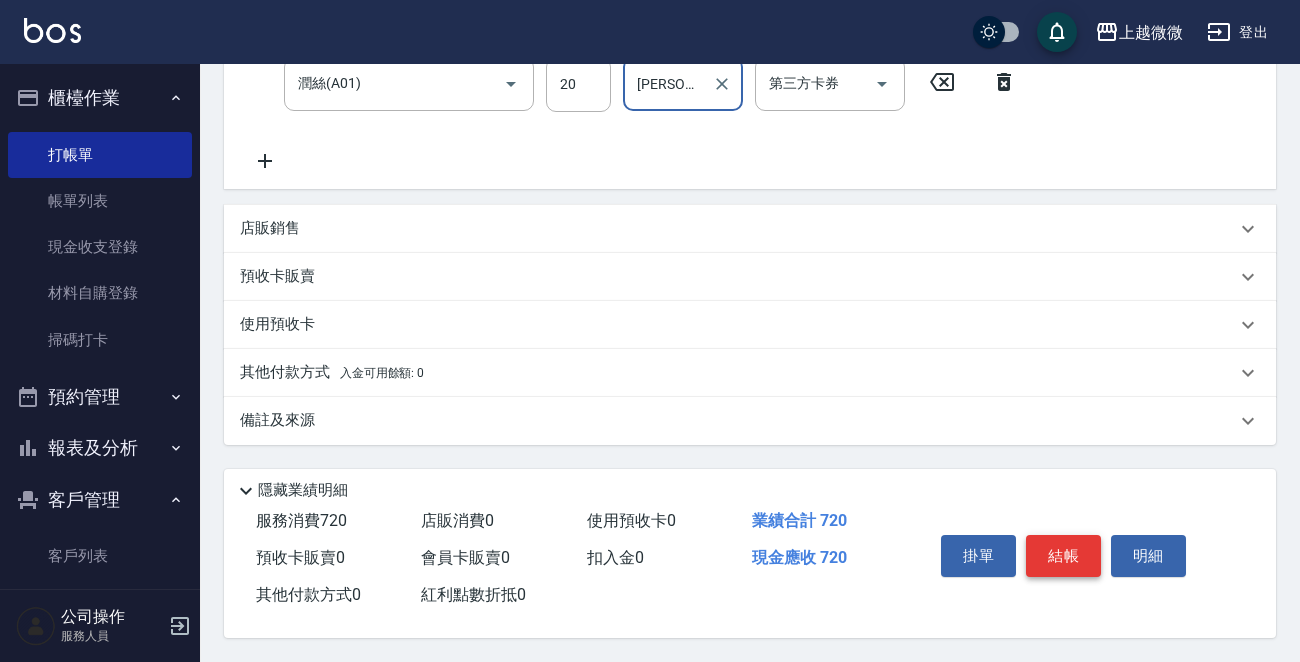 click on "結帳" at bounding box center (1063, 556) 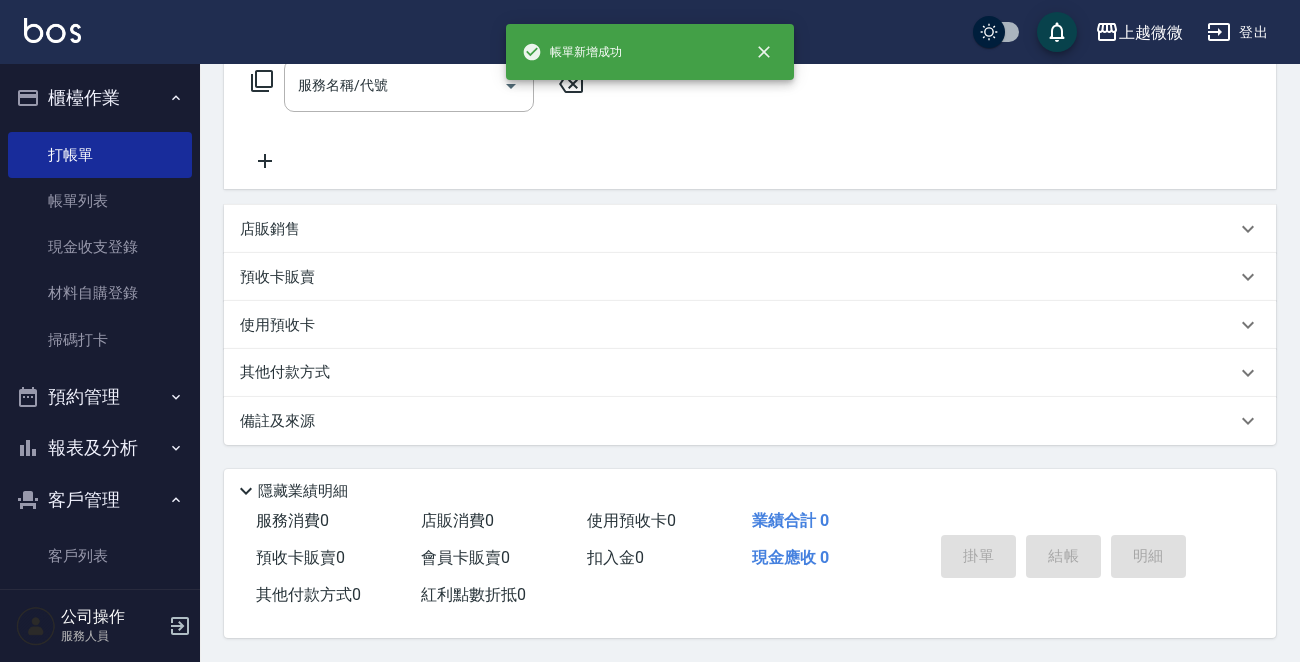 scroll, scrollTop: 0, scrollLeft: 0, axis: both 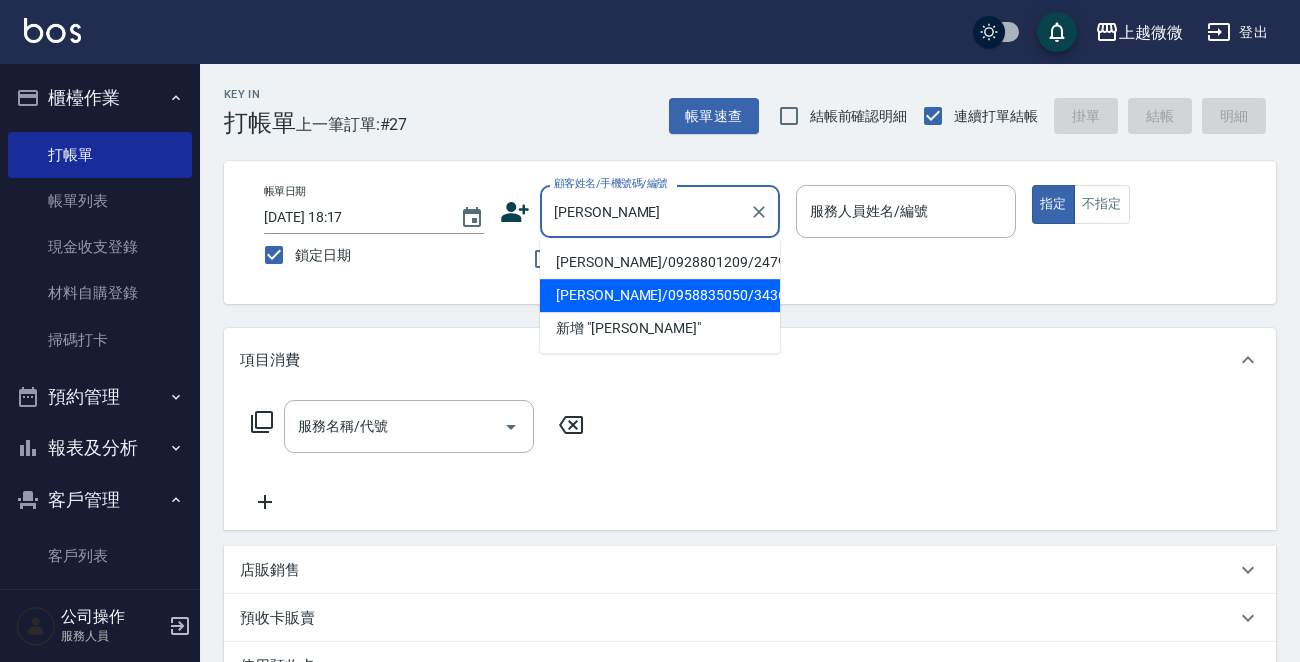 click on "[PERSON_NAME]/0958835050/3436" at bounding box center [660, 295] 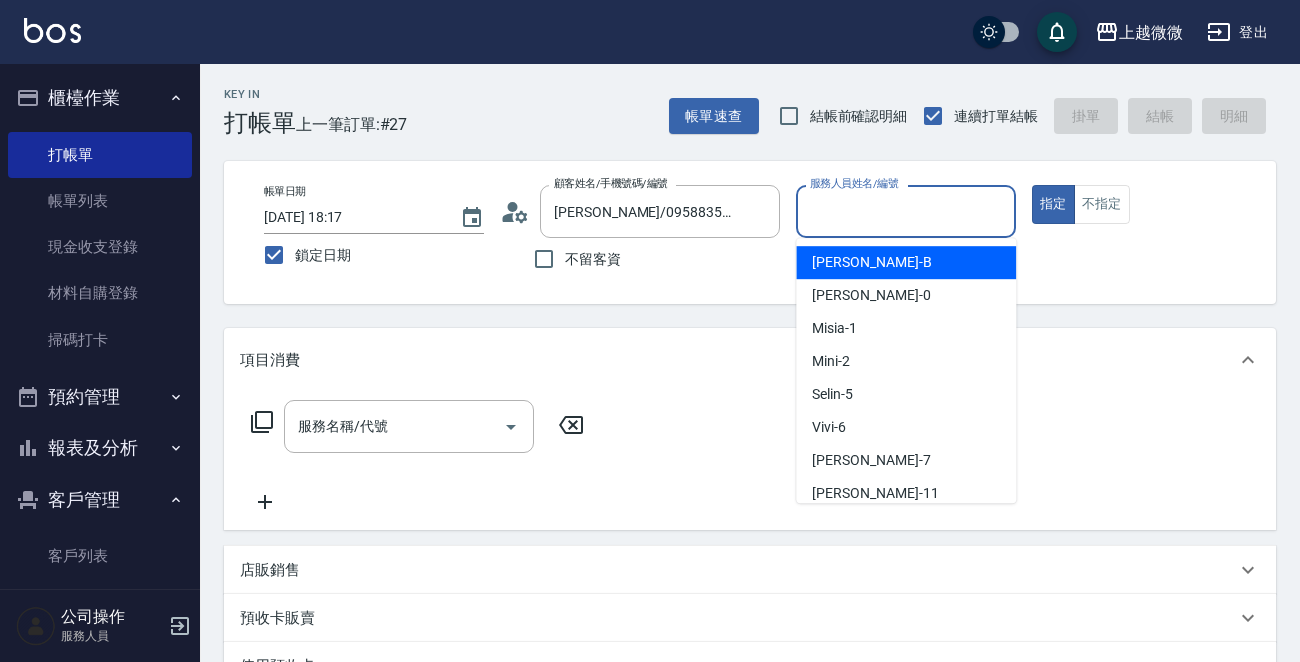 drag, startPoint x: 957, startPoint y: 219, endPoint x: 790, endPoint y: 219, distance: 167 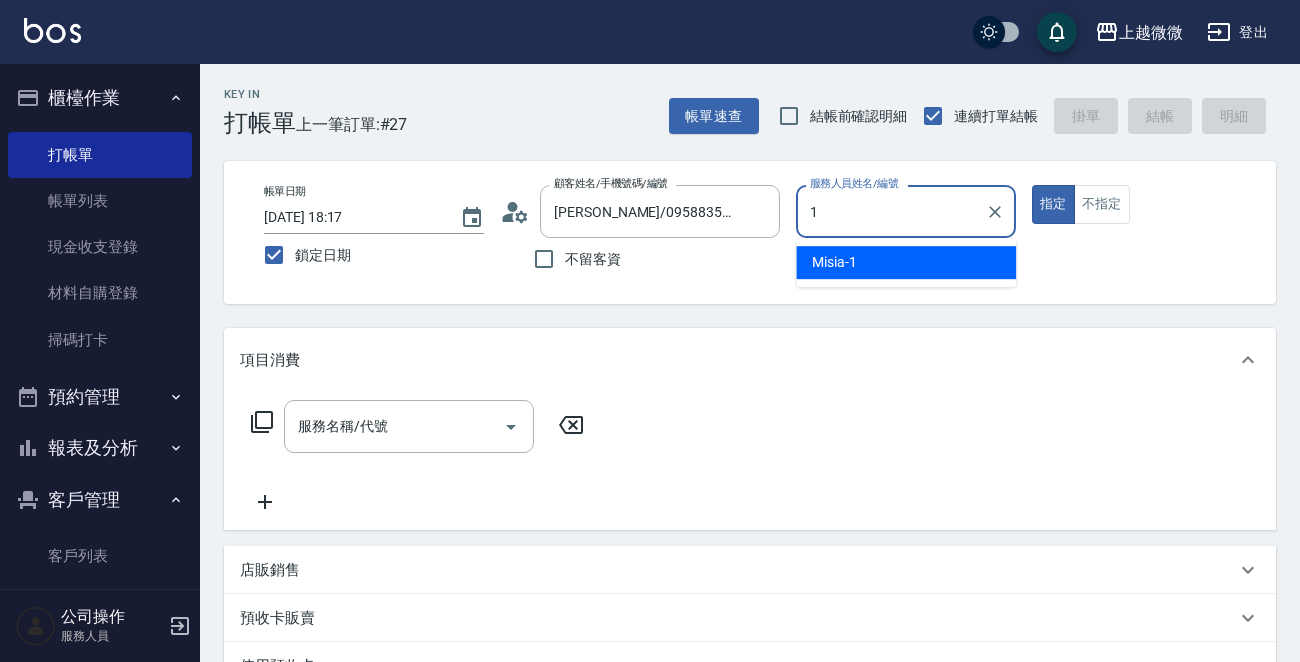 click on "Misia -1" at bounding box center (906, 262) 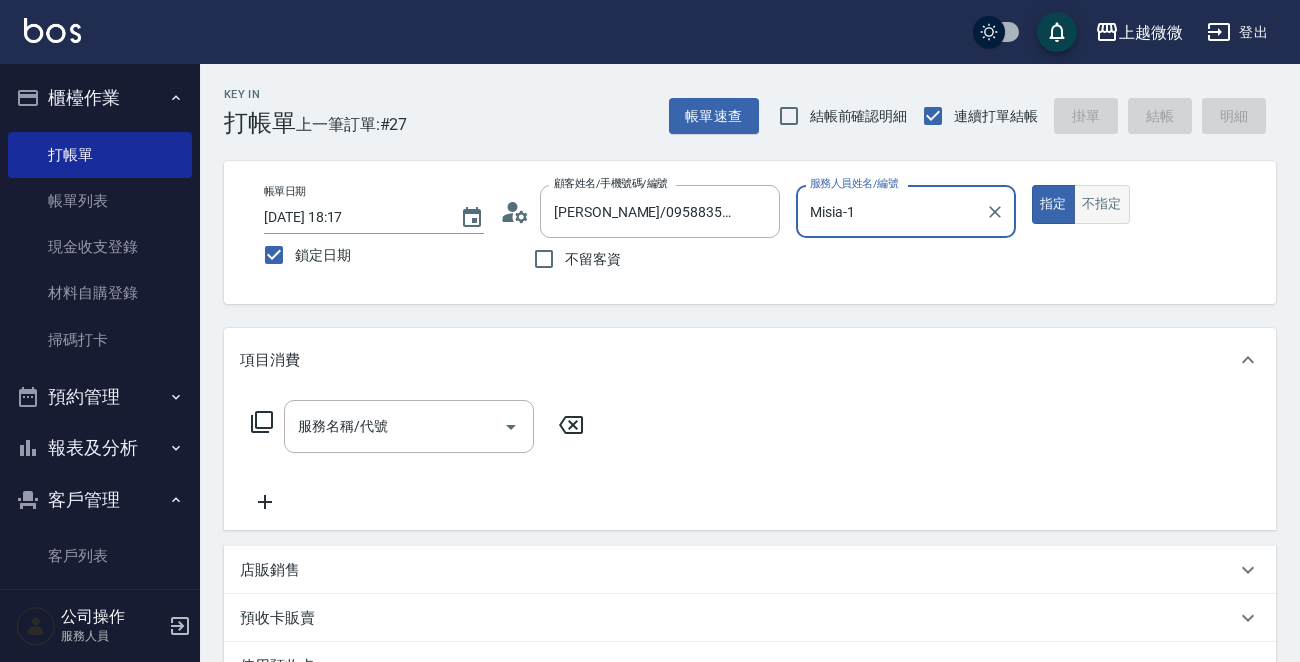 click on "不指定" at bounding box center (1102, 204) 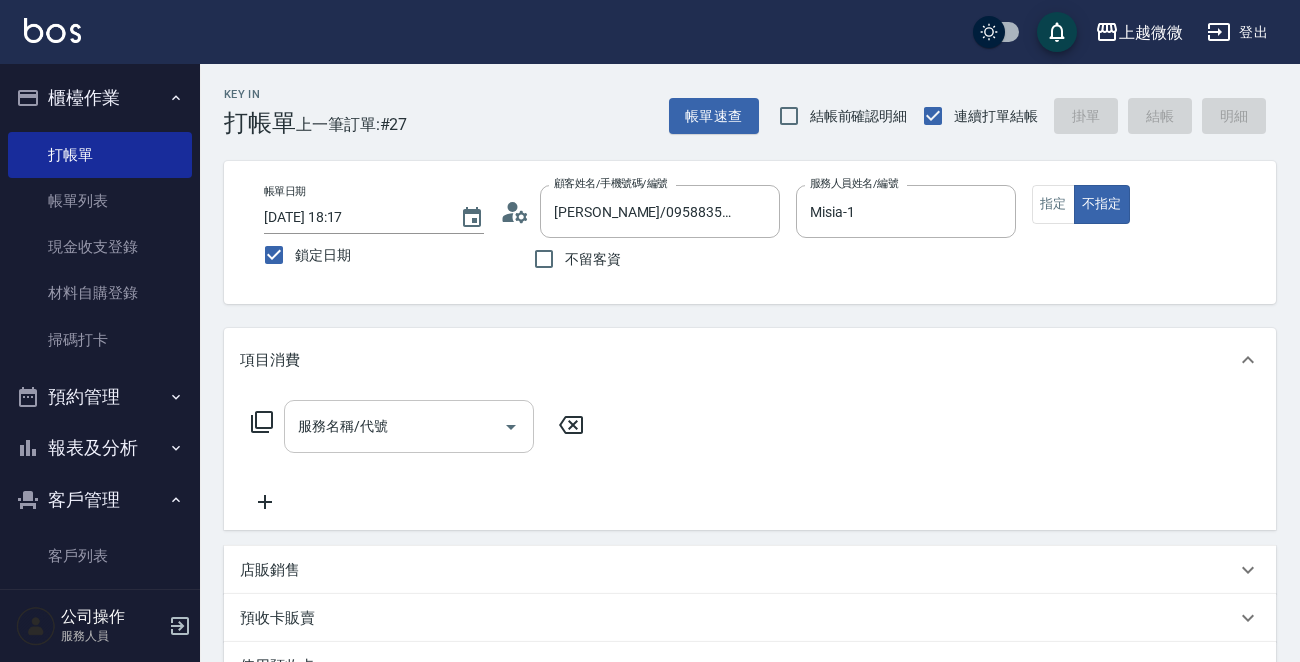 click on "服務名稱/代號 服務名稱/代號" at bounding box center [409, 426] 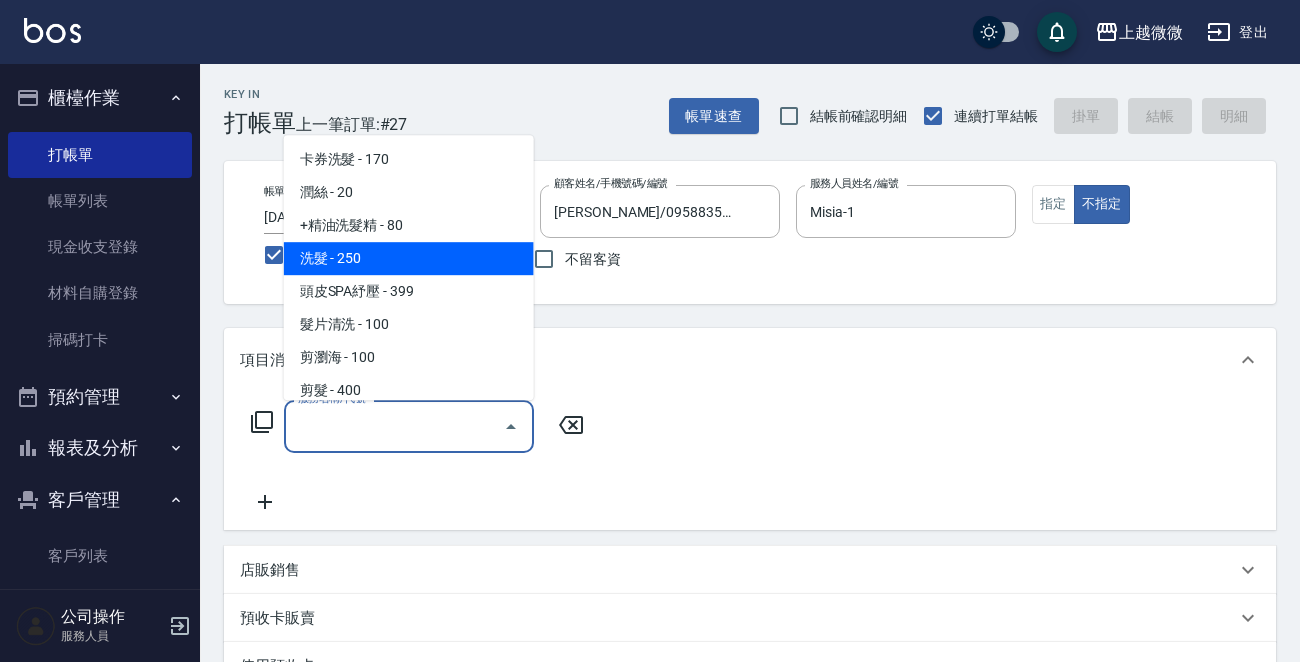 click on "洗髮 - 250" at bounding box center [409, 258] 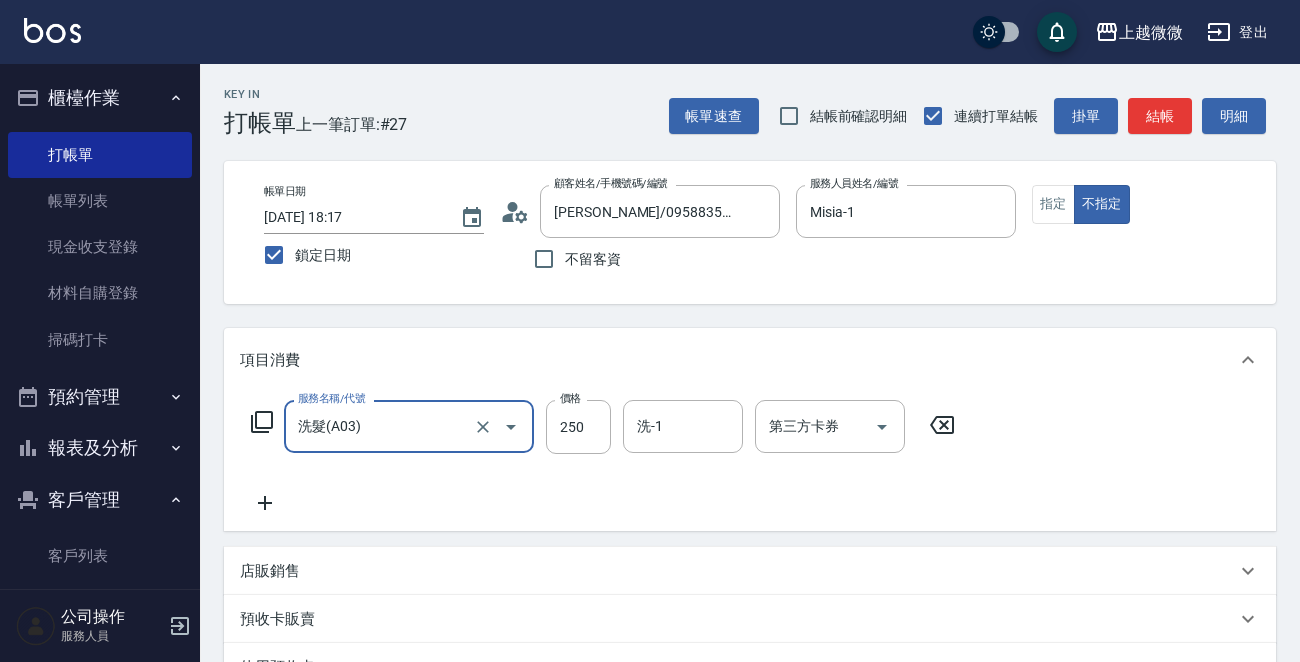 click 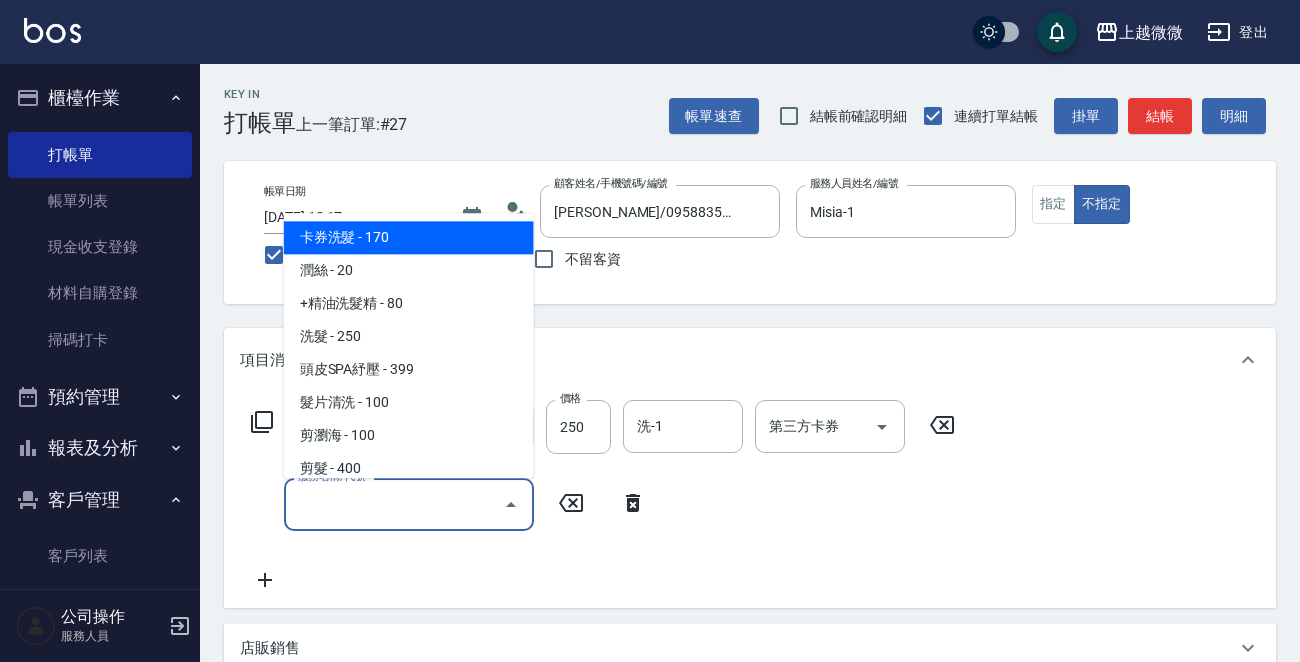 click on "服務名稱/代號" at bounding box center [394, 504] 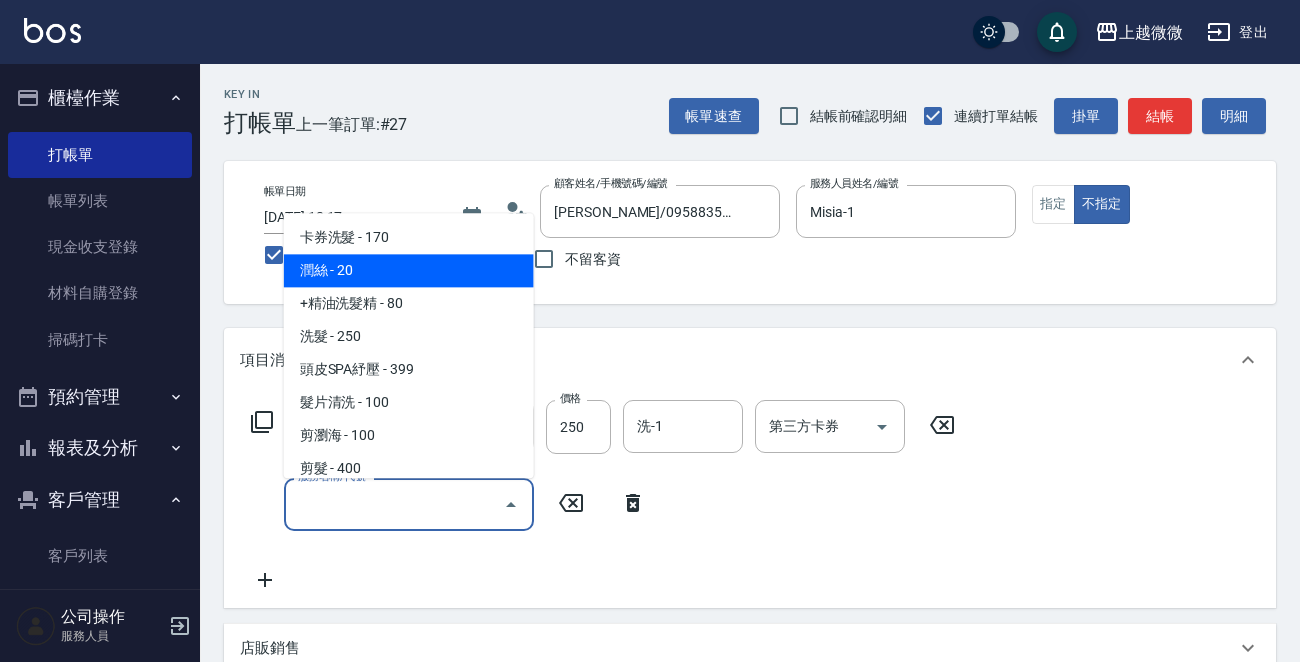 click on "潤絲 - 20" at bounding box center (409, 271) 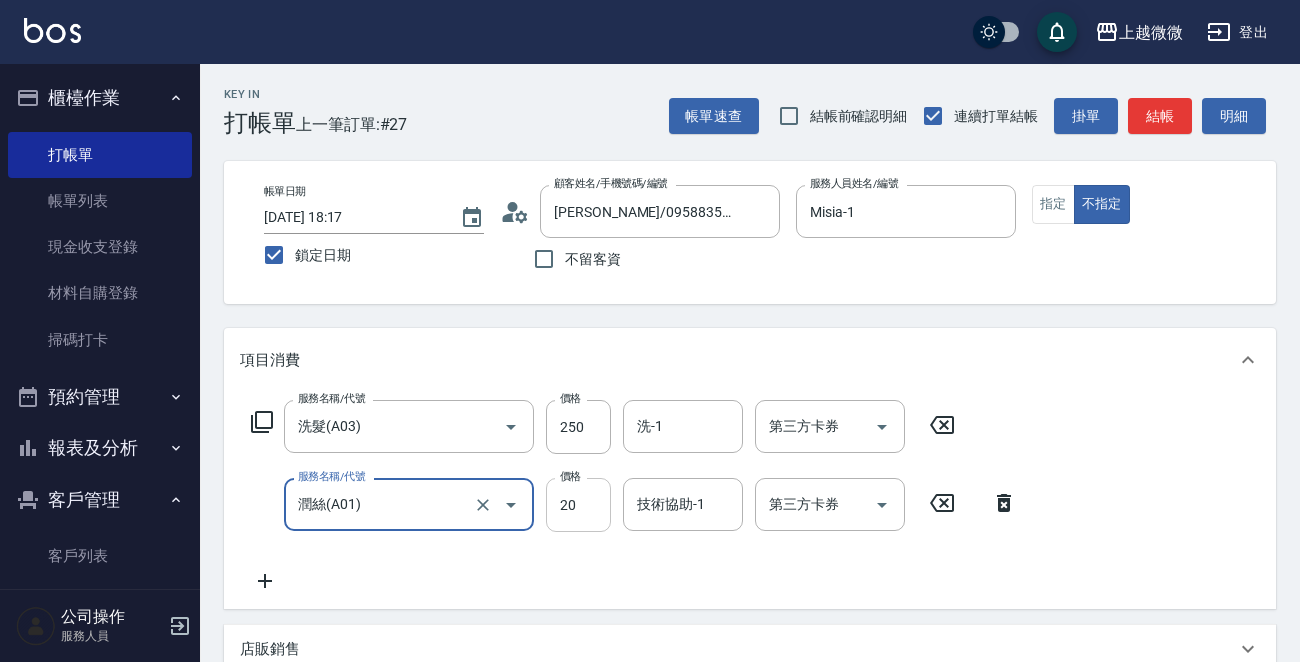 click on "20" at bounding box center (578, 505) 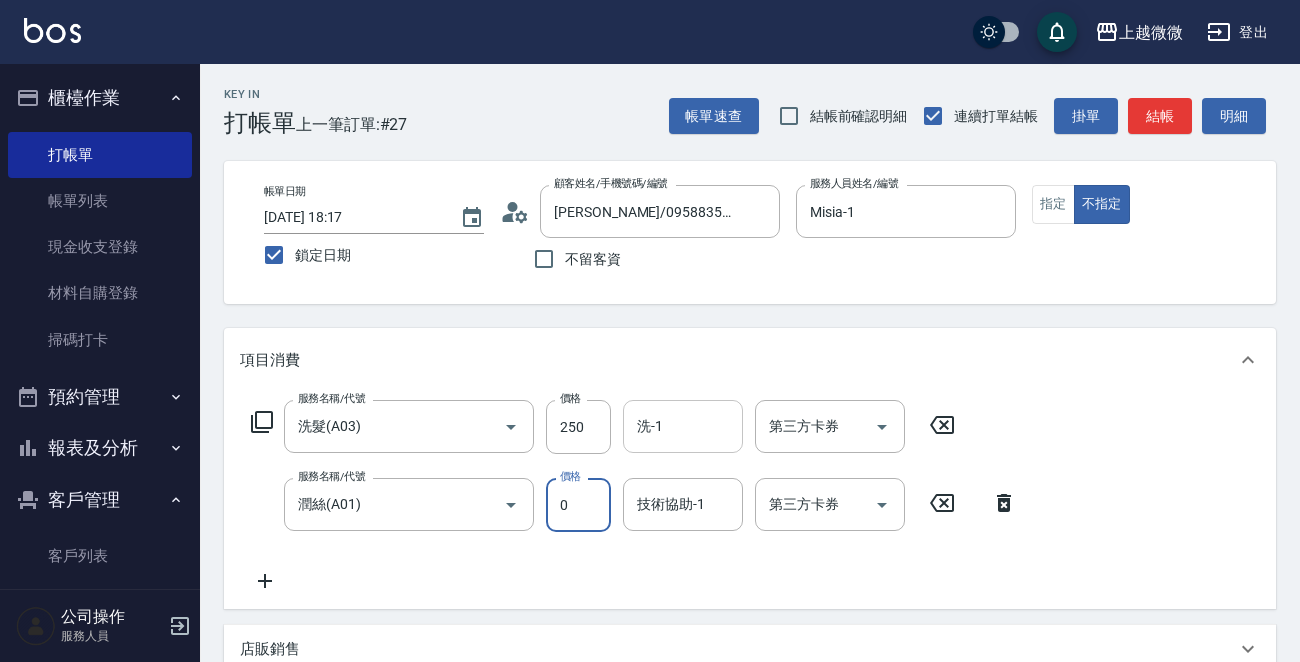 click on "洗-1" at bounding box center (683, 426) 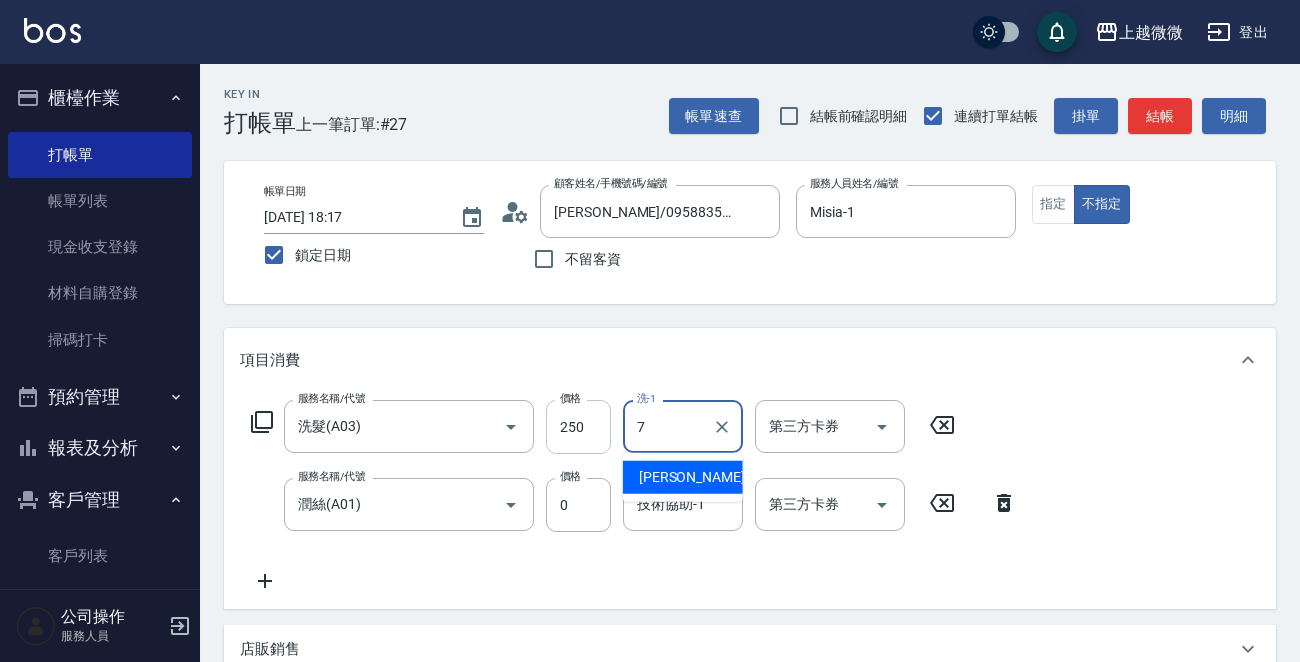 drag, startPoint x: 675, startPoint y: 431, endPoint x: 600, endPoint y: 439, distance: 75.42546 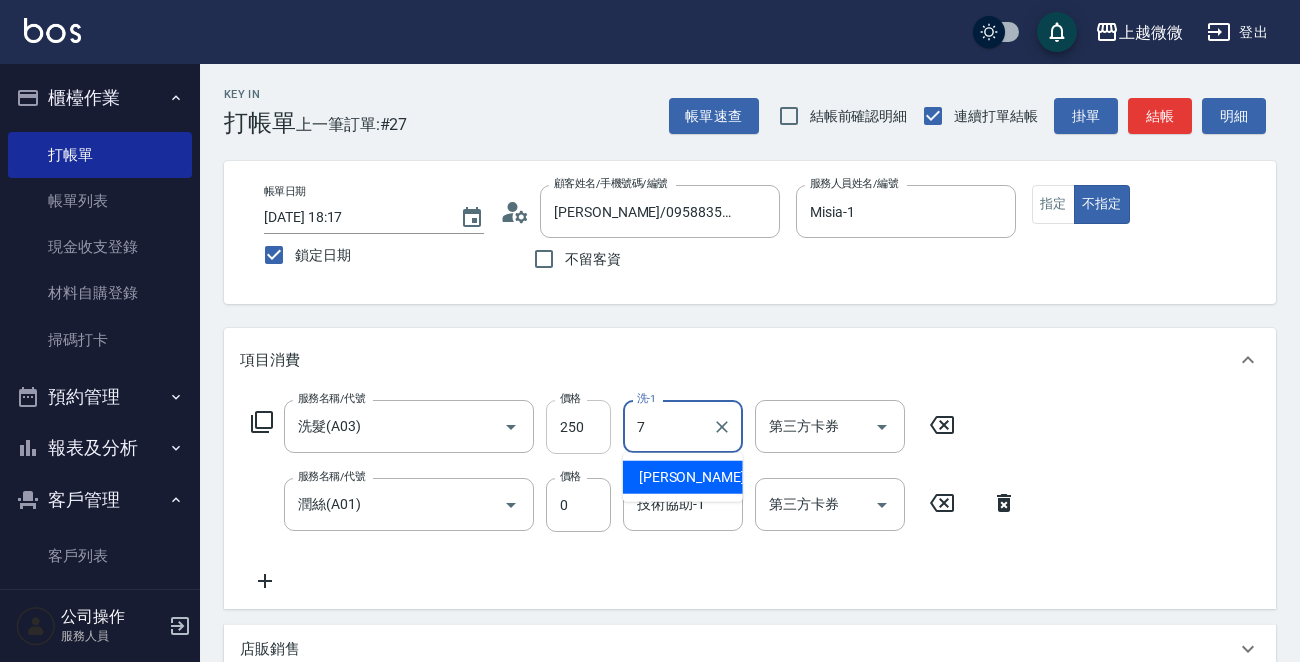 click on "服務名稱/代號 洗髮(A03) 服務名稱/代號 價格 250 價格 洗-1 7 洗-1 第三方卡券 第三方卡券" at bounding box center (603, 427) 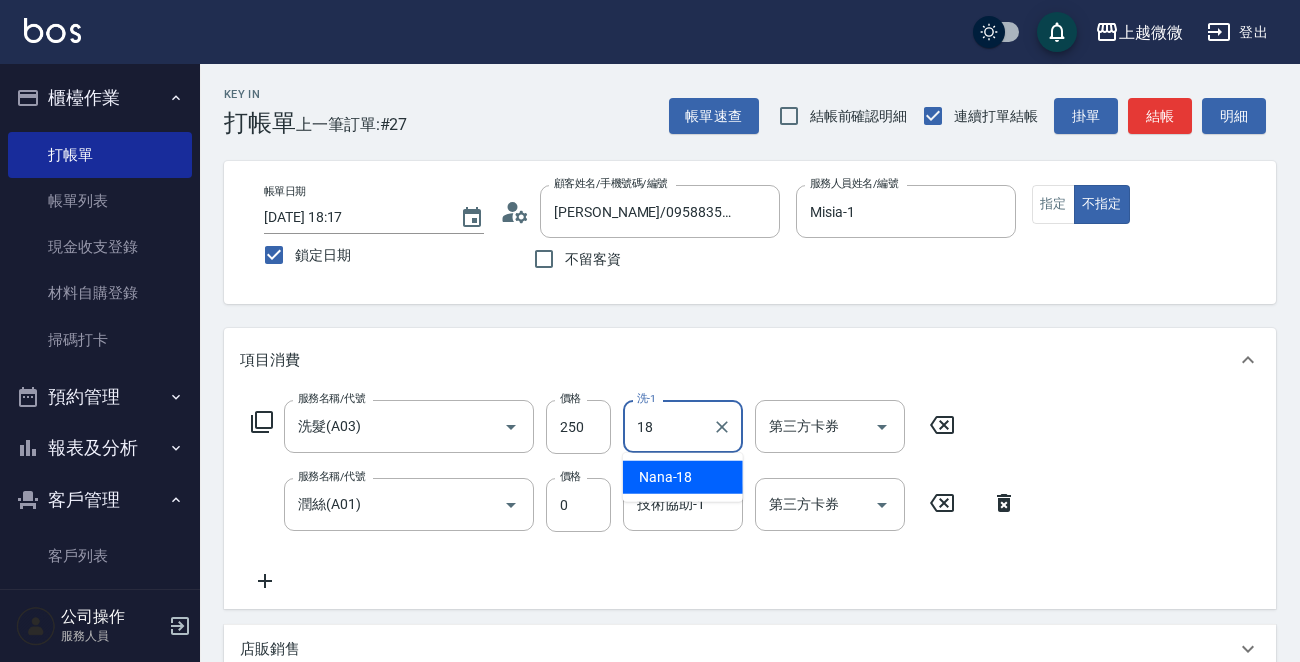 click on "Nana -18" at bounding box center (666, 477) 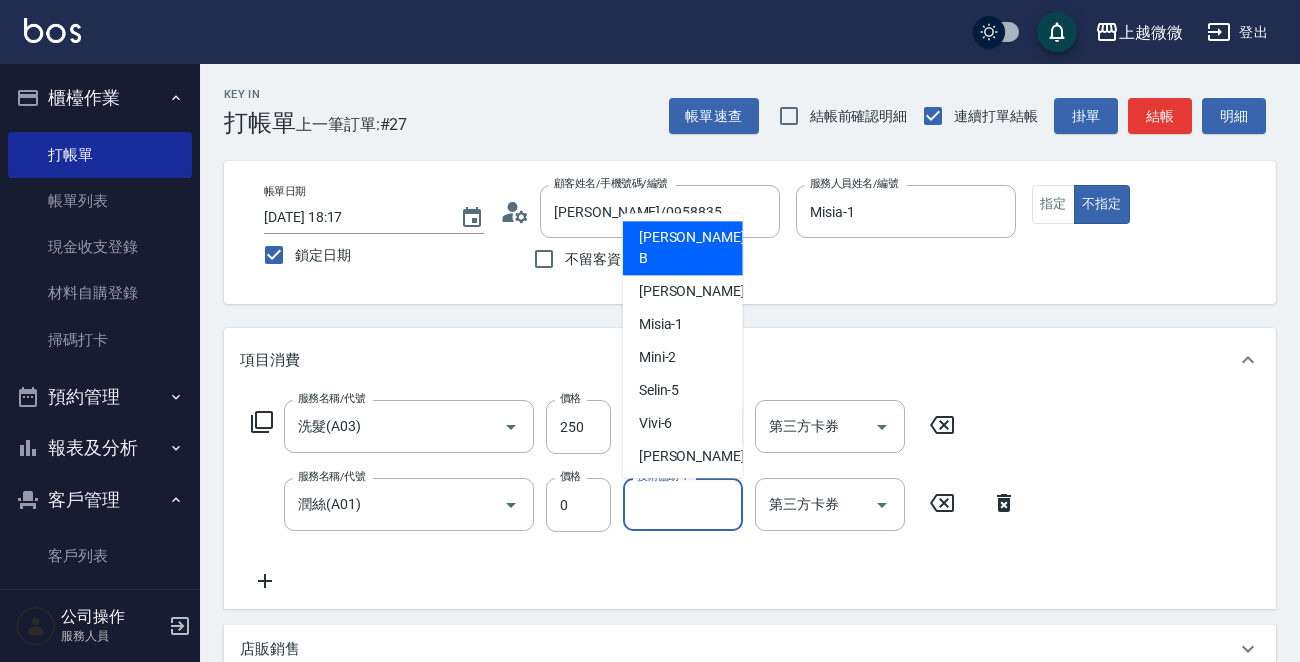 click on "技術協助-1" at bounding box center [683, 504] 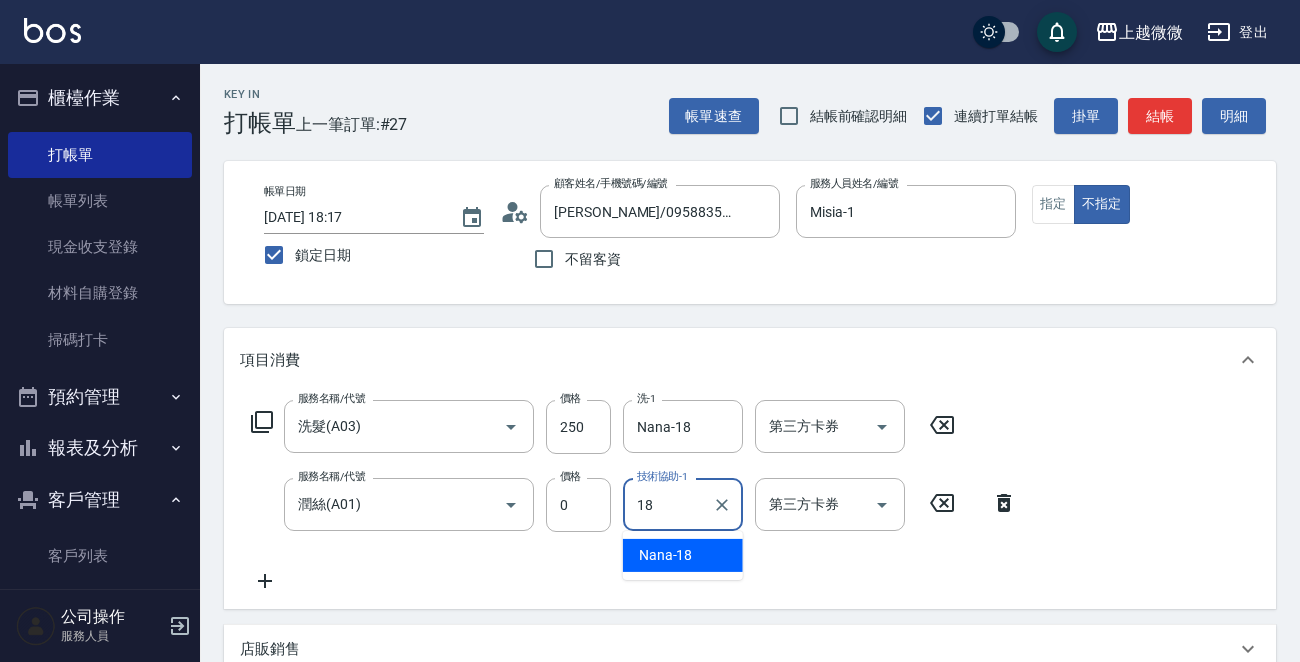 click on "Nana -18" at bounding box center [683, 555] 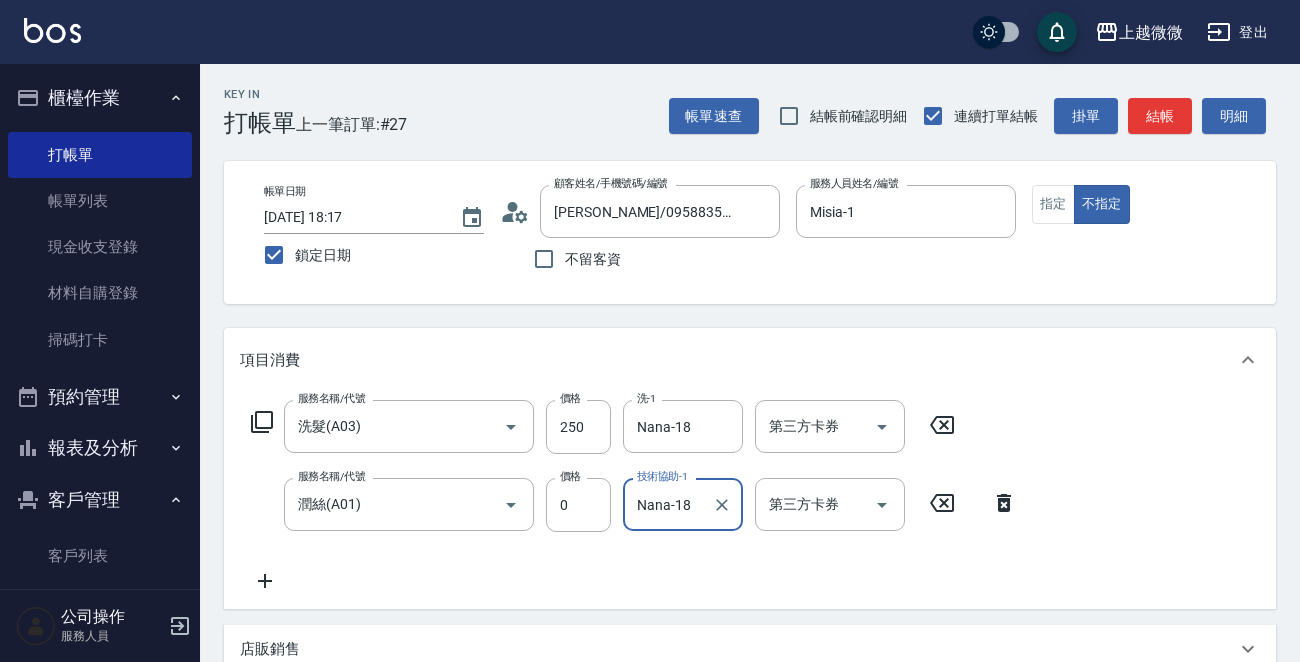 scroll, scrollTop: 425, scrollLeft: 0, axis: vertical 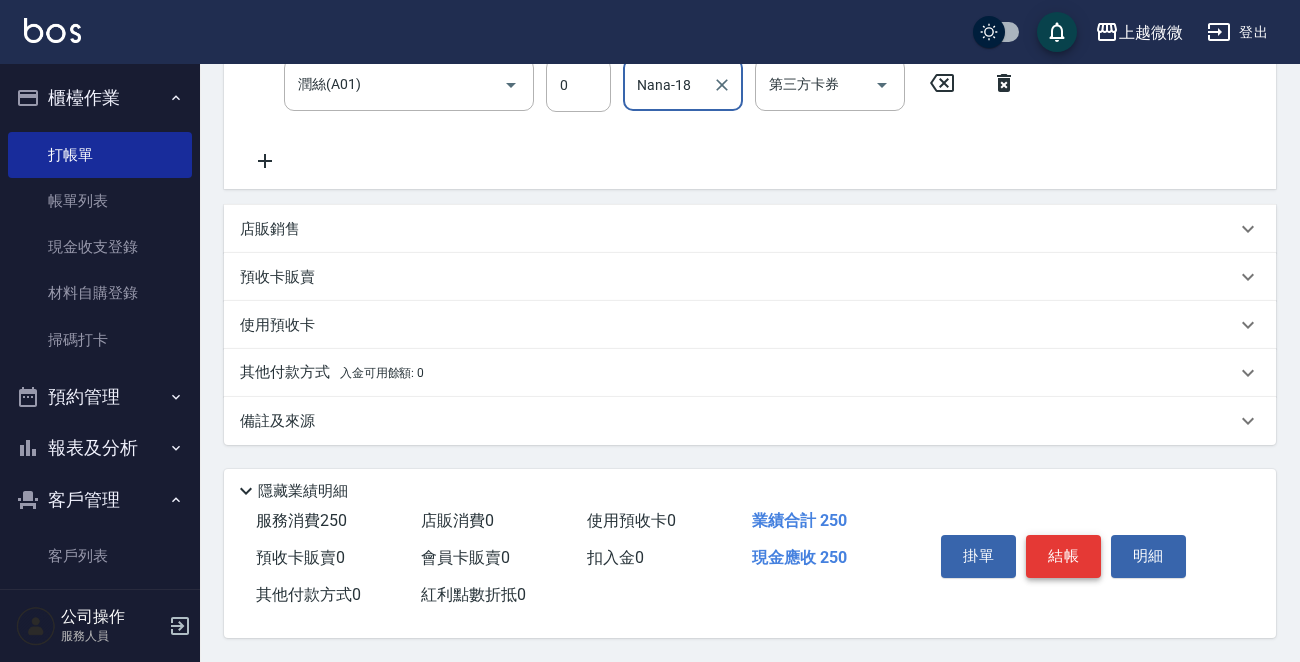 click on "結帳" at bounding box center (1063, 556) 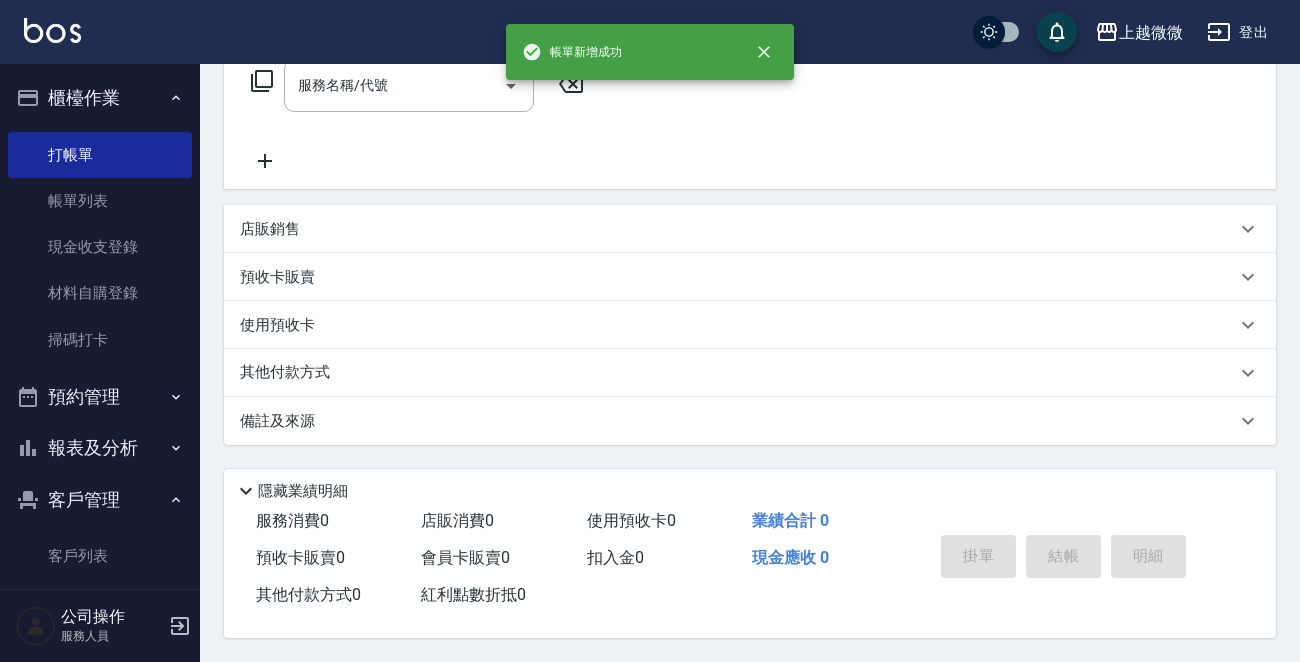 scroll, scrollTop: 0, scrollLeft: 0, axis: both 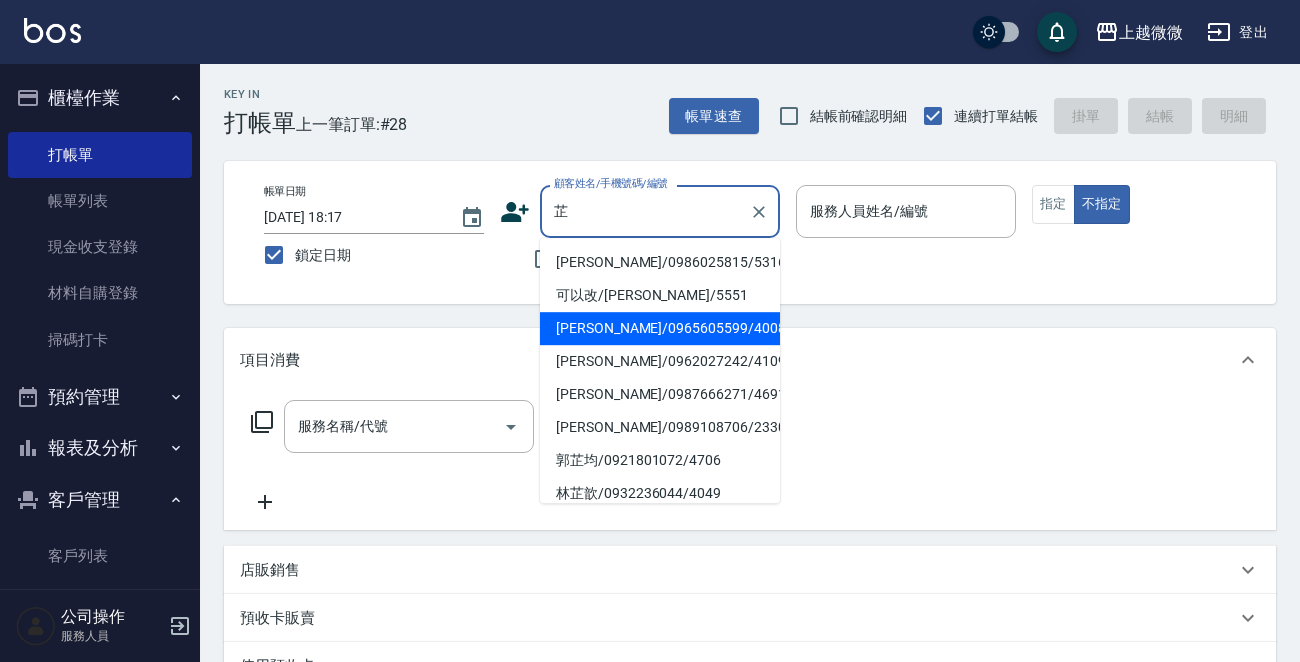 click on "[PERSON_NAME]/0965605599/4008" at bounding box center [660, 328] 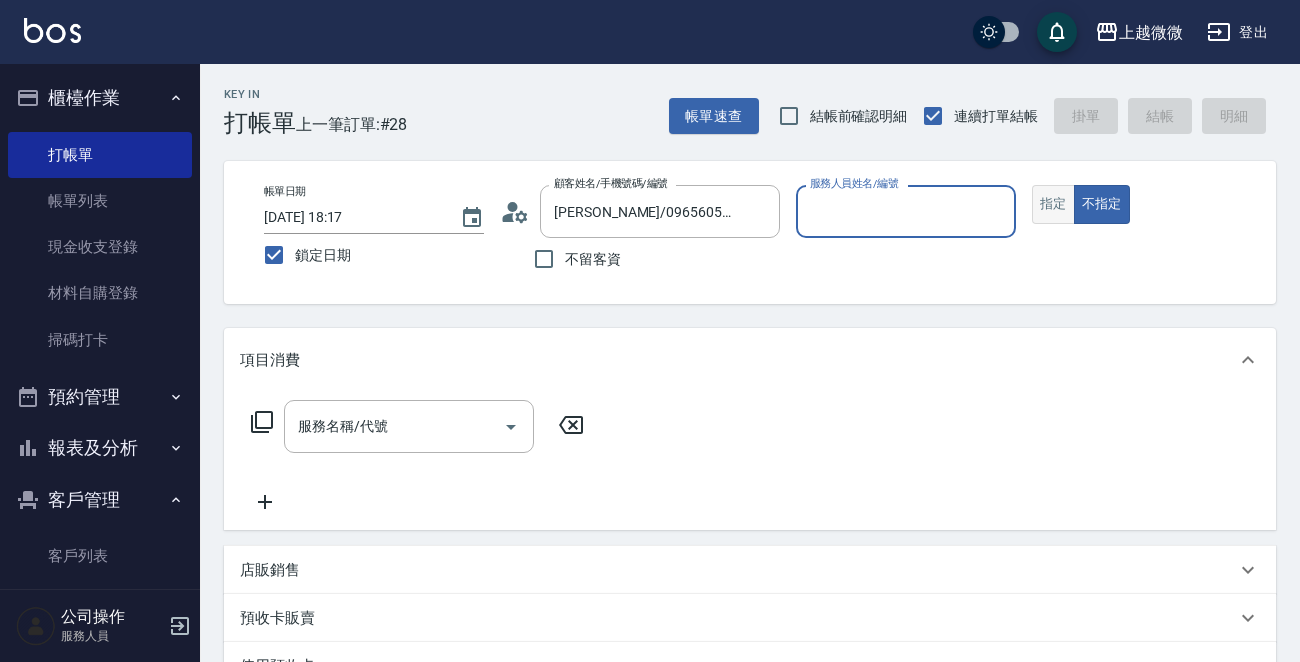click on "指定" at bounding box center [1053, 204] 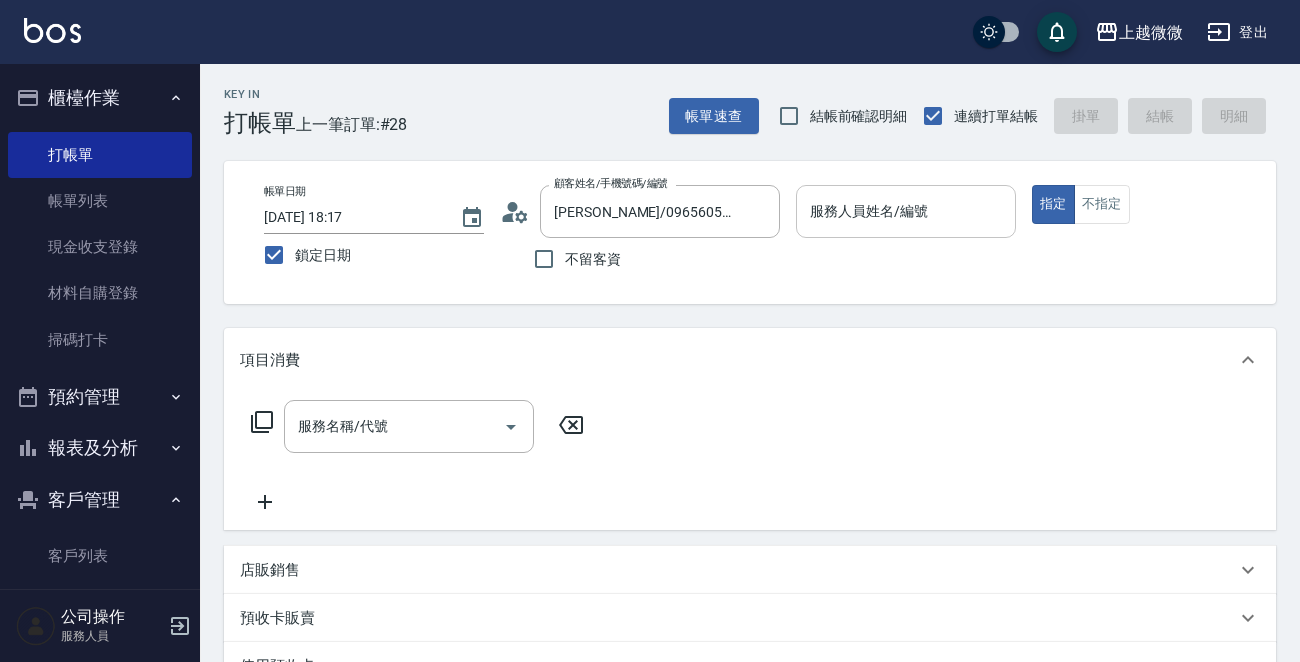 click on "服務人員姓名/編號" at bounding box center (906, 211) 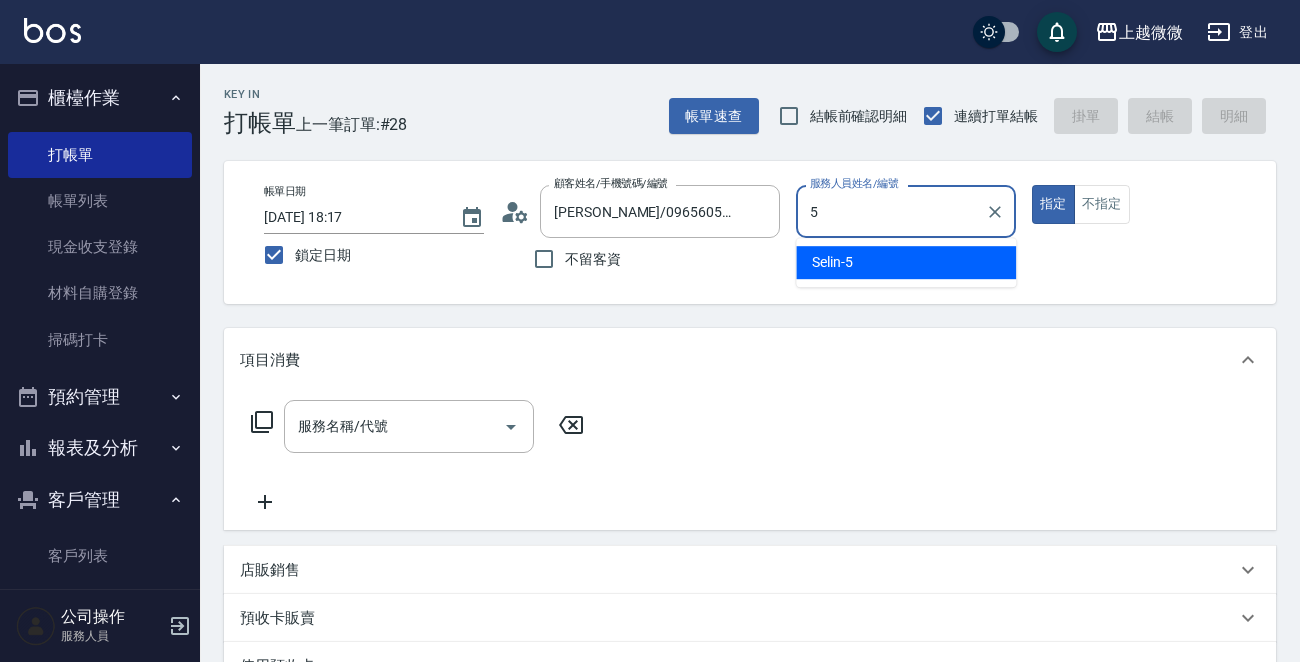 drag, startPoint x: 866, startPoint y: 262, endPoint x: 841, endPoint y: 300, distance: 45.486263 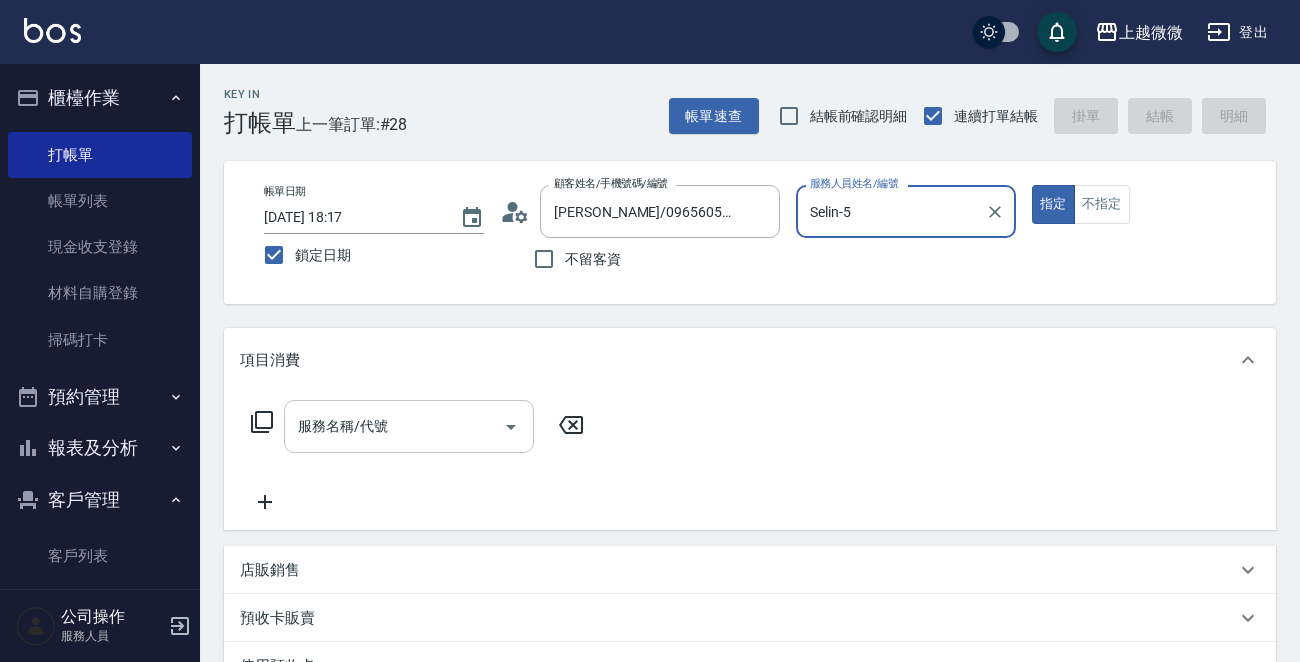 click on "服務名稱/代號" at bounding box center (394, 426) 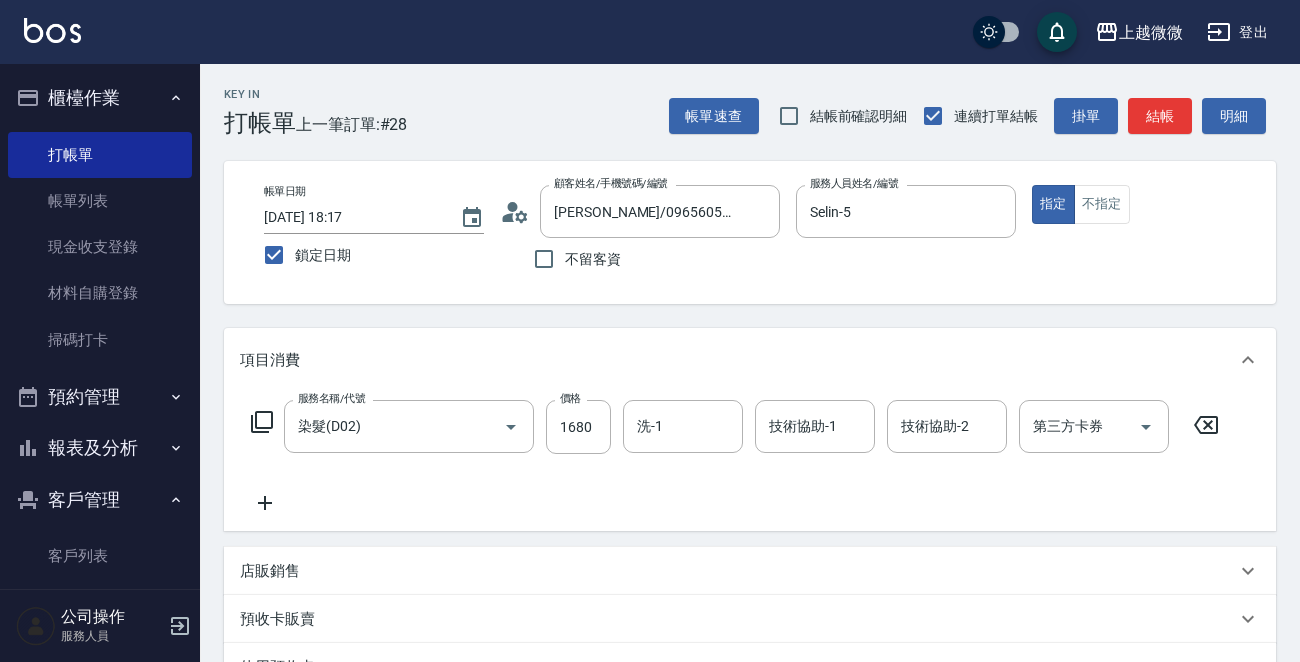 click 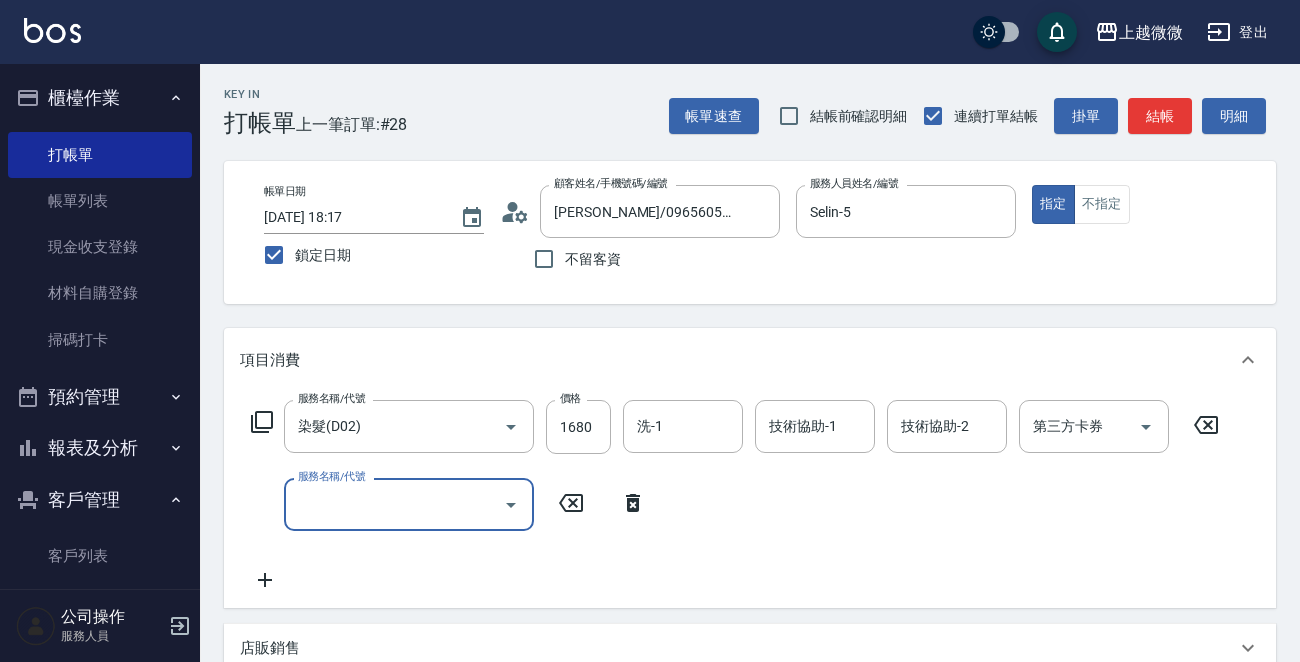 click on "服務名稱/代號 服務名稱/代號" at bounding box center (409, 504) 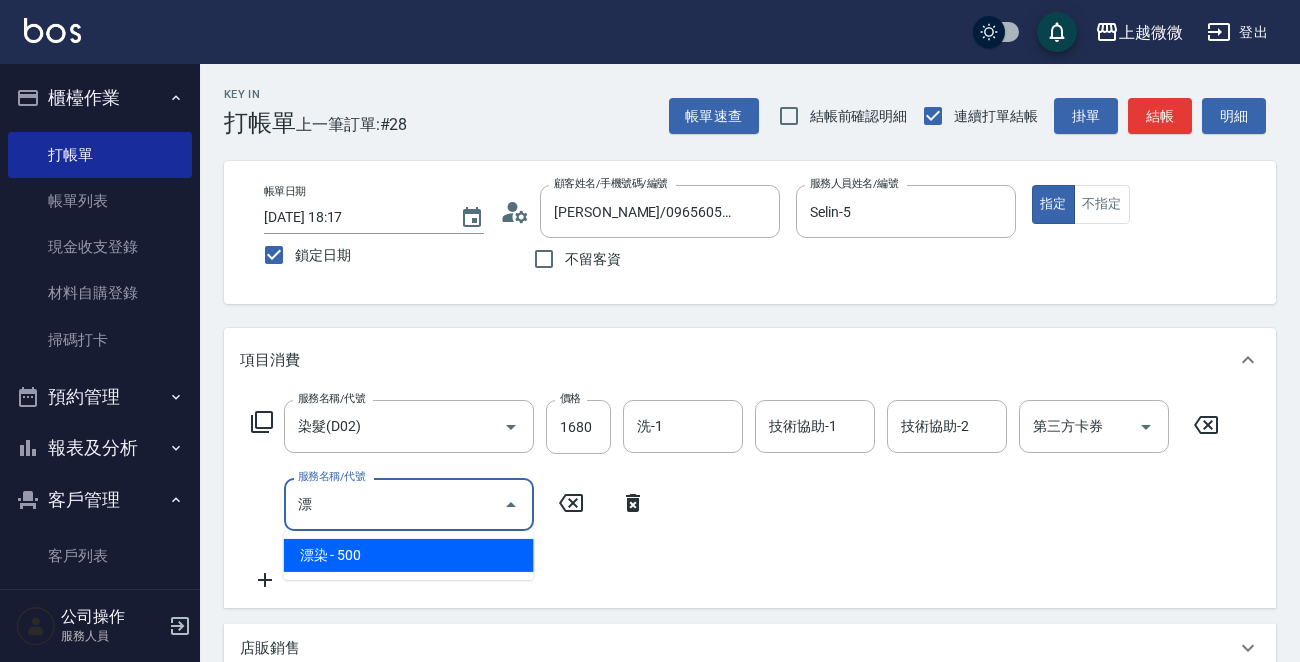 click on "漂染 - 500" at bounding box center (409, 555) 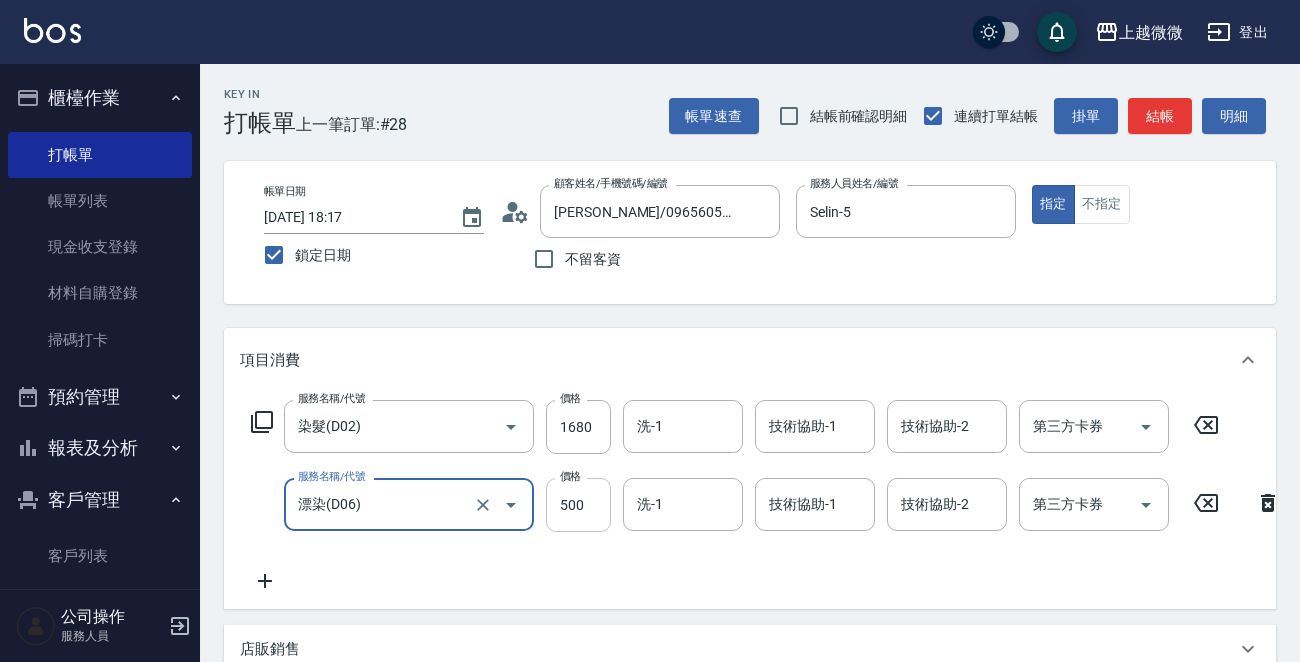 click on "500" at bounding box center (578, 505) 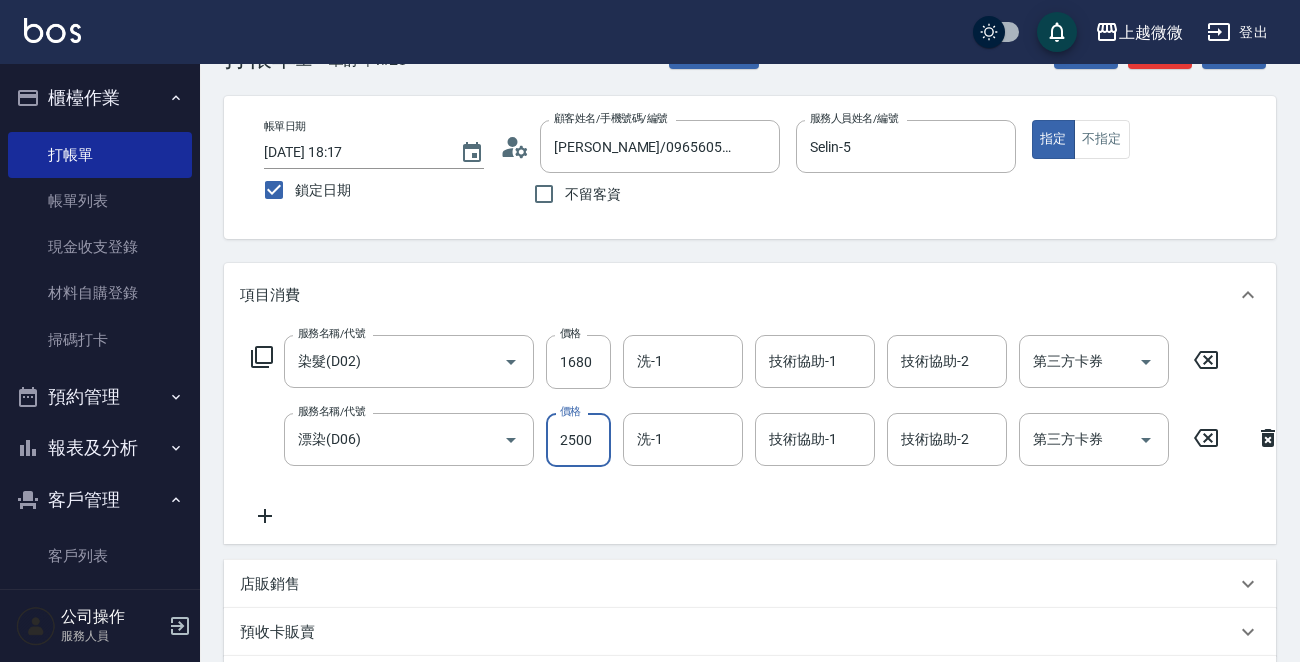 scroll, scrollTop: 100, scrollLeft: 0, axis: vertical 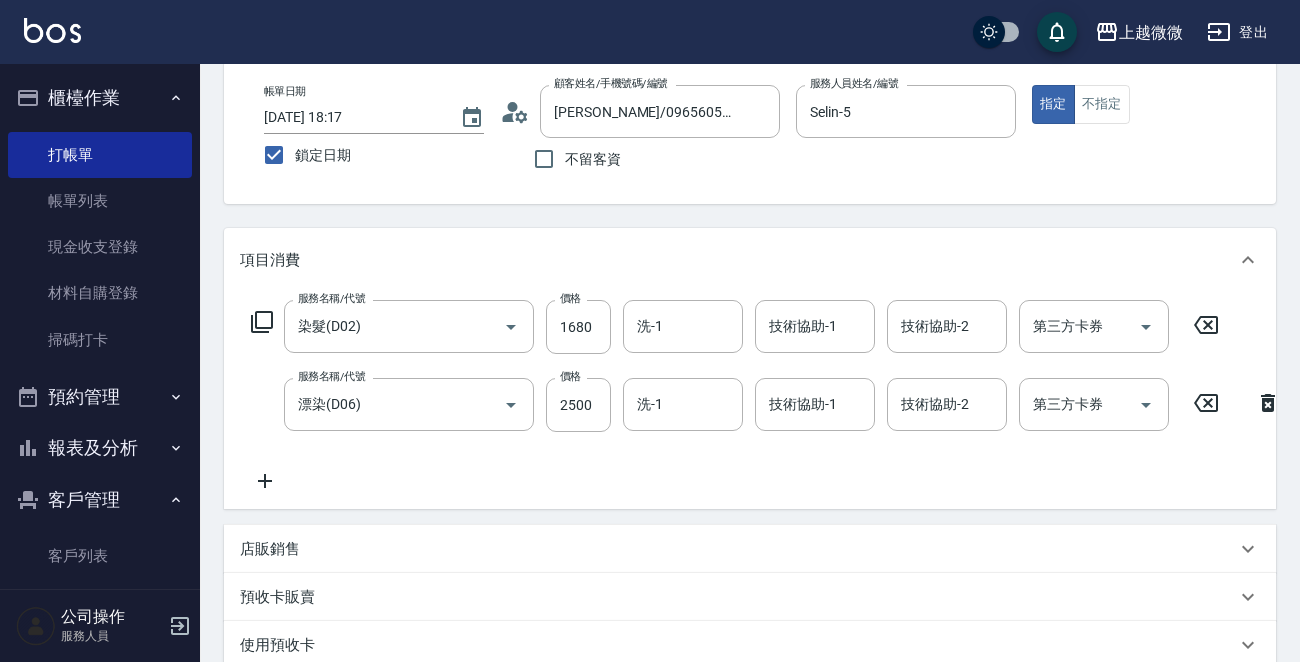 click 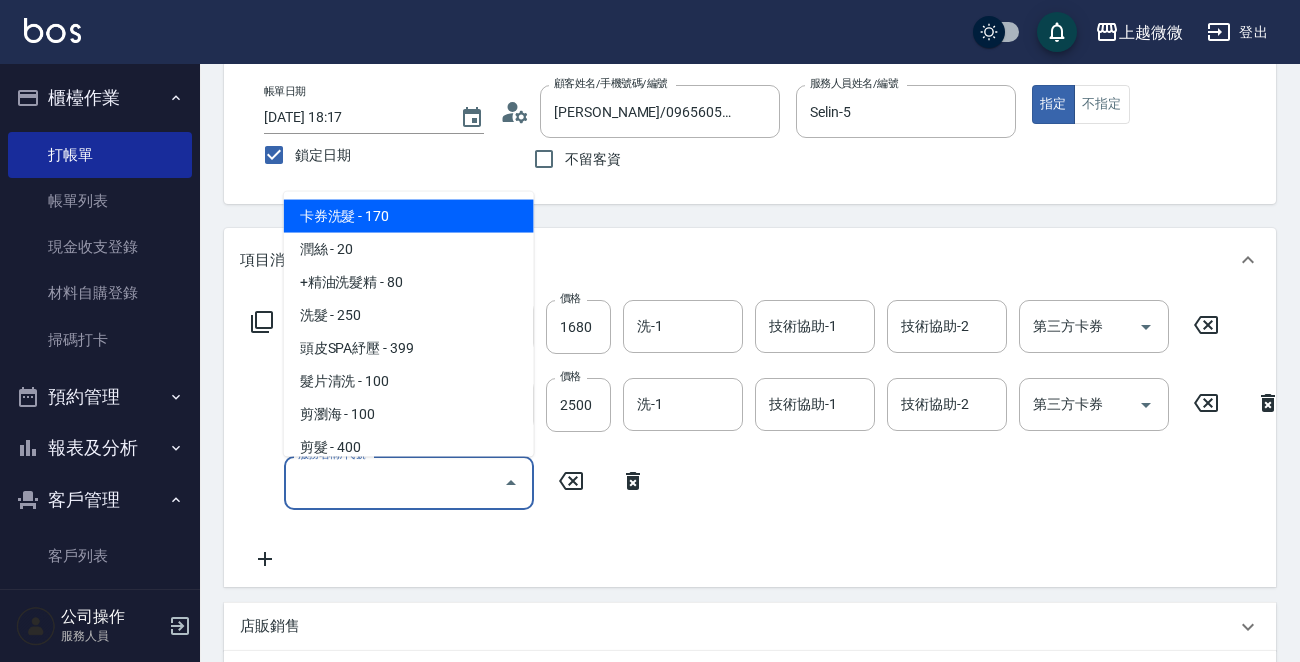 click on "服務名稱/代號" at bounding box center (394, 482) 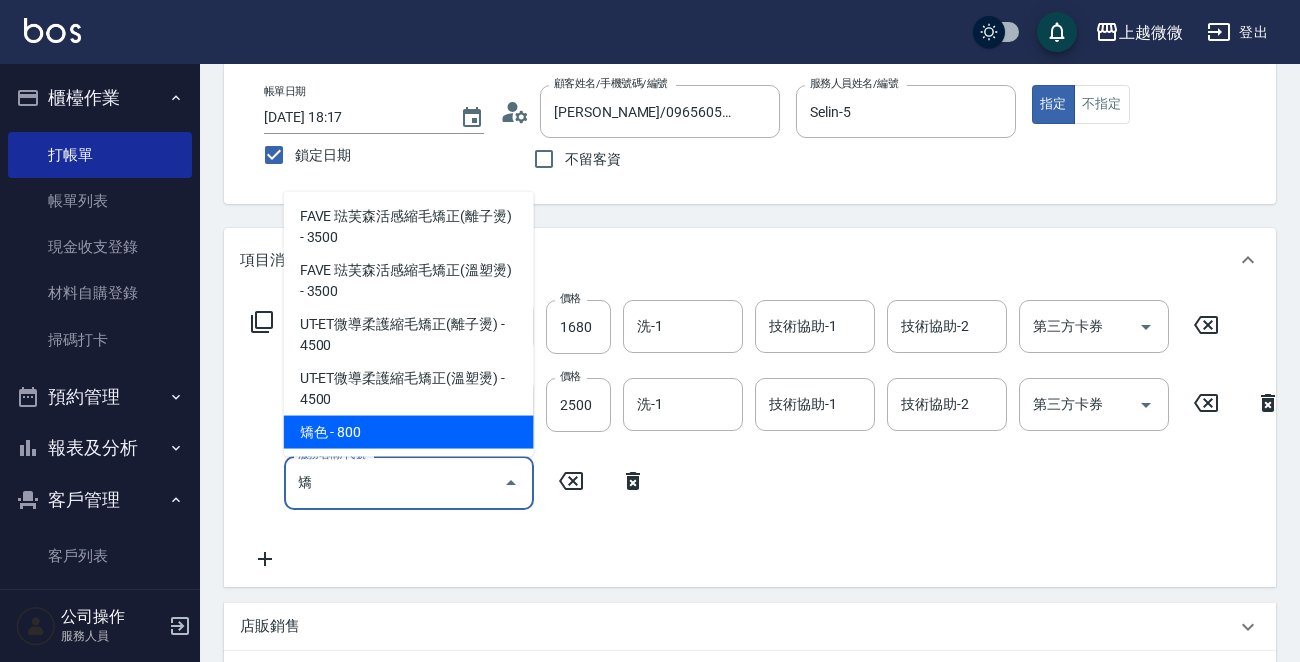 click on "矯色 - 800" at bounding box center (409, 432) 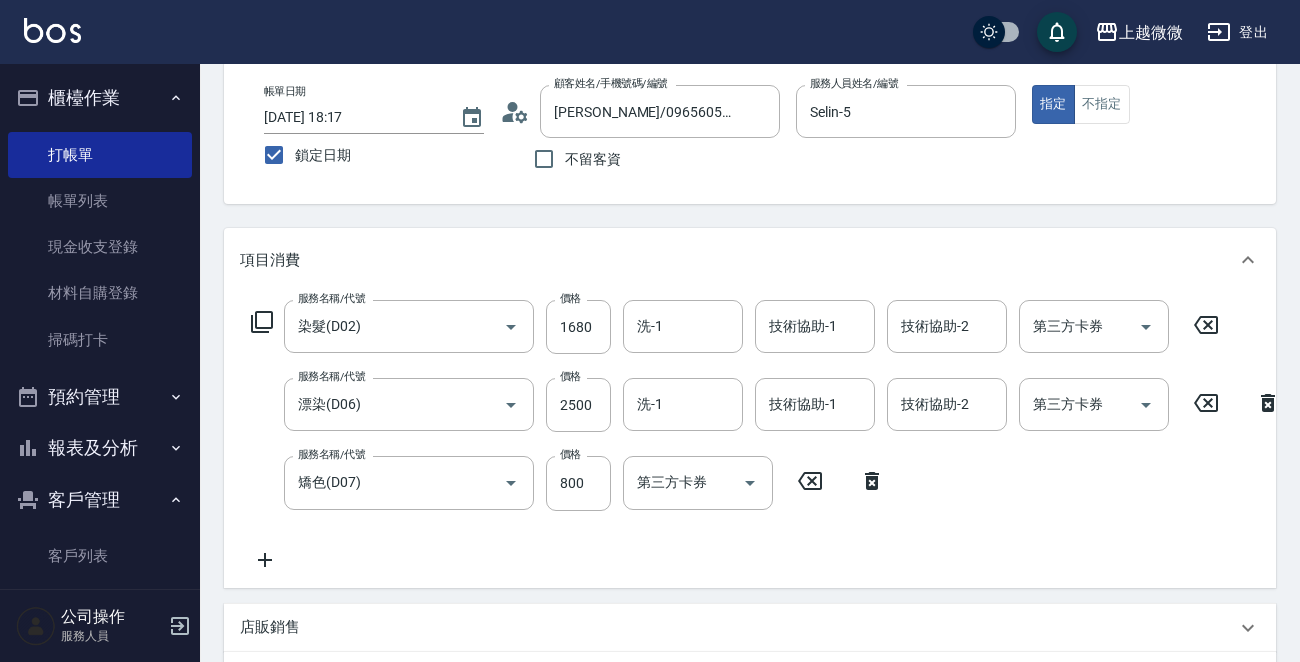 click 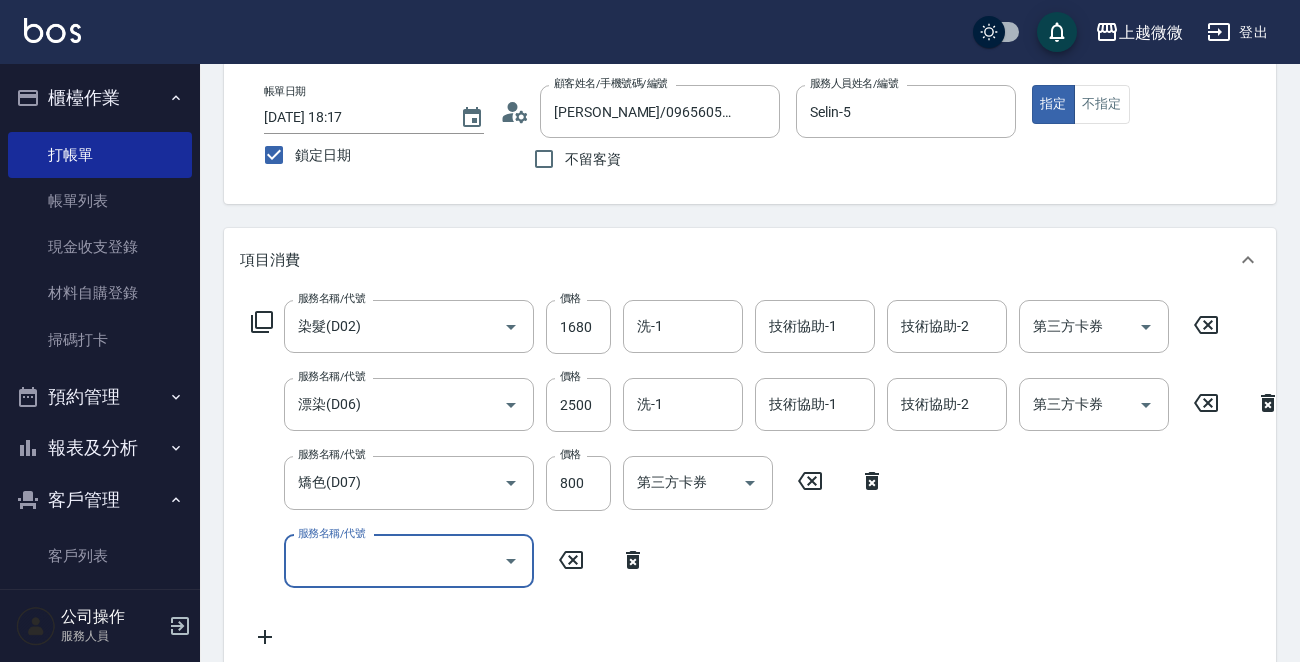 click on "服務名稱/代號 服務名稱/代號" at bounding box center (409, 561) 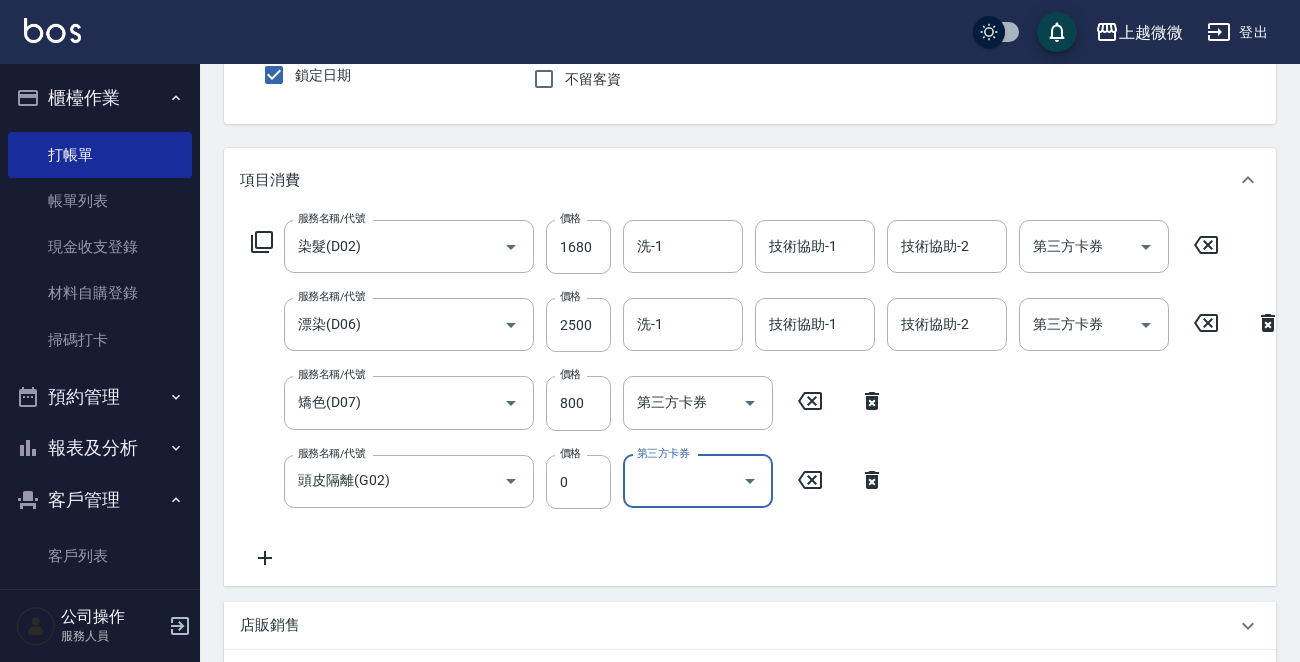 scroll, scrollTop: 300, scrollLeft: 0, axis: vertical 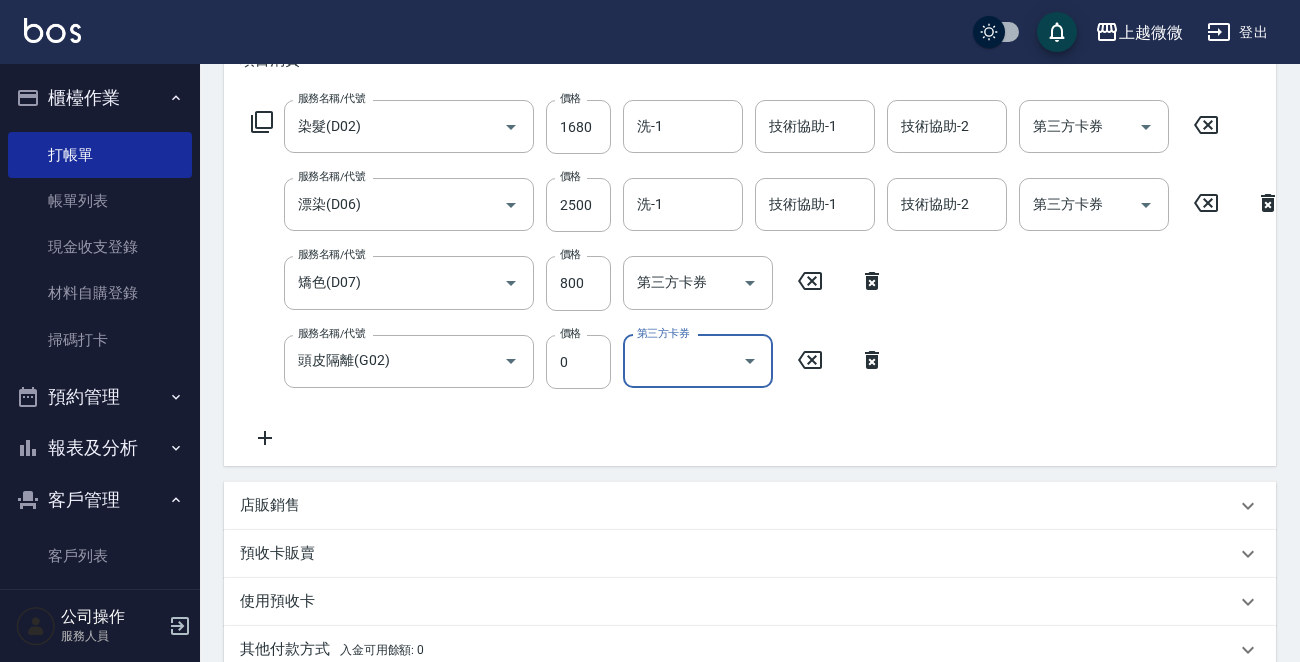 click on "店販銷售" at bounding box center [270, 505] 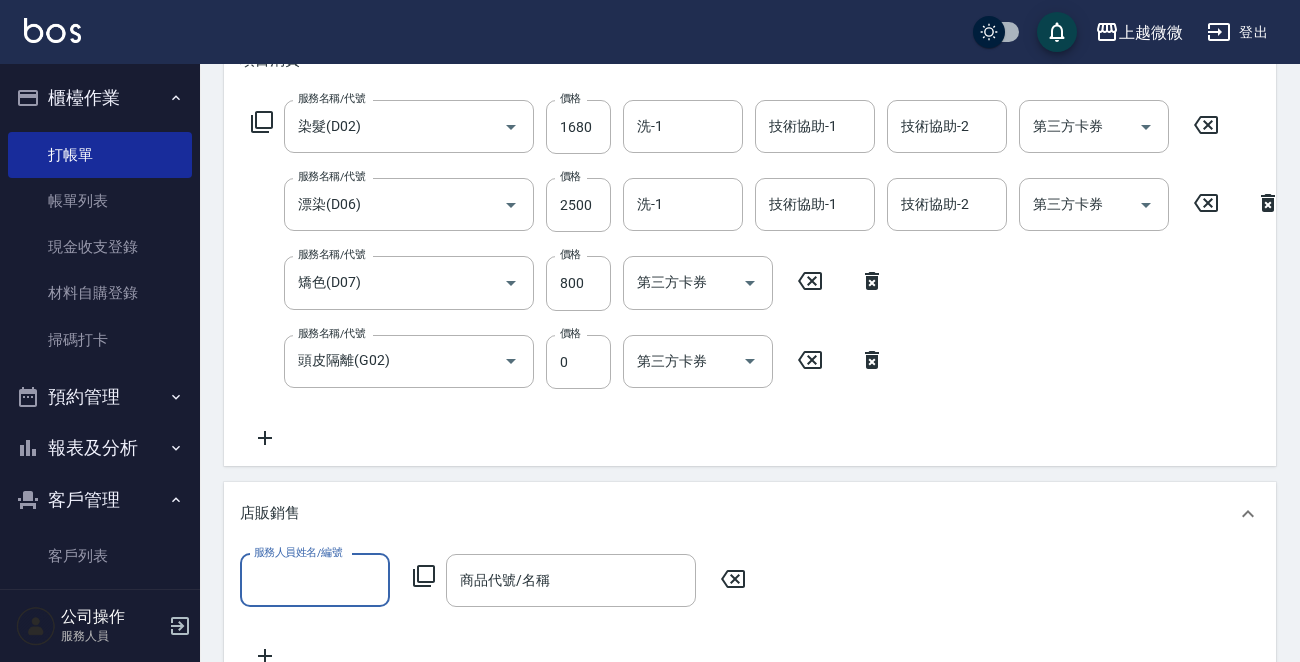 scroll, scrollTop: 0, scrollLeft: 0, axis: both 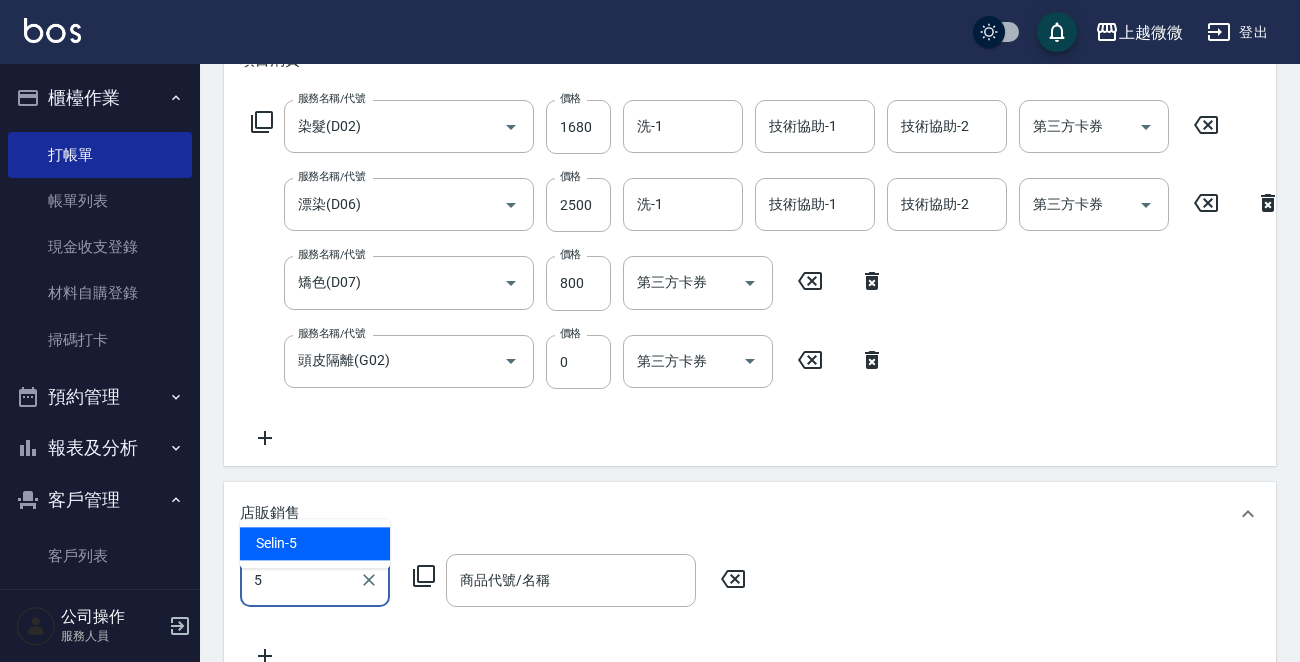 click on "Selin -5" at bounding box center [315, 543] 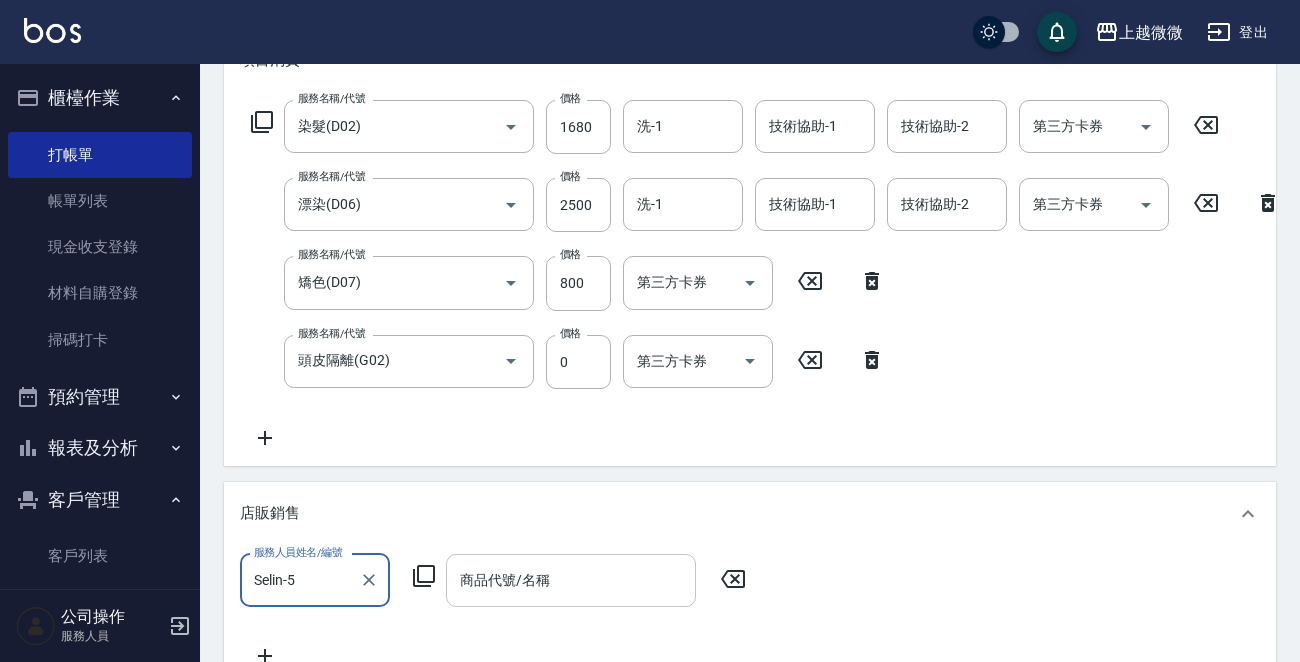 click on "商品代號/名稱 商品代號/名稱" at bounding box center [571, 580] 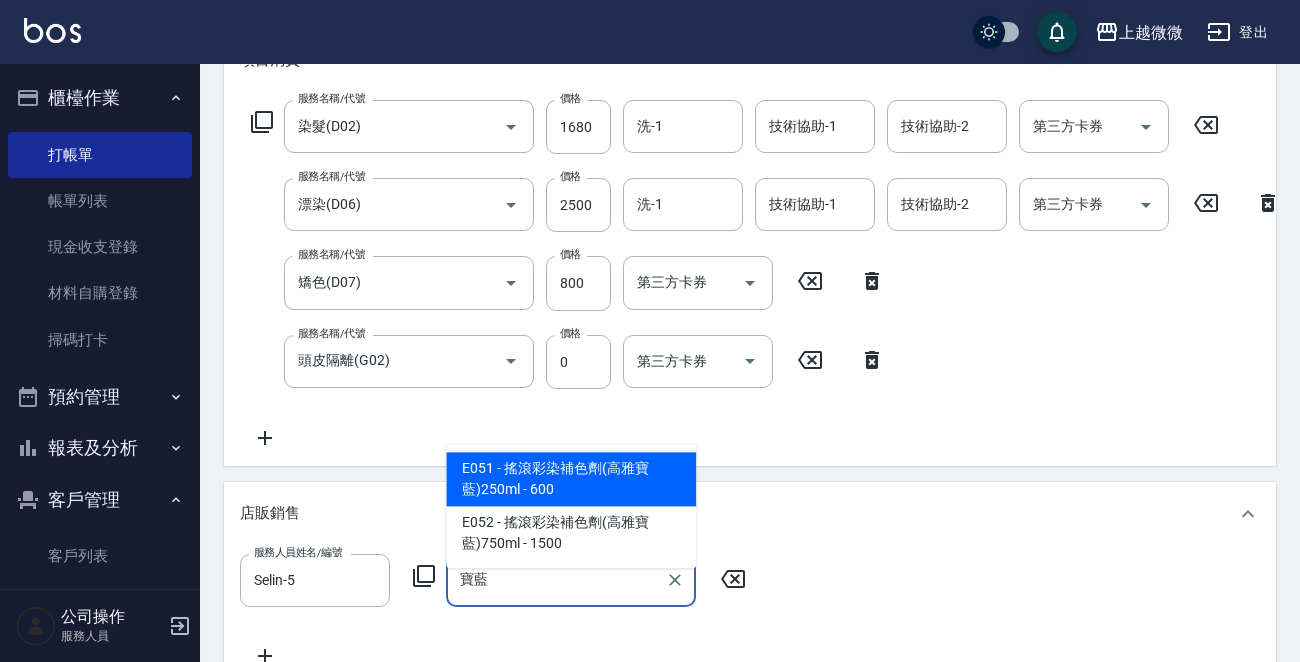 click on "E051 - 搖滾彩染補色劑(高雅寶藍)250ml - 600" at bounding box center [571, 479] 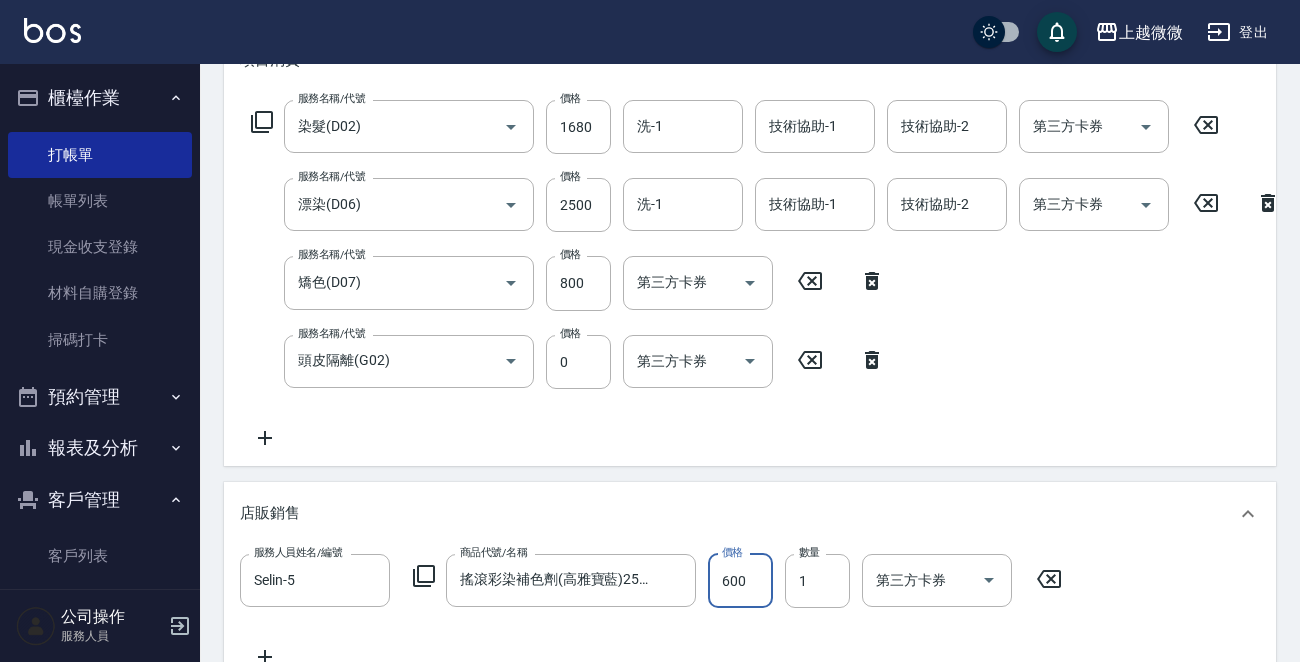 click on "600" at bounding box center [740, 581] 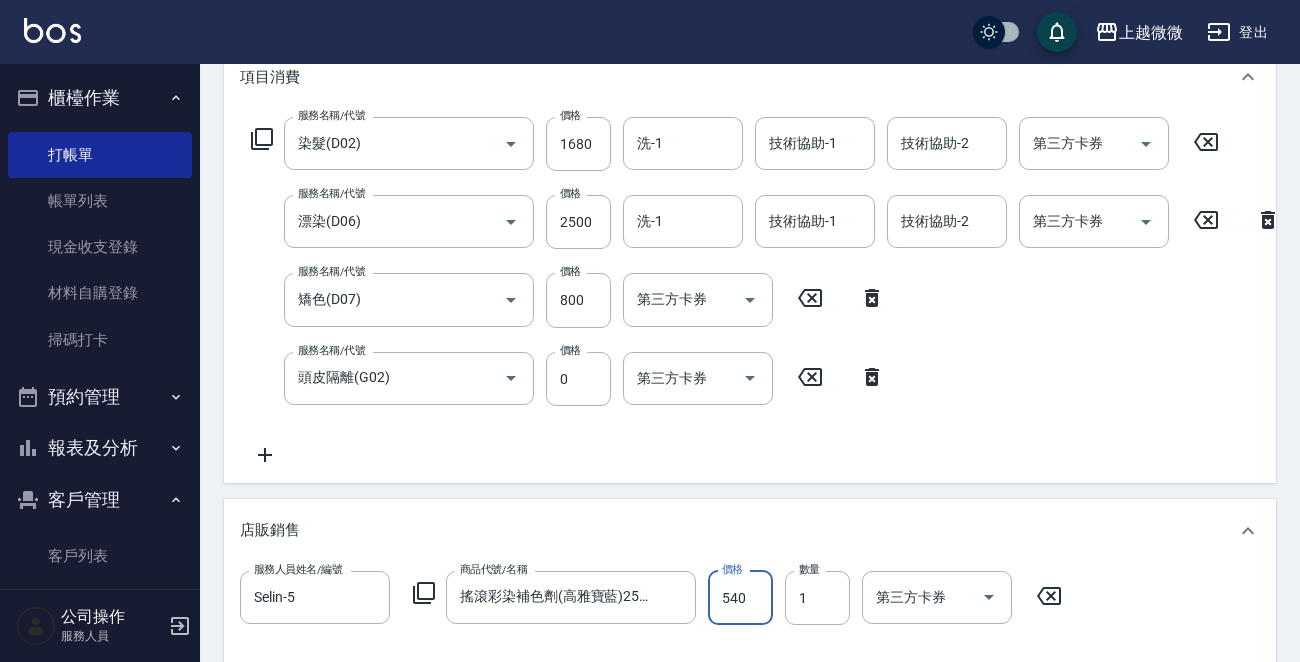 scroll, scrollTop: 268, scrollLeft: 0, axis: vertical 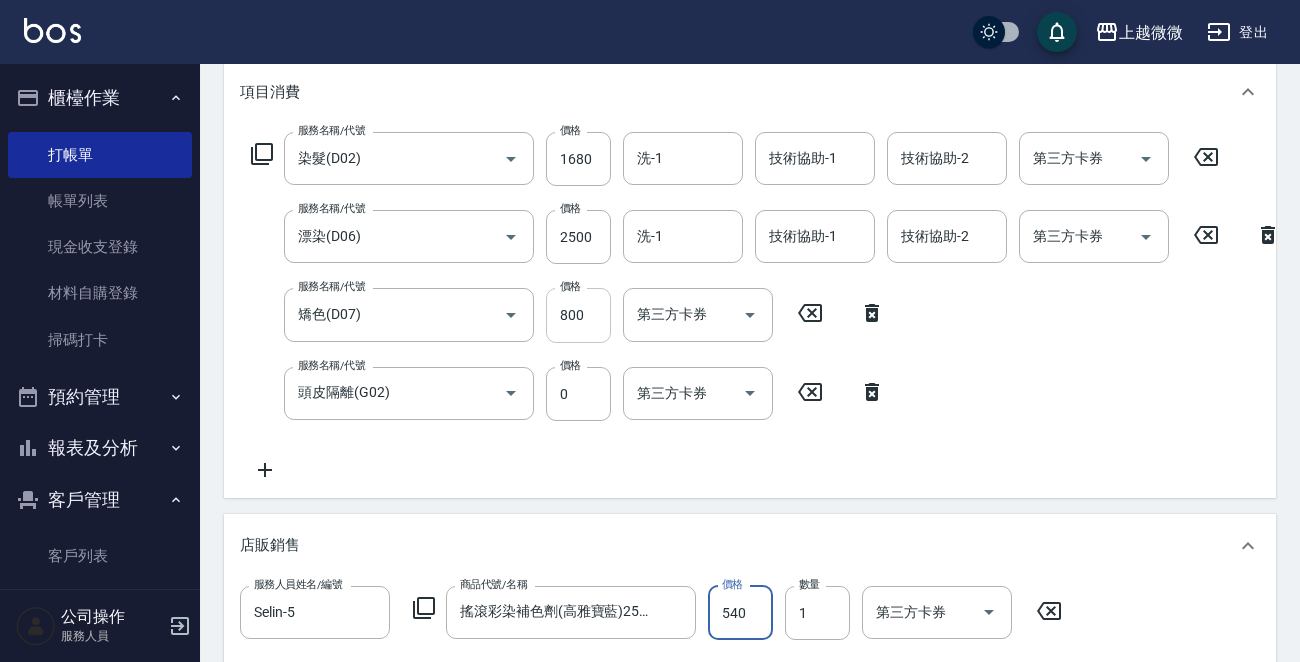 click on "800" at bounding box center (578, 315) 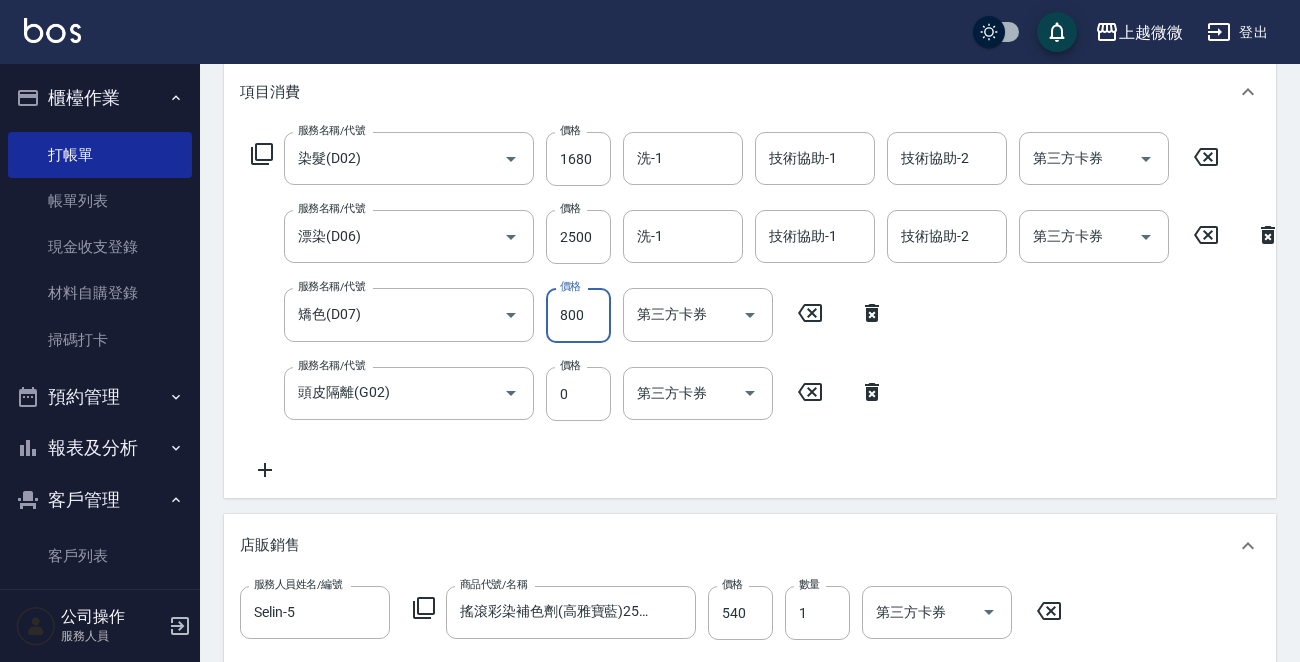 click on "800" at bounding box center (578, 315) 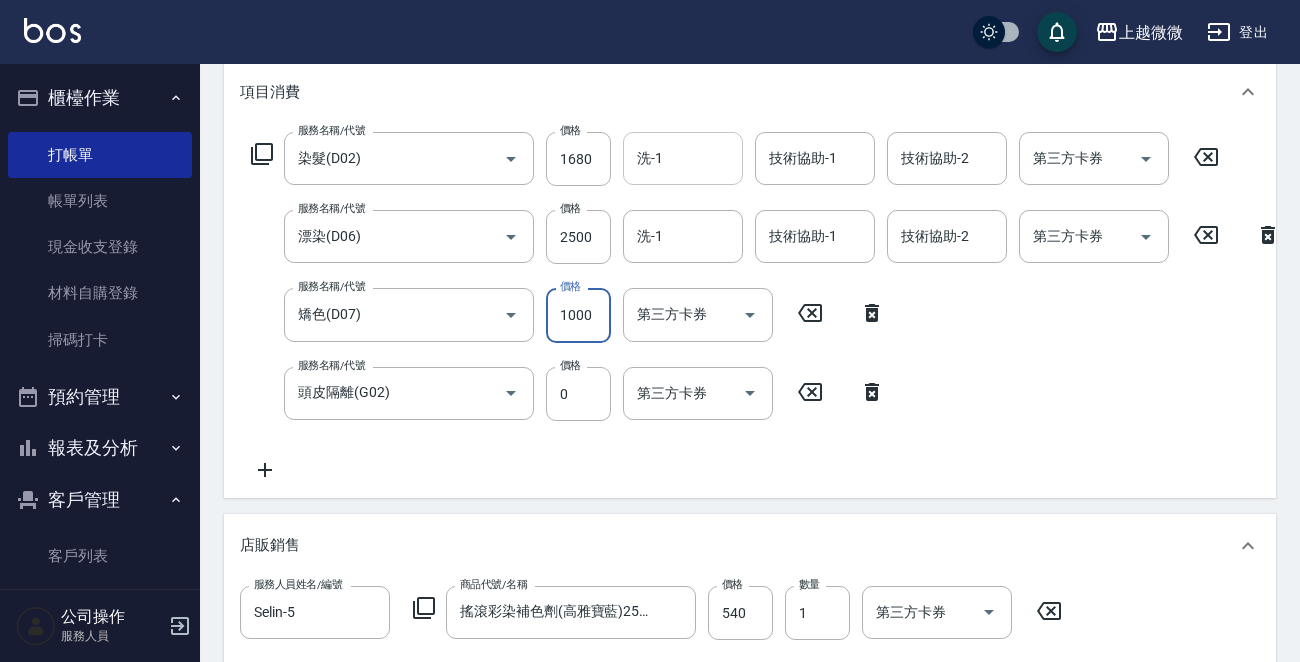 click on "洗-1" at bounding box center (683, 158) 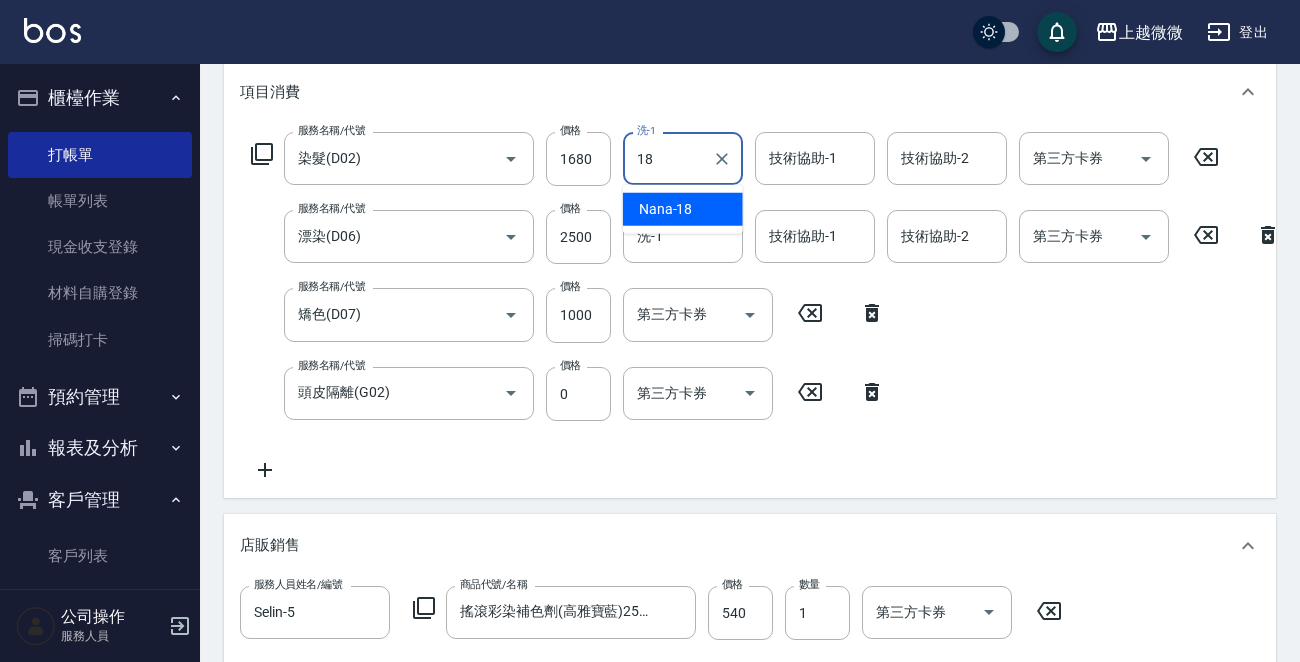 click on "Nana -18" at bounding box center (683, 209) 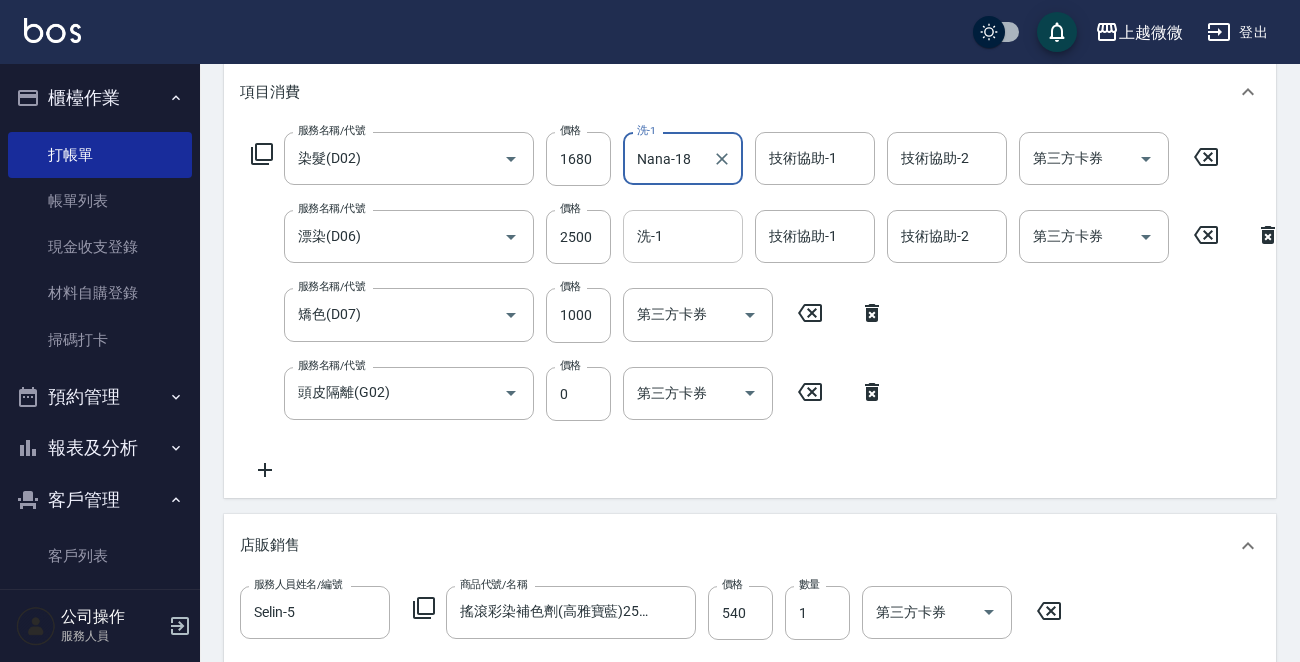 click on "洗-1" at bounding box center (683, 236) 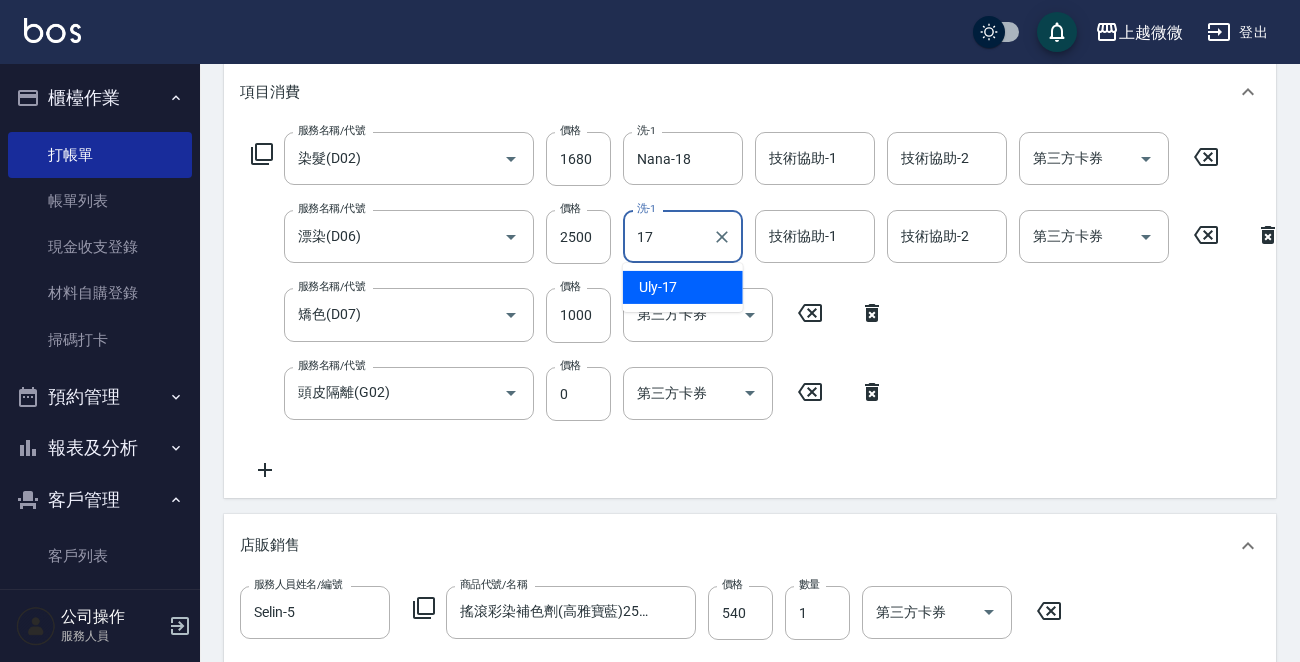 drag, startPoint x: 671, startPoint y: 277, endPoint x: 684, endPoint y: 272, distance: 13.928389 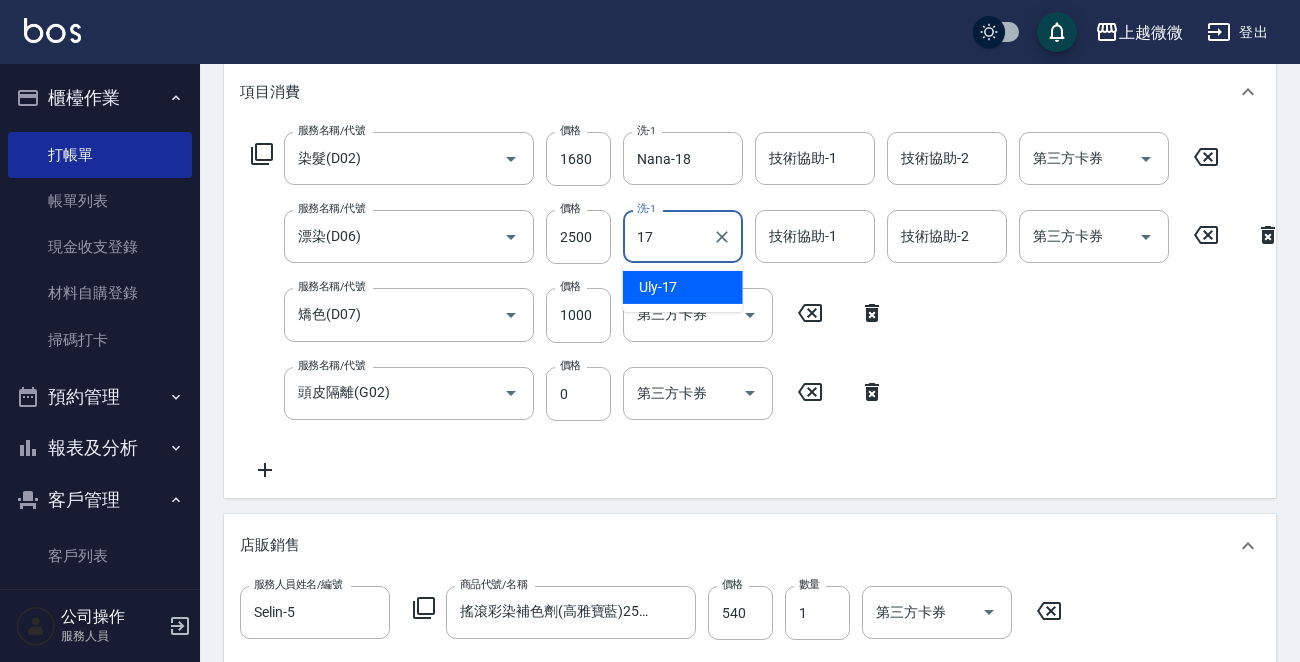 click on "Uly -17" at bounding box center [658, 287] 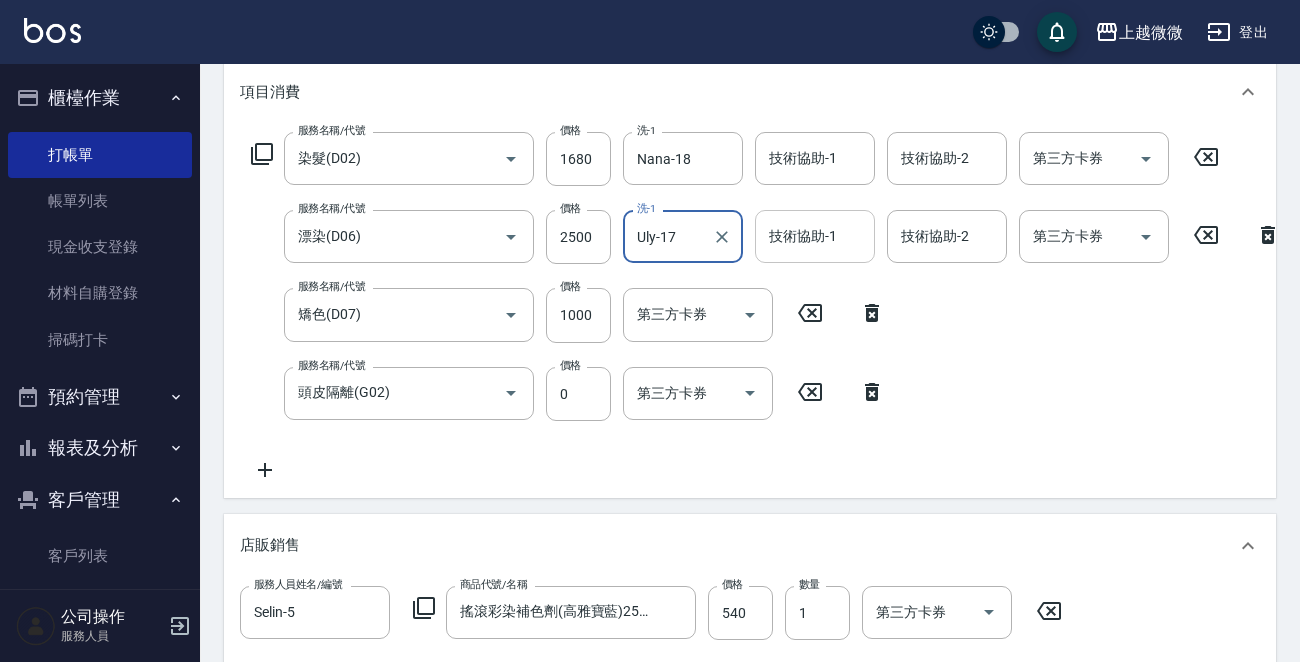 click on "技術協助-1" at bounding box center [815, 236] 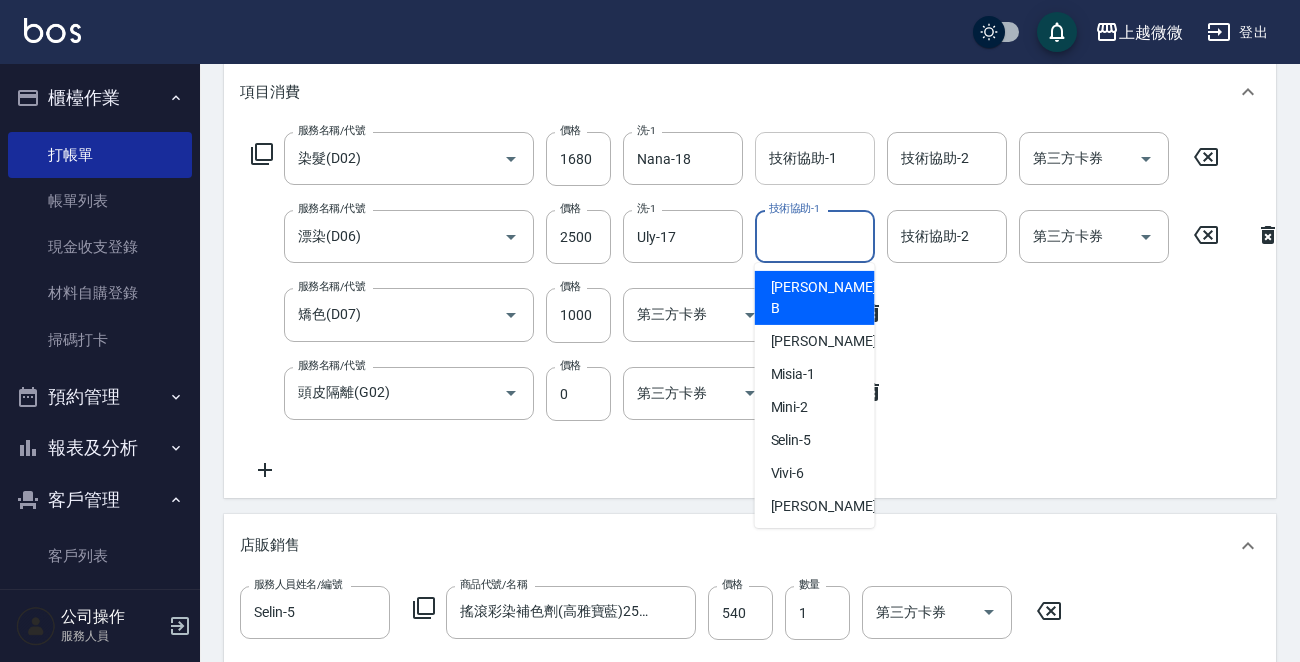 click on "技術協助-1" at bounding box center (815, 158) 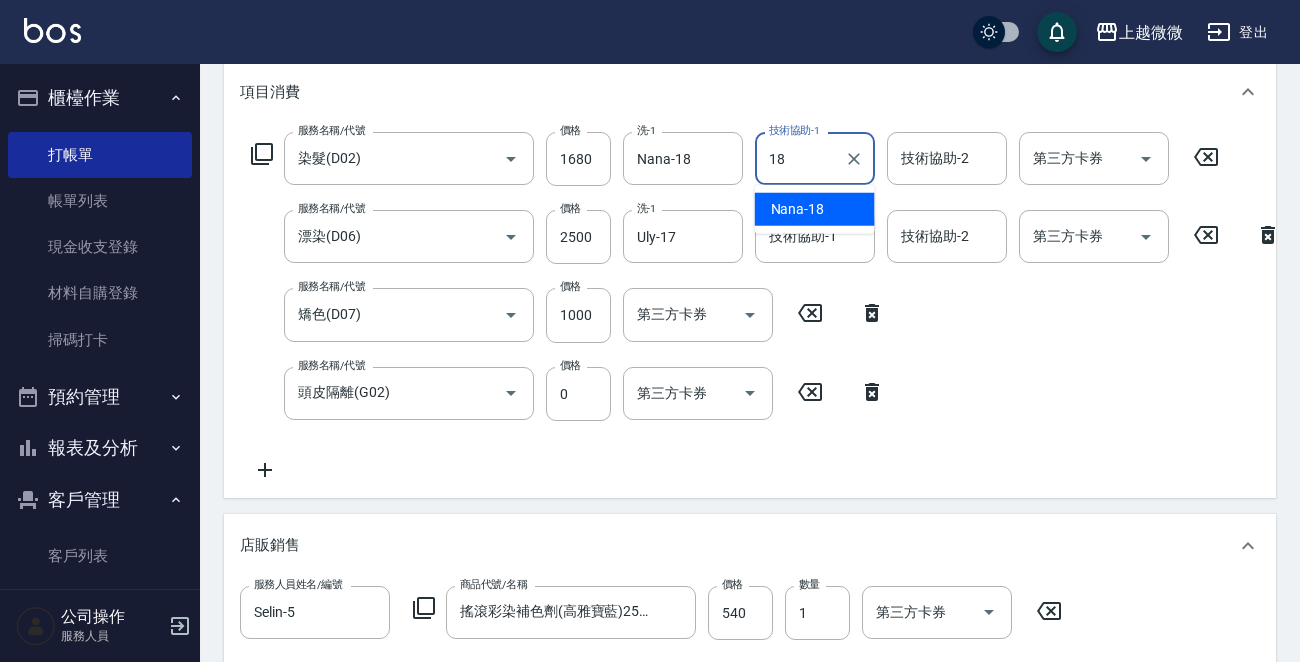 click on "Nana -18" at bounding box center [815, 209] 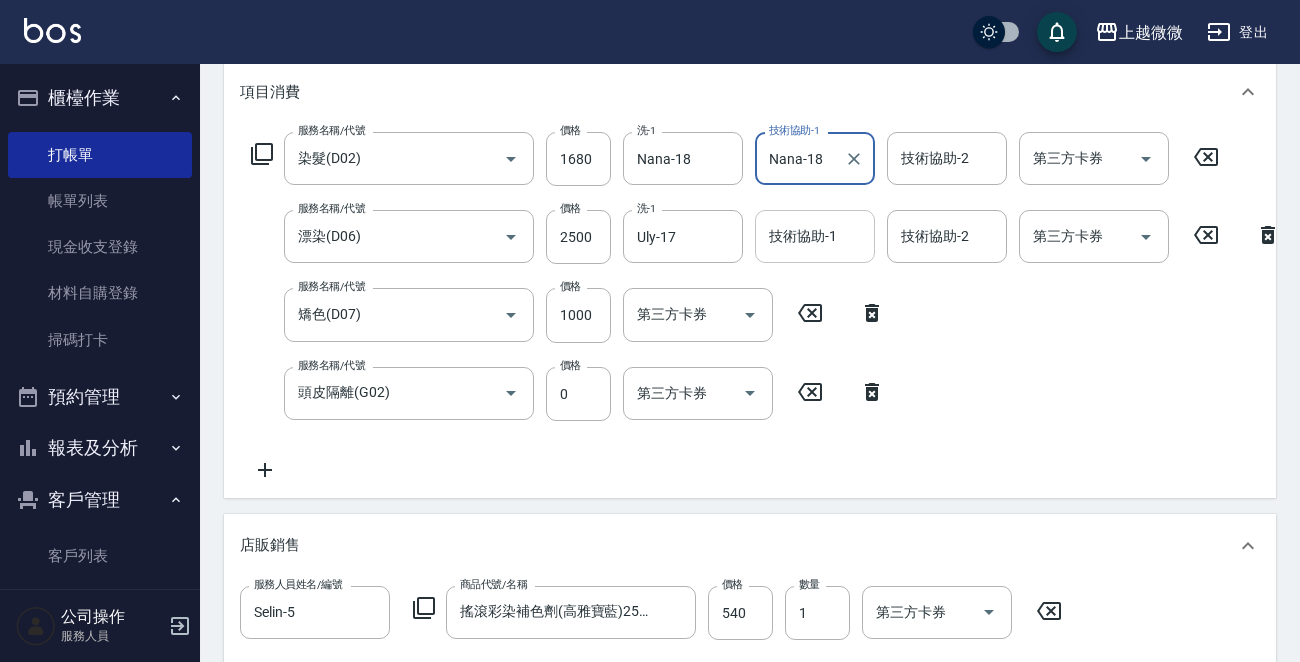 click on "技術協助-1" at bounding box center [815, 236] 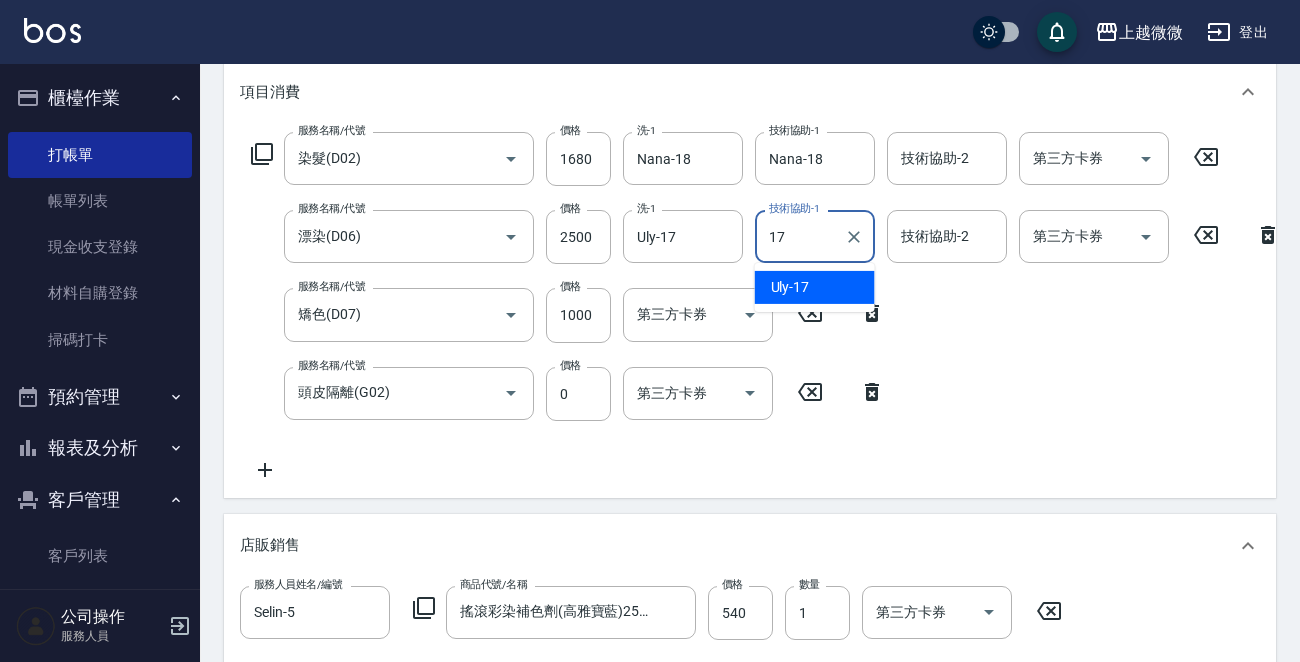 click on "Uly -17" at bounding box center [815, 287] 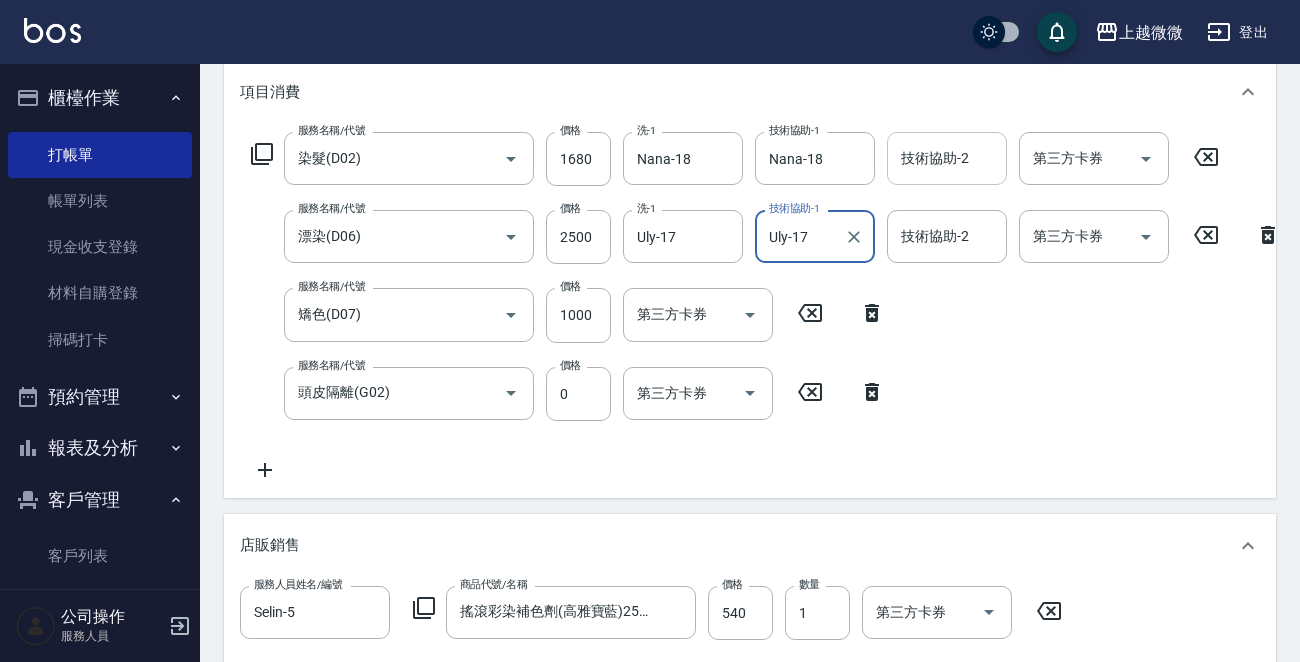 click on "技術協助-2 技術協助-2" at bounding box center [947, 158] 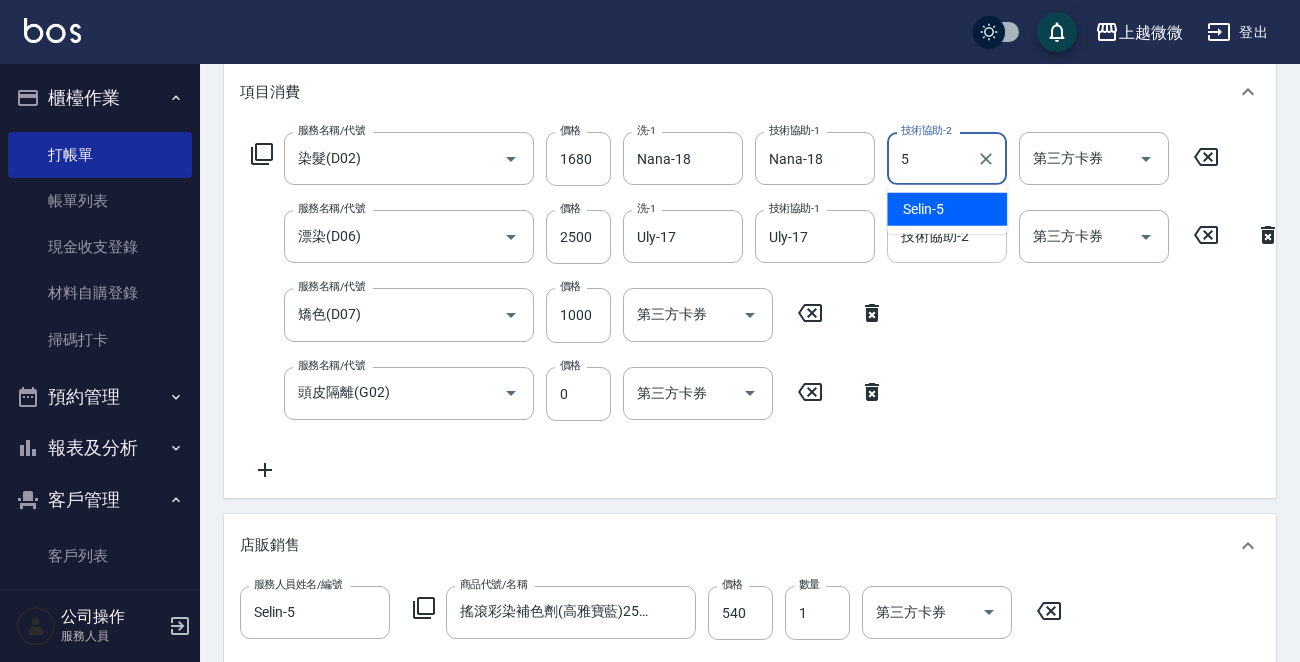 click on "Selin -5" at bounding box center (923, 209) 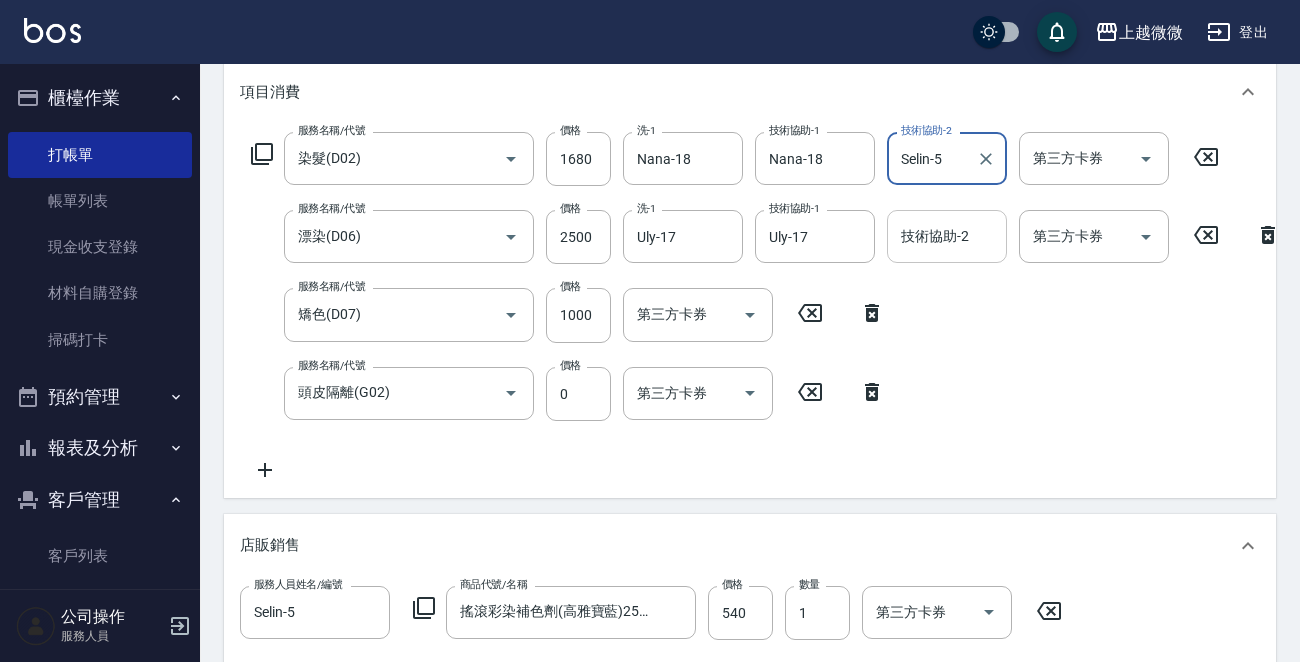 click on "技術協助-2 技術協助-2" at bounding box center [947, 236] 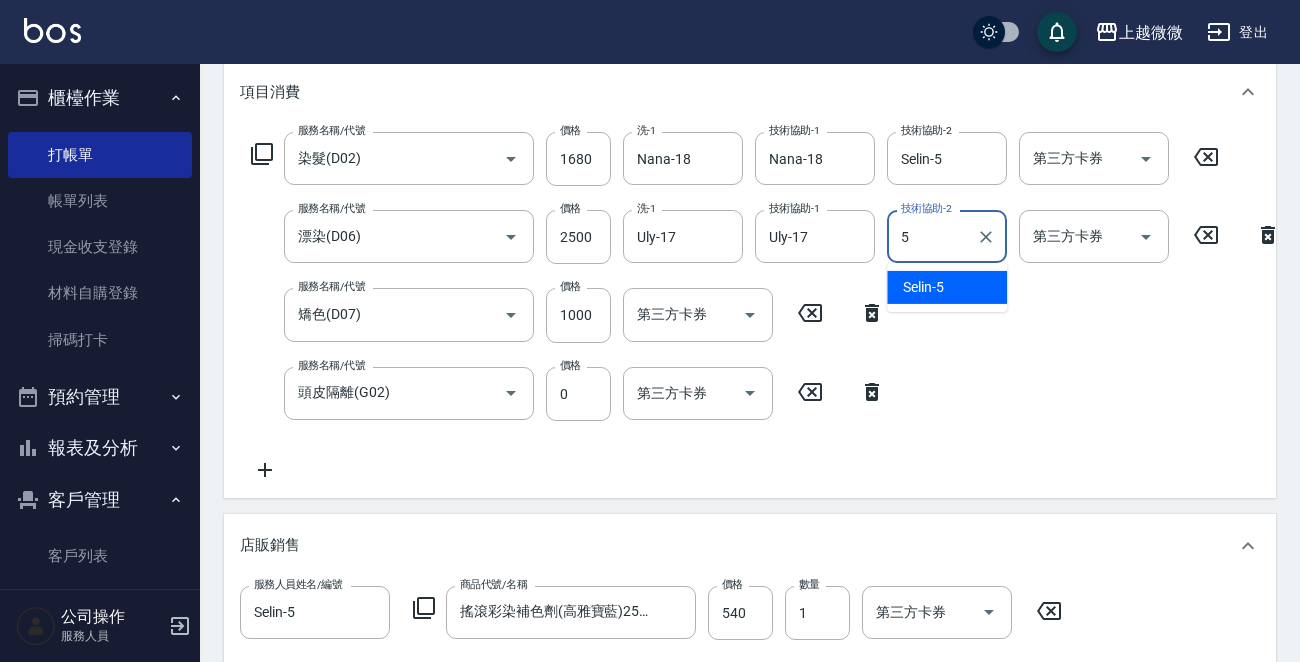 click on "Selin -5" at bounding box center (923, 287) 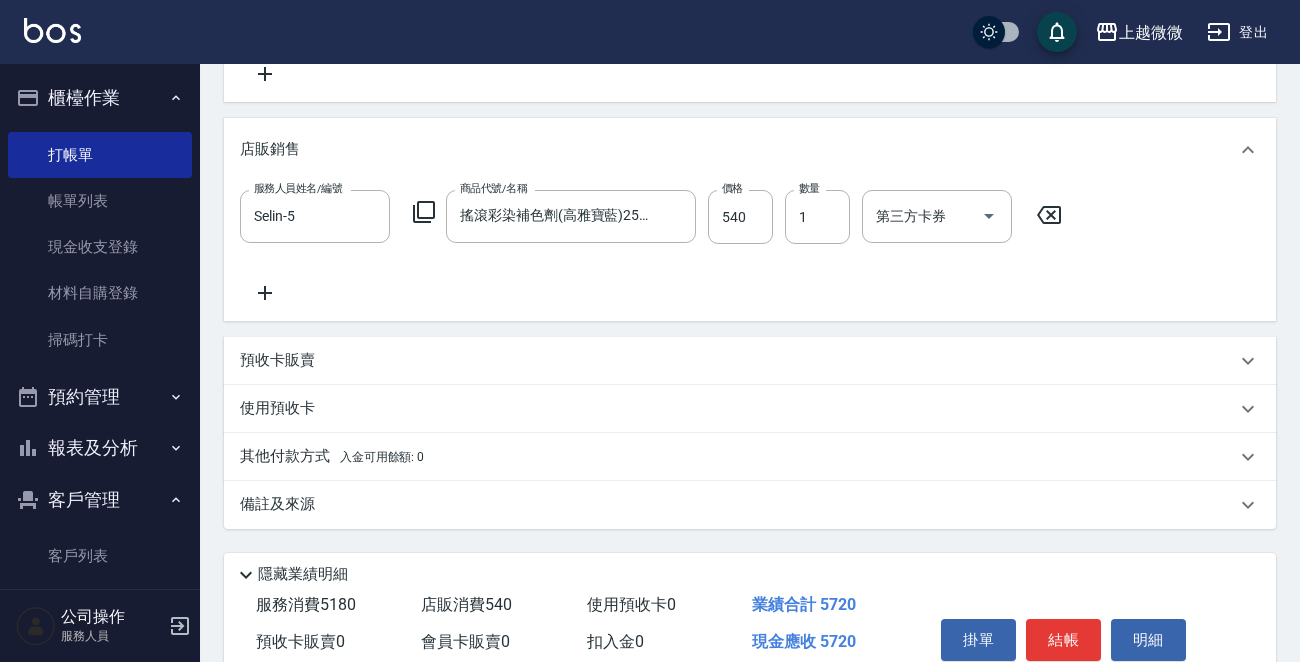 scroll, scrollTop: 768, scrollLeft: 0, axis: vertical 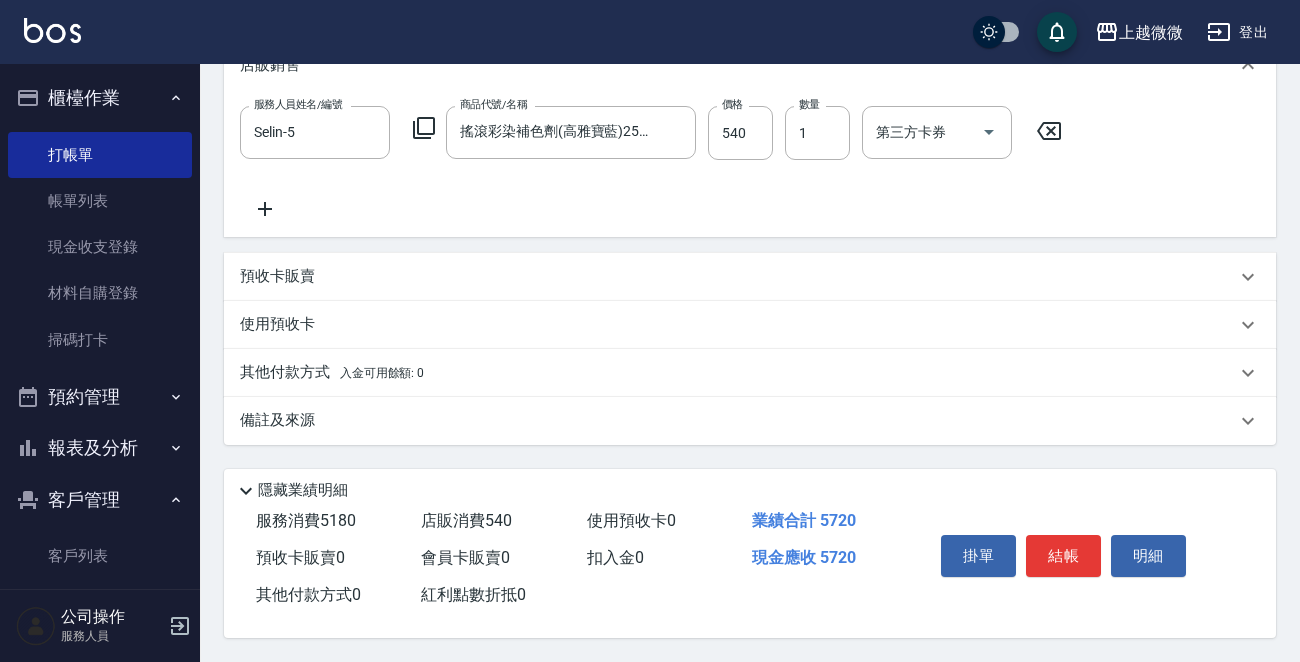 click on "其他付款方式 入金可用餘額: 0" at bounding box center [332, 373] 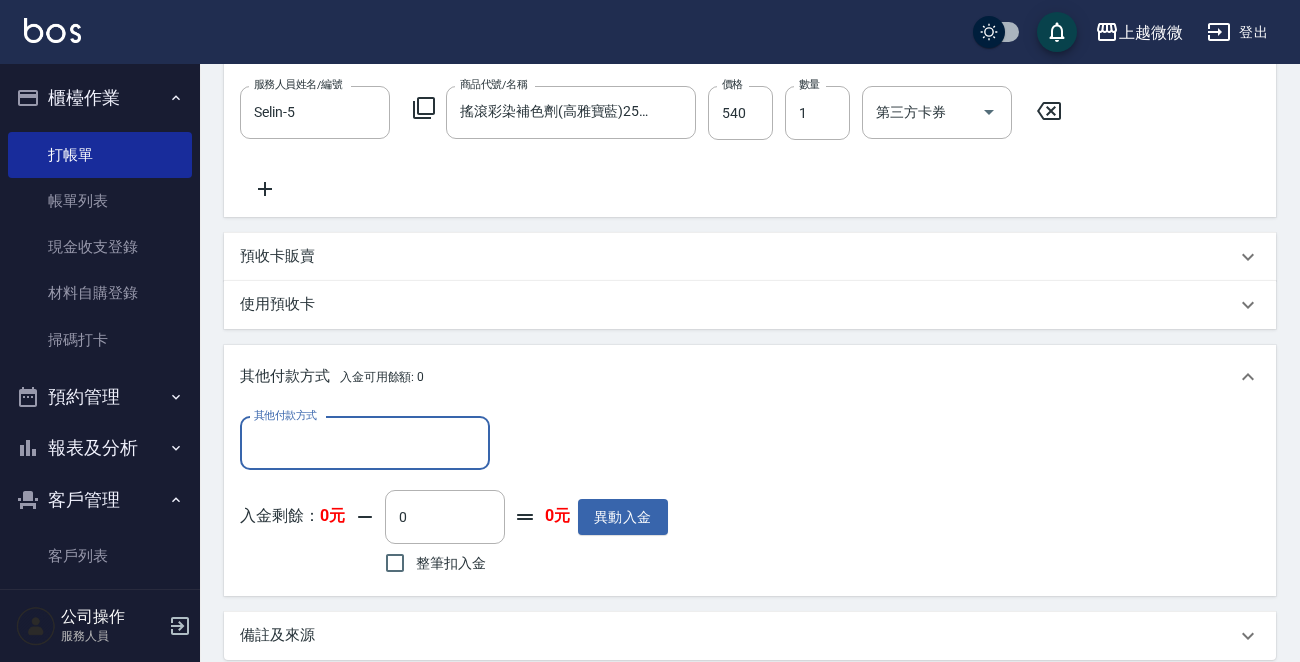scroll, scrollTop: 0, scrollLeft: 0, axis: both 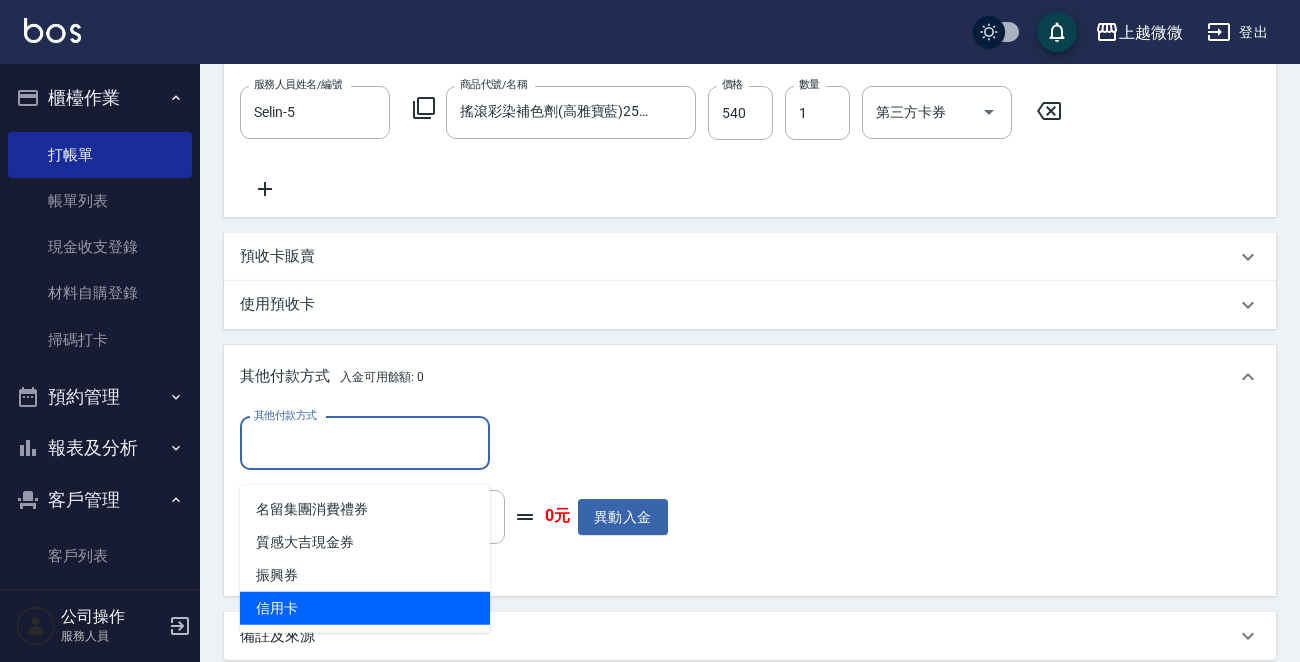 click on "信用卡" at bounding box center (365, 608) 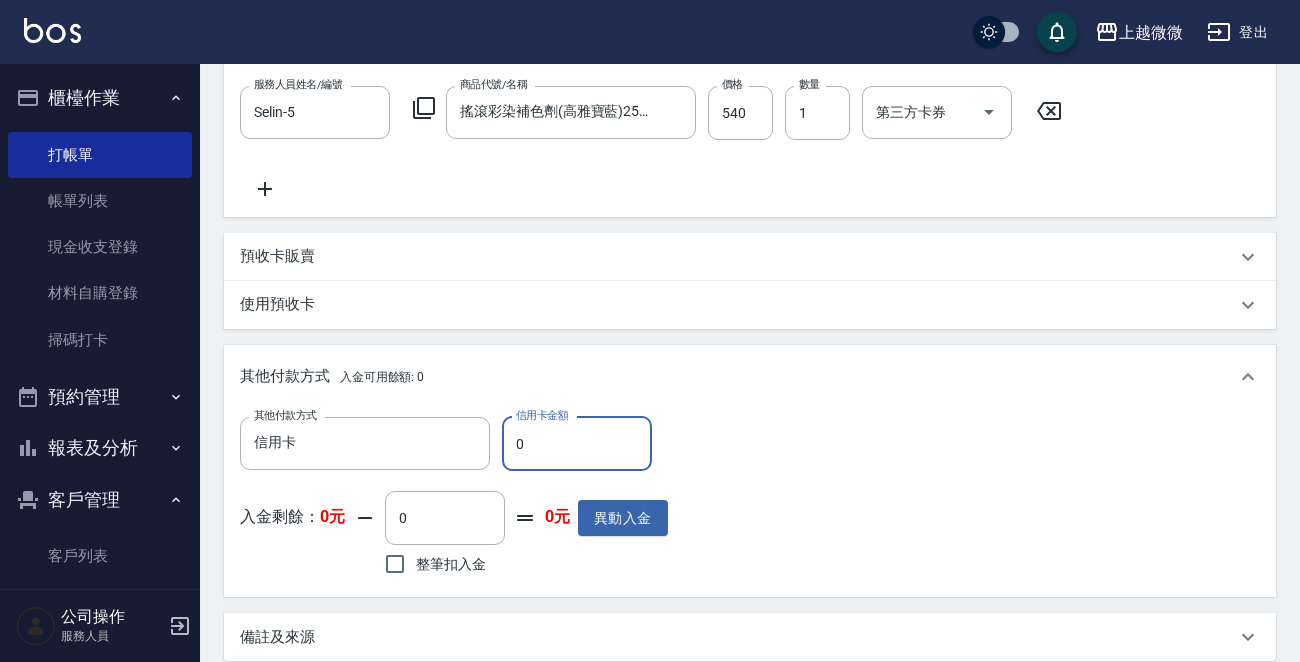 click on "0" at bounding box center (577, 444) 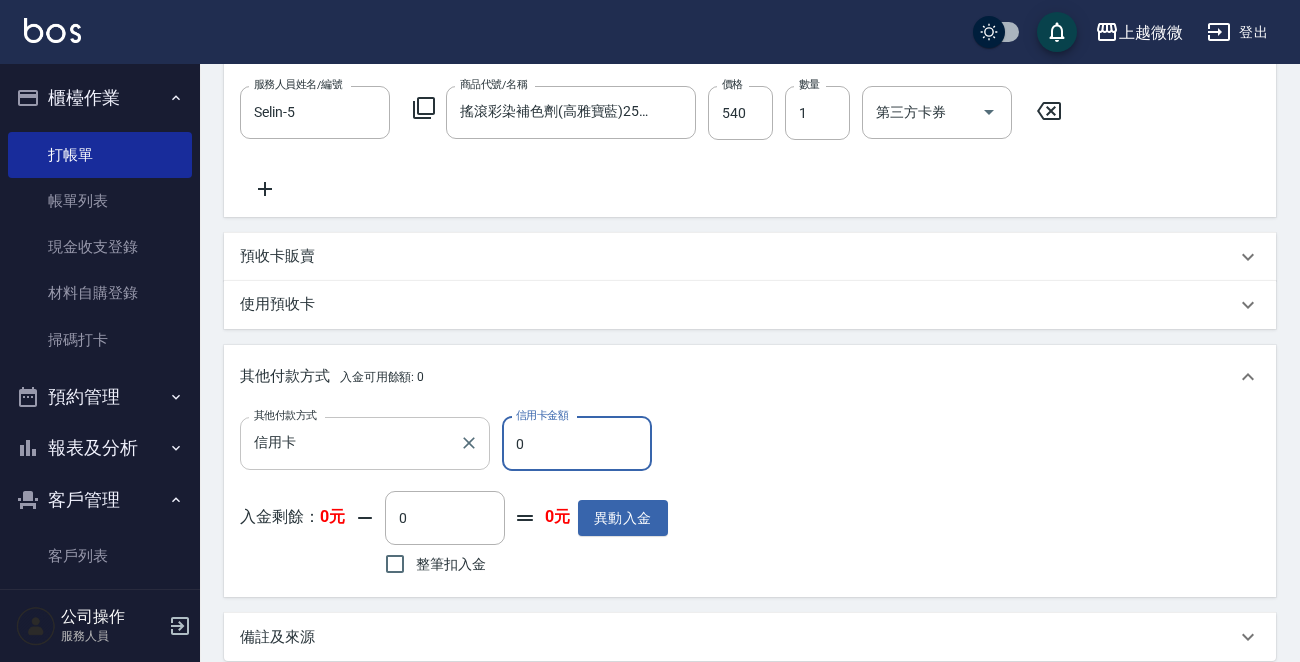 drag, startPoint x: 588, startPoint y: 459, endPoint x: 459, endPoint y: 477, distance: 130.24976 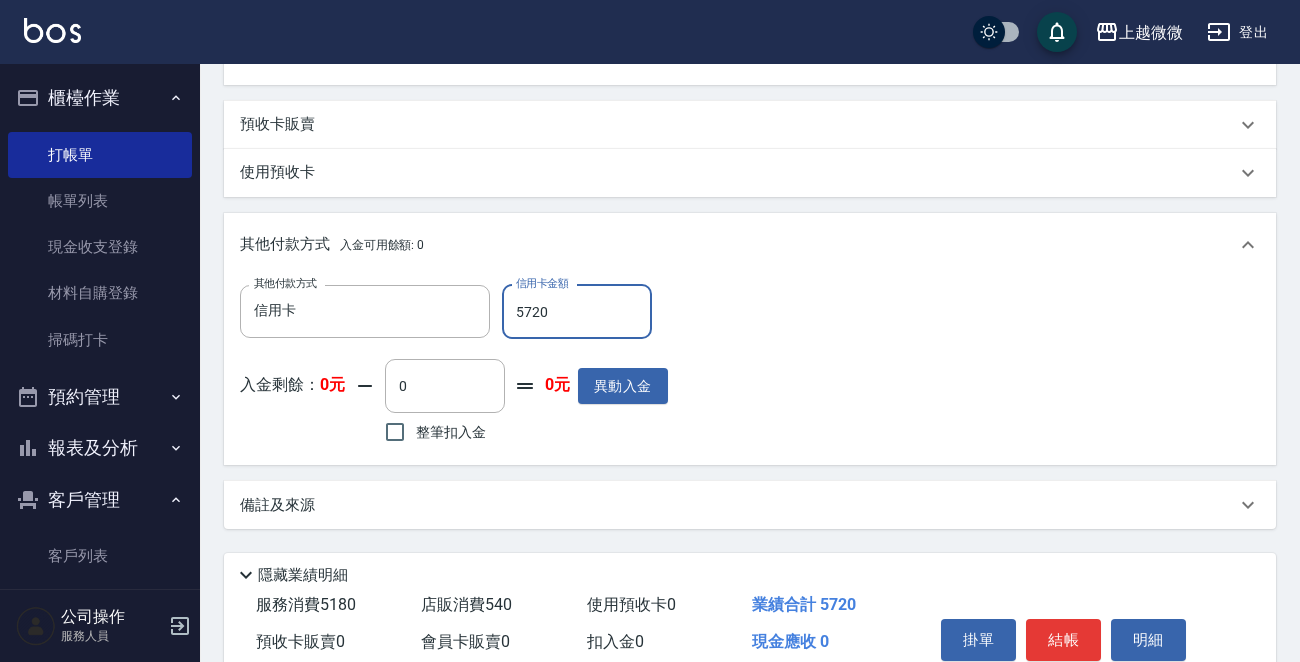scroll, scrollTop: 1004, scrollLeft: 0, axis: vertical 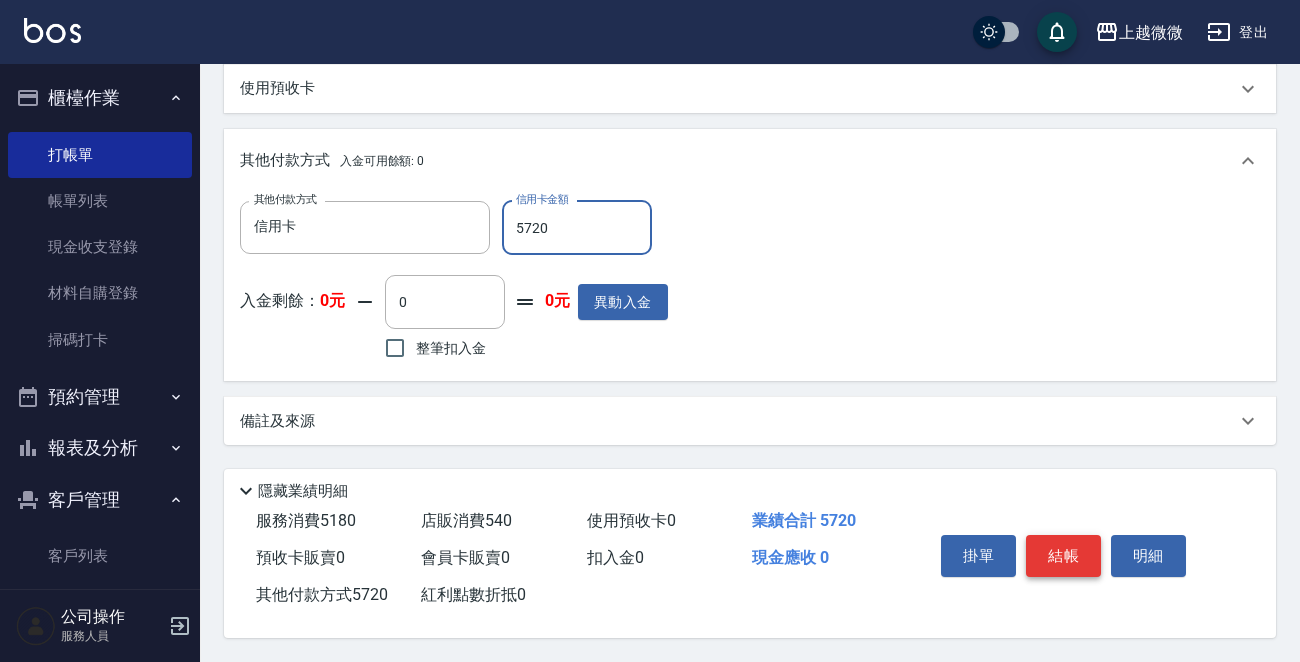 click on "結帳" at bounding box center (1063, 556) 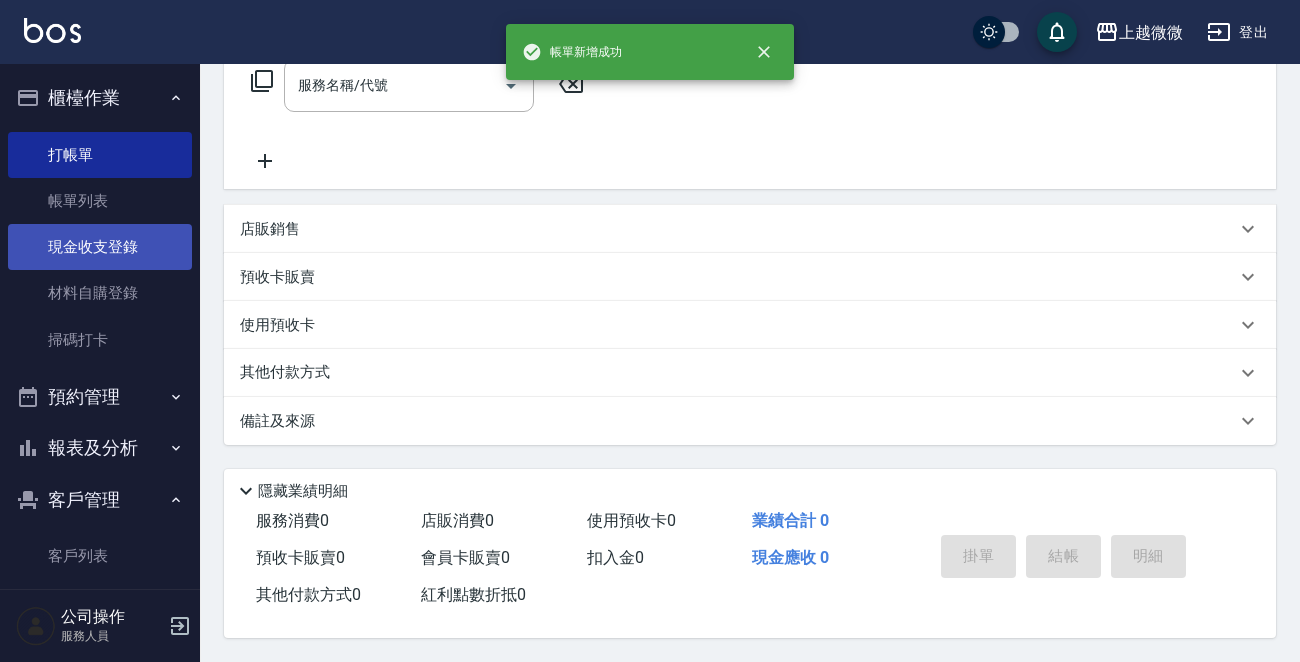 scroll, scrollTop: 0, scrollLeft: 0, axis: both 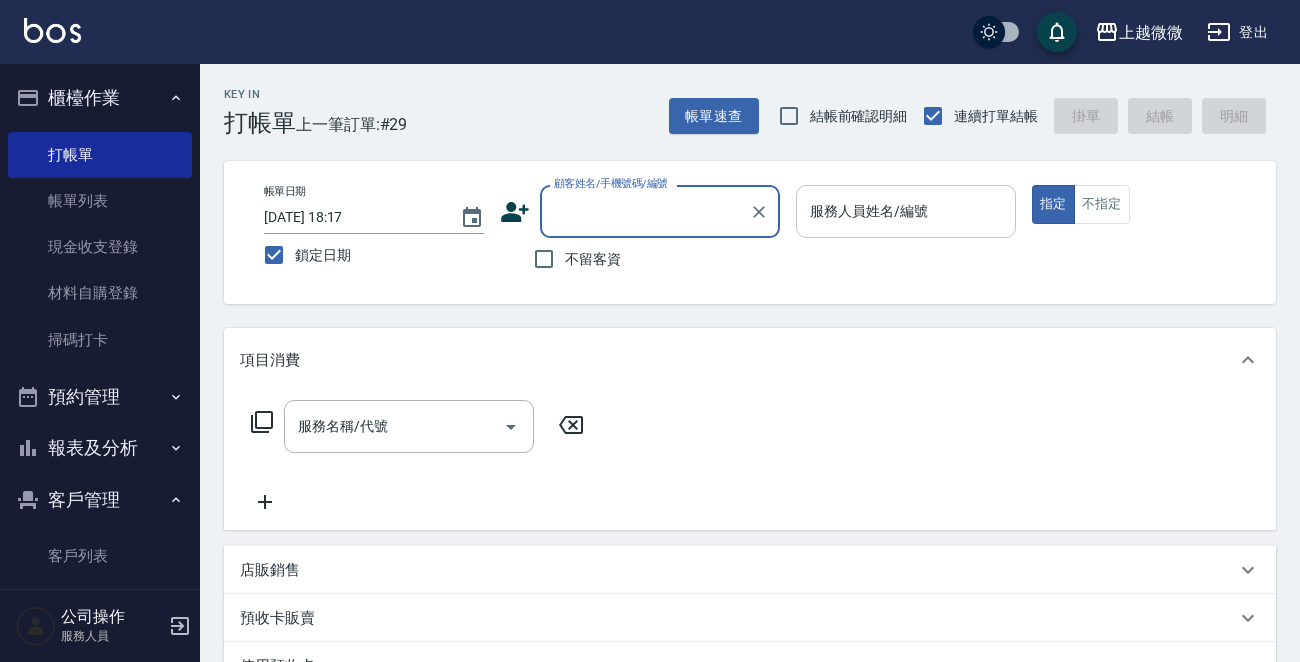click on "服務人員姓名/編號" at bounding box center [906, 211] 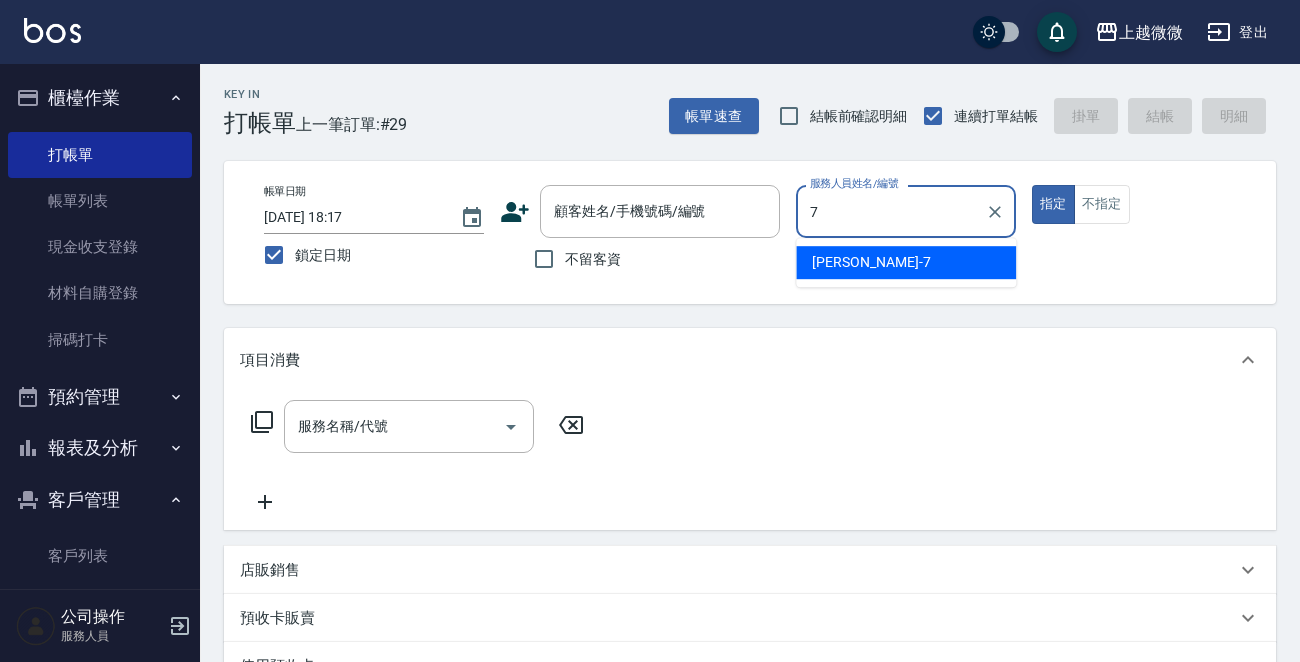 click on "[PERSON_NAME] -7" at bounding box center (871, 262) 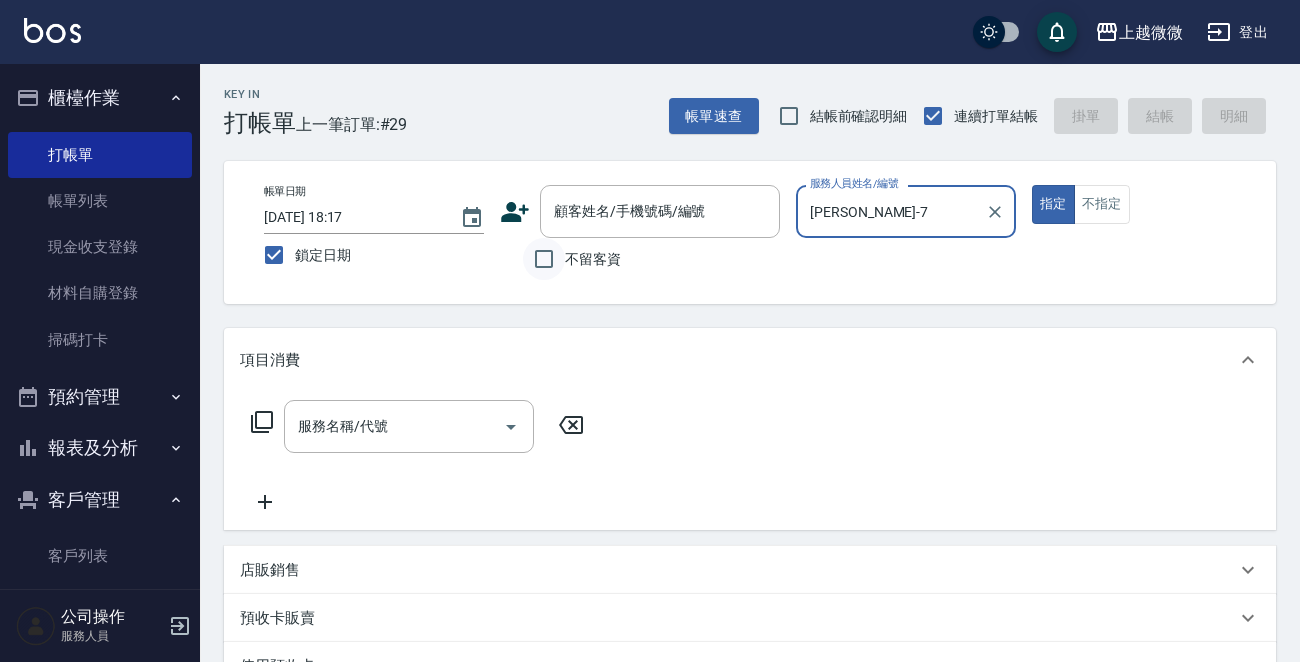 click on "不留客資" at bounding box center [544, 259] 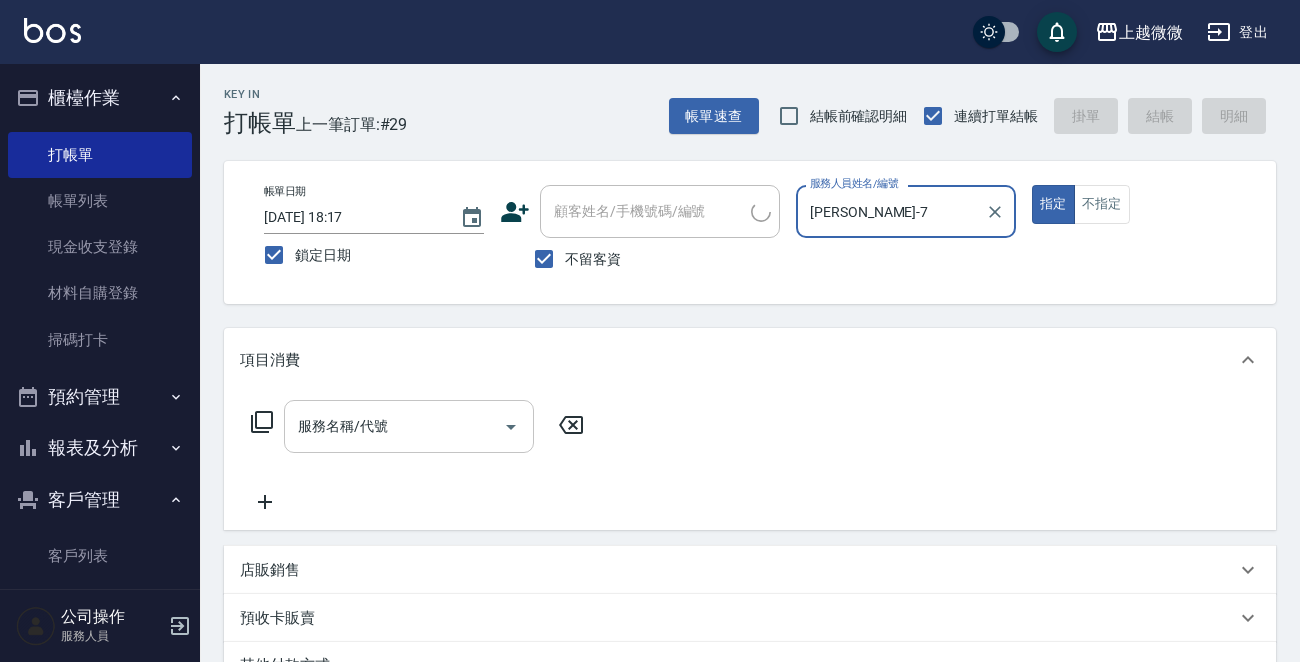click on "服務名稱/代號 服務名稱/代號" at bounding box center (409, 426) 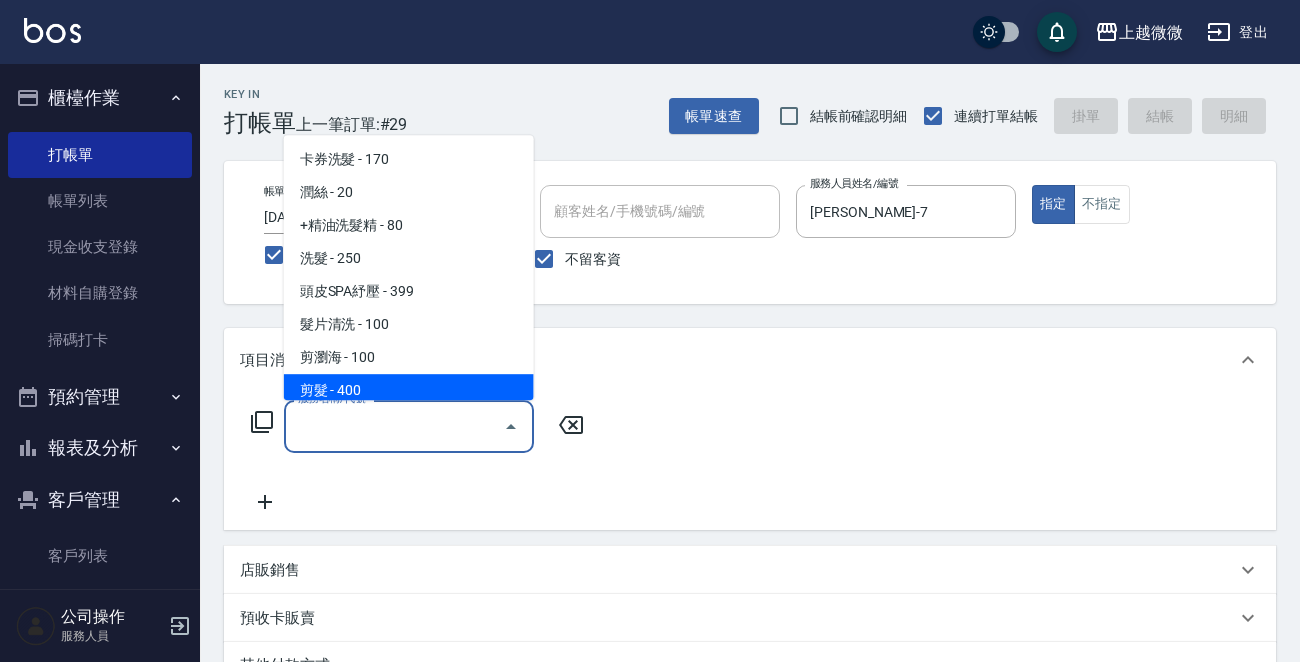click on "剪髮 - 400" at bounding box center [409, 390] 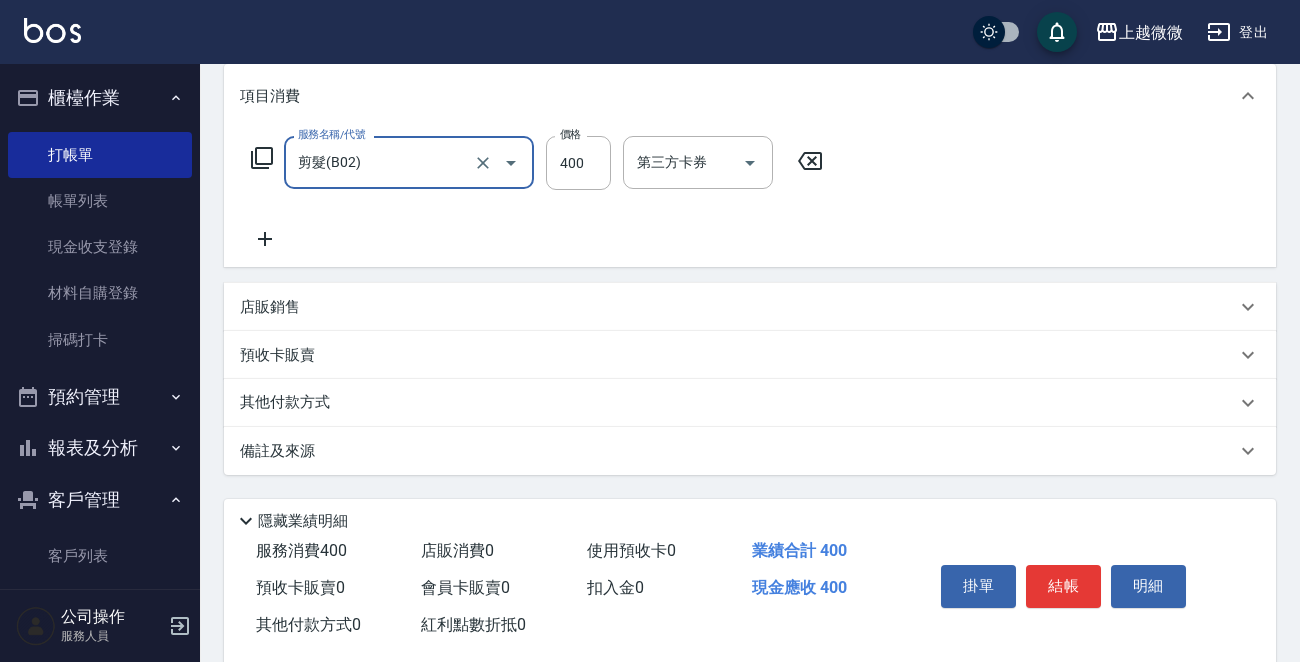 scroll, scrollTop: 299, scrollLeft: 0, axis: vertical 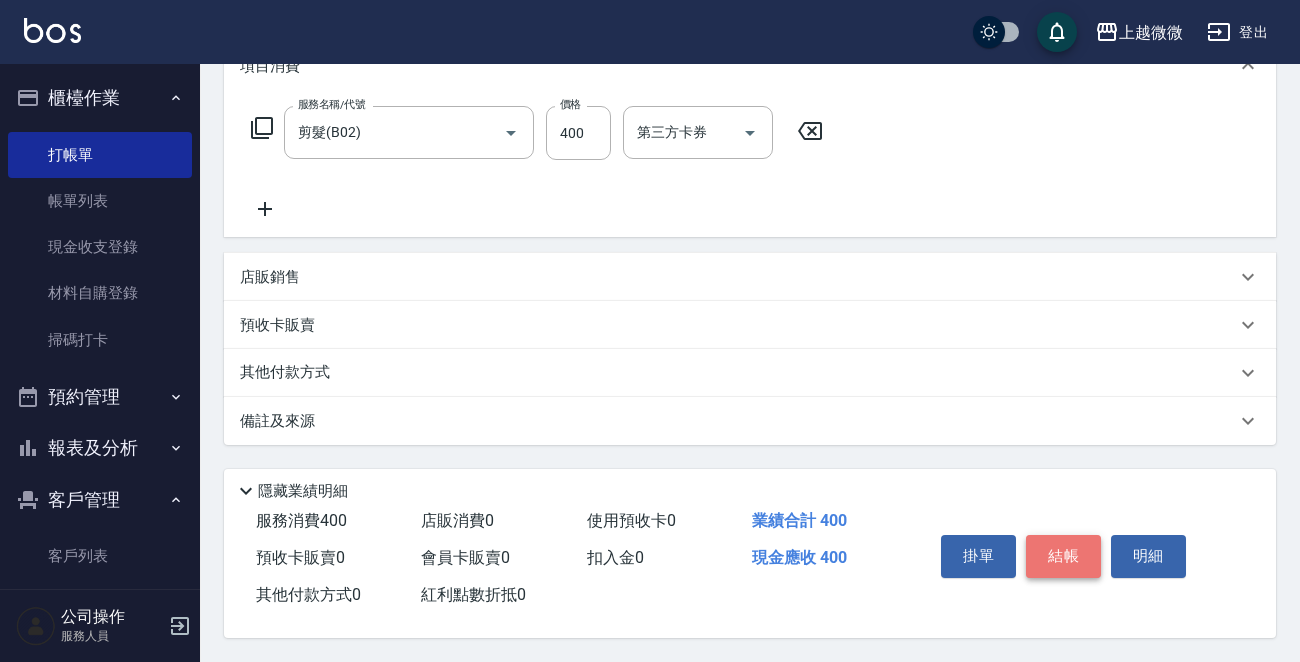 click on "結帳" at bounding box center (1063, 556) 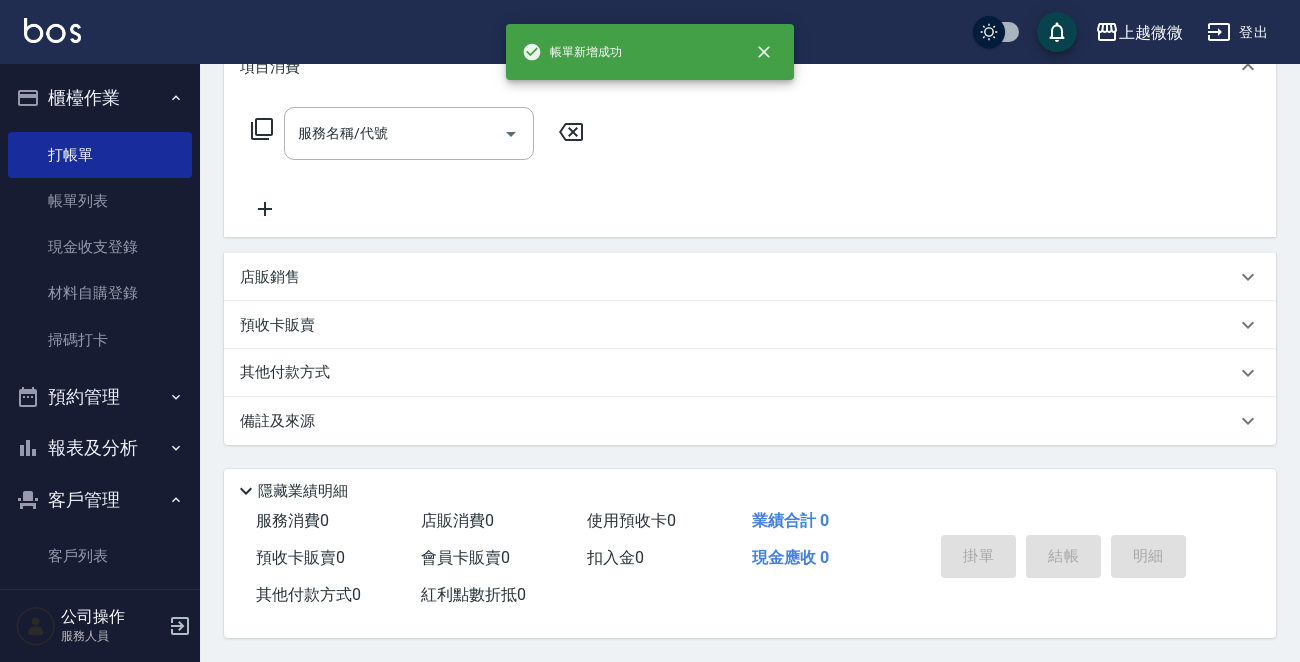 scroll, scrollTop: 0, scrollLeft: 0, axis: both 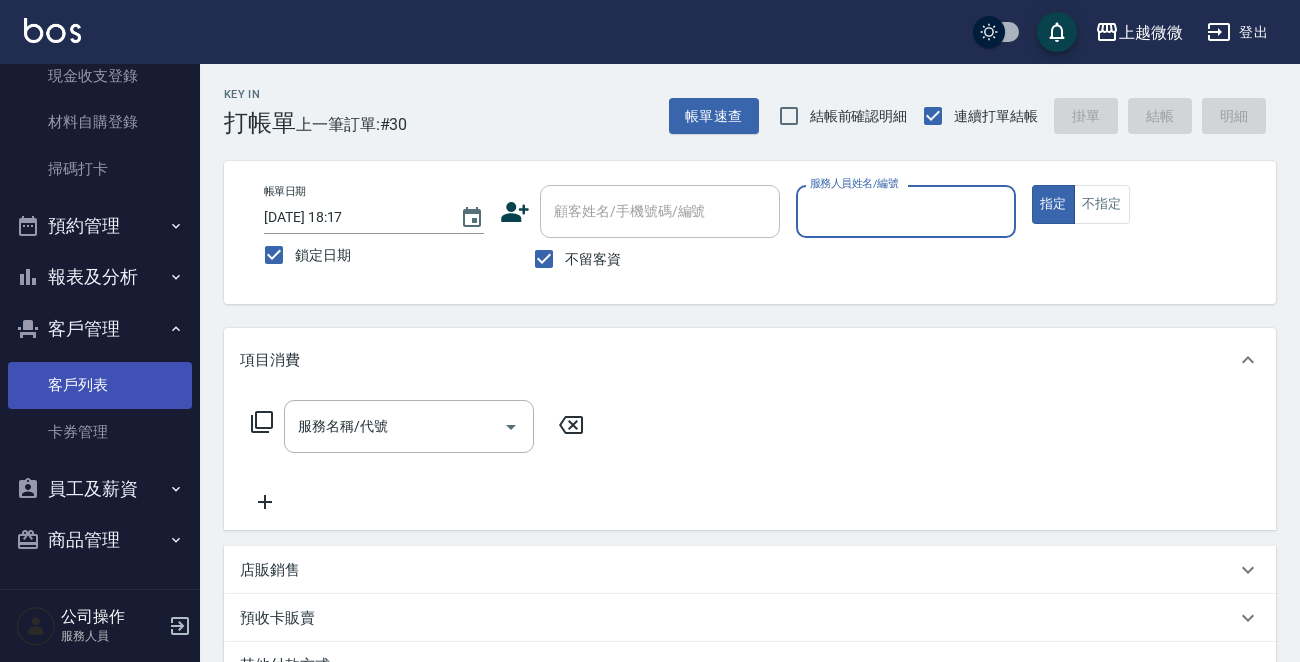 click on "客戶列表" at bounding box center (100, 385) 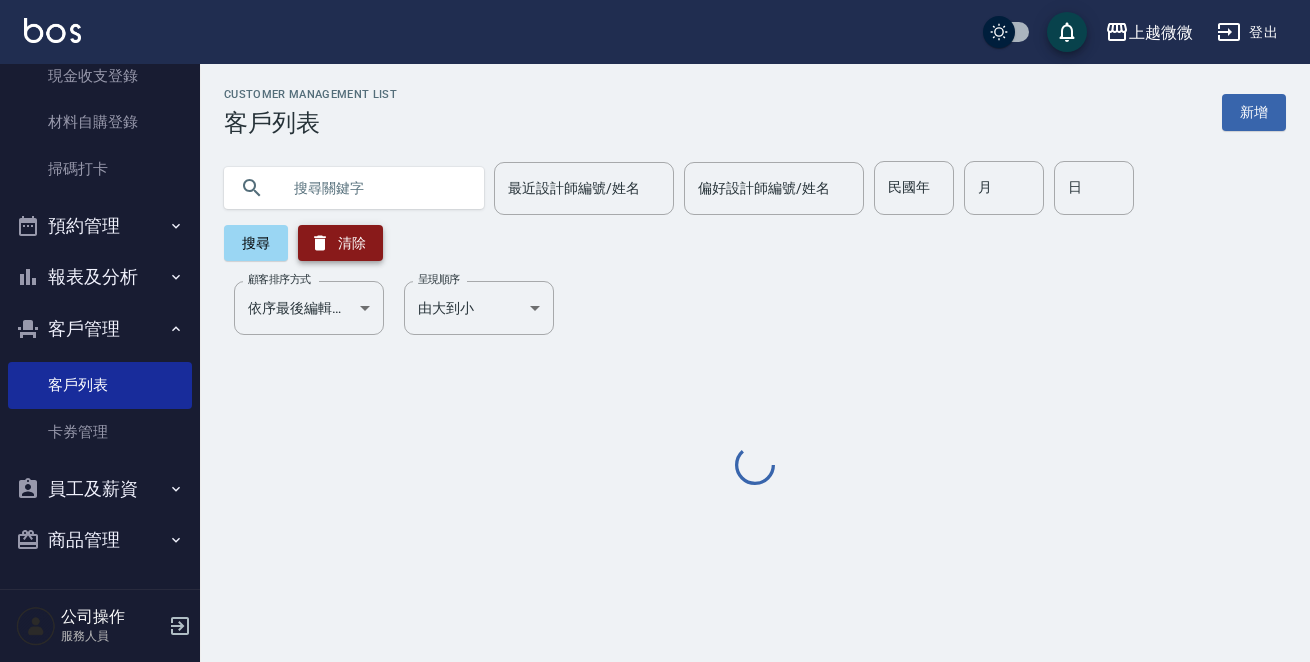 click at bounding box center (374, 188) 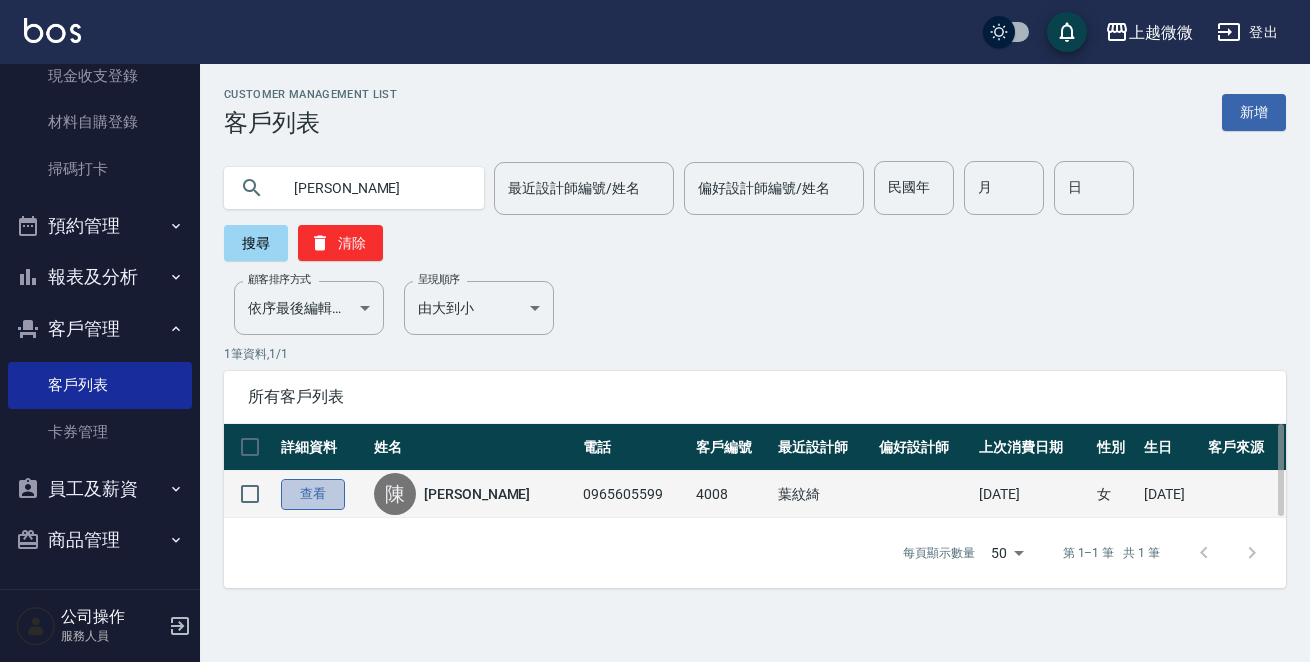 click on "查看" at bounding box center (313, 494) 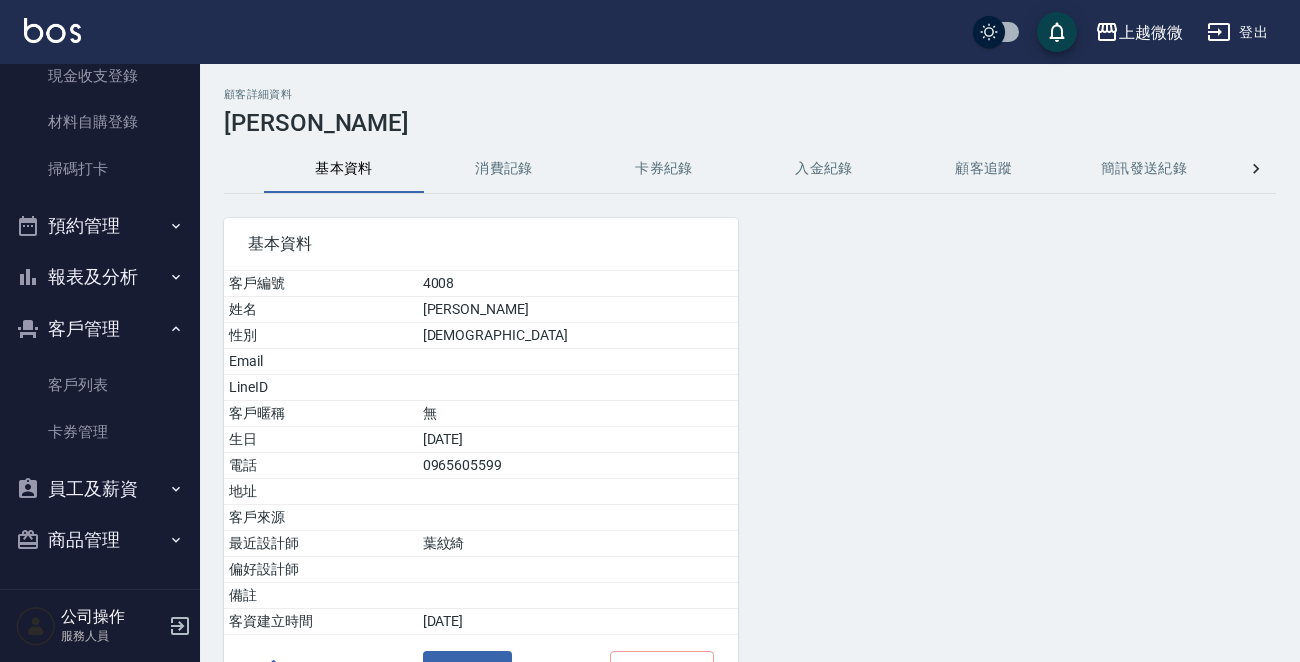 click on "消費記錄" at bounding box center (504, 169) 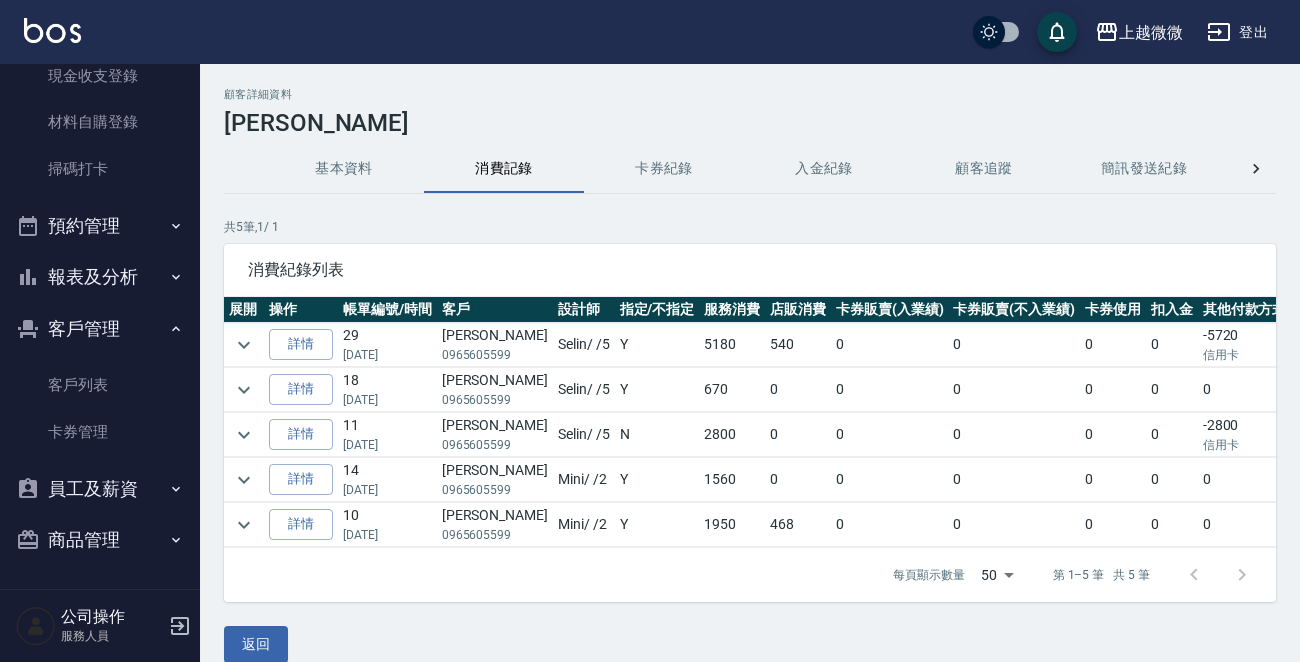 click on "基本資料" at bounding box center [344, 169] 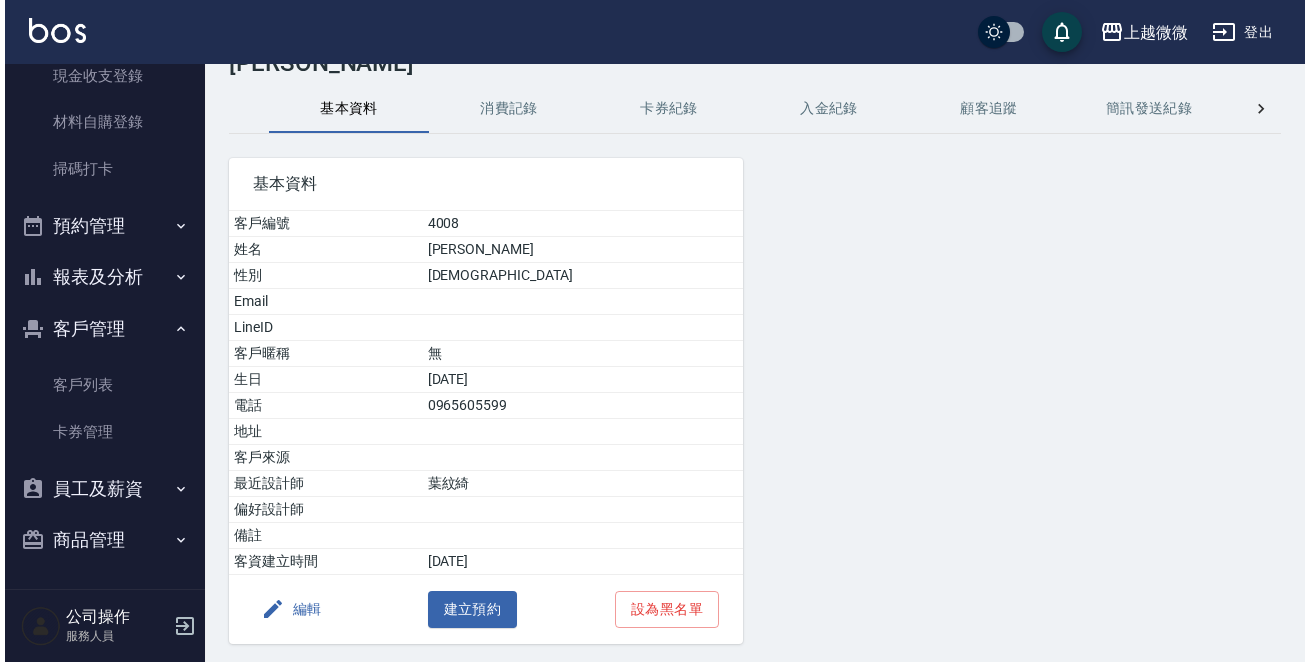 scroll, scrollTop: 124, scrollLeft: 0, axis: vertical 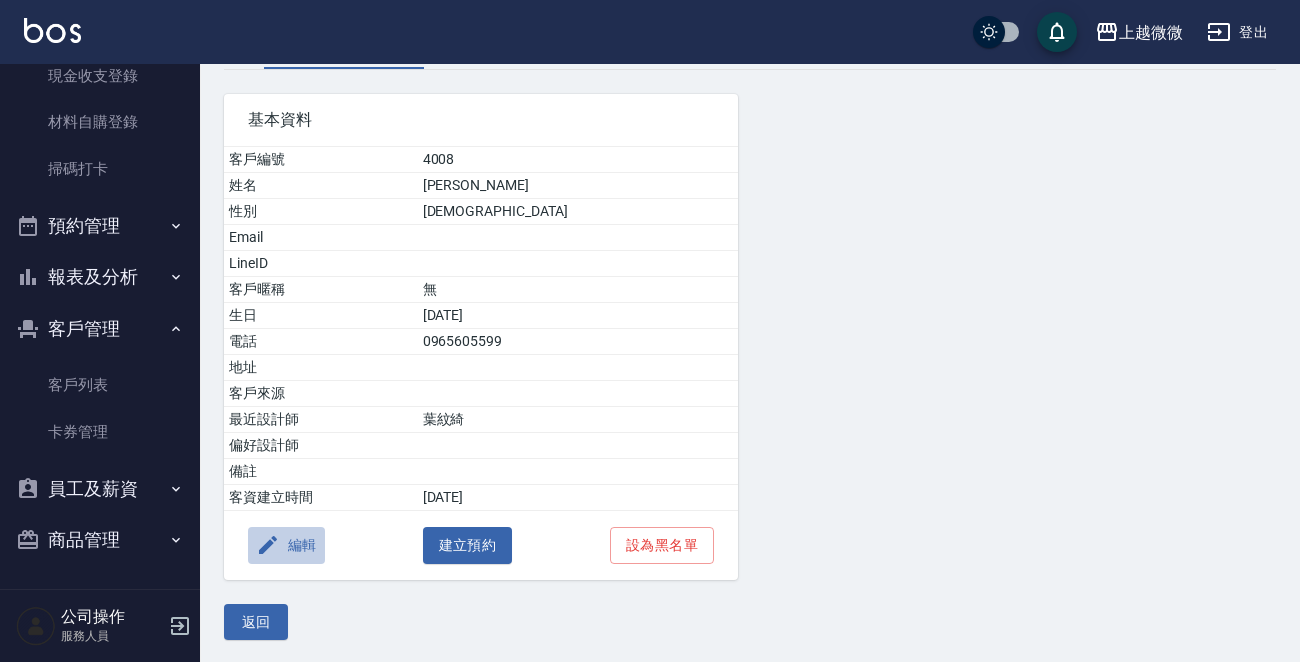 click on "編輯" at bounding box center (286, 545) 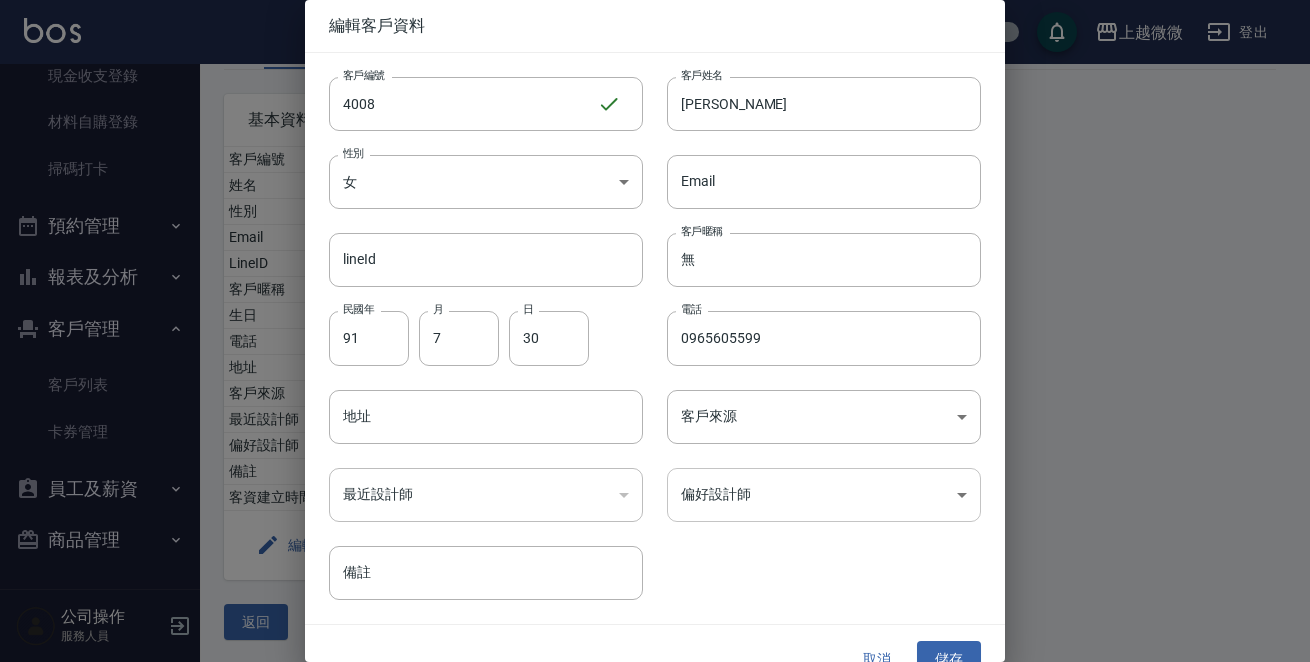 click on "上越微微 登出 櫃檯作業 打帳單 帳單列表 現金收支登錄 材料自購登錄 掃碼打卡 預約管理 預約管理 單日預約紀錄 單週預約紀錄 報表及分析 報表目錄 店家日報表 互助日報表 互助點數明細 設計師日報表 設計師業績月報表 每日非現金明細 每日收支明細 客戶管理 客戶列表 卡券管理 員工及薪資 員工列表 商品管理 商品分類設定 商品列表 公司操作 服務人員 顧客詳細資料 [PERSON_NAME]資料 消費記錄 卡券紀錄 入金紀錄 顧客追蹤 簡訊發送紀錄 抽獎券紀錄 基本資料 客戶編號 4008 姓名 [PERSON_NAME] [DEMOGRAPHIC_DATA] Email LineID 客戶暱稱 無 生日 [DEMOGRAPHIC_DATA] 電話 [PHONE_NUMBER] 地址 客戶來源 最近設計師 葉紋綺 偏好設計師 備註 客資建立時間 [DATE] 編輯 建立預約 設為黑名單 返回 編輯客戶資料 客戶編號 4008 ​ 客戶編號 客戶姓名 [PERSON_NAME]姓名 性別 女 [DEMOGRAPHIC_DATA] 性別 Email Email lineId lineId 客戶暱稱" at bounding box center (655, 270) 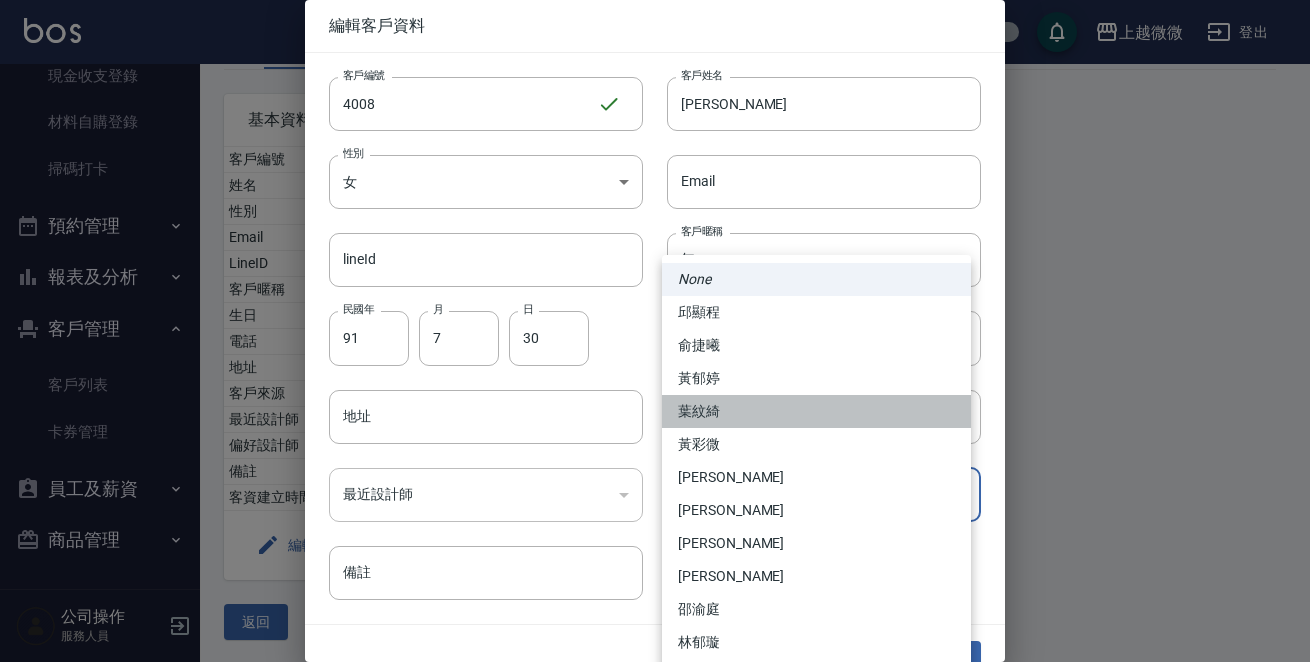 click on "葉紋綺" at bounding box center (816, 411) 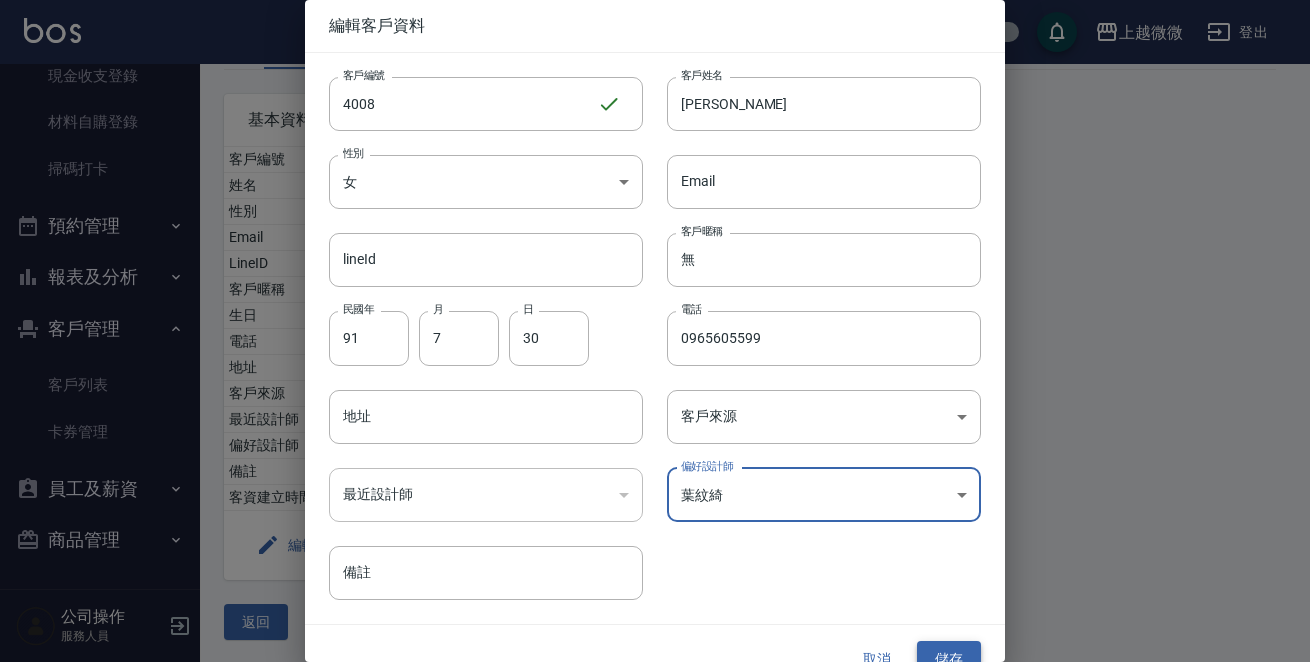 click on "儲存" at bounding box center [949, 659] 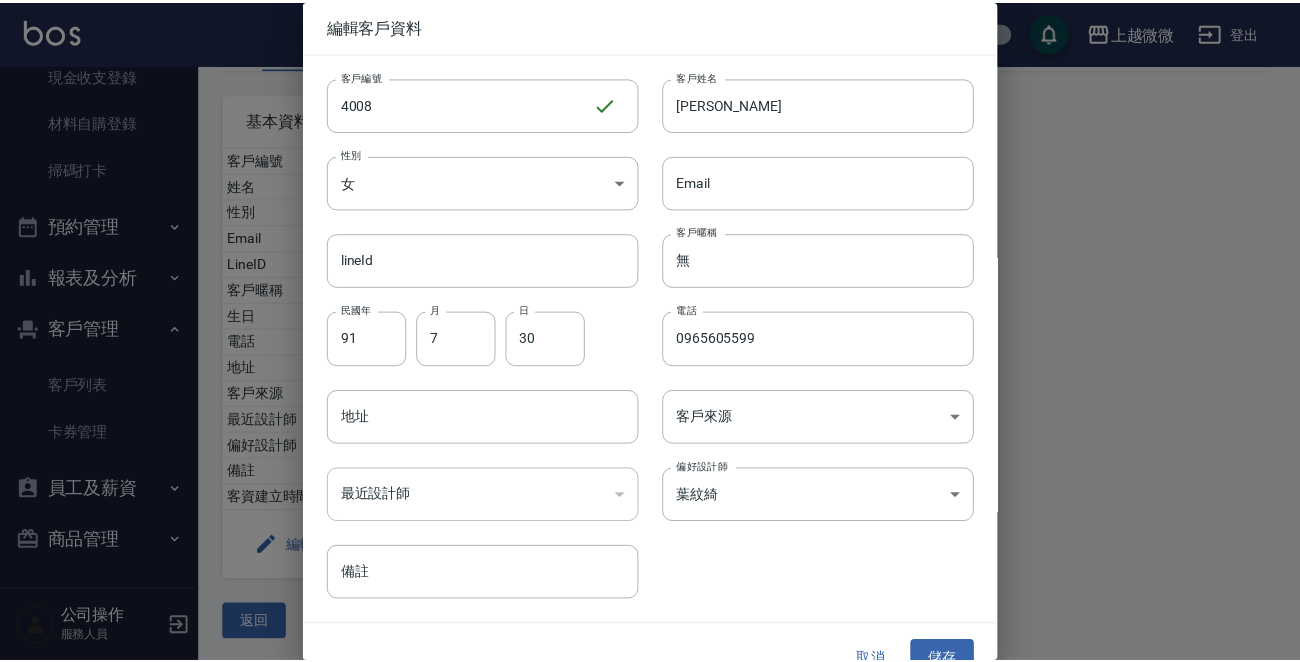 scroll, scrollTop: 0, scrollLeft: 0, axis: both 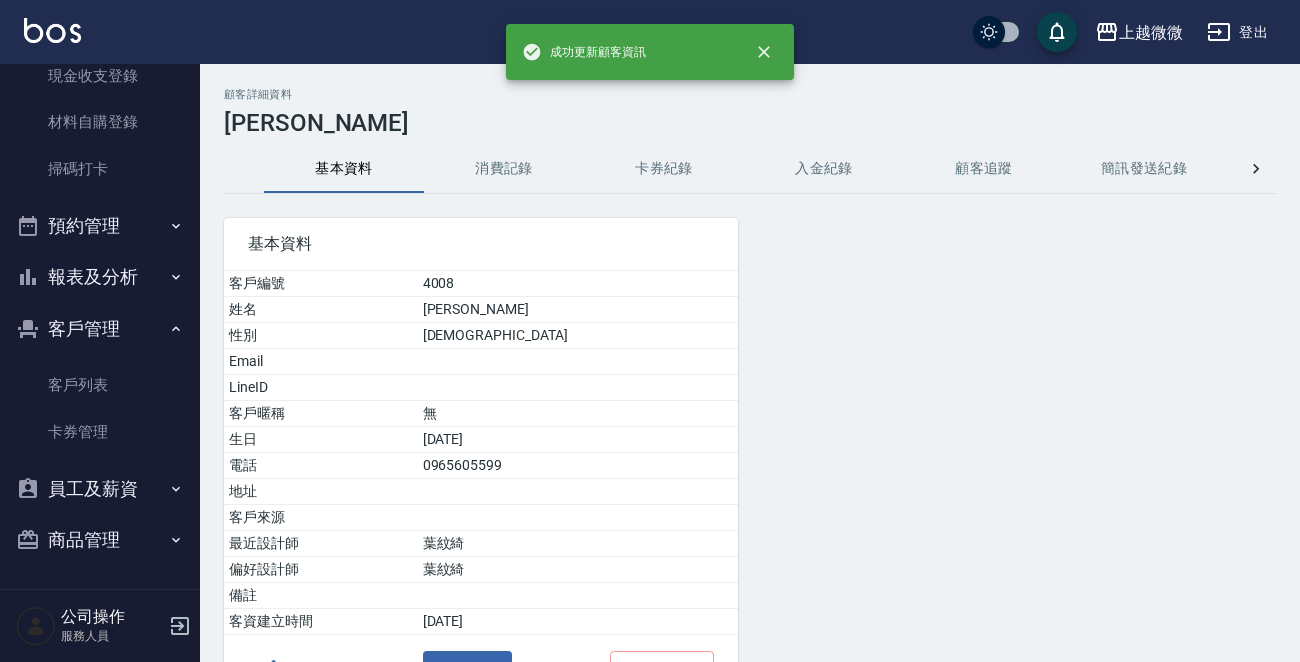 click at bounding box center (52, 30) 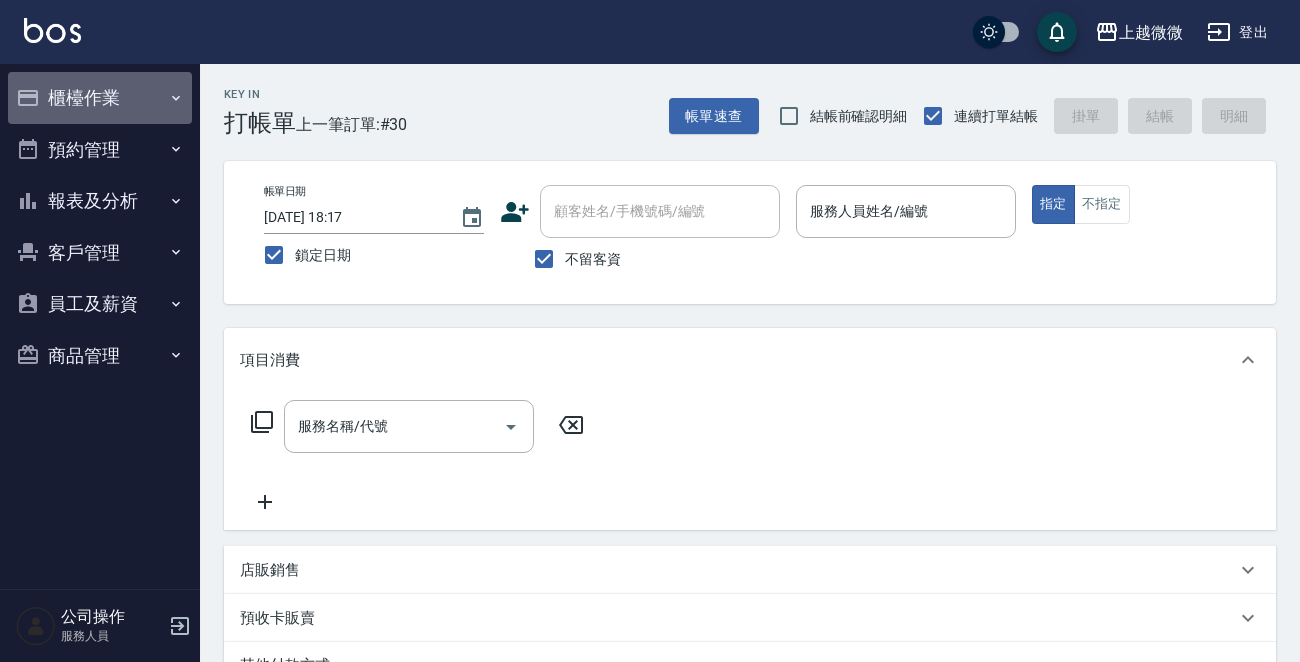 drag, startPoint x: 133, startPoint y: 105, endPoint x: 114, endPoint y: 159, distance: 57.245087 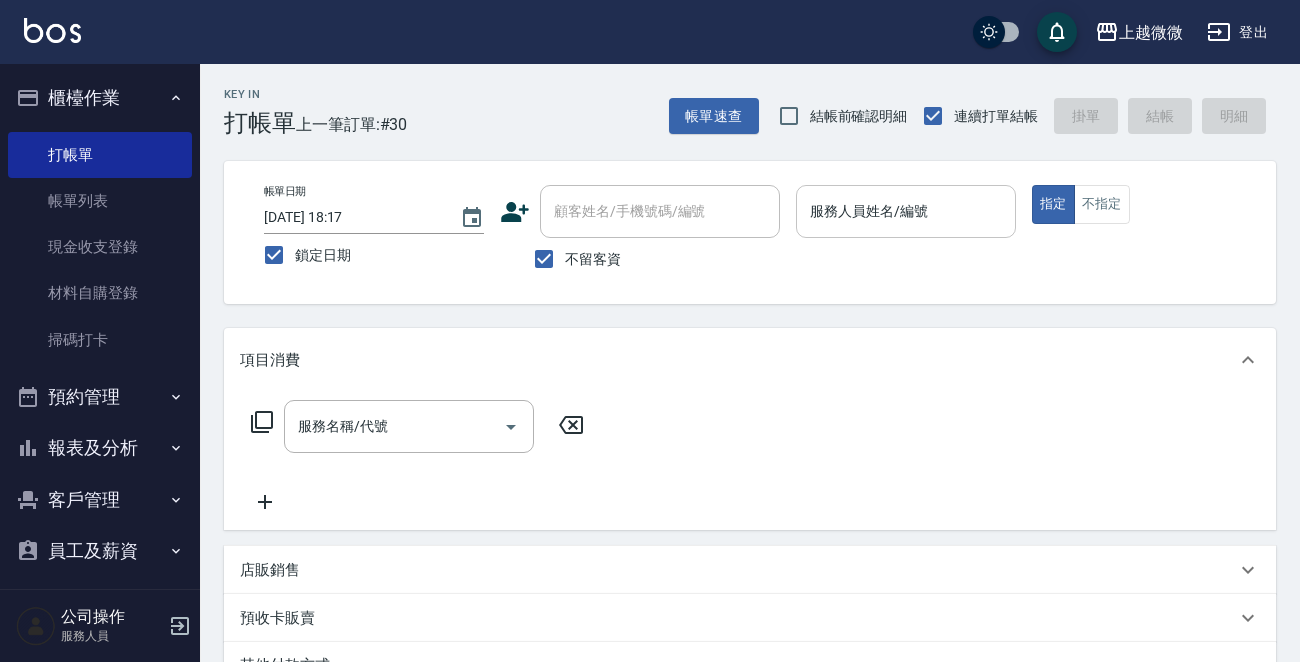 click on "服務人員姓名/編號" at bounding box center [906, 211] 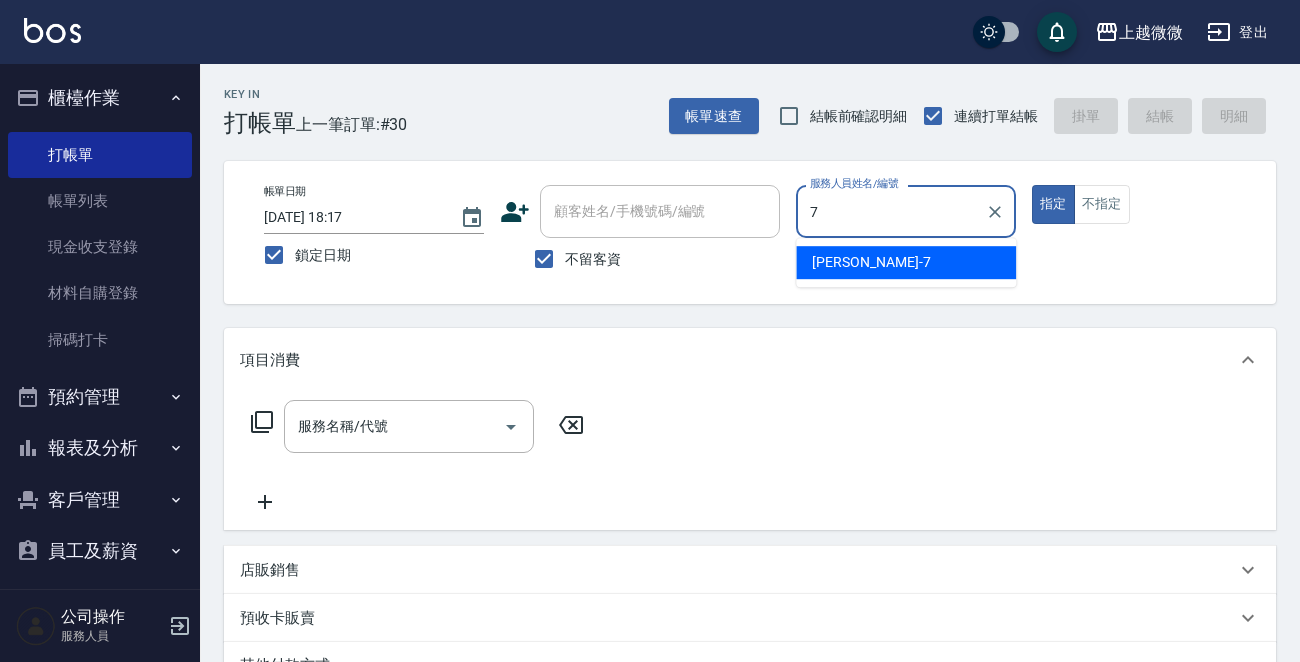drag, startPoint x: 940, startPoint y: 259, endPoint x: 1074, endPoint y: 233, distance: 136.49908 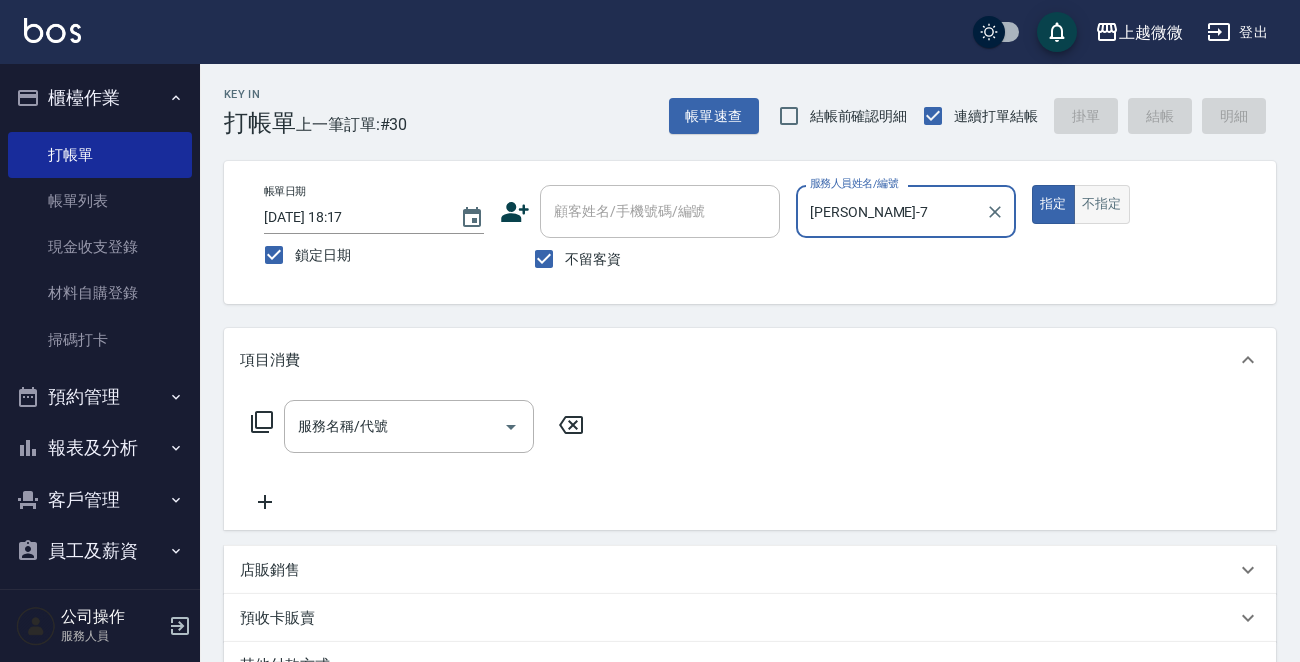 click on "不指定" at bounding box center (1102, 204) 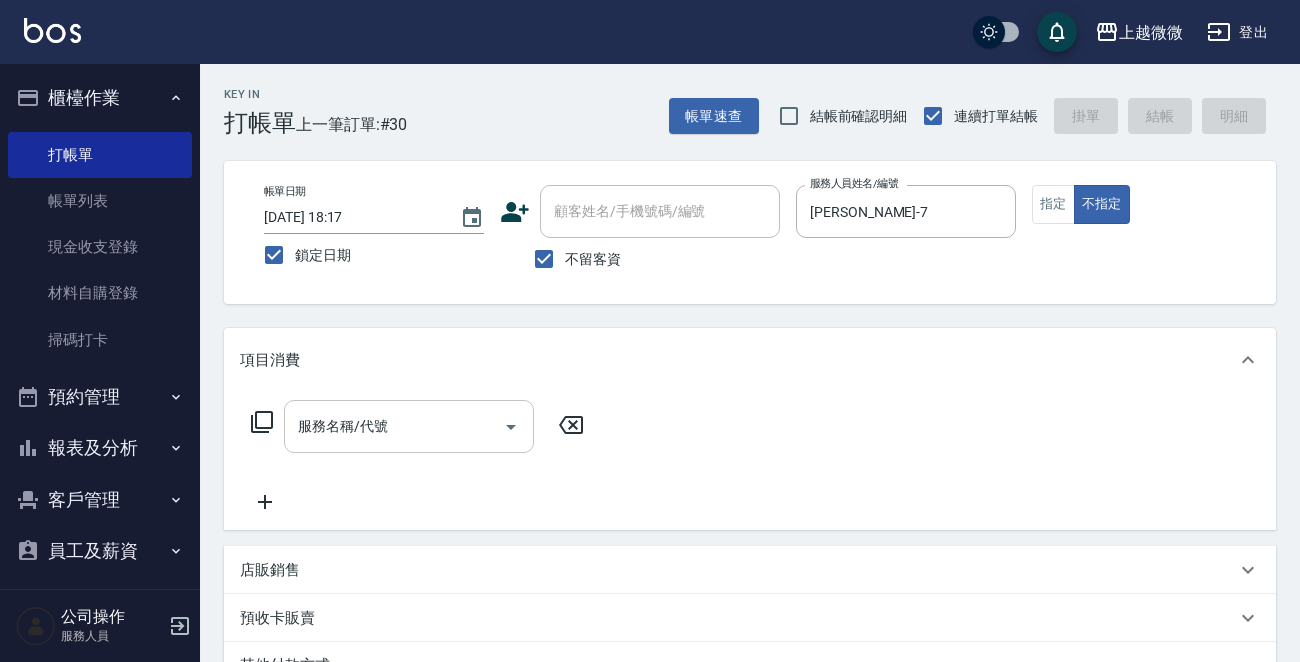 click on "服務名稱/代號" at bounding box center (409, 426) 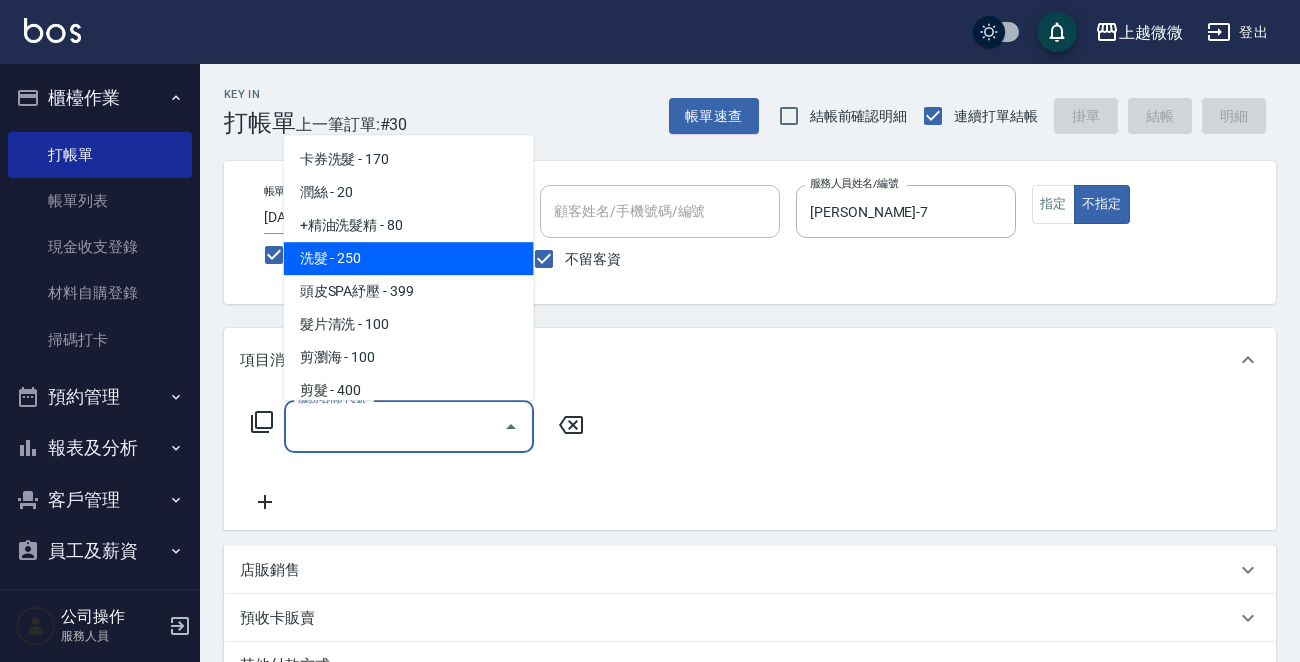 click on "洗髮 - 250" at bounding box center [409, 258] 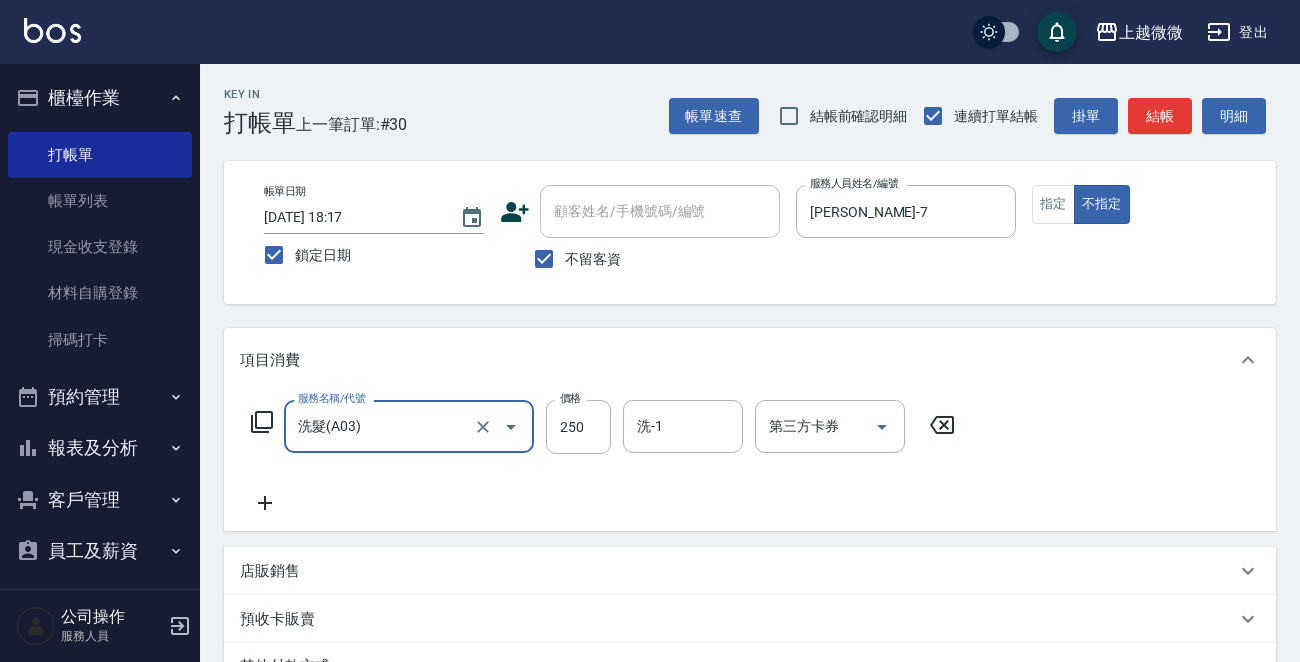 click 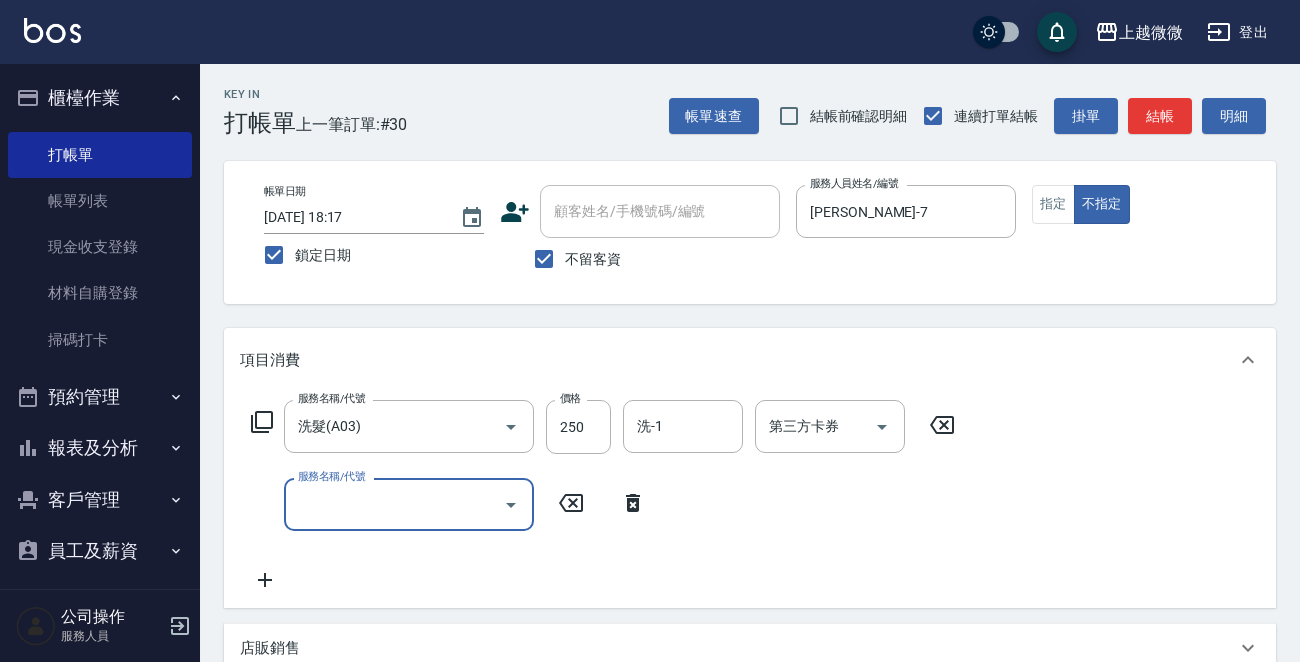 click on "服務名稱/代號" at bounding box center (394, 504) 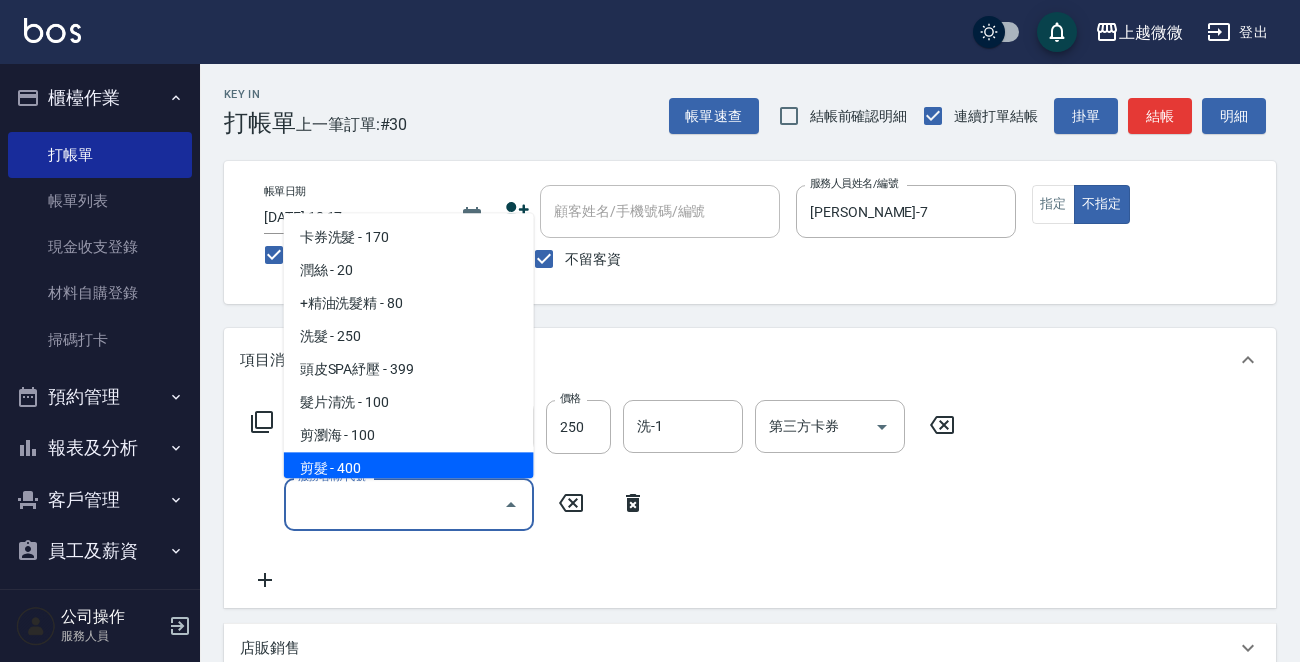 click on "剪髮 - 400" at bounding box center [409, 469] 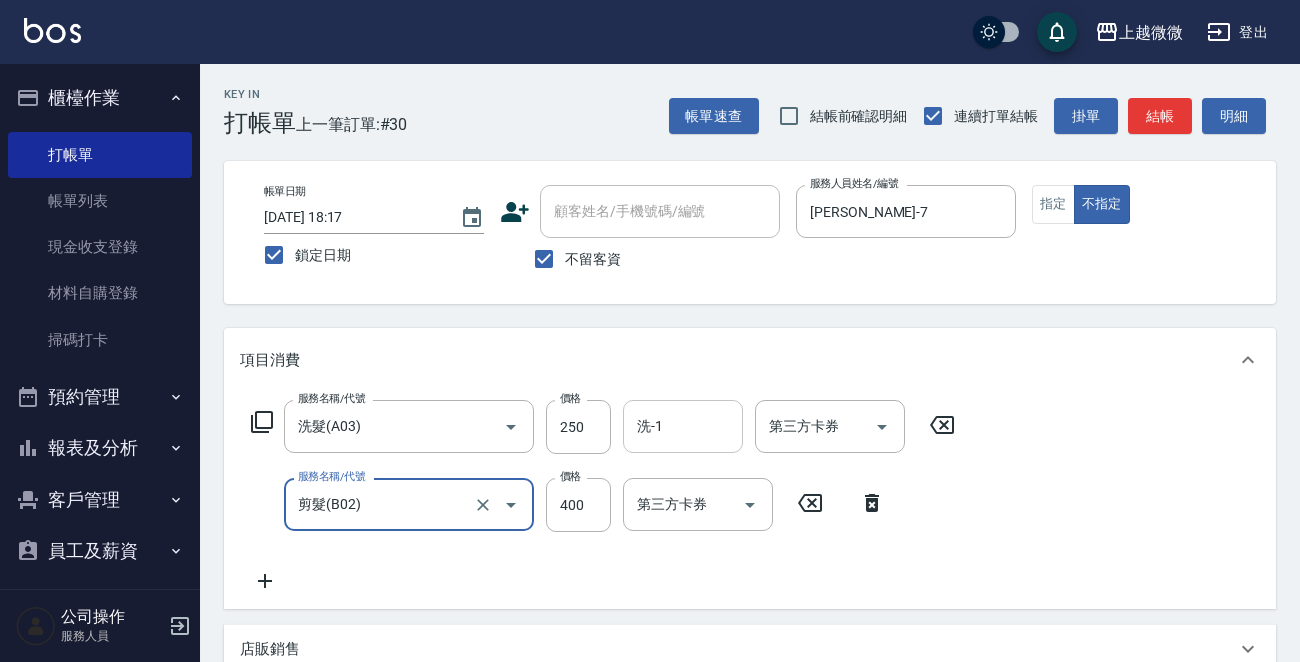 click on "洗-1" at bounding box center (683, 426) 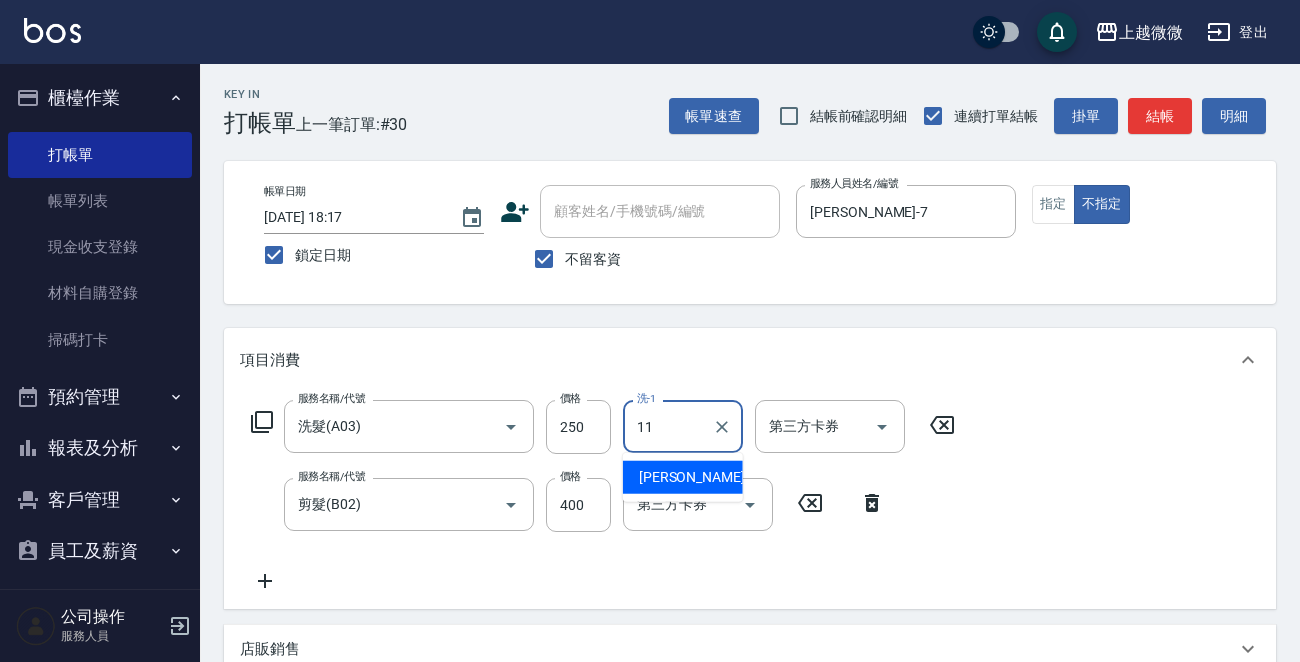 click on "[PERSON_NAME] -11" at bounding box center [702, 477] 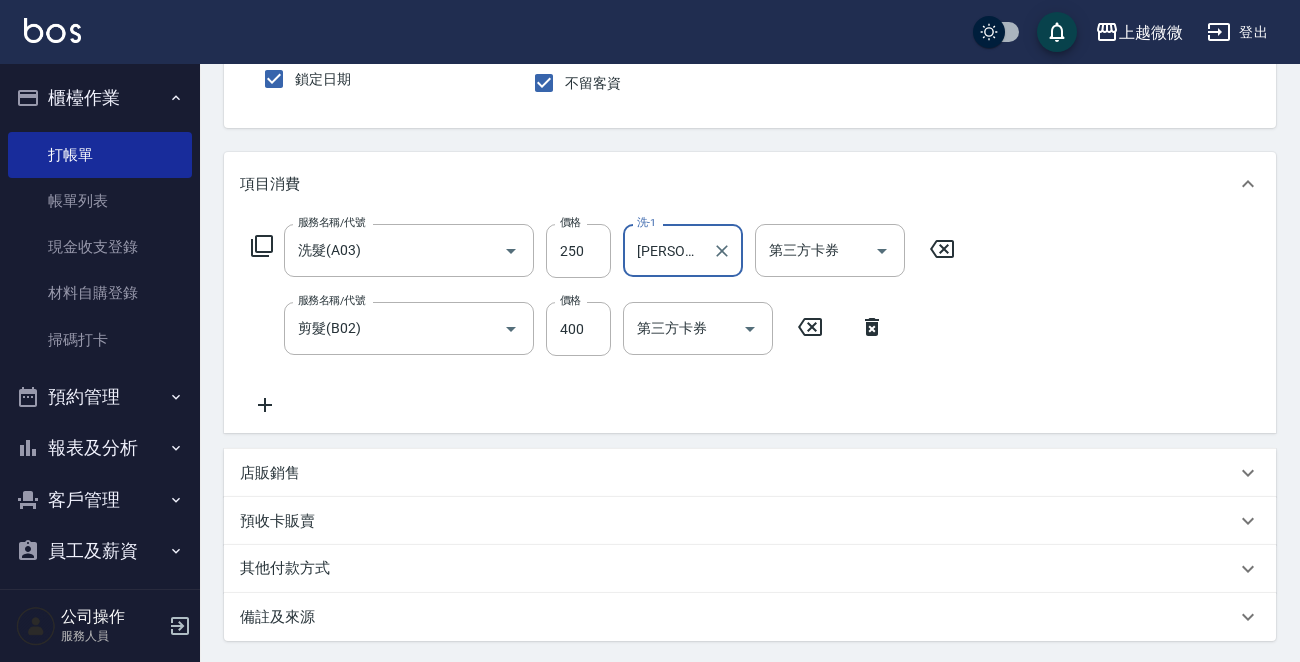 scroll, scrollTop: 377, scrollLeft: 0, axis: vertical 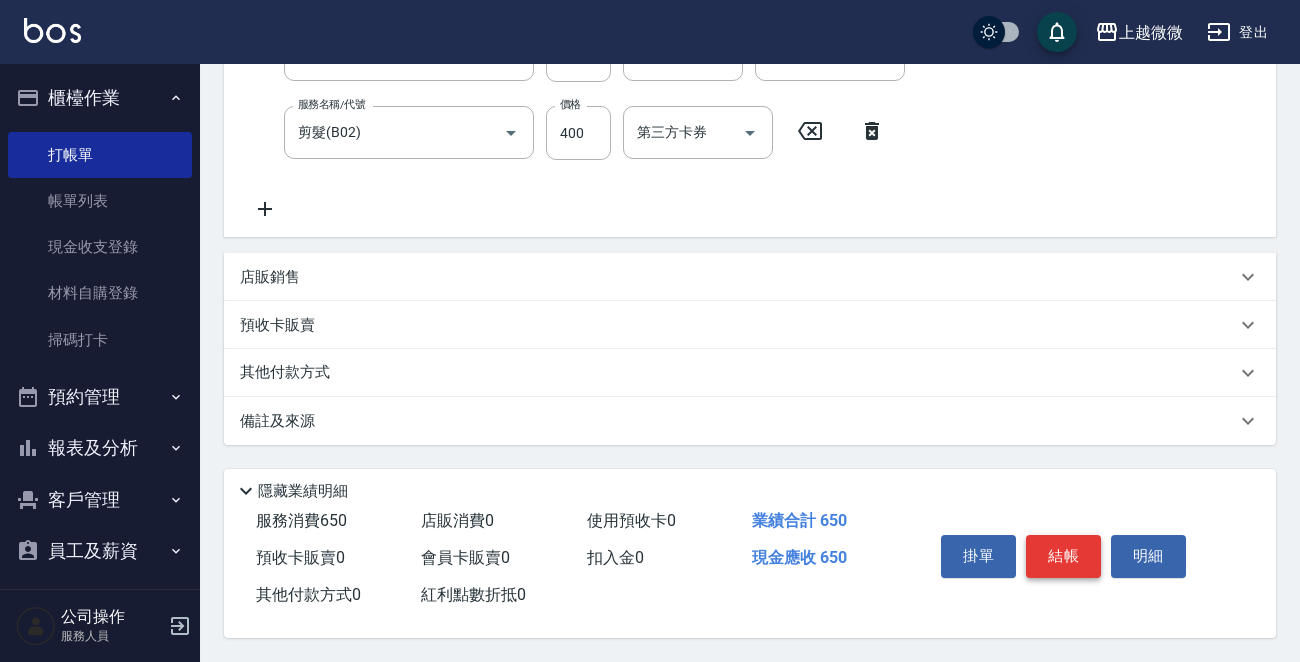 drag, startPoint x: 1069, startPoint y: 542, endPoint x: 1041, endPoint y: 550, distance: 29.12044 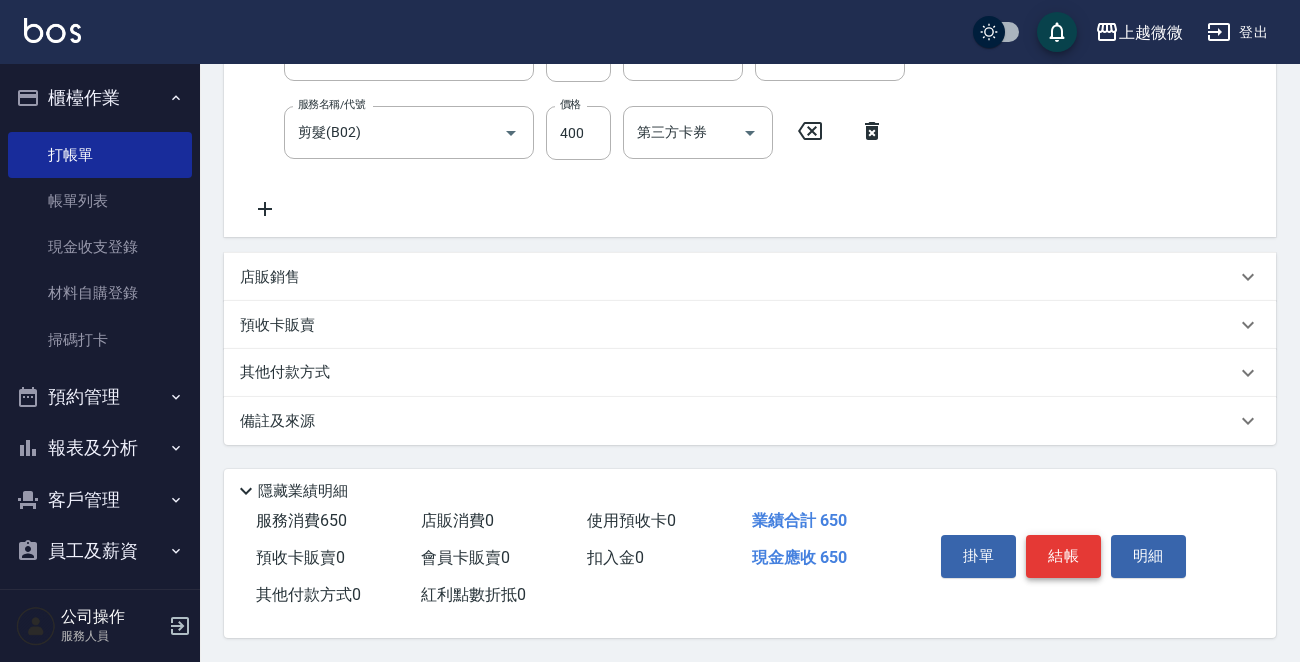 click on "結帳" at bounding box center [1063, 556] 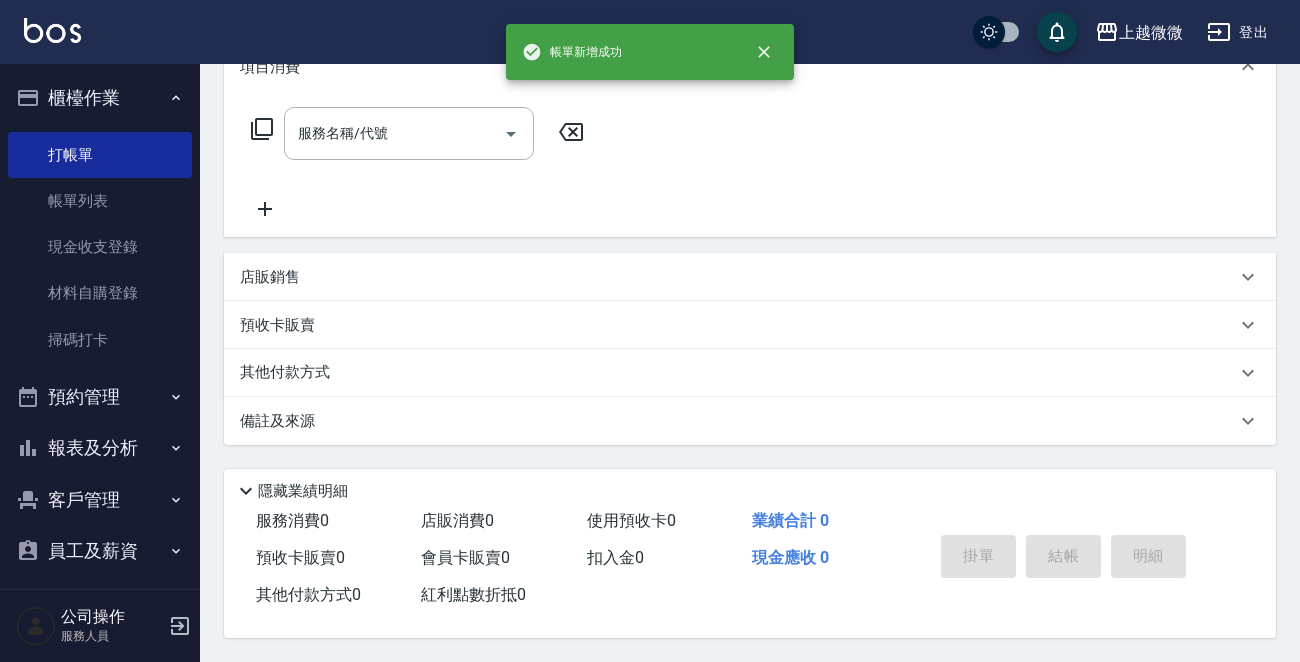 scroll, scrollTop: 0, scrollLeft: 0, axis: both 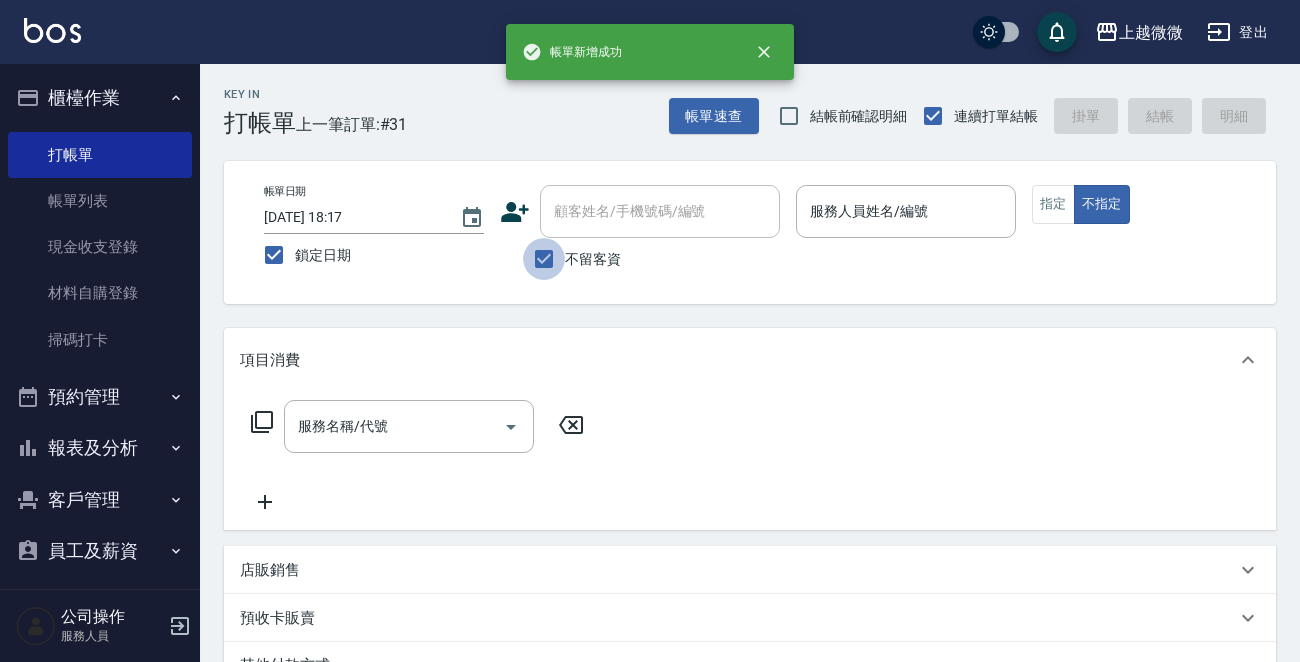 drag, startPoint x: 529, startPoint y: 264, endPoint x: 555, endPoint y: 250, distance: 29.529646 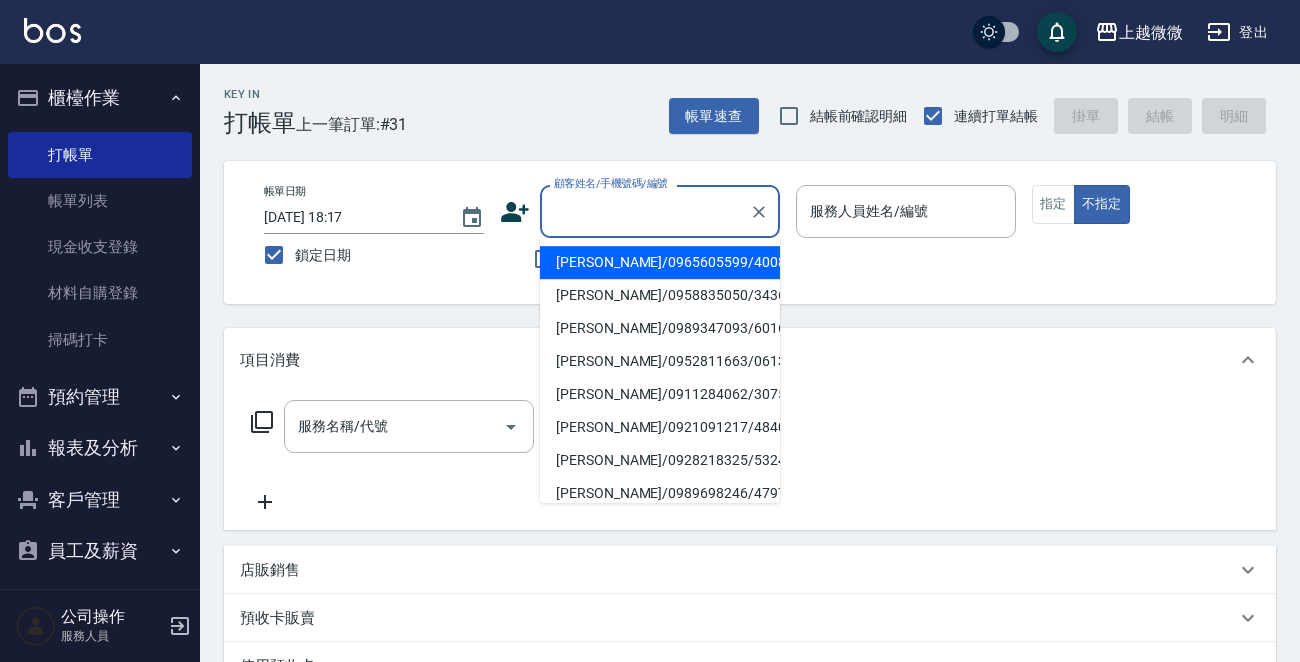 click on "顧客姓名/手機號碼/編號" at bounding box center [645, 211] 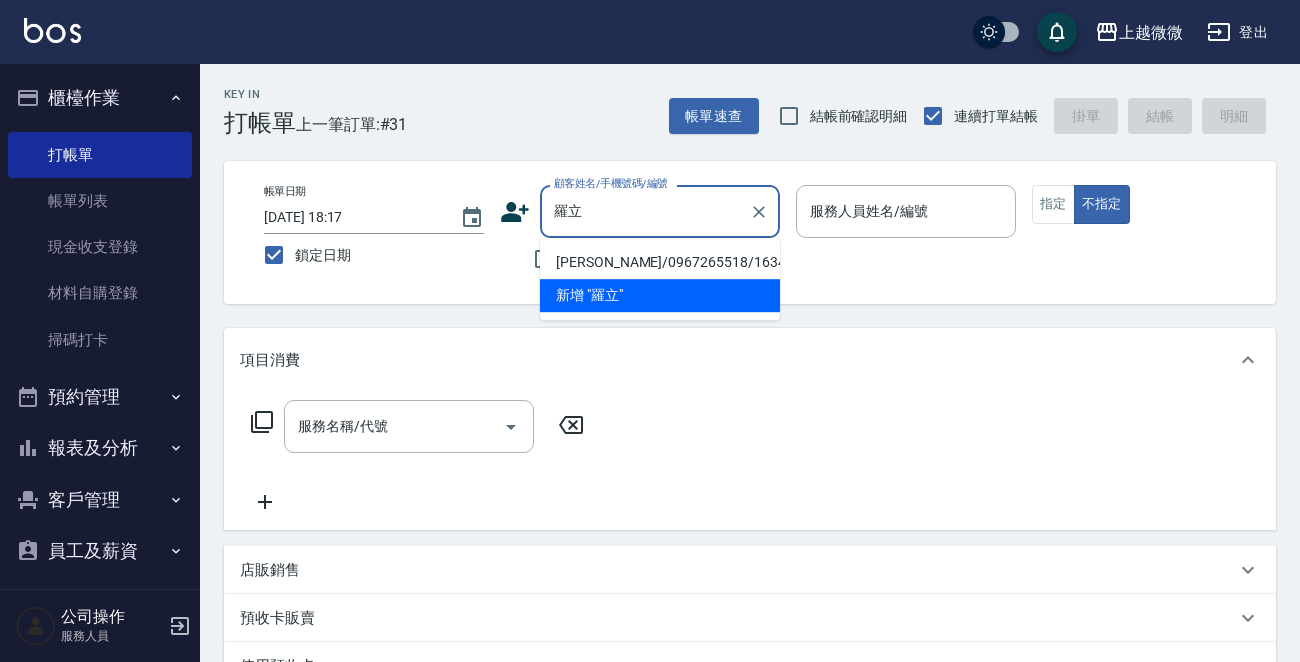 click on "[PERSON_NAME]/0967265518/1634" at bounding box center (660, 262) 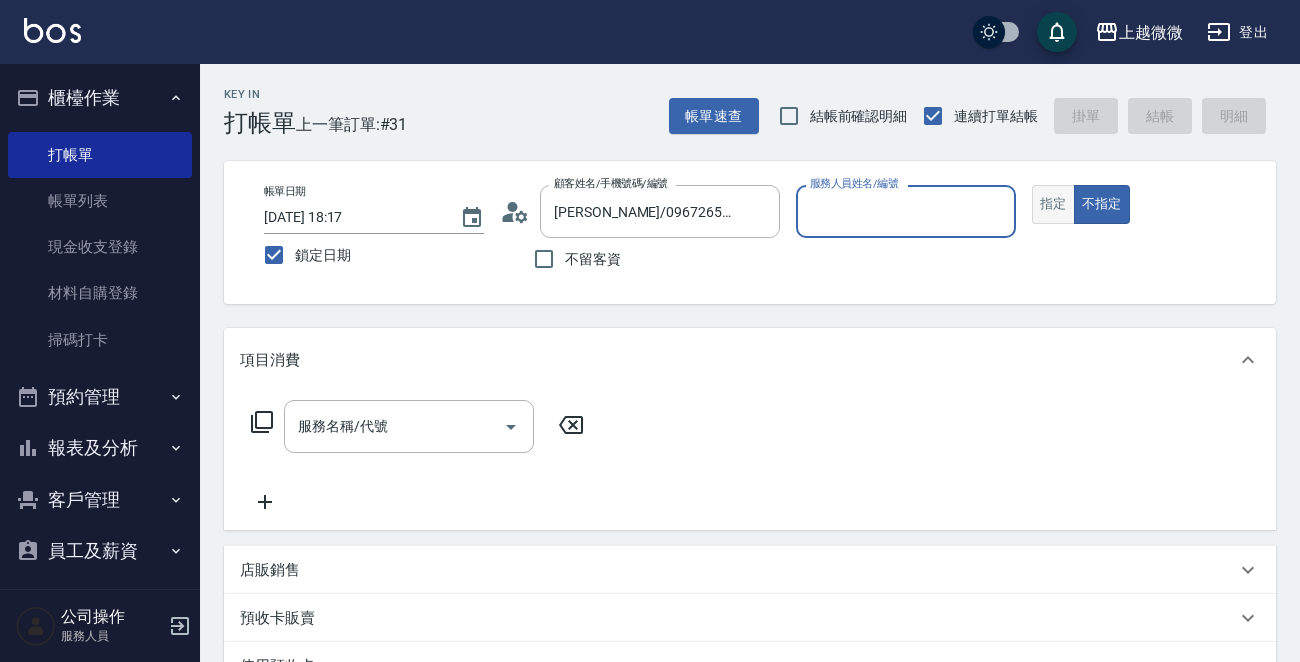 click on "指定" at bounding box center [1053, 204] 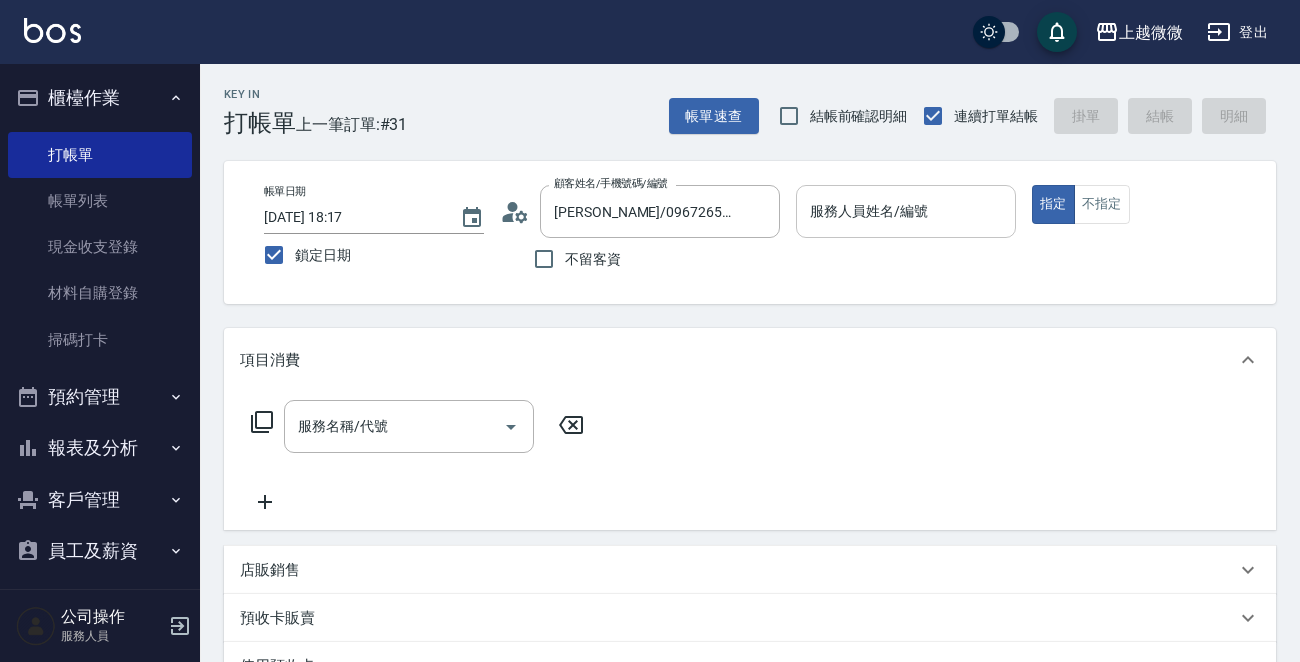 click on "服務人員姓名/編號" at bounding box center (906, 211) 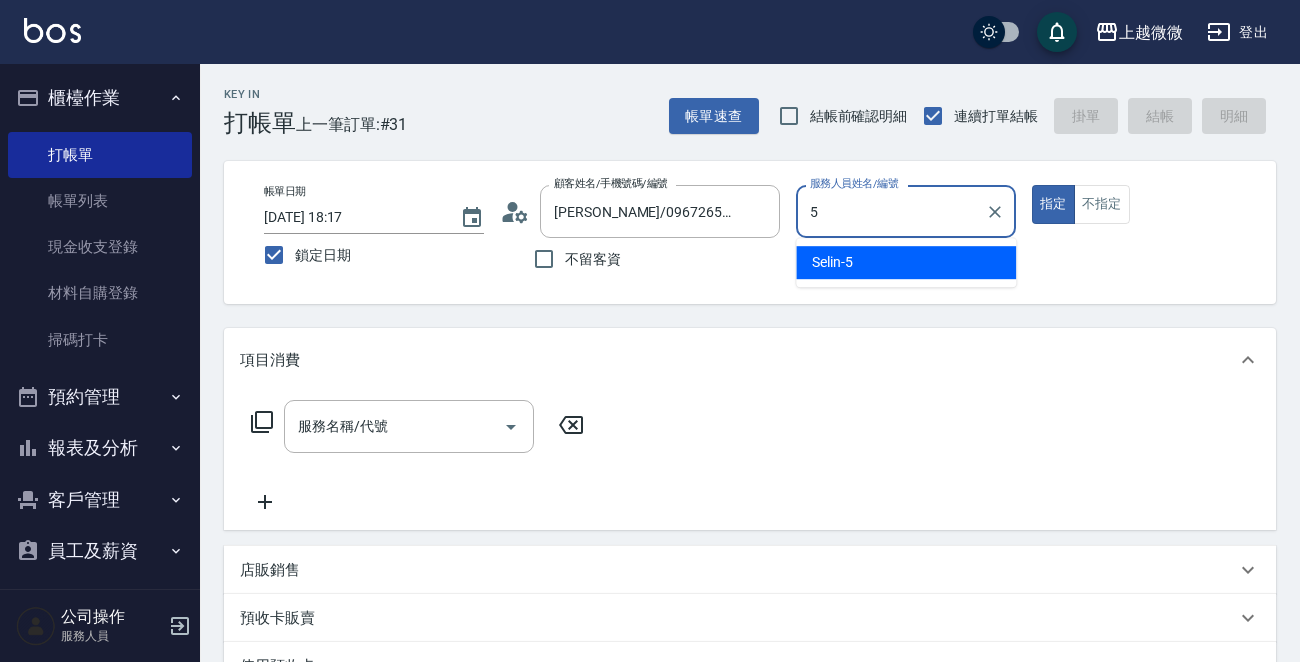 click on "Selin -5" at bounding box center [832, 262] 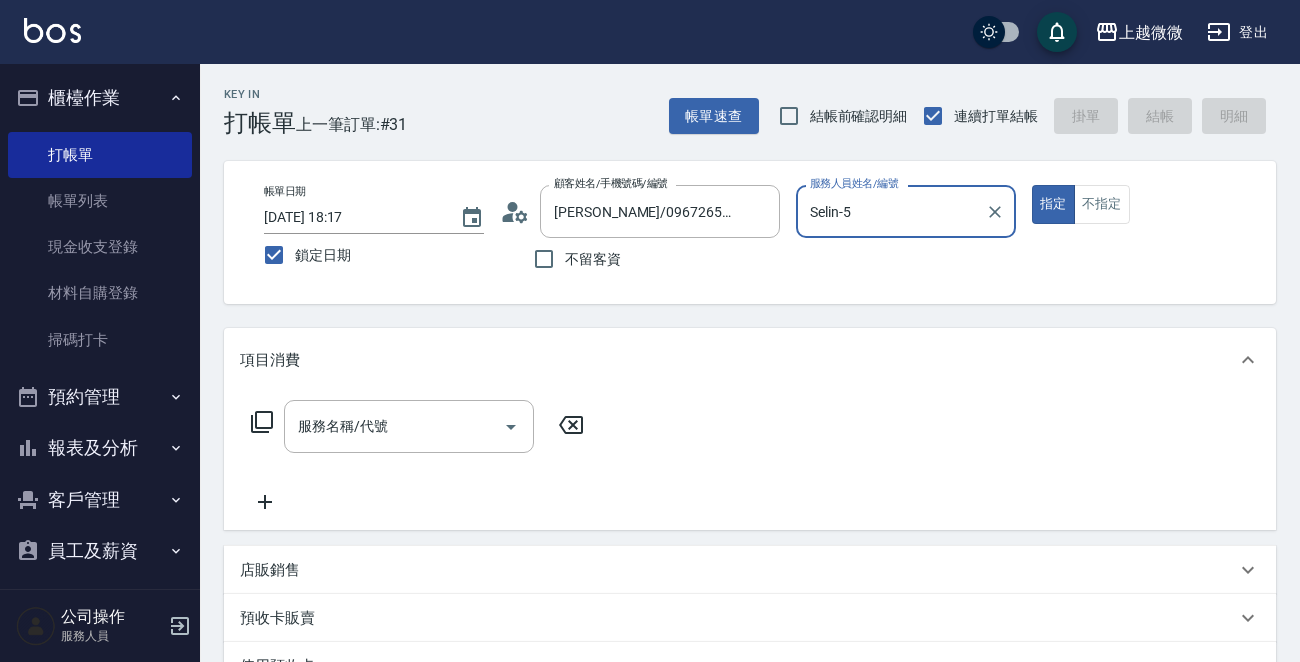 click on "服務名稱/代號 服務名稱/代號" at bounding box center (409, 426) 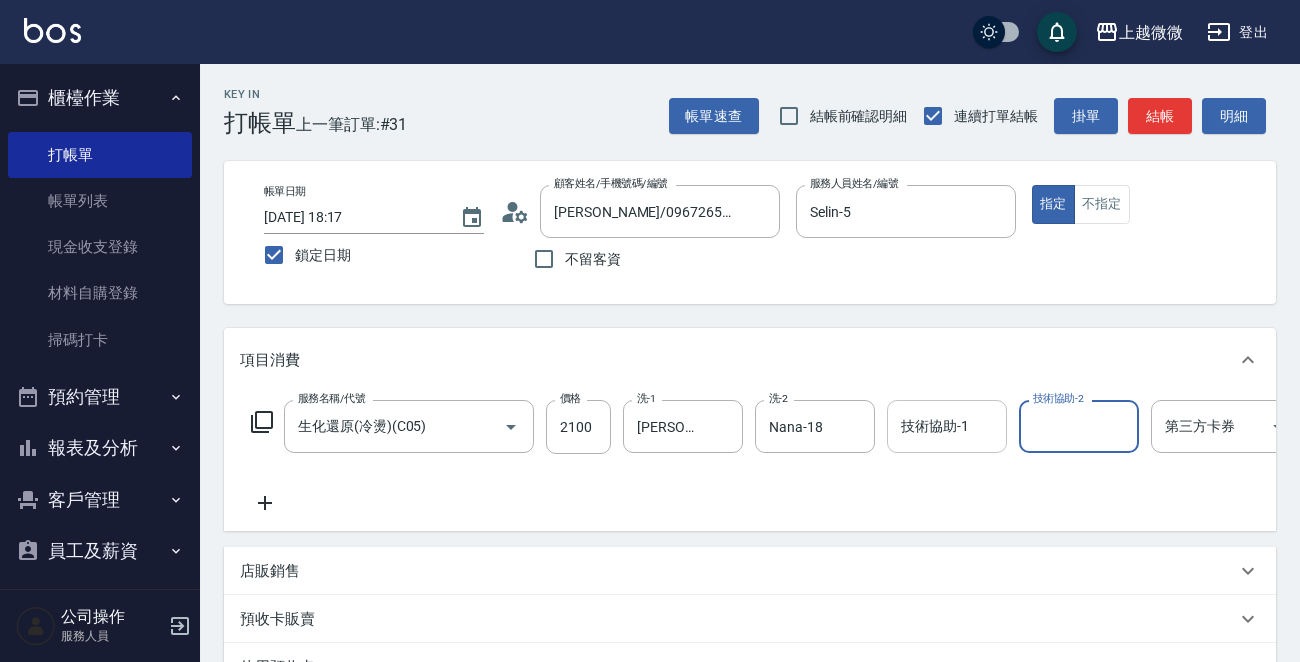 click on "技術協助-1" at bounding box center (947, 426) 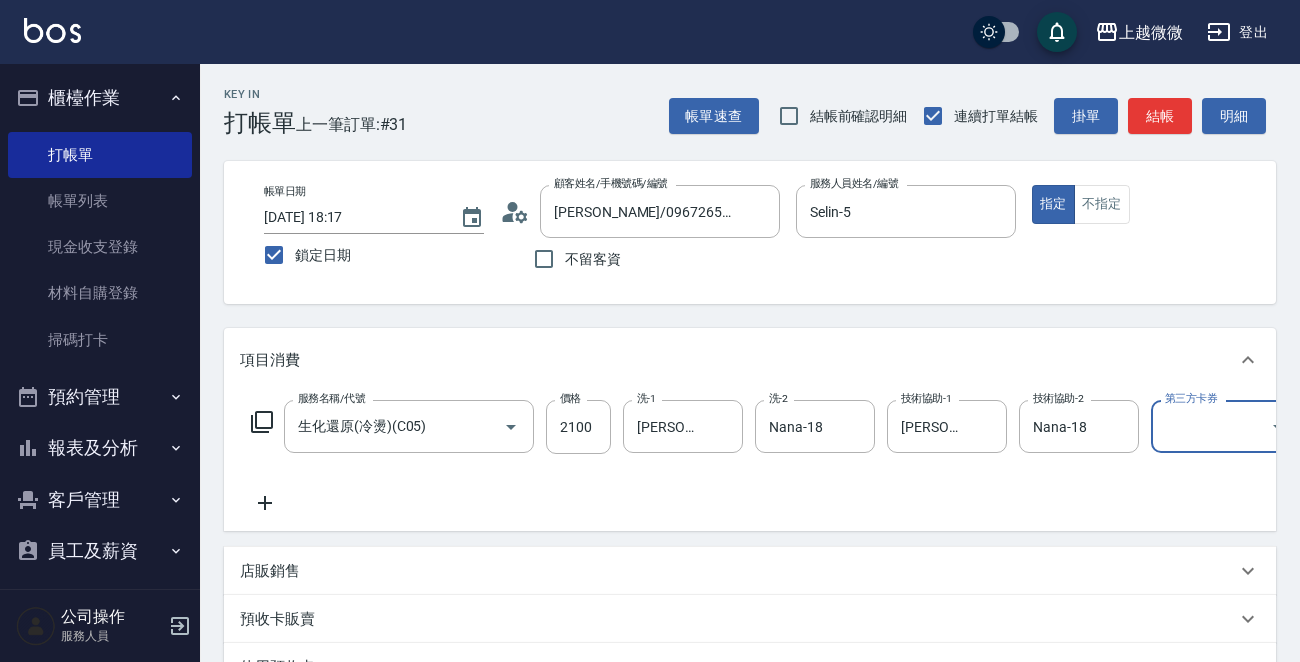 scroll, scrollTop: 362, scrollLeft: 0, axis: vertical 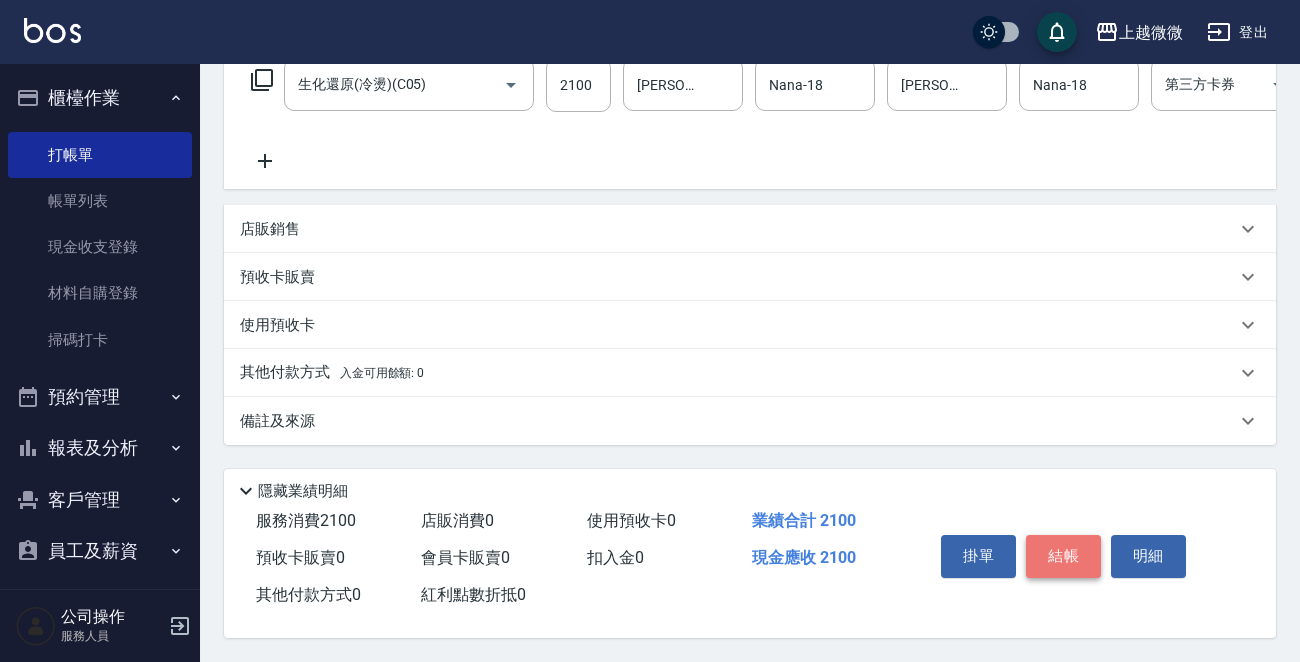 click on "結帳" at bounding box center [1063, 556] 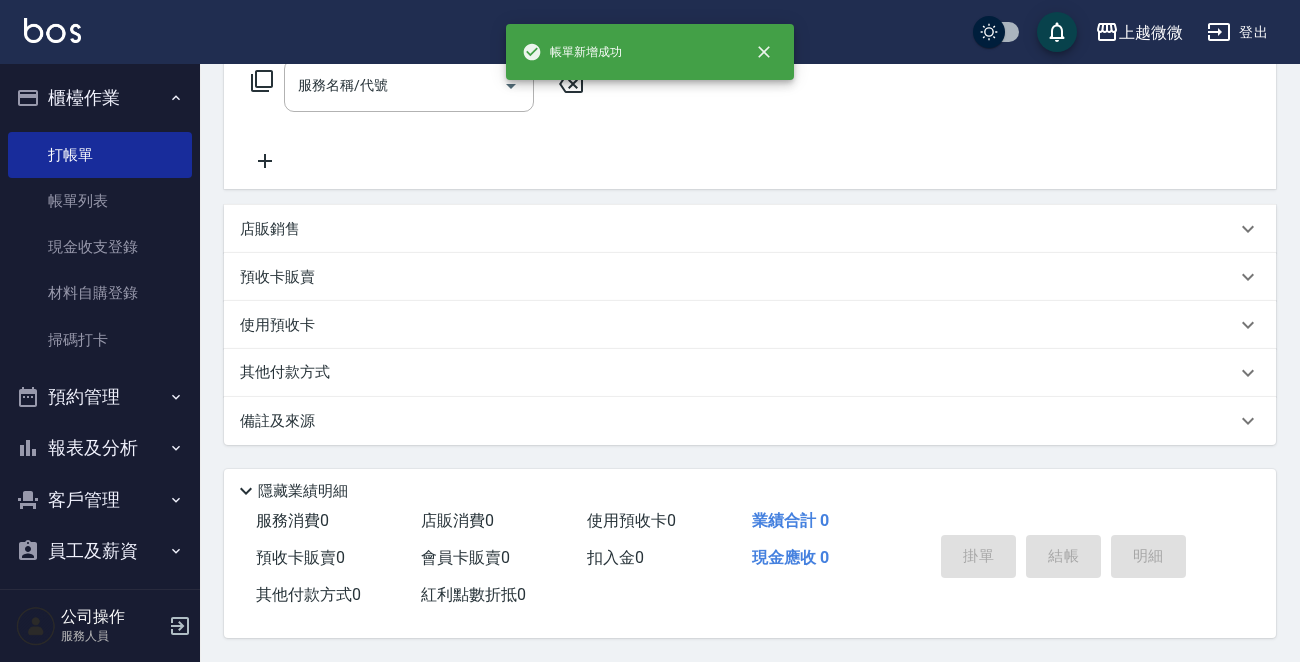 scroll, scrollTop: 0, scrollLeft: 0, axis: both 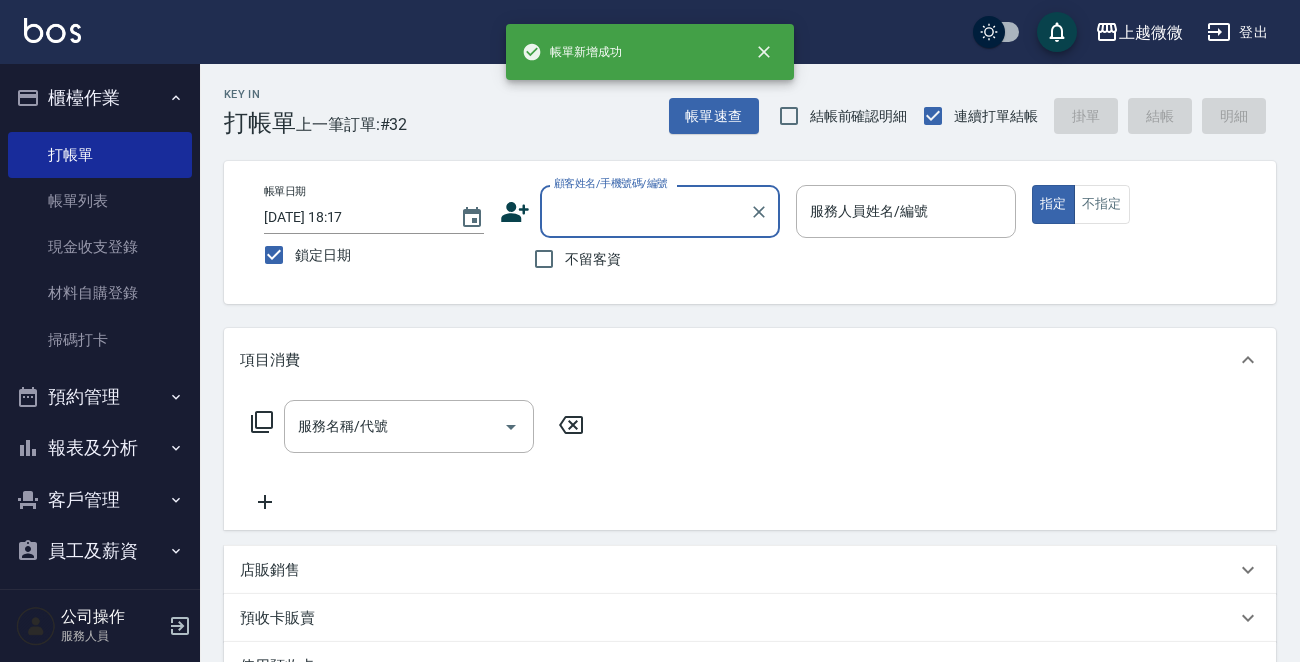 click on "客戶管理" at bounding box center [100, 500] 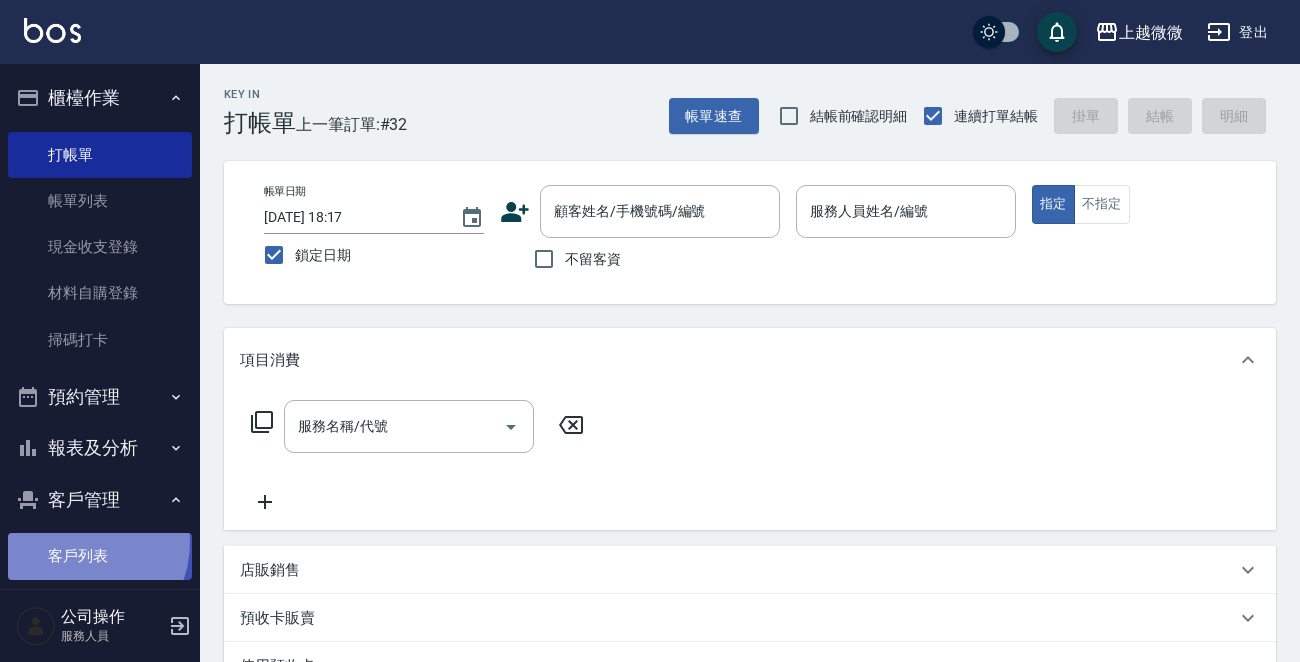 click on "客戶列表" at bounding box center [100, 556] 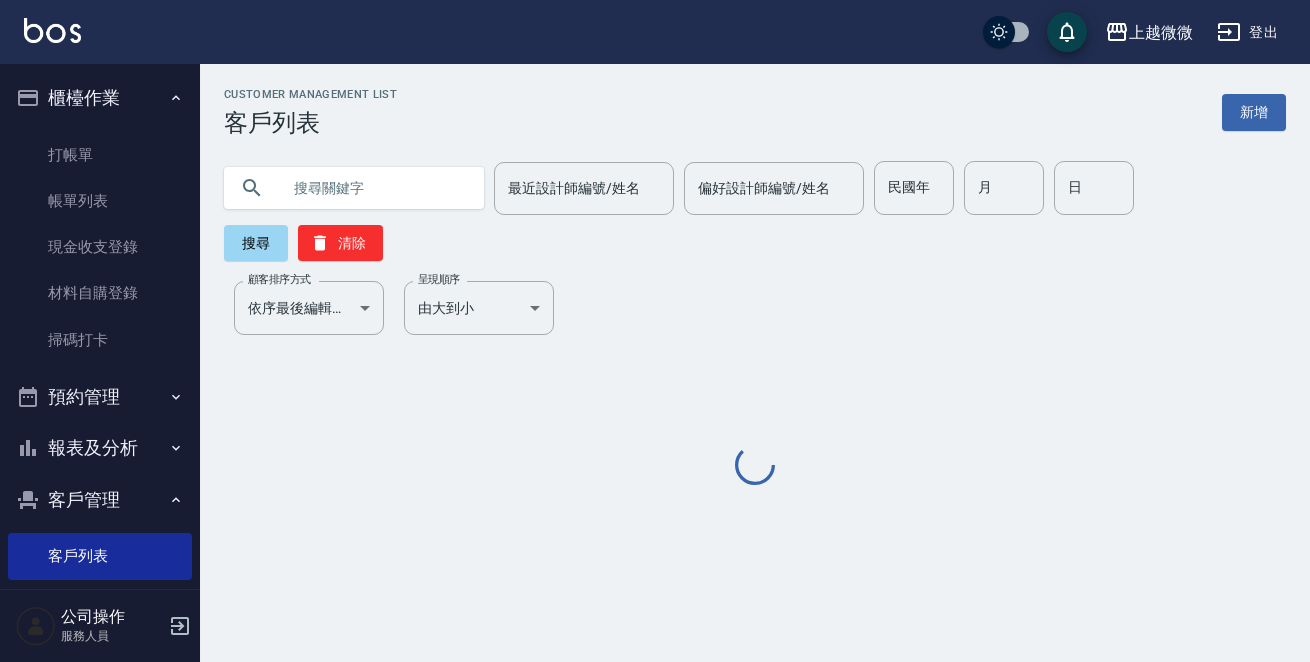 click at bounding box center (374, 188) 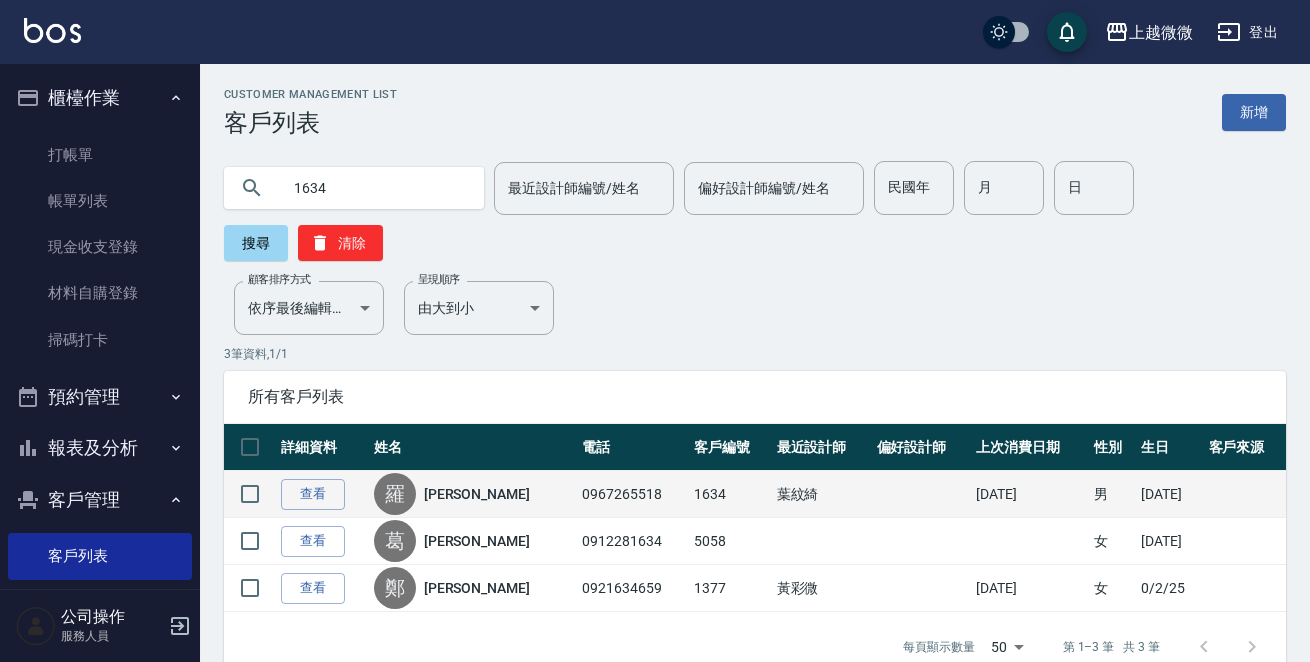 click on "查看" at bounding box center [322, 494] 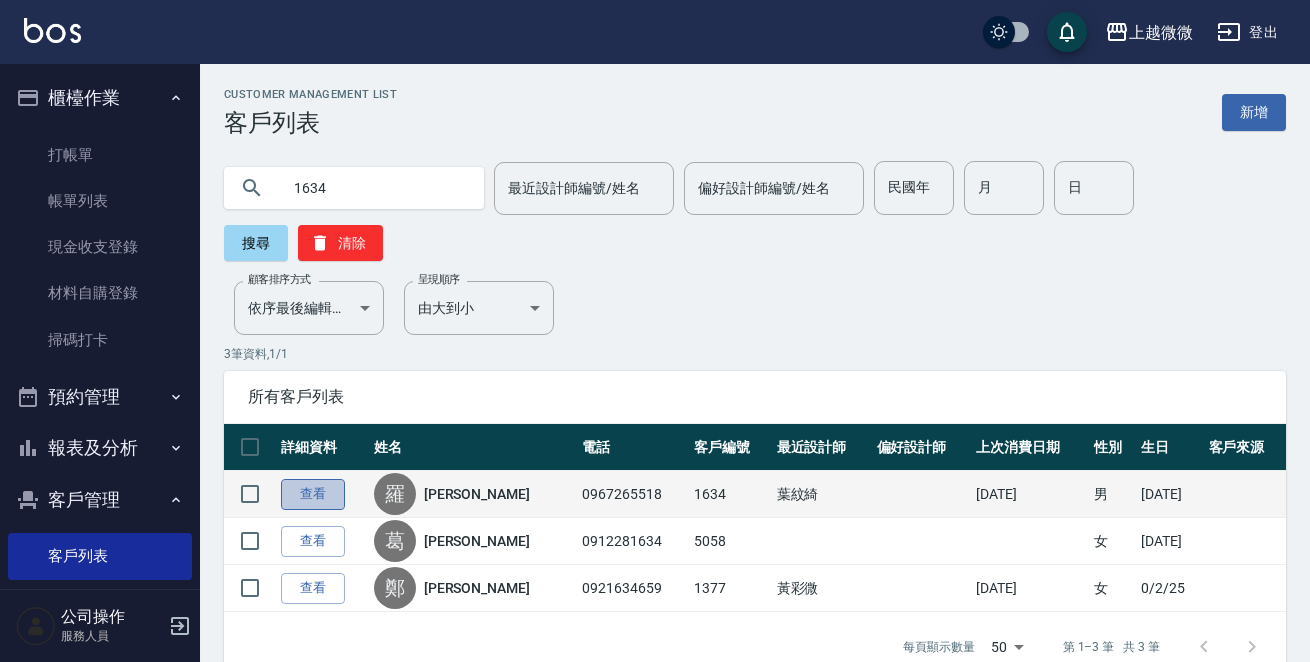 click on "查看" at bounding box center (313, 494) 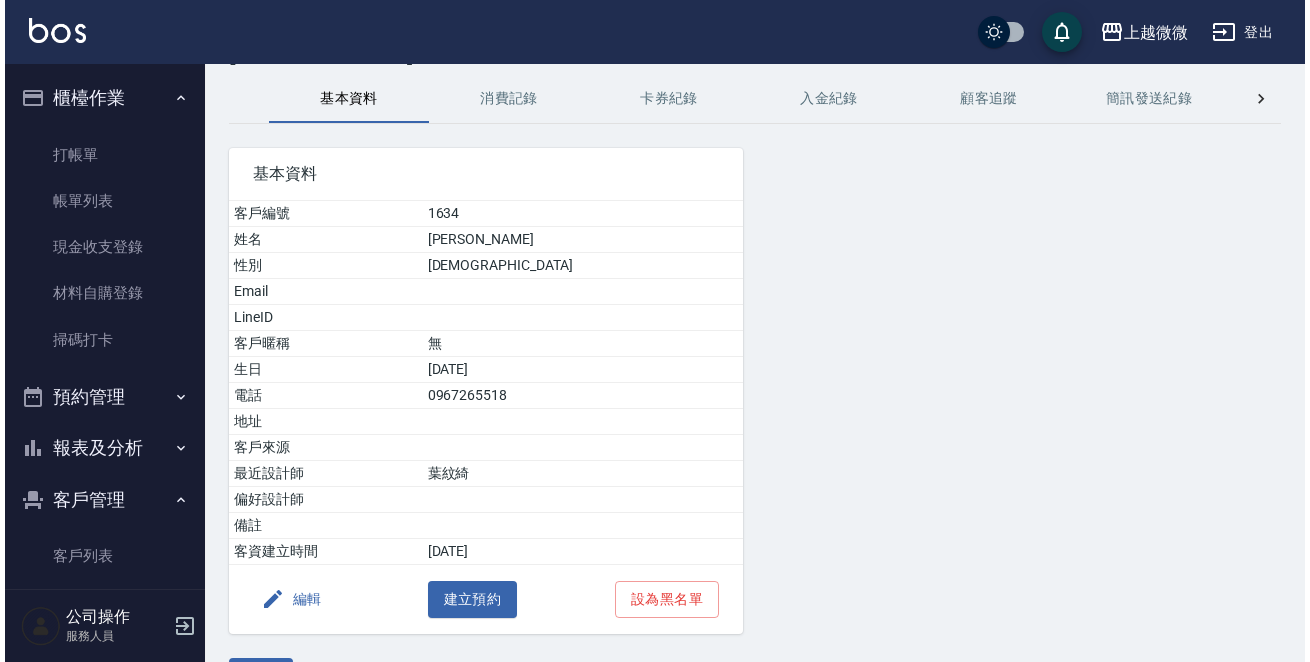 scroll, scrollTop: 124, scrollLeft: 0, axis: vertical 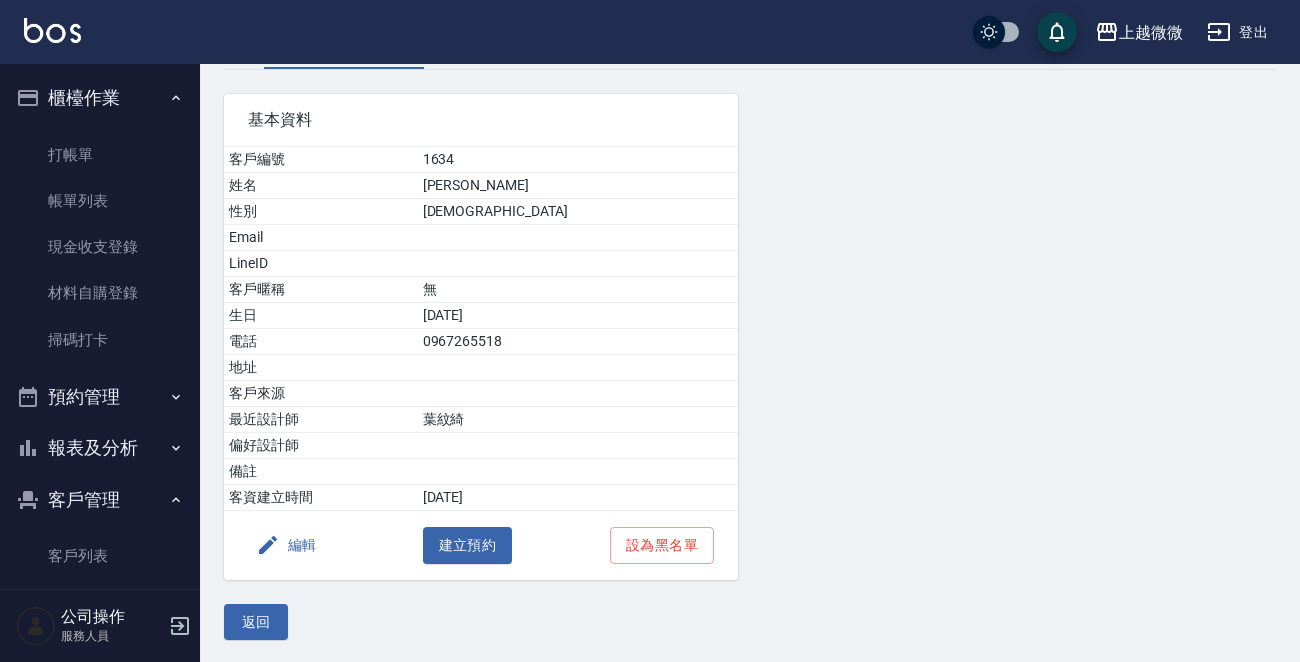 click on "編輯" at bounding box center (286, 545) 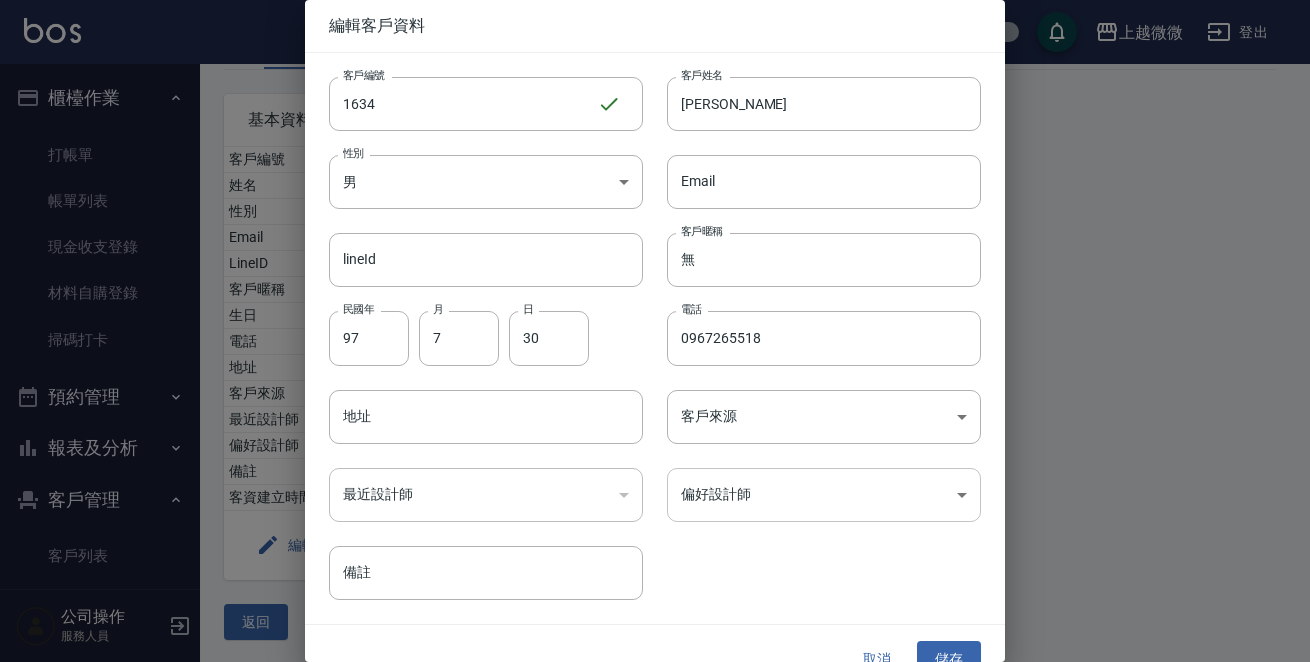 click on "上越微微 登出 櫃檯作業 打帳單 帳單列表 現金收支登錄 材料自購登錄 掃碼打卡 預約管理 預約管理 單日預約紀錄 單週預約紀錄 報表及分析 報表目錄 店家日報表 互助日報表 互助點數明細 設計師日報表 設計師業績月報表 每日非現金明細 每日收支明細 客戶管理 客戶列表 卡券管理 員工及薪資 員工列表 商品管理 商品分類設定 商品列表 公司操作 服務人員 顧客詳細資料 [PERSON_NAME] 基本資料 消費記錄 卡券紀錄 入金紀錄 顧客追蹤 簡訊發送紀錄 抽獎券紀錄 基本資料 客戶編號 1634 姓名 [PERSON_NAME] 性別 [DEMOGRAPHIC_DATA] Email LineID 客戶暱稱 無 生日 [DEMOGRAPHIC_DATA] 電話 [PHONE_NUMBER] 地址 客戶來源 最近設計師 葉紋綺 偏好設計師 備註 客資建立時間 [DATE] 編輯 建立預約 設為黑名單 返回 編輯客戶資料 客戶編號 1634 ​ 客戶編號 客戶姓名 [PERSON_NAME] 客戶姓名 性別 男 [DEMOGRAPHIC_DATA] 性別 Email Email lineId lineId 客戶暱稱 無" at bounding box center [655, 270] 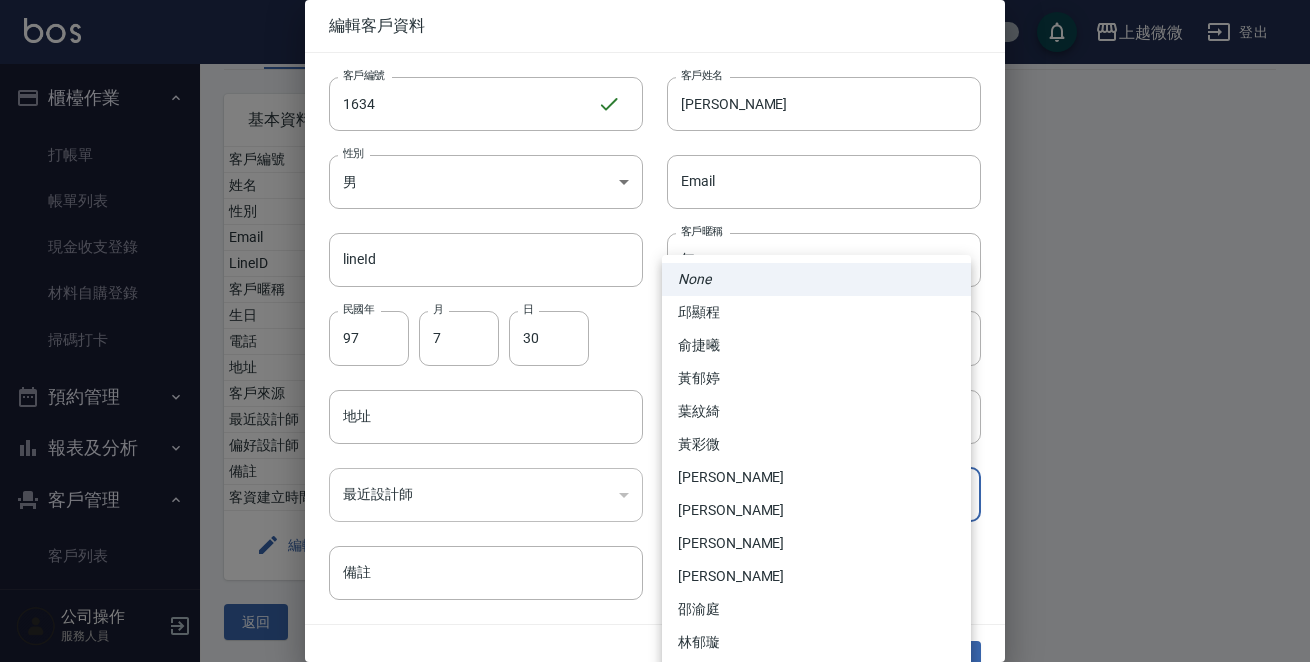 click on "葉紋綺" at bounding box center [816, 411] 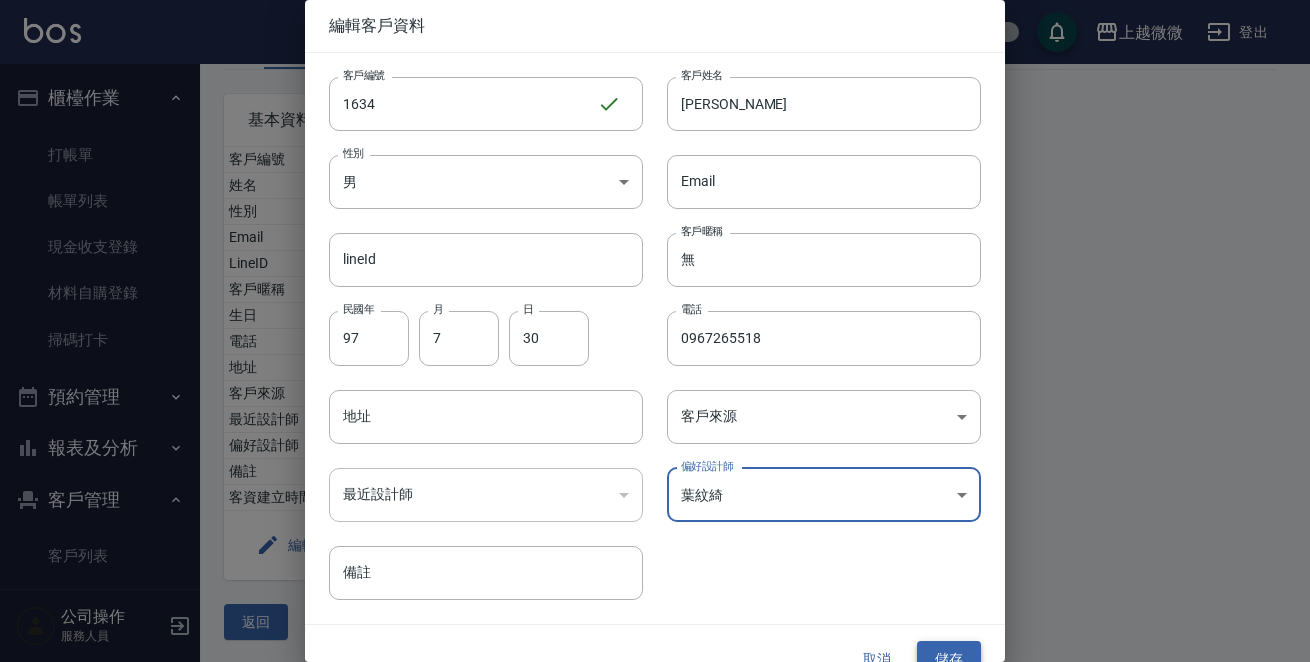 click on "儲存" at bounding box center [949, 659] 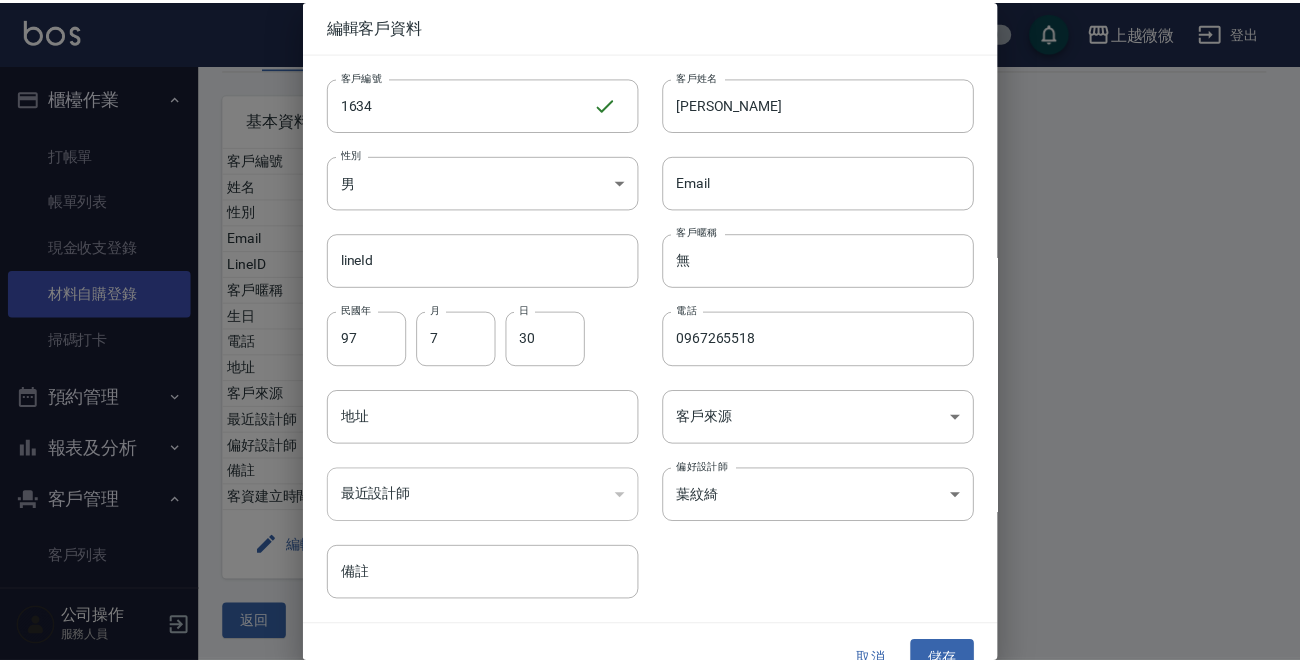 scroll, scrollTop: 0, scrollLeft: 0, axis: both 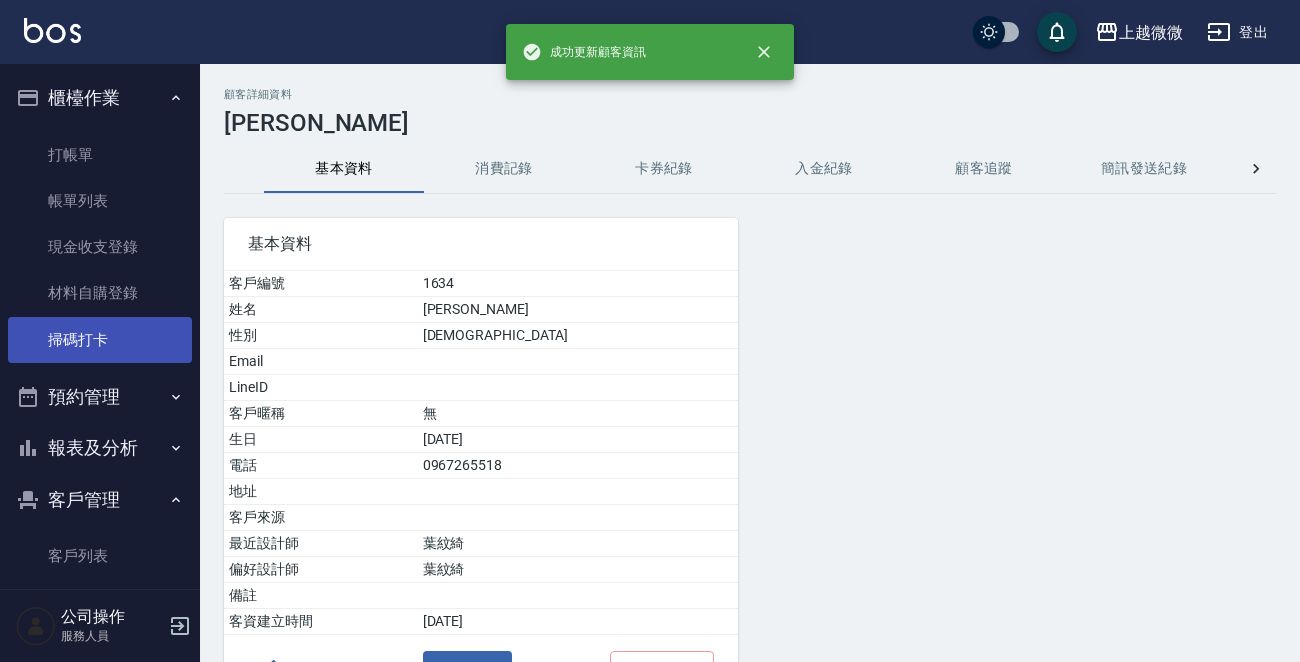 click on "掃碼打卡" at bounding box center (100, 340) 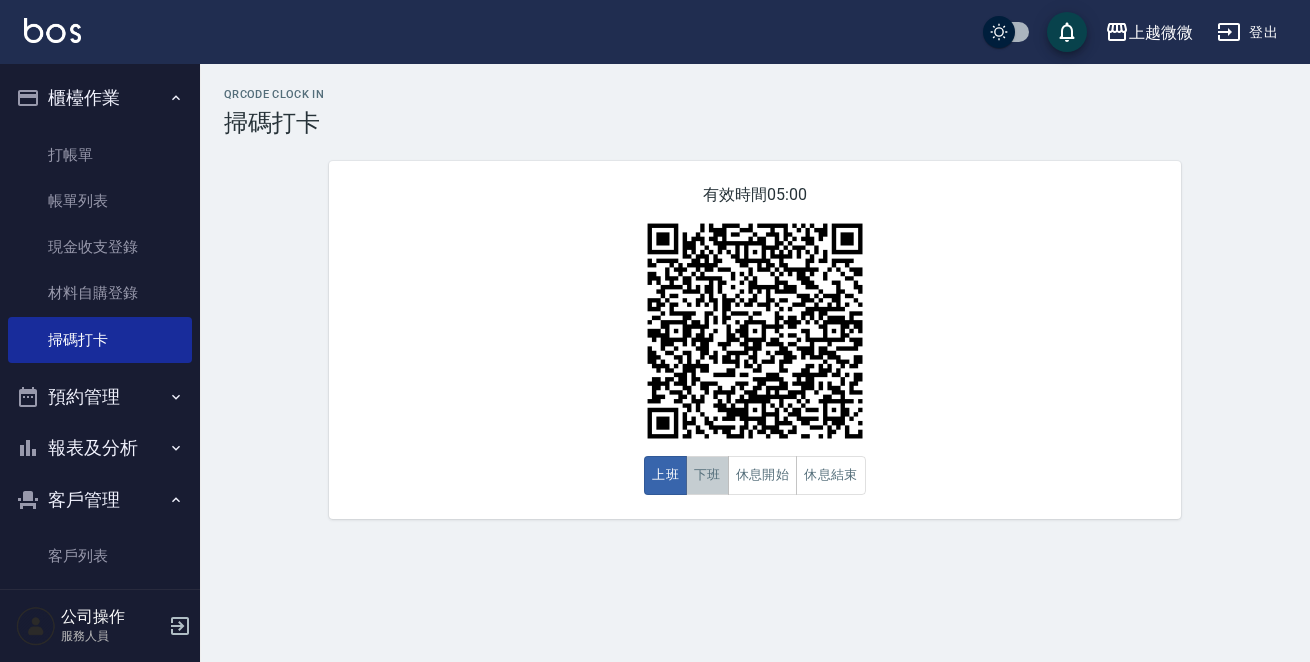 click on "下班" at bounding box center (707, 475) 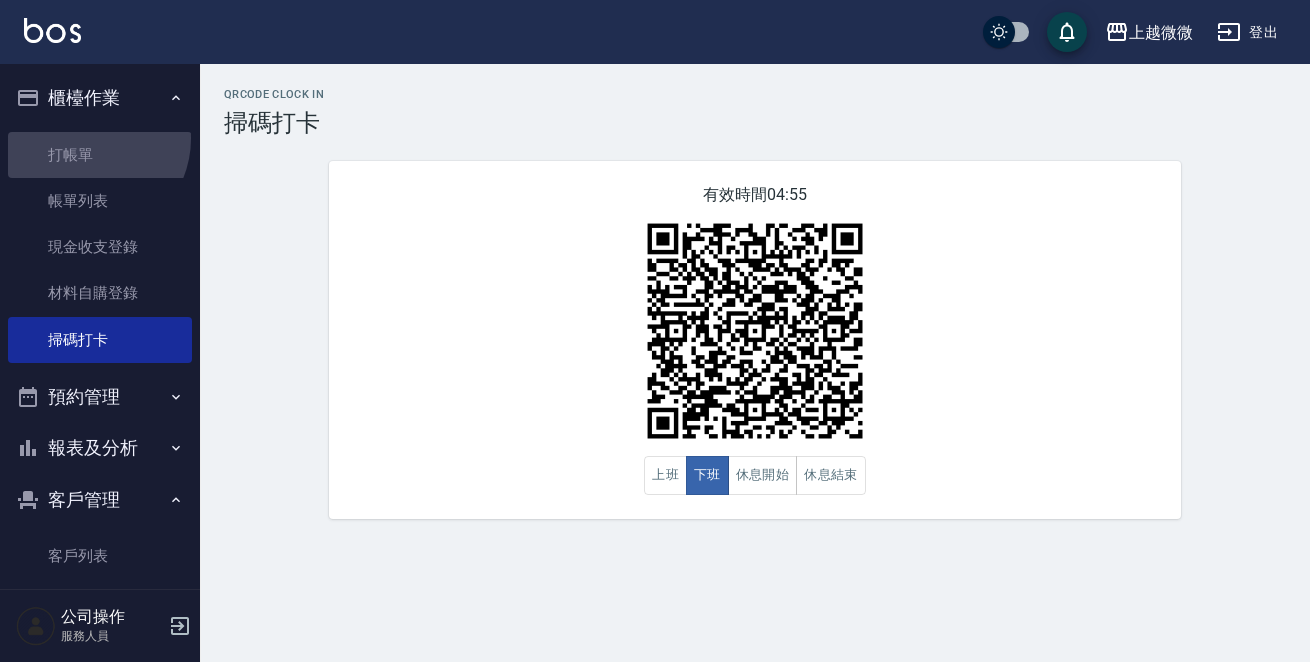 drag, startPoint x: 88, startPoint y: 138, endPoint x: 442, endPoint y: 162, distance: 354.81262 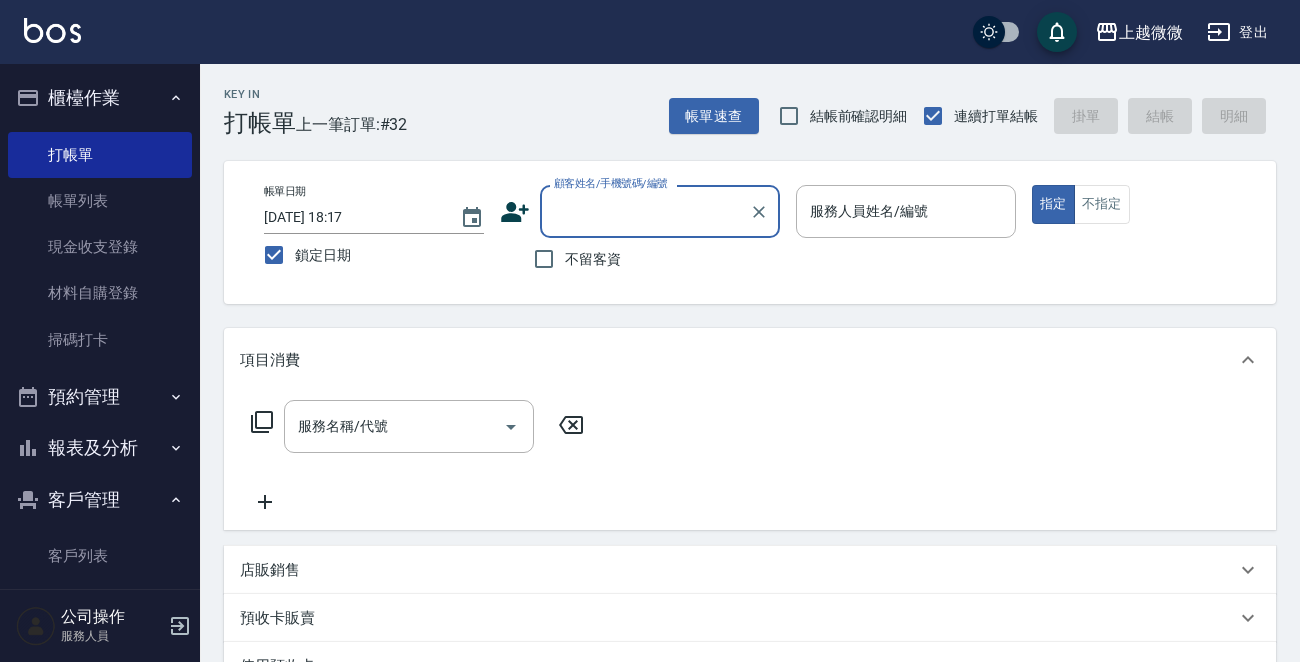 click on "顧客姓名/手機號碼/編號" at bounding box center [645, 211] 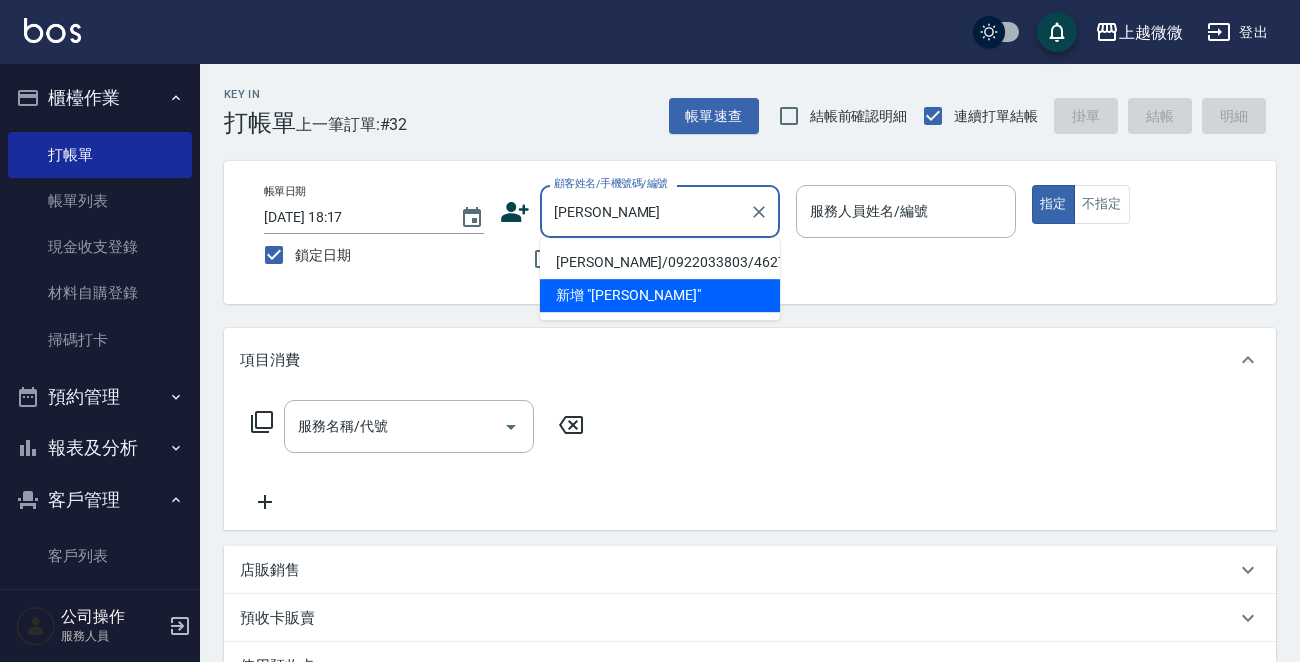 click on "[PERSON_NAME]/0922033803/4627" at bounding box center [660, 262] 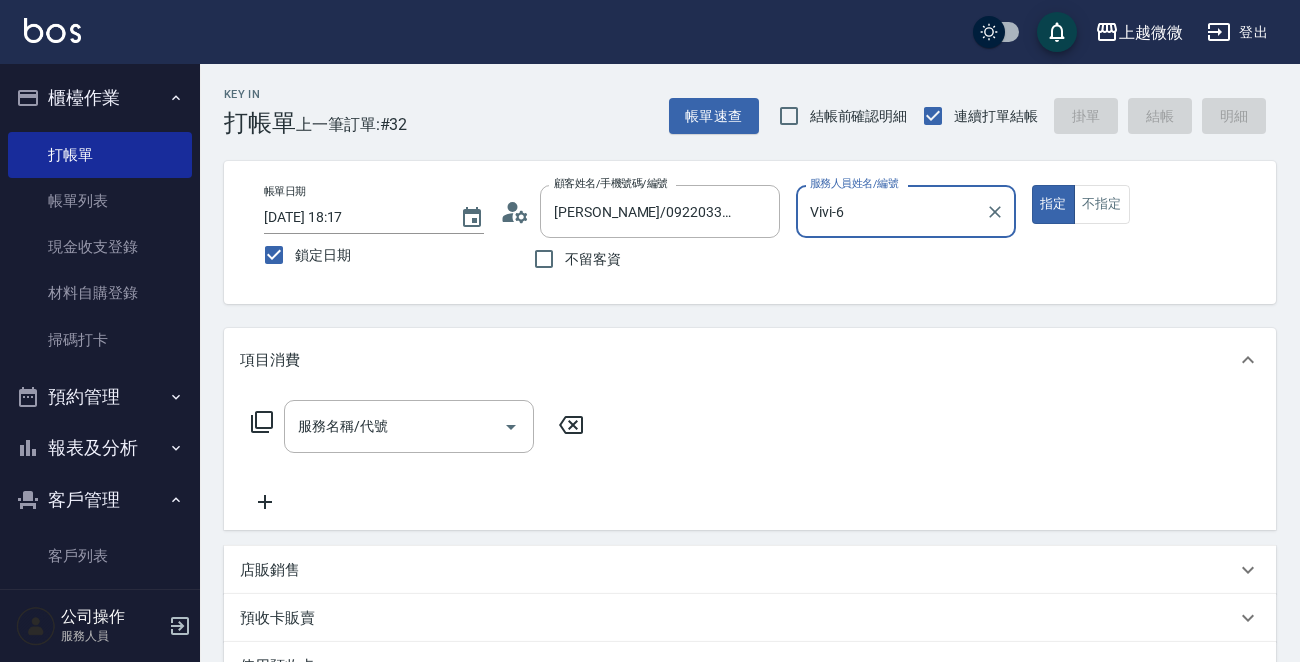 click on "服務名稱/代號 服務名稱/代號" at bounding box center [409, 426] 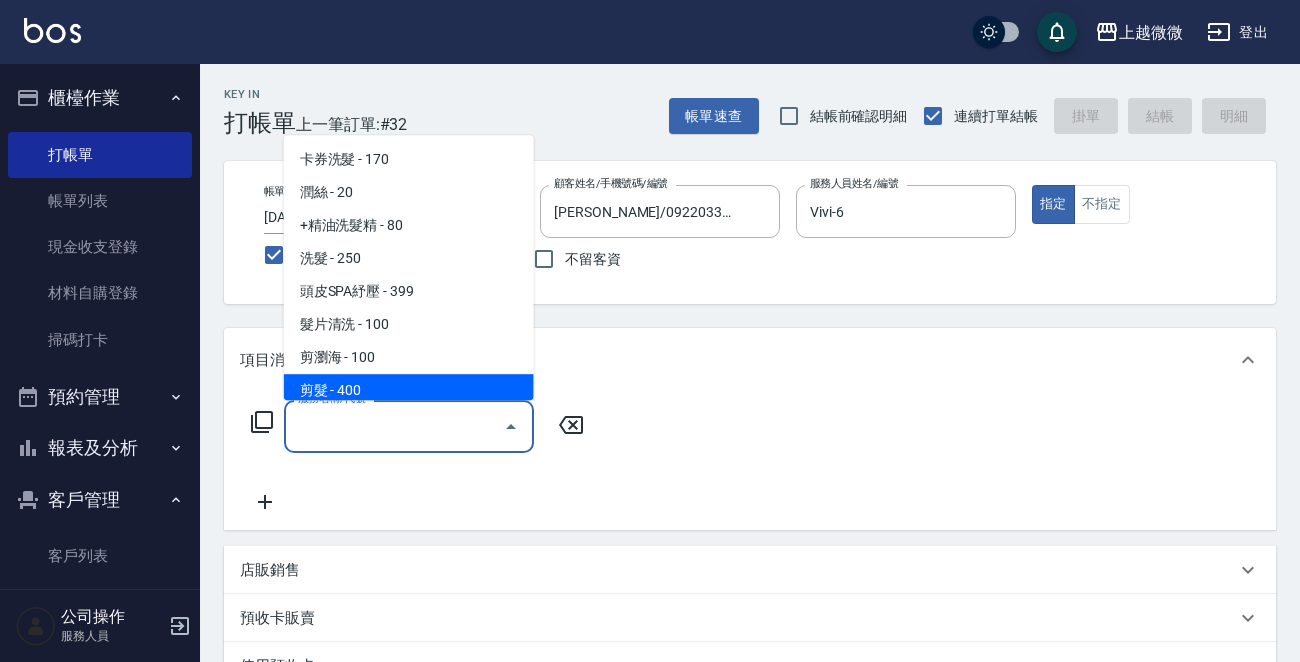 click on "卡券洗髮 - 170 潤絲 - 20 +精油洗髮精 - 80 洗髮 - 250 頭皮SPA紓壓 - 399 髮片清洗 - 100 剪瀏海 - 100 剪髮 - 400 補燙 - 100 洗直 - 300 質感燙(冷燙) - 2000 質感燙(離子燙) - 2500 生化還原(冷燙) - 2500 完美曲線(冷燙) - 3000 DG水[PERSON_NAME](離子燙) - 3000 DG水[PERSON_NAME](溫塑燙) - 3000 FAVE 琺芙森活感縮毛矯正(離子燙) - 3500 FAVE 琺芙森活感縮毛矯正(溫塑燙) - 3500 AI復活P朔髮(離子燙) - 4000 AI復活P朔髮(溫塑燙) - 4000 UT-ET微導柔護縮毛矯正(離子燙) - 4500 UT-ET微導柔護縮毛矯正(溫塑燙) - 4500 UT-ET微導柔護美妝(離子燙) - 4500 UT-ET微導柔護美妝(溫塑燙) - 4500 完美調配燙 - 3500 補染 - 1000 染髮 - 1500 護髮染 - 1200 挑染 - 1500 片染 - 500 漂染 - 500 矯色 - 800 免費護髮 - 0 瞬間護髮 - 300 自備護髮 - 300 +縮健素 - 300 +去鹼液 - 300 +精華液 - 500 5G智能噴霧 - 300 +胜肽胱 - 600 +鏈鍵蛋白 - 0 黑曜光感護髮 短髮 - 2000 小蒼蘭護髮 - 800" at bounding box center [409, 267] 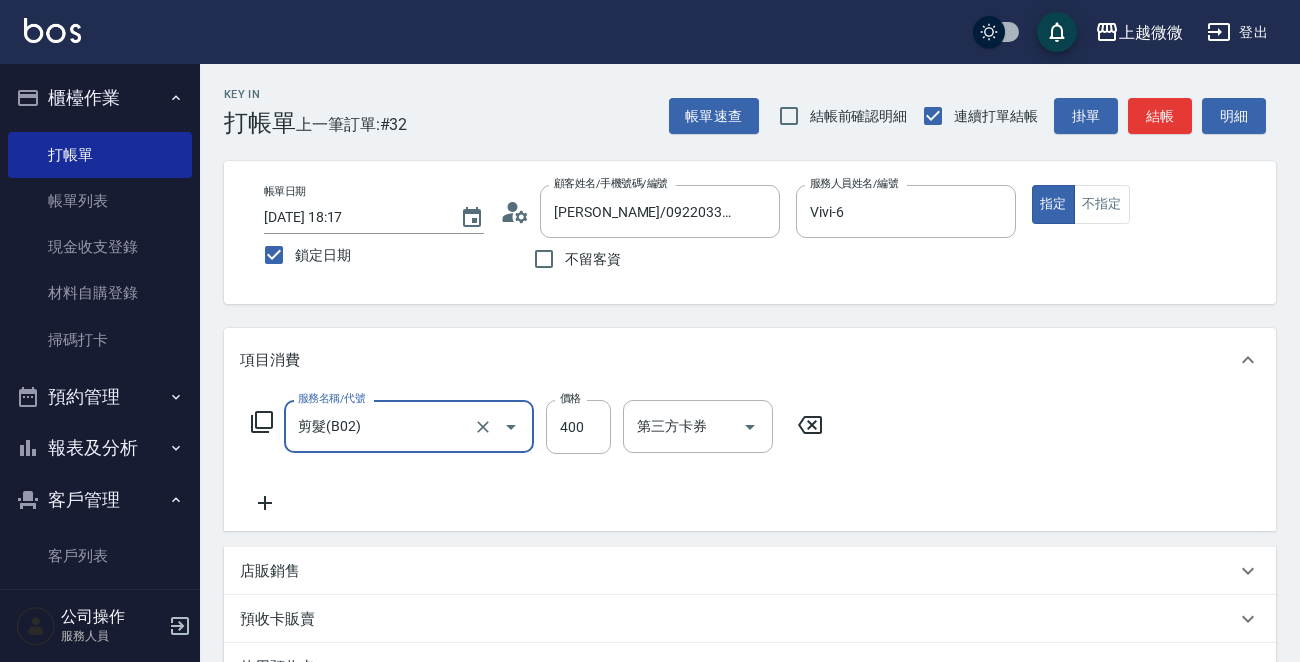 click 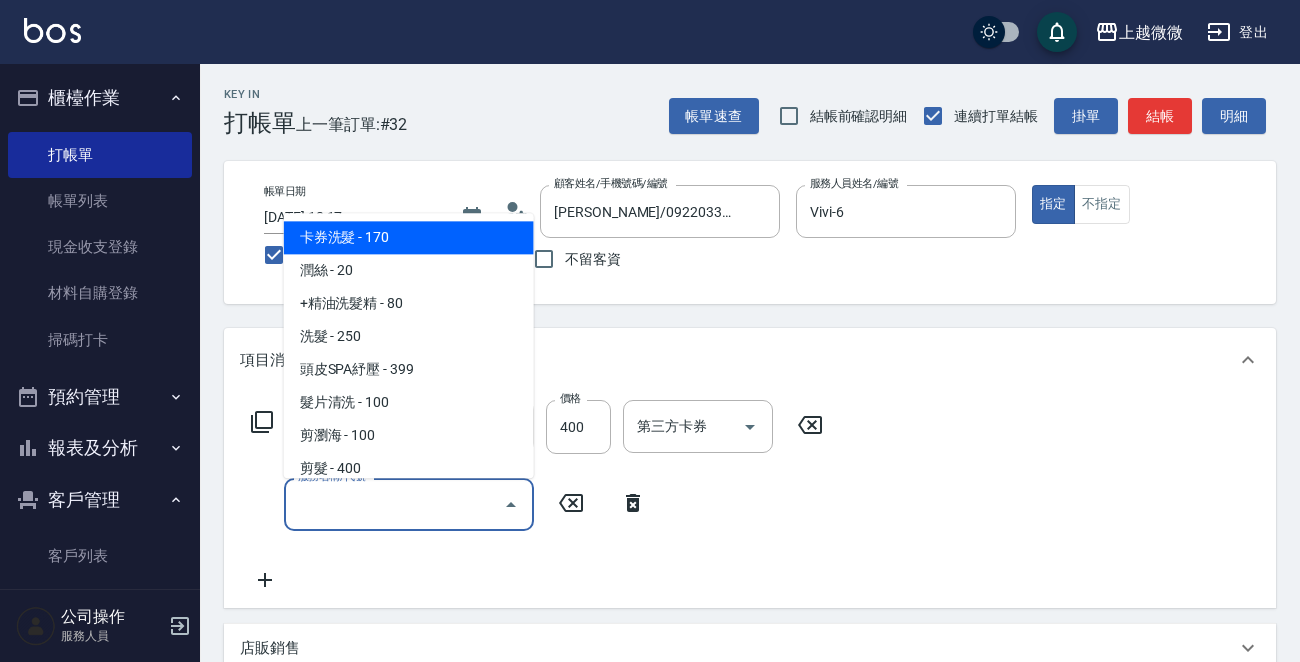 click on "服務名稱/代號" at bounding box center [394, 504] 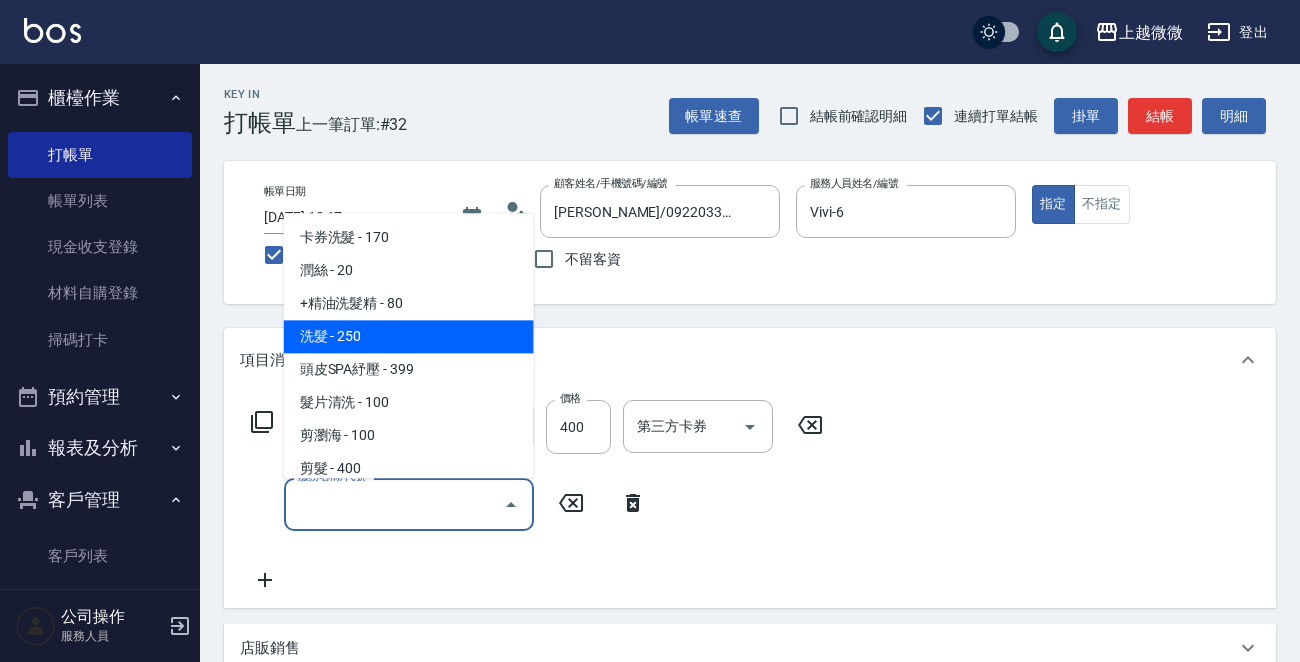 click on "洗髮 - 250" at bounding box center (409, 337) 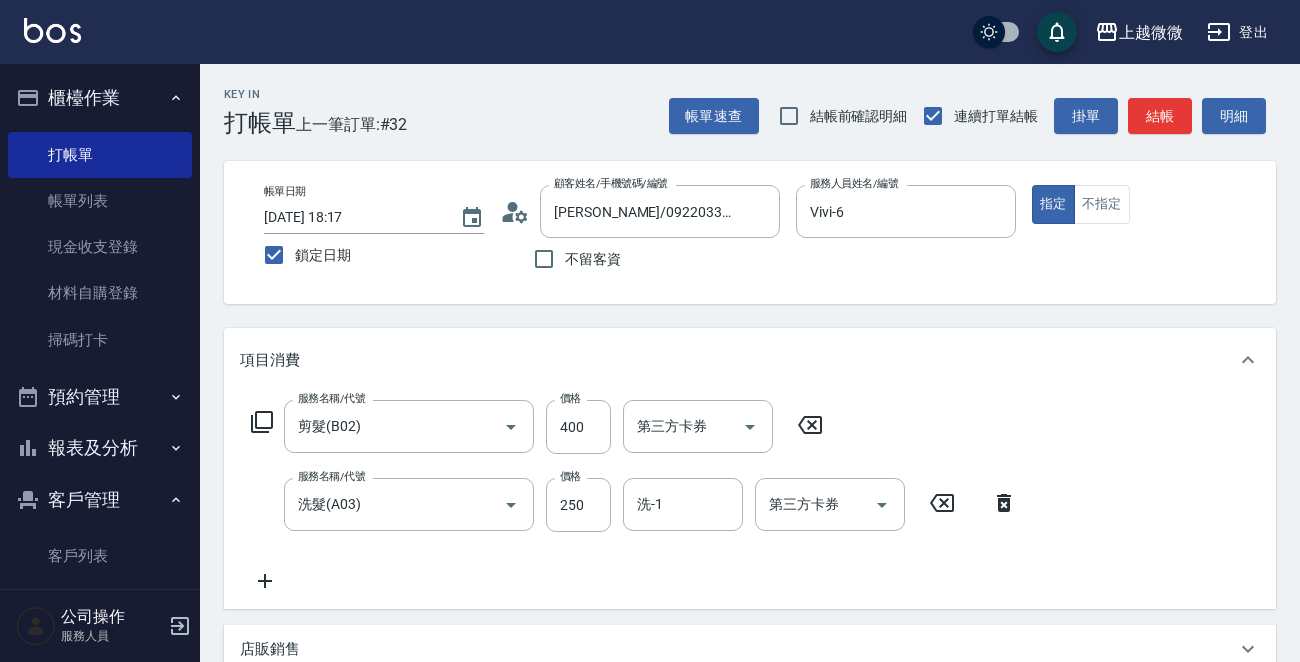 click 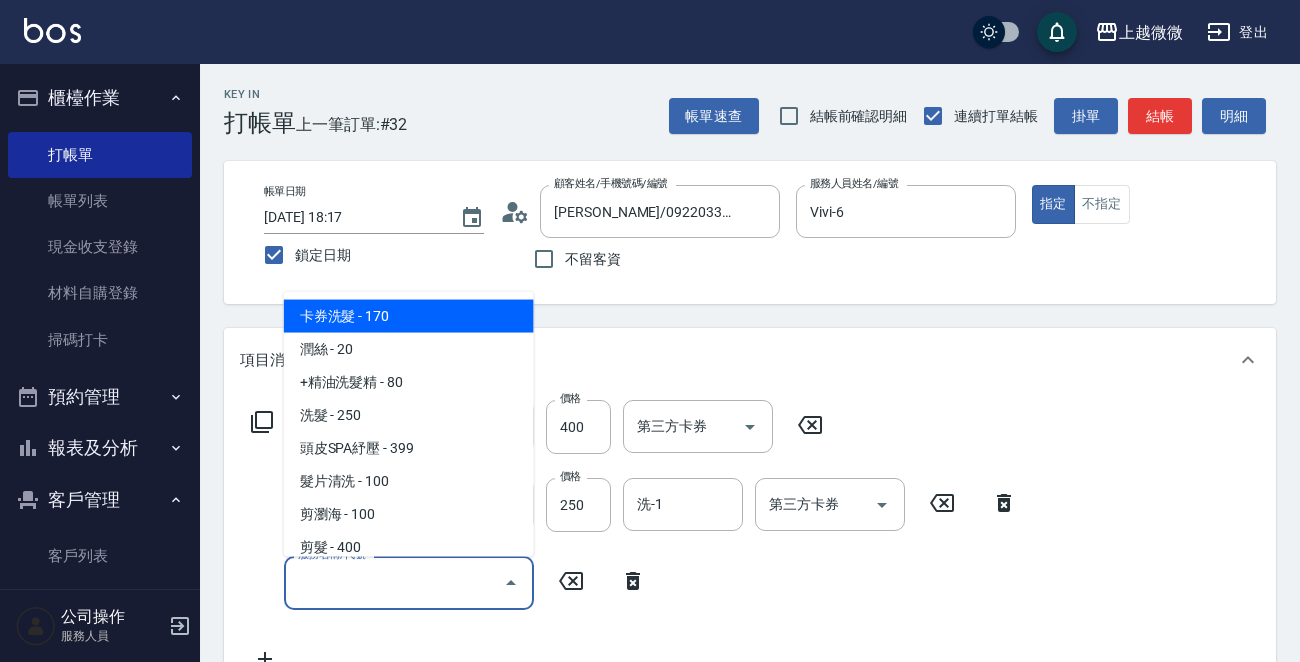 click on "服務名稱/代號" at bounding box center (394, 582) 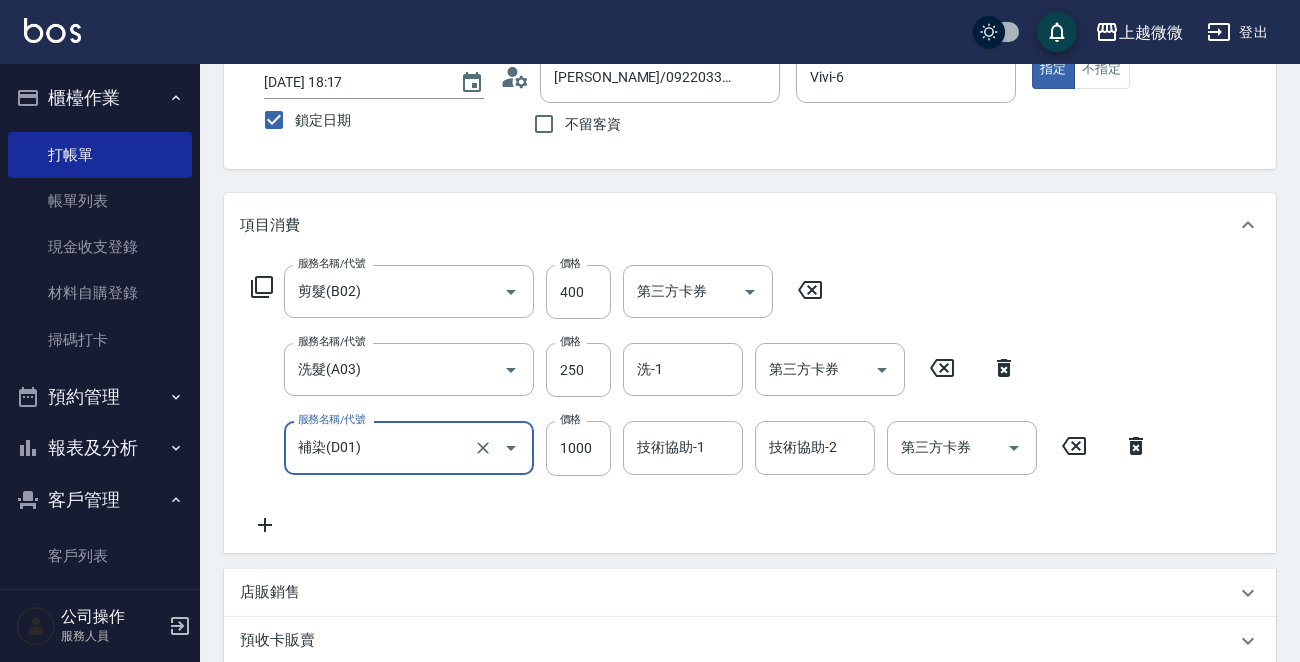 scroll, scrollTop: 200, scrollLeft: 0, axis: vertical 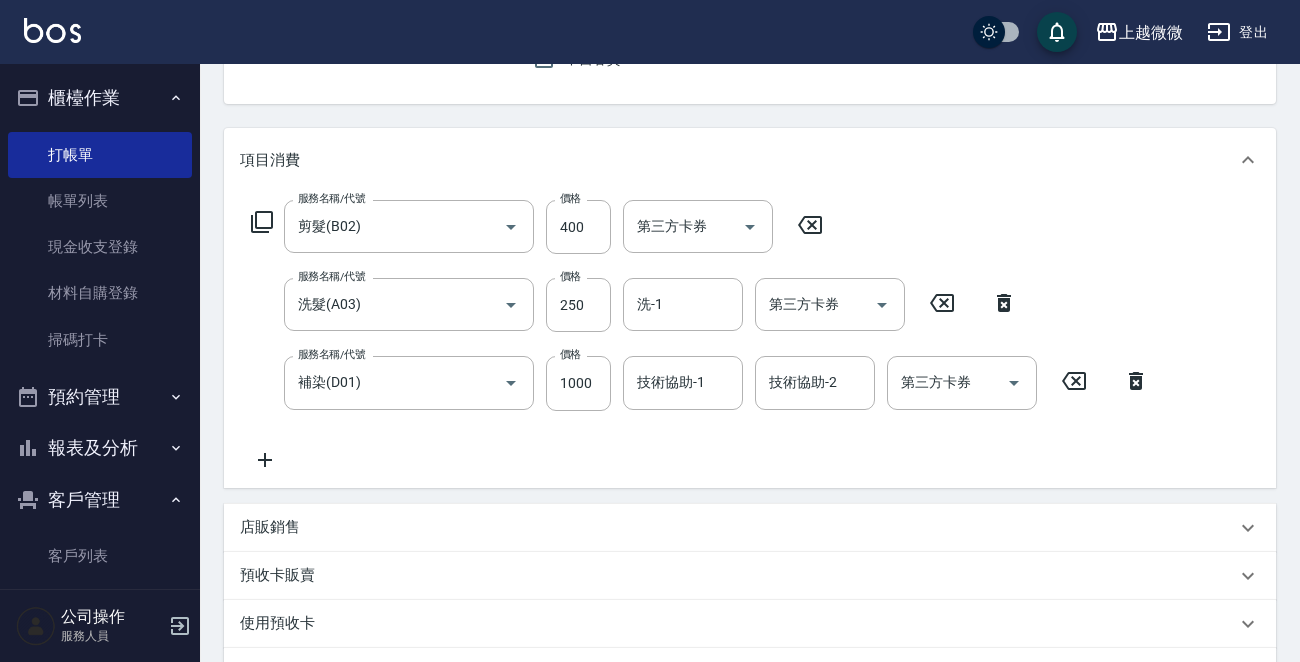 click 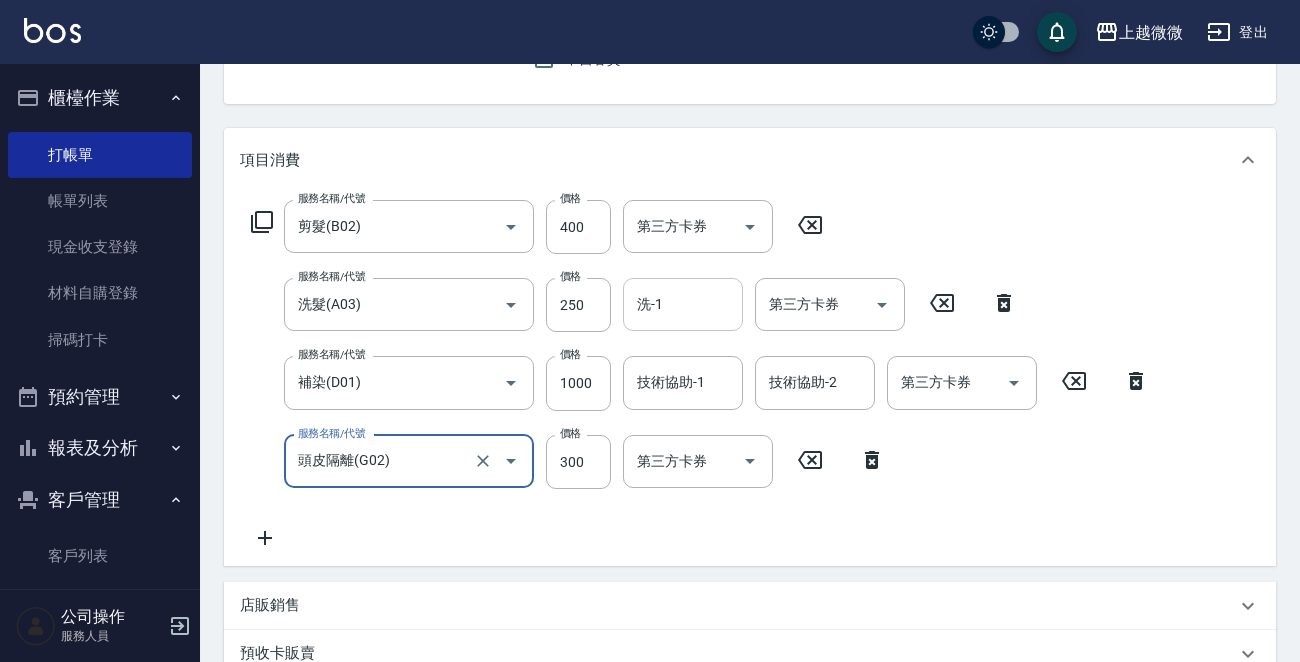click on "洗-1" at bounding box center (683, 304) 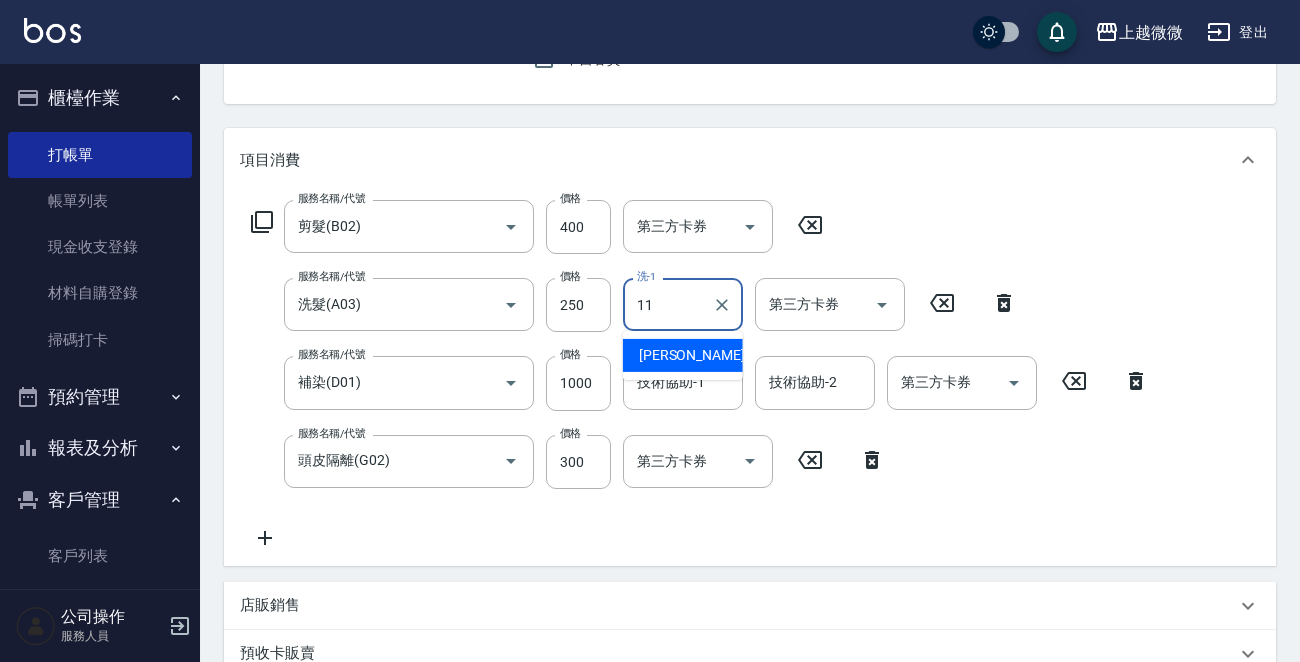 click on "[PERSON_NAME] -11" at bounding box center [702, 355] 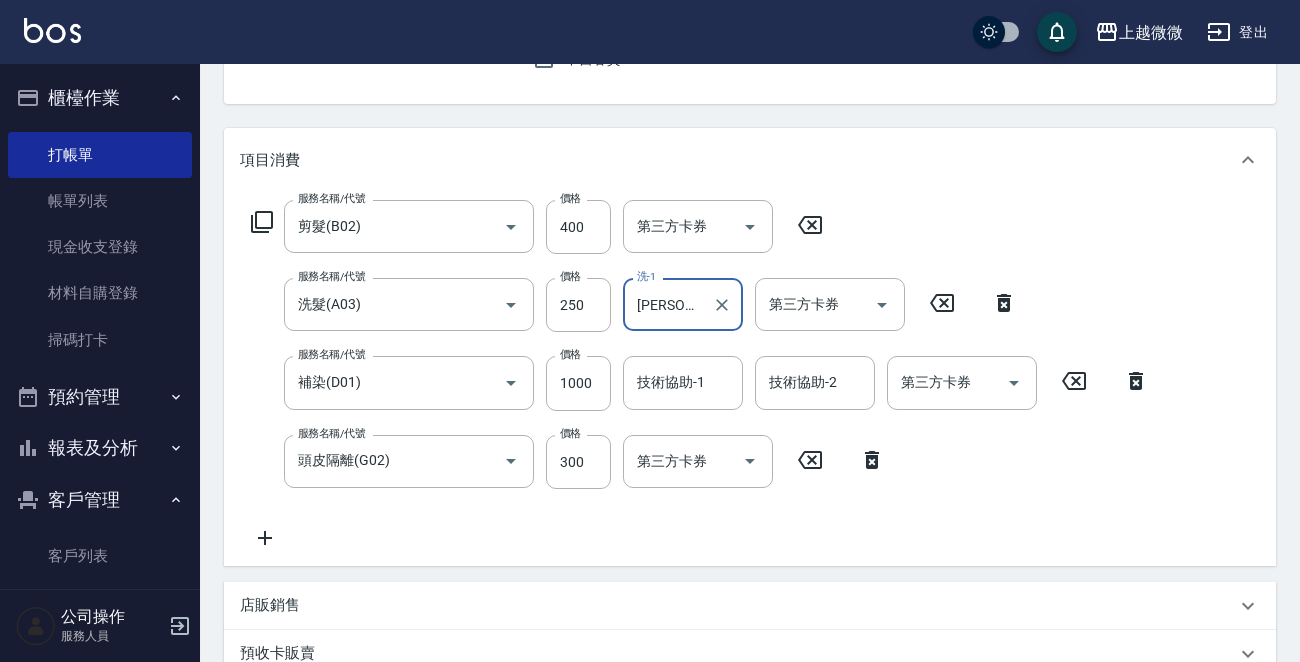 click on "技術協助-1" at bounding box center (683, 382) 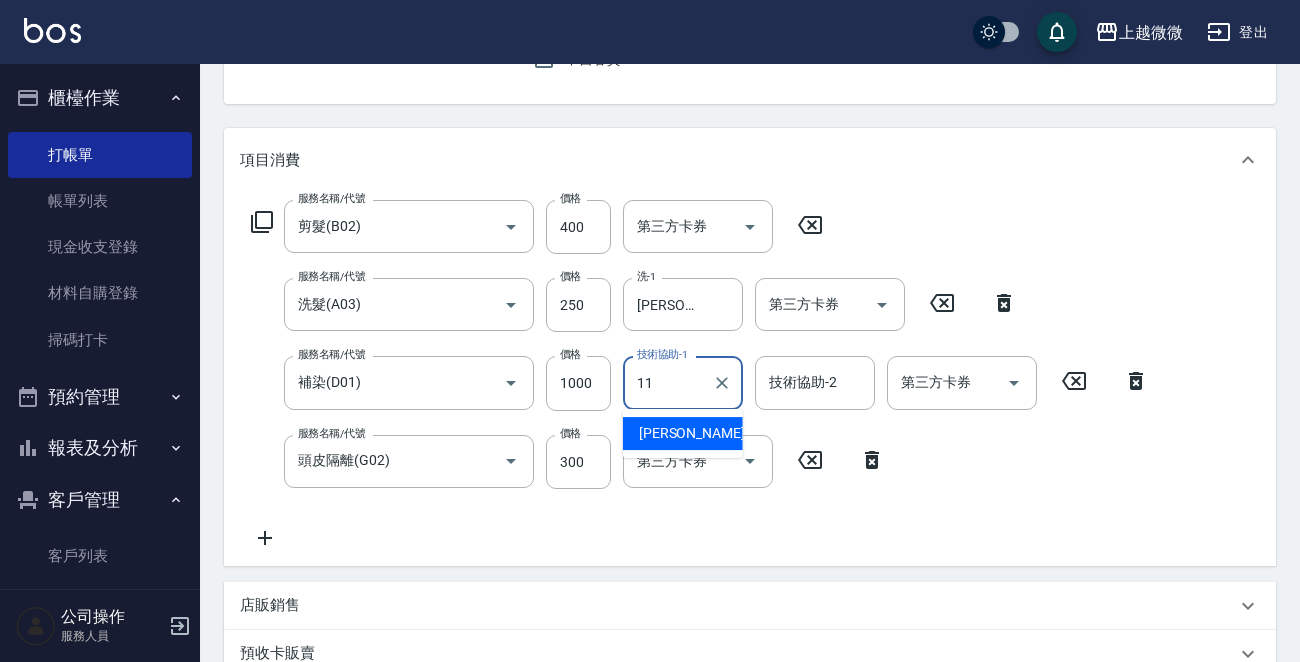 click on "[PERSON_NAME] -11" at bounding box center [702, 433] 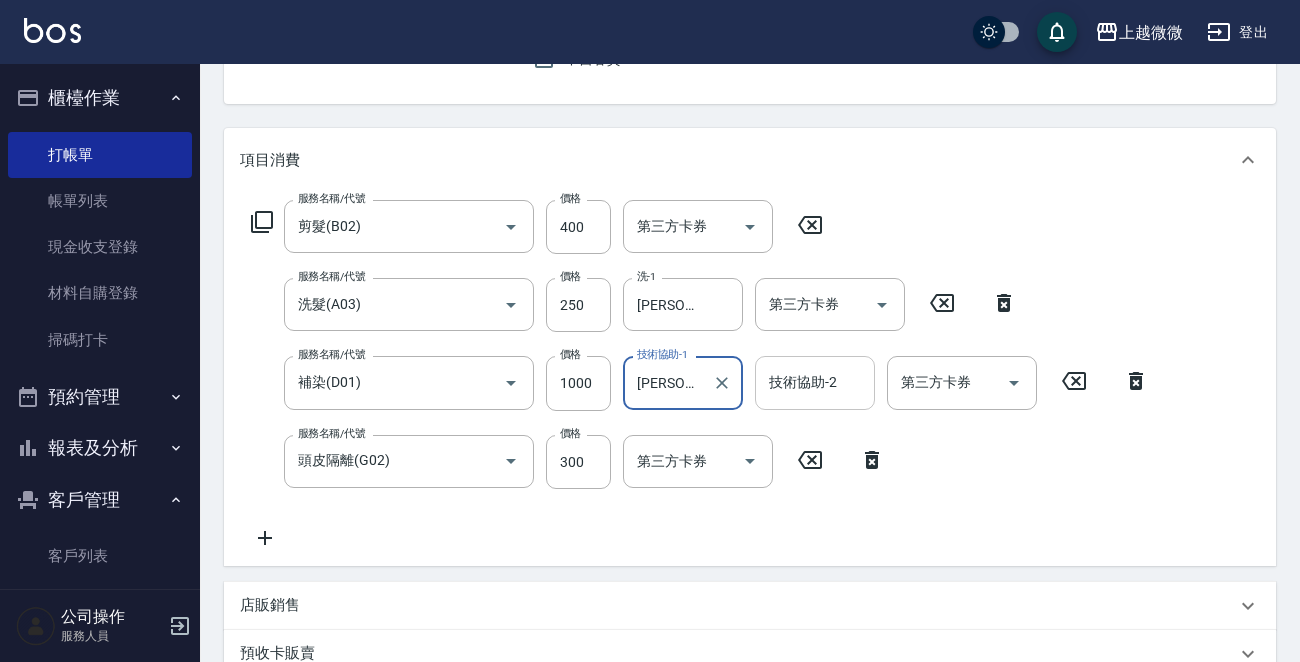 click on "技術協助-2 技術協助-2" at bounding box center [815, 382] 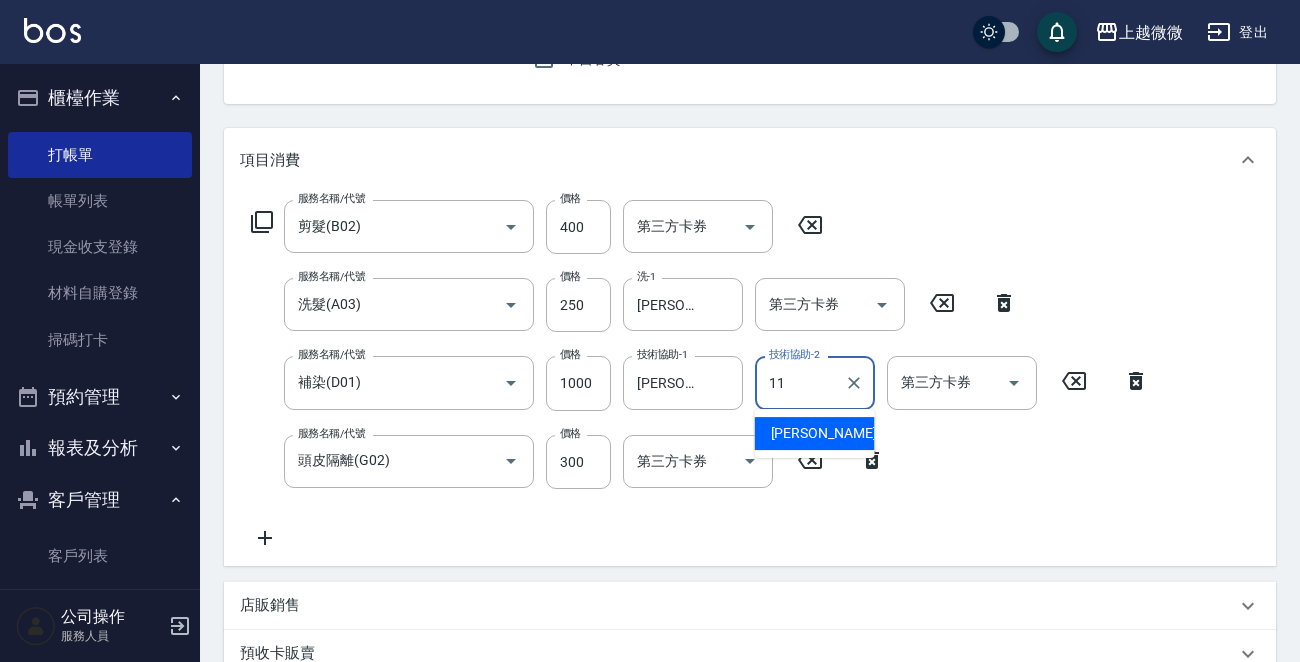 click on "11" at bounding box center [800, 382] 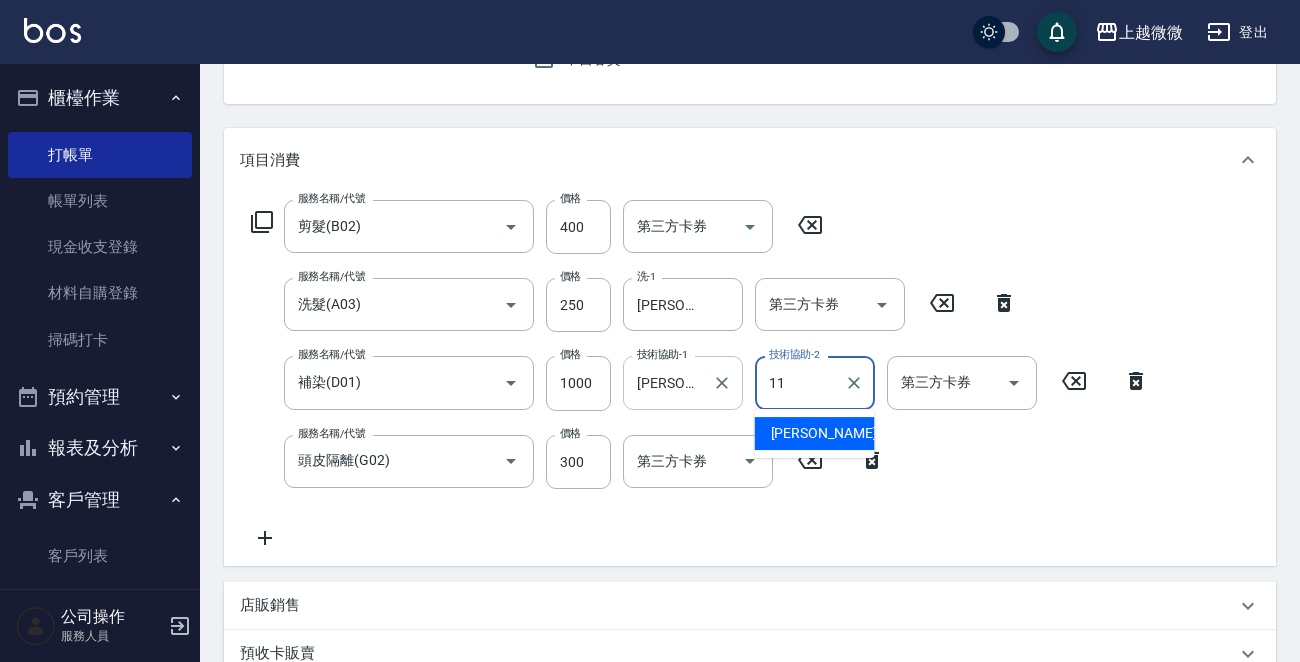 drag, startPoint x: 824, startPoint y: 380, endPoint x: 707, endPoint y: 383, distance: 117.03845 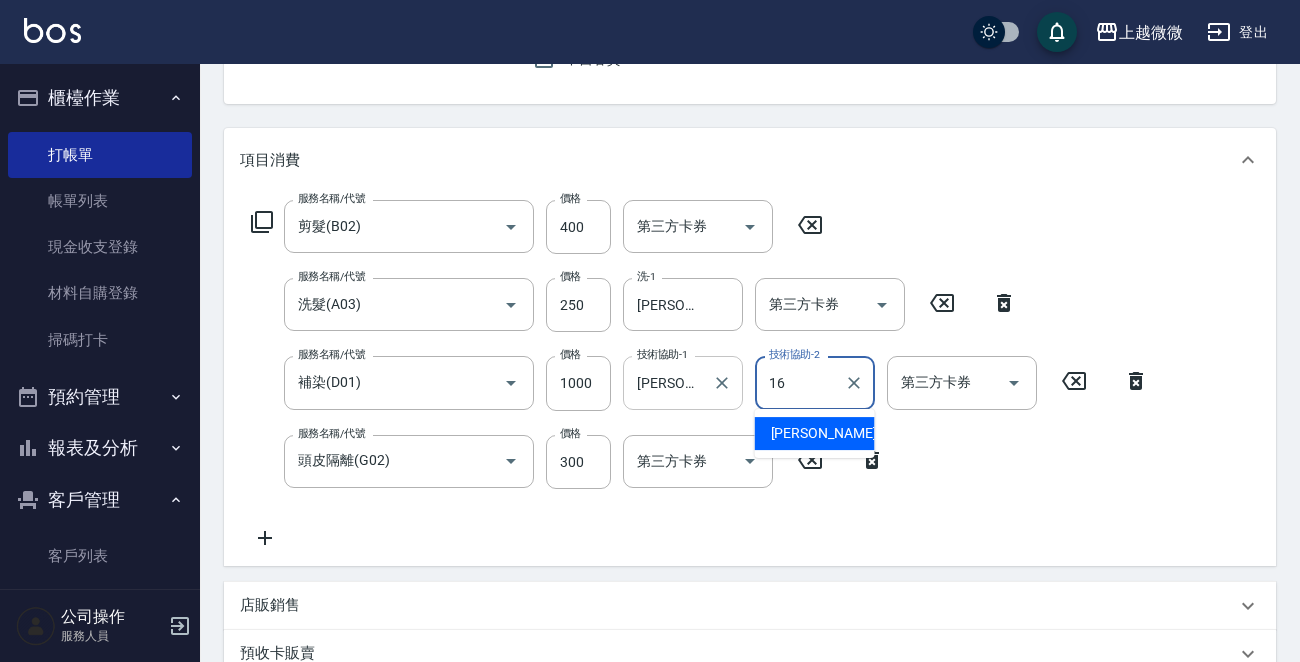 drag, startPoint x: 800, startPoint y: 423, endPoint x: 738, endPoint y: 399, distance: 66.48308 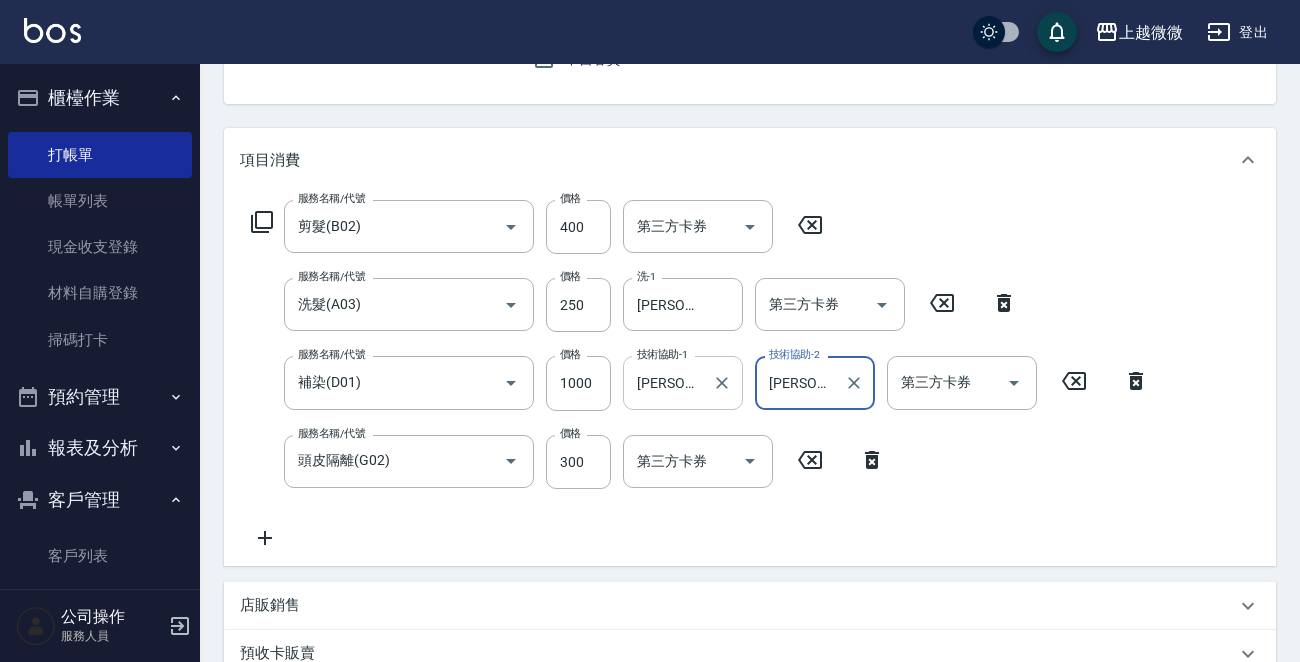 click on "[PERSON_NAME]-11 技術協助-1" at bounding box center [683, 382] 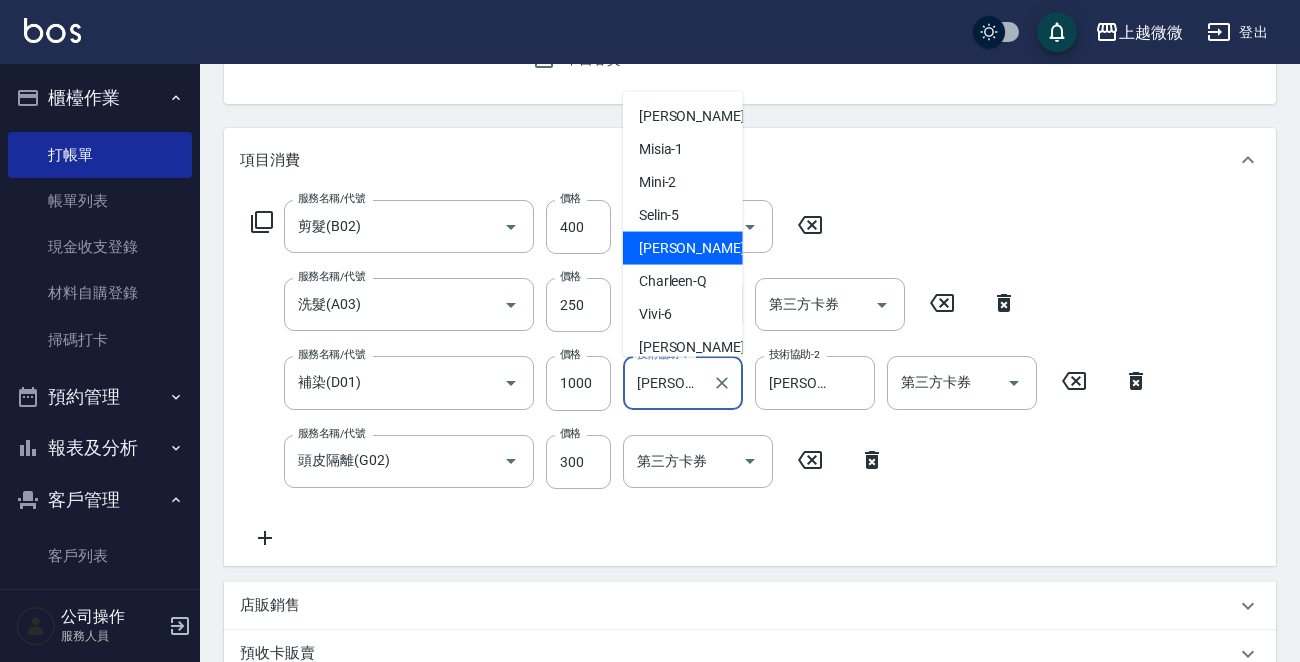 click on "[PERSON_NAME]-11 技術協助-1" at bounding box center [683, 382] 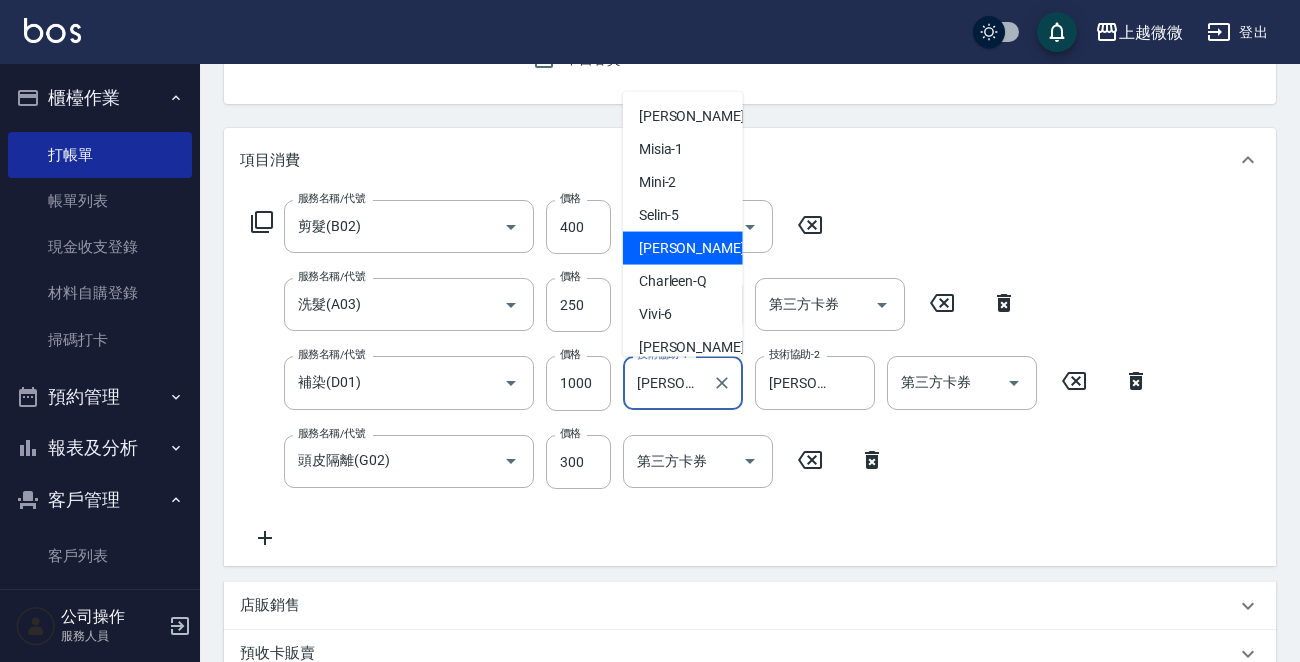 click on "[PERSON_NAME]-11 技術協助-1" at bounding box center [683, 382] 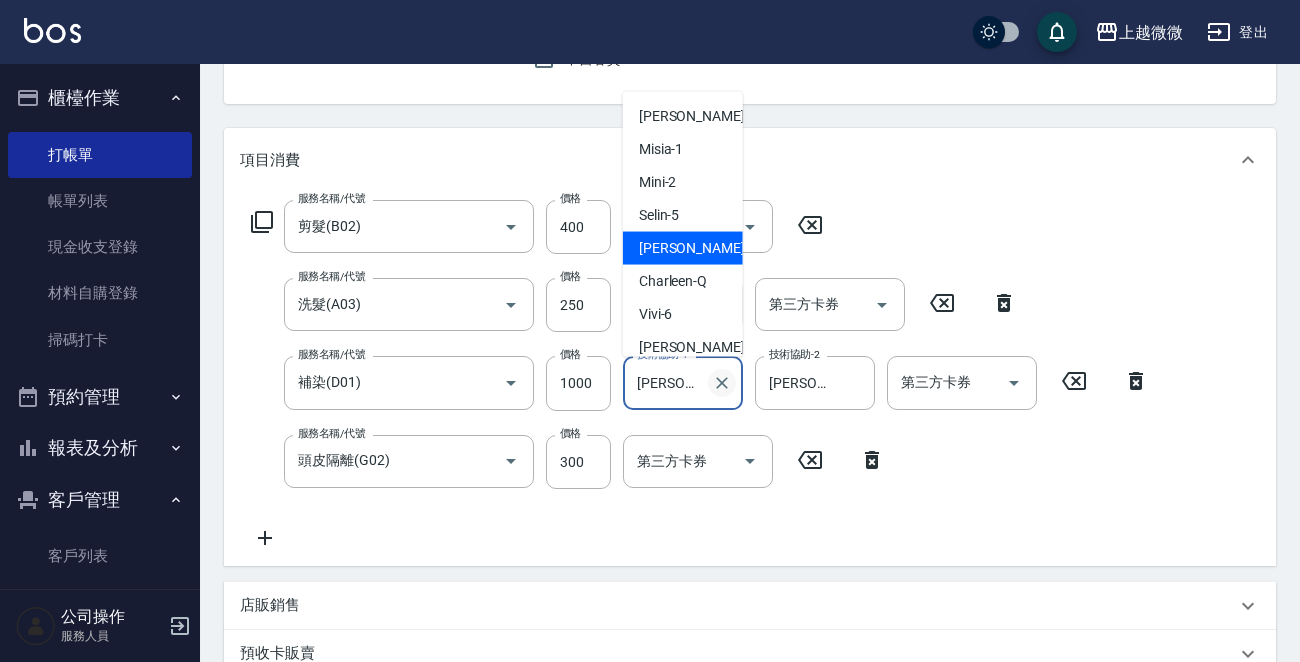 click 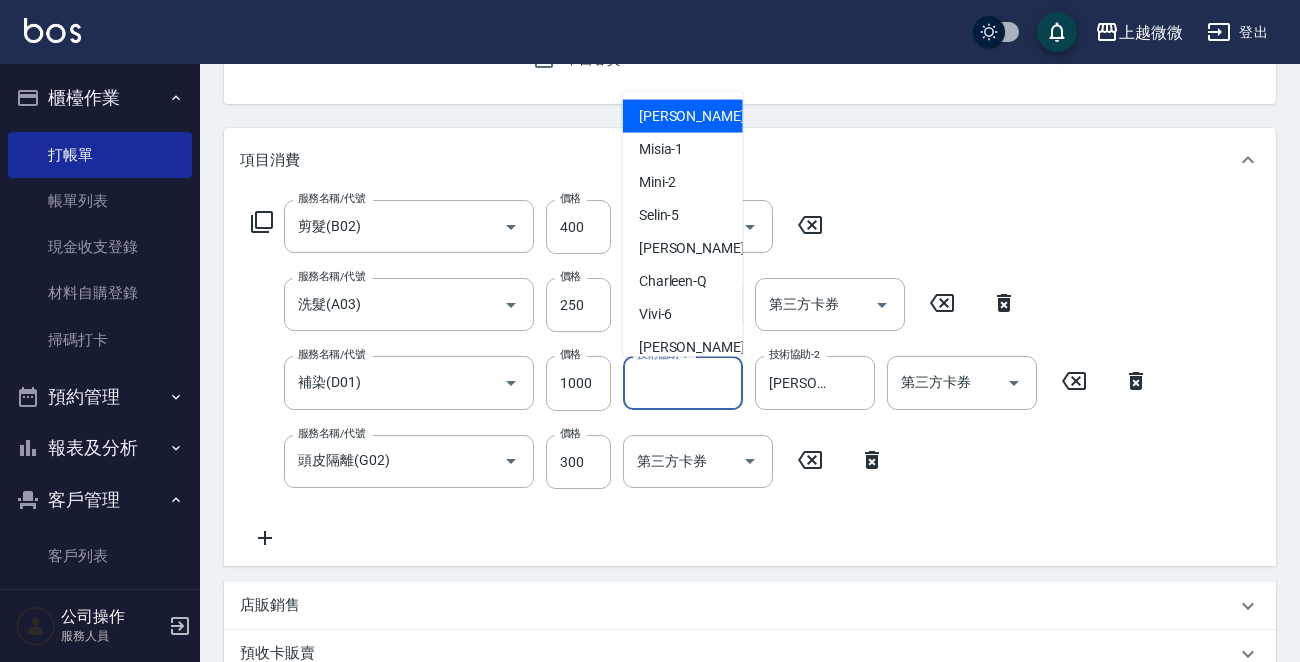click on "技術協助-1" at bounding box center [683, 382] 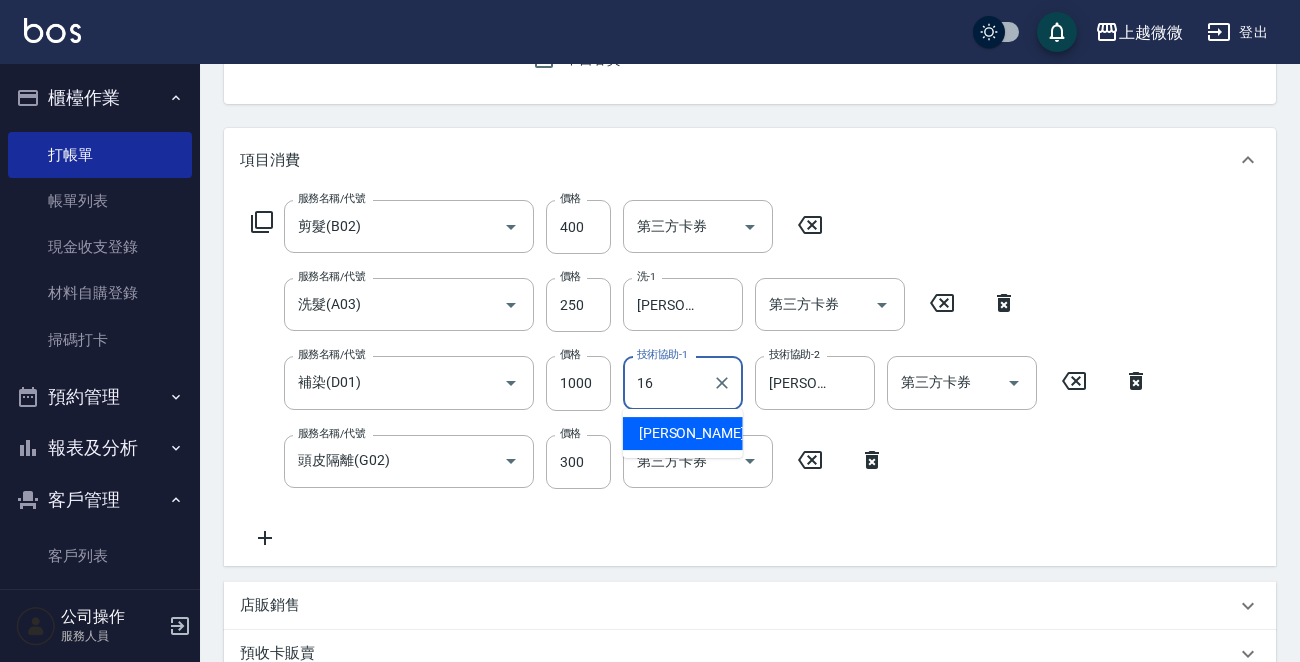 click on "[PERSON_NAME] -16" at bounding box center [683, 433] 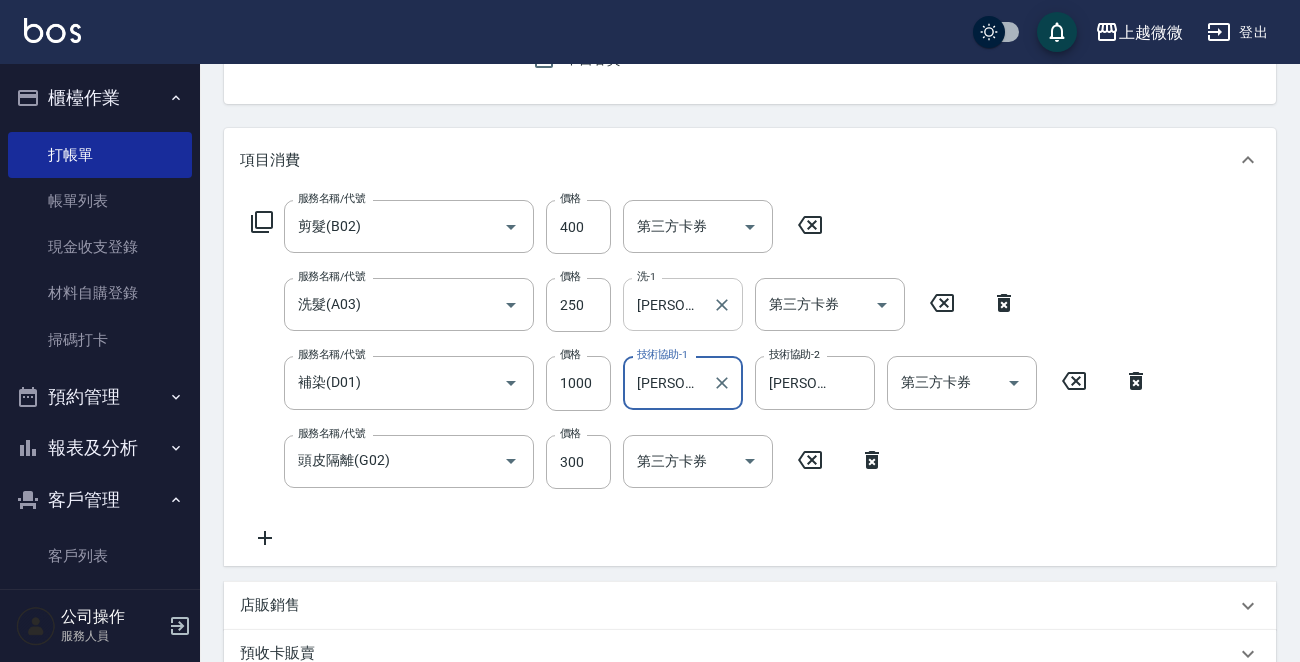 click on "[PERSON_NAME]-11" at bounding box center [668, 304] 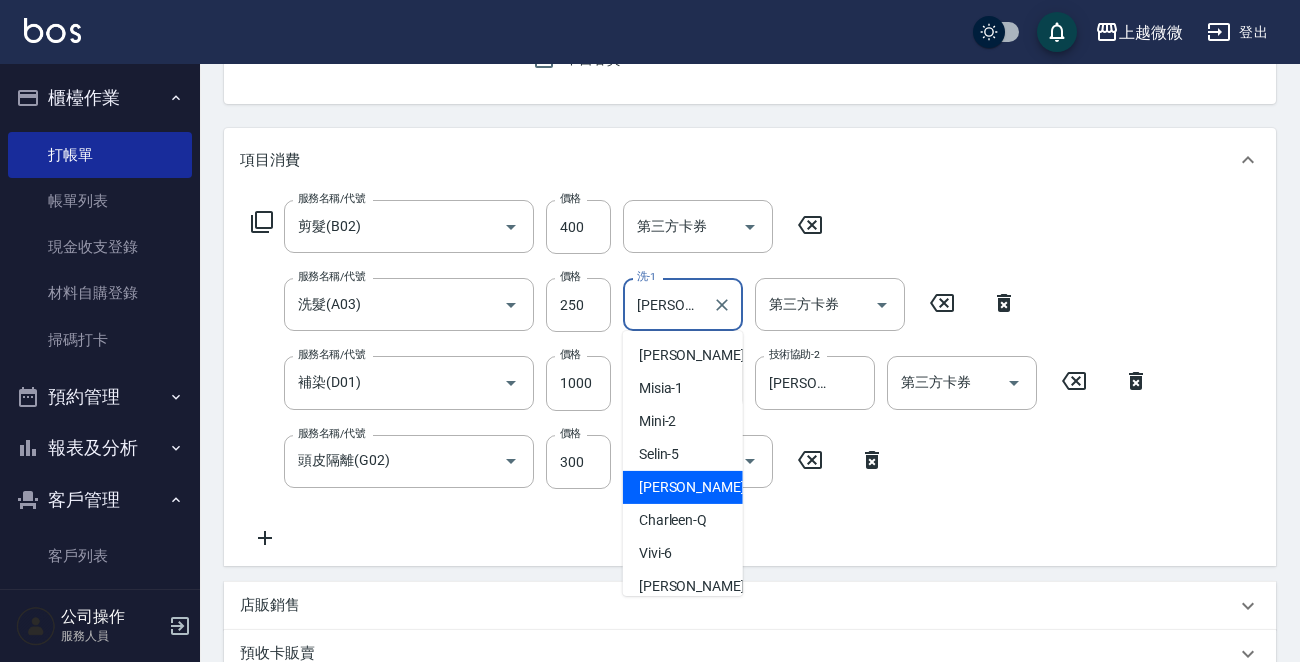 click on "[PERSON_NAME]-11" at bounding box center (668, 304) 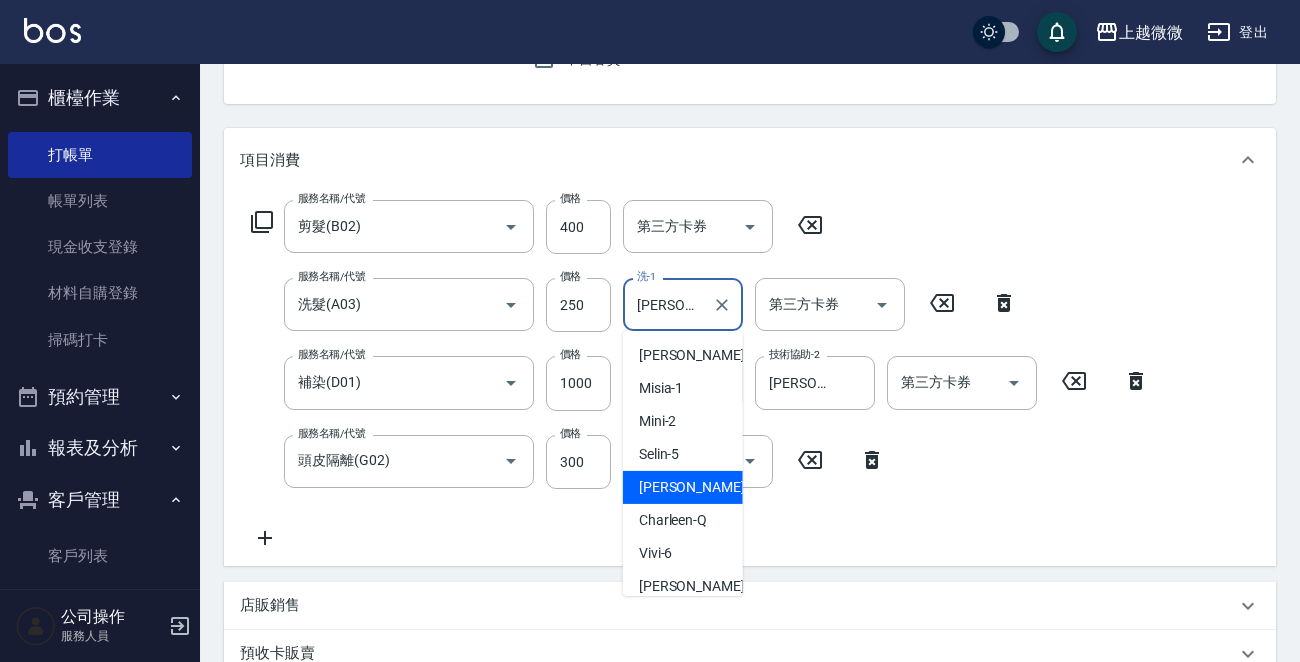 click on "[PERSON_NAME]-11" at bounding box center [668, 304] 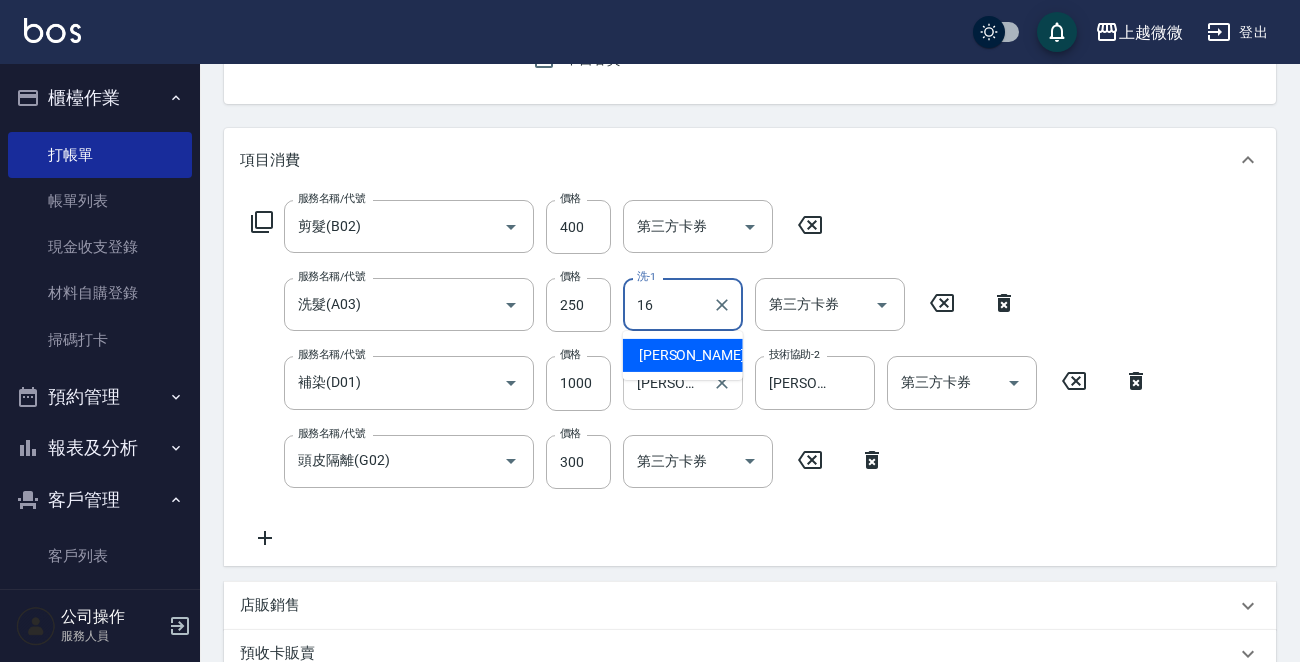 drag, startPoint x: 697, startPoint y: 347, endPoint x: 697, endPoint y: 363, distance: 16 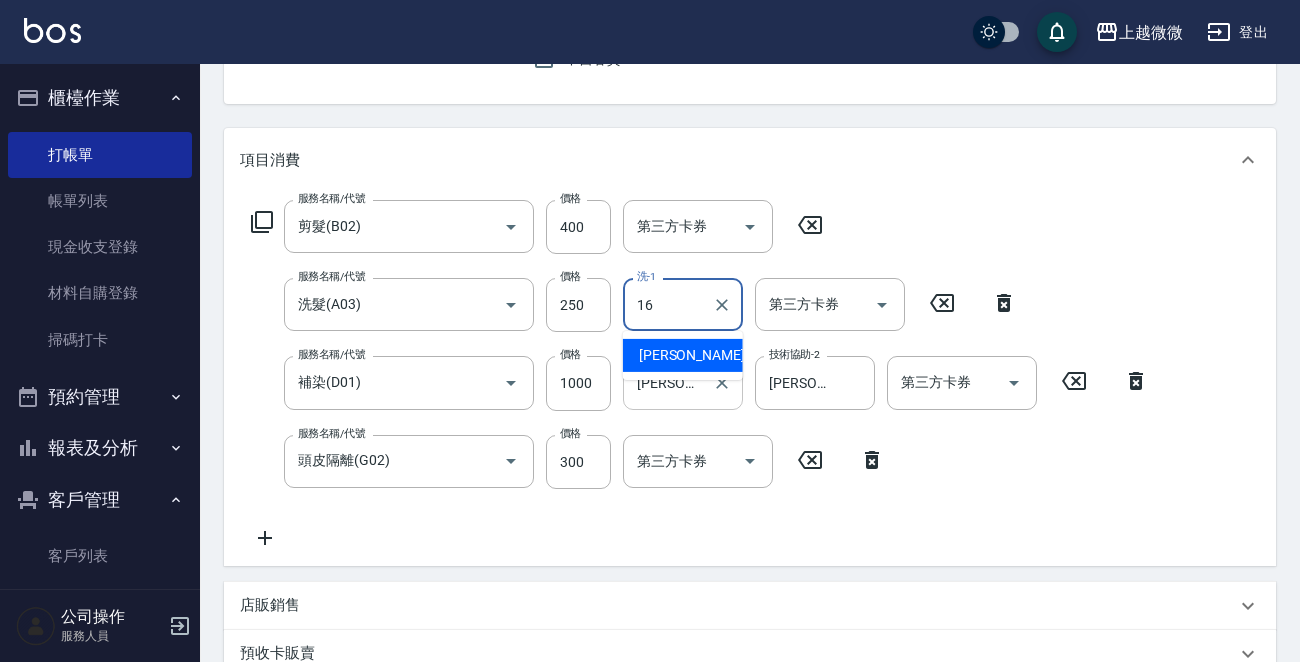 click on "[PERSON_NAME] -16" at bounding box center (683, 355) 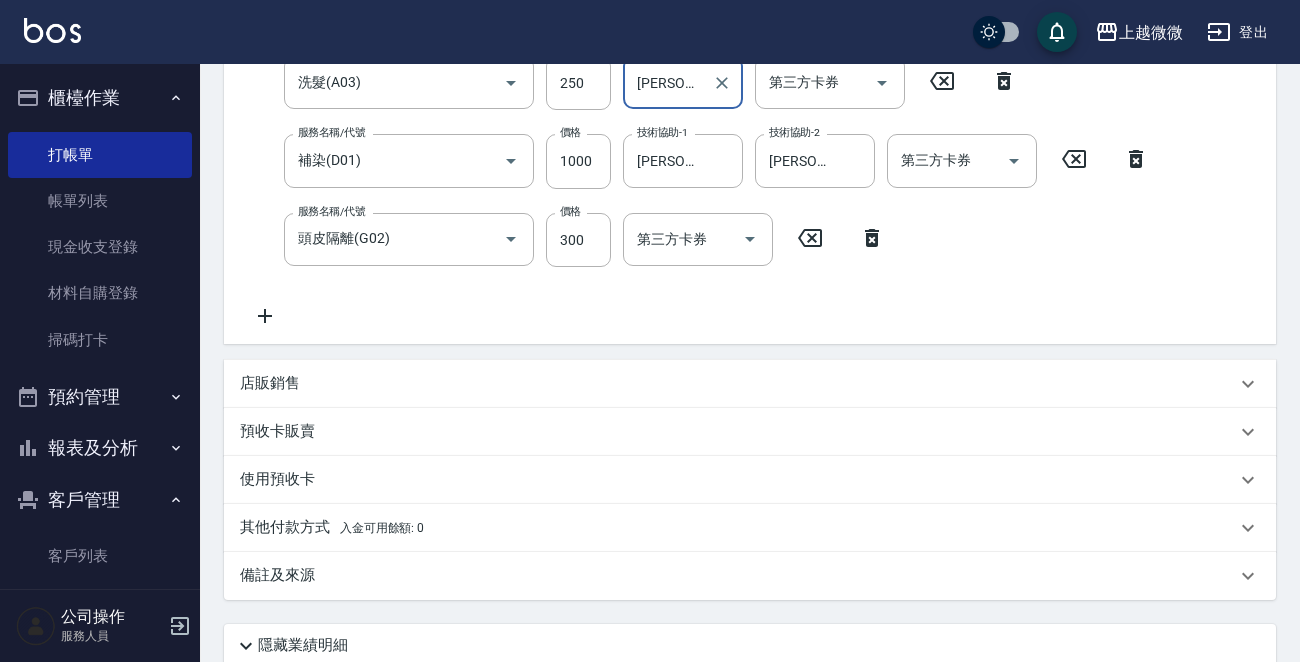 scroll, scrollTop: 581, scrollLeft: 0, axis: vertical 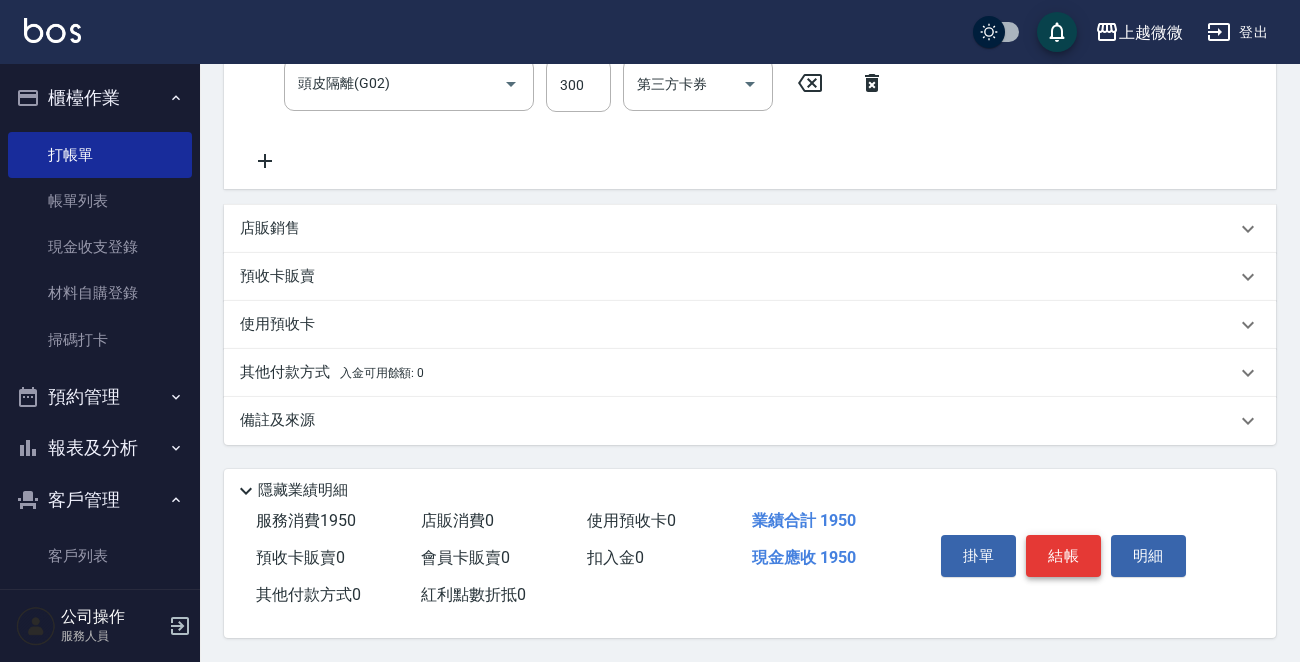 click on "結帳" at bounding box center [1063, 556] 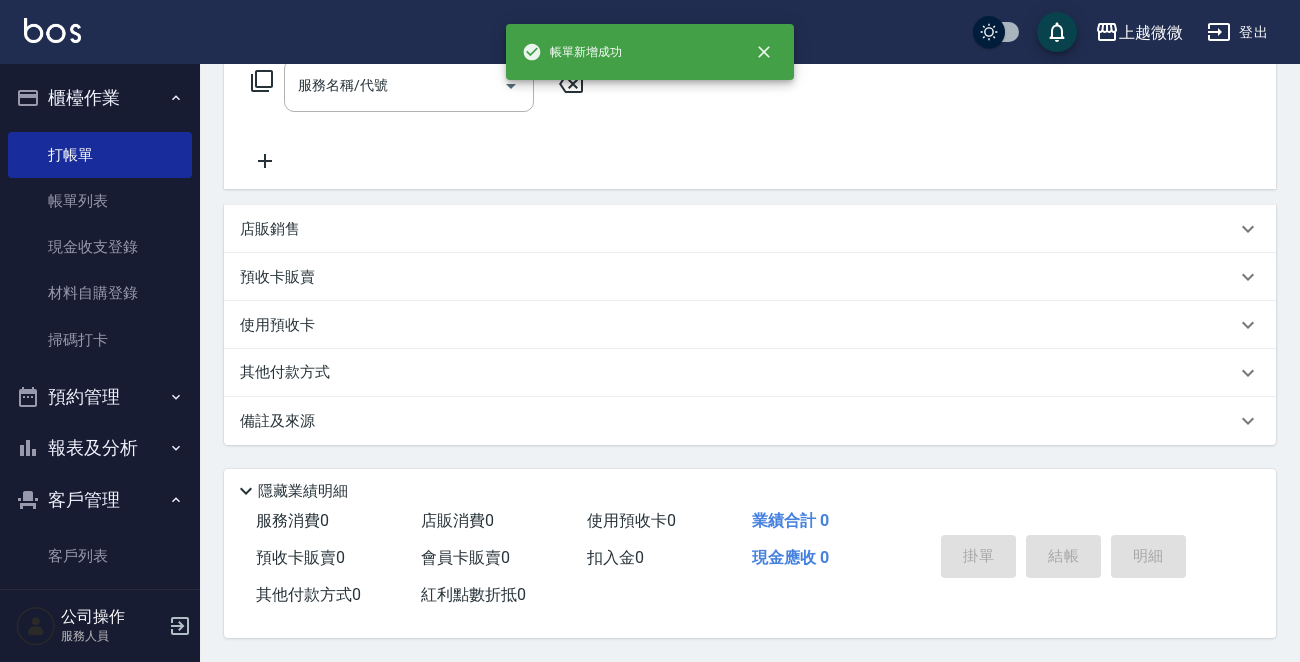 scroll, scrollTop: 0, scrollLeft: 0, axis: both 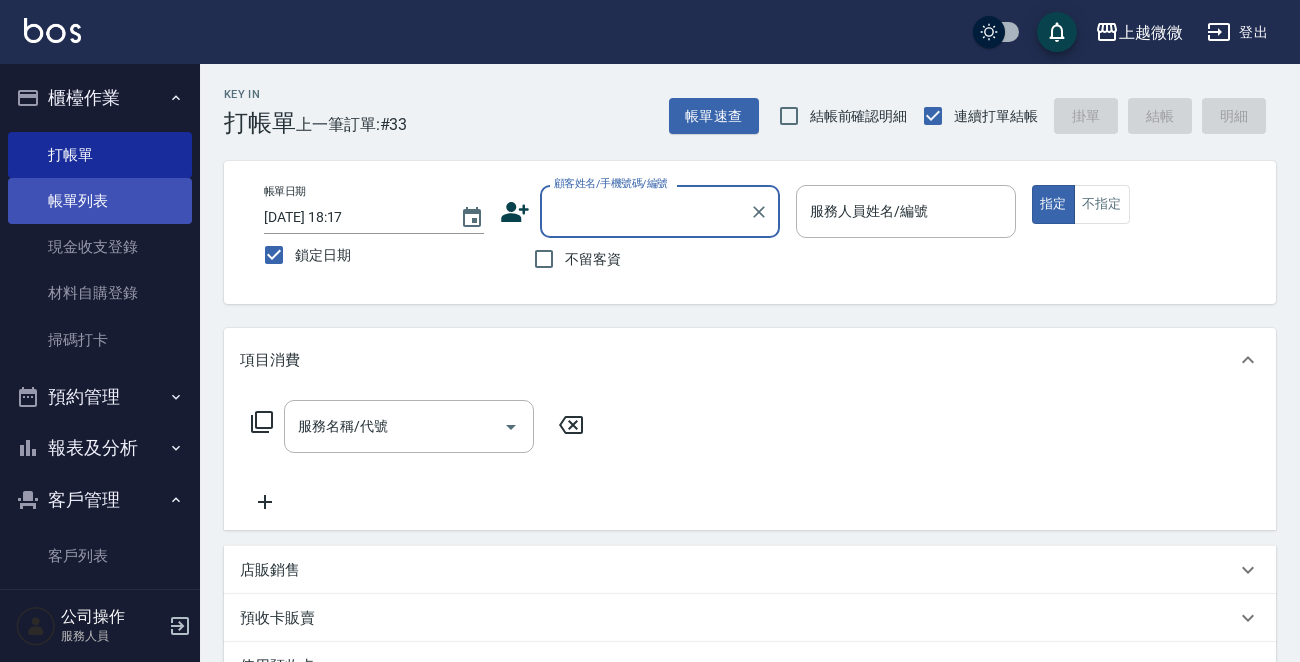 click on "帳單列表" at bounding box center (100, 201) 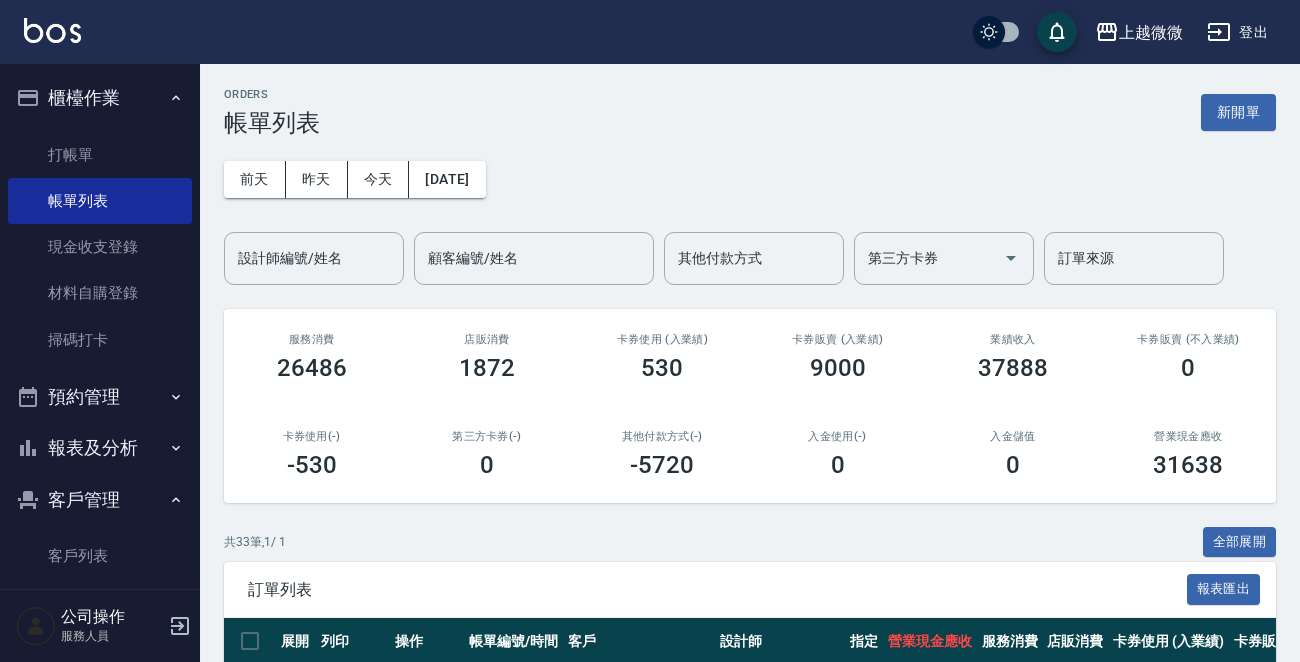 scroll, scrollTop: 300, scrollLeft: 0, axis: vertical 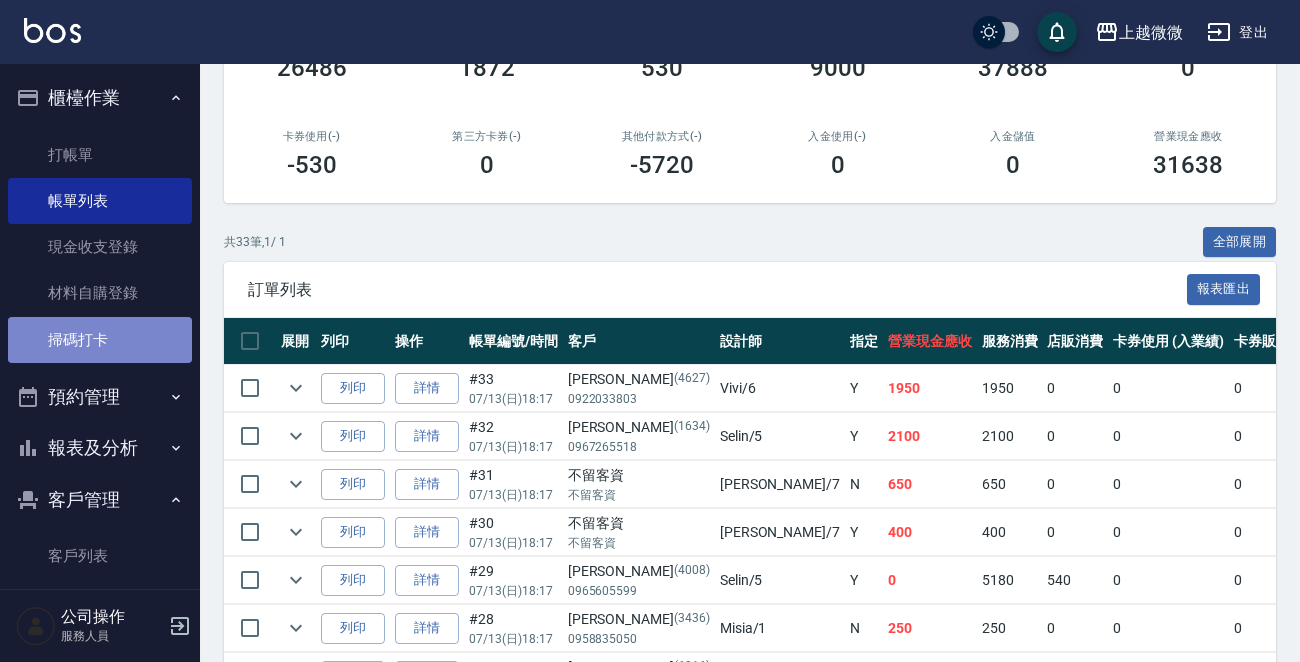 click on "掃碼打卡" at bounding box center (100, 340) 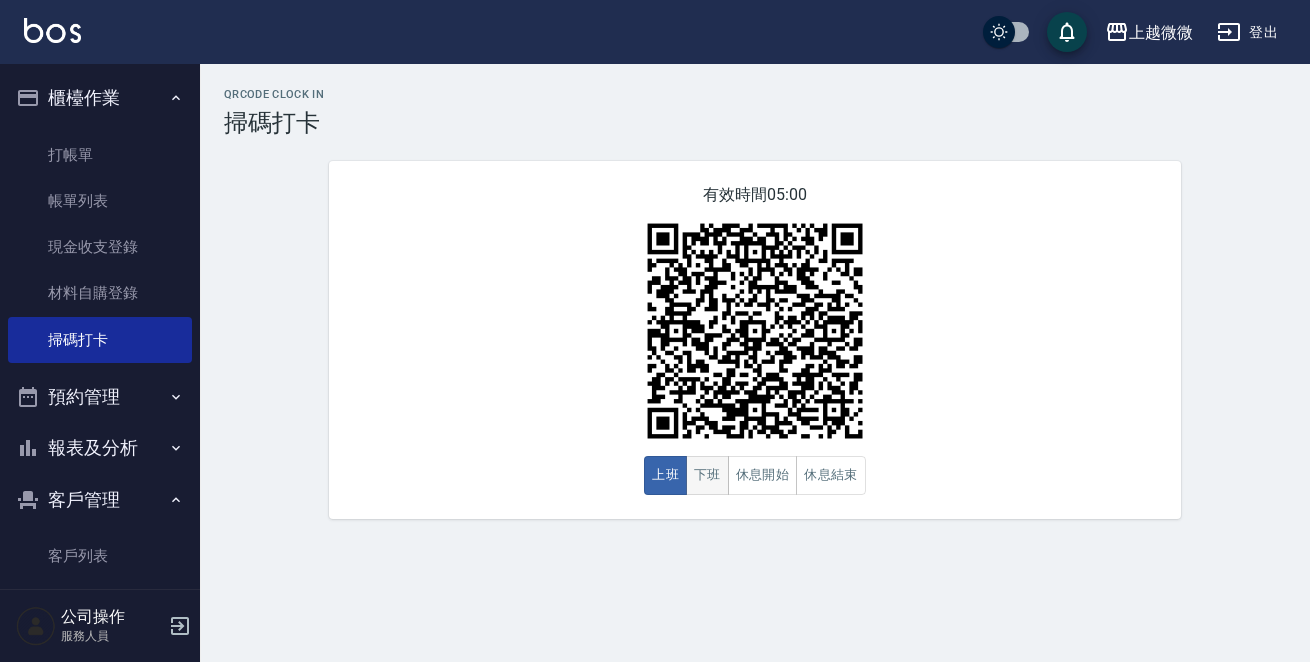 click on "下班" at bounding box center (707, 475) 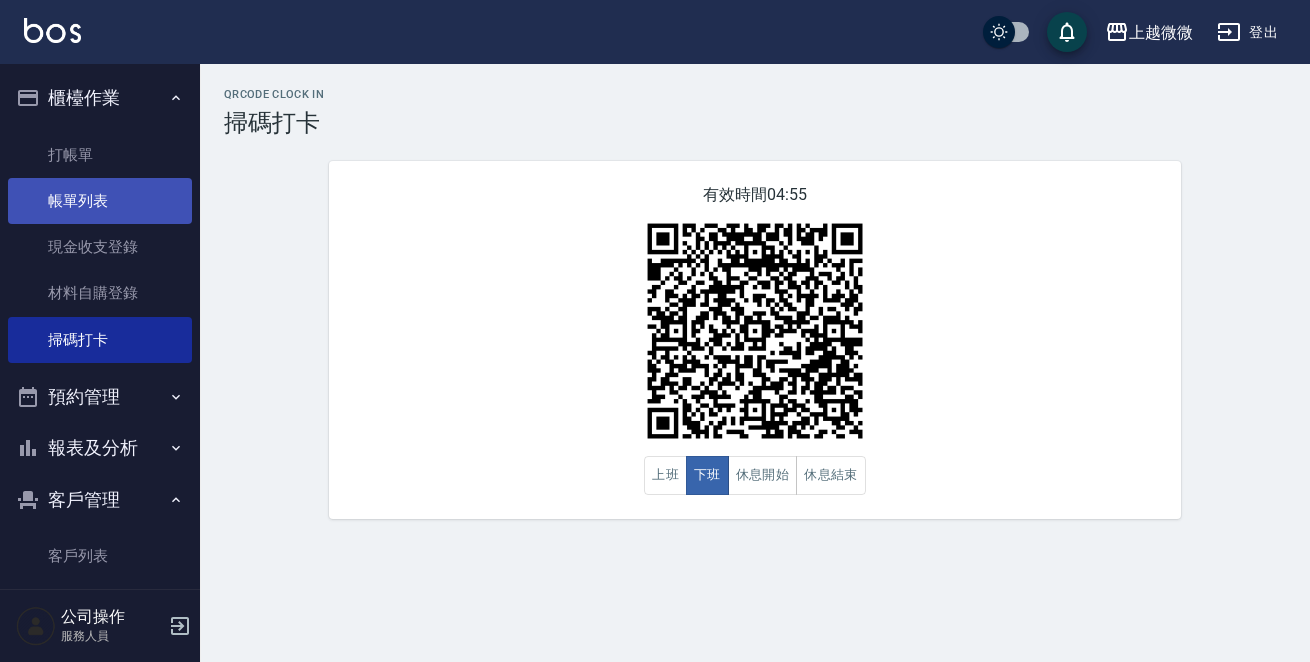 click on "帳單列表" at bounding box center [100, 201] 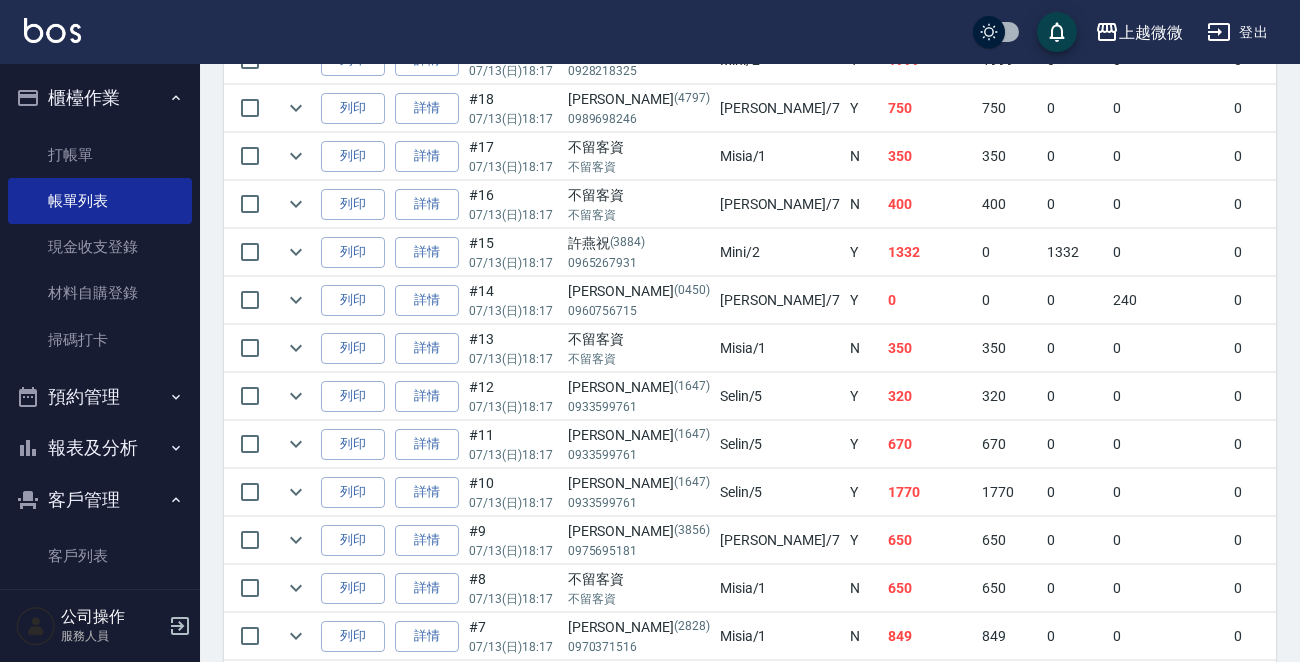 scroll, scrollTop: 1400, scrollLeft: 0, axis: vertical 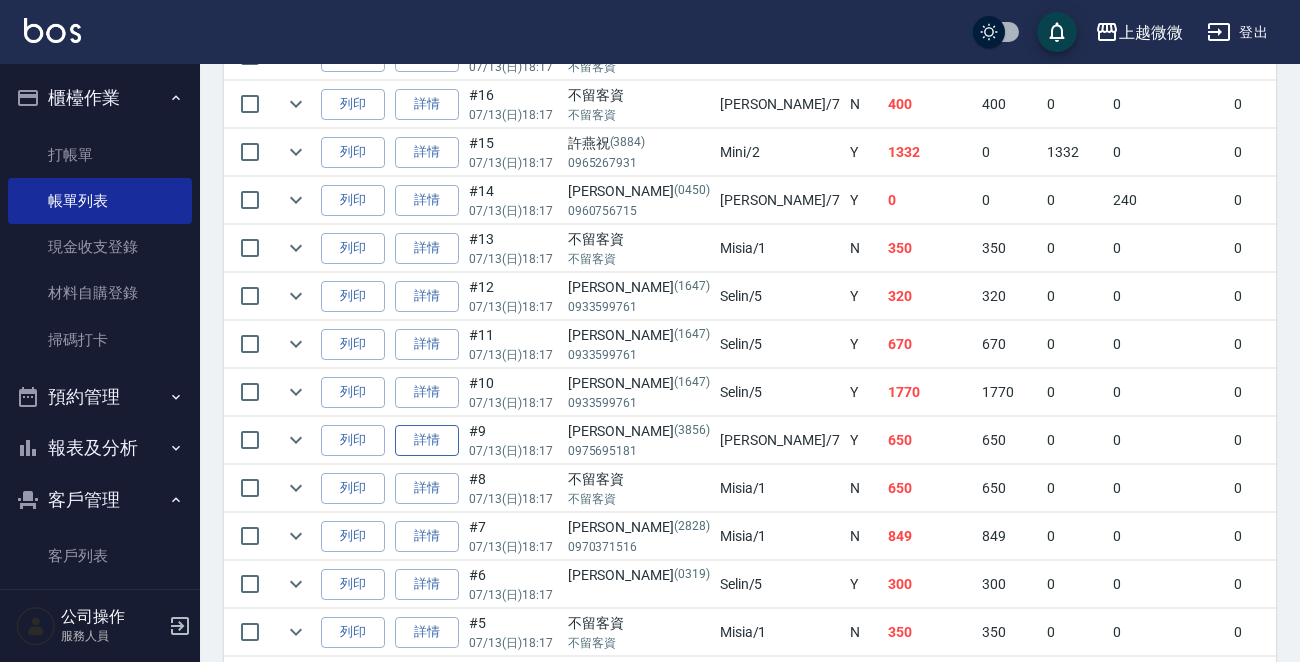 click on "詳情" at bounding box center (427, 440) 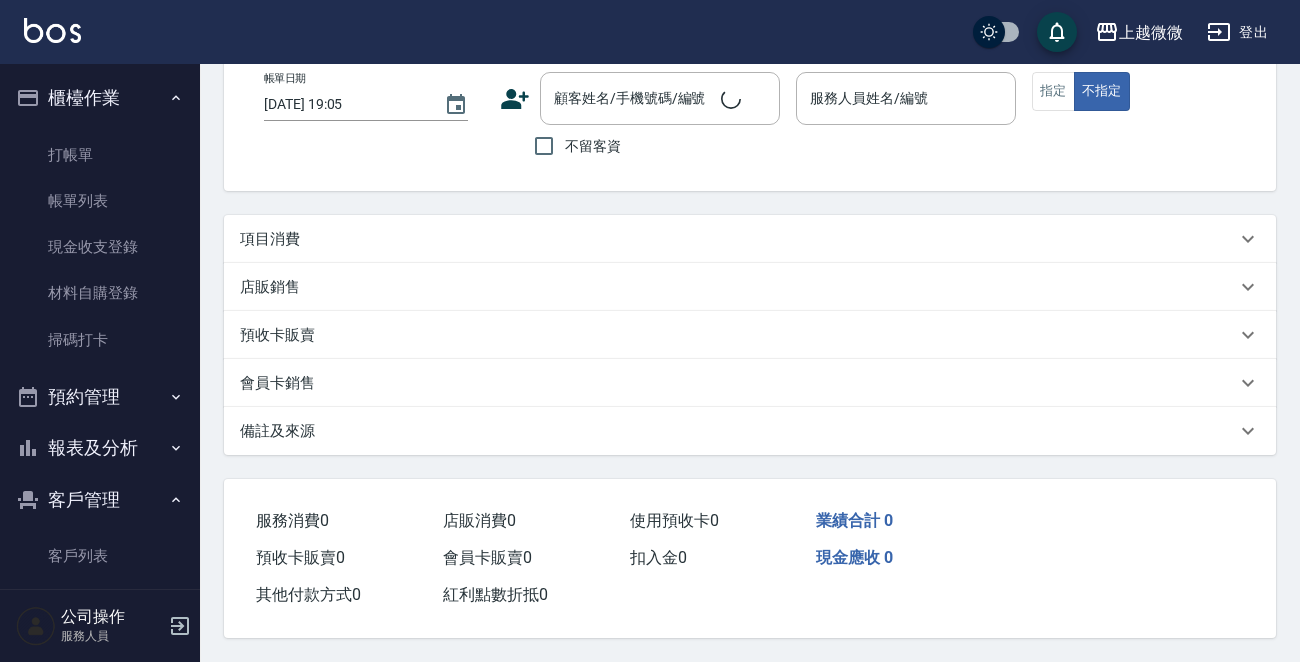 scroll, scrollTop: 0, scrollLeft: 0, axis: both 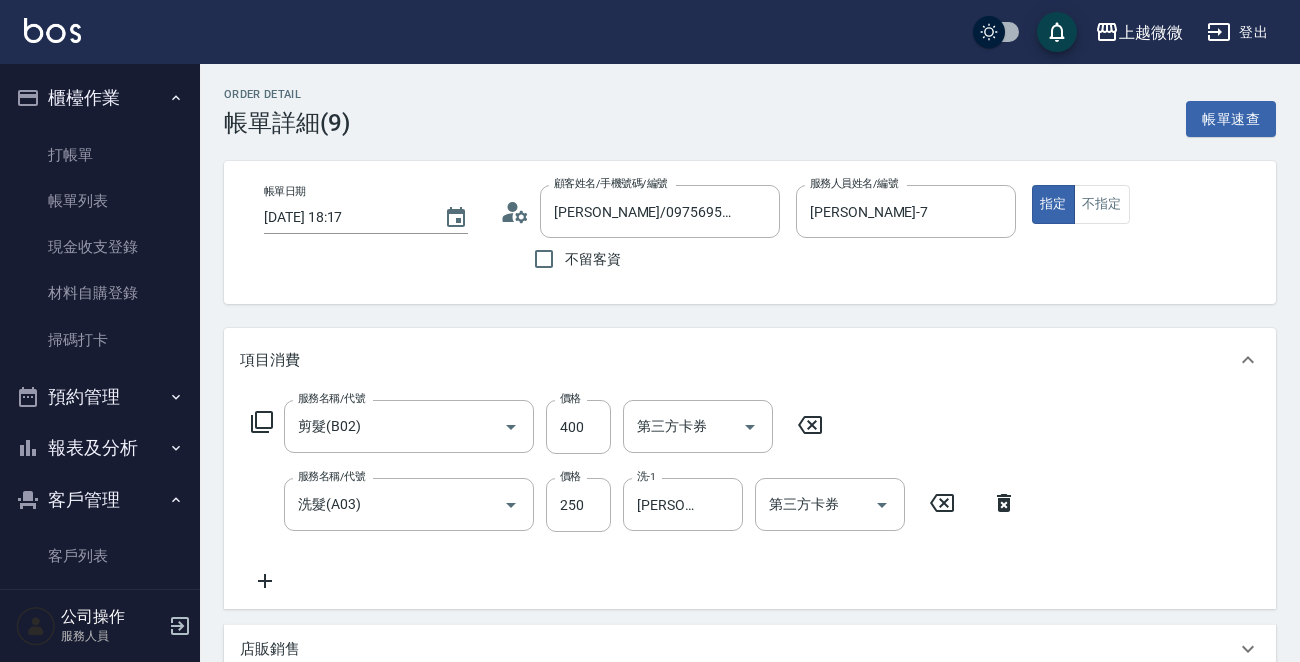 click 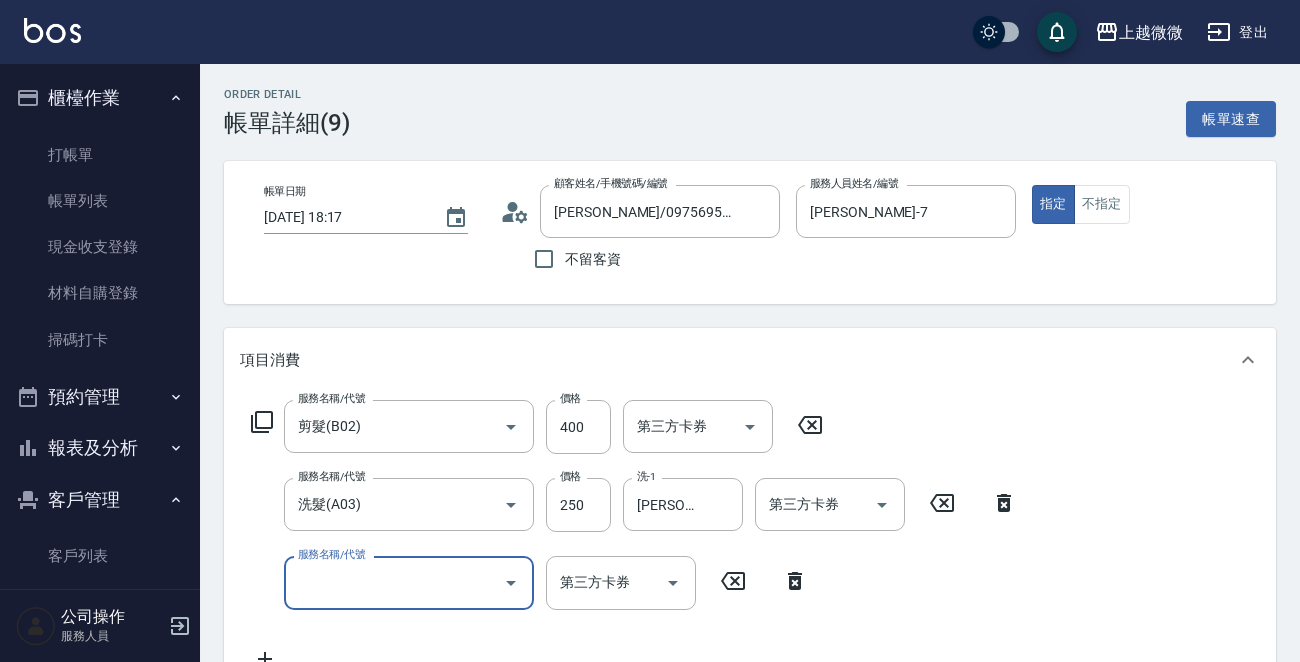 click on "服務名稱/代號" at bounding box center [394, 582] 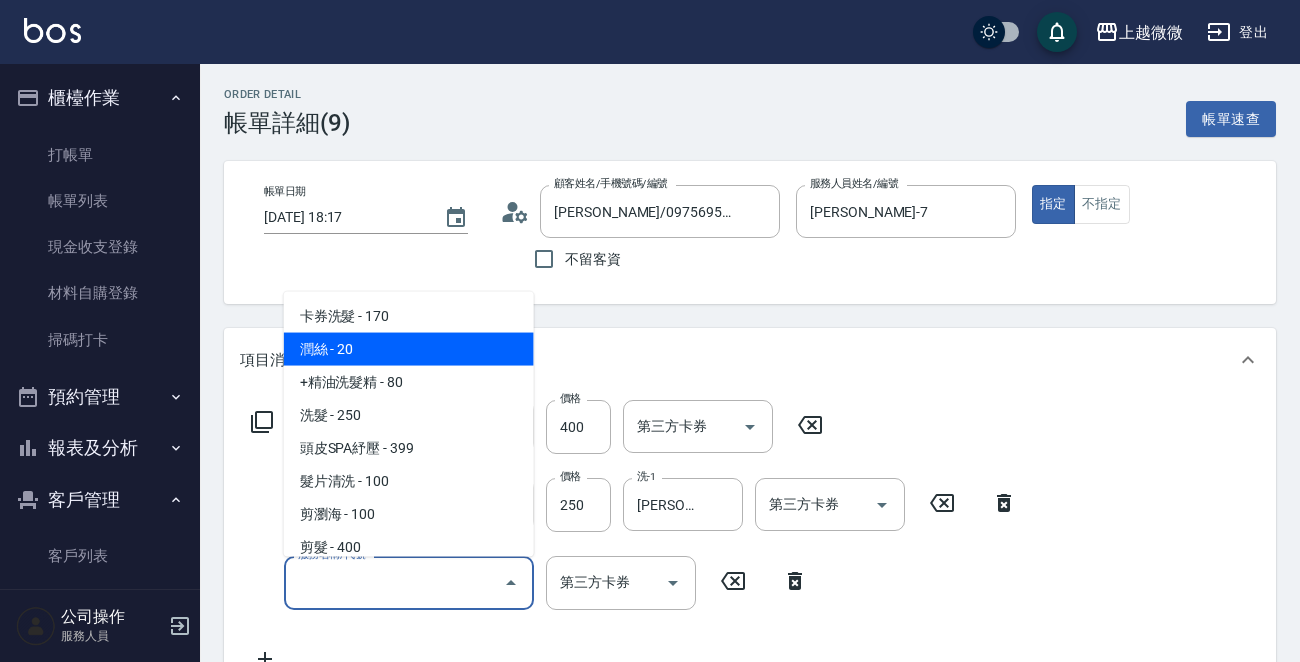 click on "潤絲 - 20" at bounding box center [409, 349] 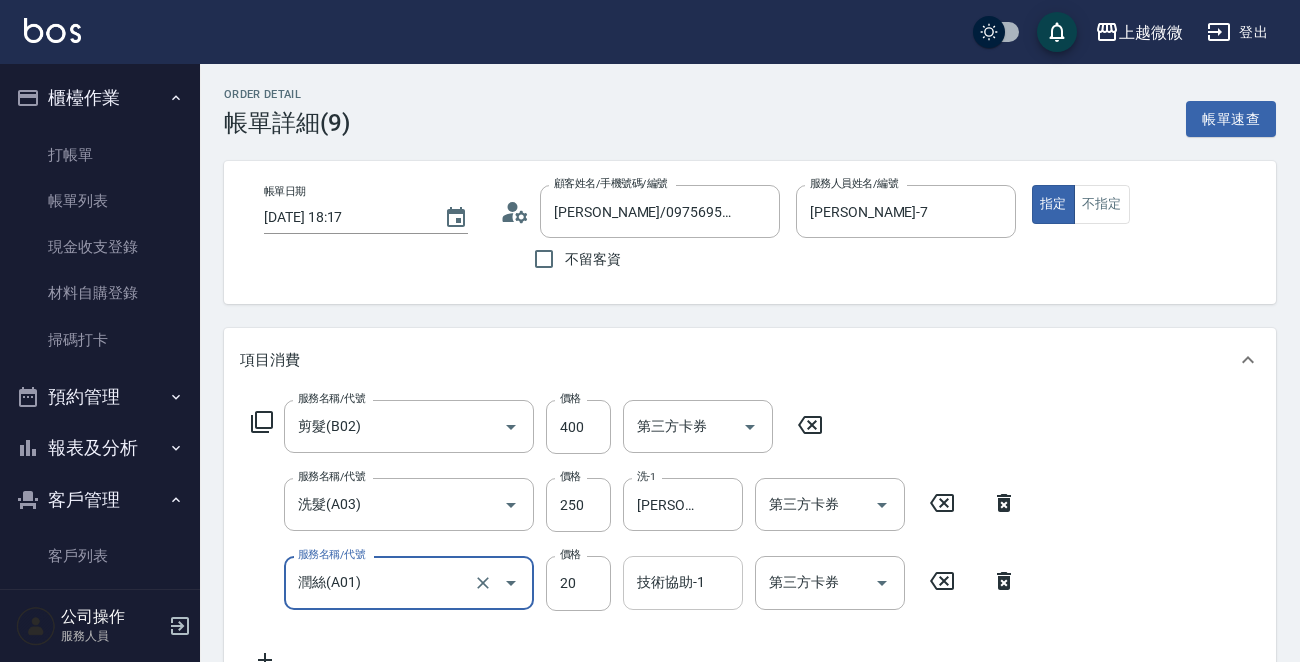 click on "技術協助-1" at bounding box center [683, 582] 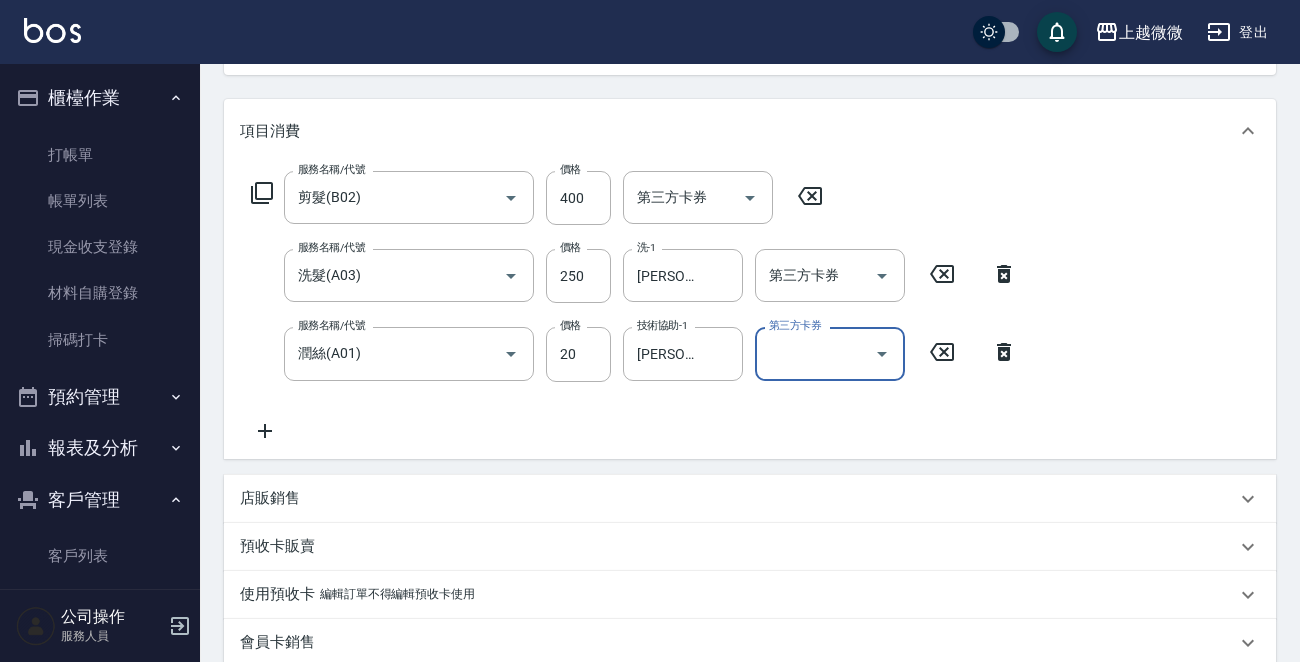 scroll, scrollTop: 541, scrollLeft: 0, axis: vertical 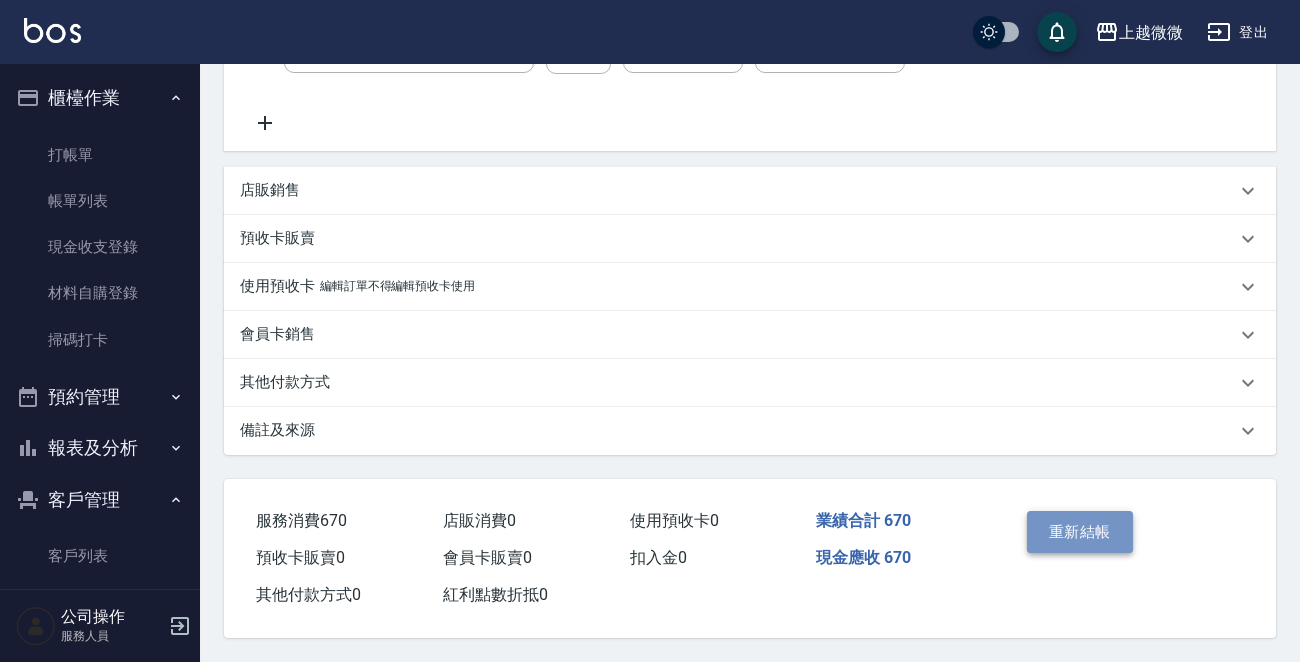 click on "重新結帳" at bounding box center [1080, 532] 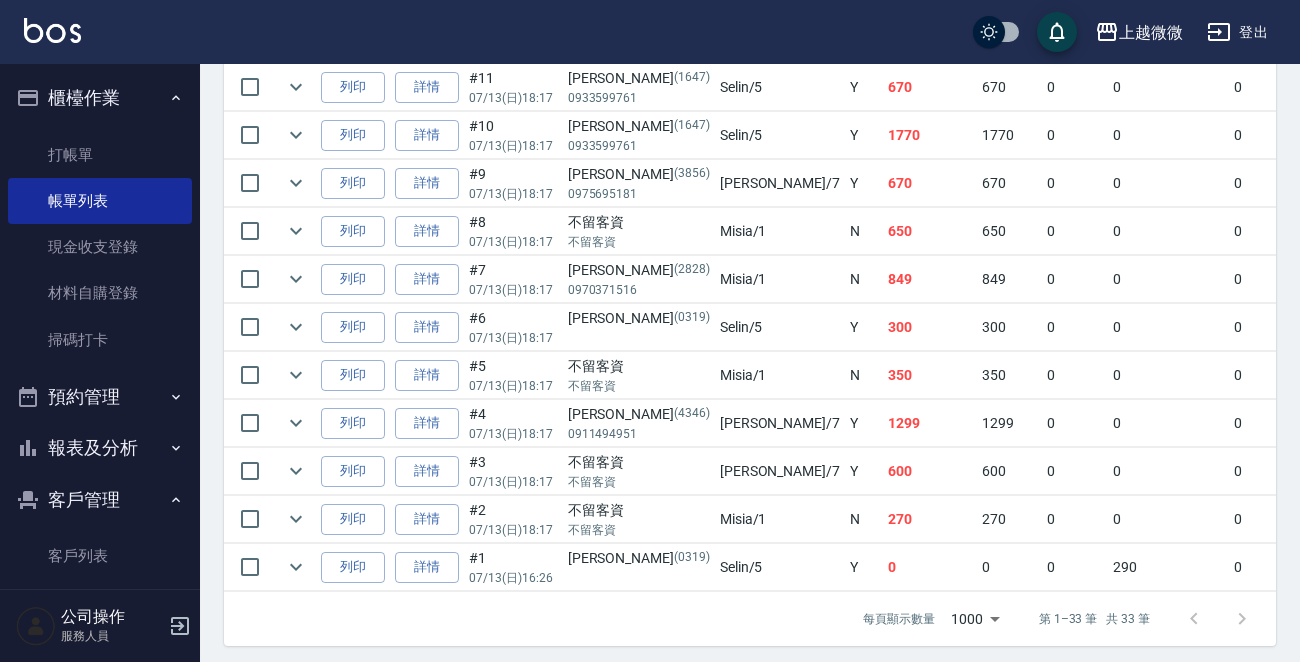 scroll, scrollTop: 1672, scrollLeft: 0, axis: vertical 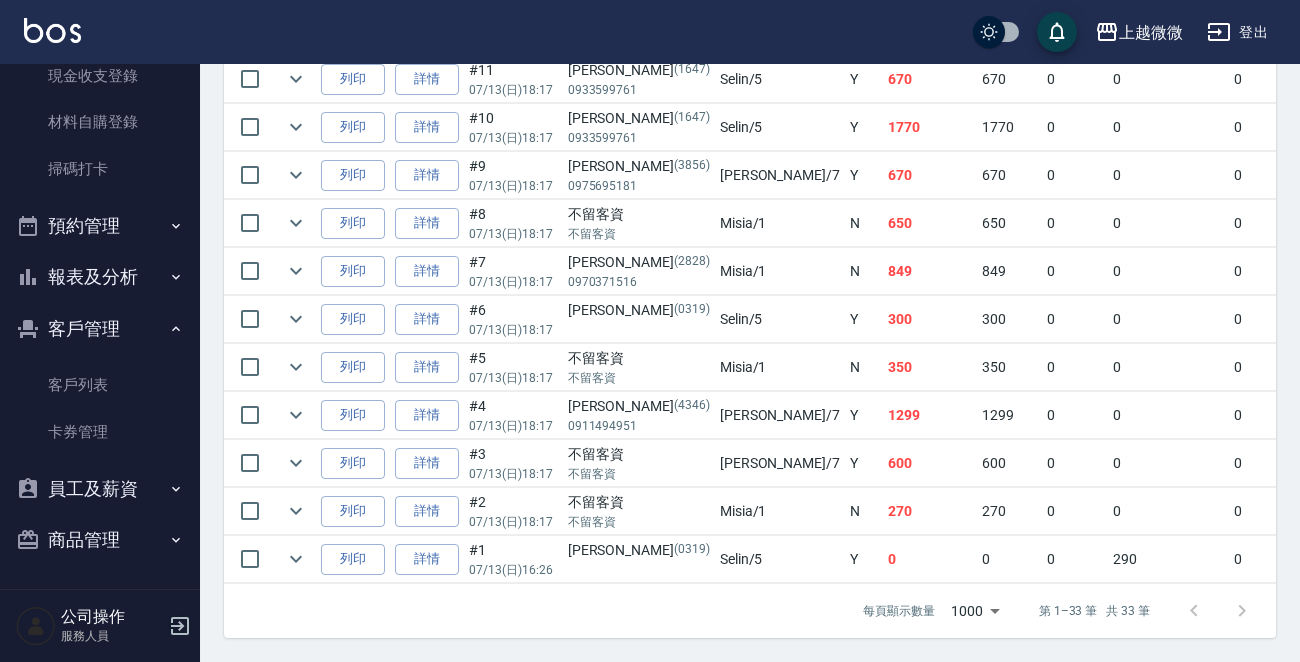 click 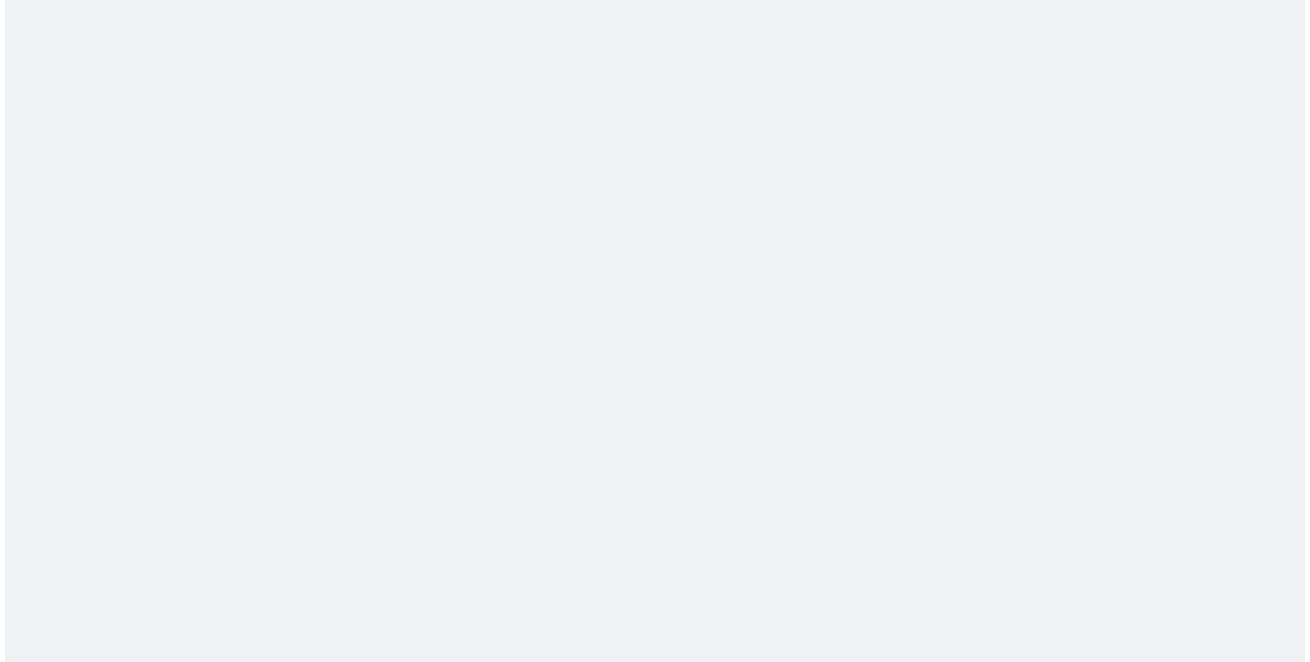 scroll, scrollTop: 0, scrollLeft: 0, axis: both 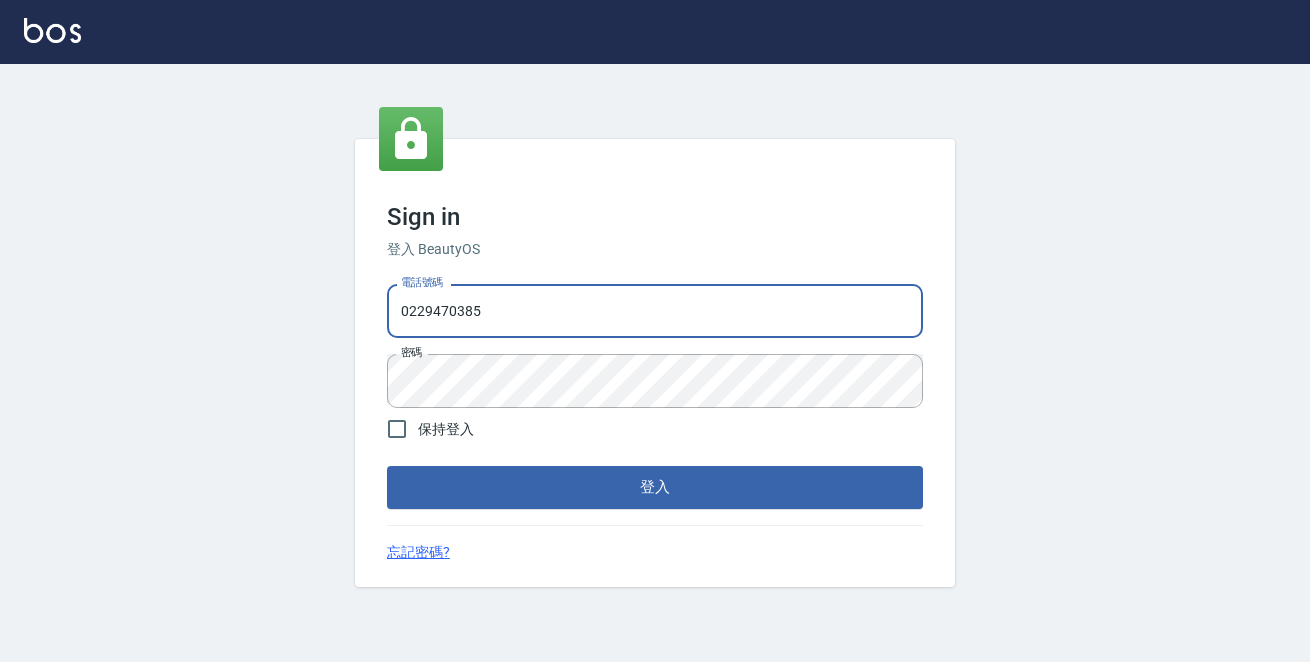 click on "0229470385" at bounding box center [655, 311] 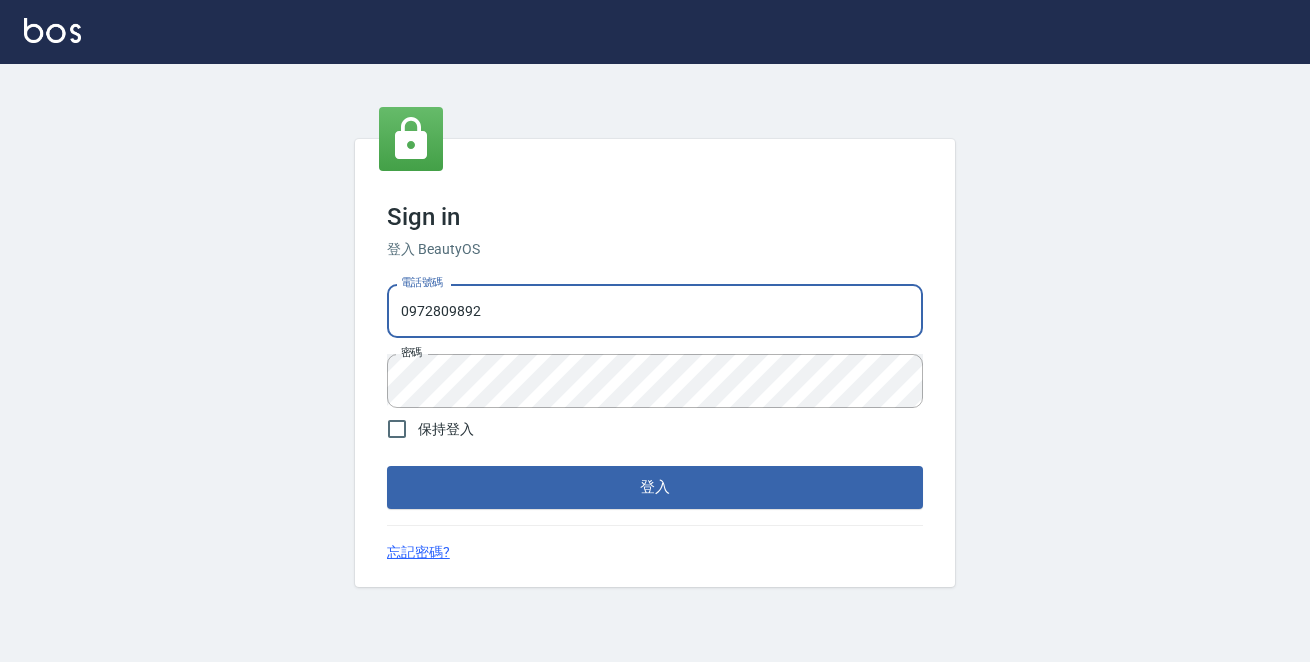 type on "0972809892" 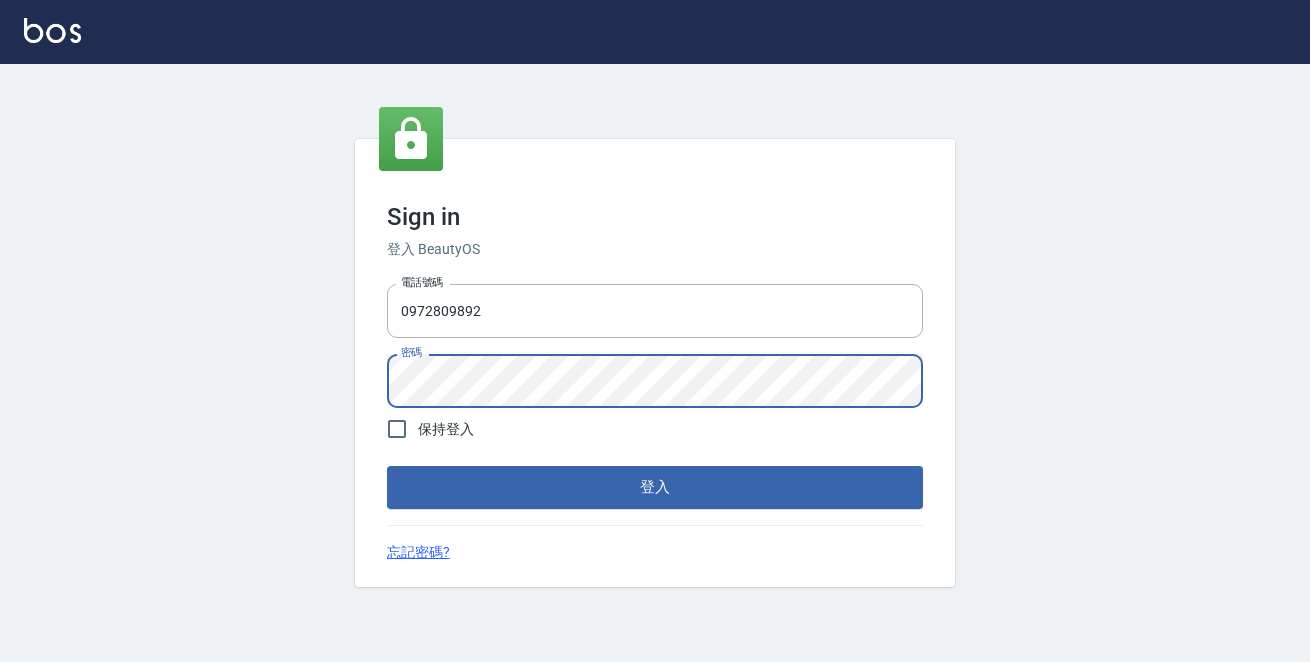 click on "登入" at bounding box center [655, 487] 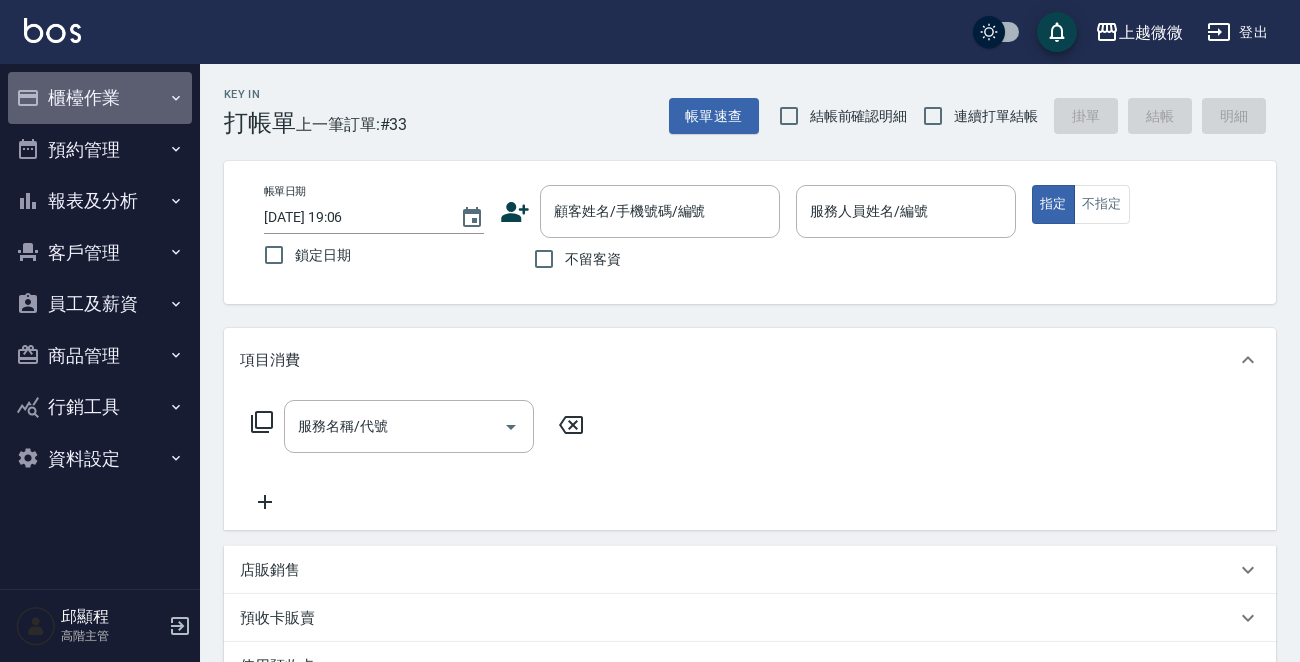 click on "櫃檯作業" at bounding box center (100, 98) 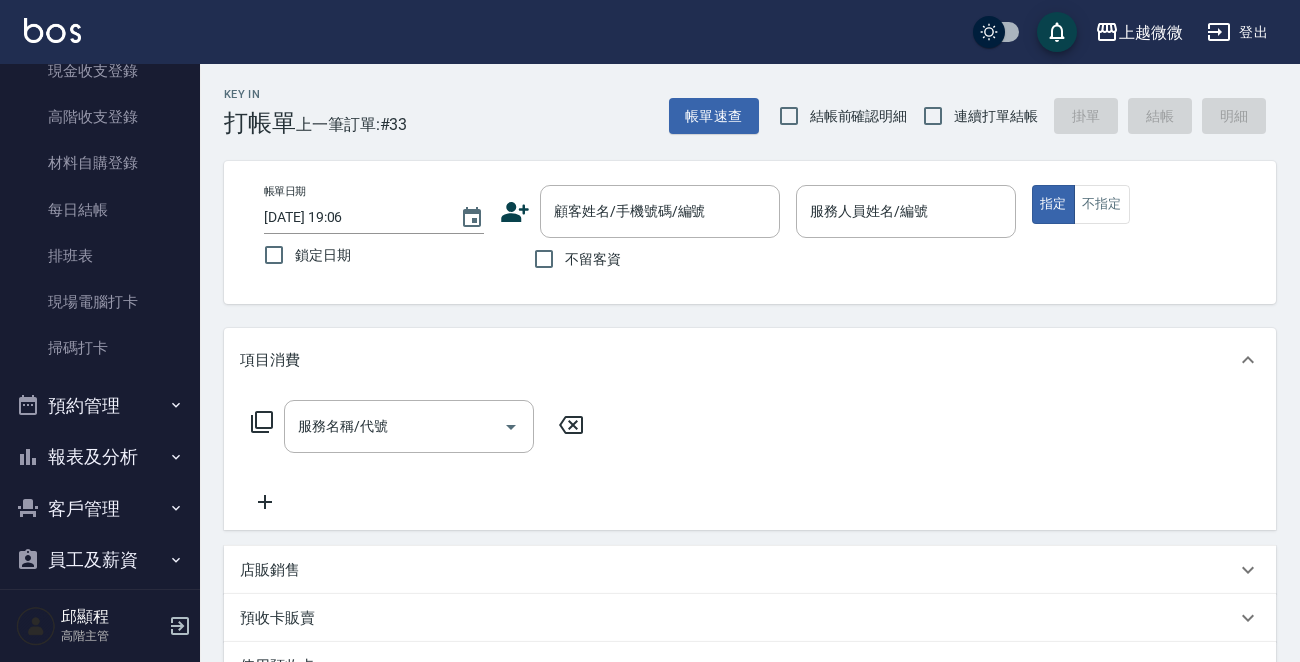 scroll, scrollTop: 490, scrollLeft: 0, axis: vertical 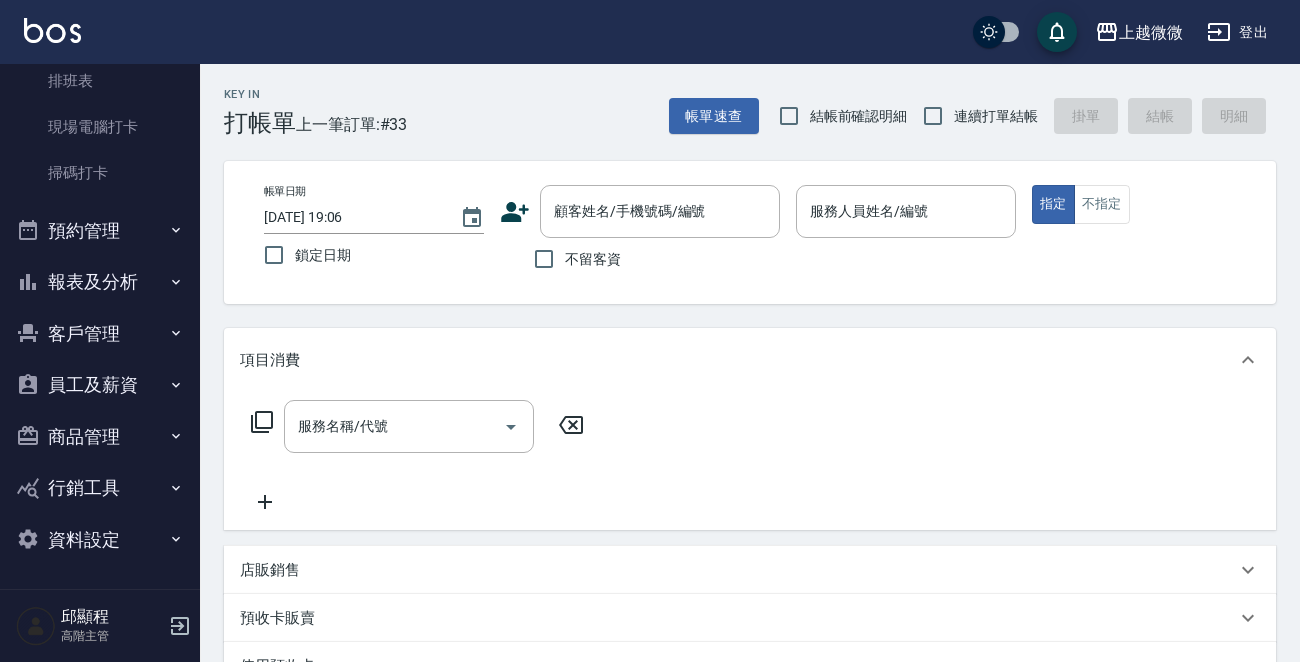 click on "員工及薪資" at bounding box center (100, 385) 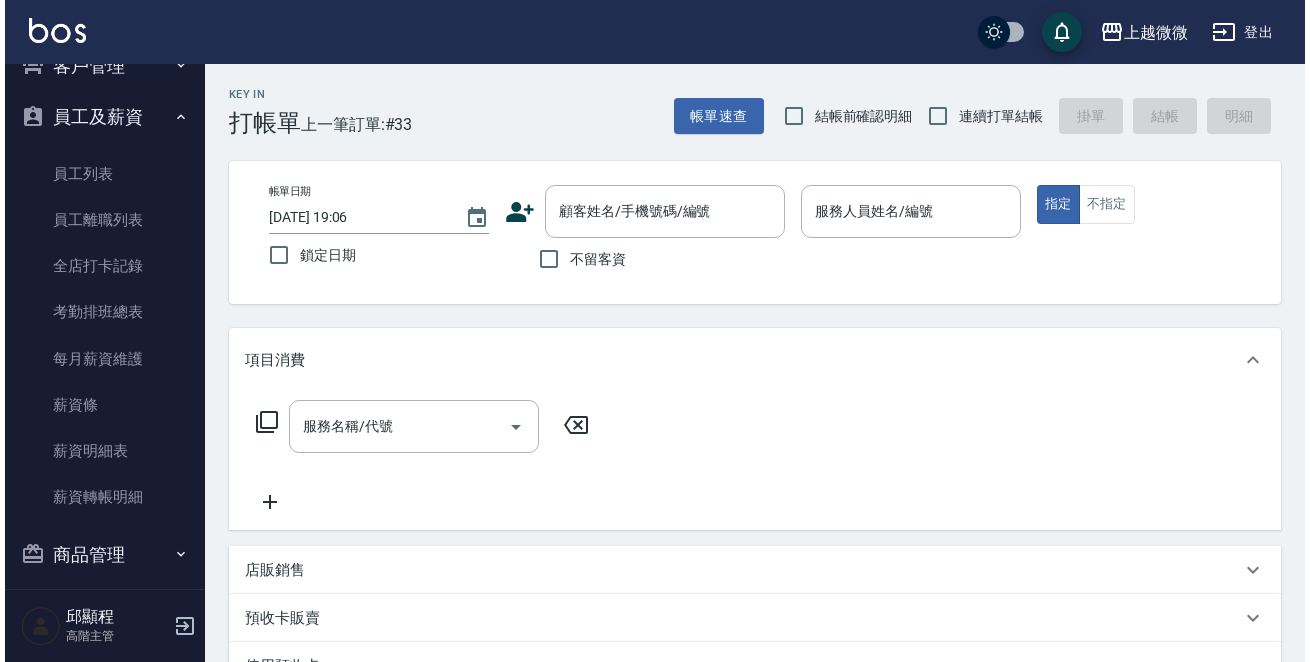 scroll, scrollTop: 790, scrollLeft: 0, axis: vertical 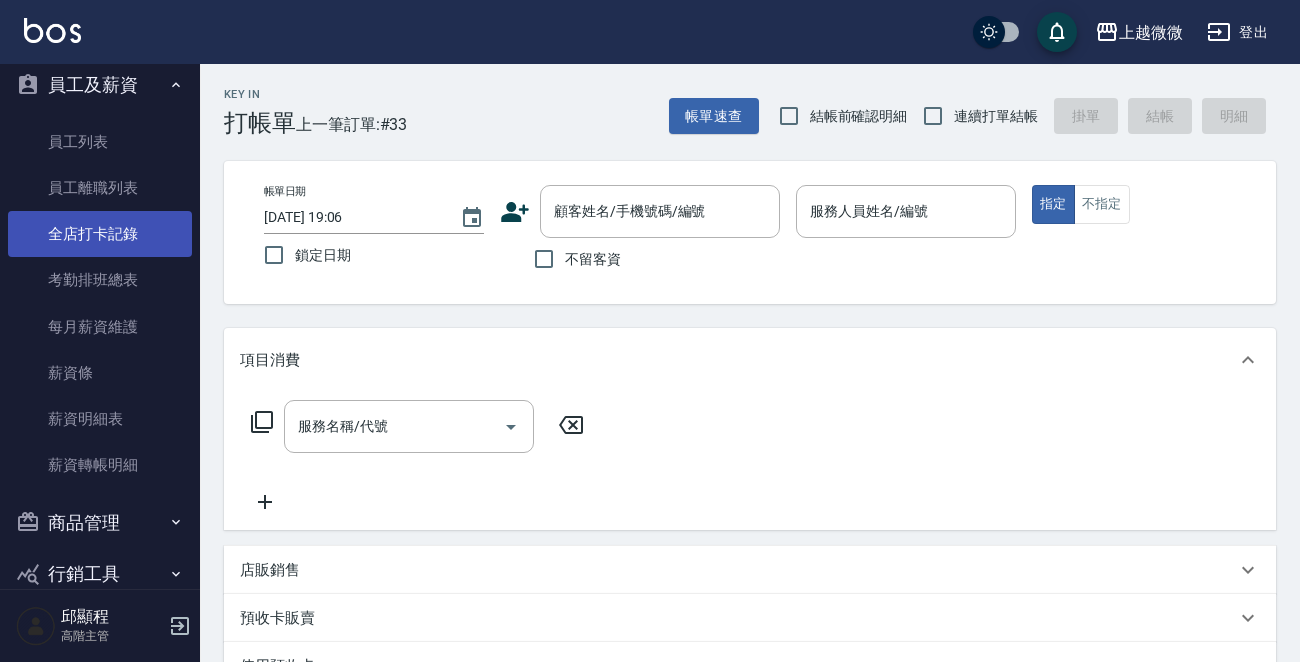 click on "全店打卡記錄" at bounding box center [100, 234] 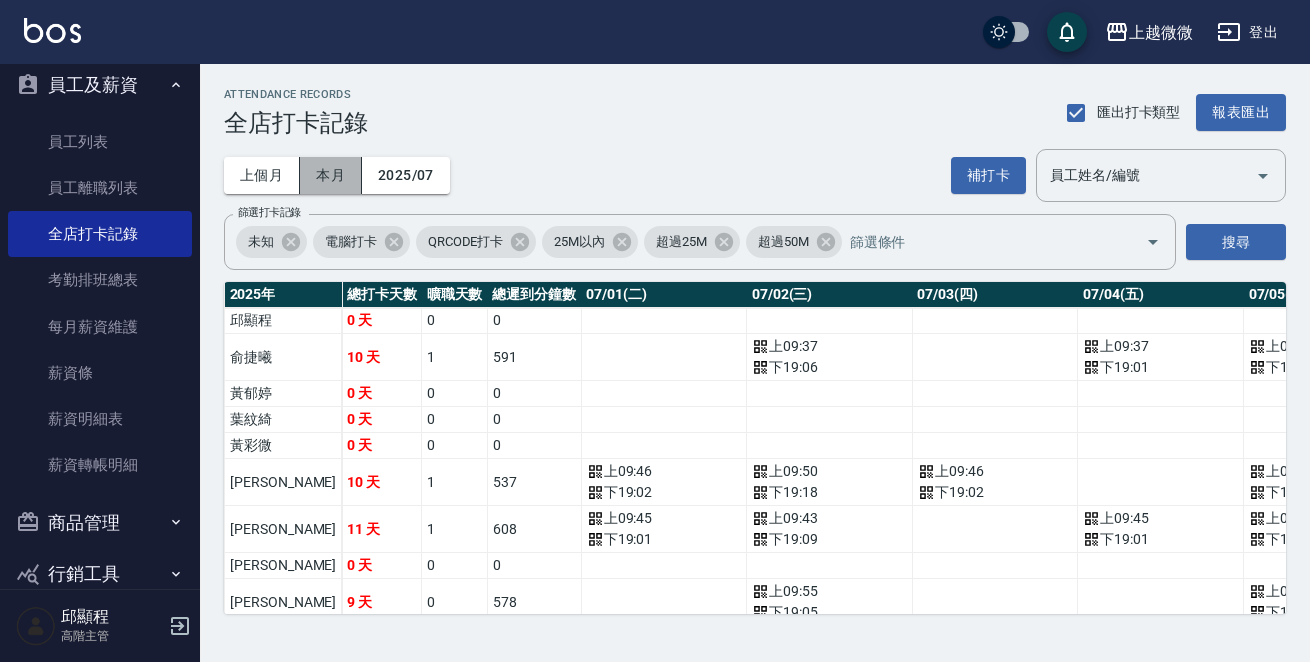 click on "本月" at bounding box center [331, 175] 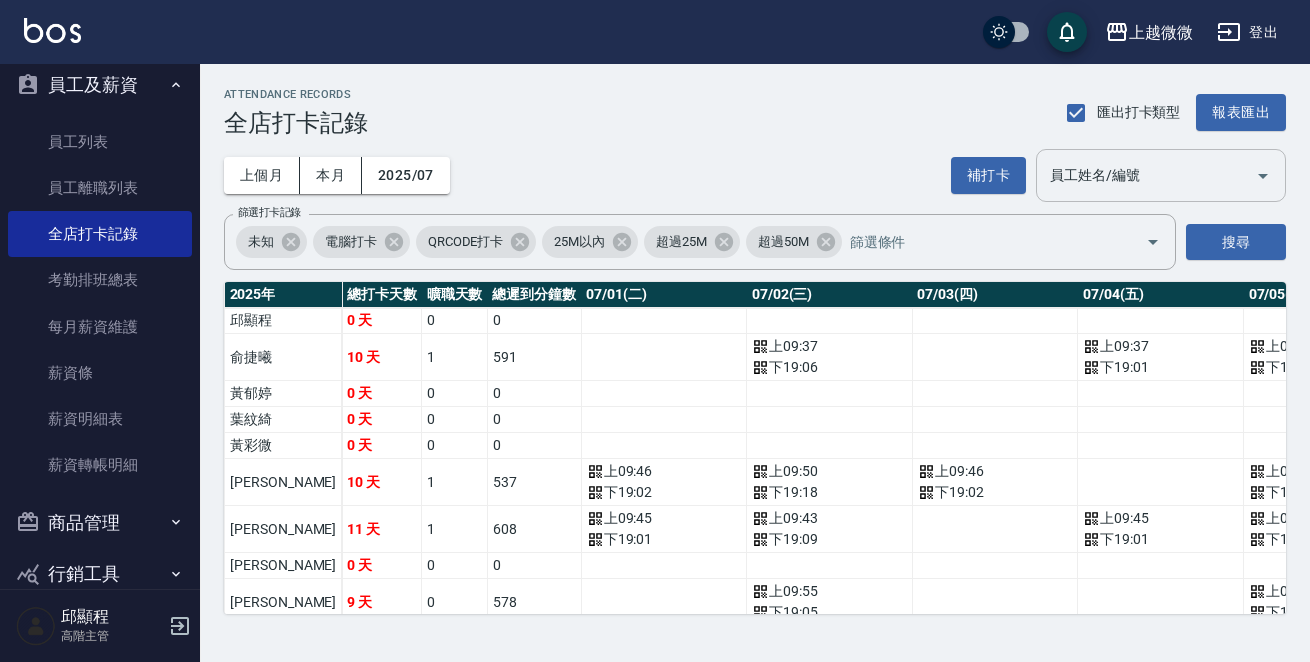 click on "員工姓名/編號" at bounding box center (1146, 175) 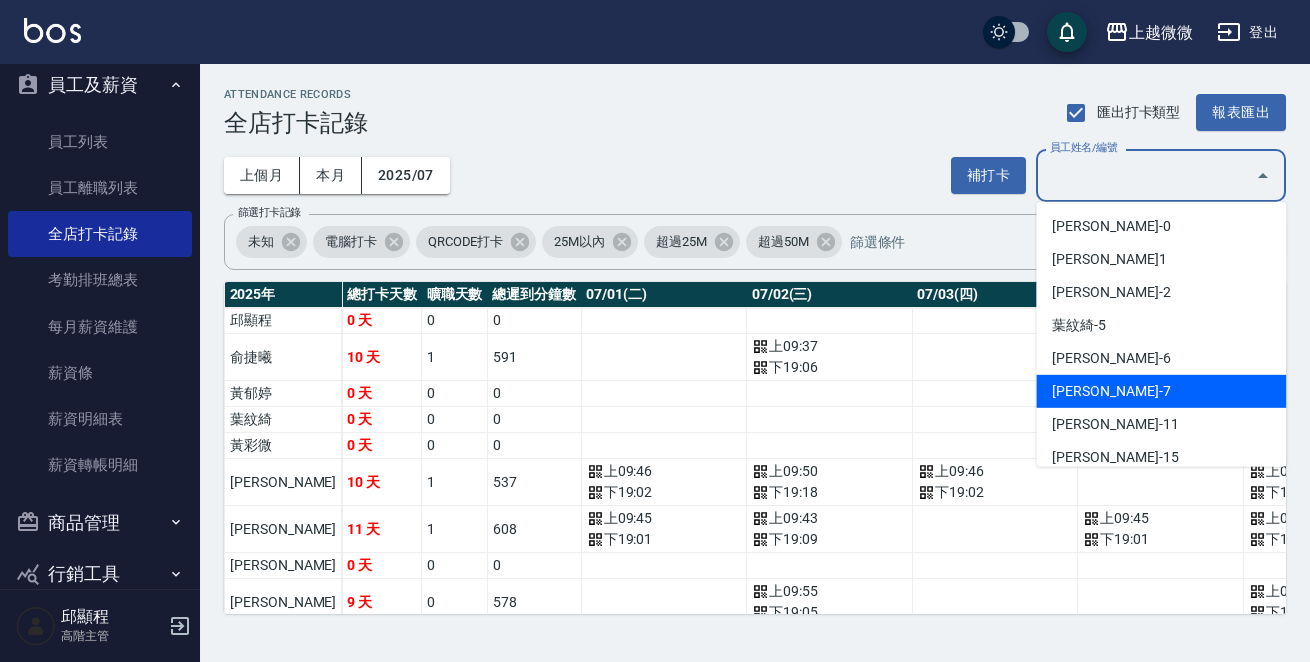 click on "邱佳嫻-7" at bounding box center (1161, 391) 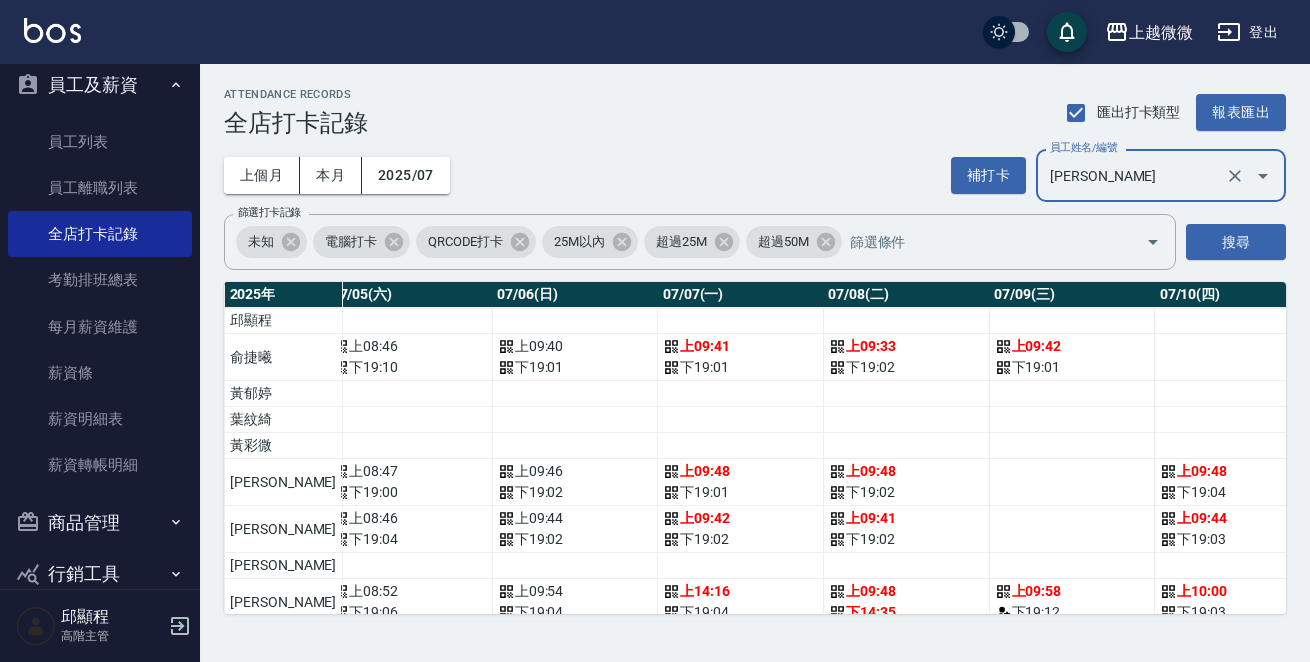 scroll, scrollTop: 0, scrollLeft: 927, axis: horizontal 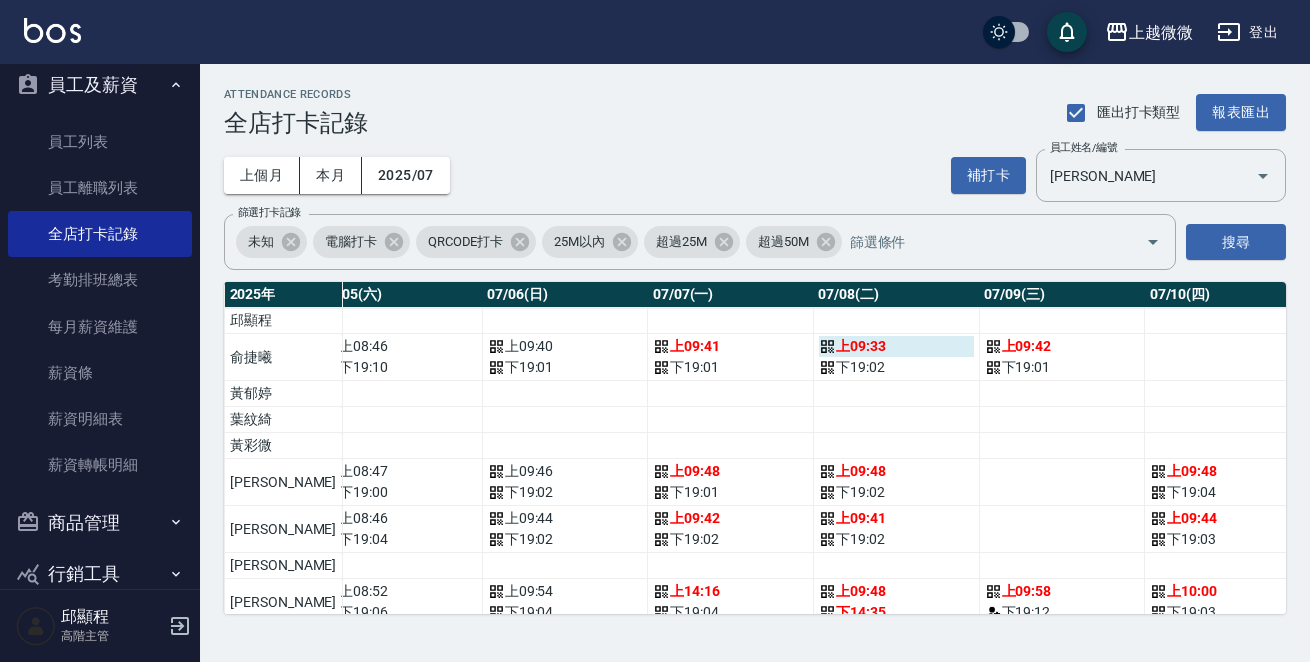click on "上 09:33" at bounding box center [896, 346] 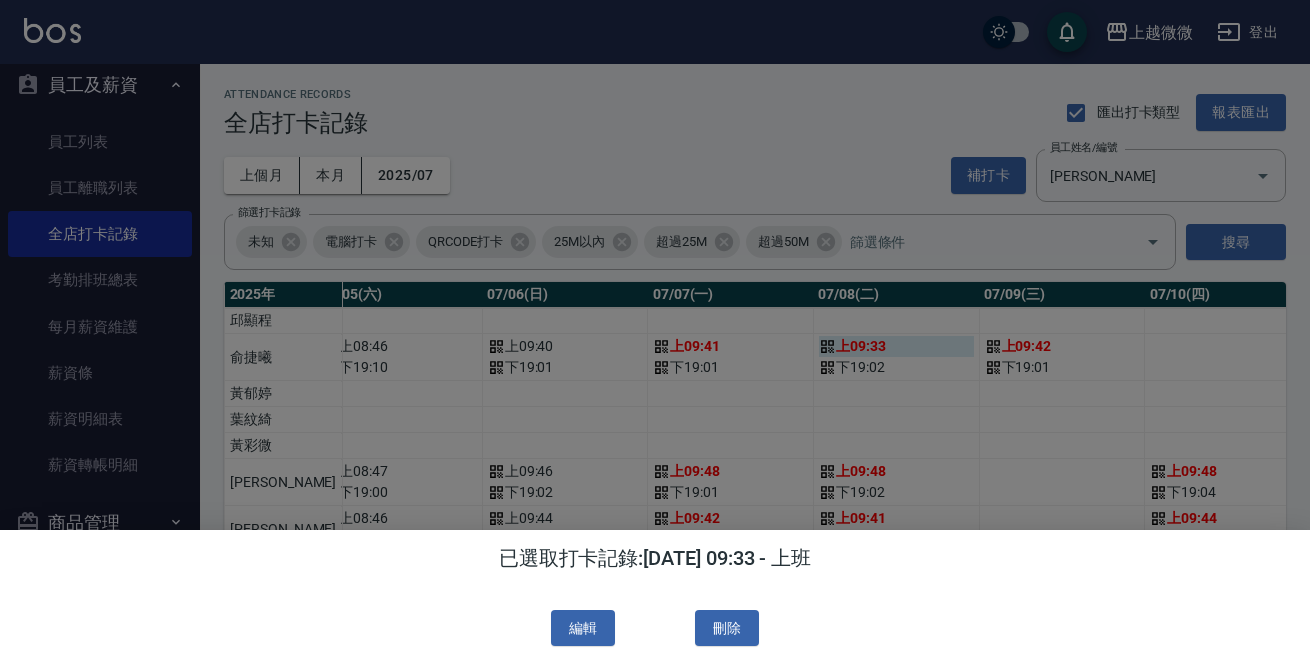 click at bounding box center [655, 331] 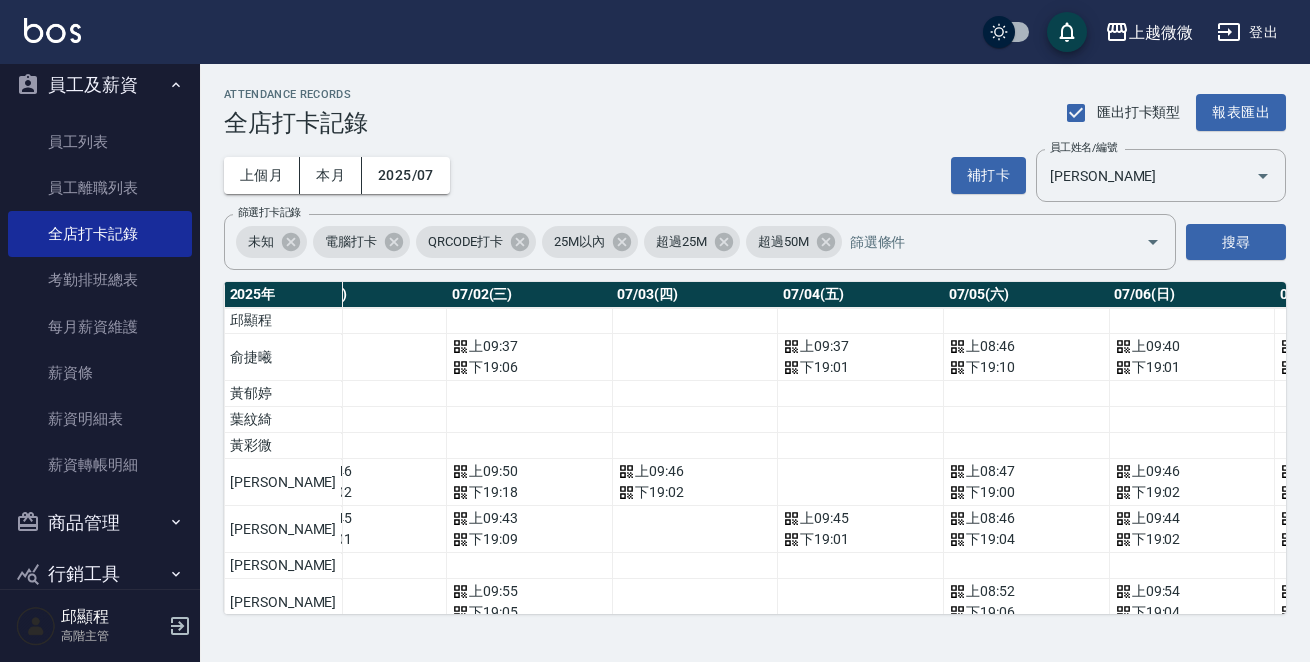 scroll, scrollTop: 0, scrollLeft: 0, axis: both 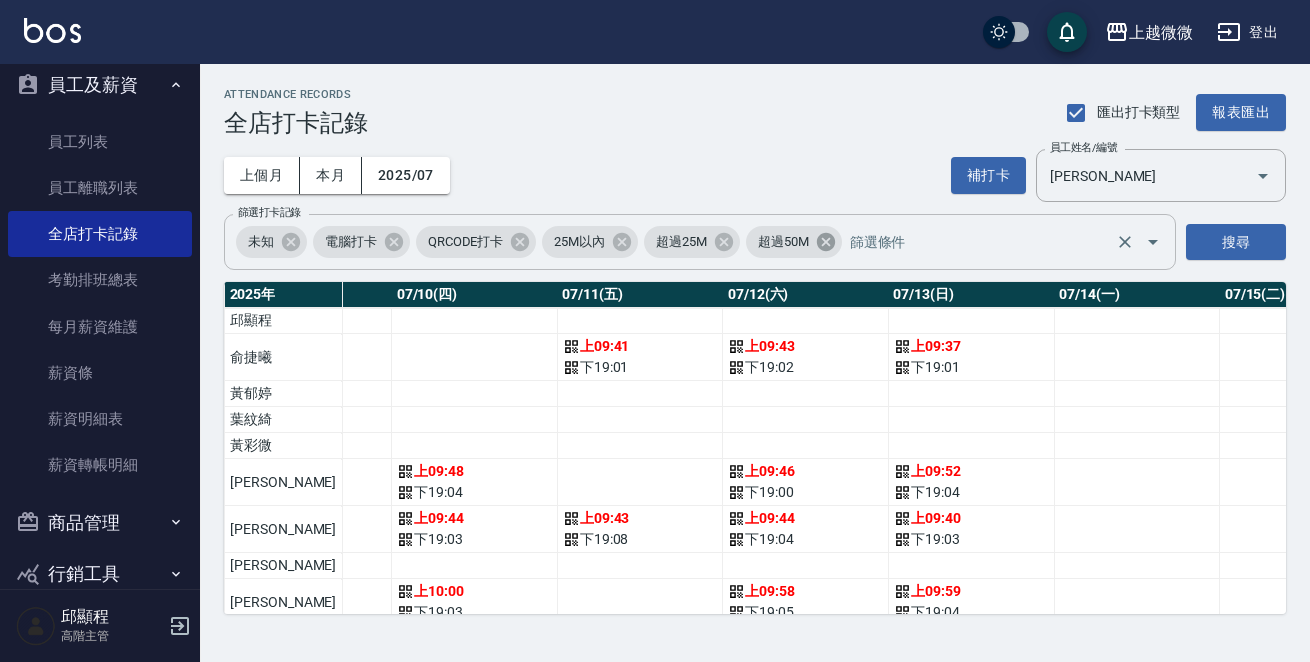 click 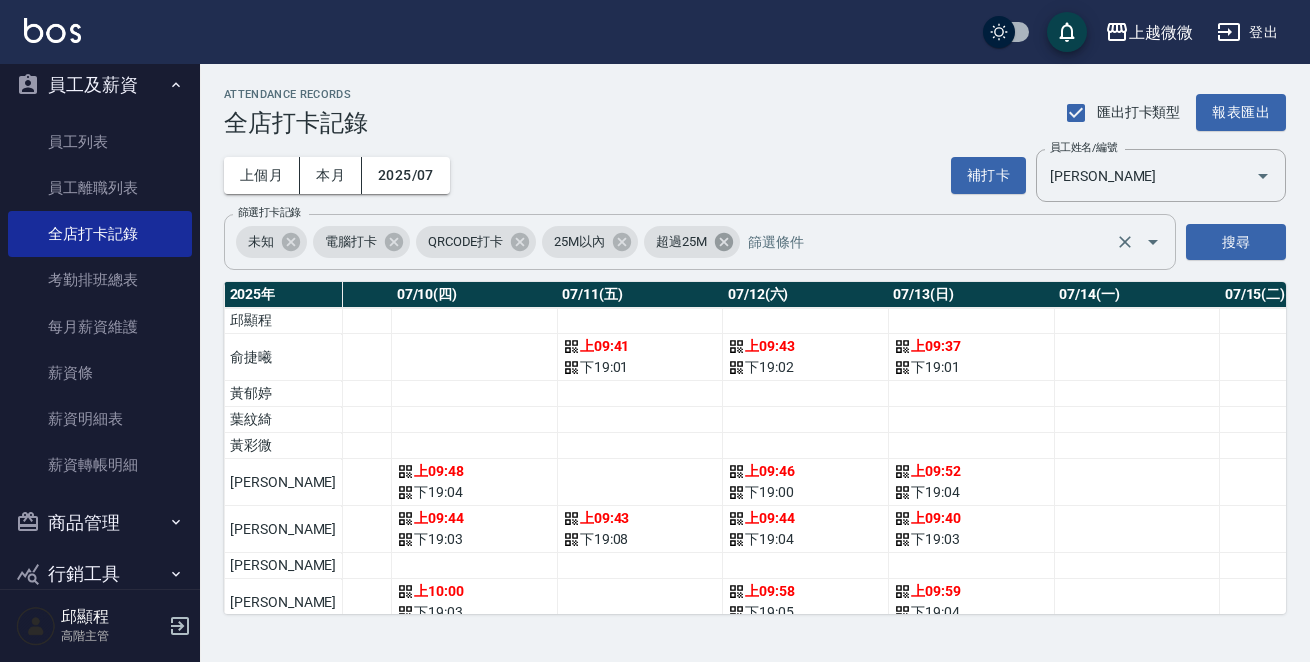 click 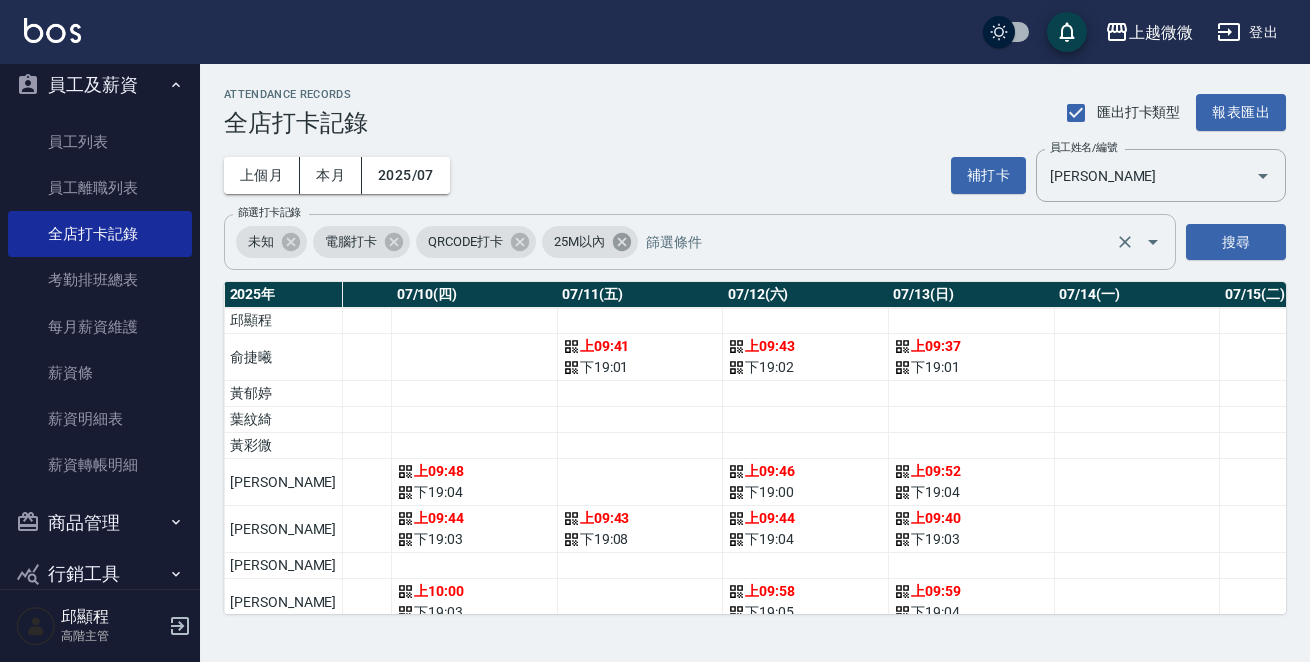 click 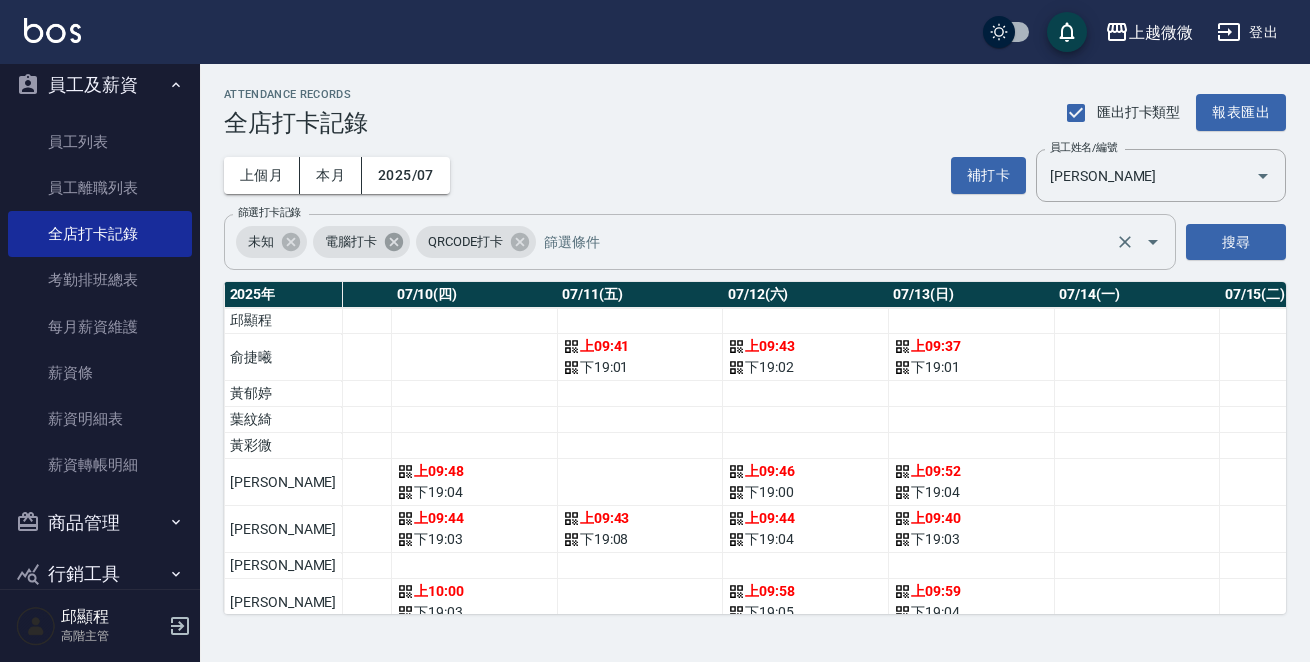 click 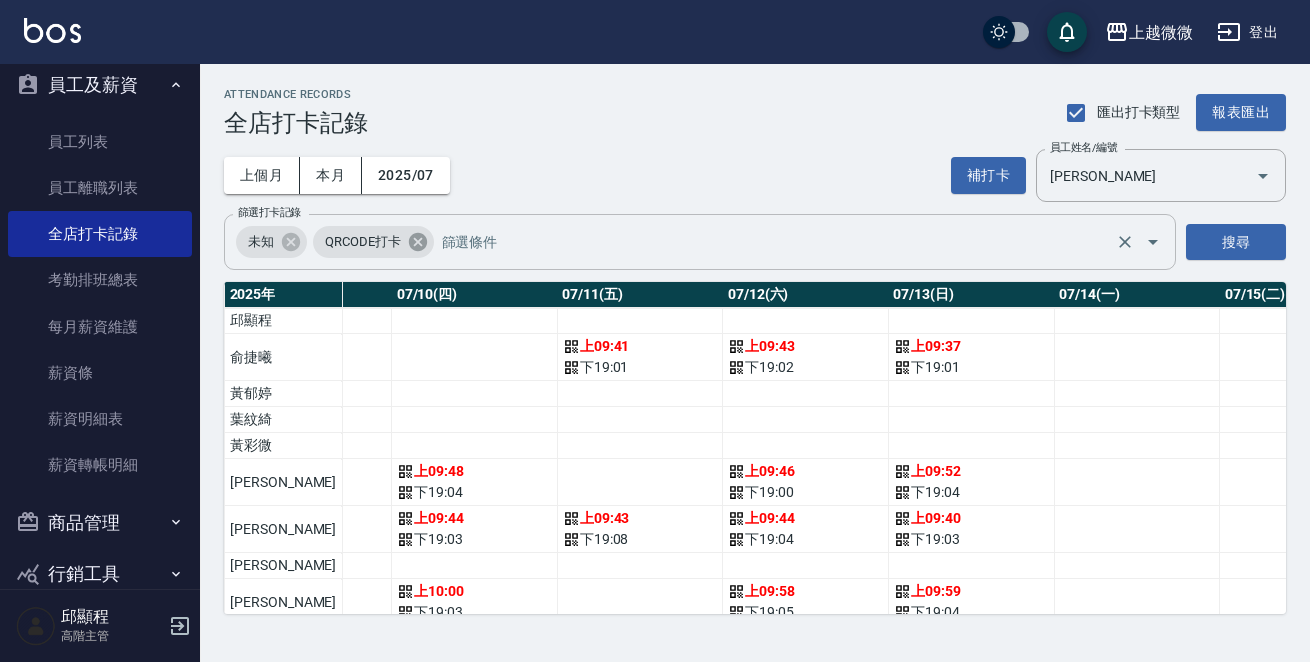 click 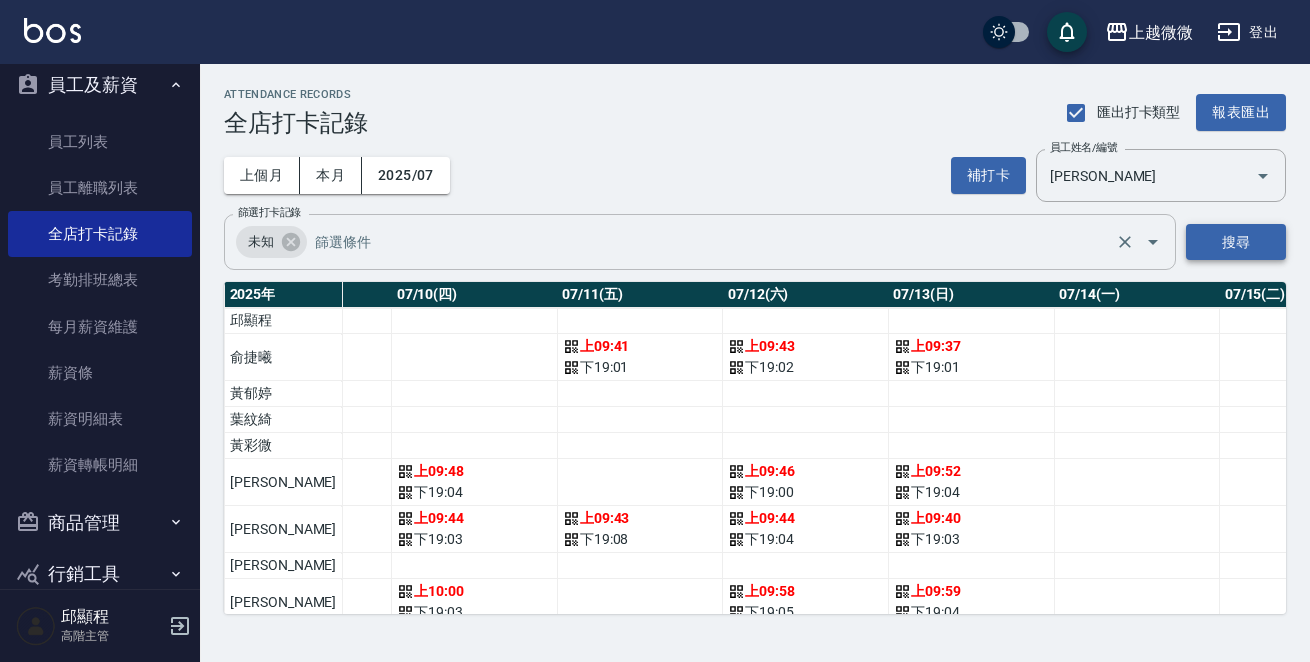 click on "搜尋" at bounding box center (1236, 242) 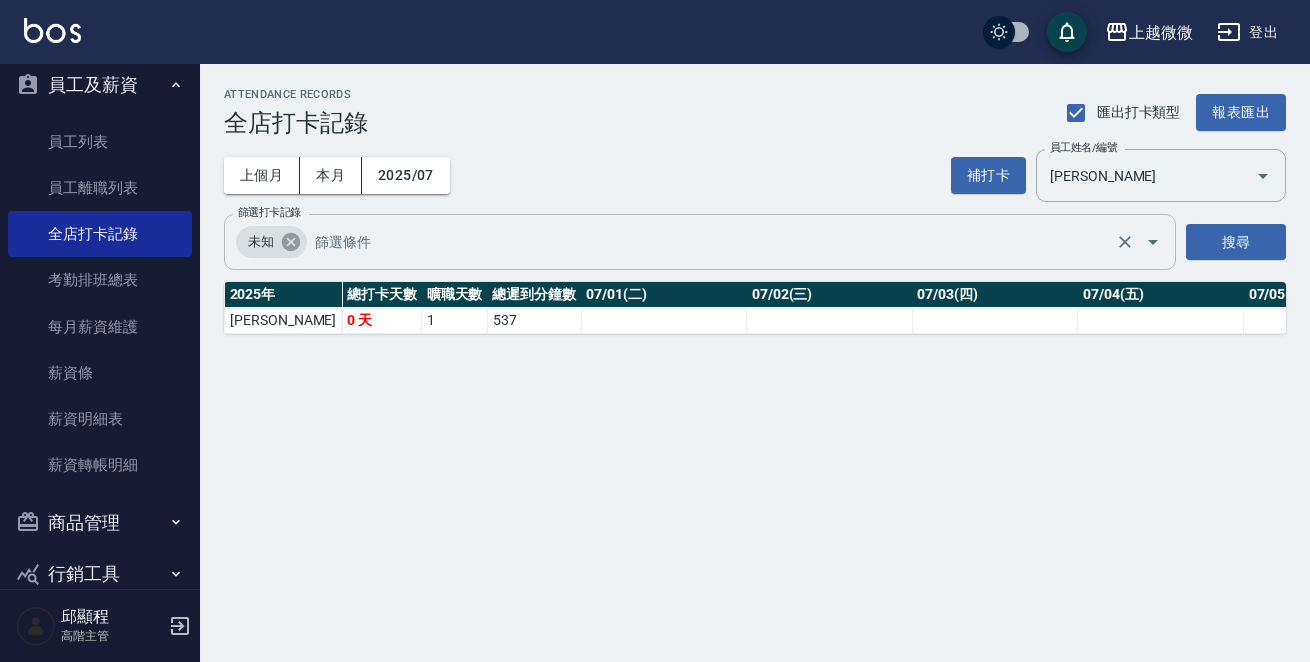 click 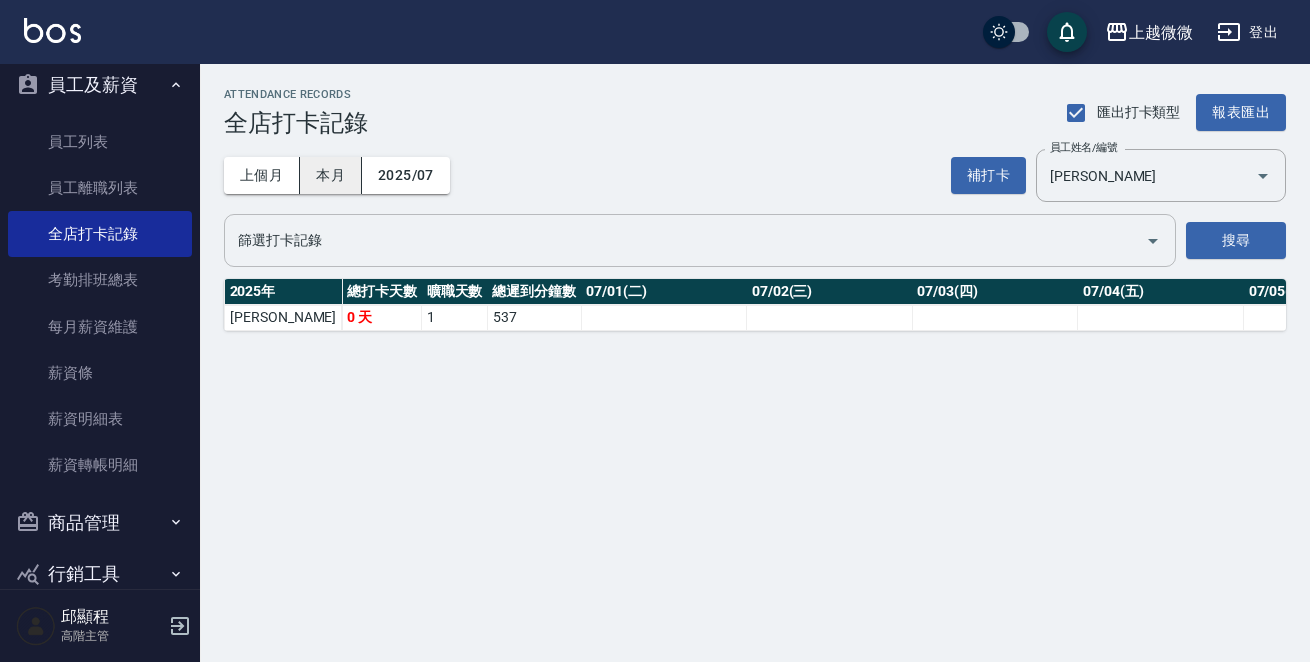 click on "本月" at bounding box center (331, 175) 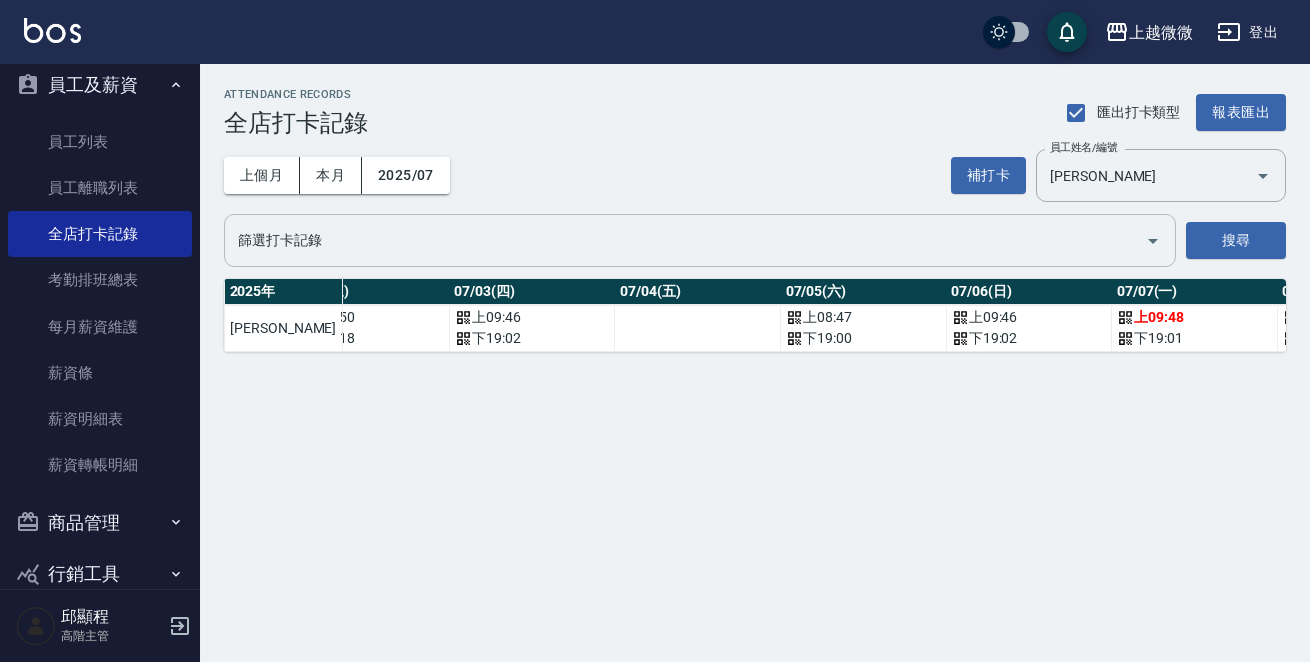 scroll, scrollTop: 0, scrollLeft: 858, axis: horizontal 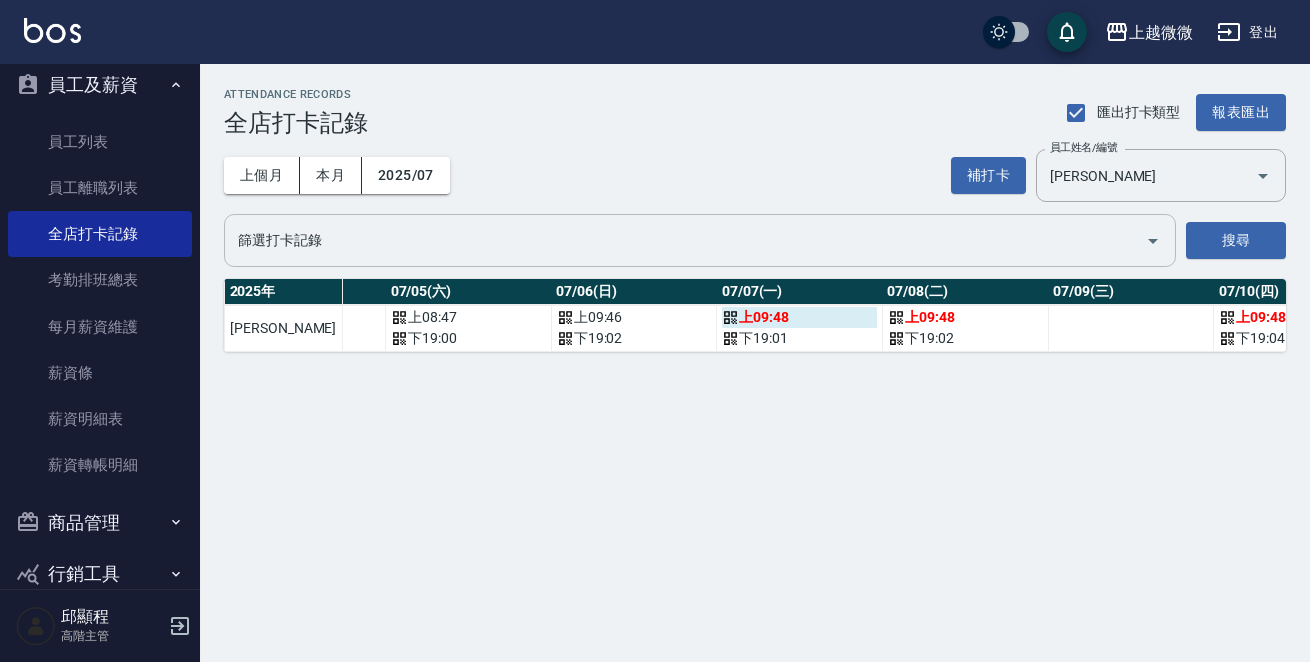 click on "上 09:48" at bounding box center (799, 317) 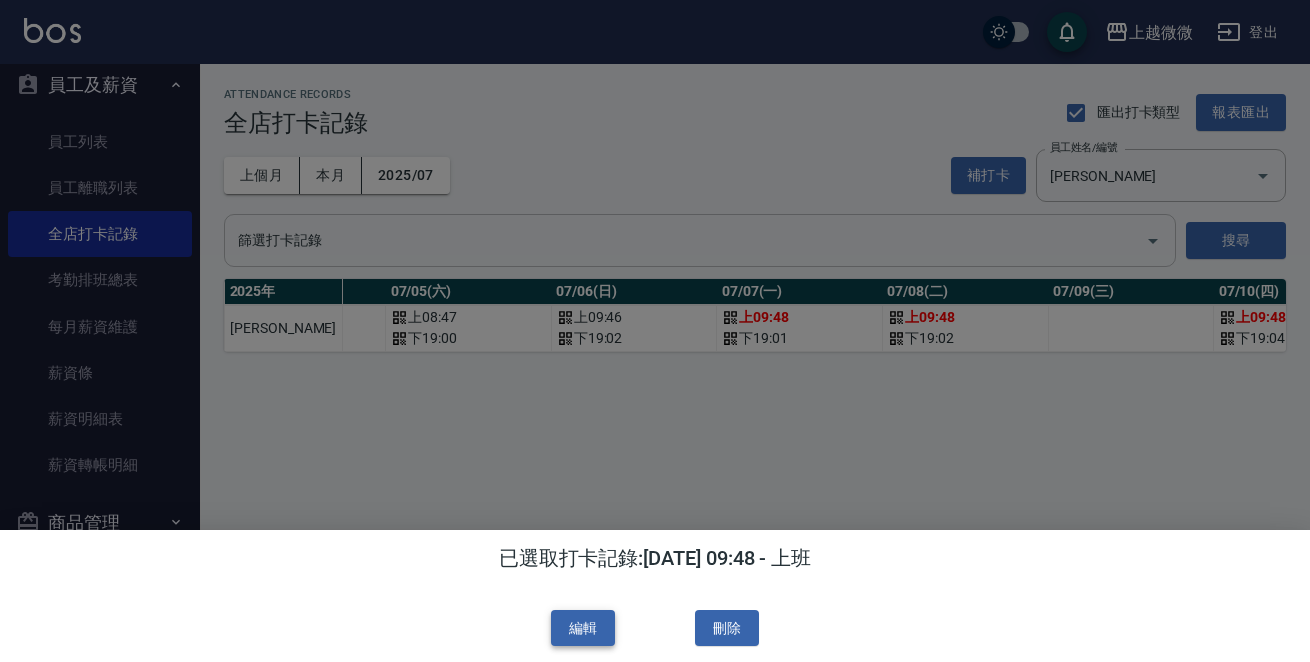 click on "編輯" at bounding box center [583, 628] 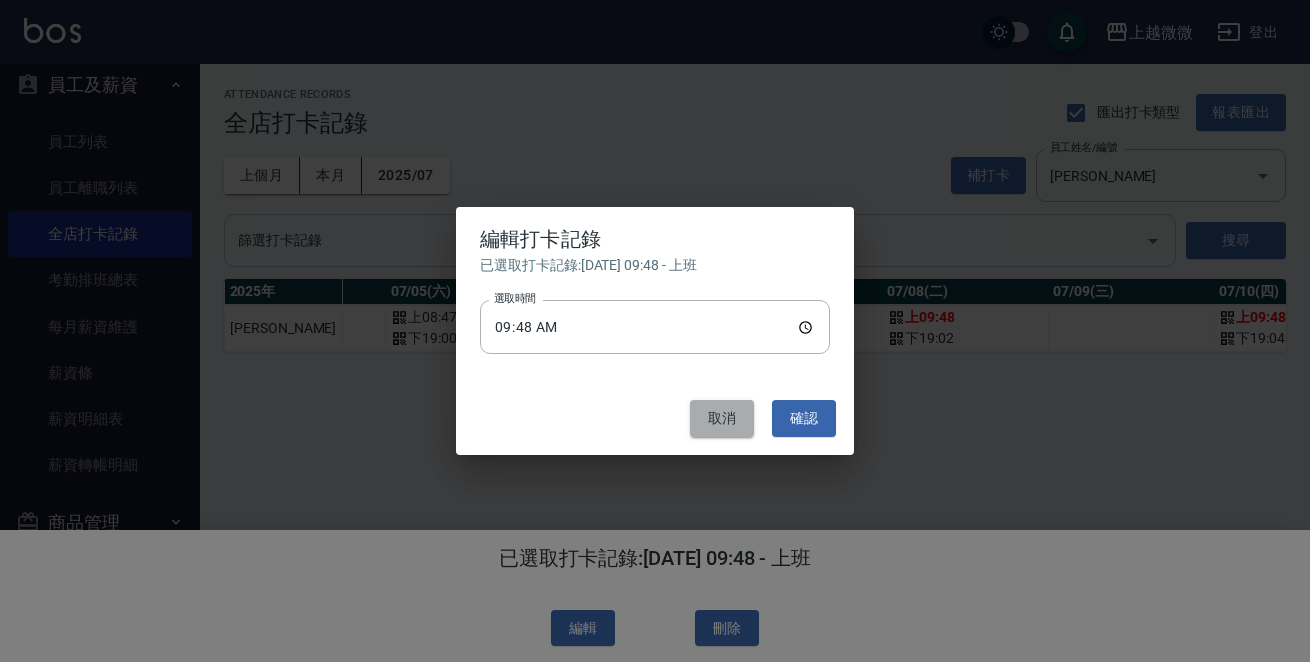 click on "取消" at bounding box center (722, 418) 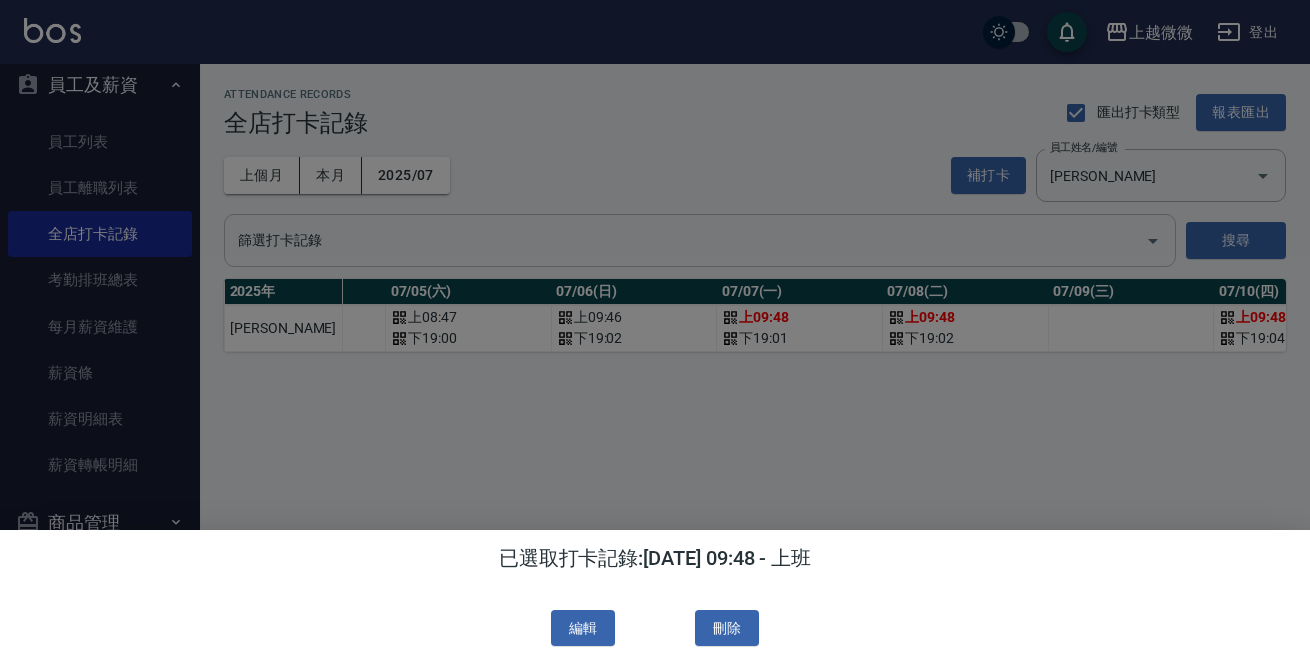 click at bounding box center [655, 331] 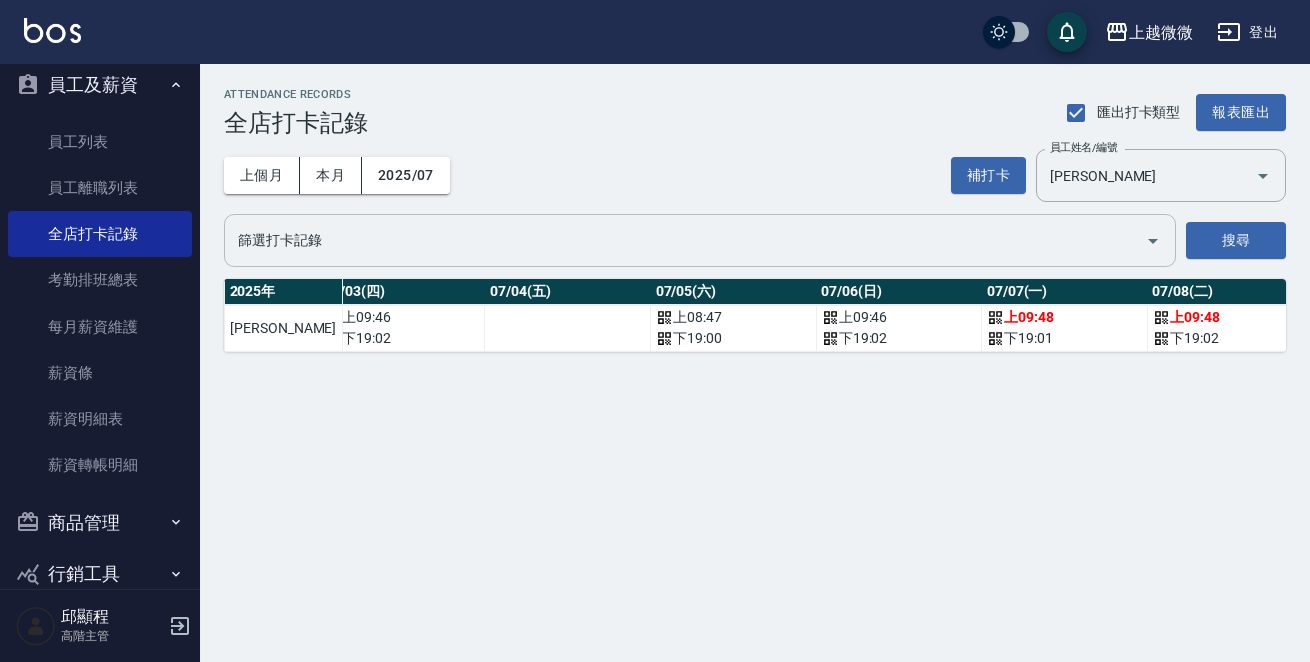 scroll, scrollTop: 0, scrollLeft: 0, axis: both 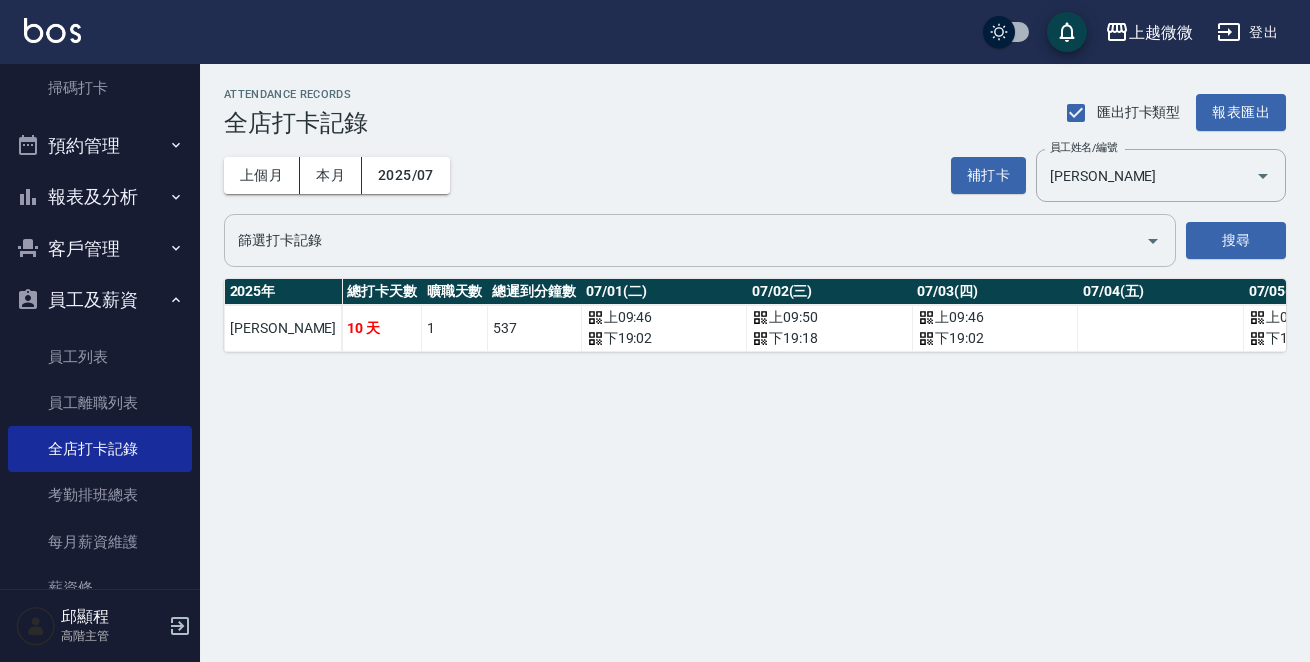 click on "報表及分析" at bounding box center [100, 197] 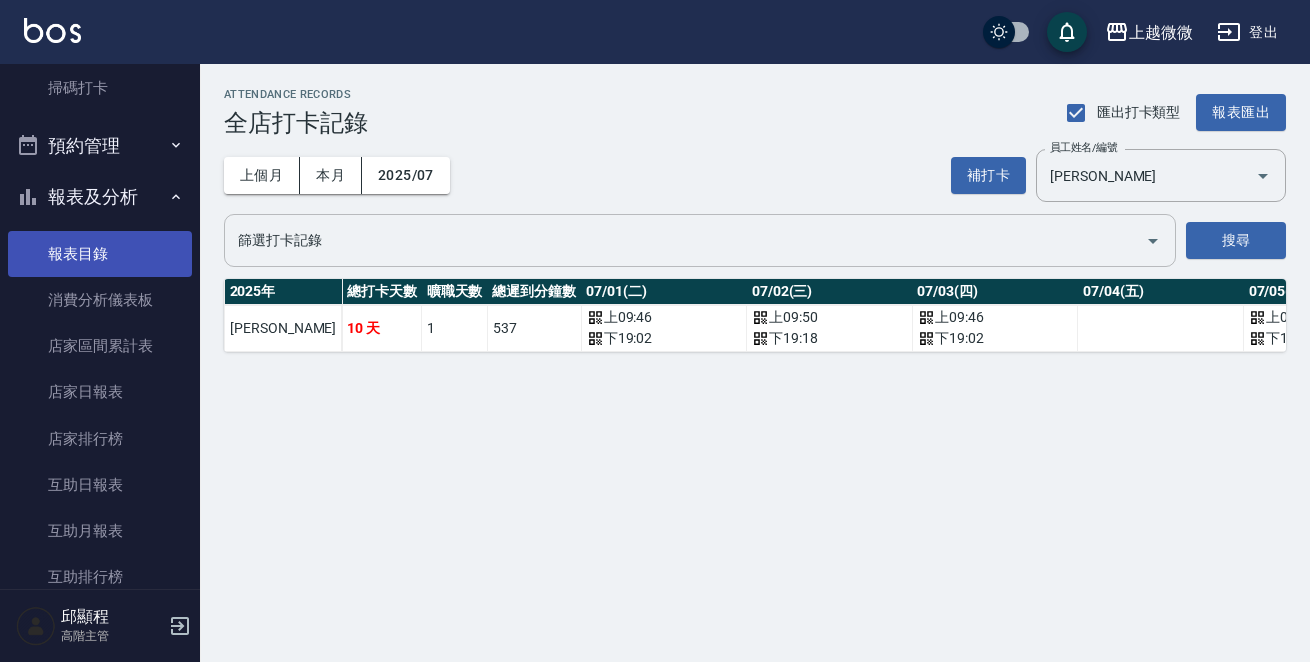 click on "報表目錄" at bounding box center [100, 254] 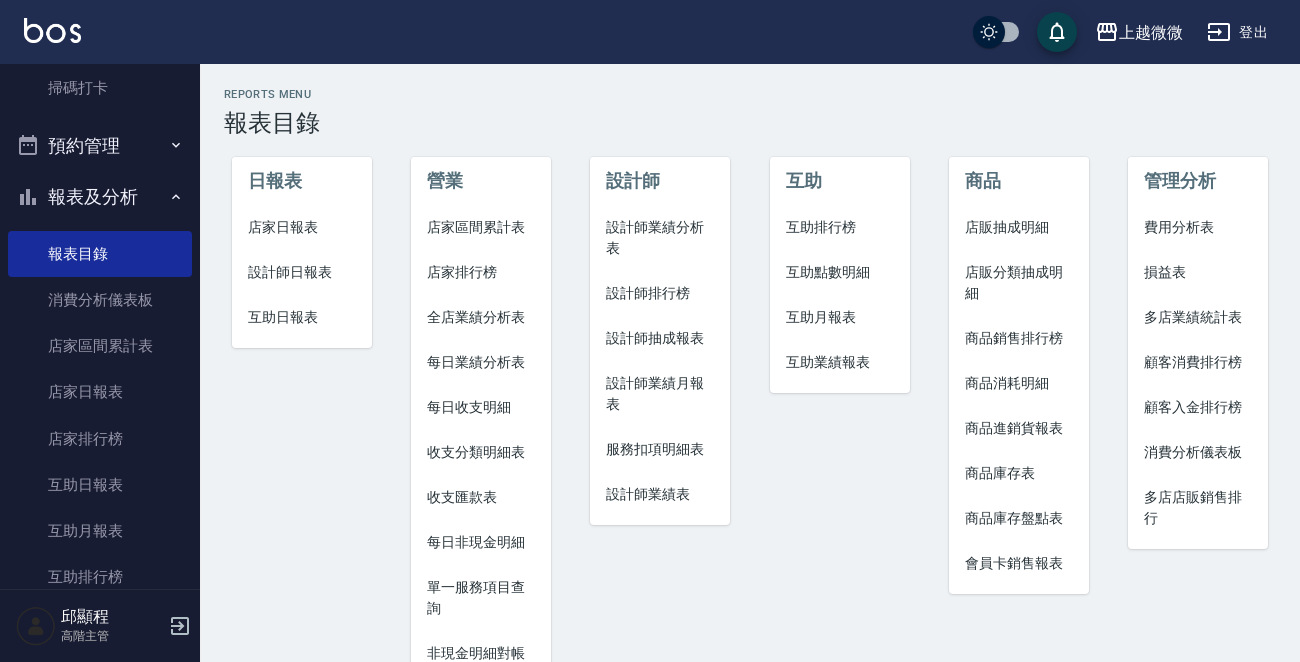 click on "店家日報表" at bounding box center (302, 227) 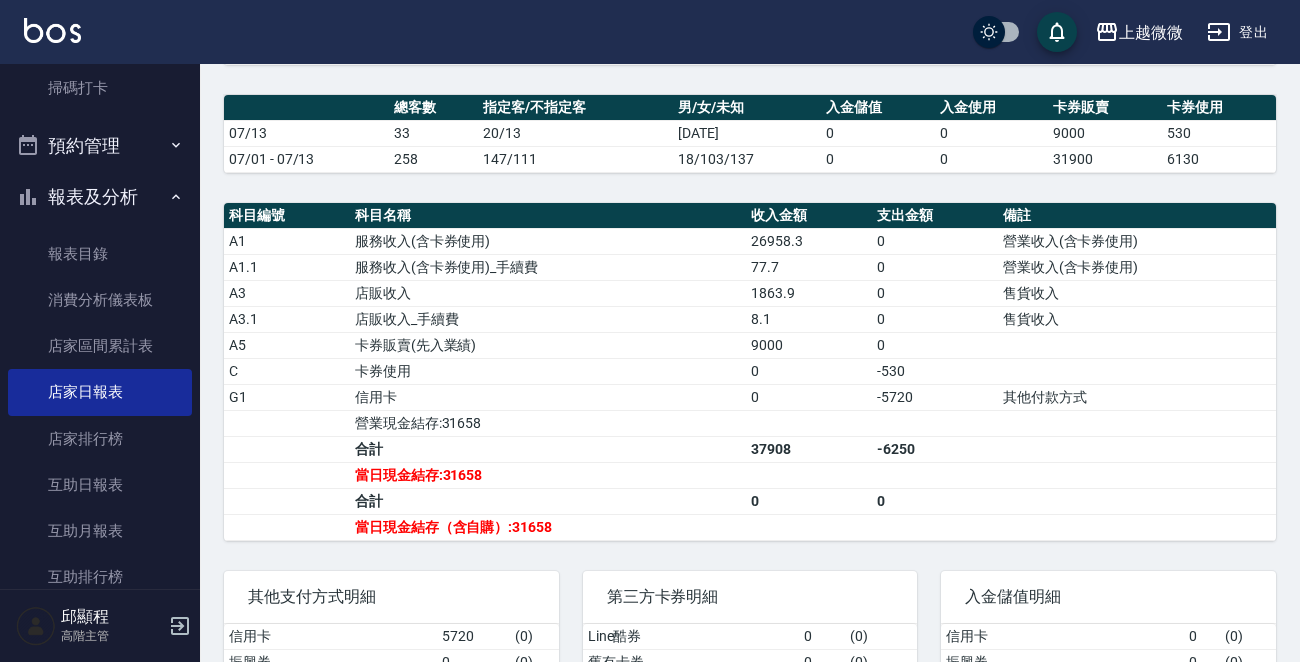 scroll, scrollTop: 600, scrollLeft: 0, axis: vertical 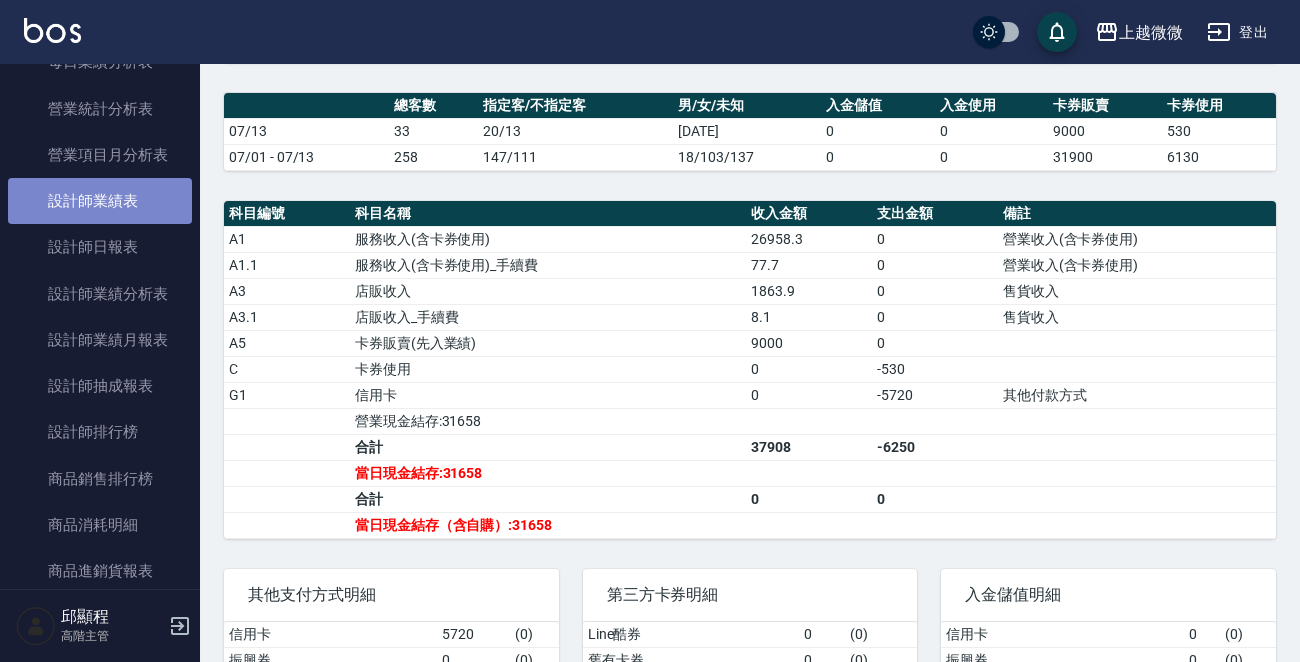 click on "設計師業績表" at bounding box center [100, 201] 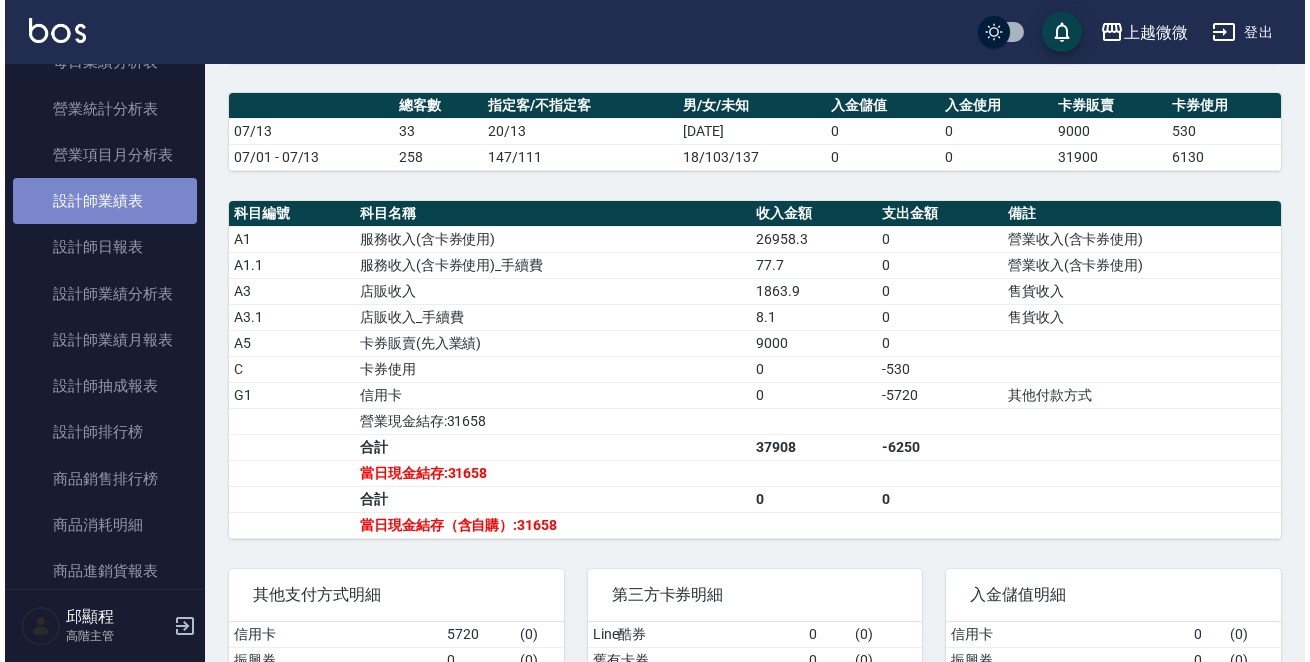 scroll, scrollTop: 0, scrollLeft: 0, axis: both 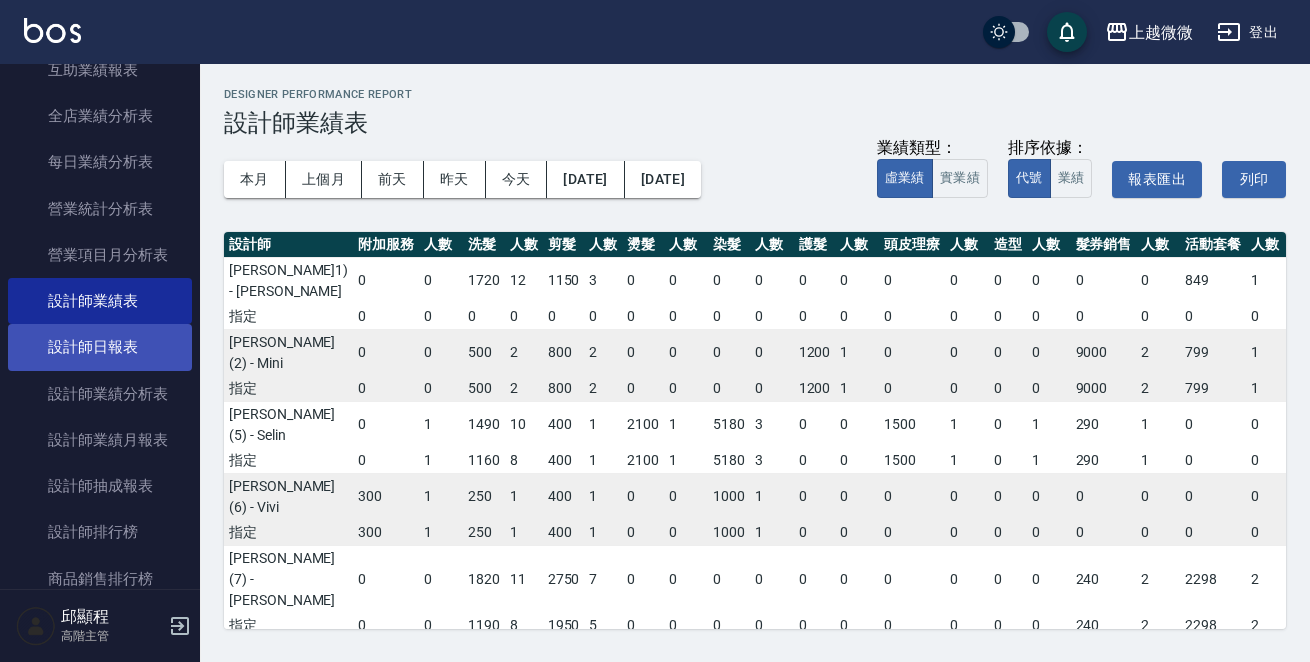 click on "設計師日報表" at bounding box center [100, 347] 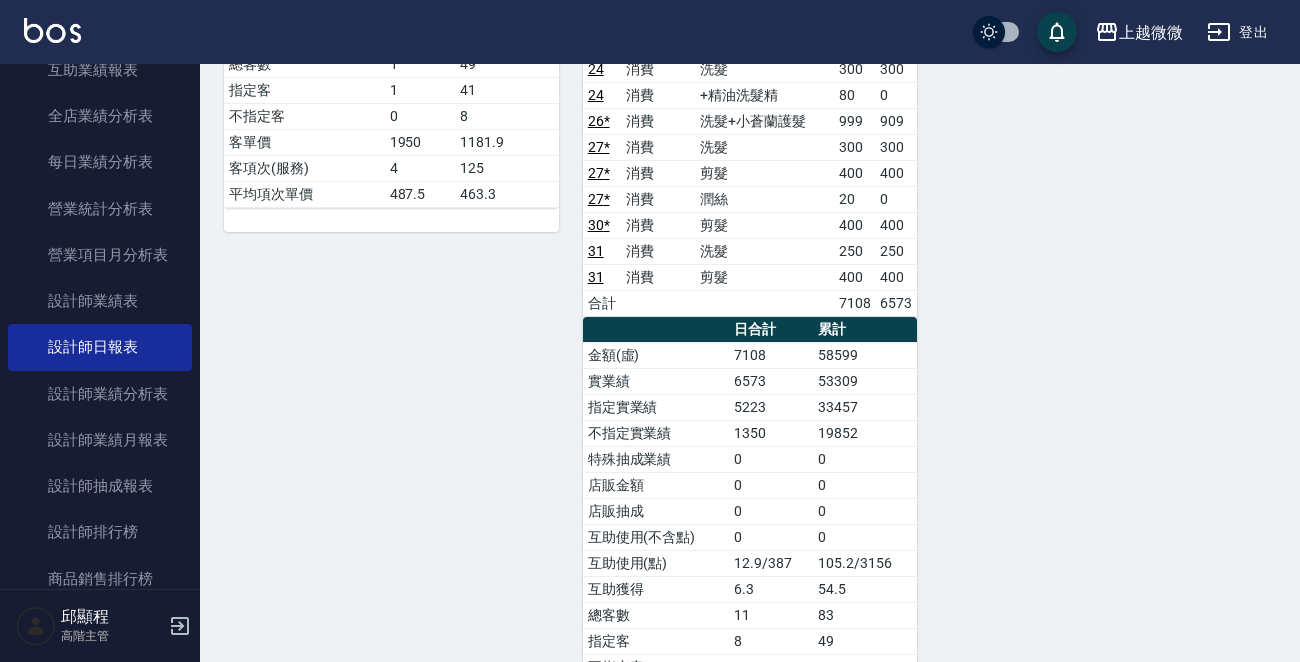 scroll, scrollTop: 1937, scrollLeft: 0, axis: vertical 